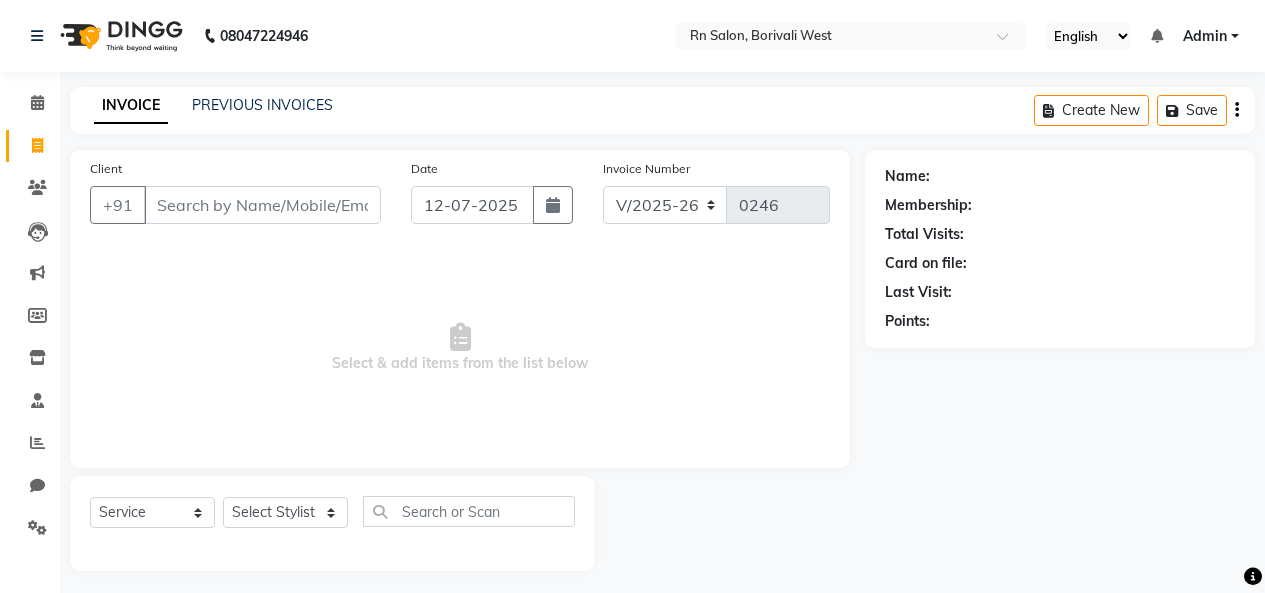 select on "8515" 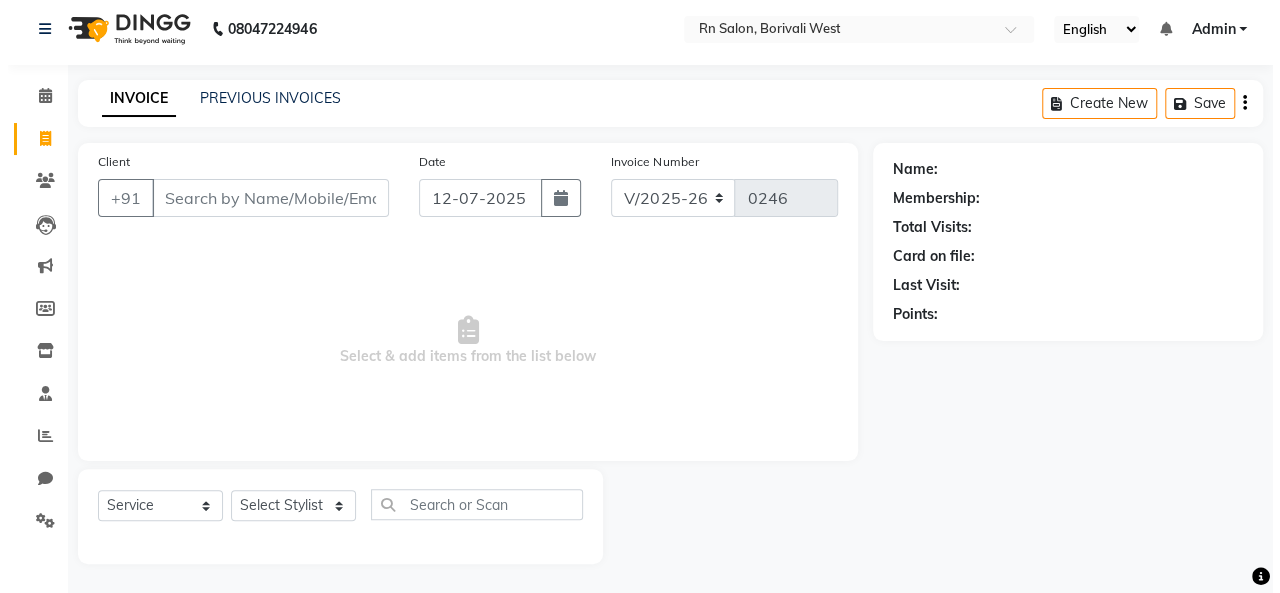 scroll, scrollTop: 0, scrollLeft: 0, axis: both 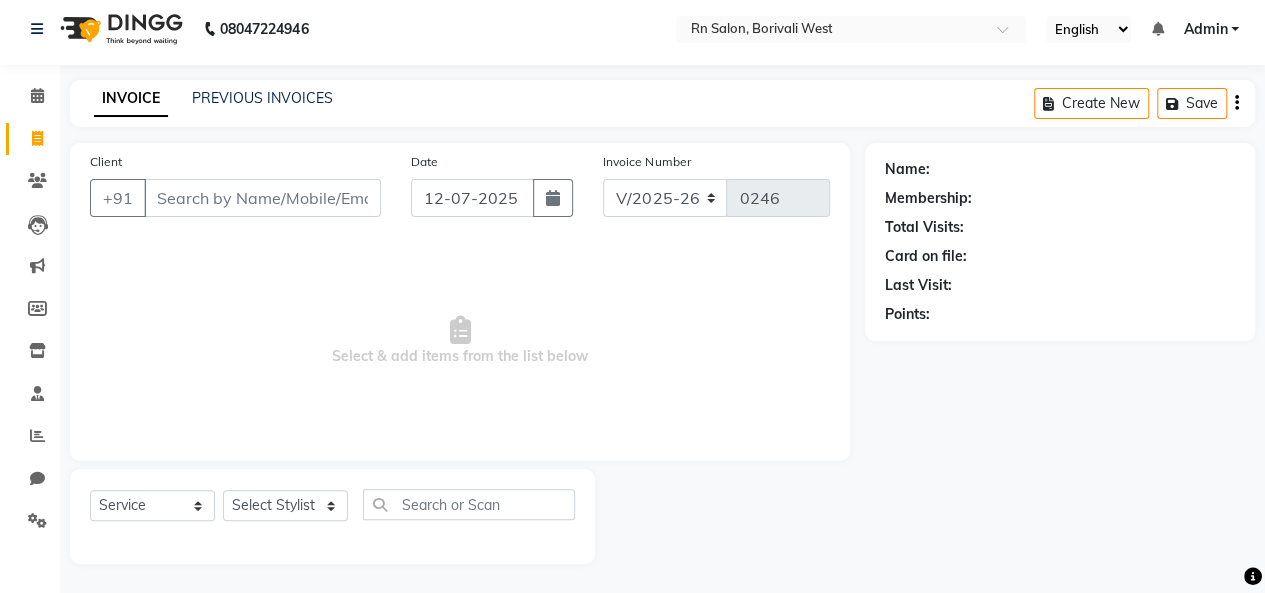 click on "Client" at bounding box center (262, 198) 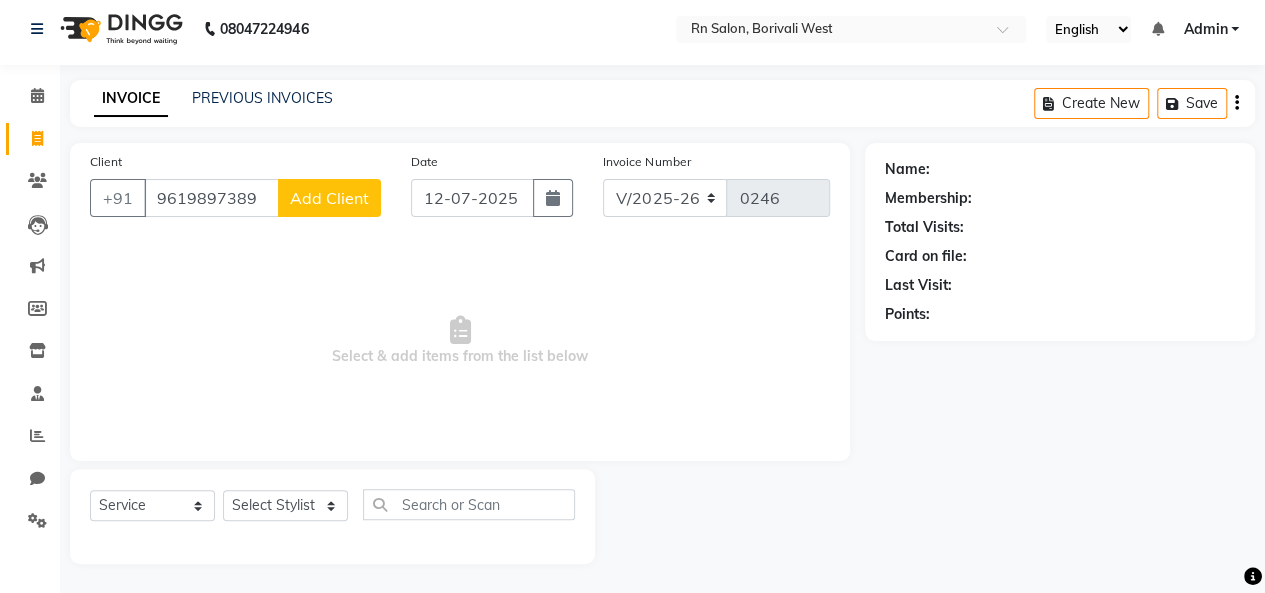 type on "9619897389" 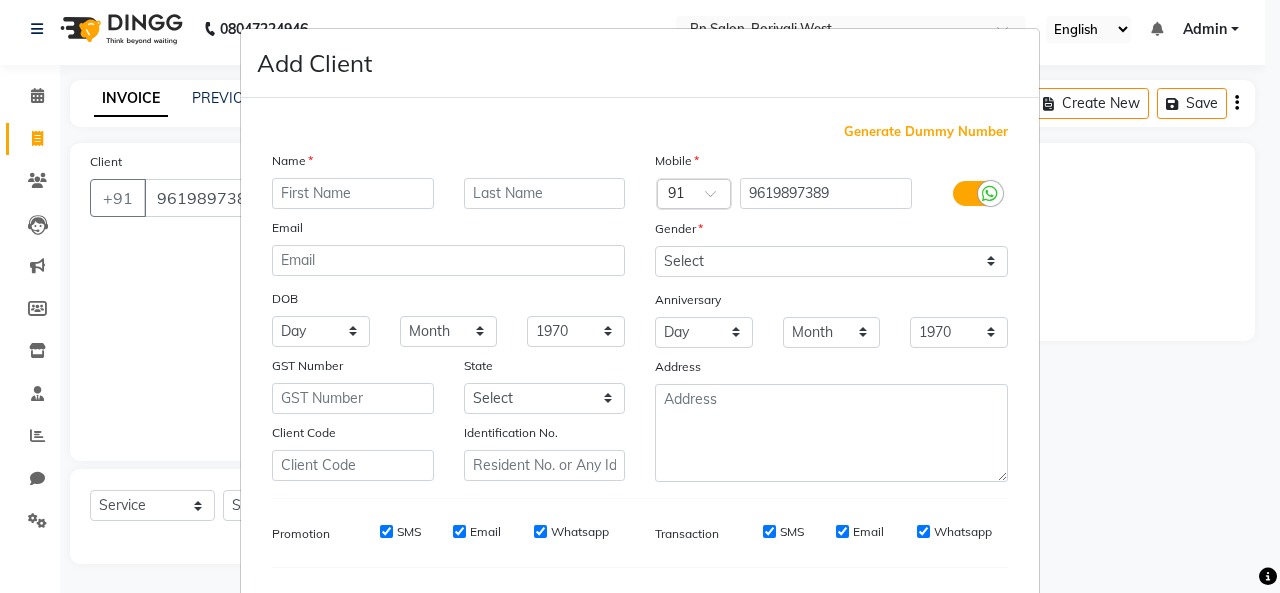 click at bounding box center [353, 193] 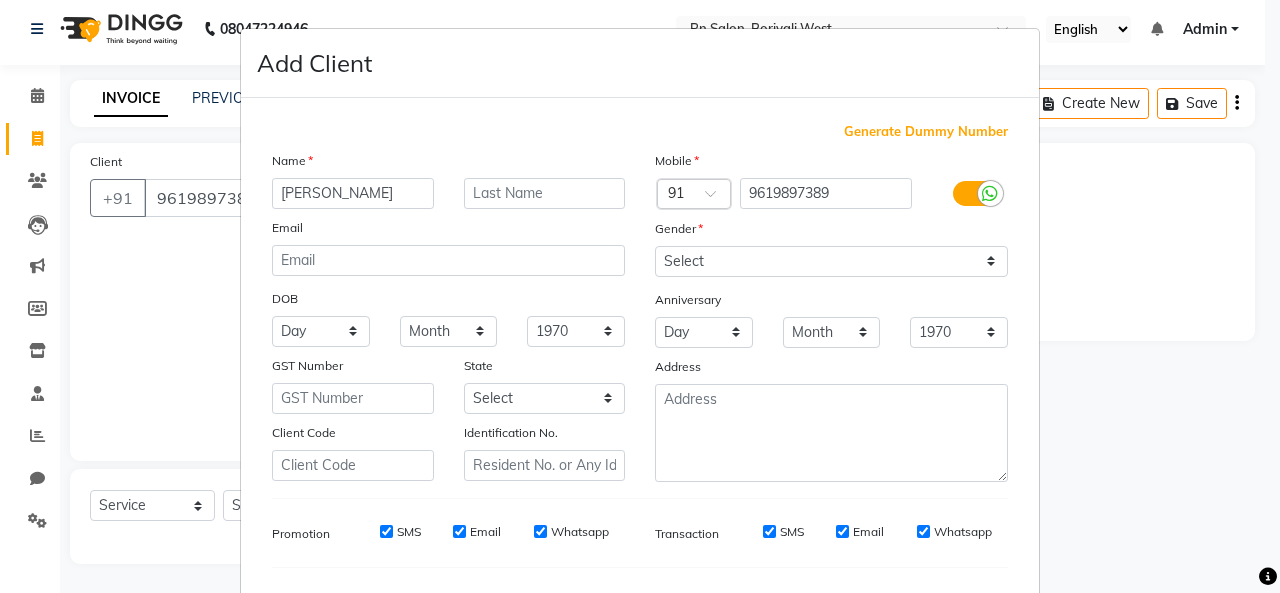 click on "[PERSON_NAME]" at bounding box center (353, 193) 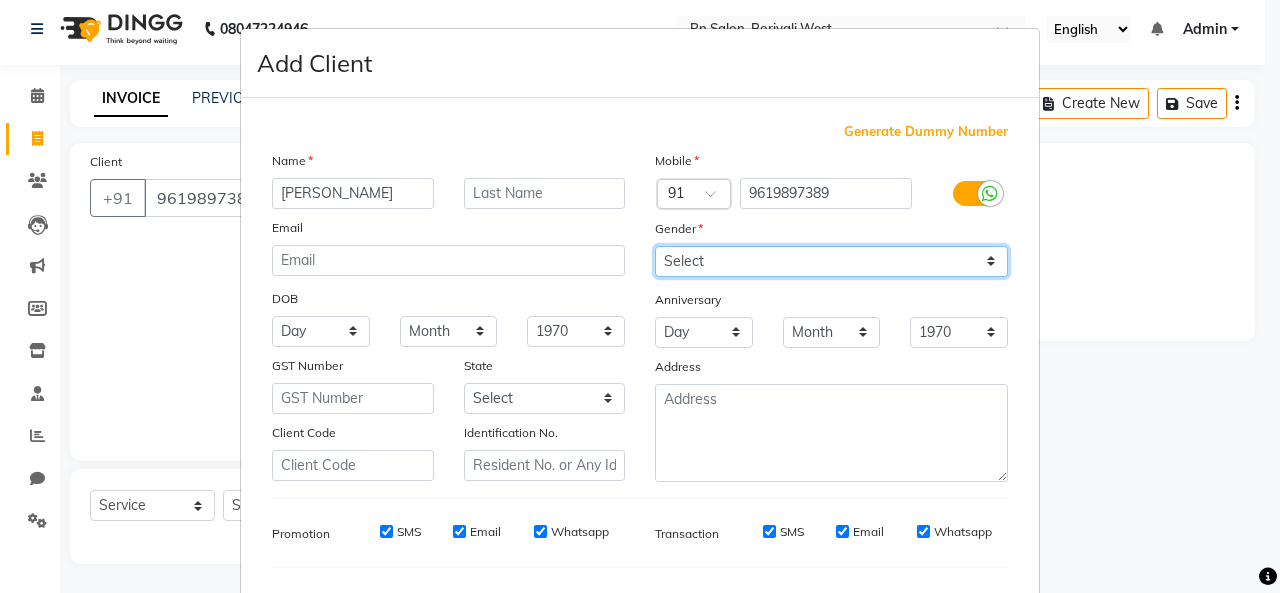 click on "Select [DEMOGRAPHIC_DATA] [DEMOGRAPHIC_DATA] Other Prefer Not To Say" at bounding box center (831, 261) 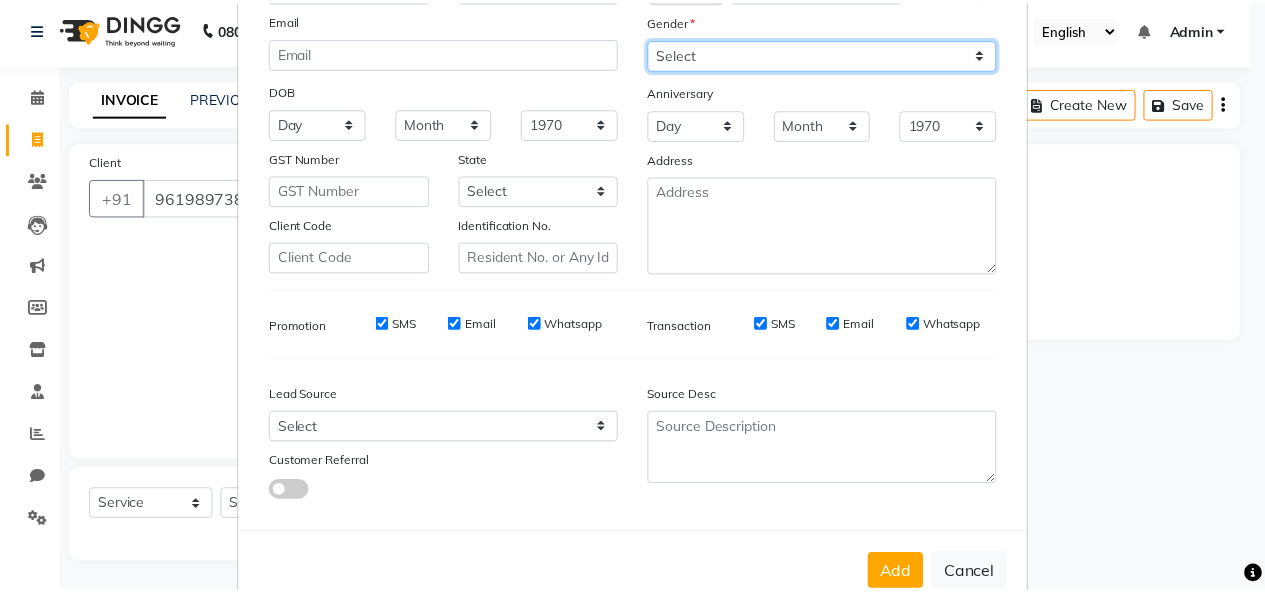 scroll, scrollTop: 252, scrollLeft: 0, axis: vertical 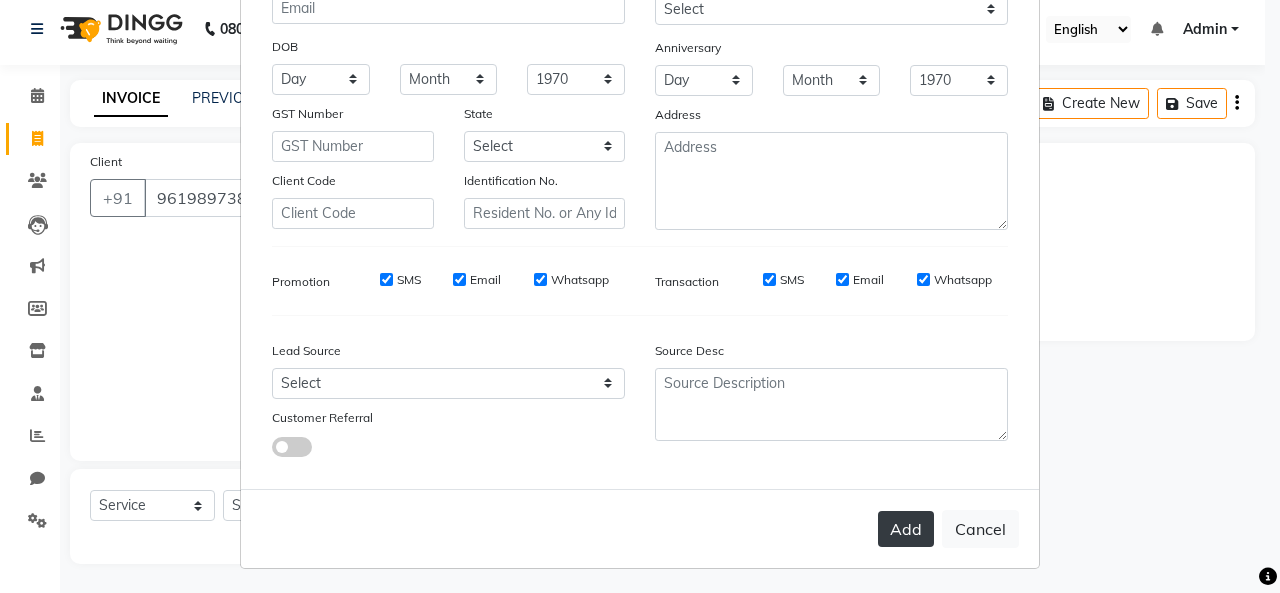 click on "Add" at bounding box center [906, 529] 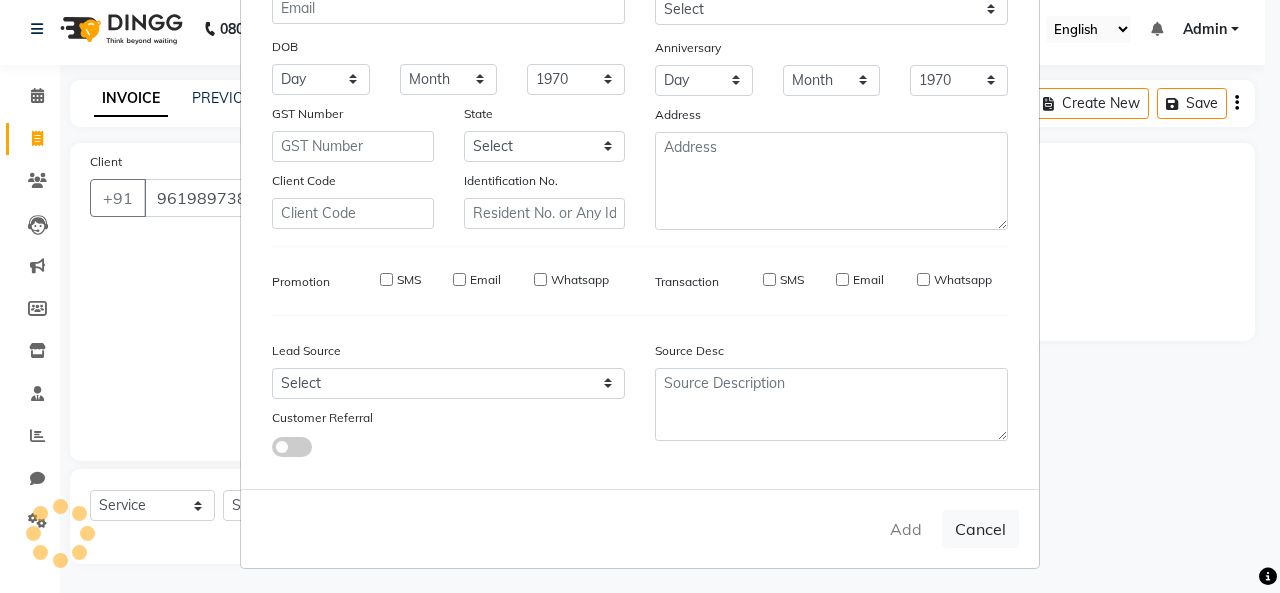 type 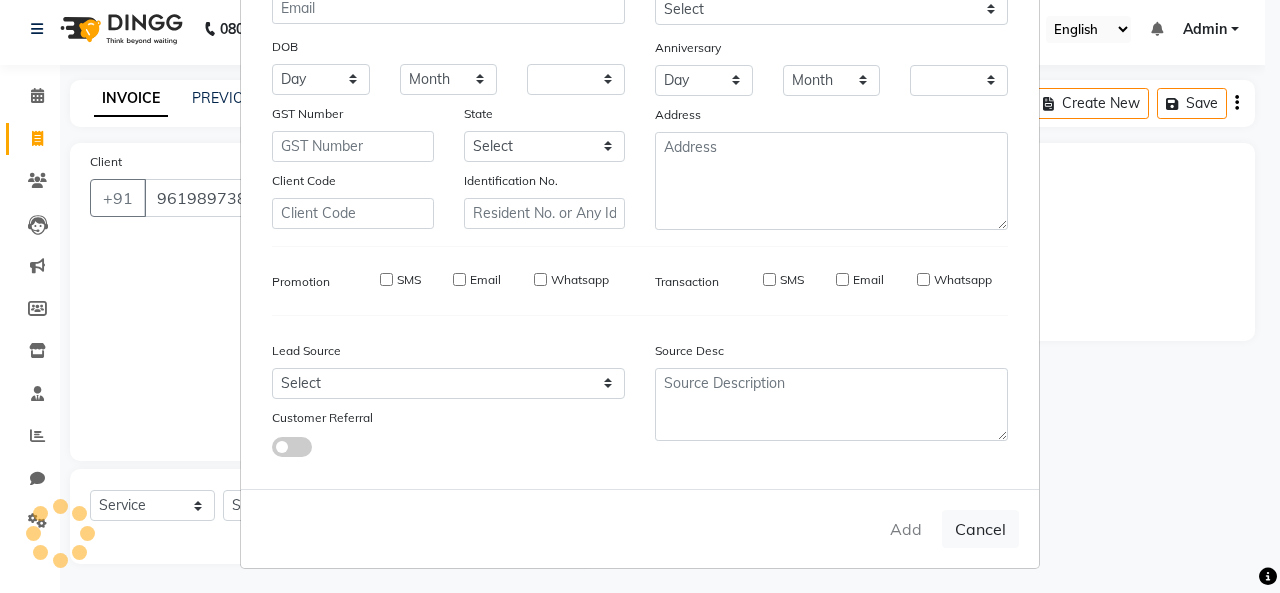 checkbox on "false" 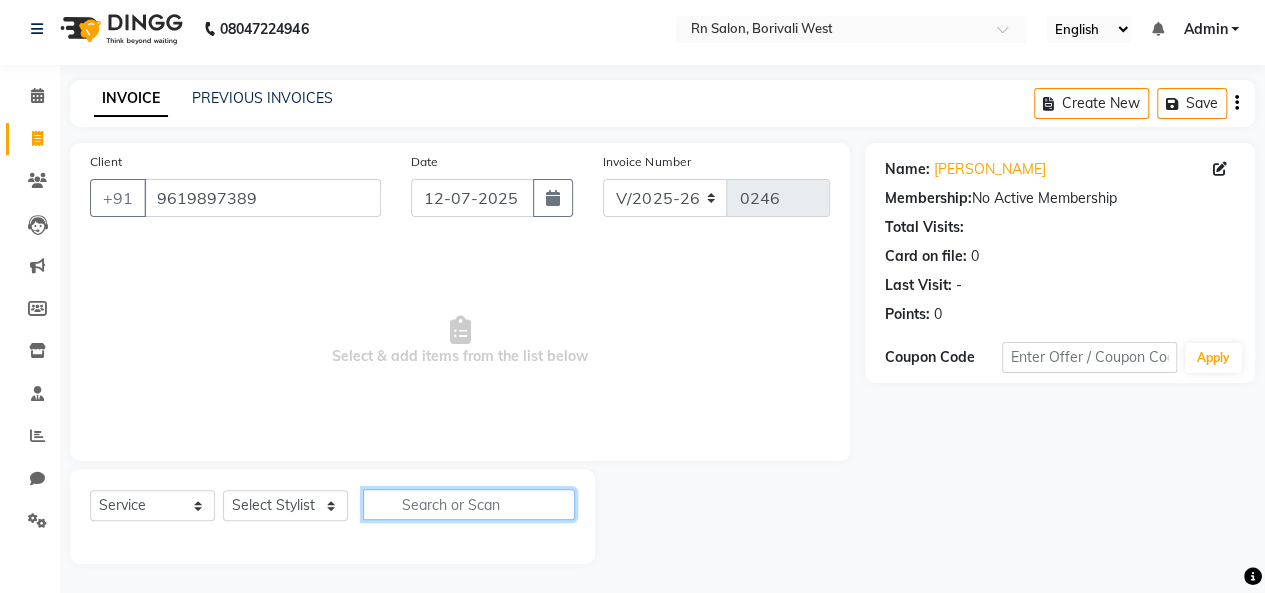 click 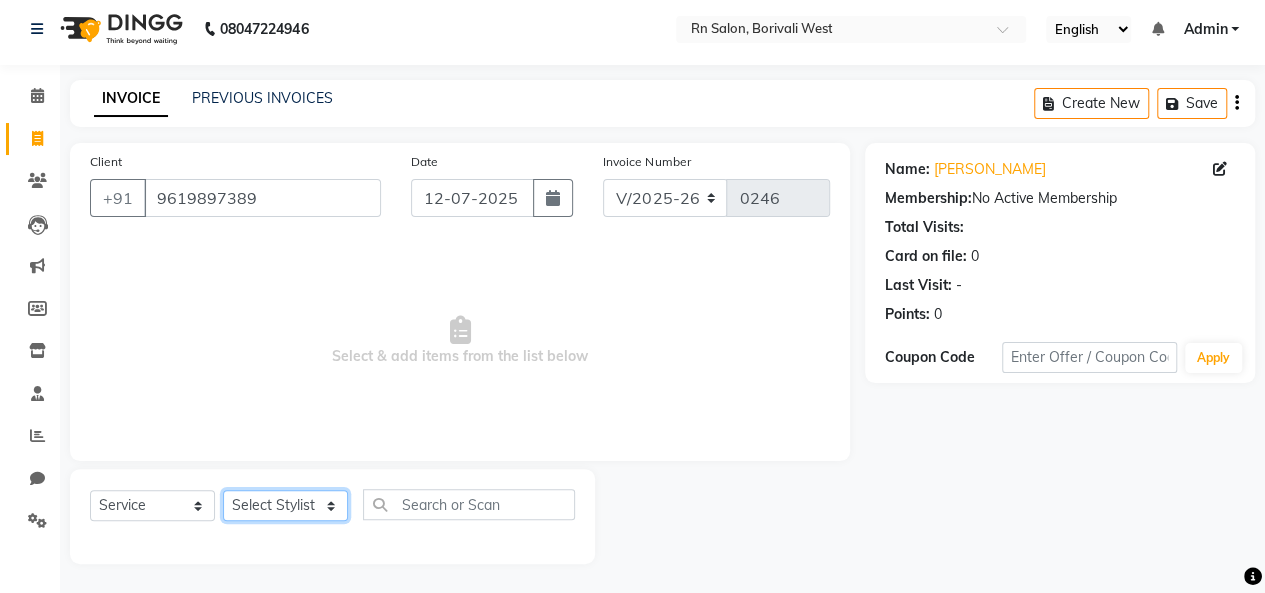 click on "Select Stylist [PERSON_NAME] [PERSON_NAME] parking [PERSON_NAME] master Luv kush tripathi [PERSON_NAME] [PERSON_NAME] [PERSON_NAME] [PERSON_NAME] [PERSON_NAME] Mali [PERSON_NAME]" 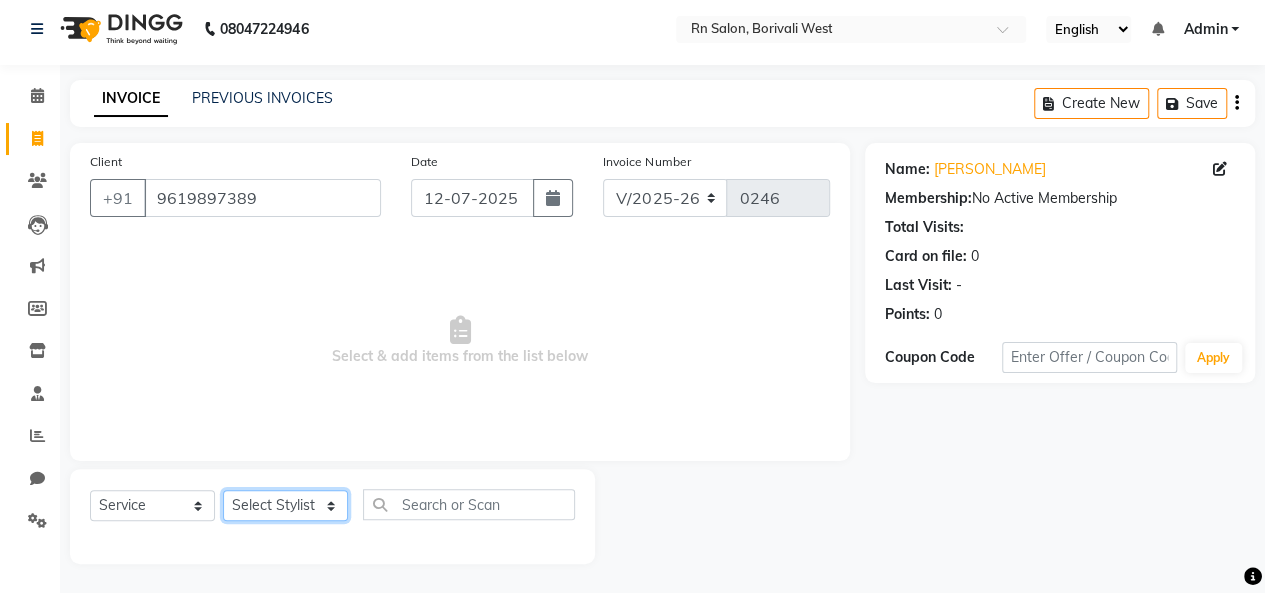 select on "83940" 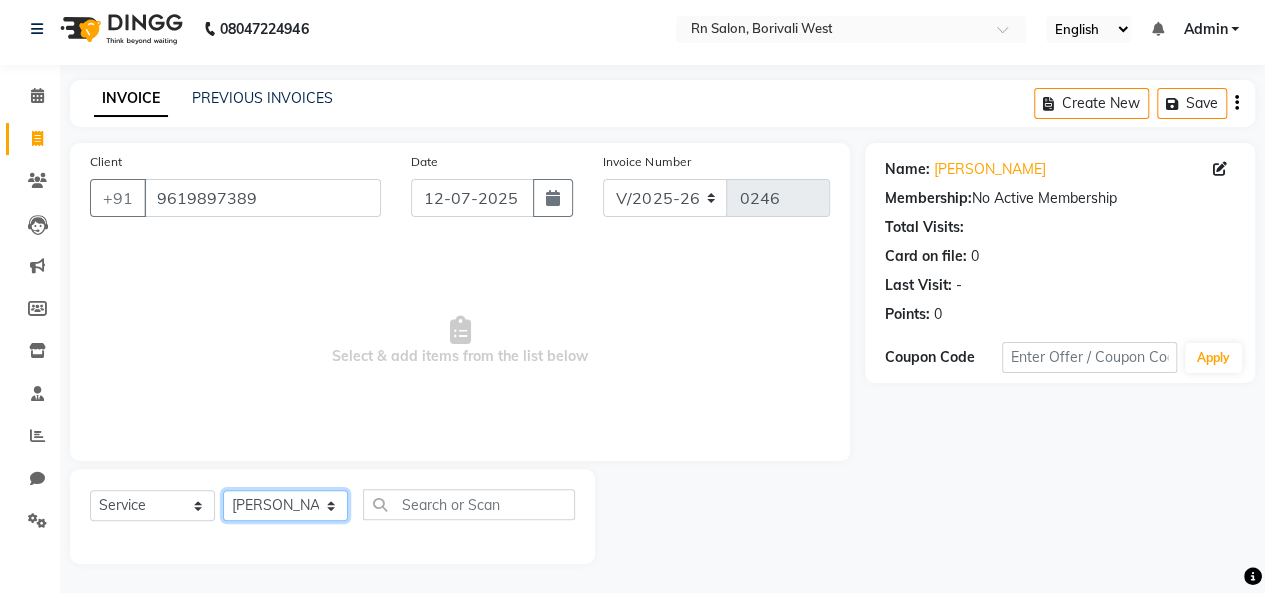 click on "Select Stylist [PERSON_NAME] [PERSON_NAME] parking [PERSON_NAME] master Luv kush tripathi [PERSON_NAME] [PERSON_NAME] [PERSON_NAME] [PERSON_NAME] [PERSON_NAME] Mali [PERSON_NAME]" 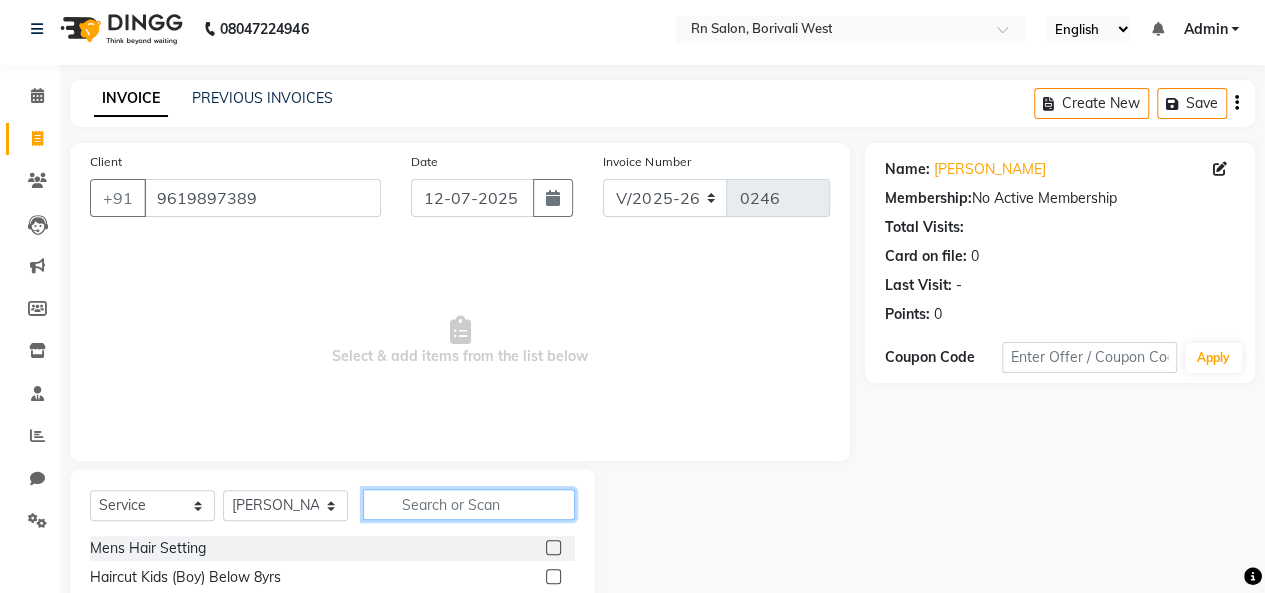 click 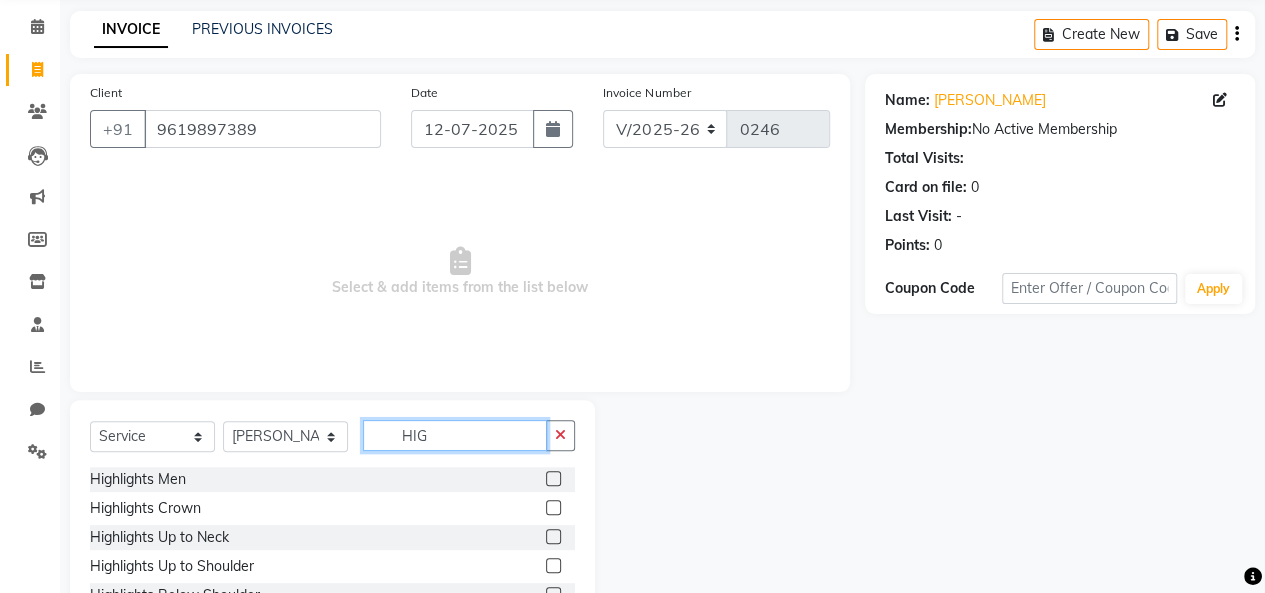 scroll, scrollTop: 107, scrollLeft: 0, axis: vertical 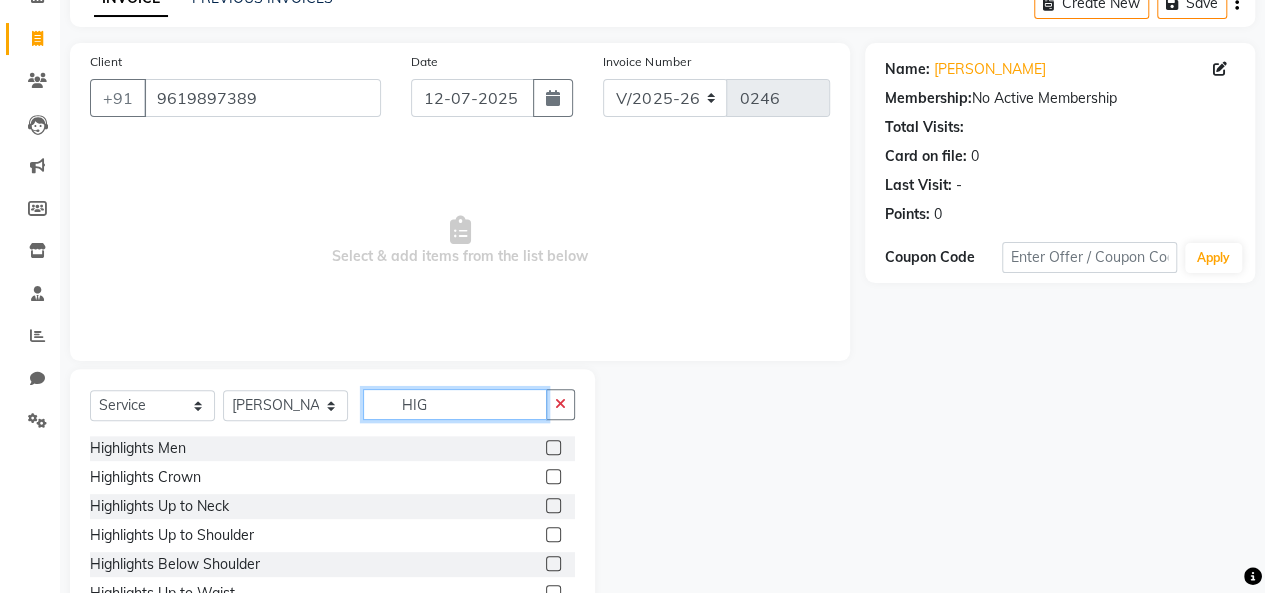 type on "HIG" 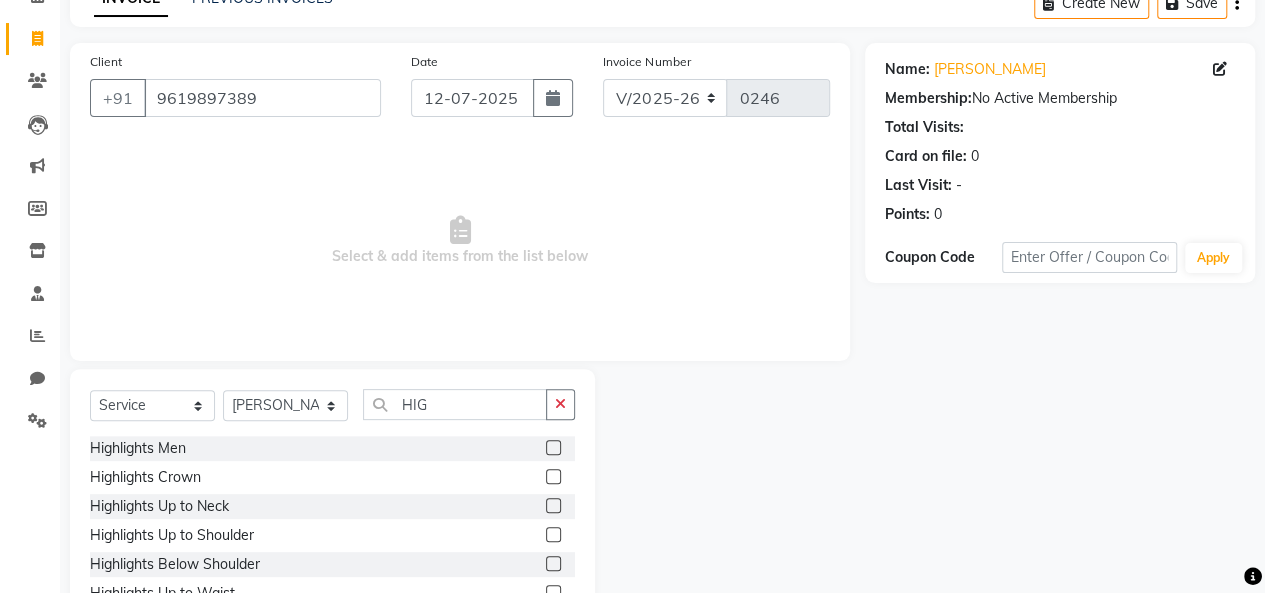click 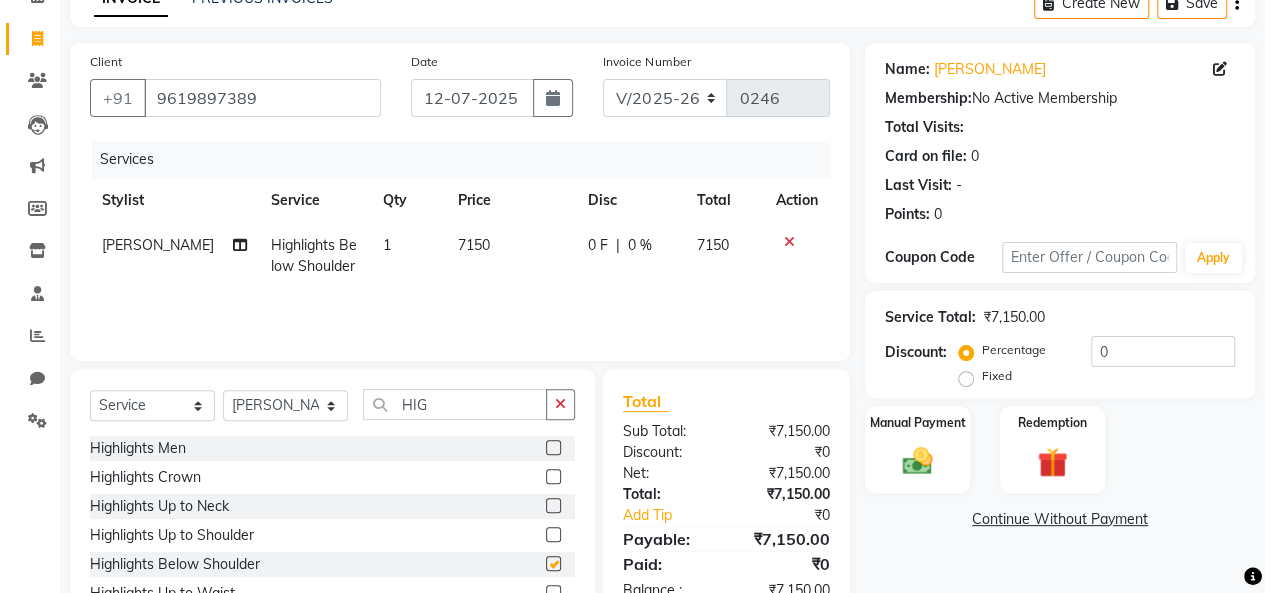 checkbox on "false" 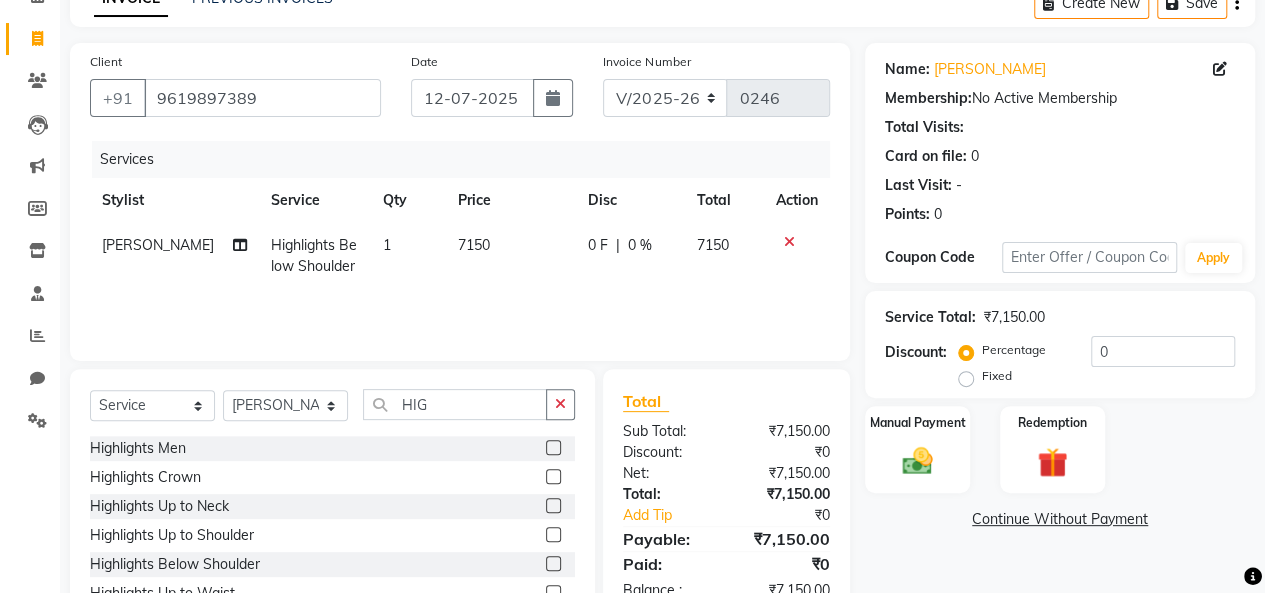 click on "7150" 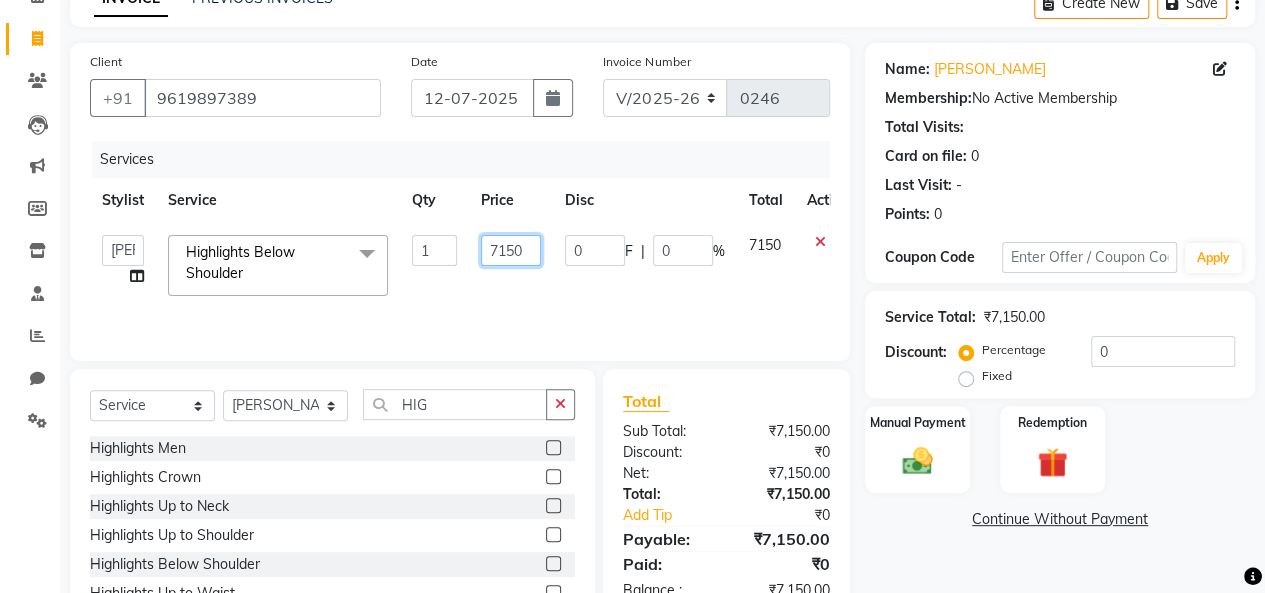 click on "7150" 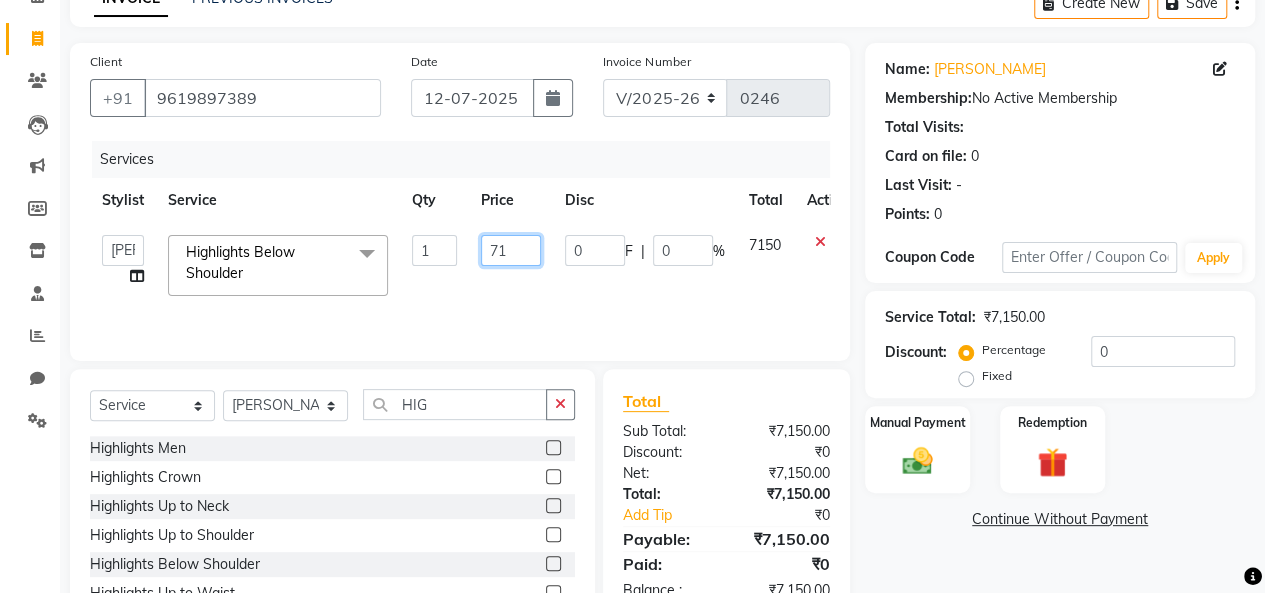 type on "7" 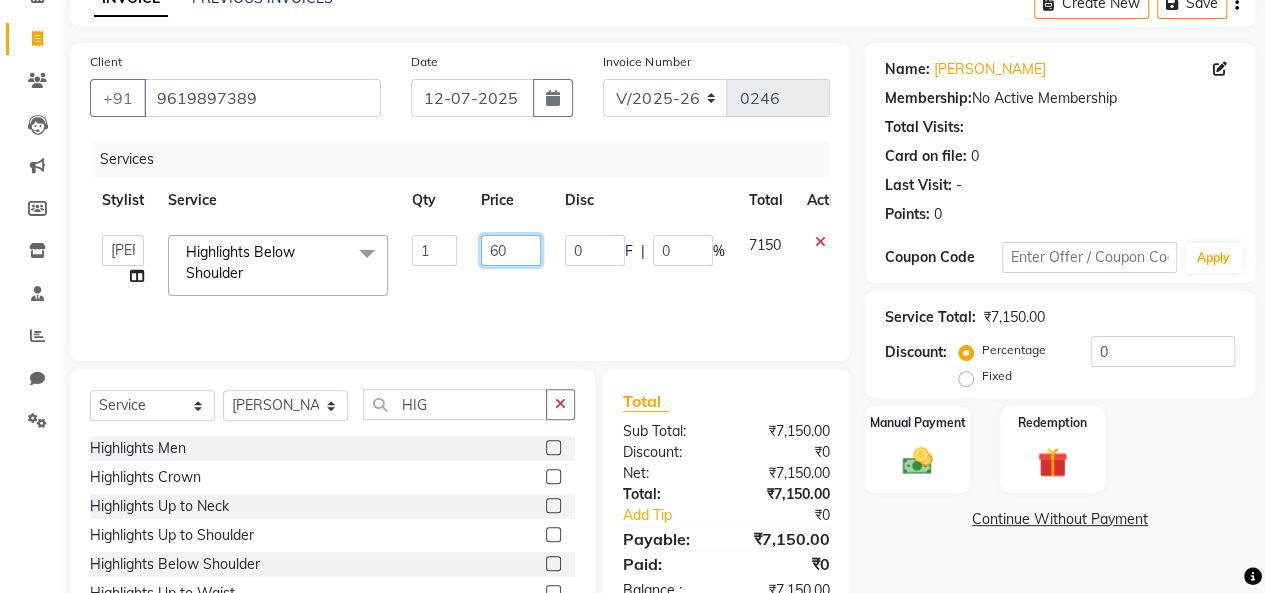 type on "6" 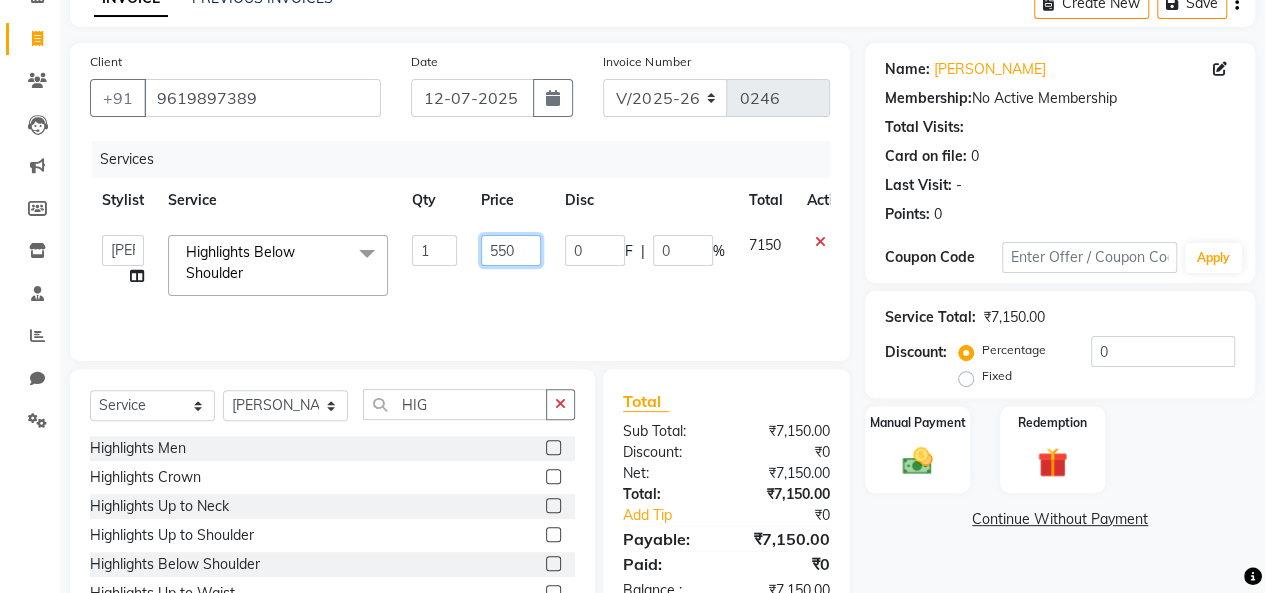 type on "5500" 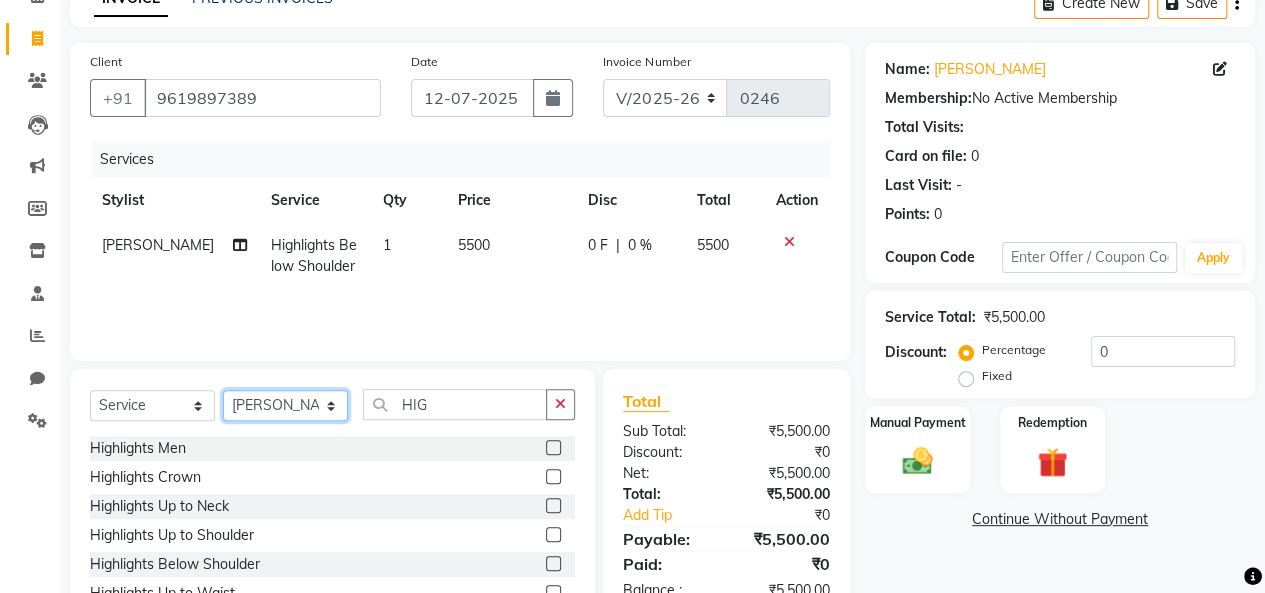 click on "Select Stylist Beena jaiswar deependra parking FARHANA Gautam master Luv kush tripathi Nitin Parmar Ravi sharma Roshni gupta shakiba barbhuiya Subhankar Mali Veronica d Souza" 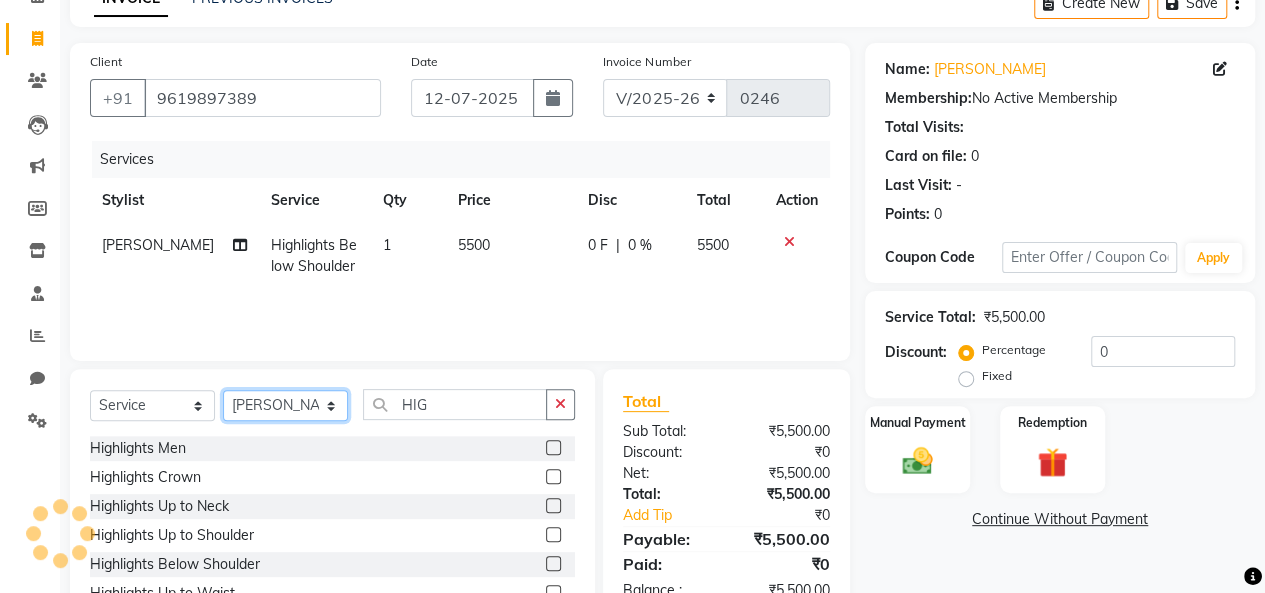select on "84270" 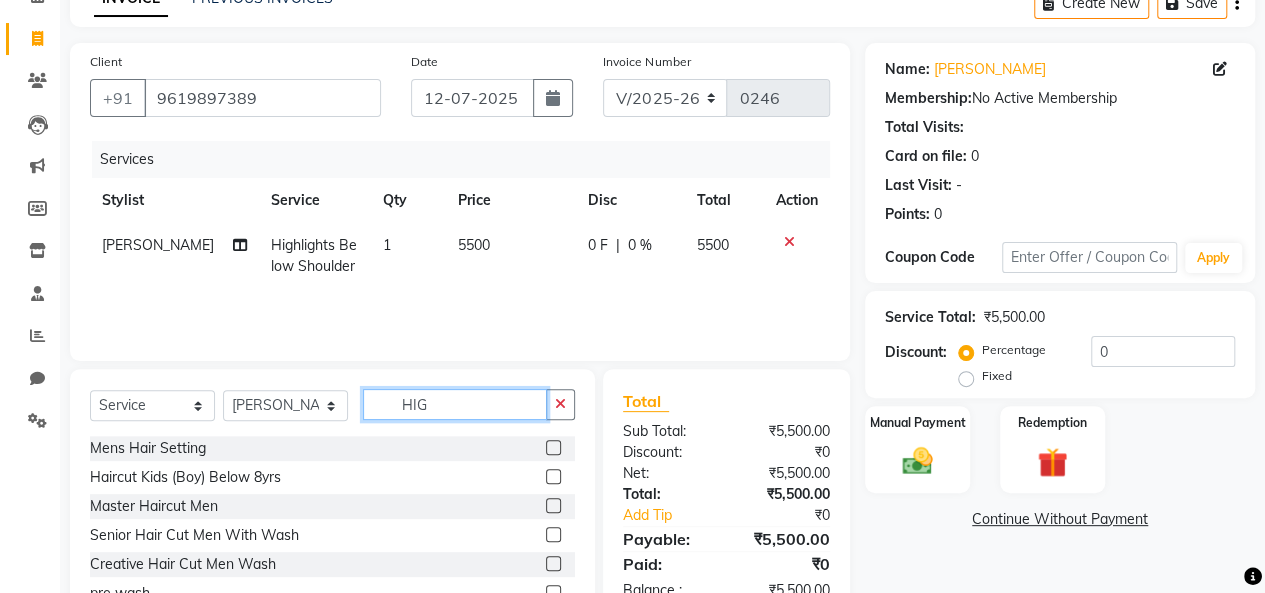 click on "HIG" 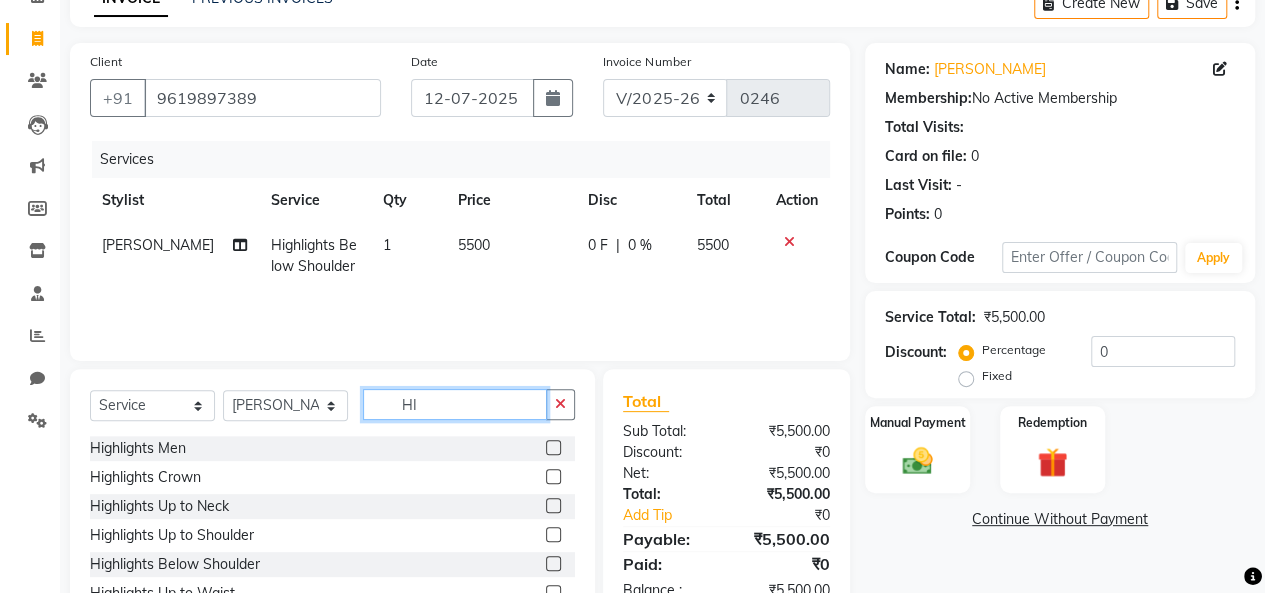 type on "H" 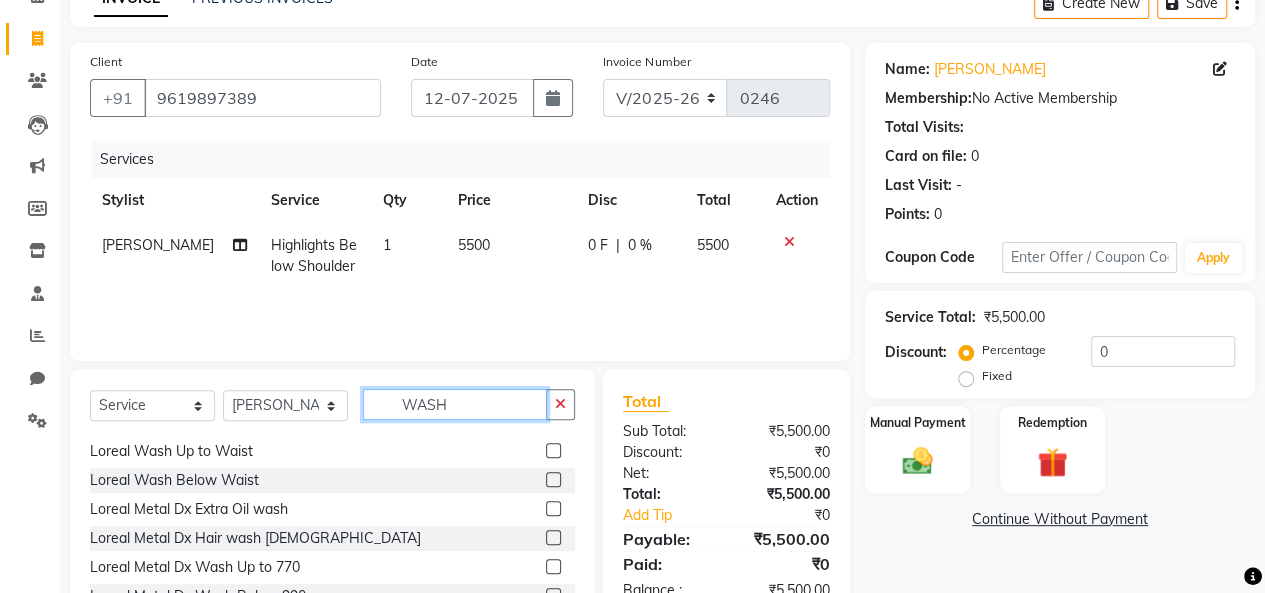 scroll, scrollTop: 100, scrollLeft: 0, axis: vertical 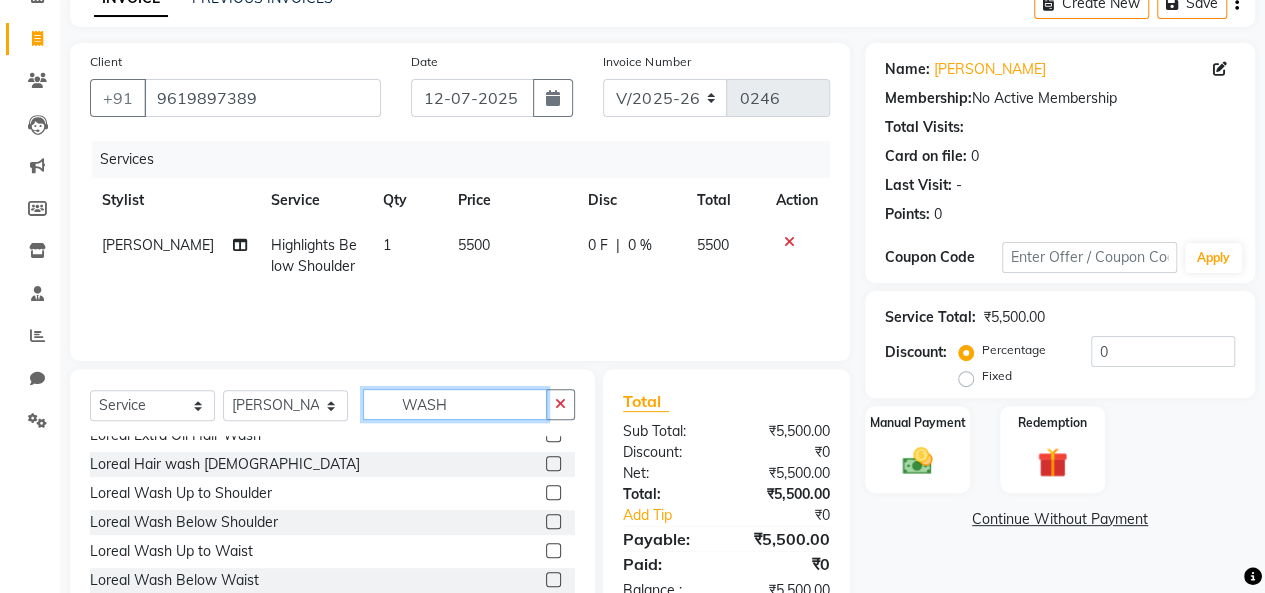 type on "WASH" 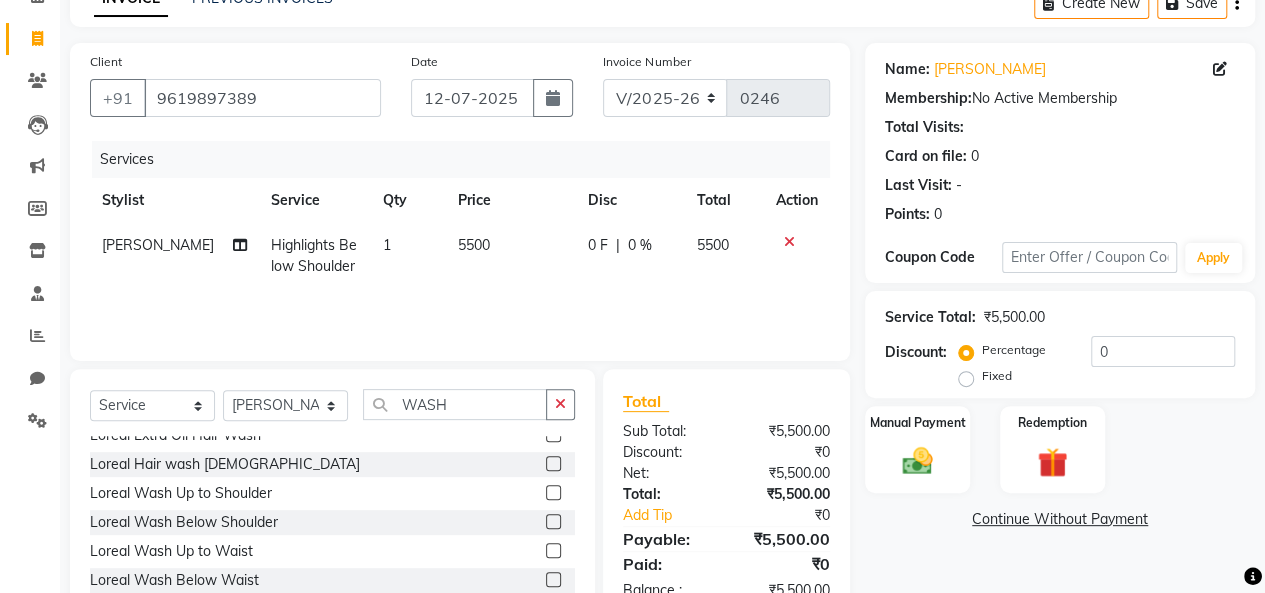 click 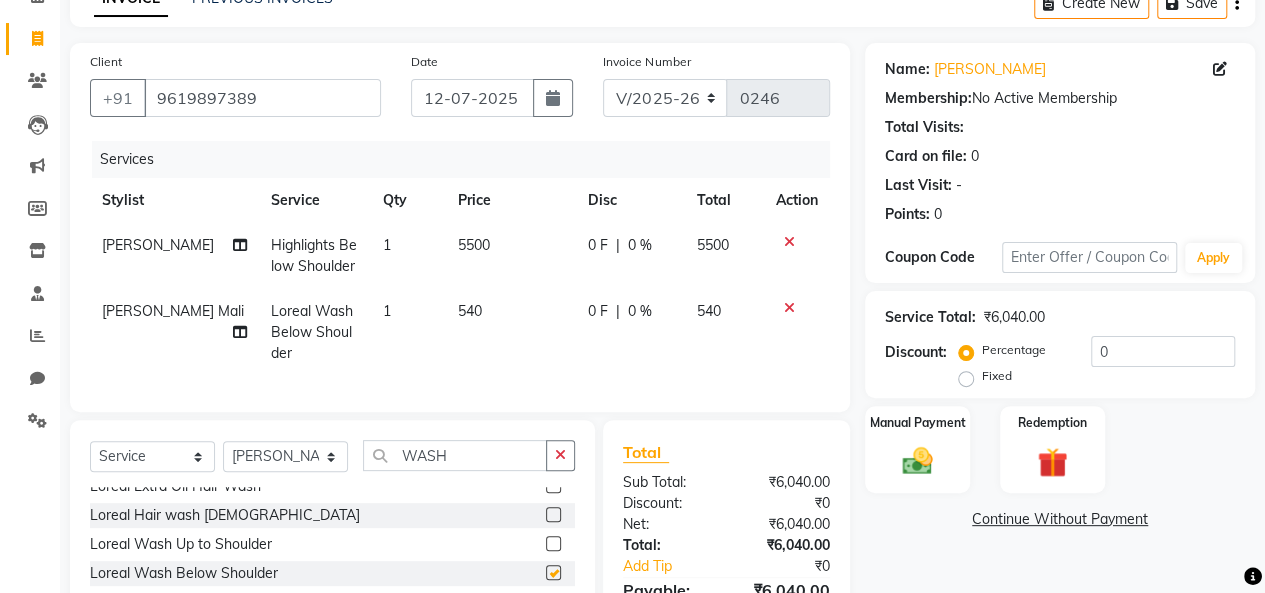 checkbox on "false" 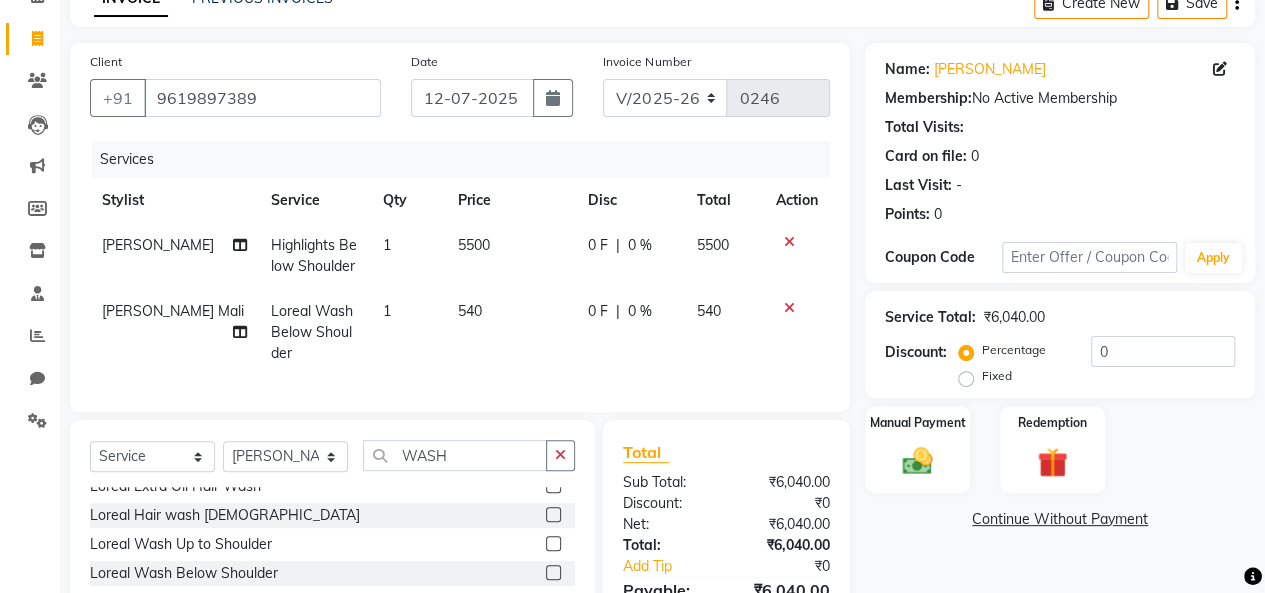 click on "540" 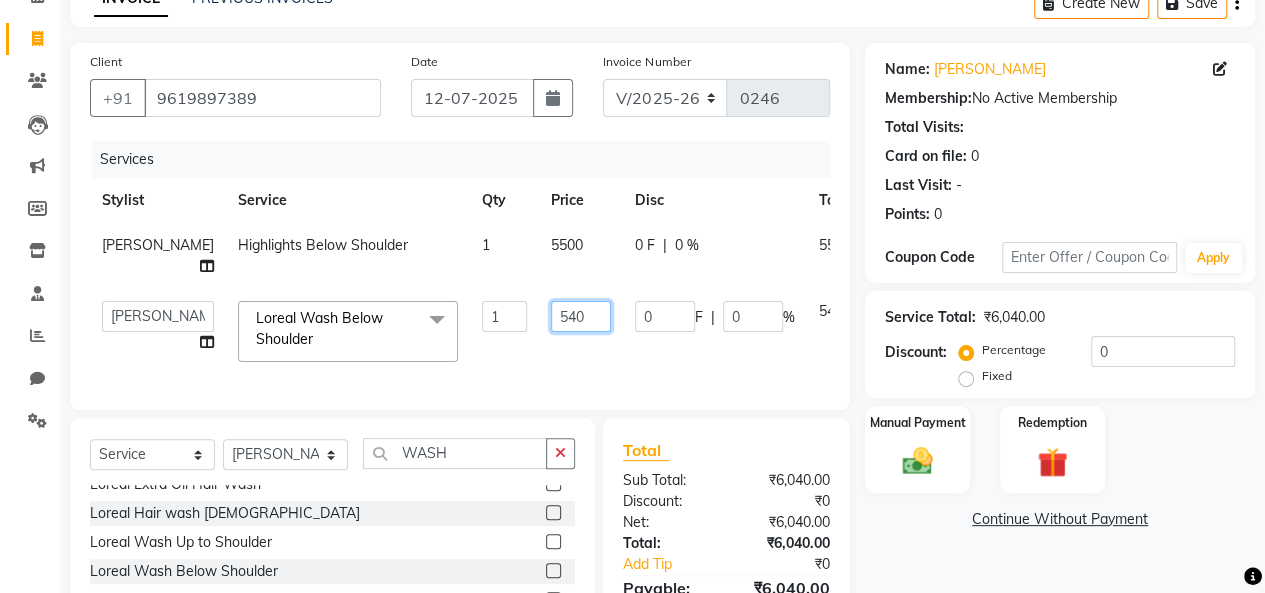 click on "540" 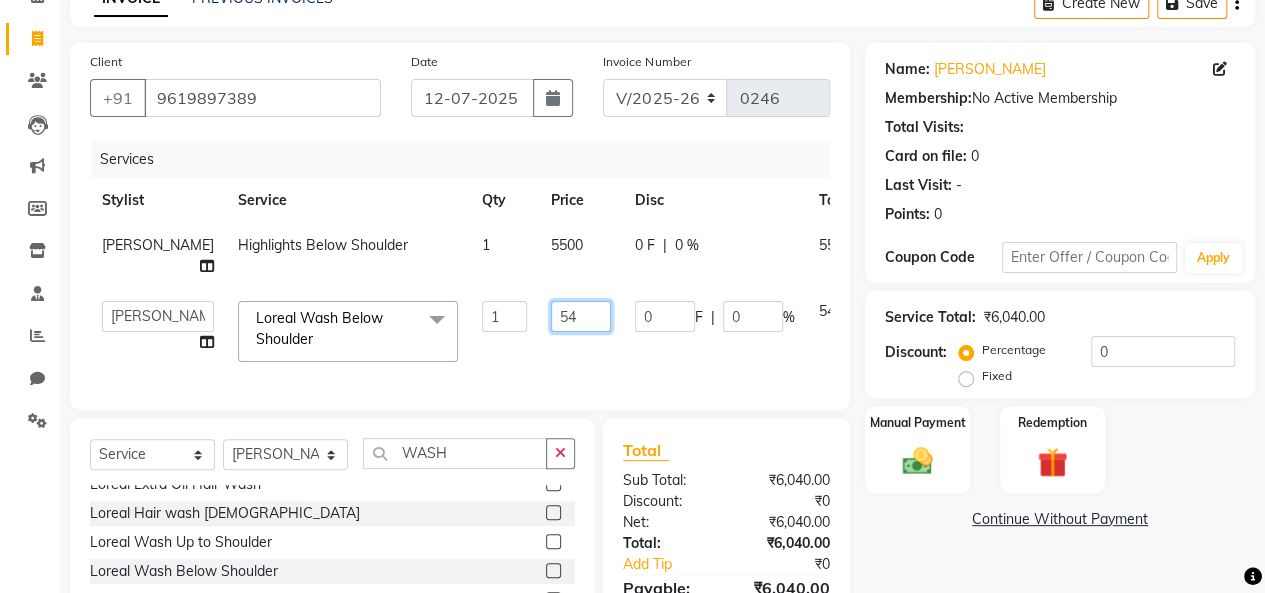 type on "5" 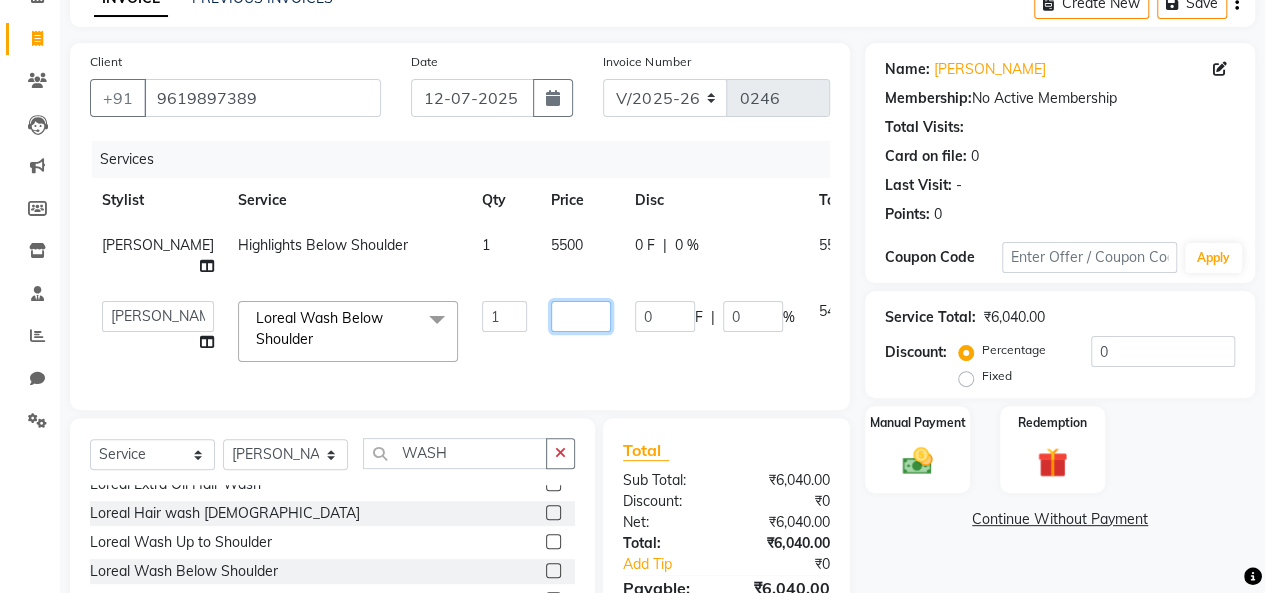 type on "6" 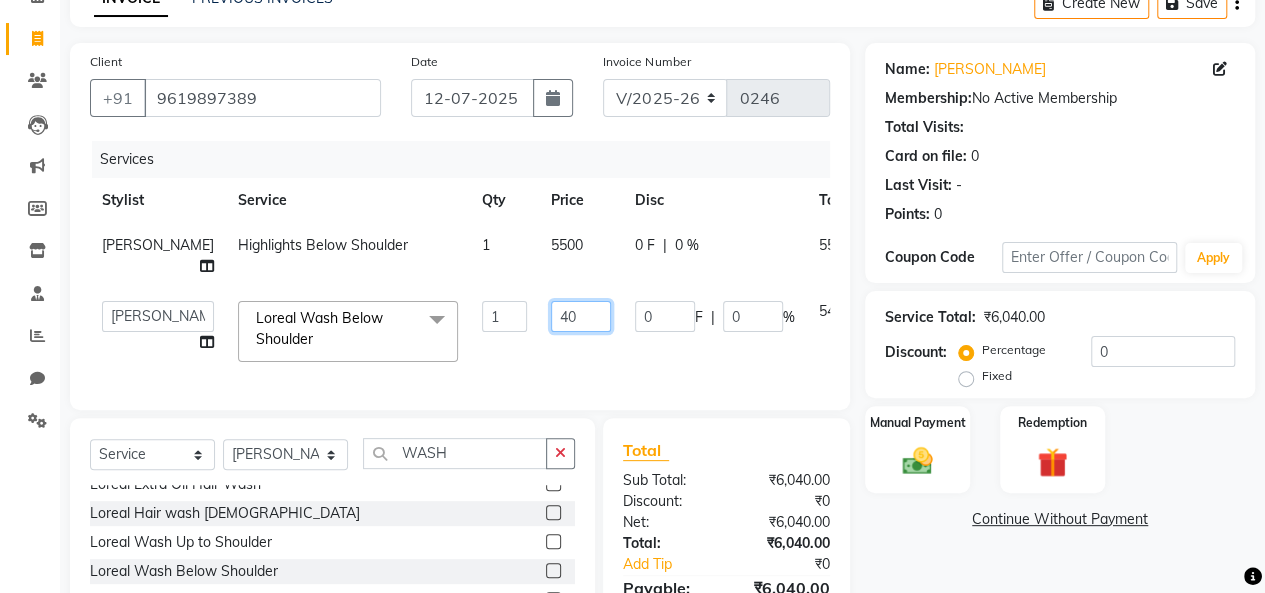 type on "400" 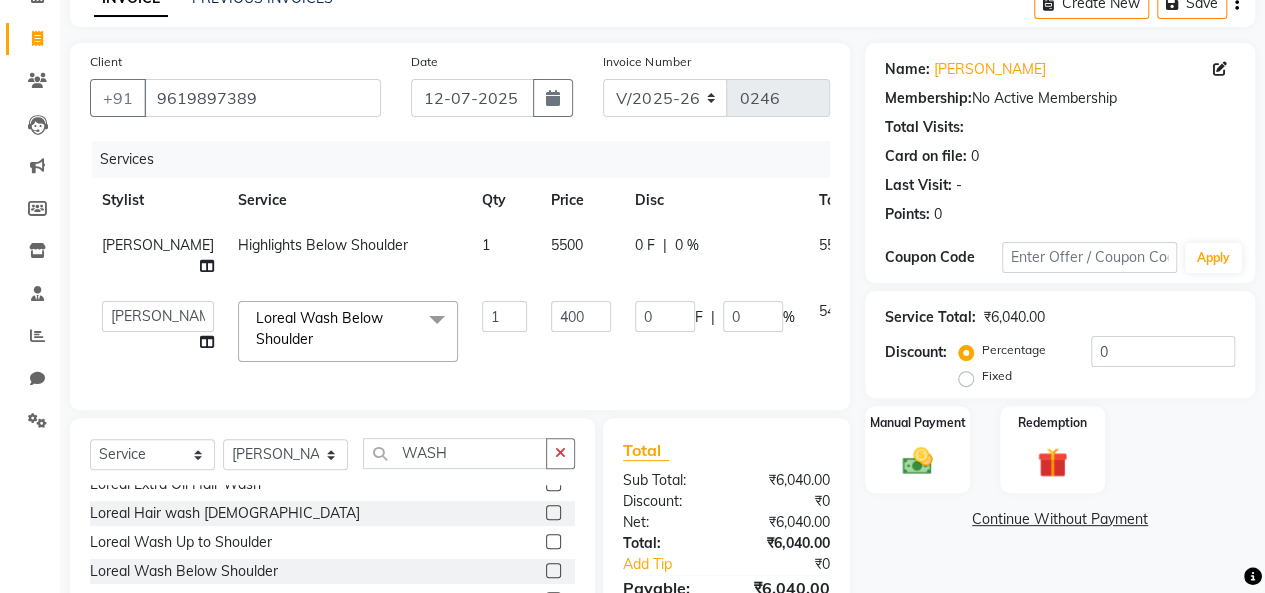 click on "Senior Hair Cut Men With Wash  Creative Hair Cut Men Wash  pre wash  Loreal Extra Oil Hair Wash  Loreal Hair wash Male  Loreal Wash Up to Shoulder  Loreal Wash Below Shoulder  Loreal Wash Up to Waist  Loreal Wash Below Waist  Loreal Metal Dx Extra Oil wash  Loreal Metal Dx Hair wash Male  Loreal Metal Dx Wash Up to 770  Loreal Metal Dx Wash Below 990  Loreal Metal Dx Wash Up to 1155  Loreal Metal Dx Wash Below 1320  Ola plex Wash Men 605  Ola plex Wash Up to Neck 715  Ola plex Wash Up to Shoulder  Ola plex Wash Below Shoulder  Ola plex Wash Up to Waist  Ola plex Wash Below Waist  Moroccanoil Hair wash Up to 550  Moroccanoil Hair wash Up to 770  Moroccanoil Hair wash Below 990  Moroccanoil Hair wash Up to 1155  Moroccanoil Hair wash Below 1320  Naturica Repairing Hair wash Men 550  Naturica Repairing Hair wash Up to 660  Naturica Repairing Hair wash Below 770  Naturica Repairing Hair wash Up to 990  Naturica Repairing Hair wash Below 1210  Qod Hair Wash Up to 660  Qod Hair Wash Below 770" 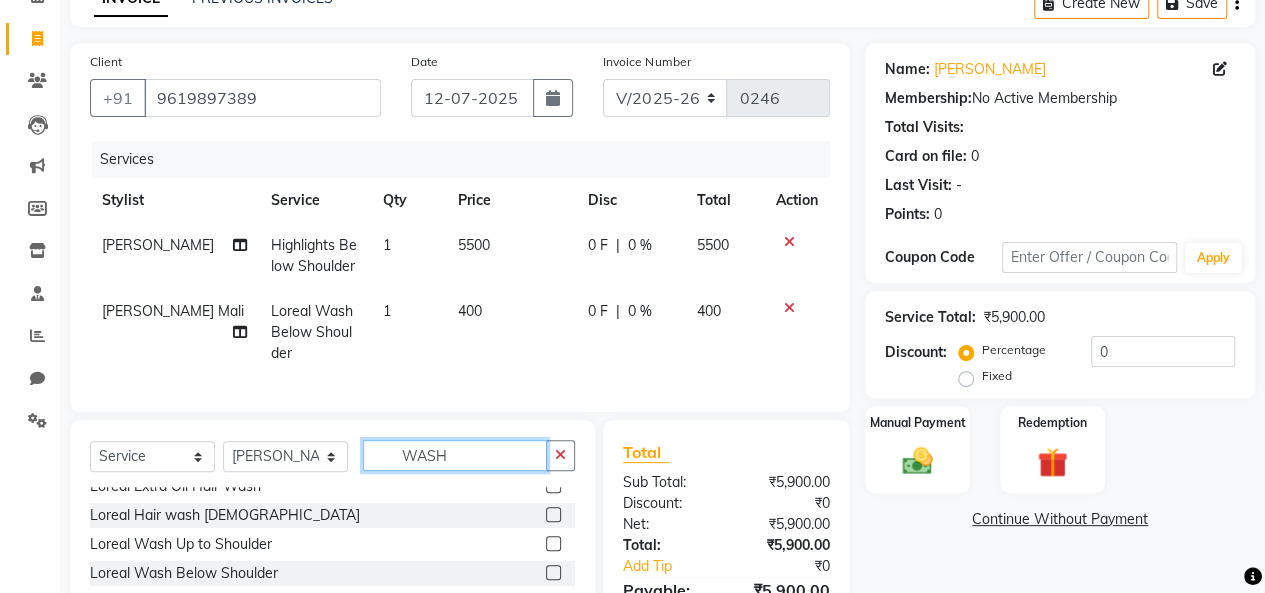 click on "WASH" 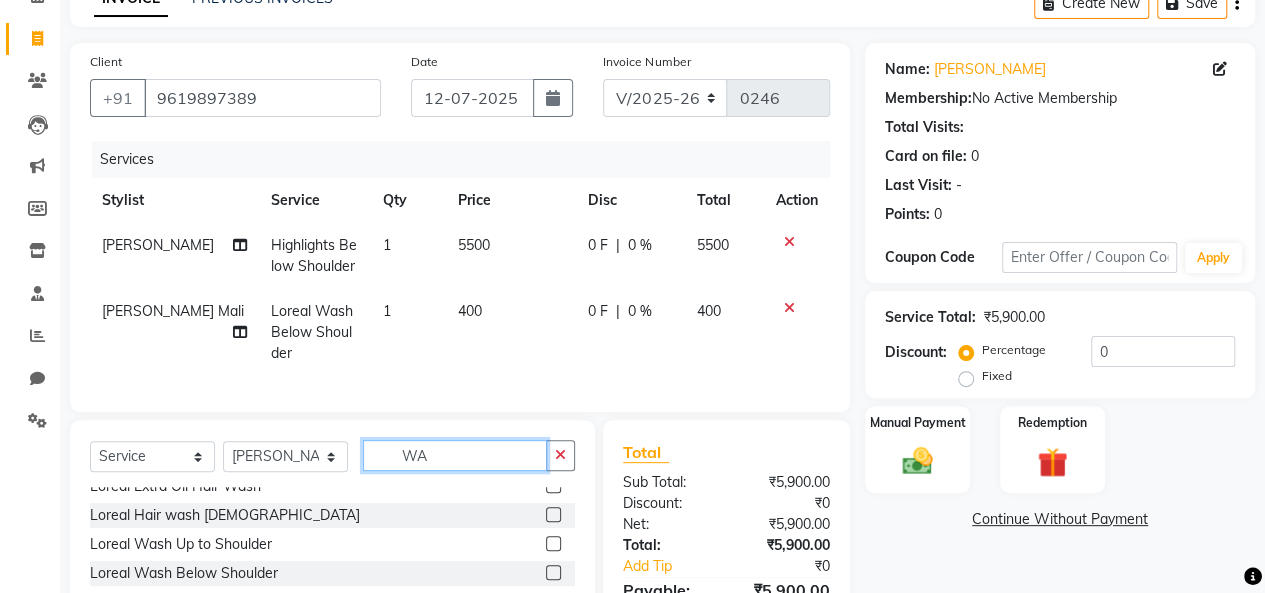 type on "W" 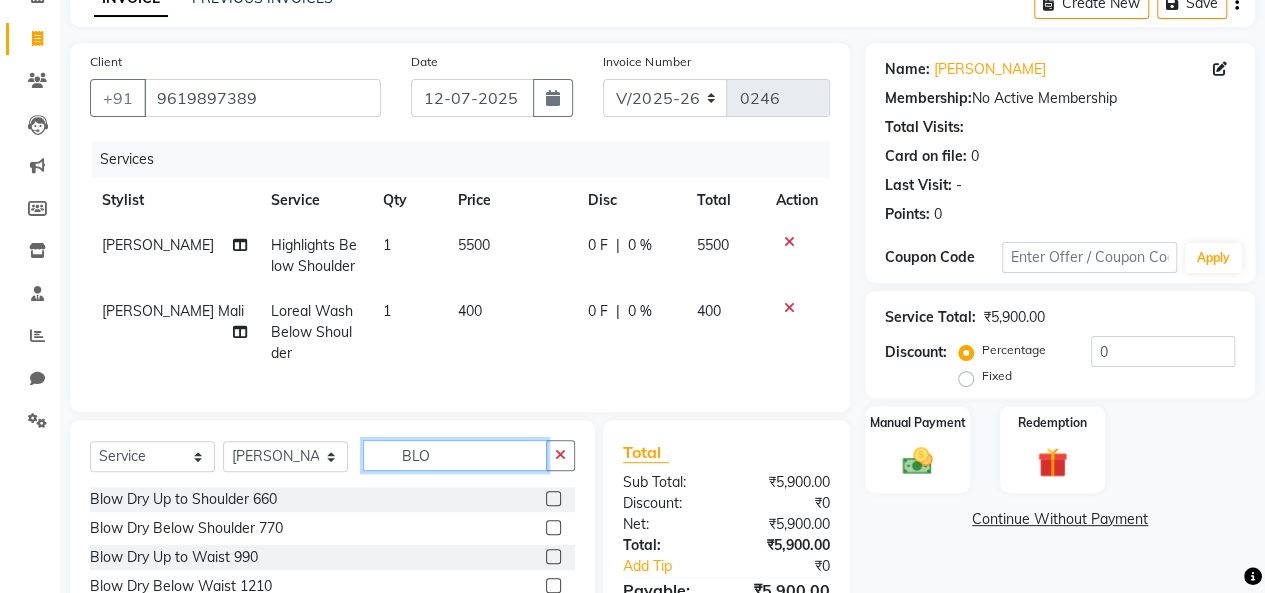 scroll, scrollTop: 0, scrollLeft: 0, axis: both 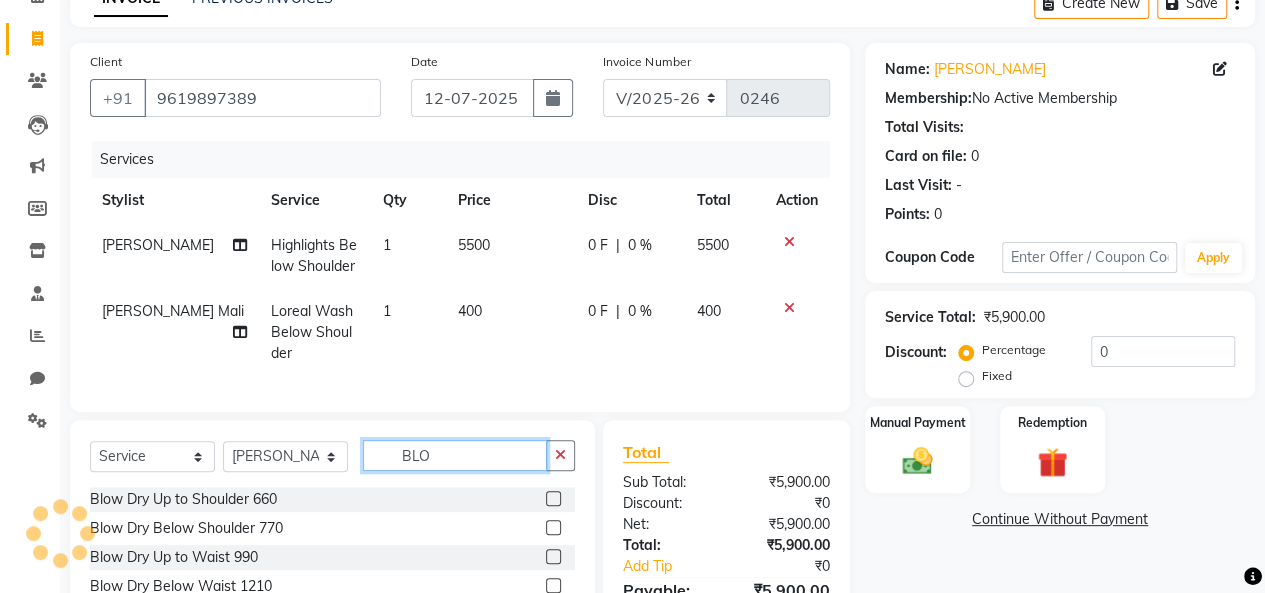 type on "BLO" 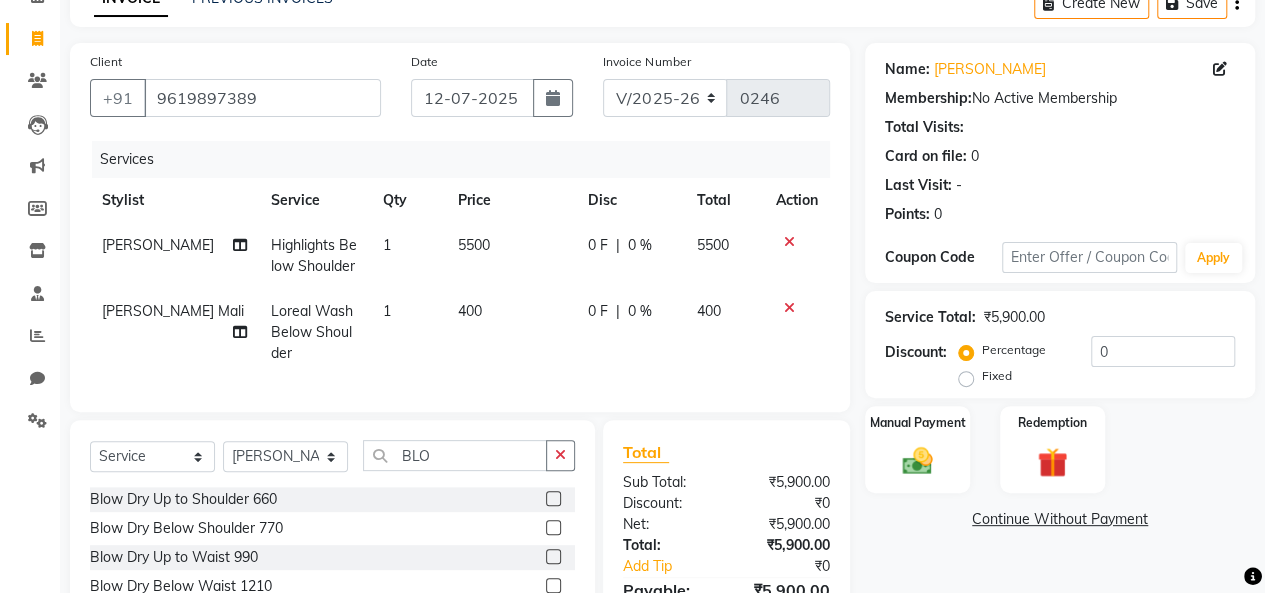 click 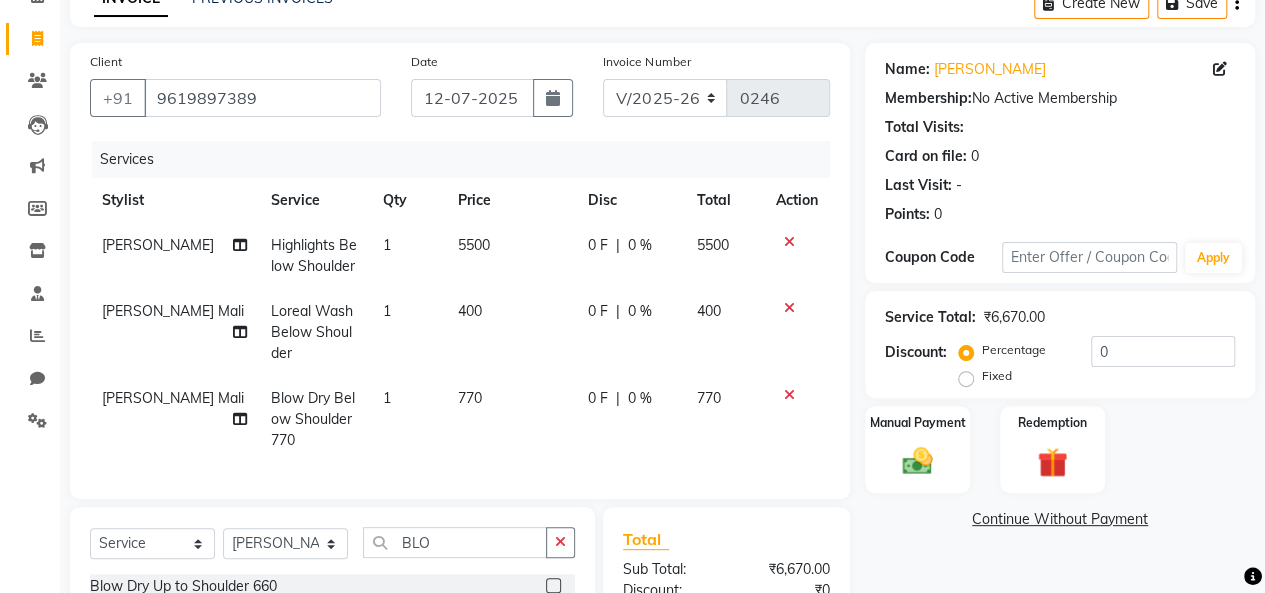 checkbox on "false" 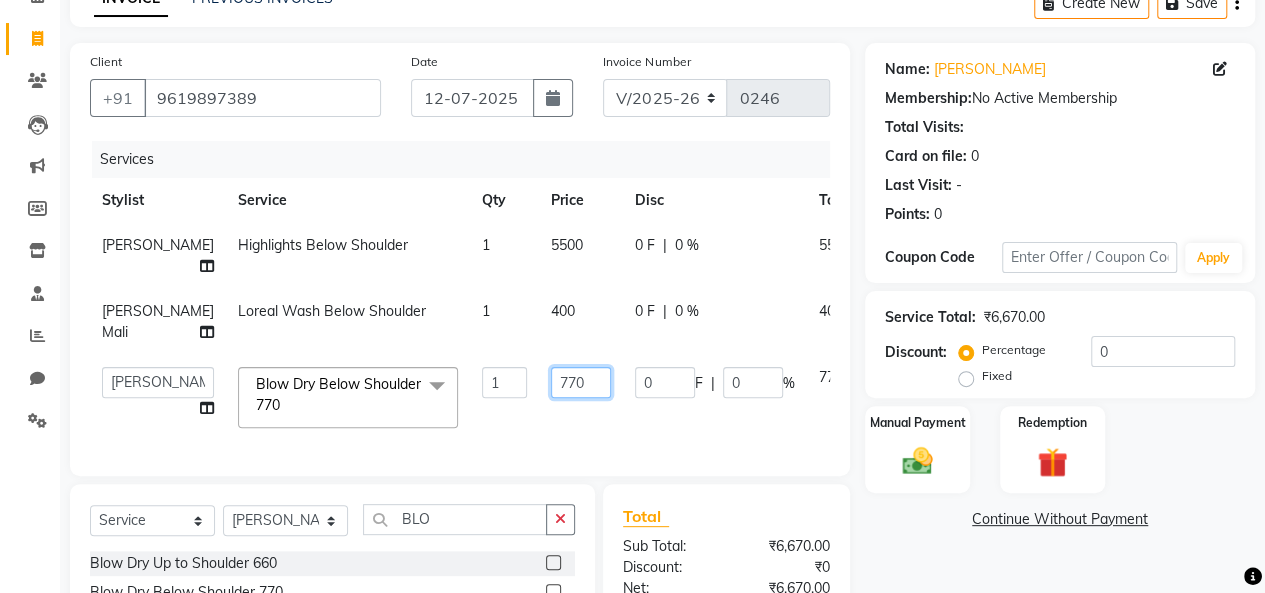 click on "770" 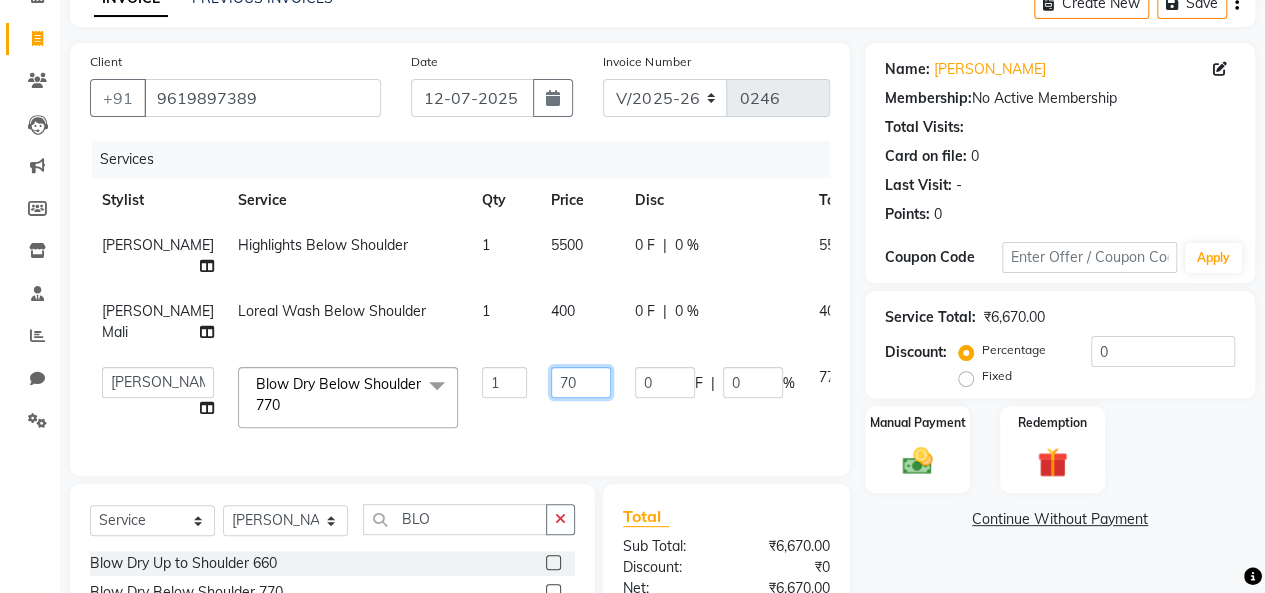 type on "700" 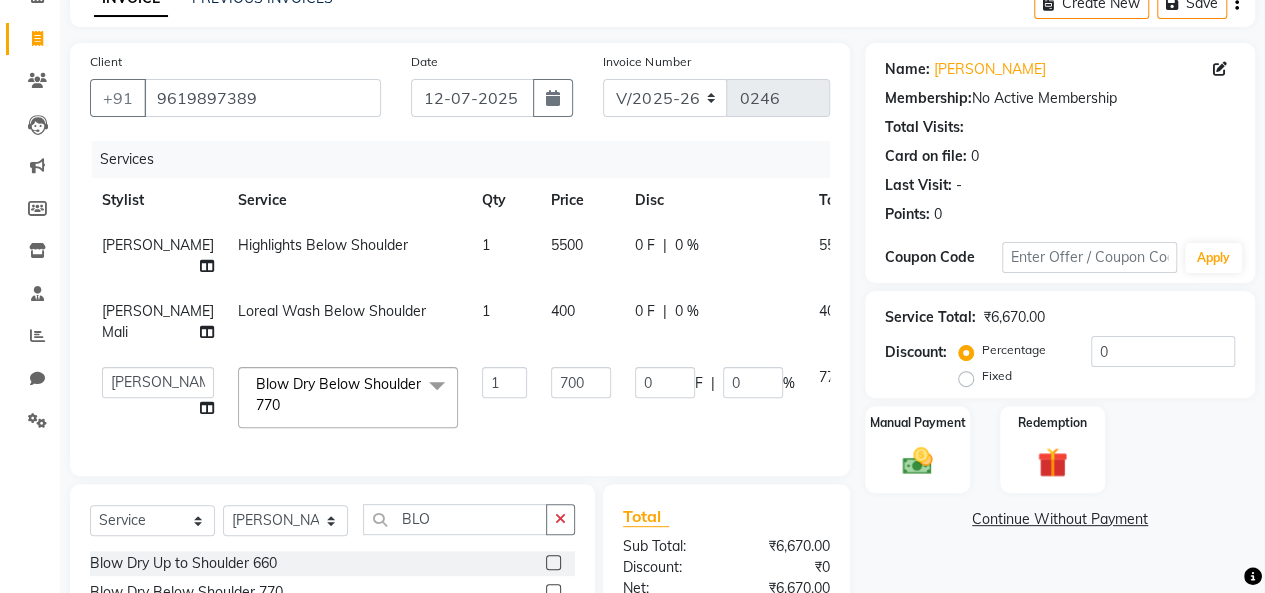 click on "Beena jaiswar   deependra parking   FARHANA   Gautam master   Luv kush tripathi   Nitin Parmar   Ravi sharma   Roshni gupta   shakiba barbhuiya   Subhankar Mali   Veronica d Souza  Blow Dry Below Shoulder 770  x Mens Hair Setting Haircut Kids (Boy) Below 8yrs Master Haircut Men  Senior Hair Cut Men With Wash Creative Hair Cut Men Wash pre wash Beard Trim Beard Styling Shave Head Shave Baby Mundan Male Trim Under arm Male Trim Arms Male Trim Half Legs Male Trim Half front/Back Eye Brow Color Streak Men Side Locks Color Moustache Color Beard Color Global Color (Majirel) Men Global Color (Inoa) Men Pre Lightening Men Highlights Men Fringe Female Haircut (One Length Trim) Haircut Kids (Girl) Below 8yrs Female Haircut (Senior stylist) W/O Female Hair updo Female Haircut (Creative stylist) W/O Per Chunk/Streak Women 440 Root touch up Touch up Majirel Touch up Schwarzkopf  Inoa TOUCH UP CROWN Global Inoa/Majirel/Schwarzkopf Up 3850 Global Inoa/Majirel/Schwarzkopf Up 6050 Global LOREAL  PIXSI  Global  SHORT LENTH 1" 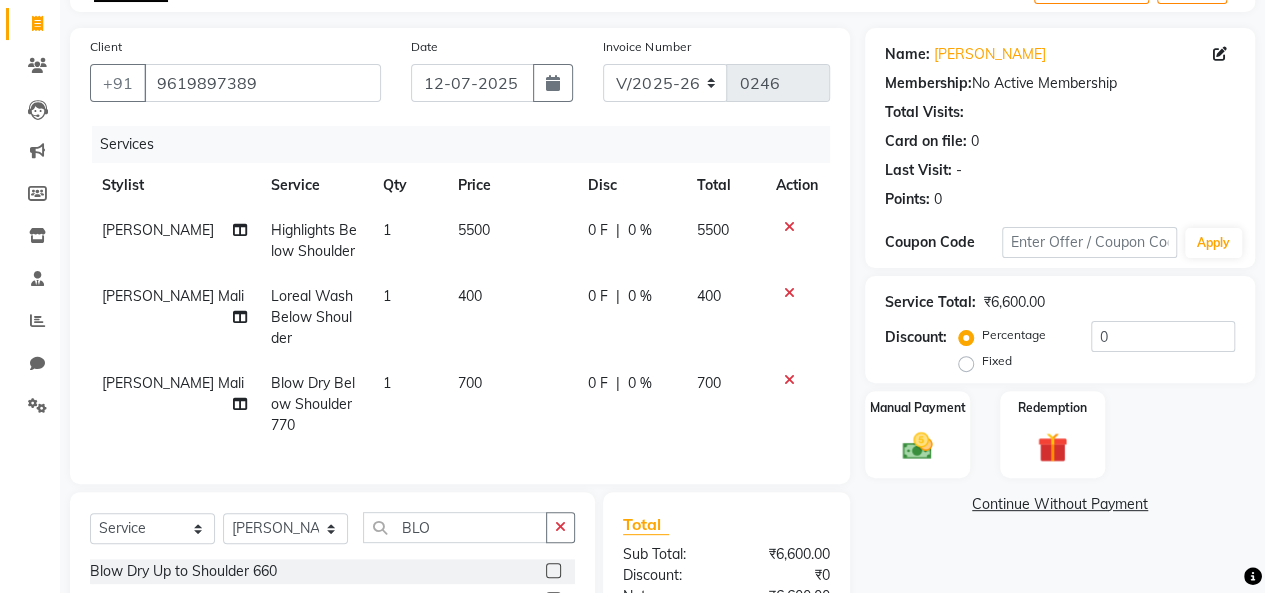 scroll, scrollTop: 107, scrollLeft: 0, axis: vertical 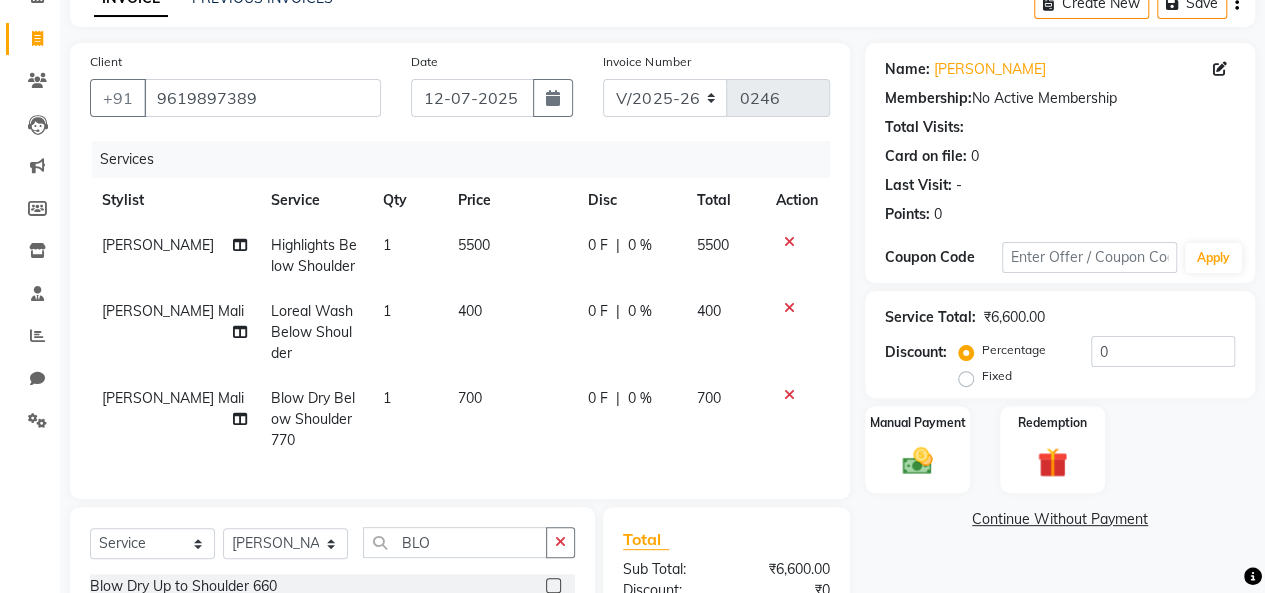 click on "5500" 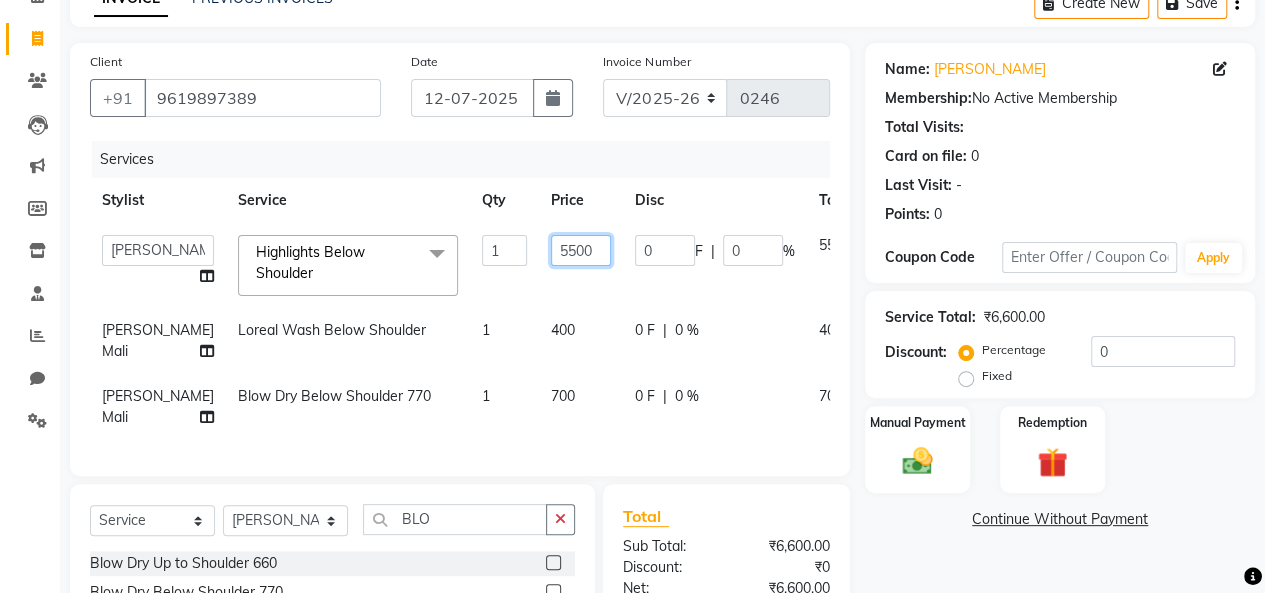 click on "5500" 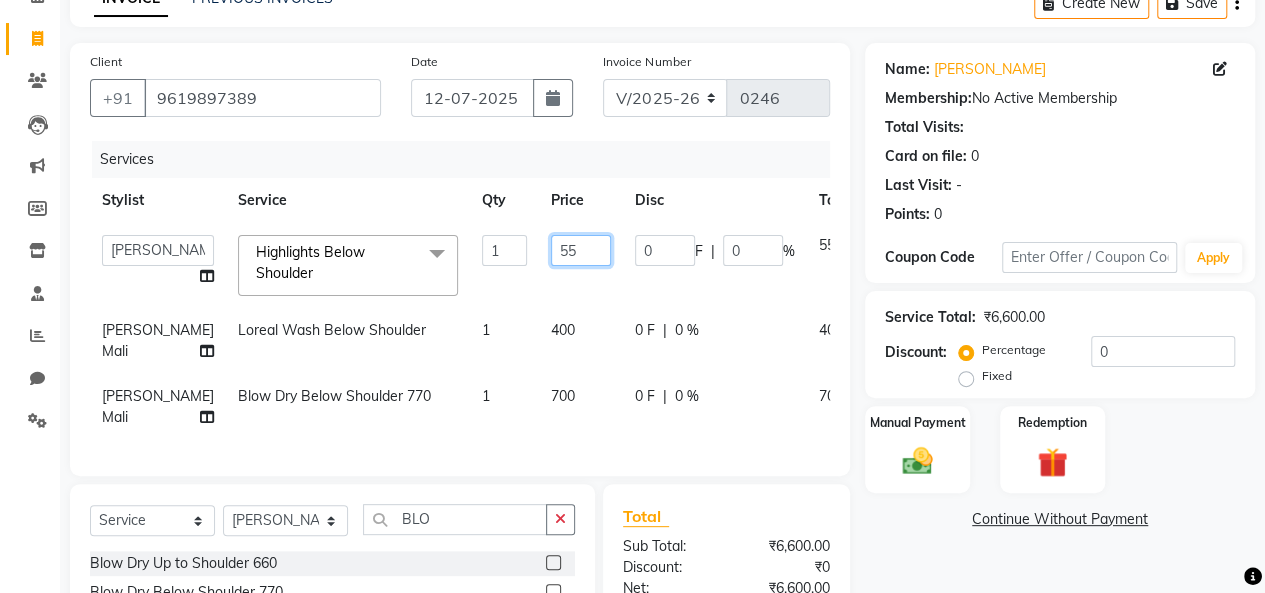 type on "5" 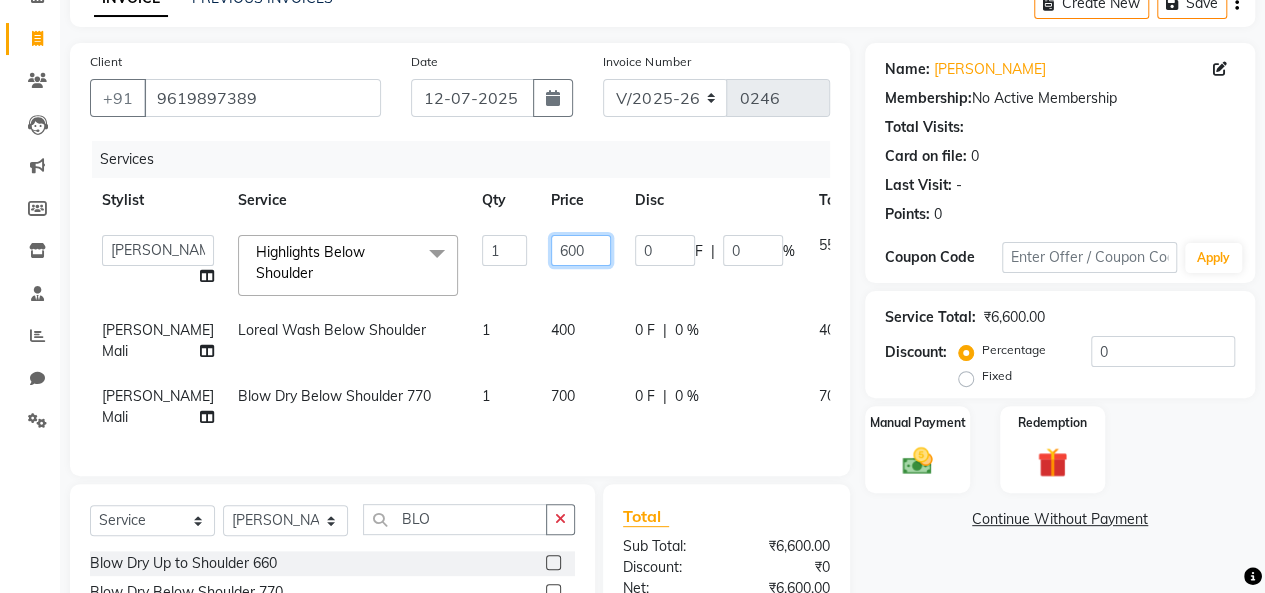type on "6000" 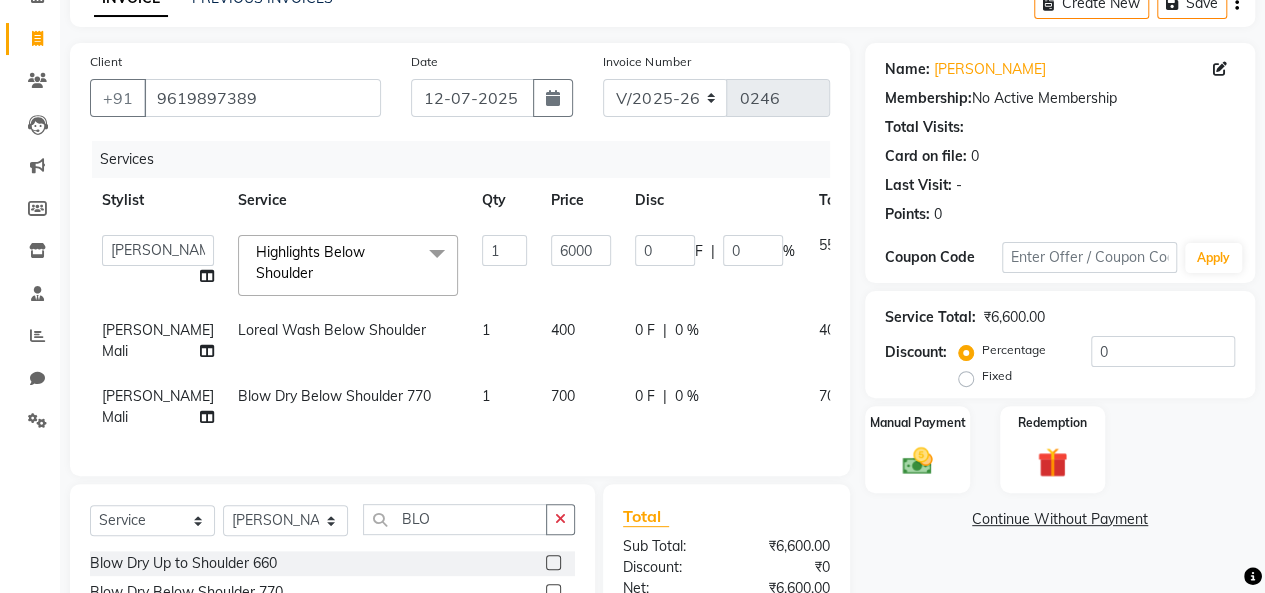 click on "700" 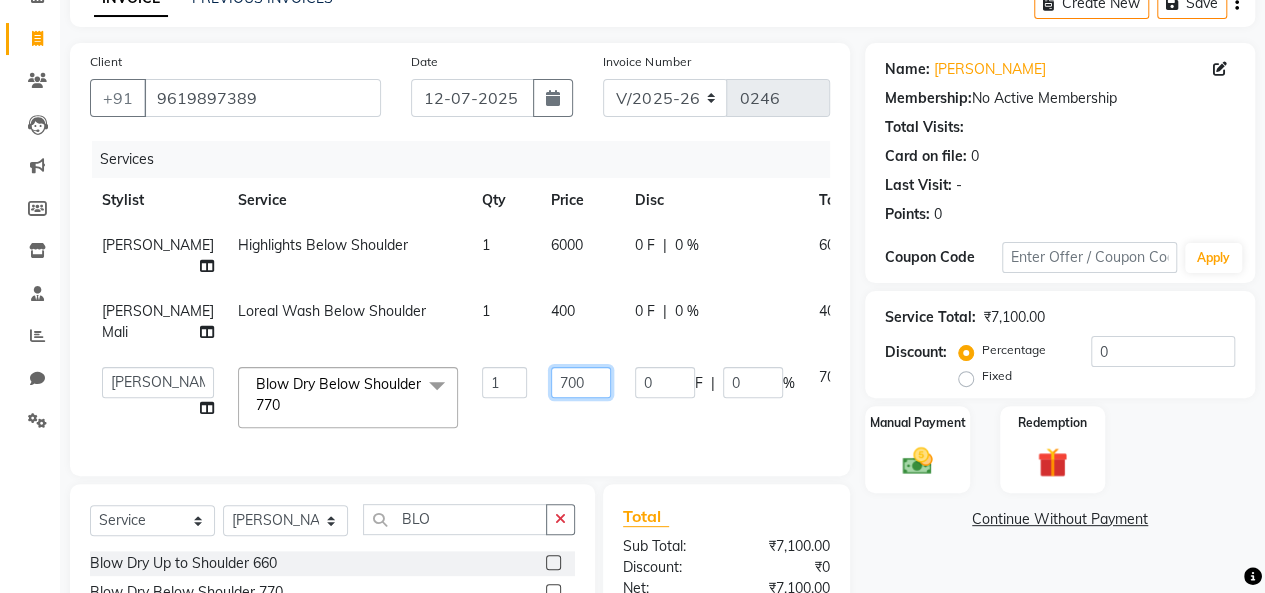 click on "700" 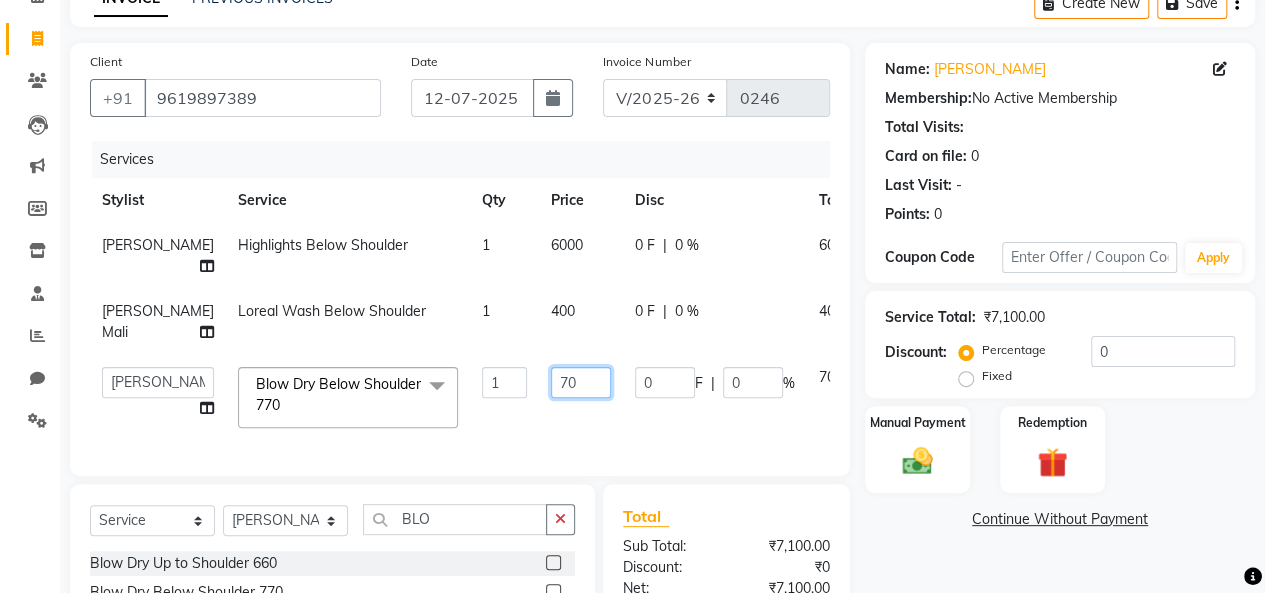 type on "7" 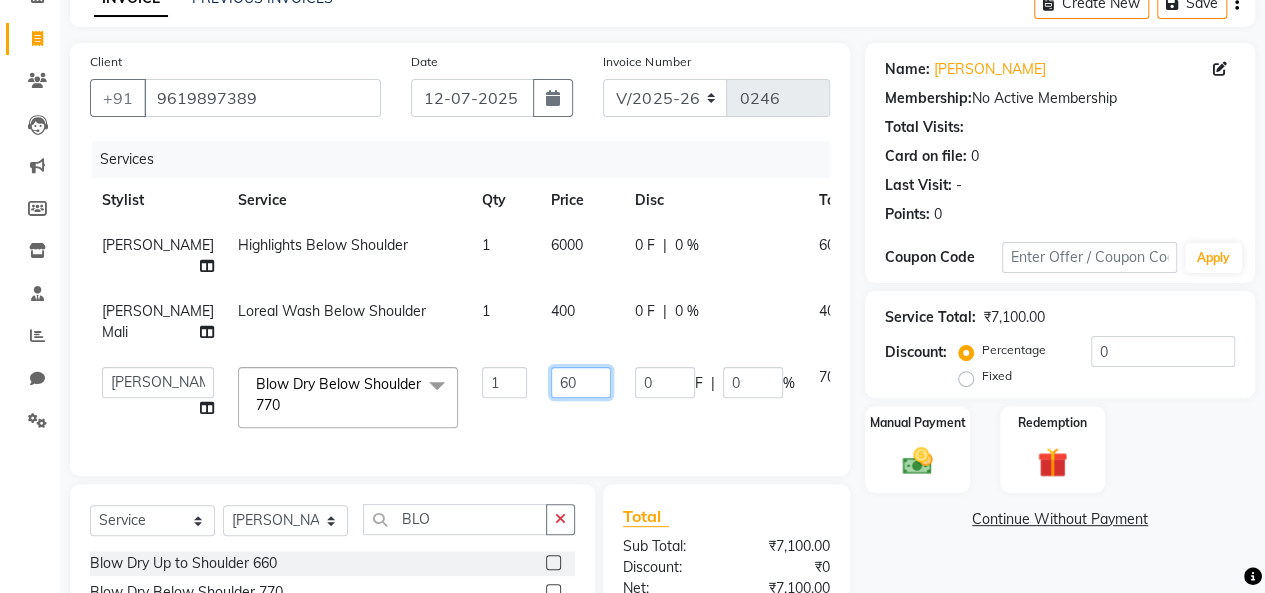 type on "600" 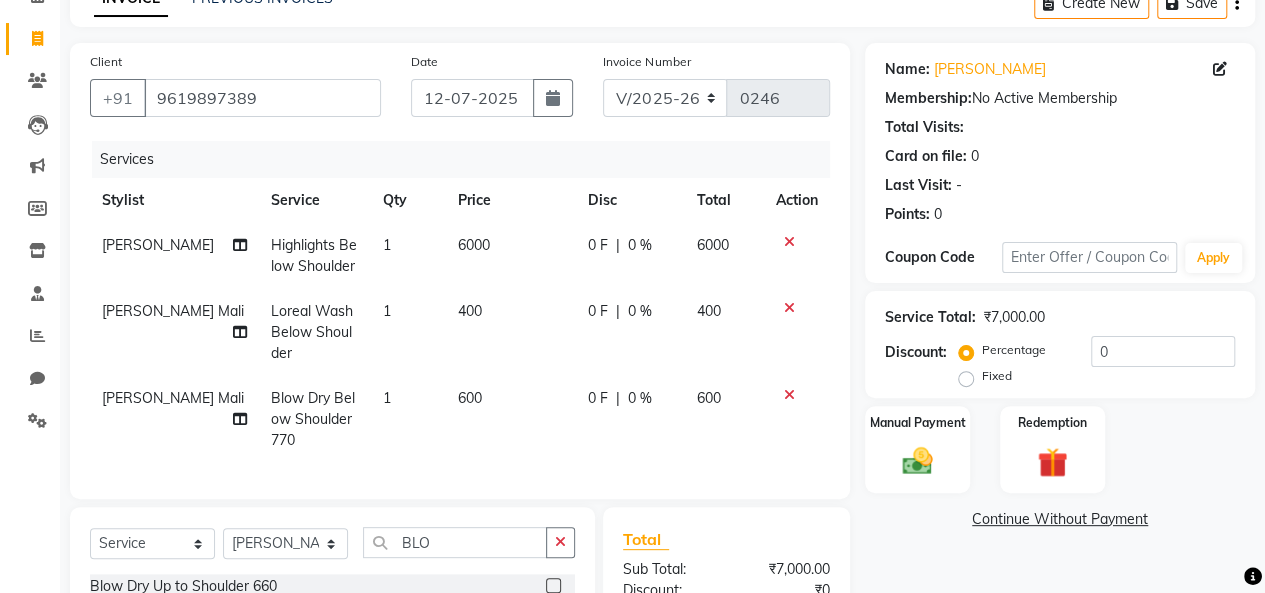 click on "0 F | 0 %" 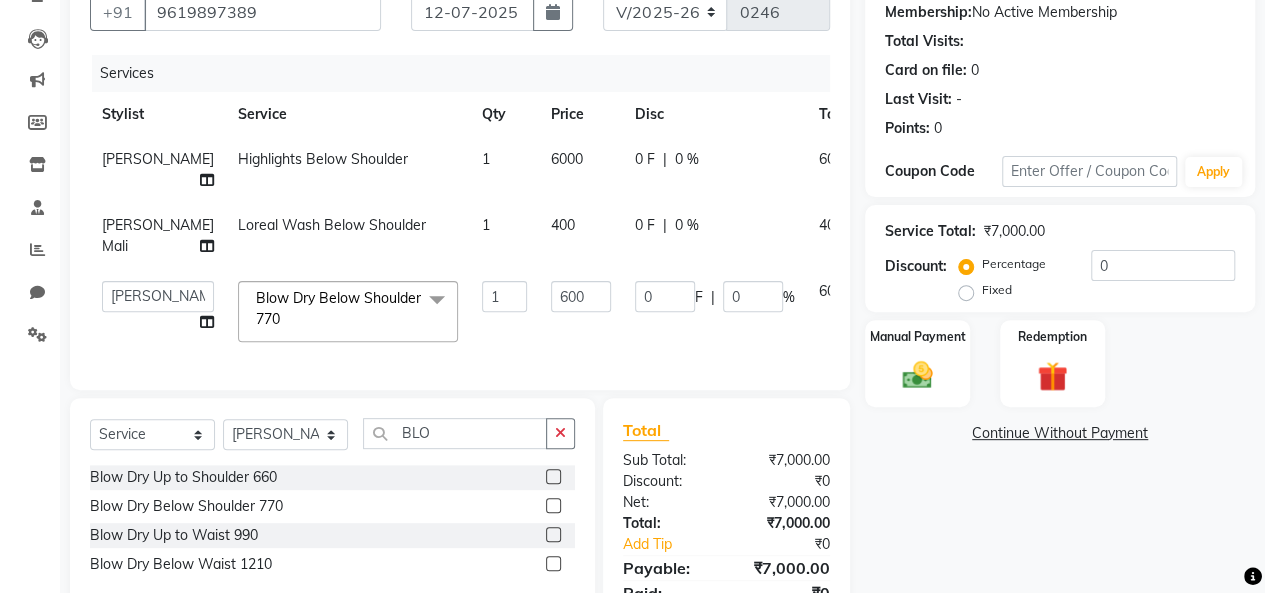 scroll, scrollTop: 292, scrollLeft: 0, axis: vertical 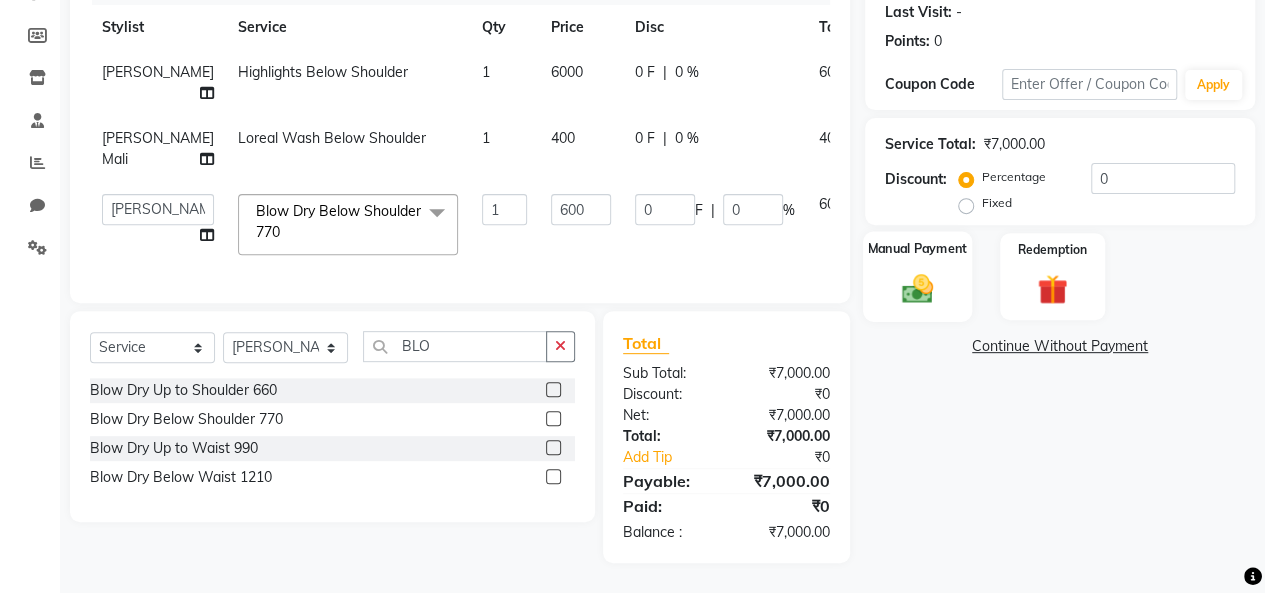 click on "Manual Payment" 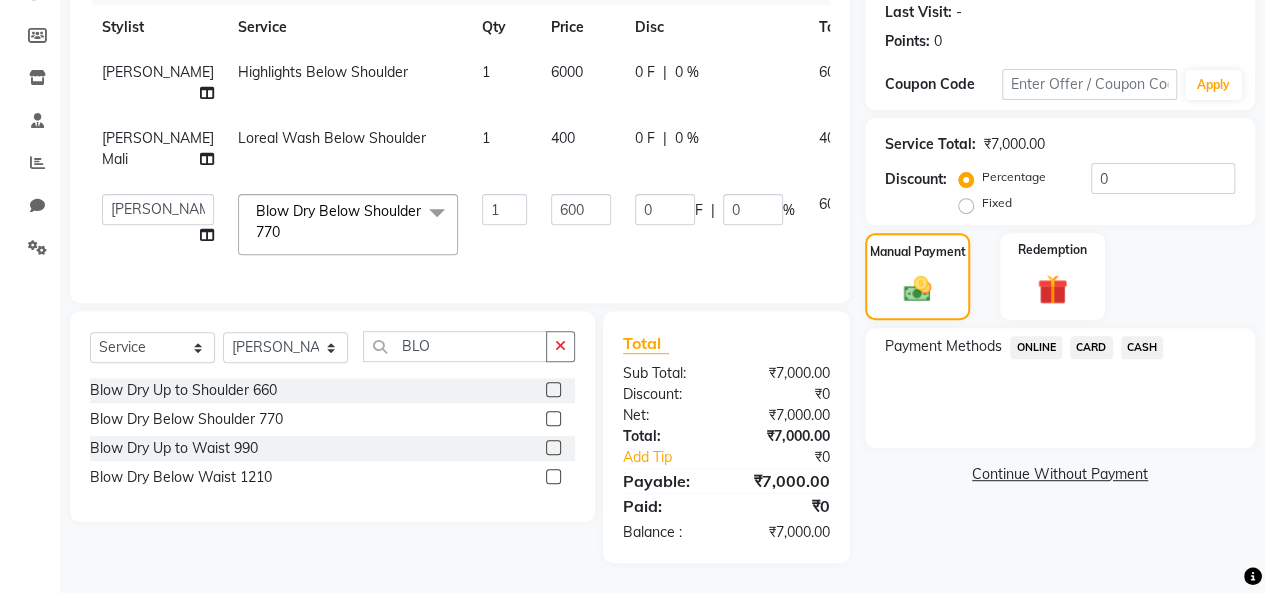 click on "ONLINE" 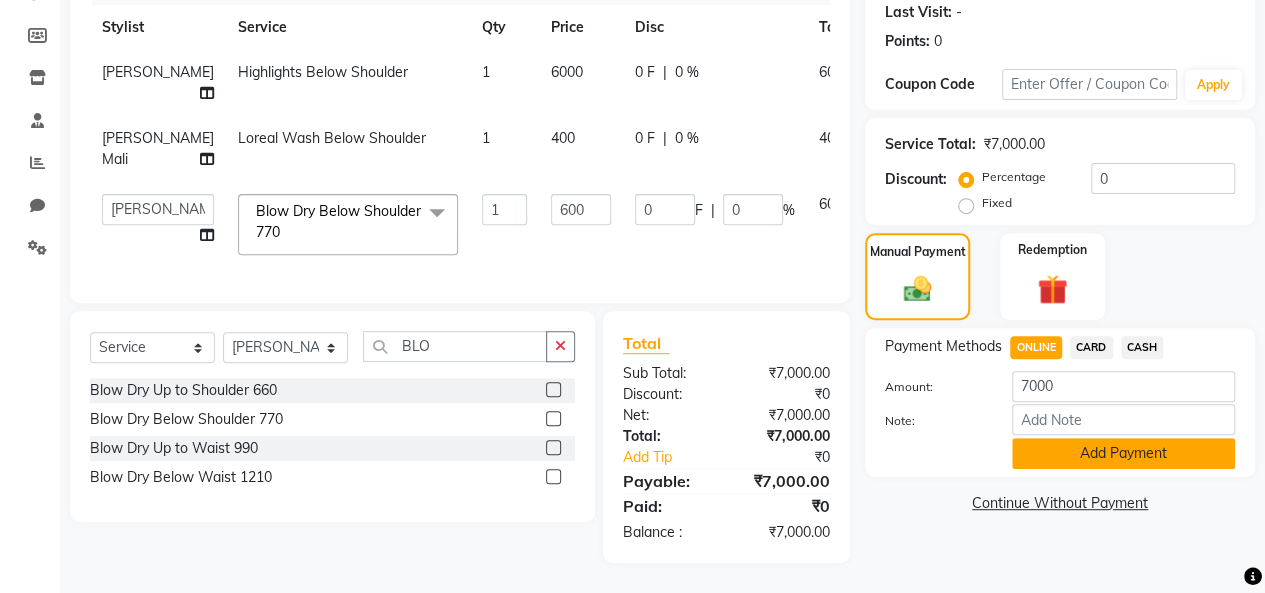 click on "Add Payment" 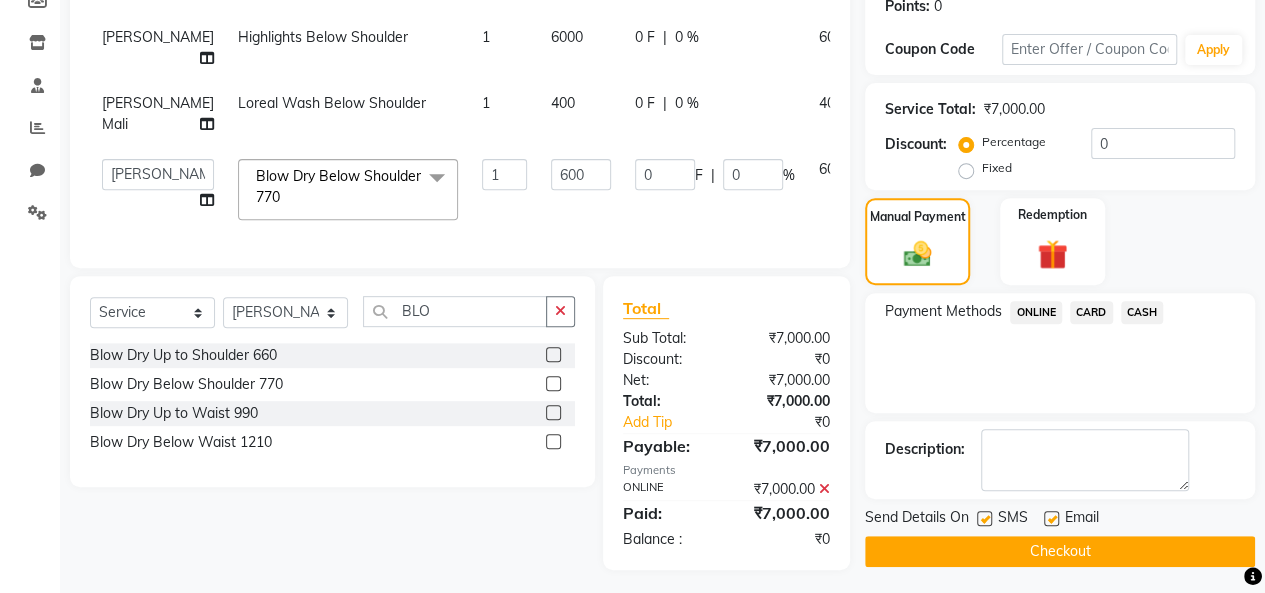 scroll, scrollTop: 334, scrollLeft: 0, axis: vertical 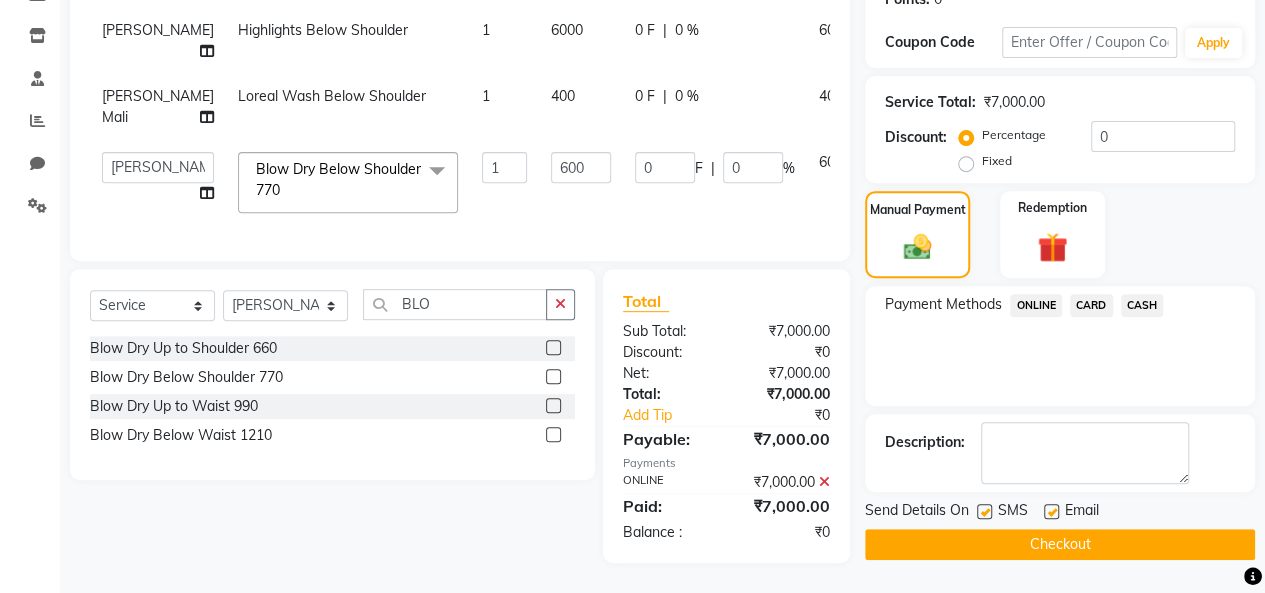 click on "Checkout" 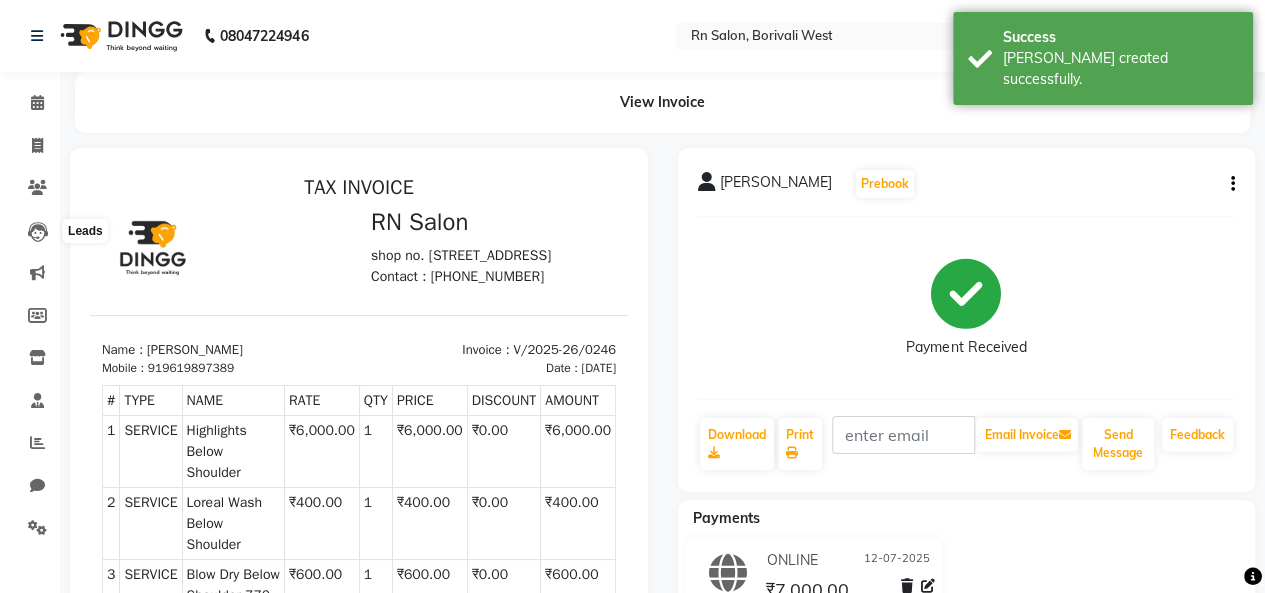 scroll, scrollTop: 0, scrollLeft: 0, axis: both 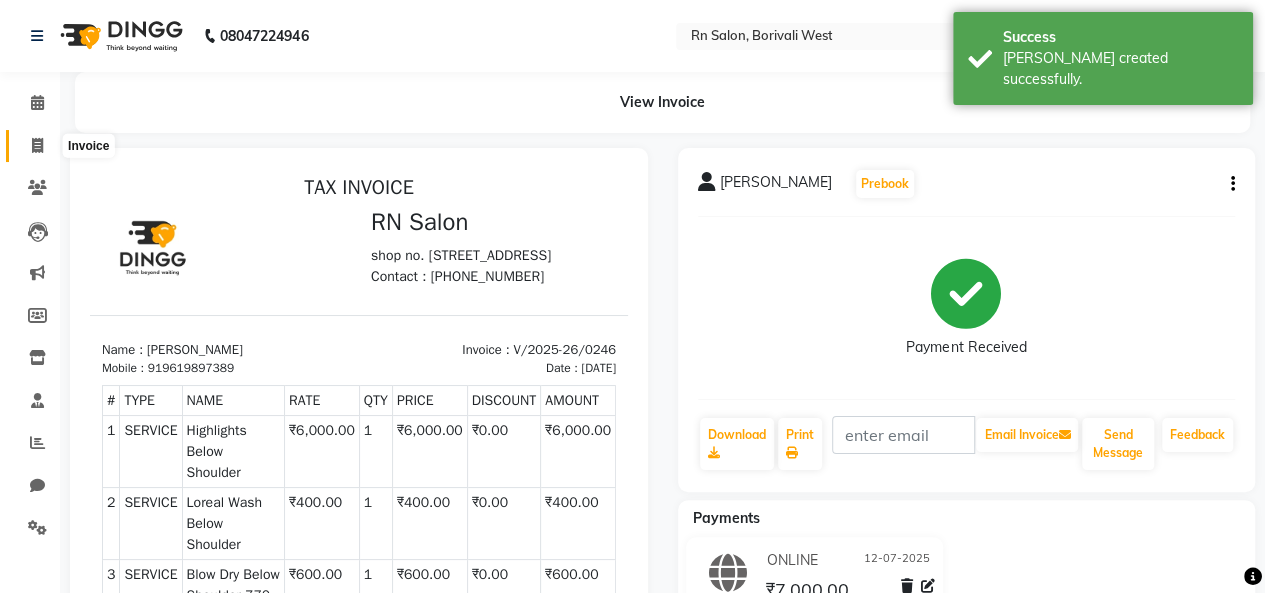 click 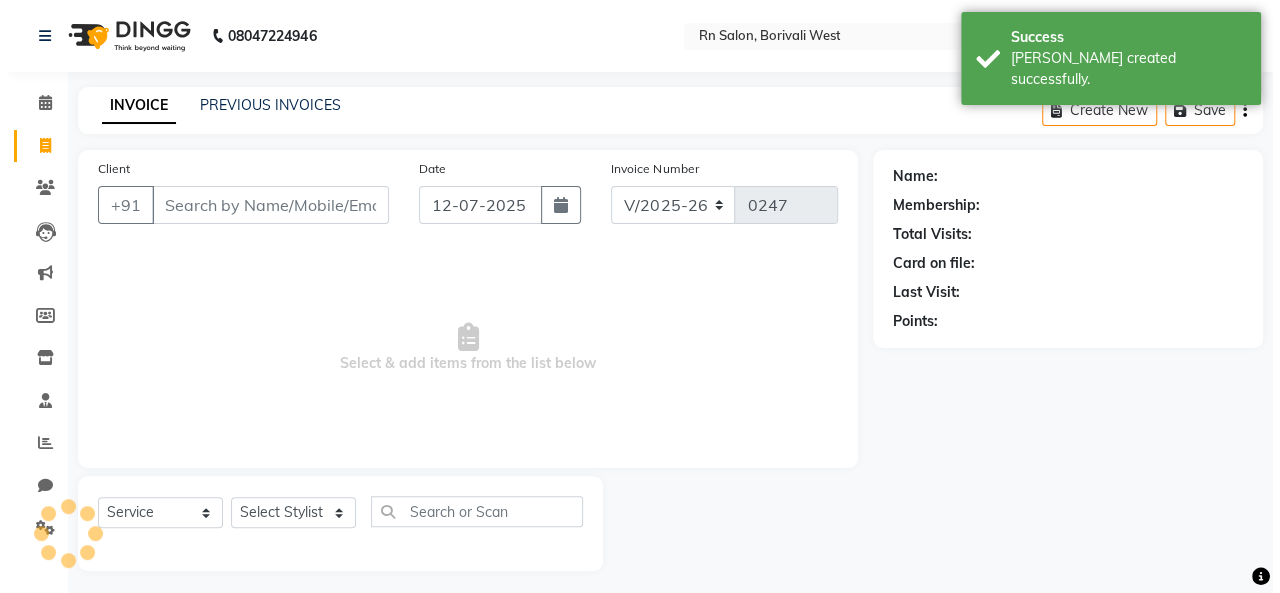 scroll, scrollTop: 7, scrollLeft: 0, axis: vertical 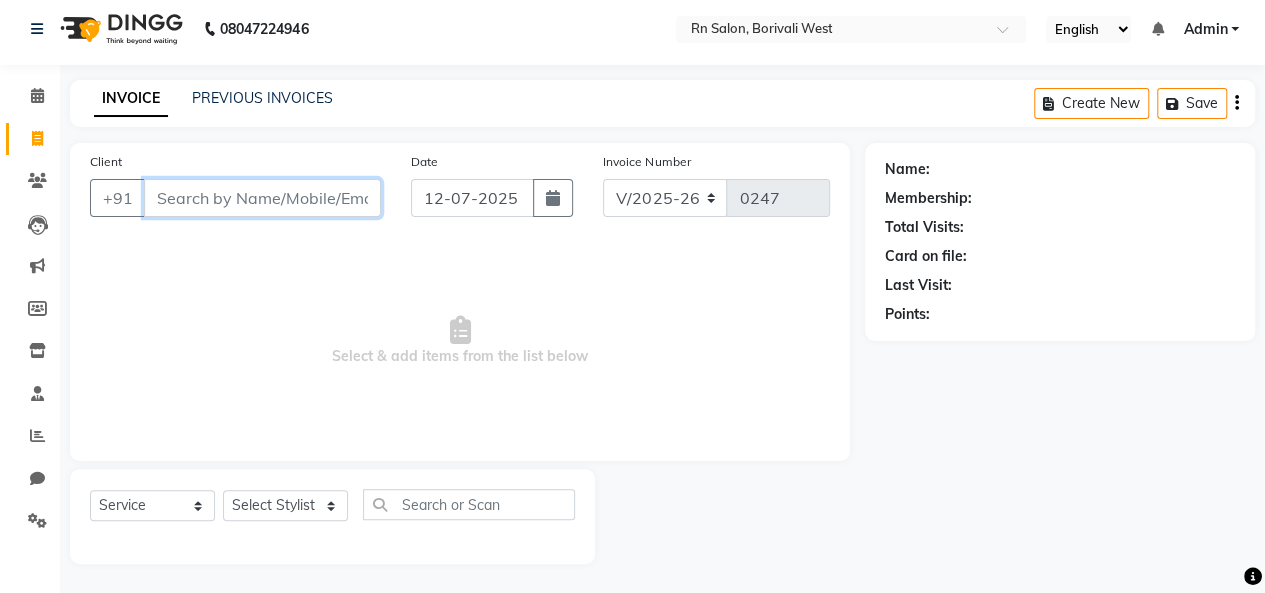 click on "Client" at bounding box center [262, 198] 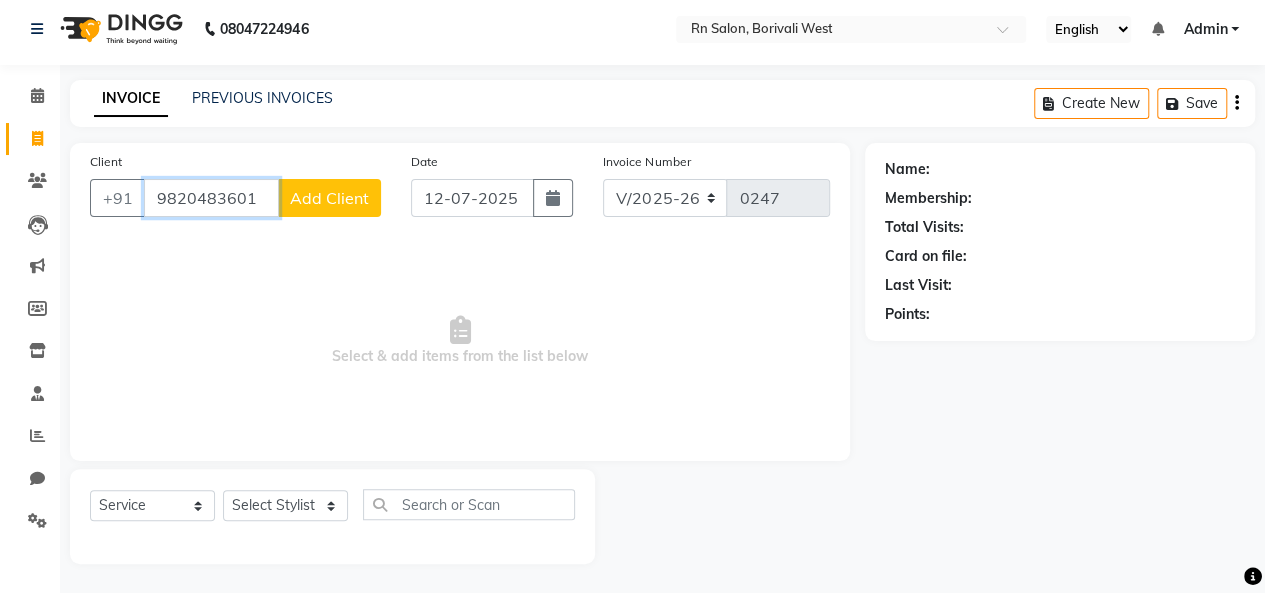 type on "9820483601" 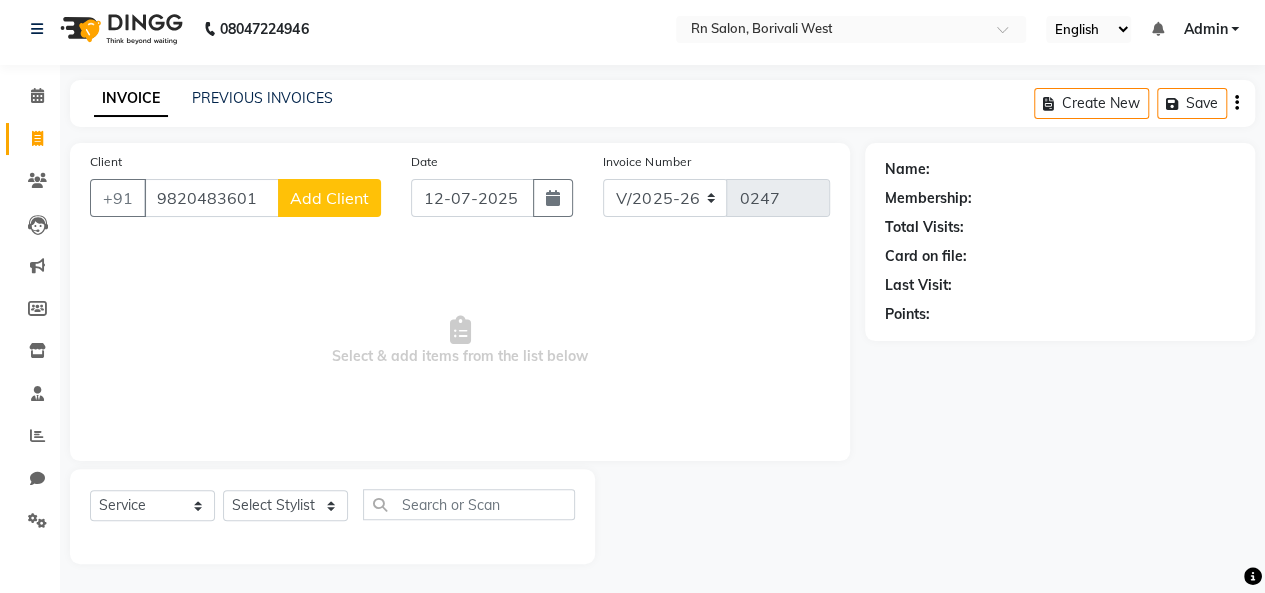 click on "Add Client" 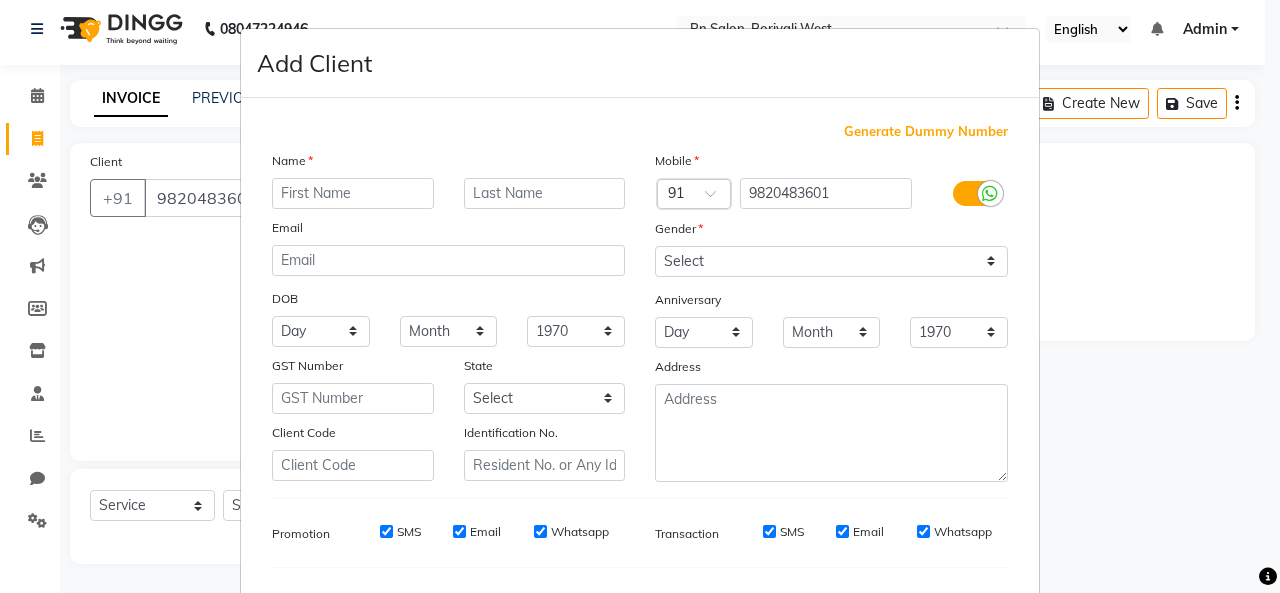 click at bounding box center [353, 193] 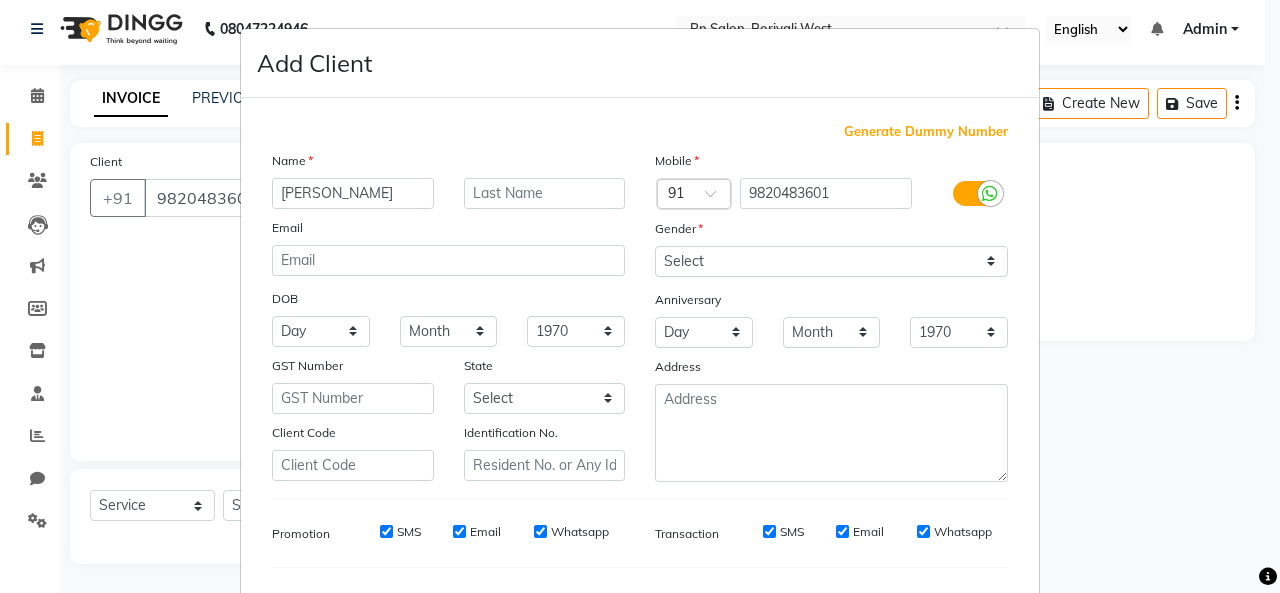 scroll, scrollTop: 100, scrollLeft: 0, axis: vertical 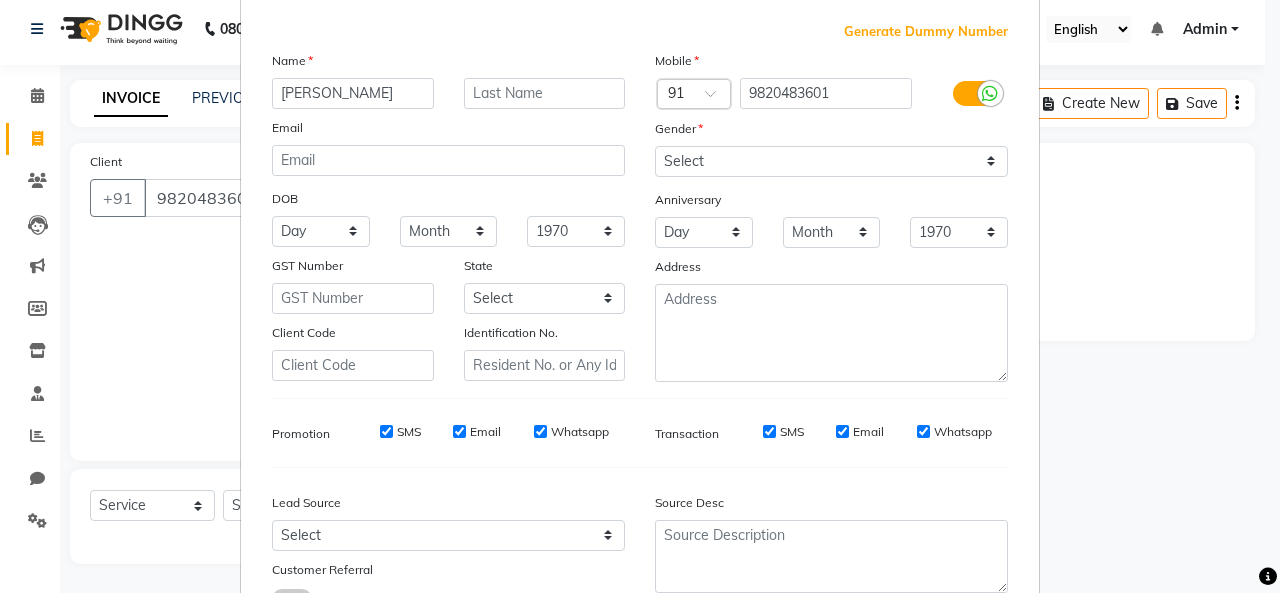 type on "MEHUL SHAAH" 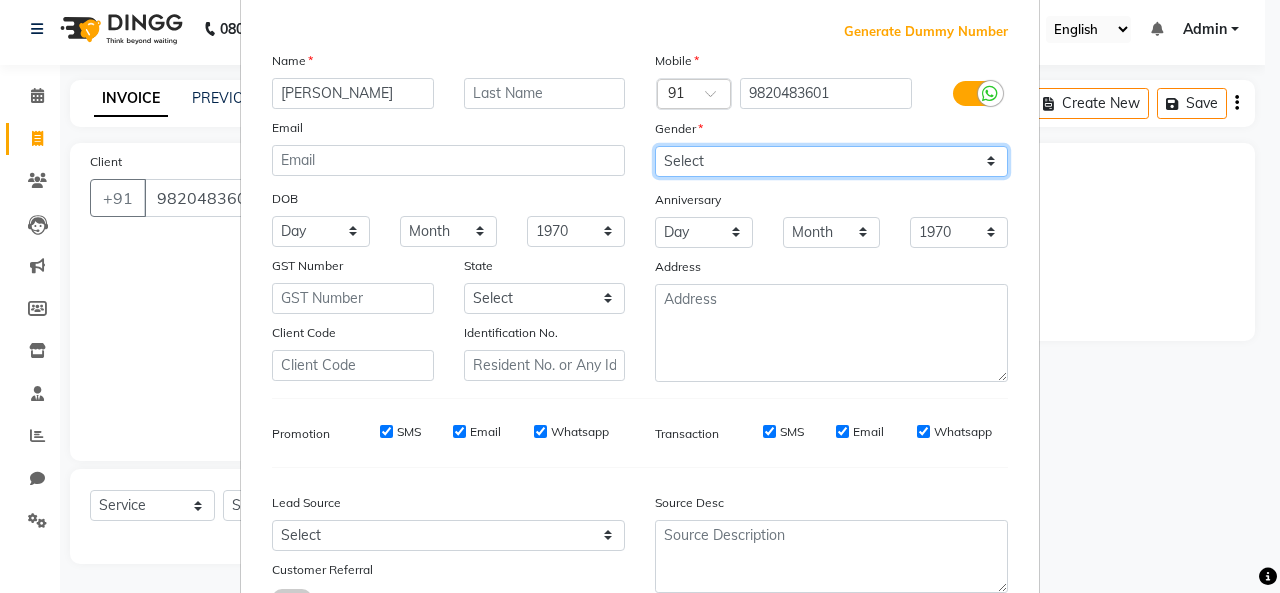 click on "Select Male Female Other Prefer Not To Say" at bounding box center [831, 161] 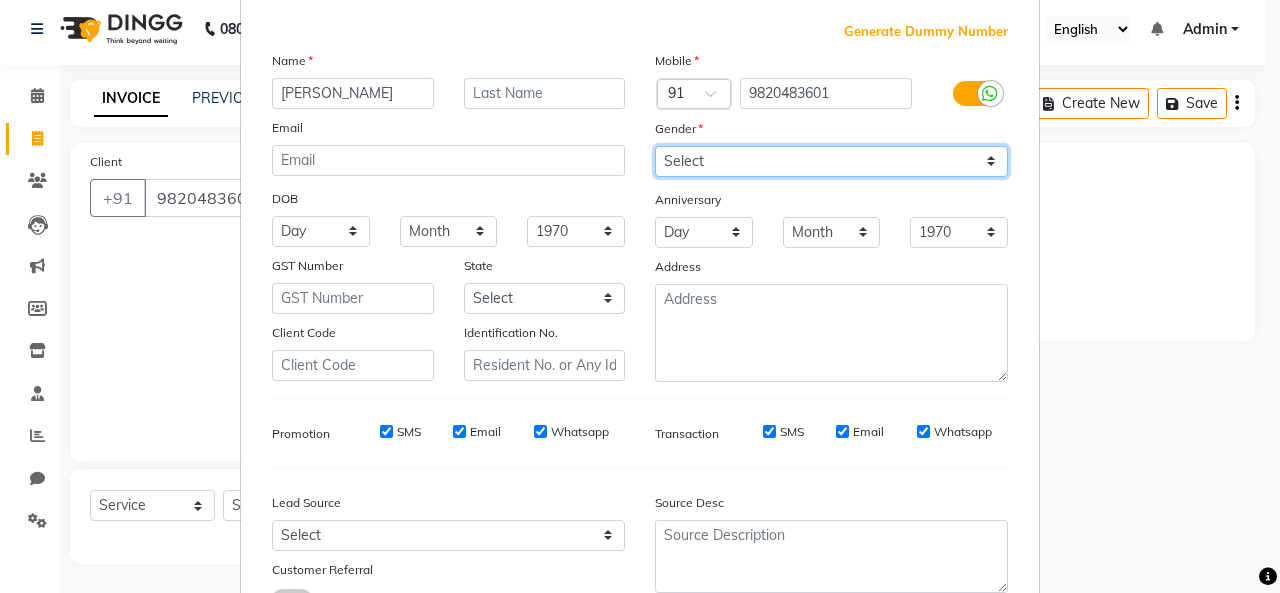 select on "male" 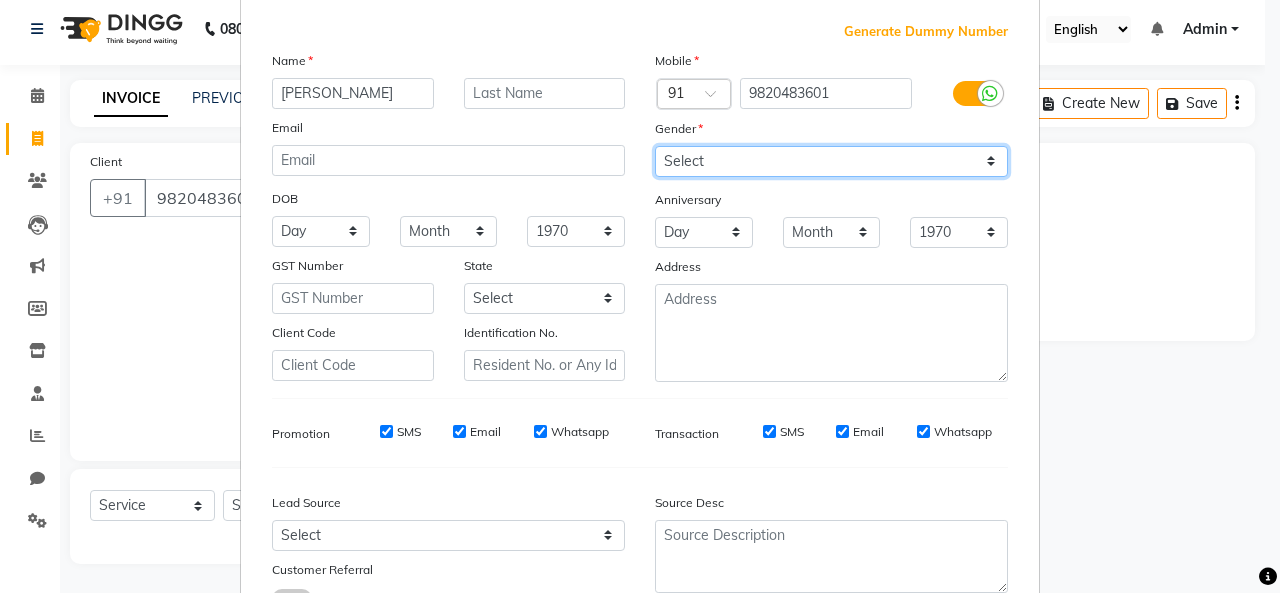 click on "Select Male Female Other Prefer Not To Say" at bounding box center [831, 161] 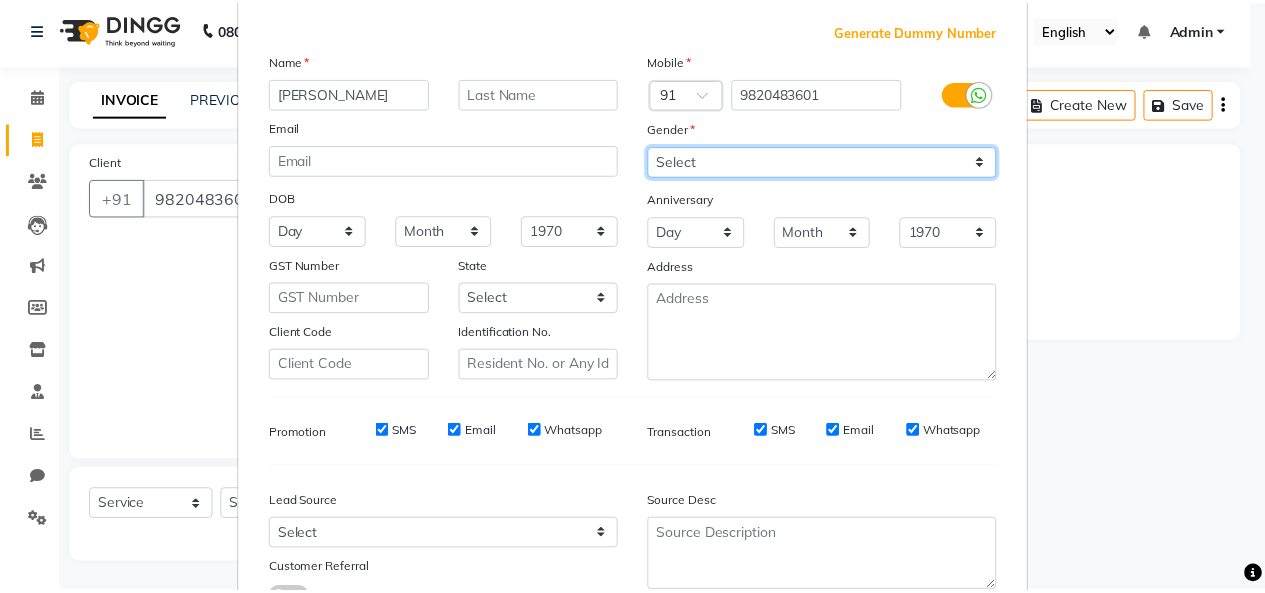 scroll, scrollTop: 252, scrollLeft: 0, axis: vertical 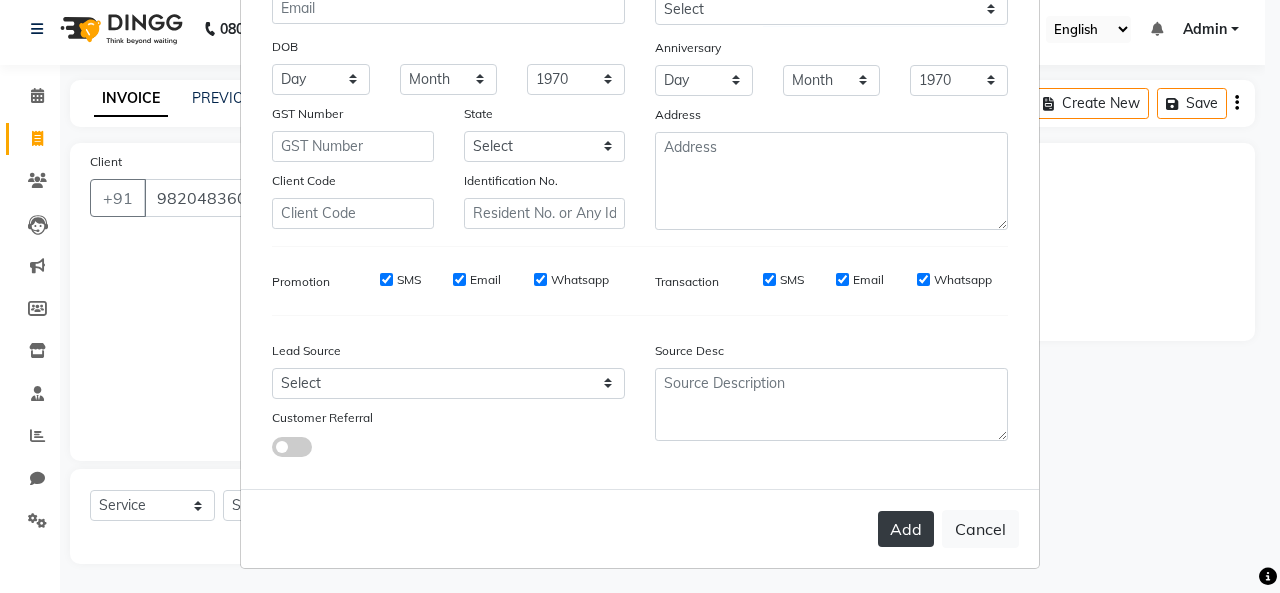 click on "Add" at bounding box center (906, 529) 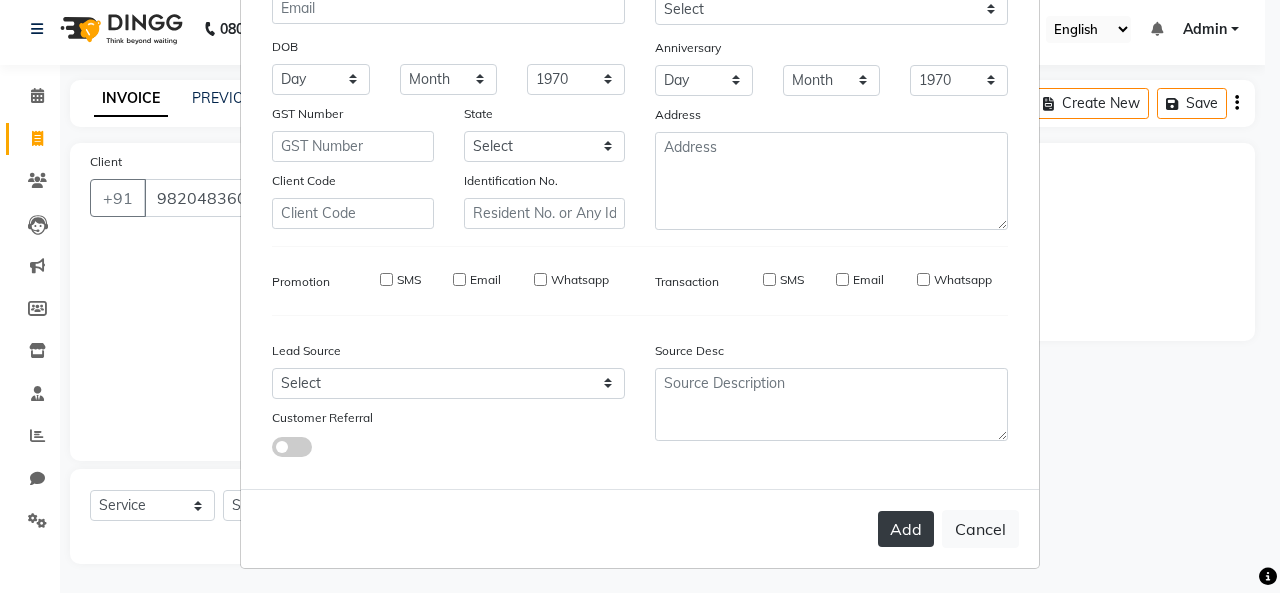 type 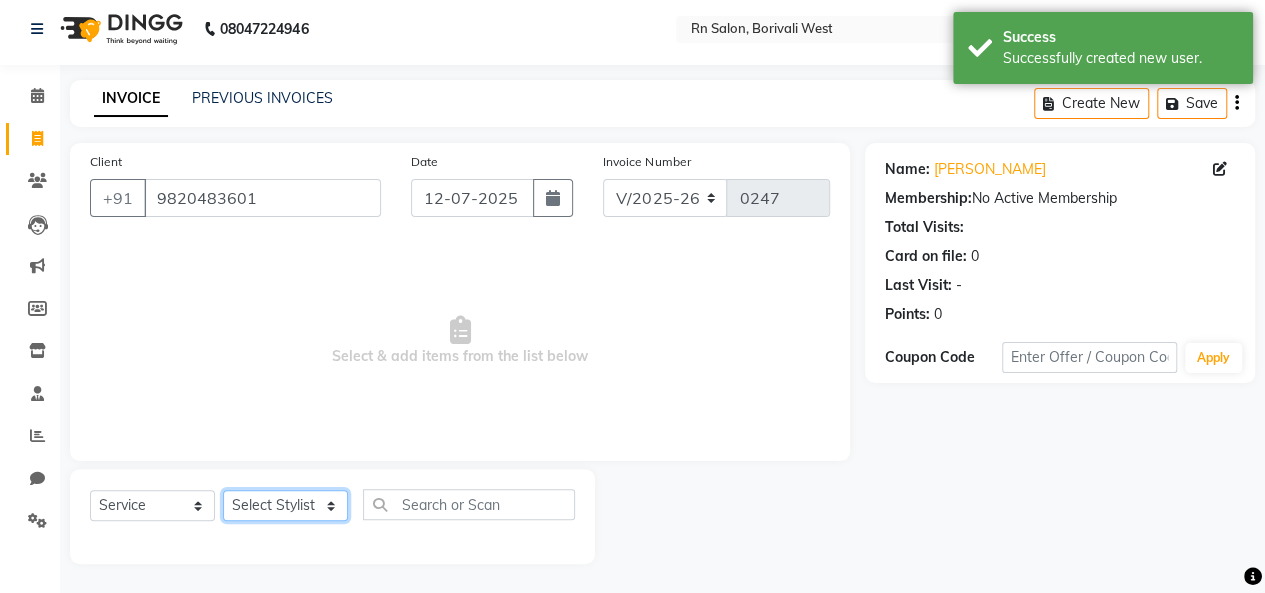 click on "Select Stylist Beena jaiswar deependra parking FARHANA Gautam master Luv kush tripathi Nitin Parmar Ravi sharma Roshni gupta shakiba barbhuiya Subhankar Mali Veronica d Souza" 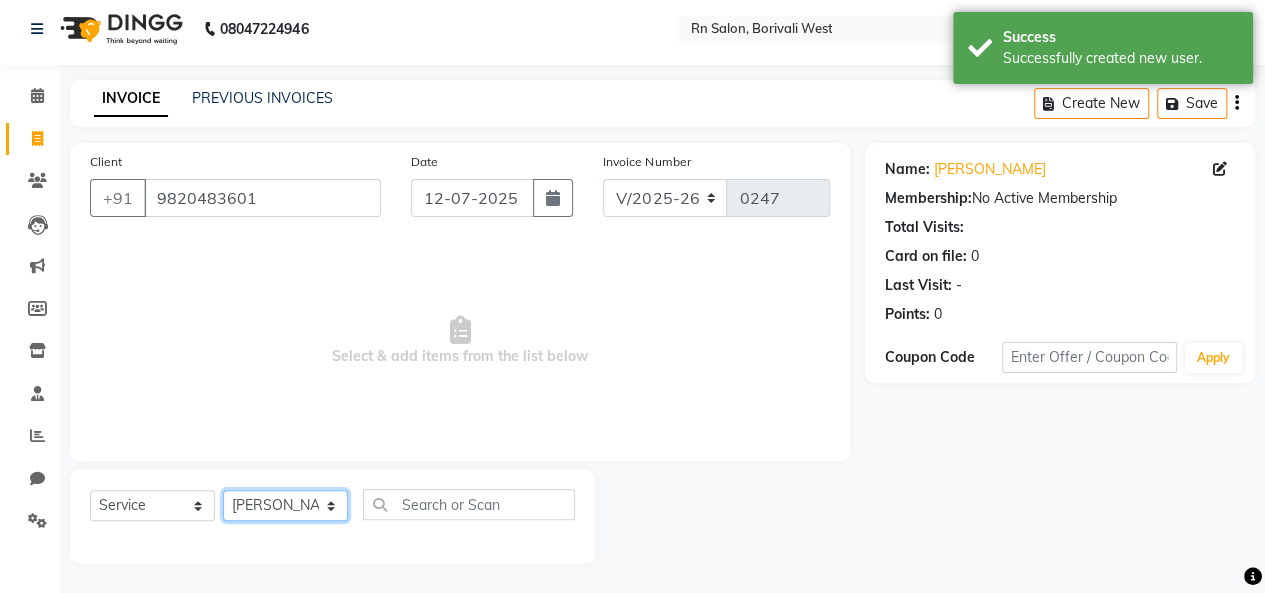 click on "Select Stylist Beena jaiswar deependra parking FARHANA Gautam master Luv kush tripathi Nitin Parmar Ravi sharma Roshni gupta shakiba barbhuiya Subhankar Mali Veronica d Souza" 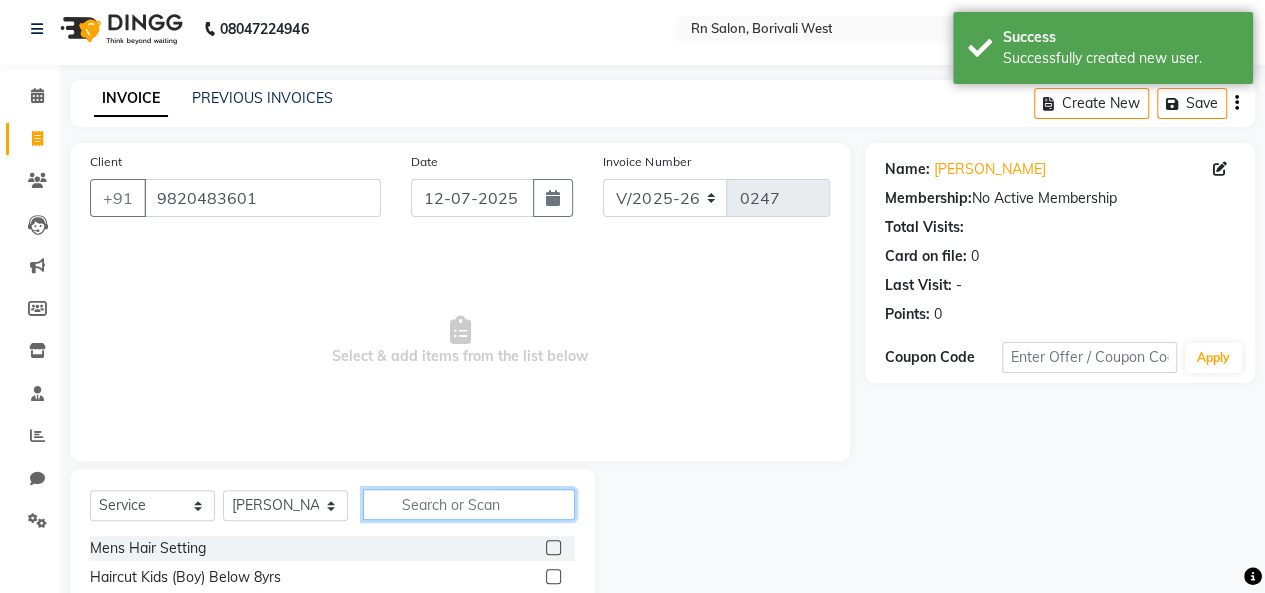 click 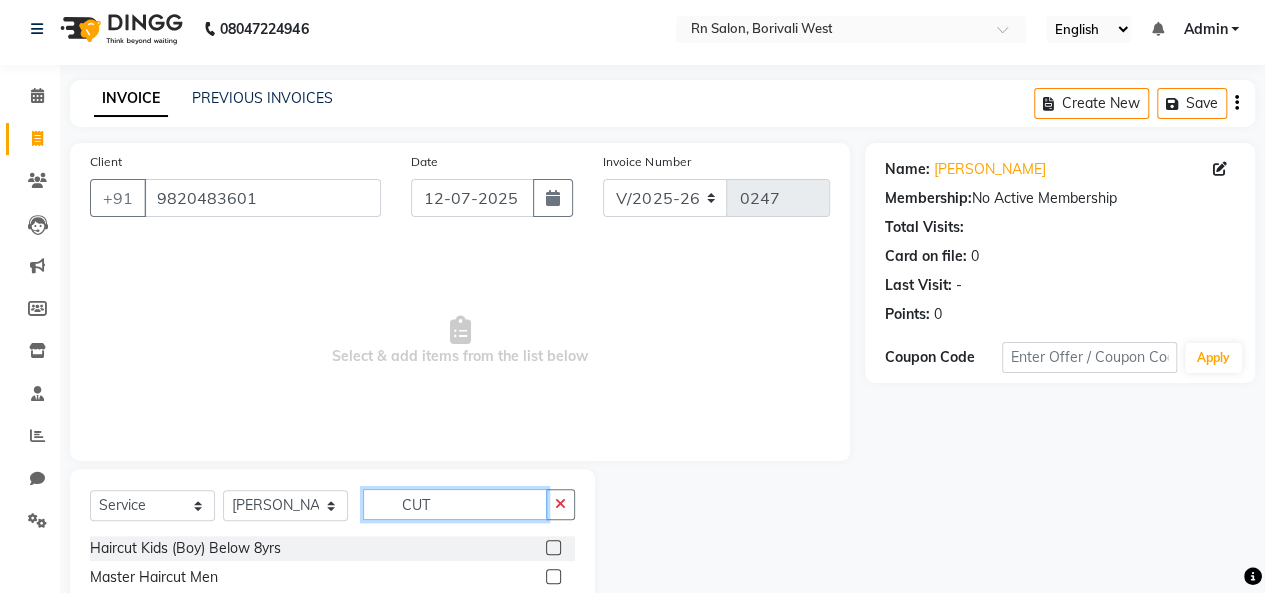 type on "CUT" 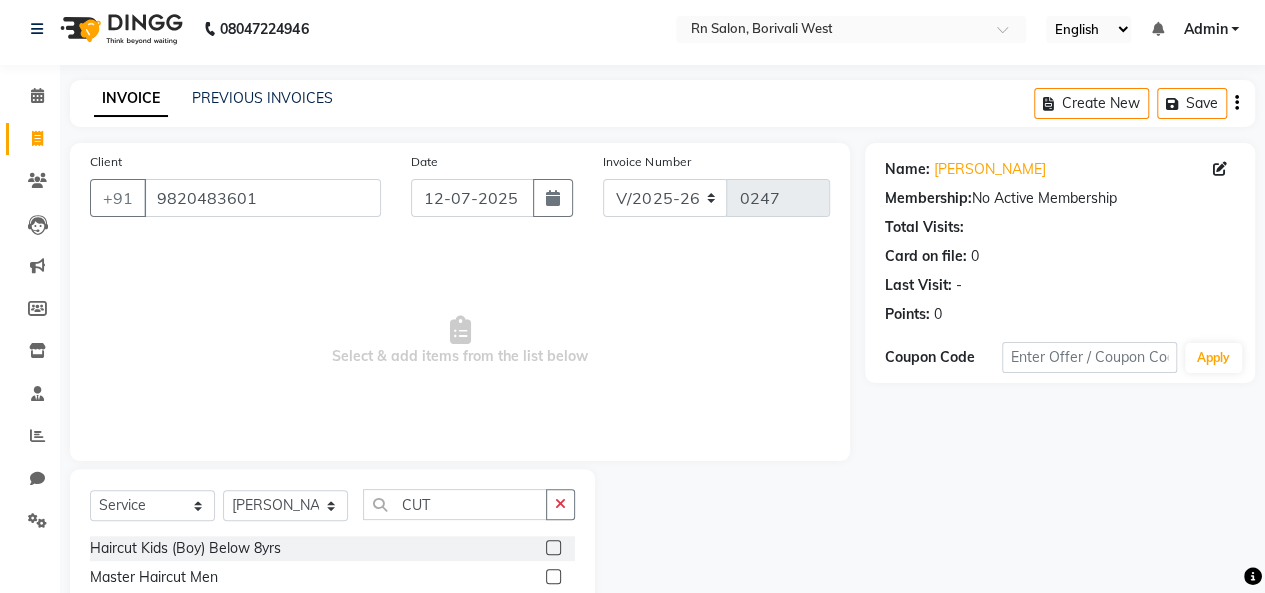 click 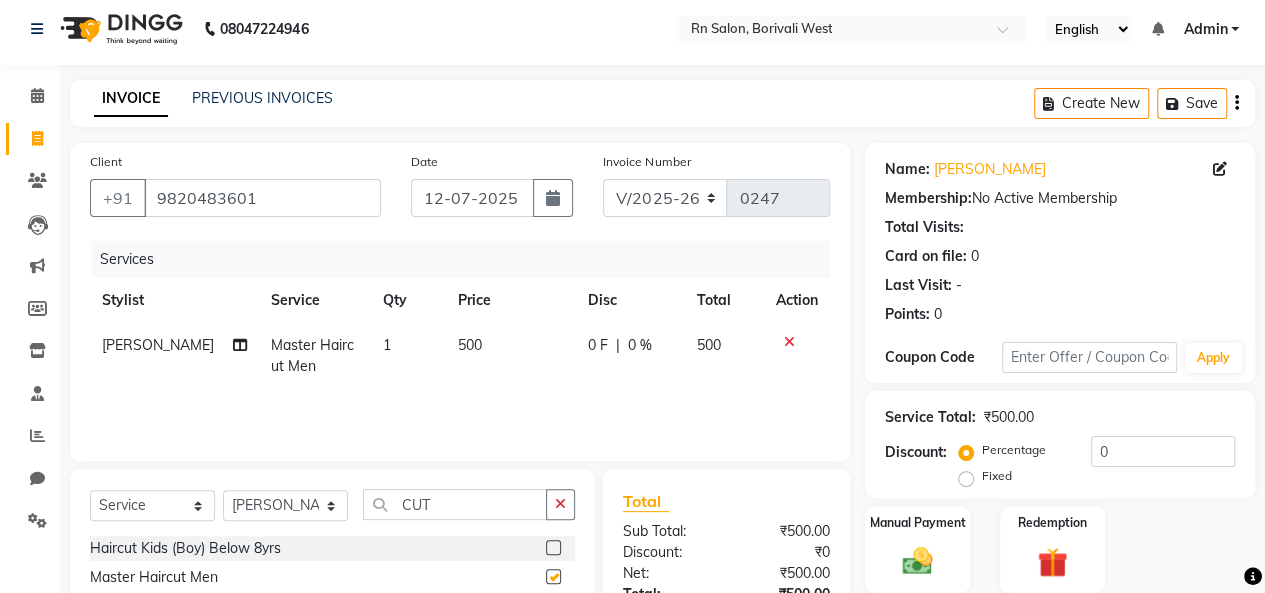 checkbox on "false" 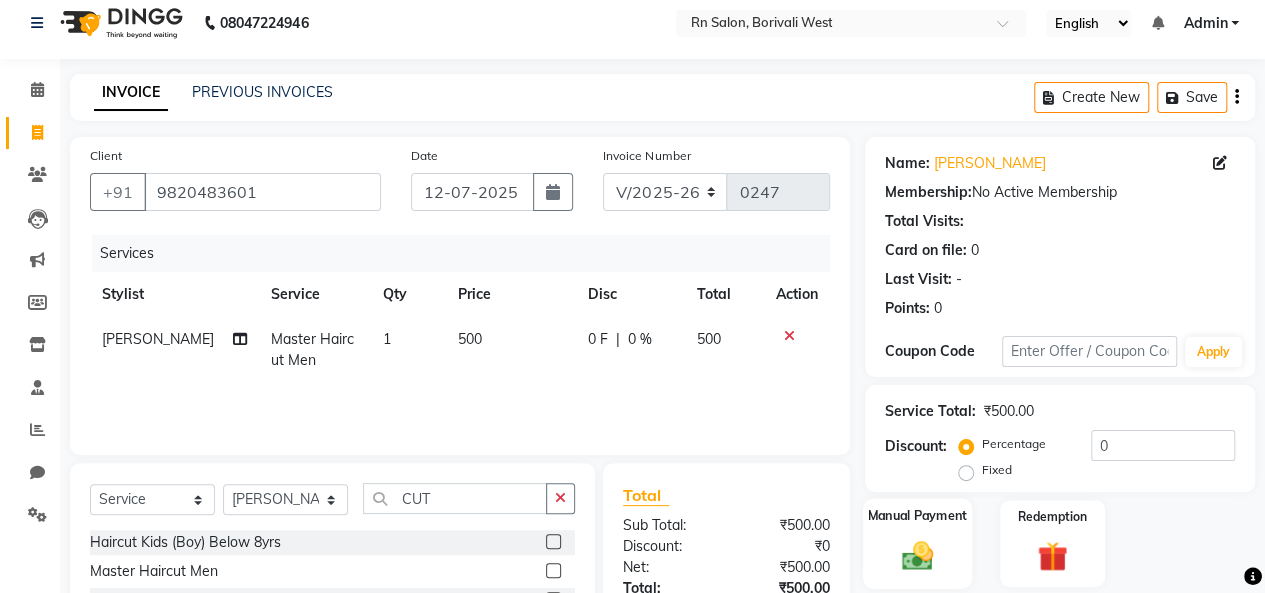scroll, scrollTop: 207, scrollLeft: 0, axis: vertical 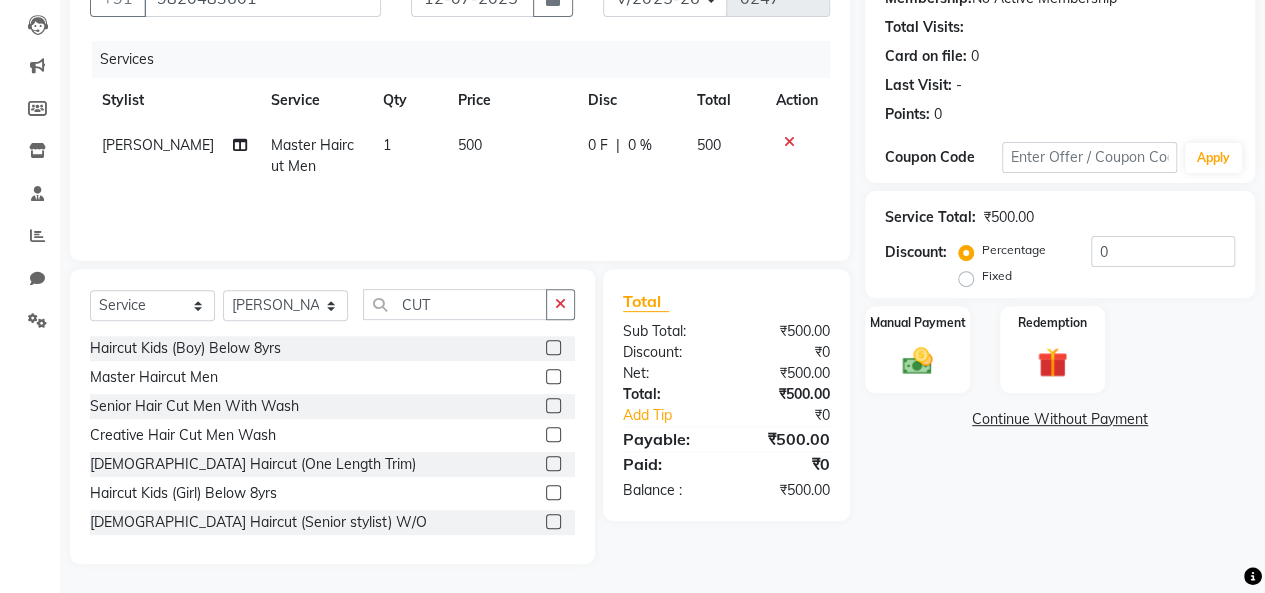 click on "500" 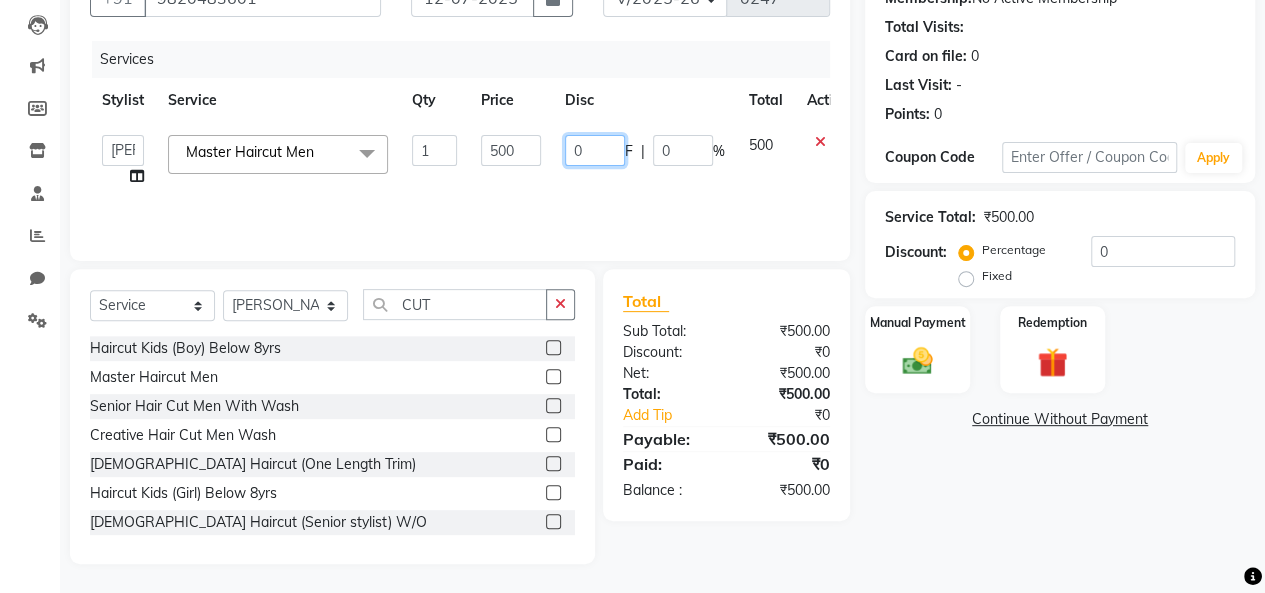 click on "0" 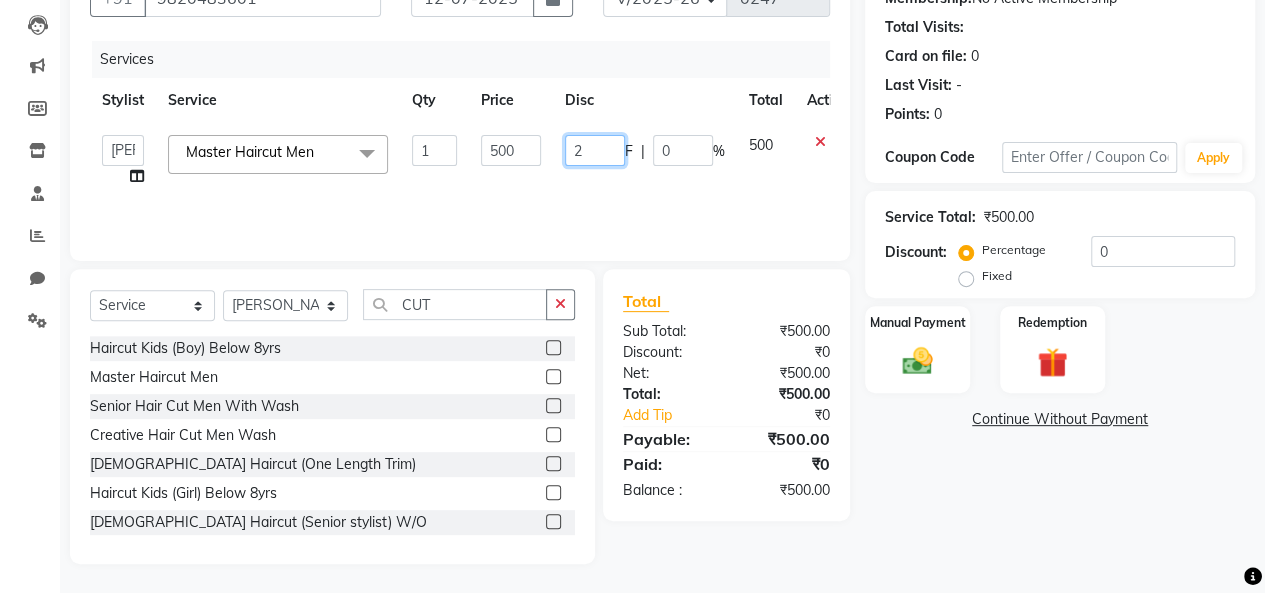 type on "20" 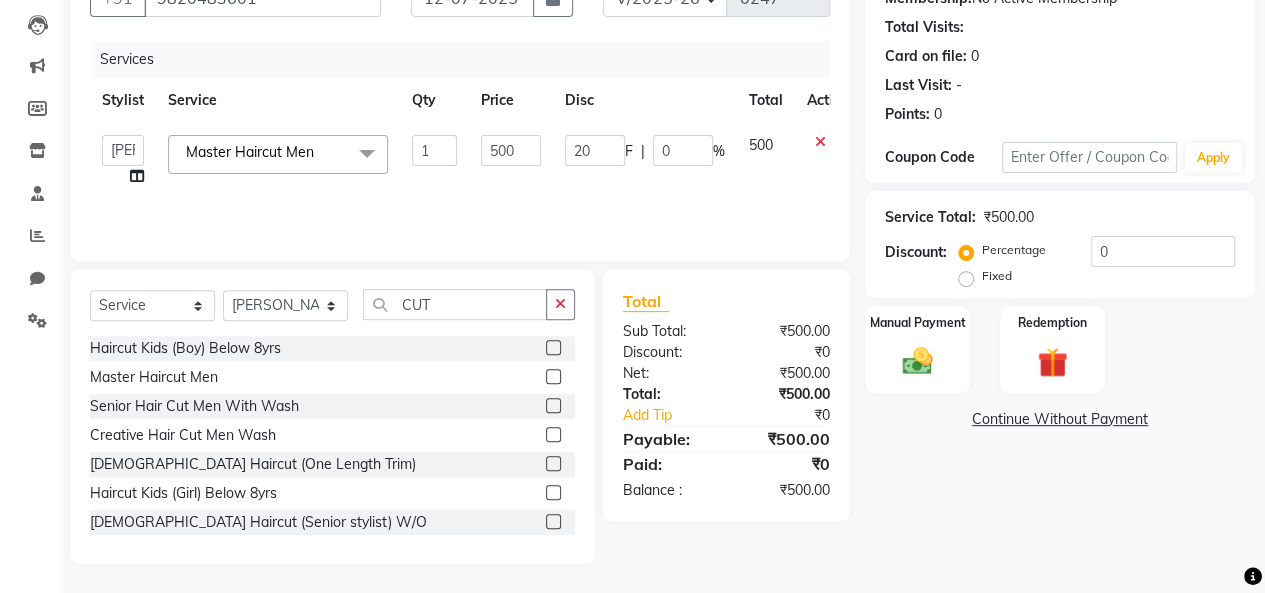 click on "Total Sub Total: ₹500.00 Discount: ₹0 Net: ₹500.00 Total: ₹500.00 Add Tip ₹0 Payable: ₹500.00 Paid: ₹0 Balance   : ₹500.00" 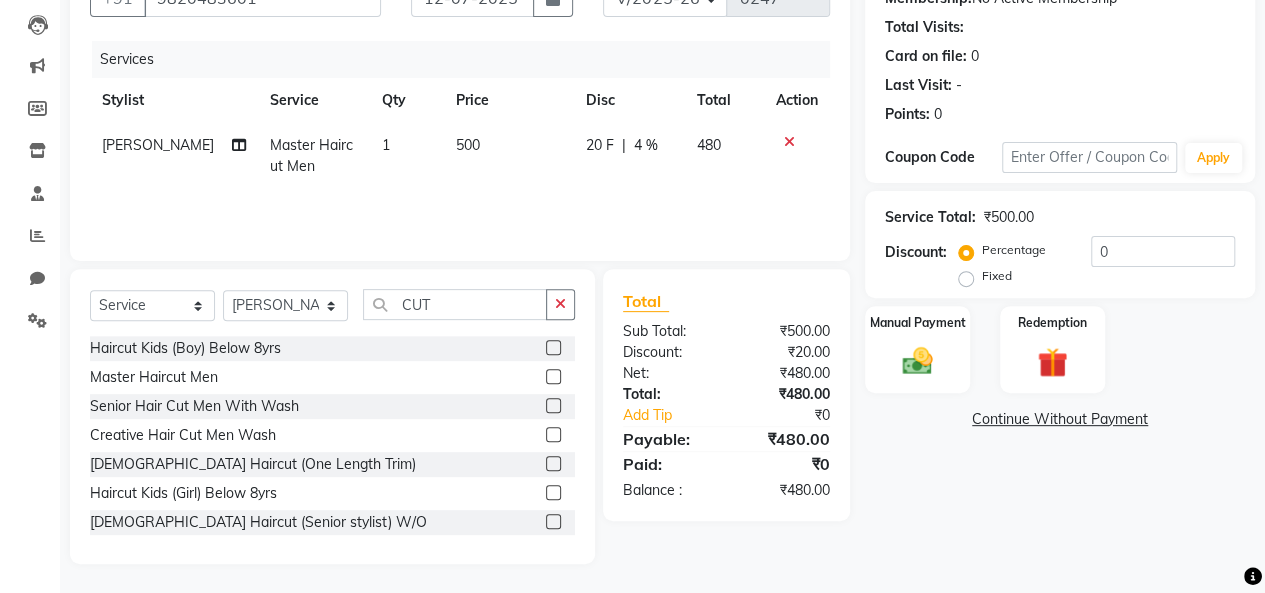 click on "20 F" 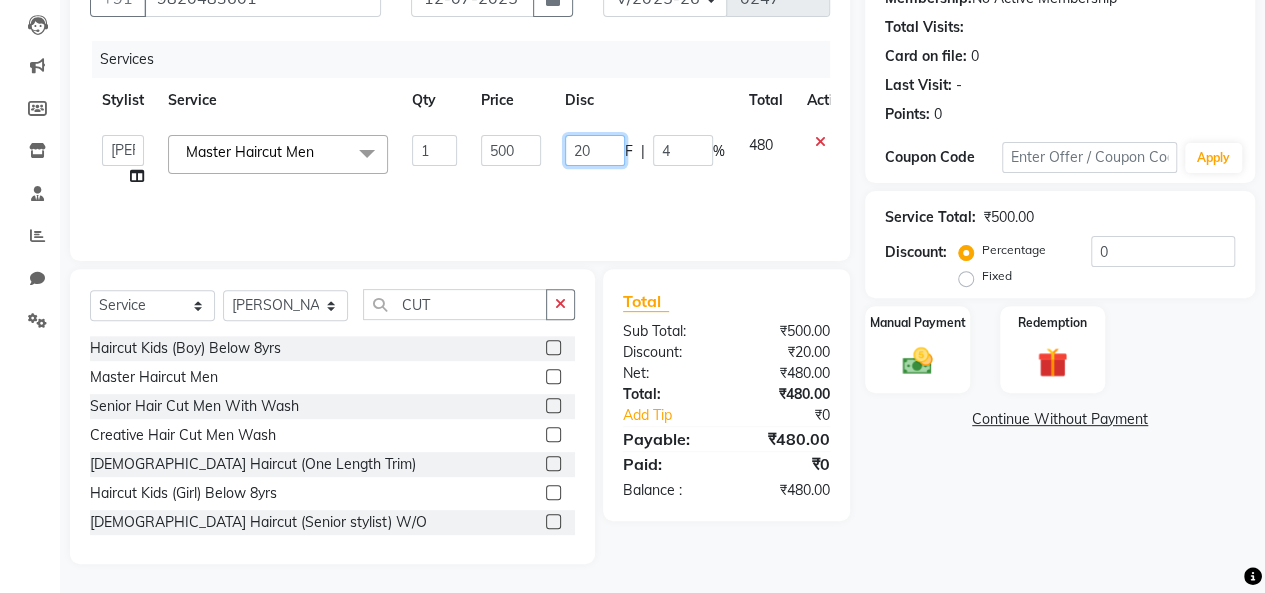 click on "20" 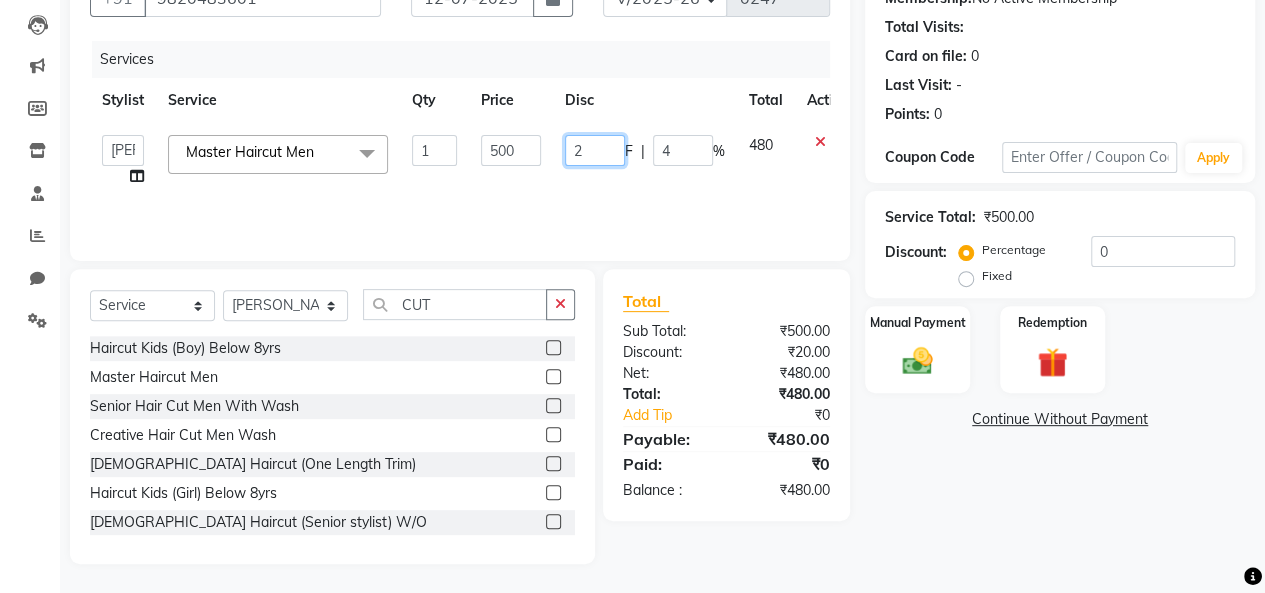 type 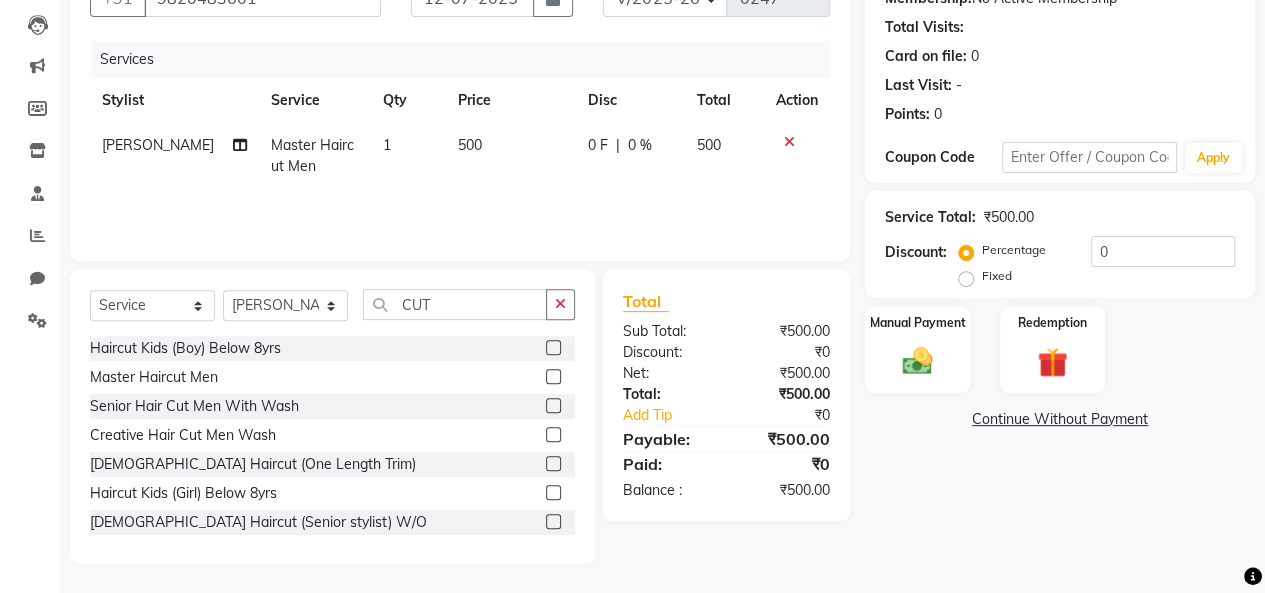 click on "0 %" 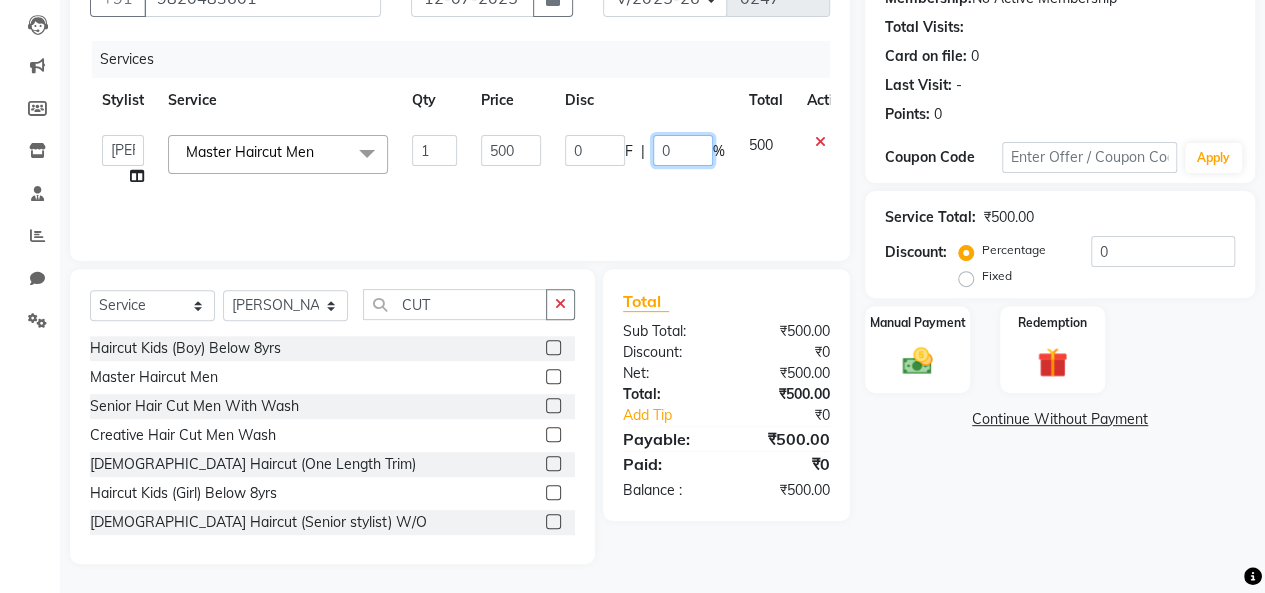 click on "0" 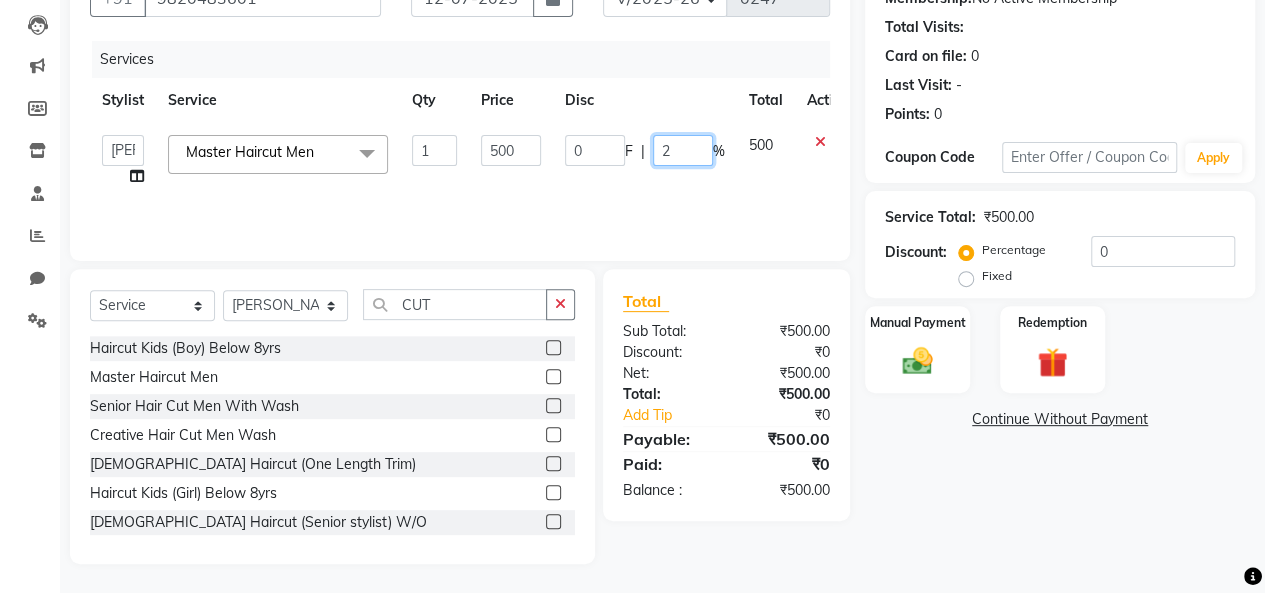 type on "20" 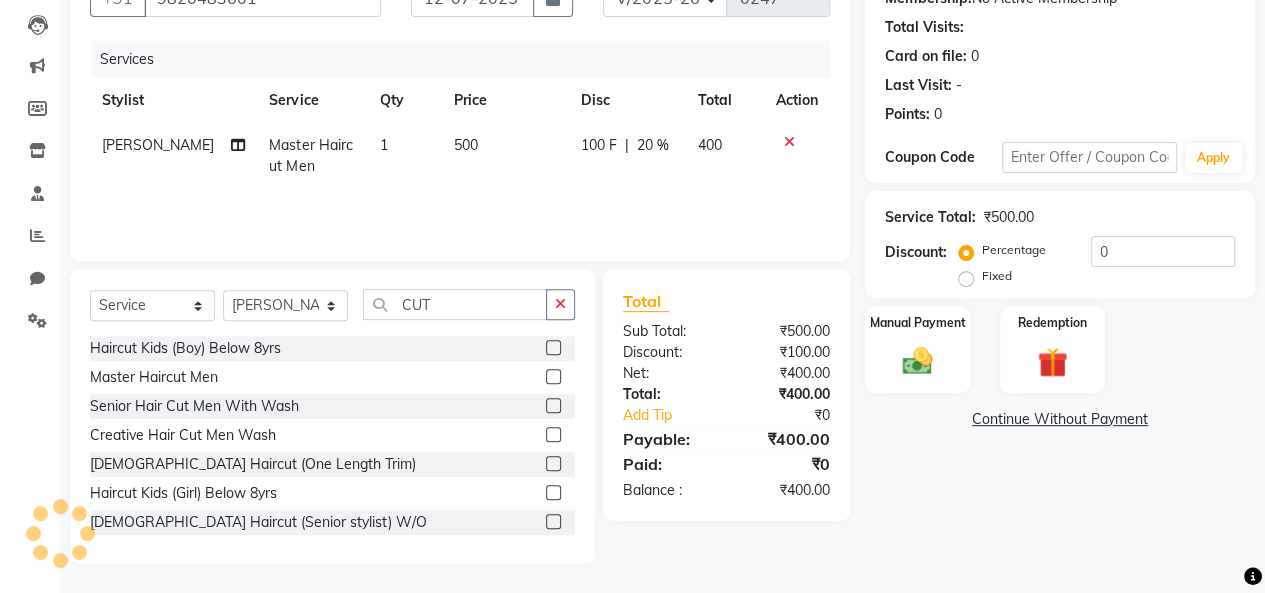click on "Total" 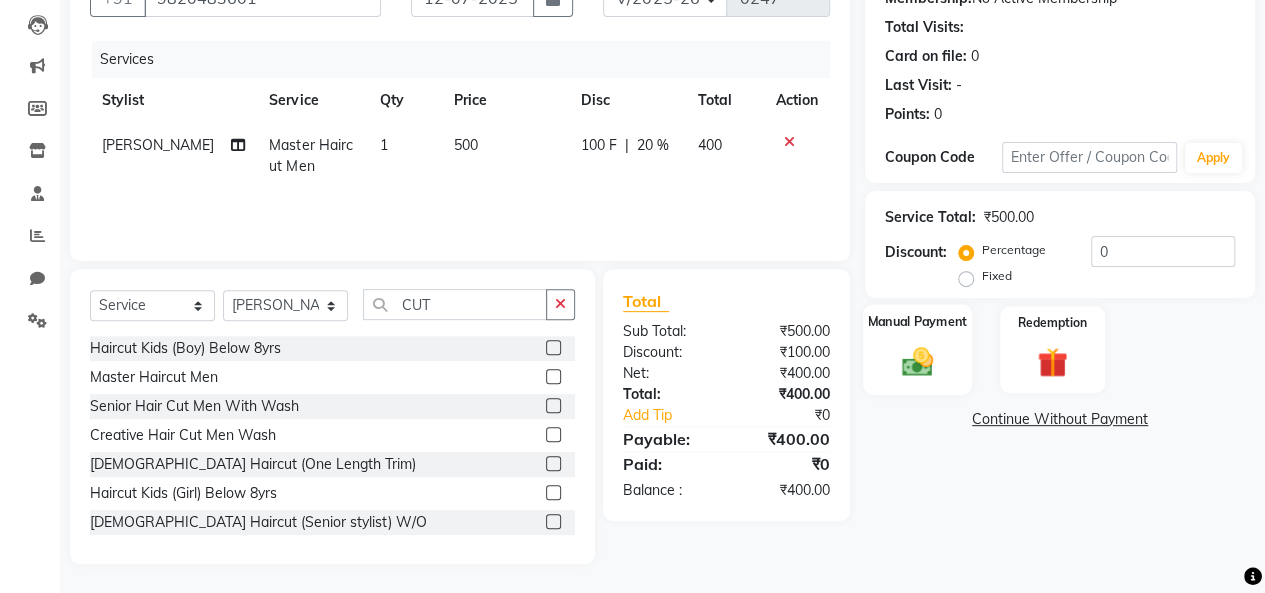 click on "Manual Payment" 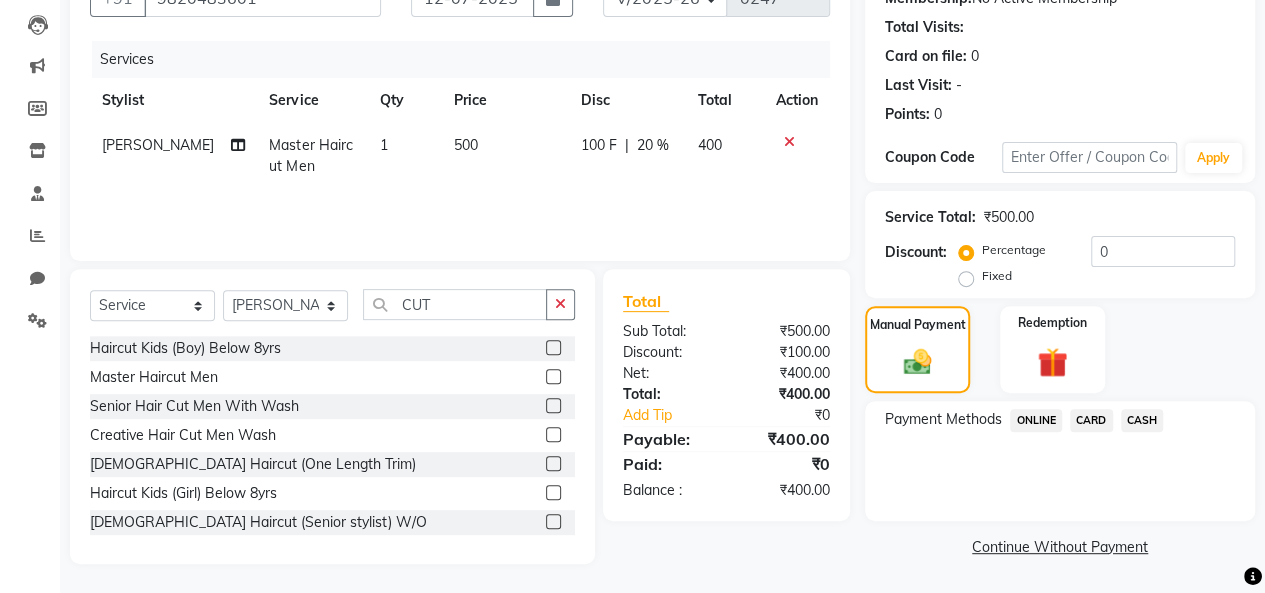 click on "ONLINE" 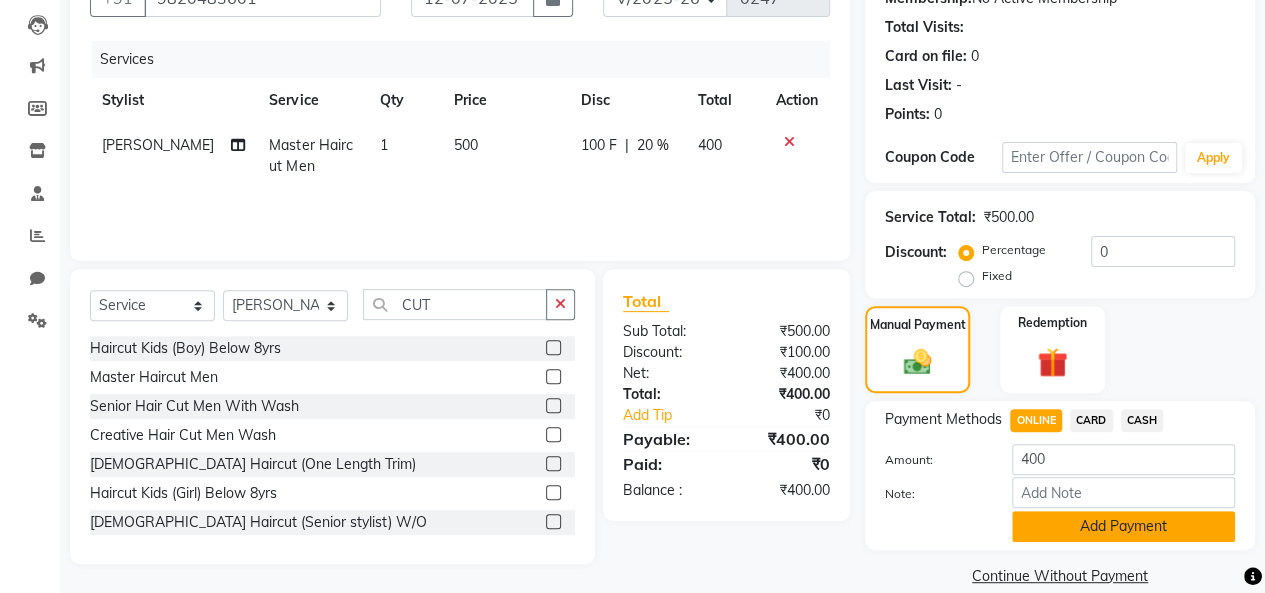 click on "Add Payment" 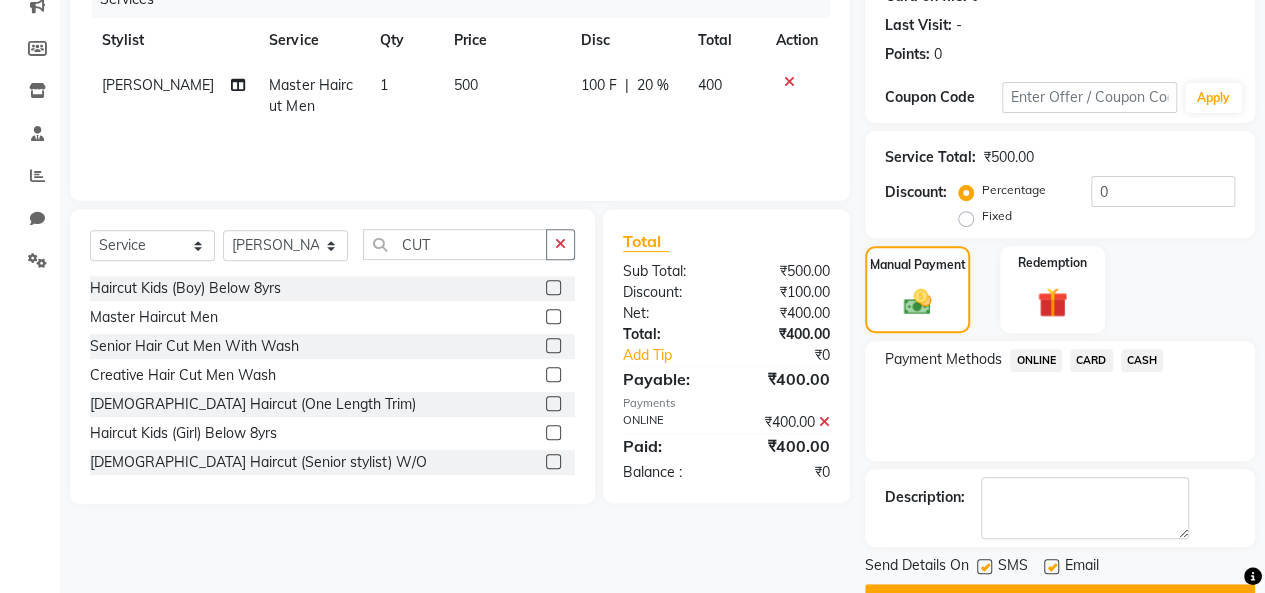 scroll, scrollTop: 316, scrollLeft: 0, axis: vertical 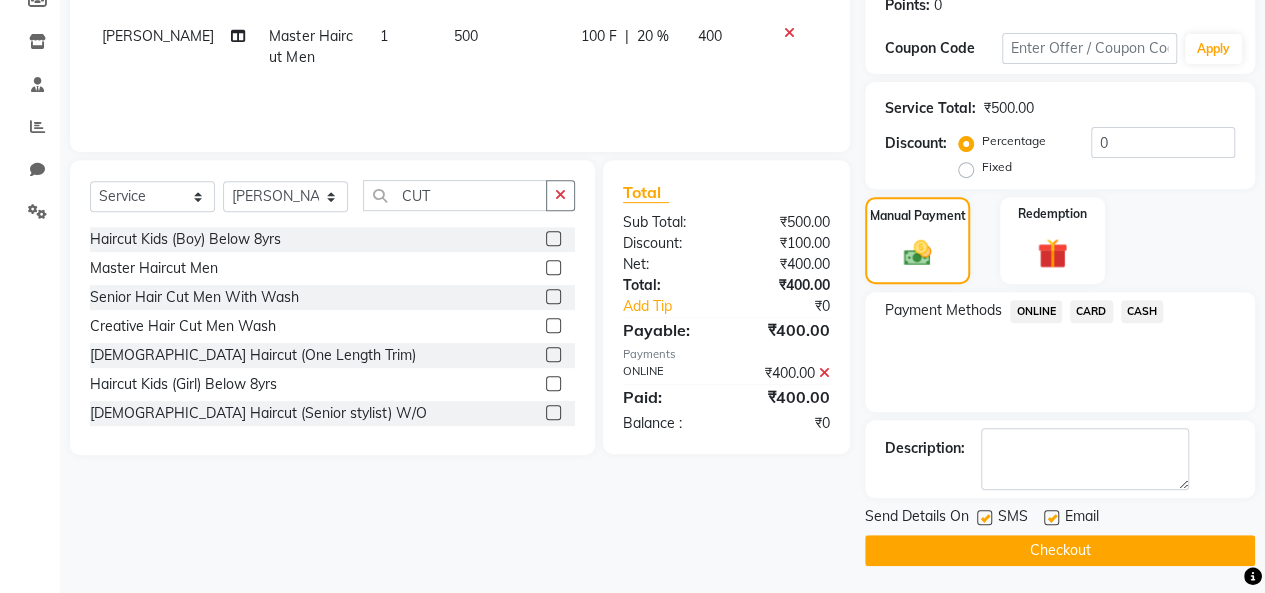 click on "Checkout" 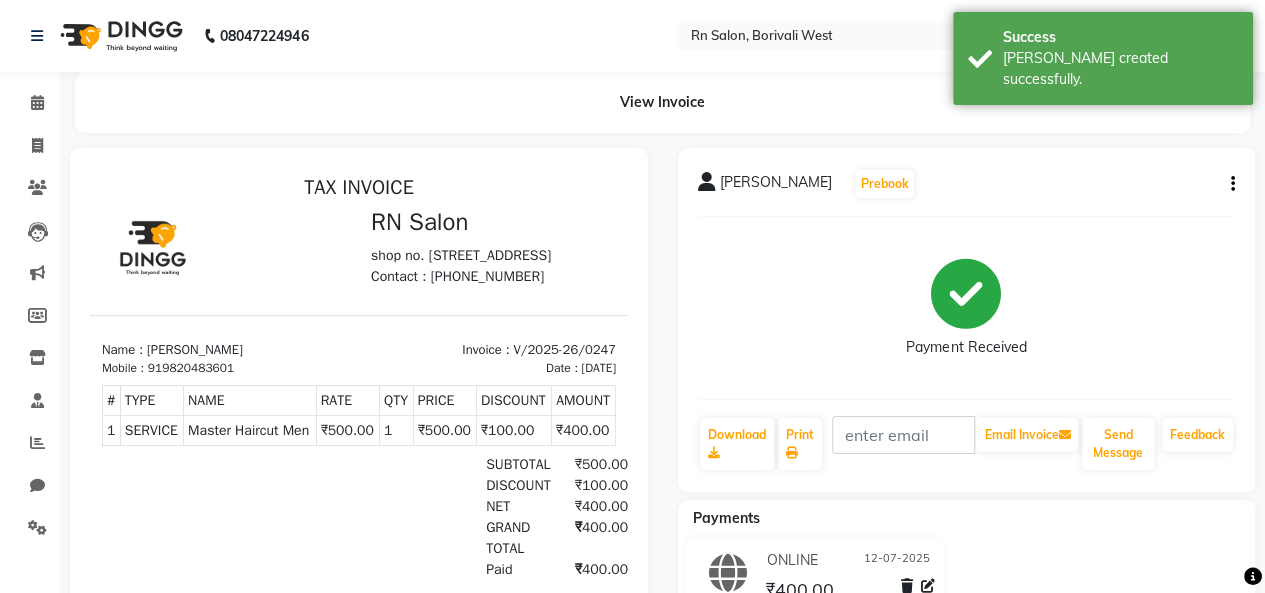 scroll, scrollTop: 0, scrollLeft: 0, axis: both 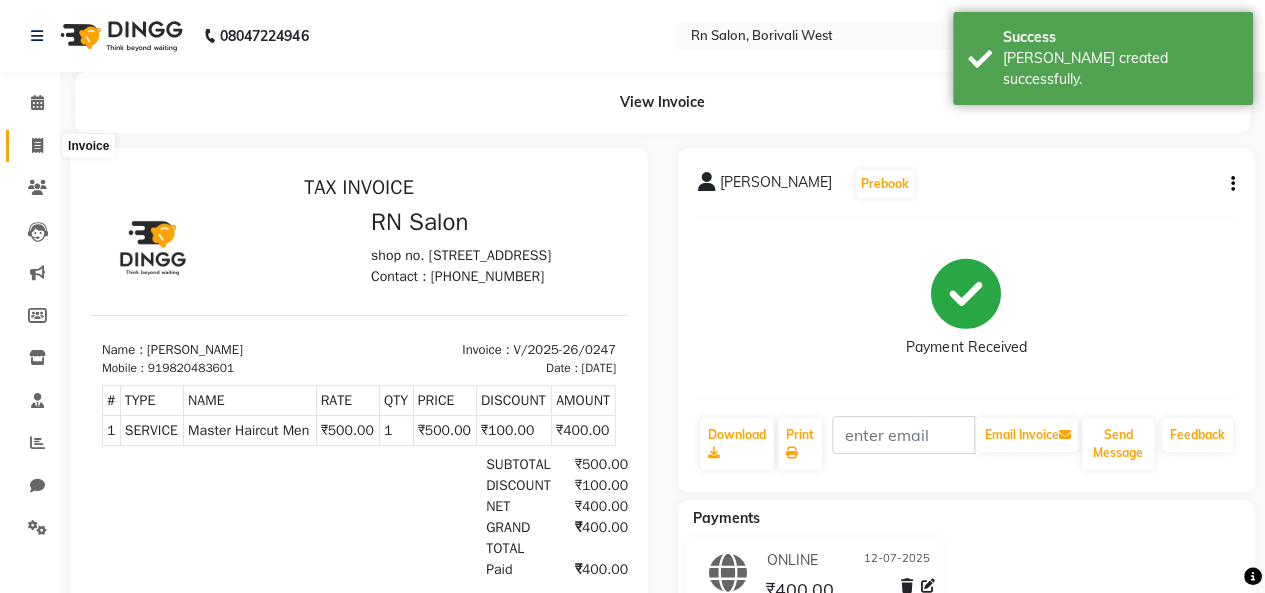 click 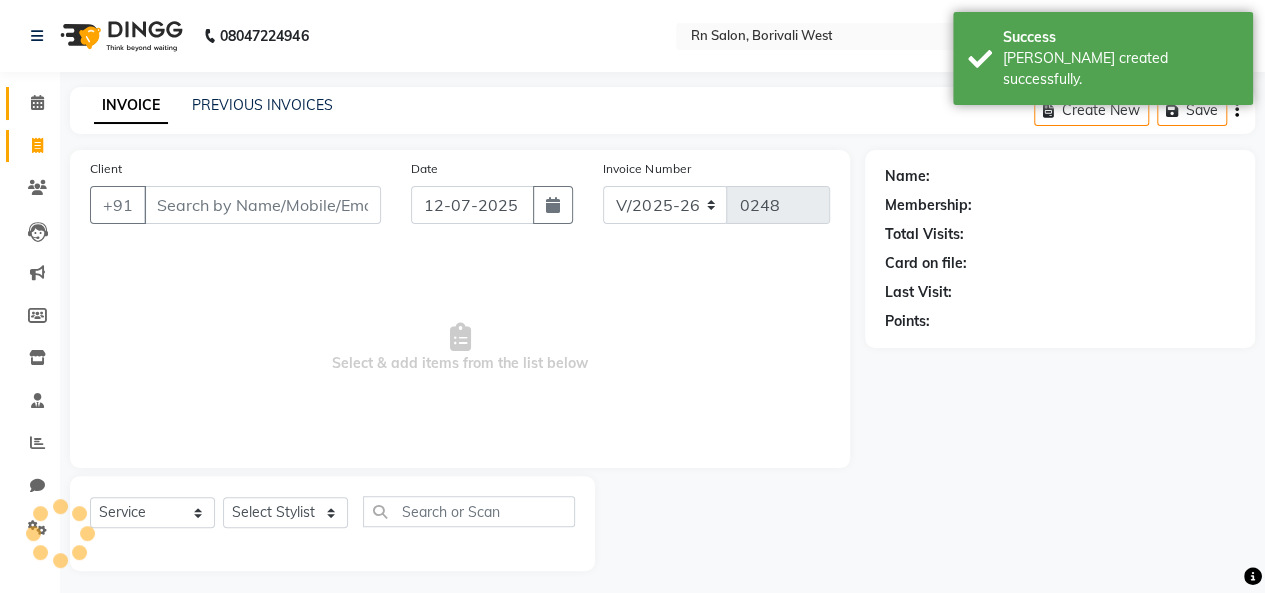 scroll, scrollTop: 7, scrollLeft: 0, axis: vertical 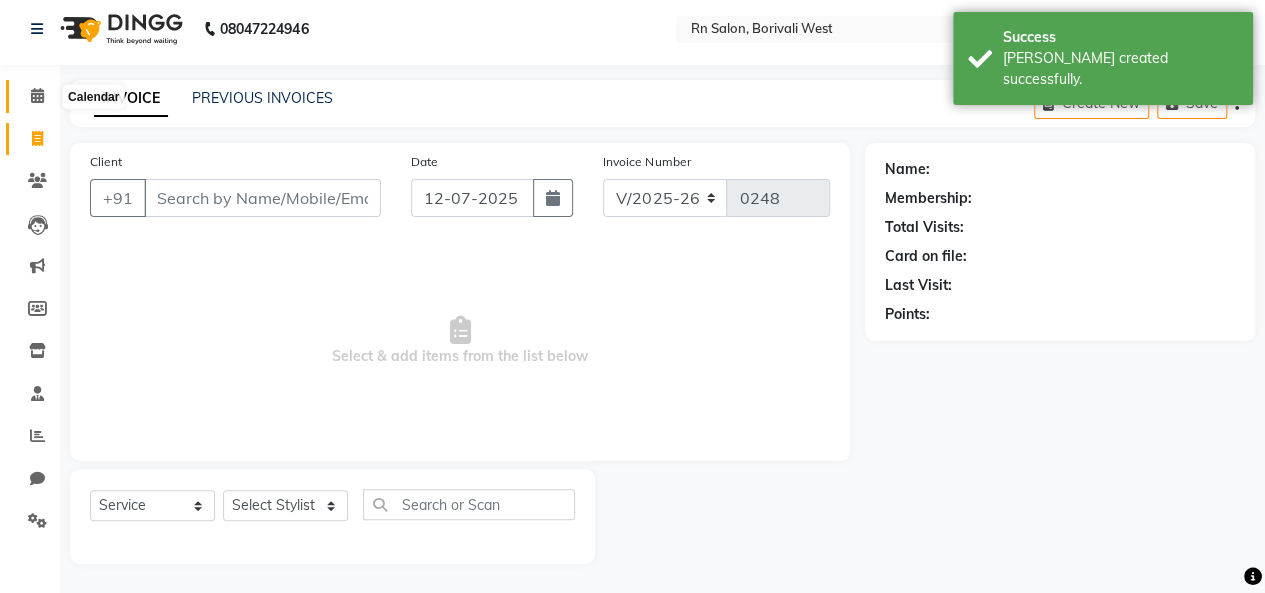 click 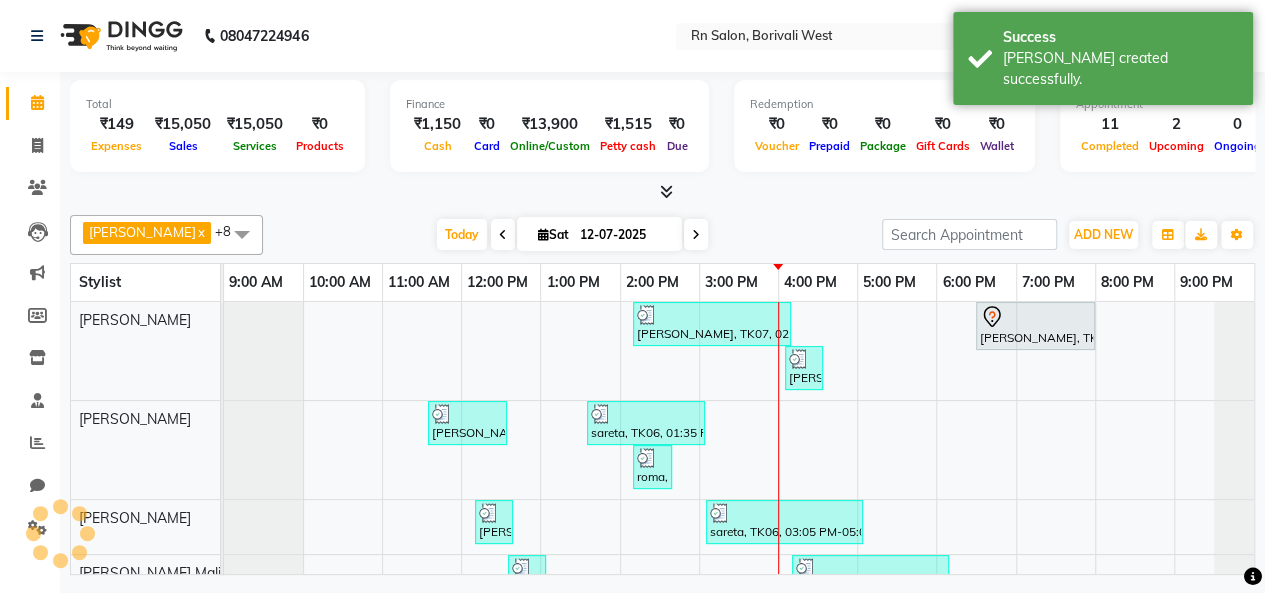 scroll, scrollTop: 0, scrollLeft: 0, axis: both 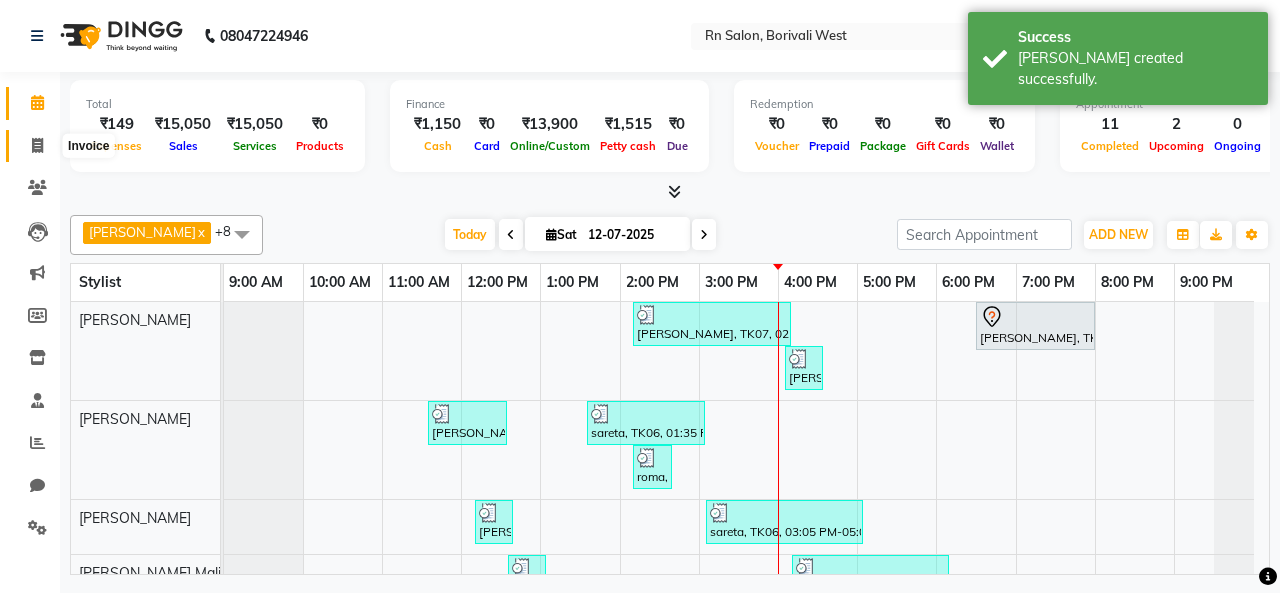 click 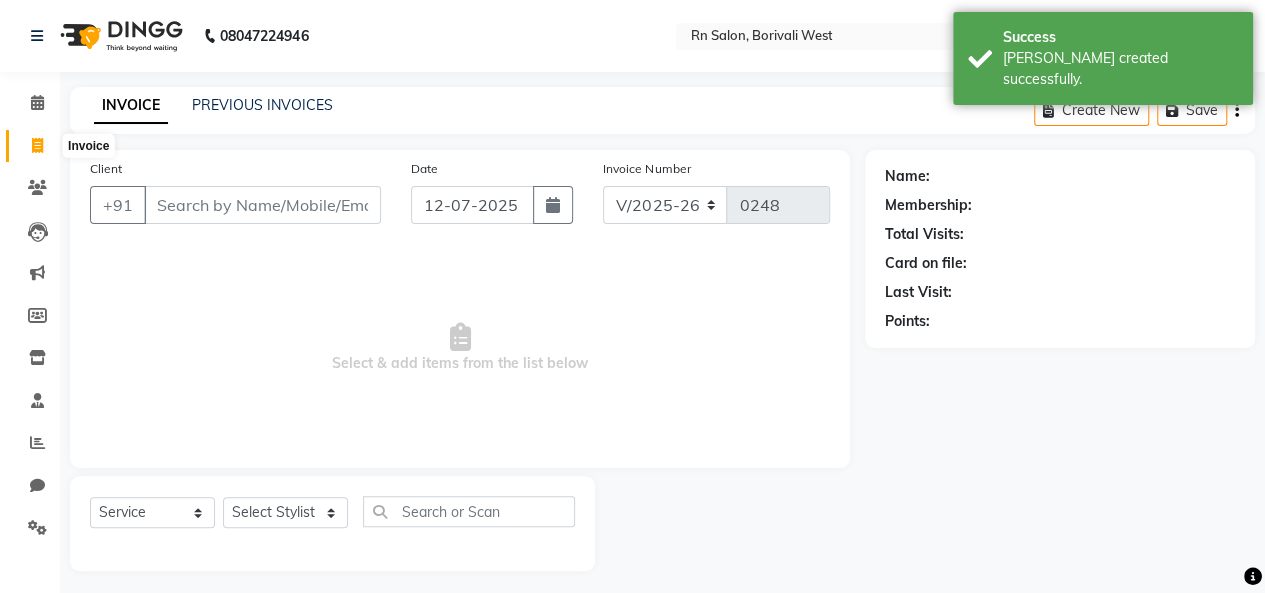 click 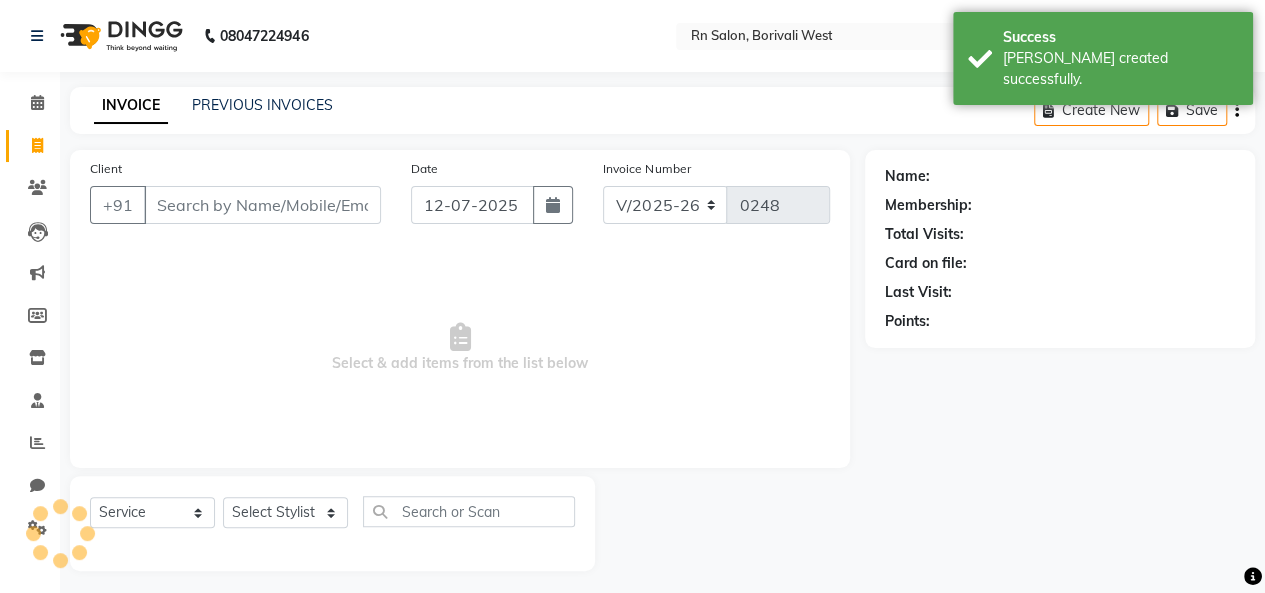 scroll, scrollTop: 7, scrollLeft: 0, axis: vertical 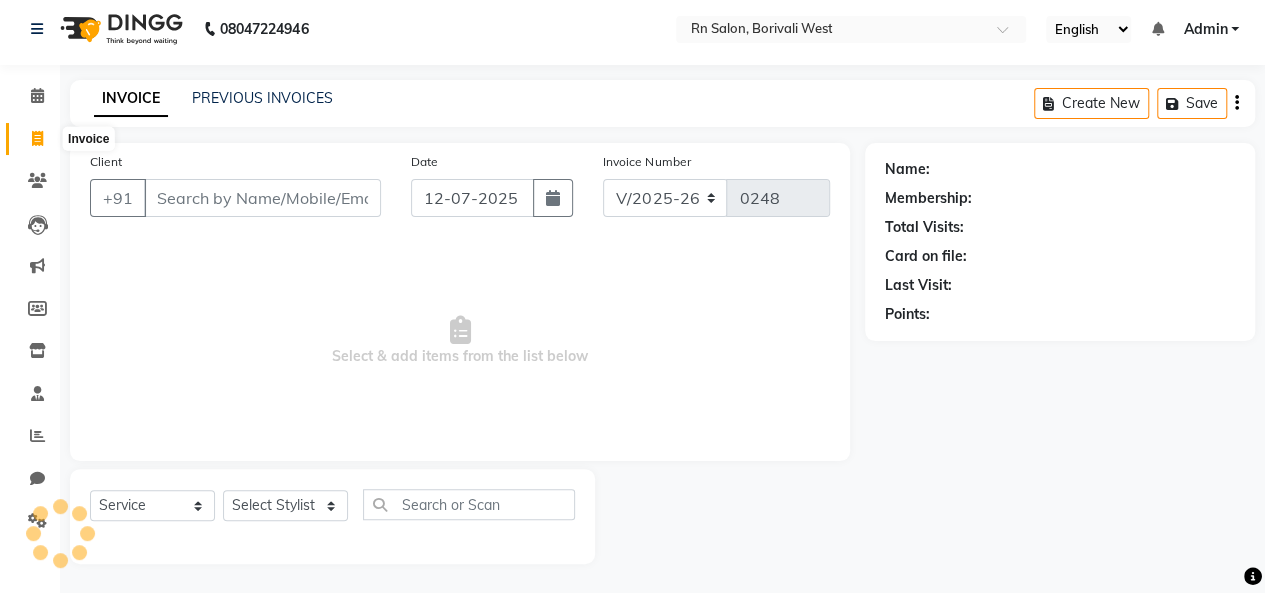 click 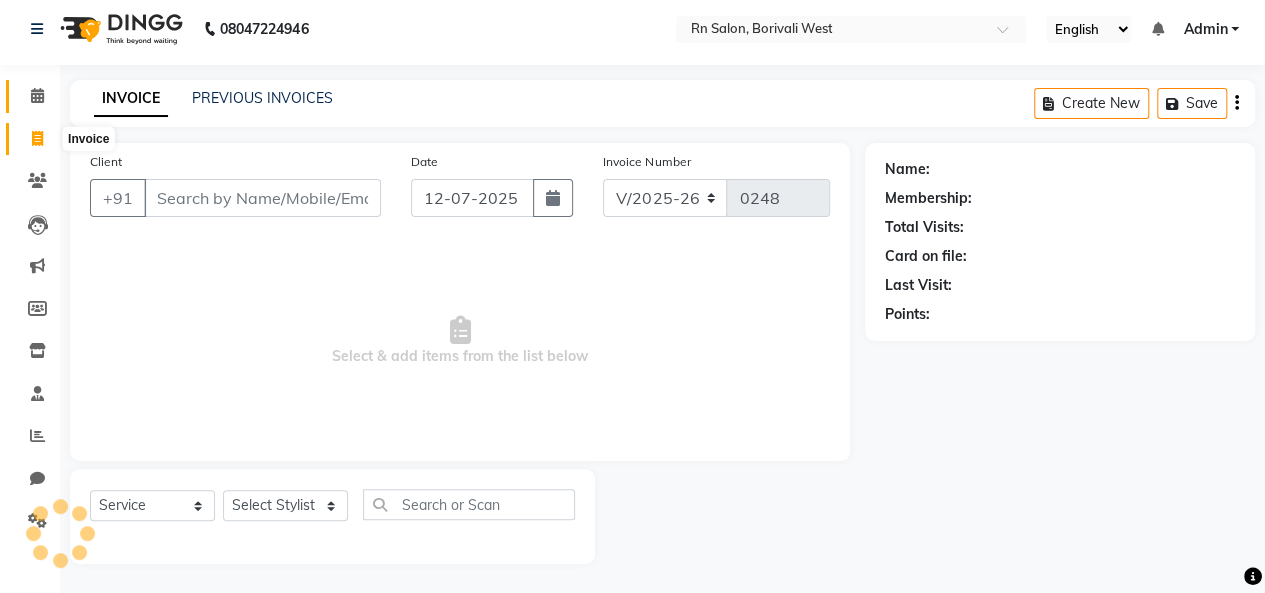 select on "8515" 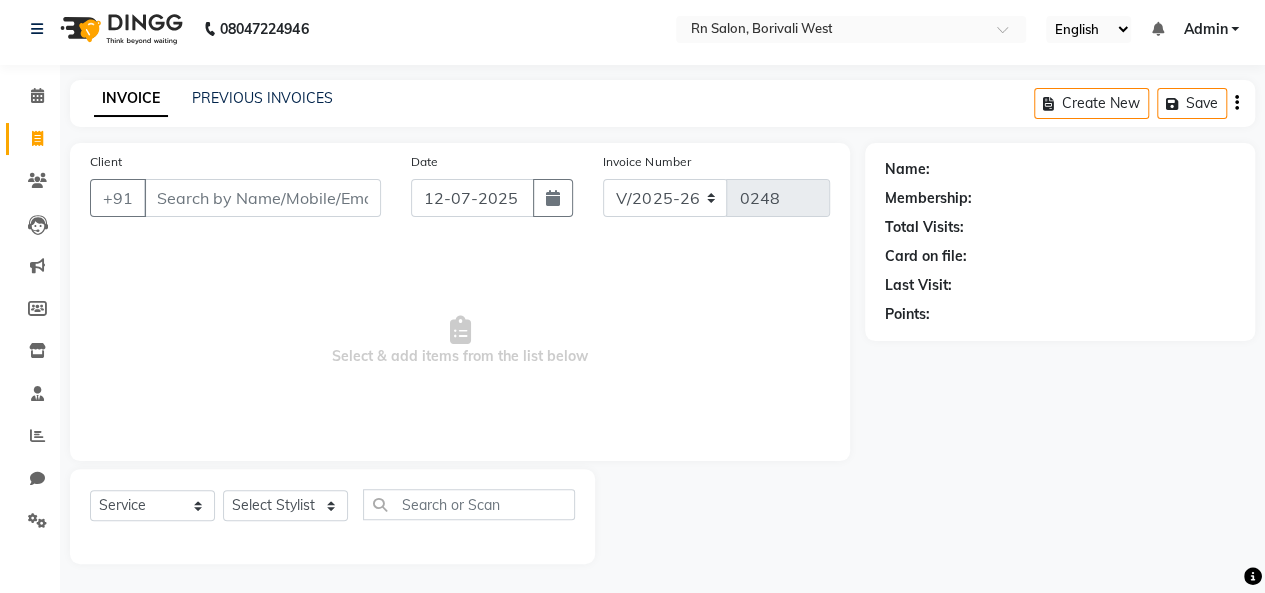 click on "Clients" 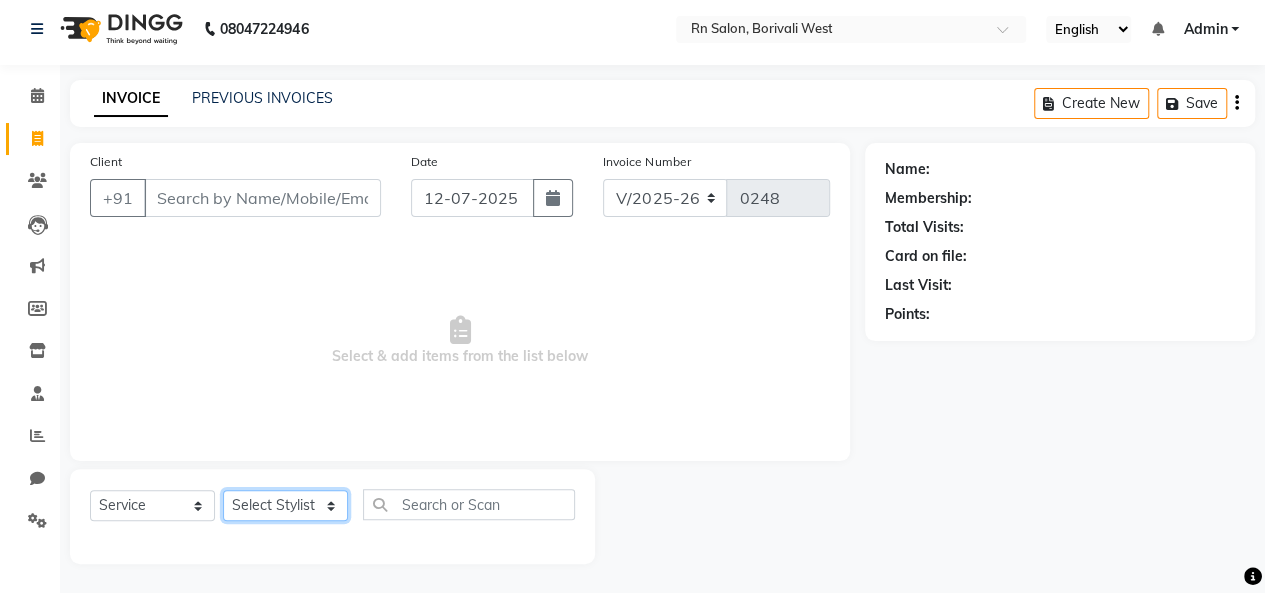 click on "Select Stylist Beena jaiswar deependra parking FARHANA Gautam master Luv kush tripathi Nitin Parmar Ravi sharma Roshni gupta shakiba barbhuiya Subhankar Mali Veronica d Souza" 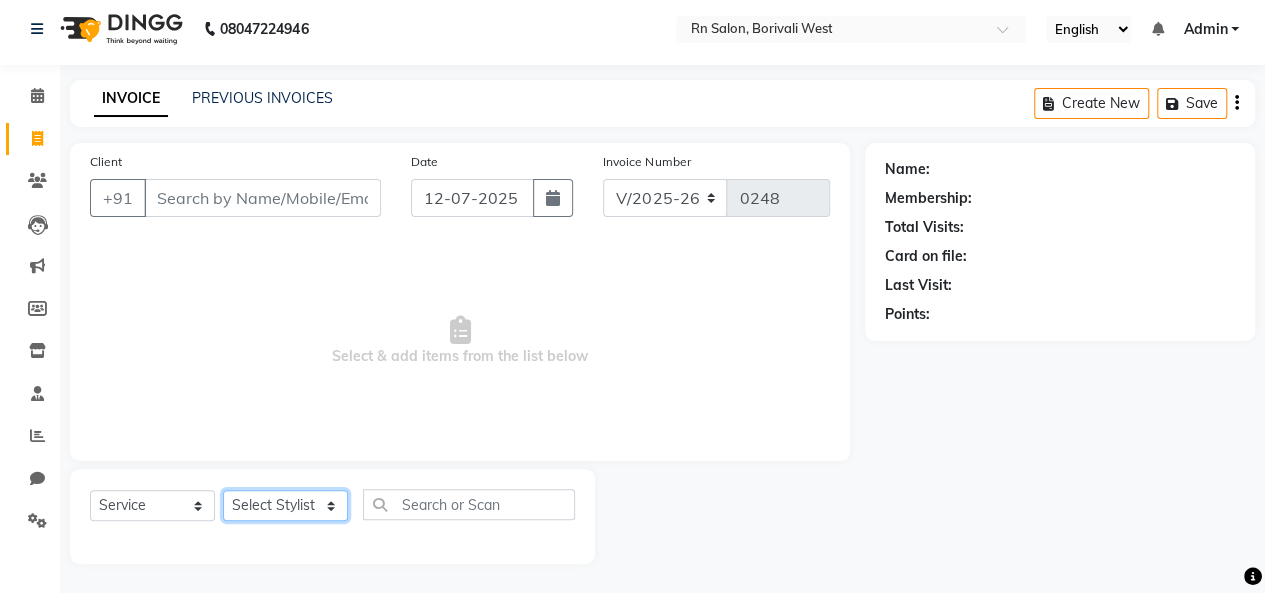 select on "85153" 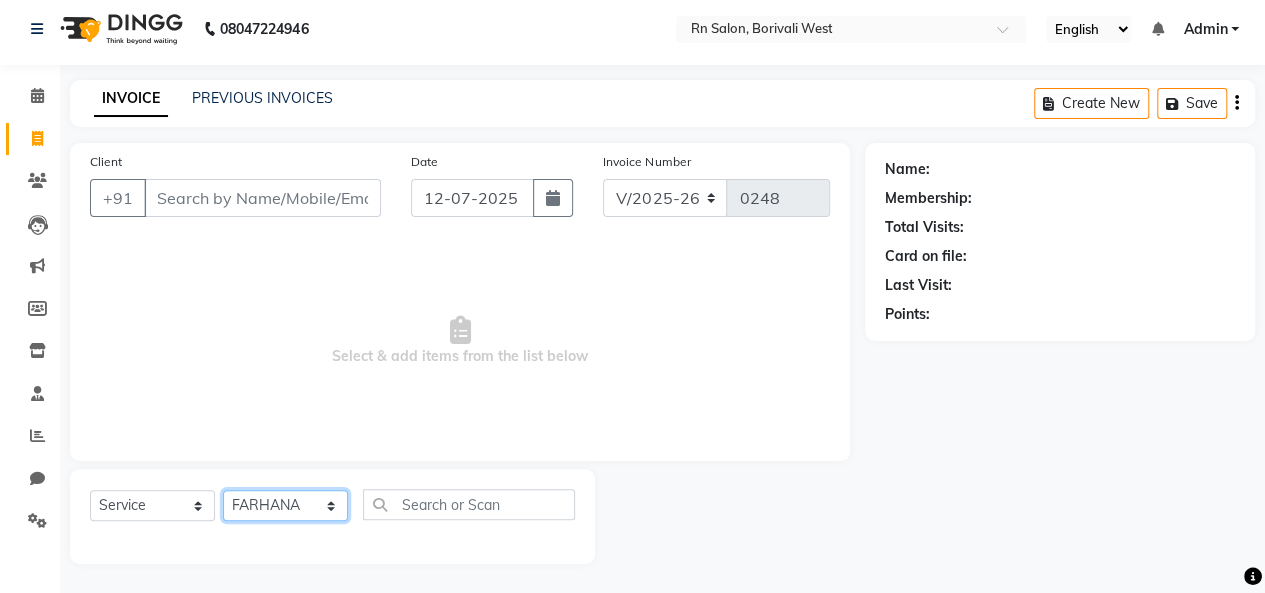 click on "Select Stylist Beena jaiswar deependra parking FARHANA Gautam master Luv kush tripathi Nitin Parmar Ravi sharma Roshni gupta shakiba barbhuiya Subhankar Mali Veronica d Souza" 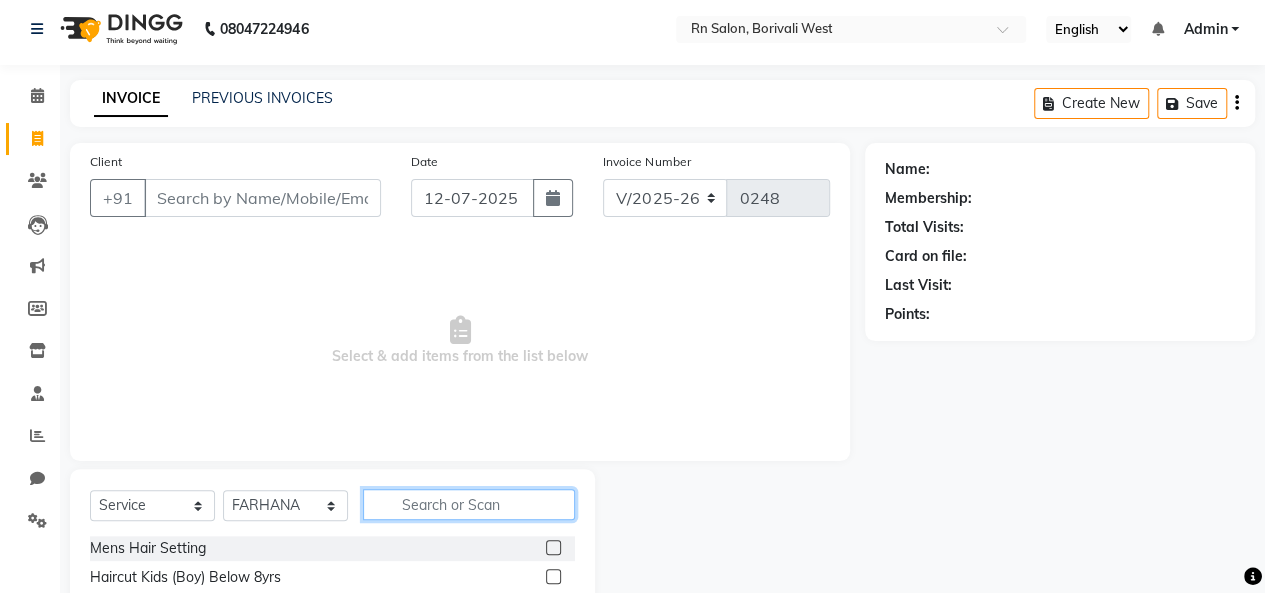 click 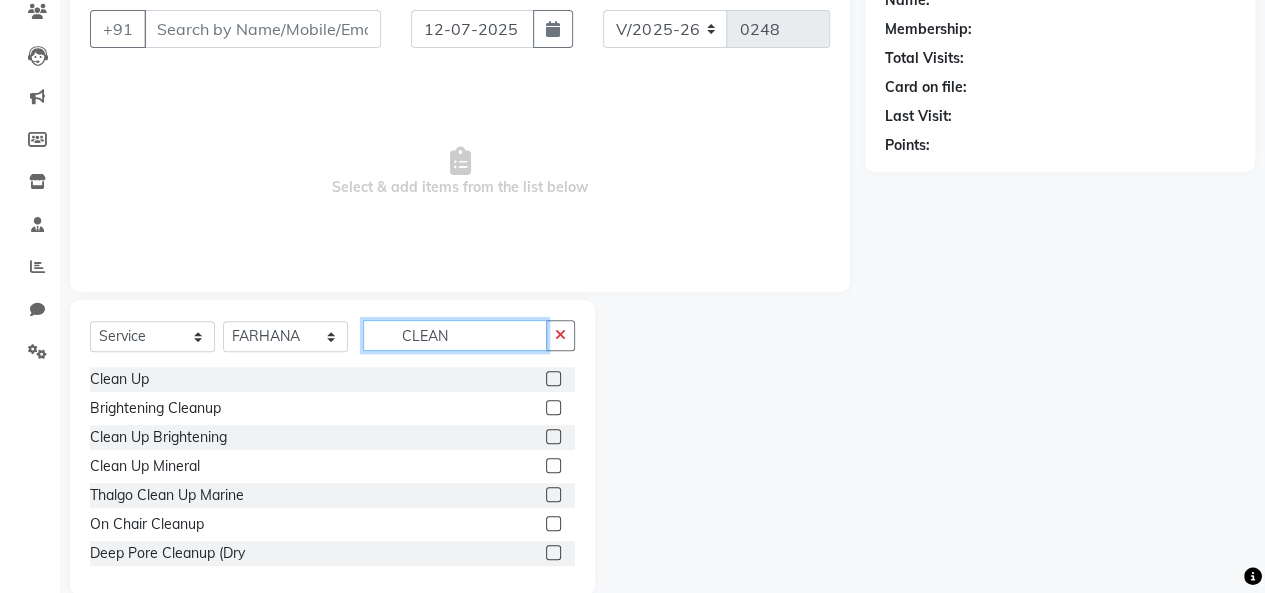 scroll, scrollTop: 207, scrollLeft: 0, axis: vertical 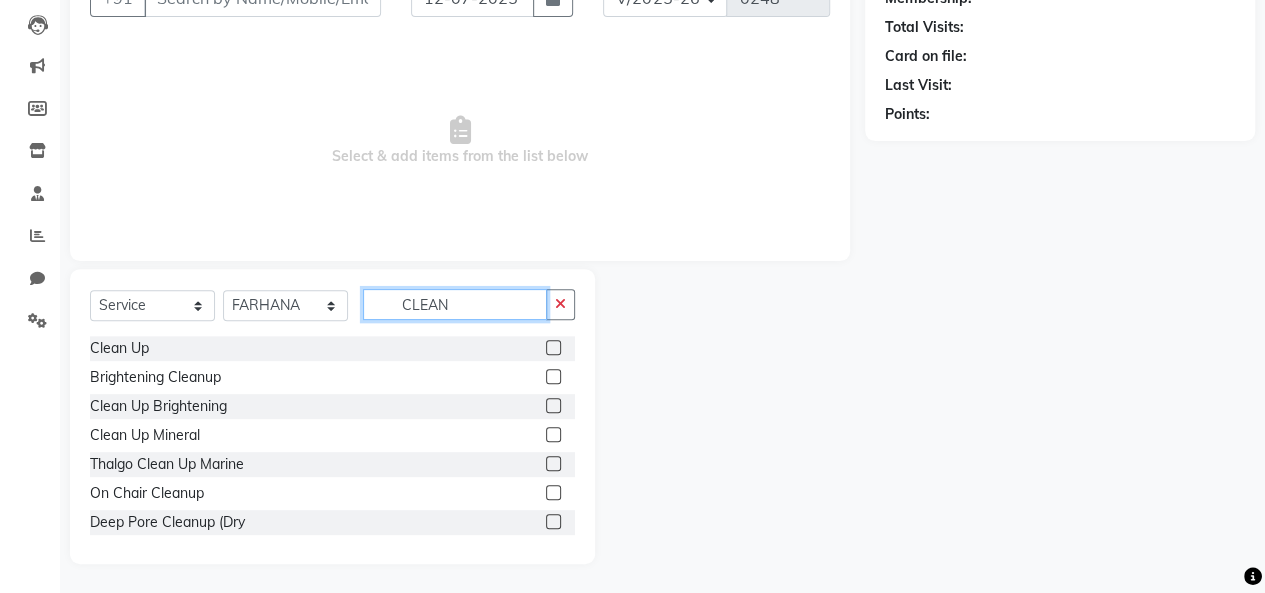 type on "CLEAN" 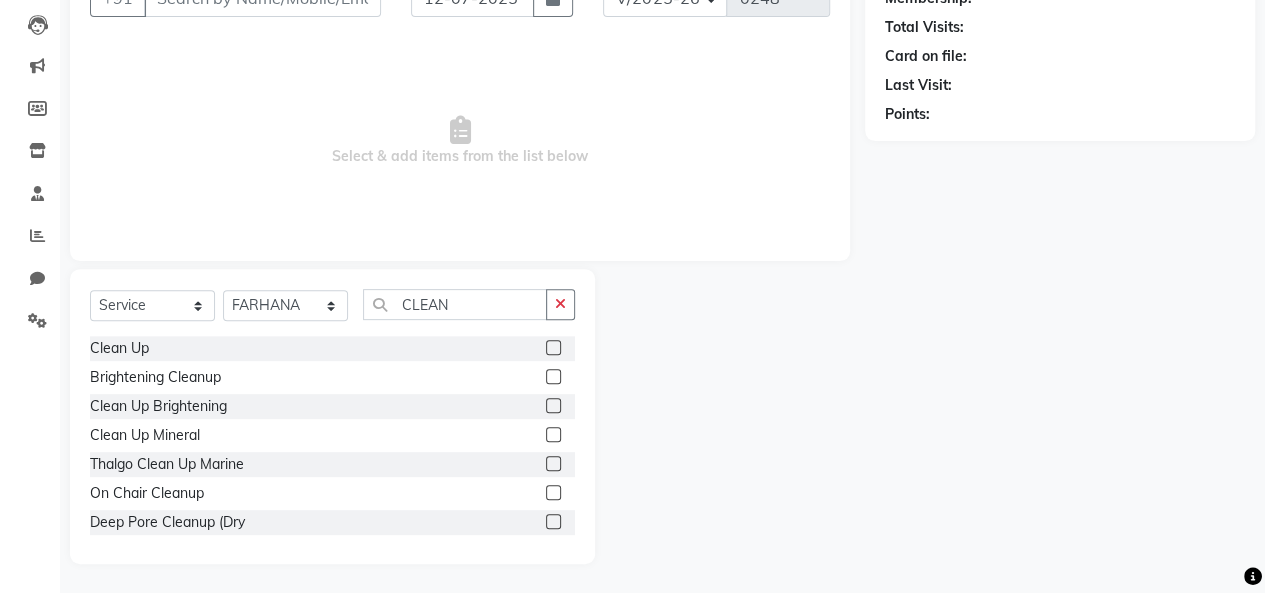 click 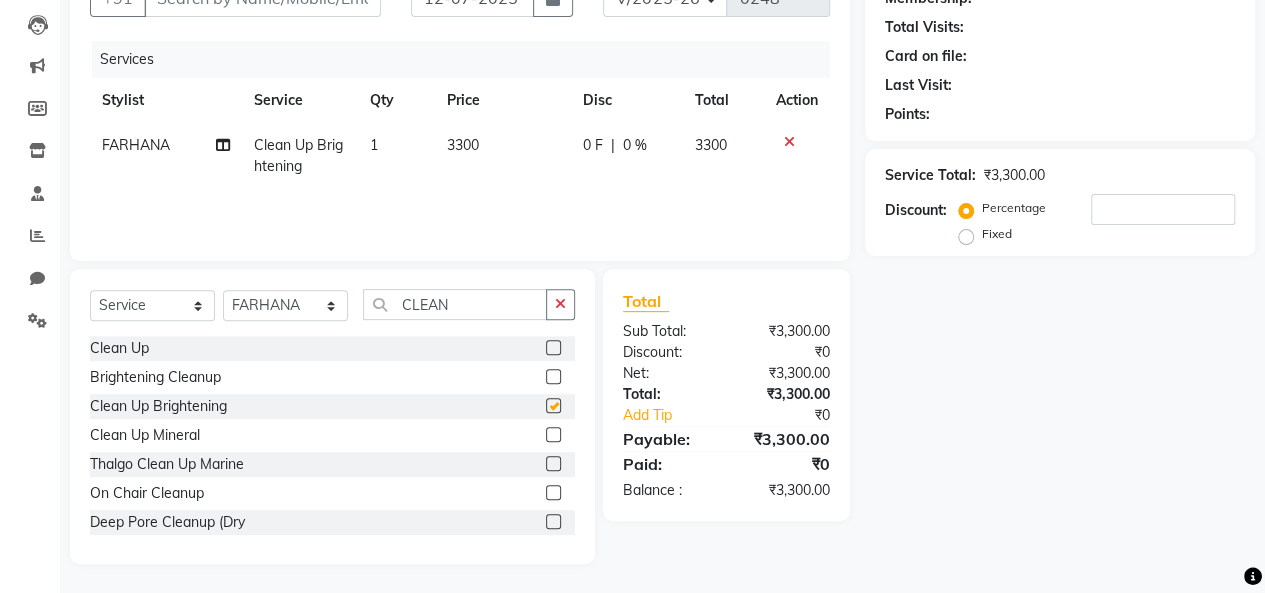 checkbox on "false" 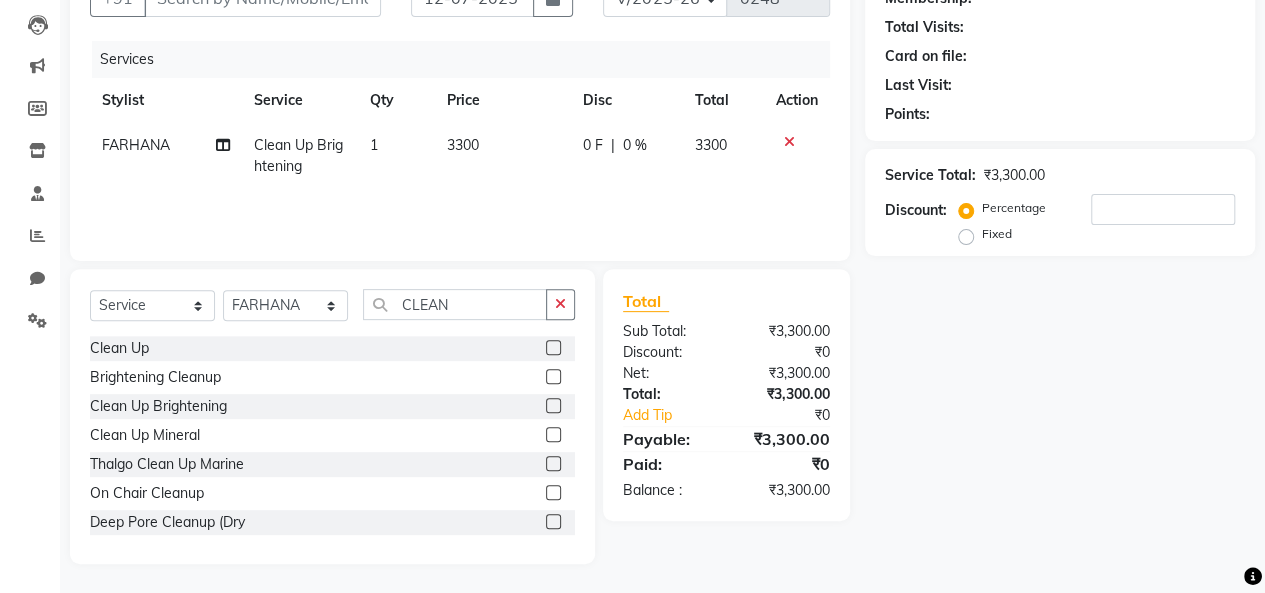 click on "3300" 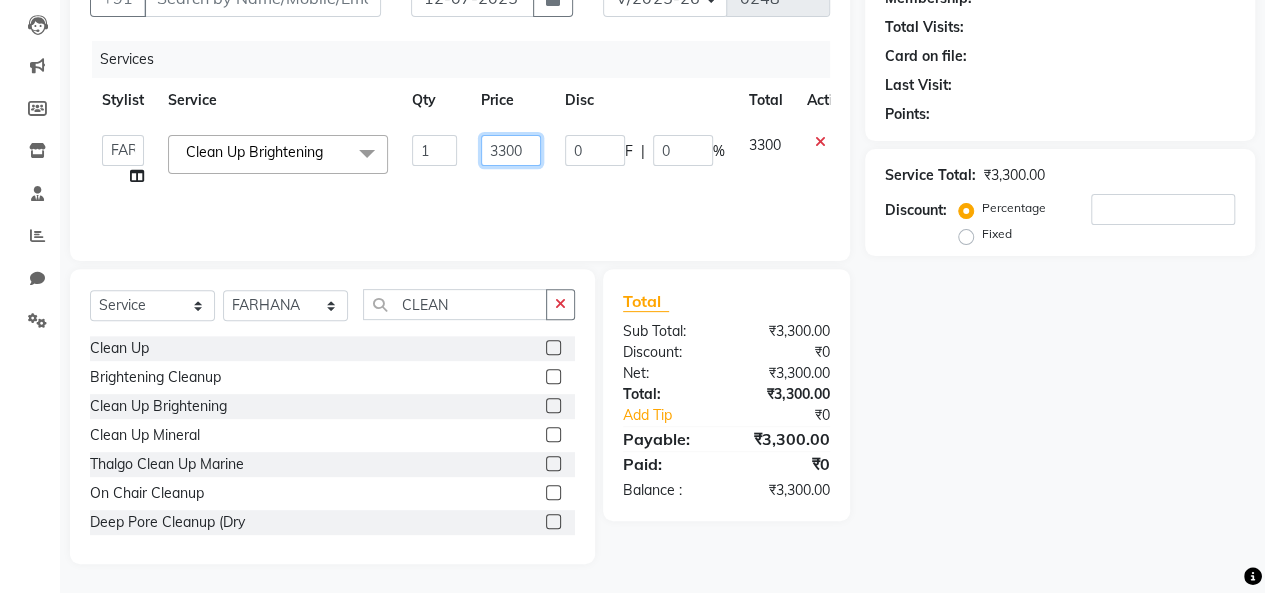 click on "3300" 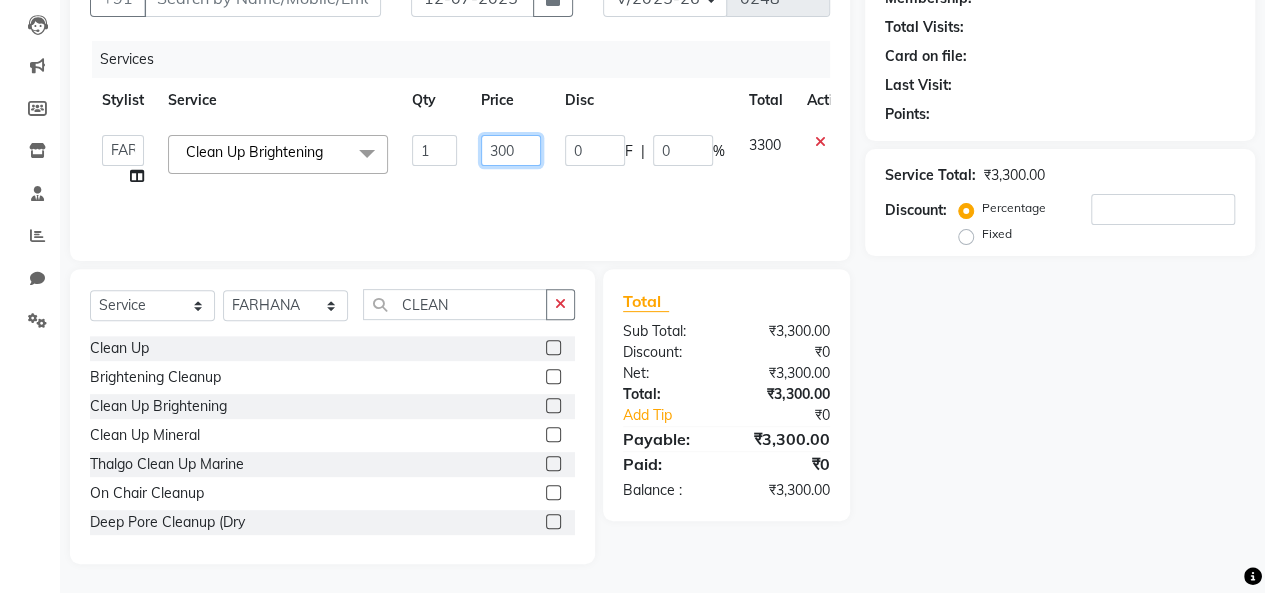type on "3000" 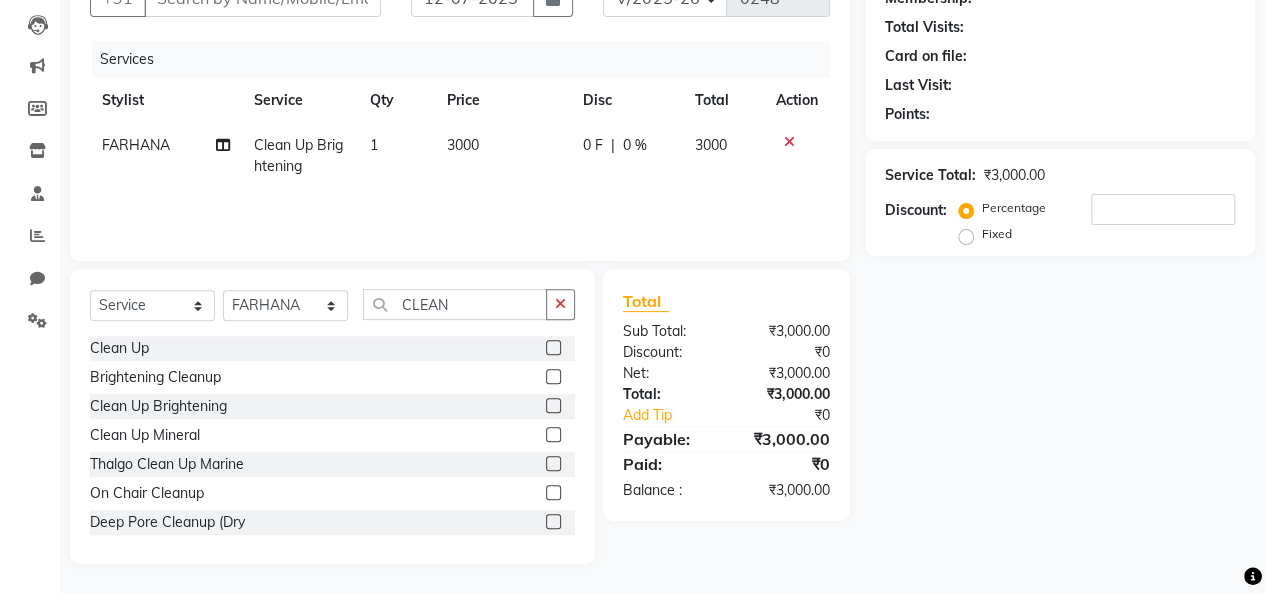 click on "0 %" 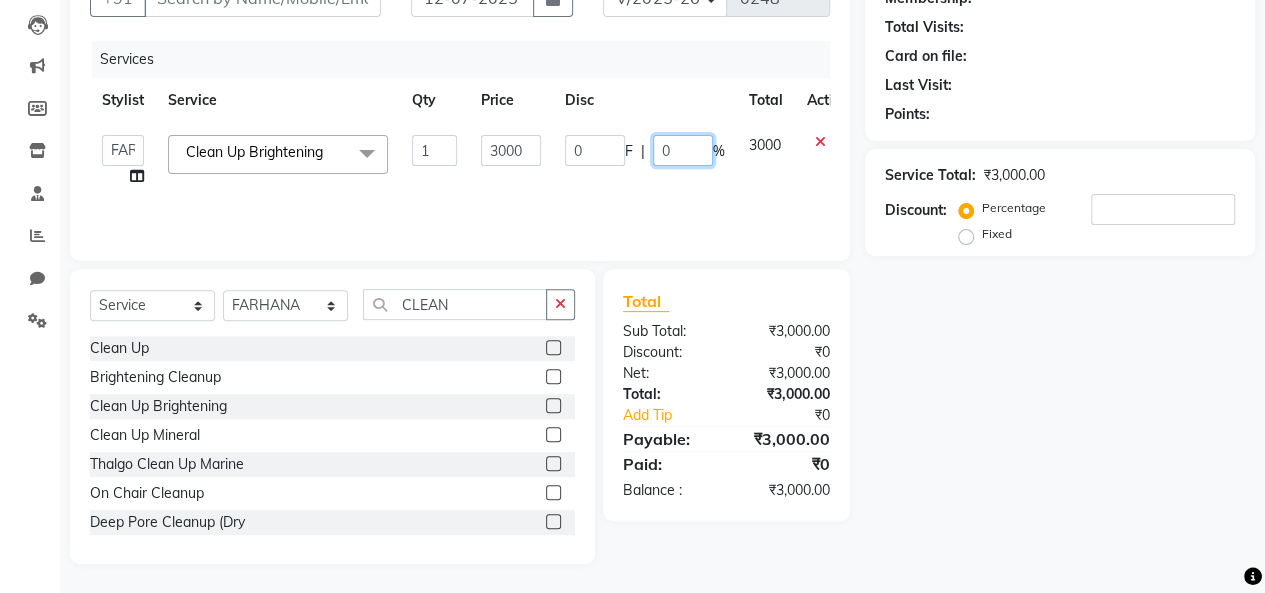 click on "0" 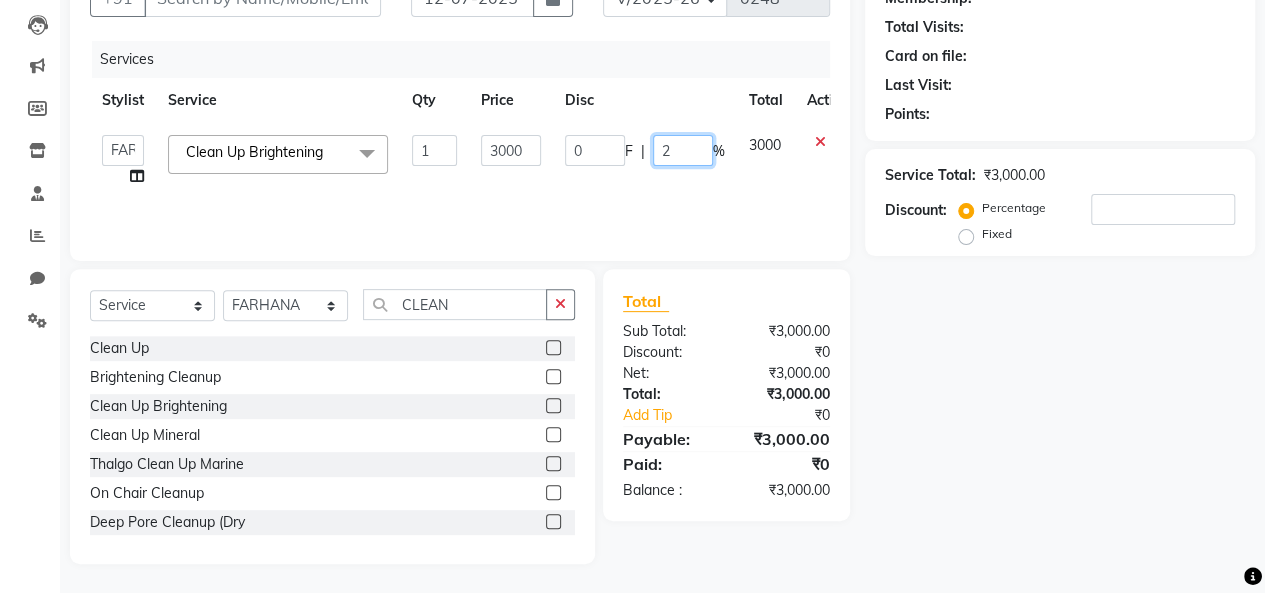 type on "20" 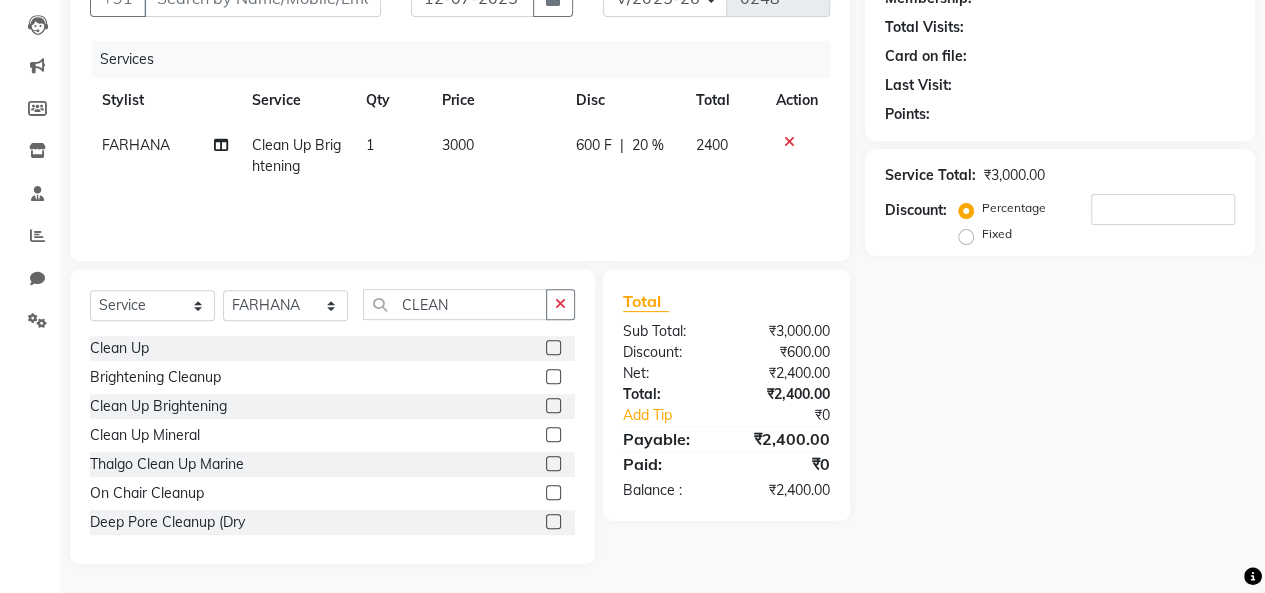 click on "Services Stylist Service Qty Price Disc Total Action FARHANA Clean Up Brightening 1 3000 600 F | 20 % 2400" 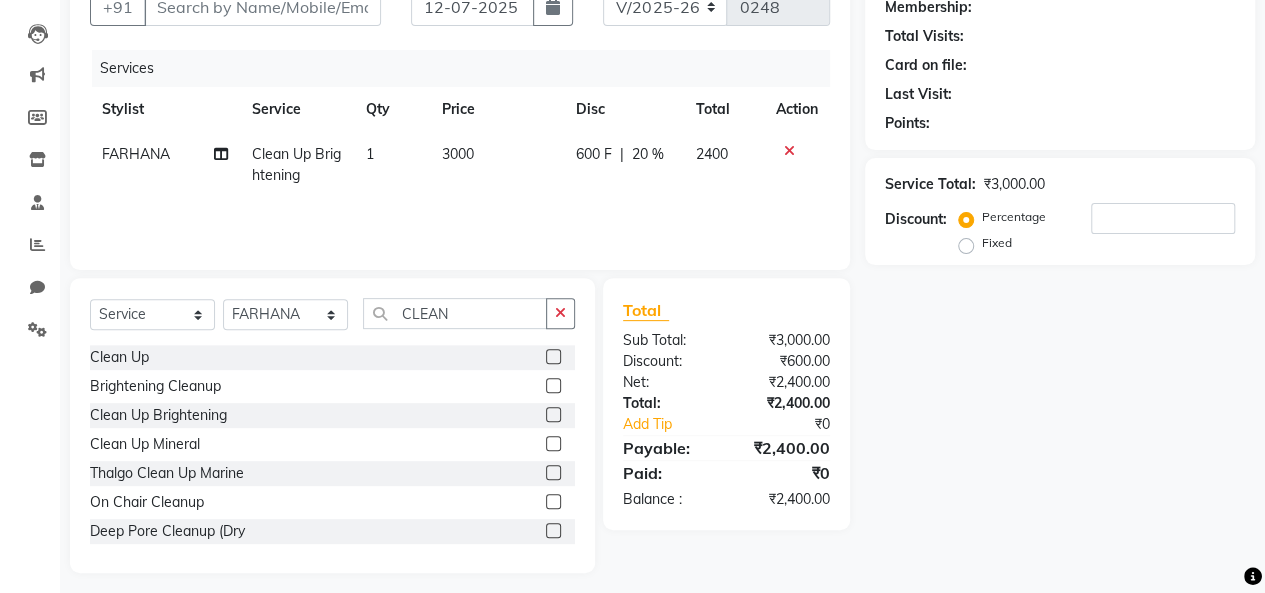 scroll, scrollTop: 207, scrollLeft: 0, axis: vertical 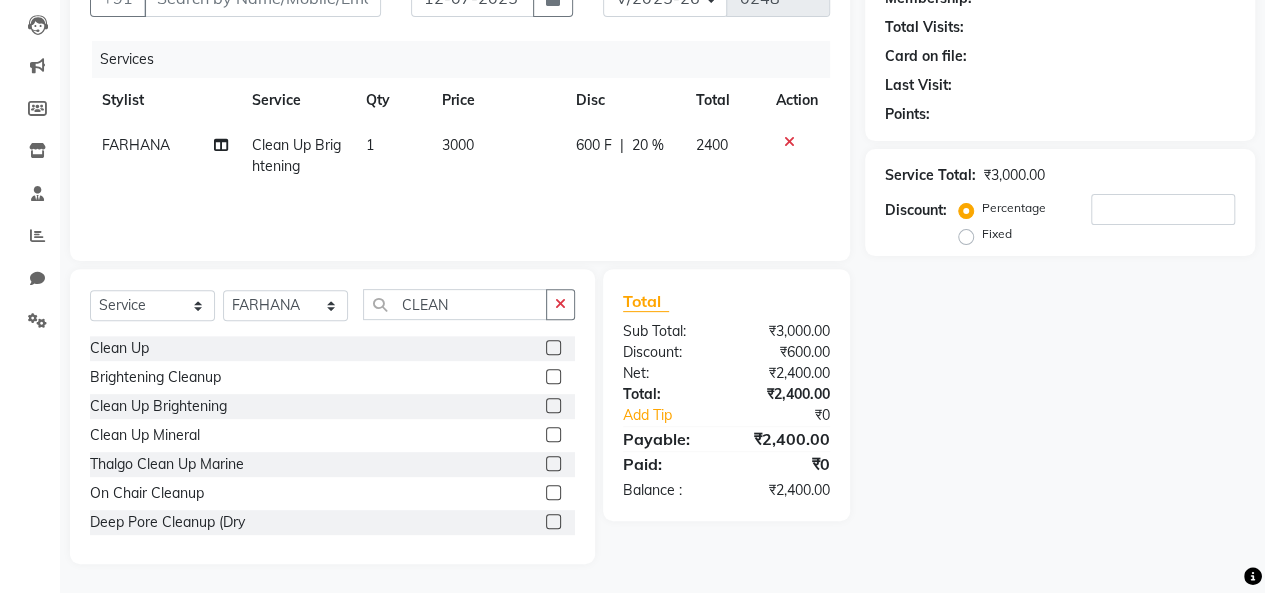 click on "Name: Membership: Total Visits: Card on file: Last Visit:  Points:  Service Total:  ₹3,000.00  Discount:  Percentage   Fixed" 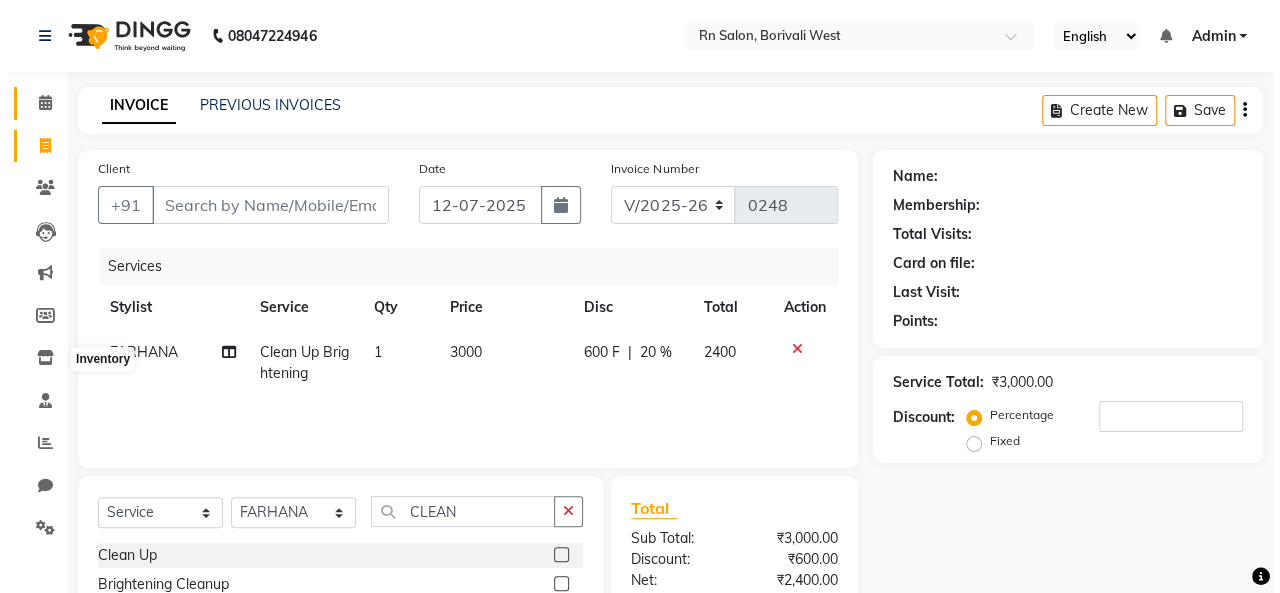 scroll, scrollTop: 0, scrollLeft: 0, axis: both 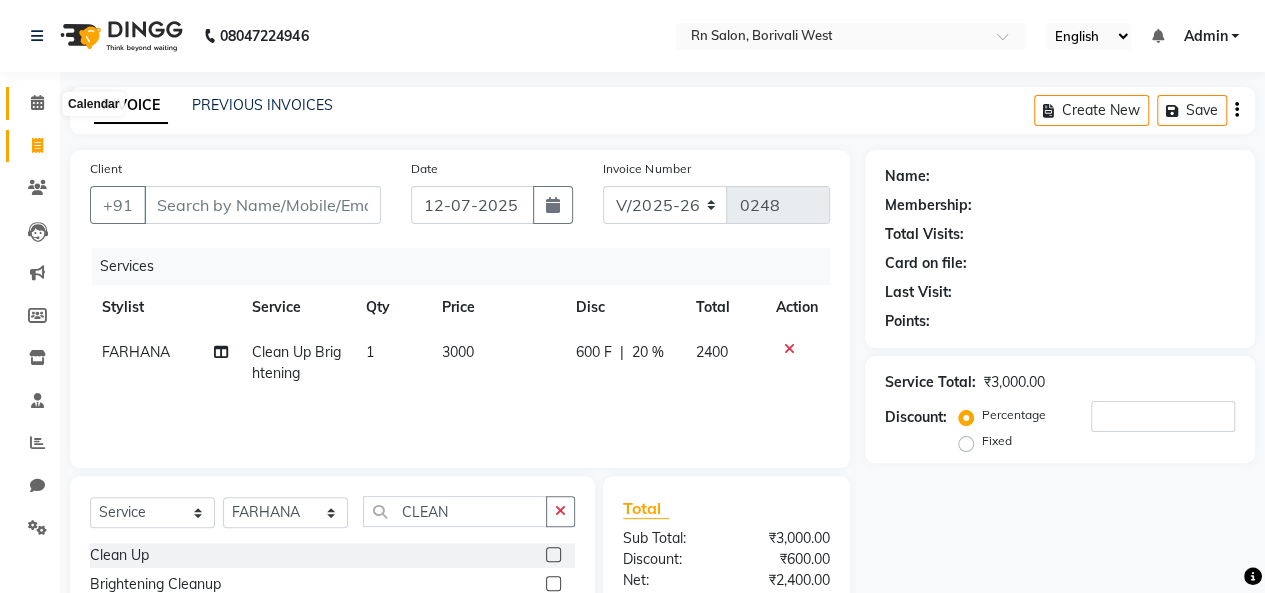 click 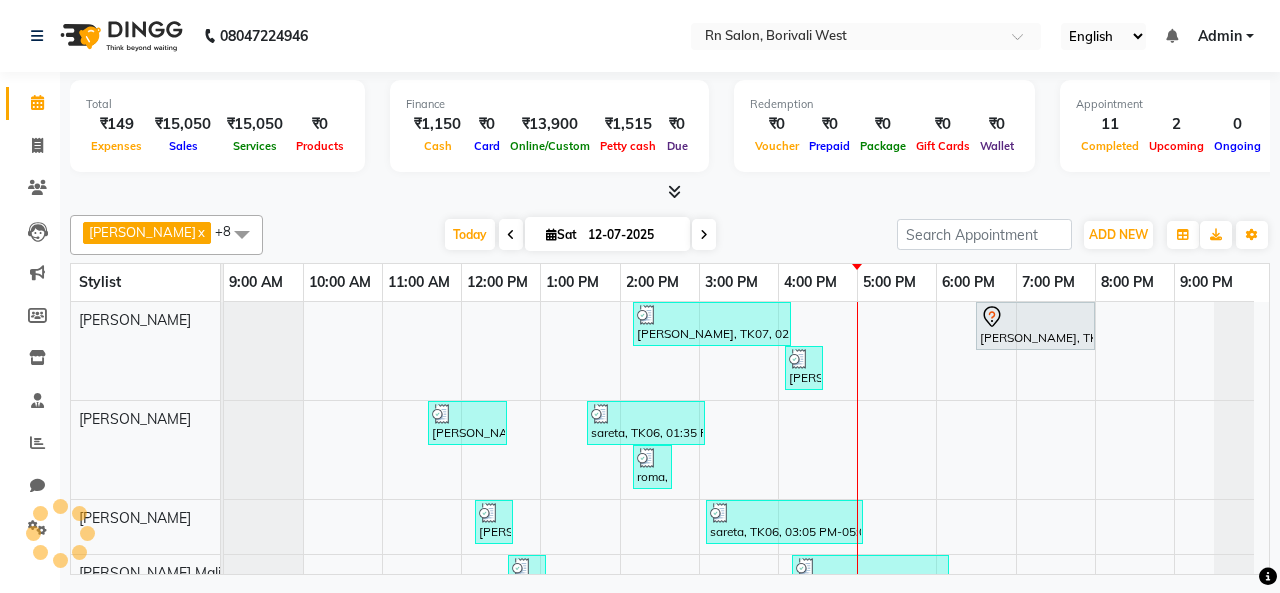 scroll, scrollTop: 0, scrollLeft: 0, axis: both 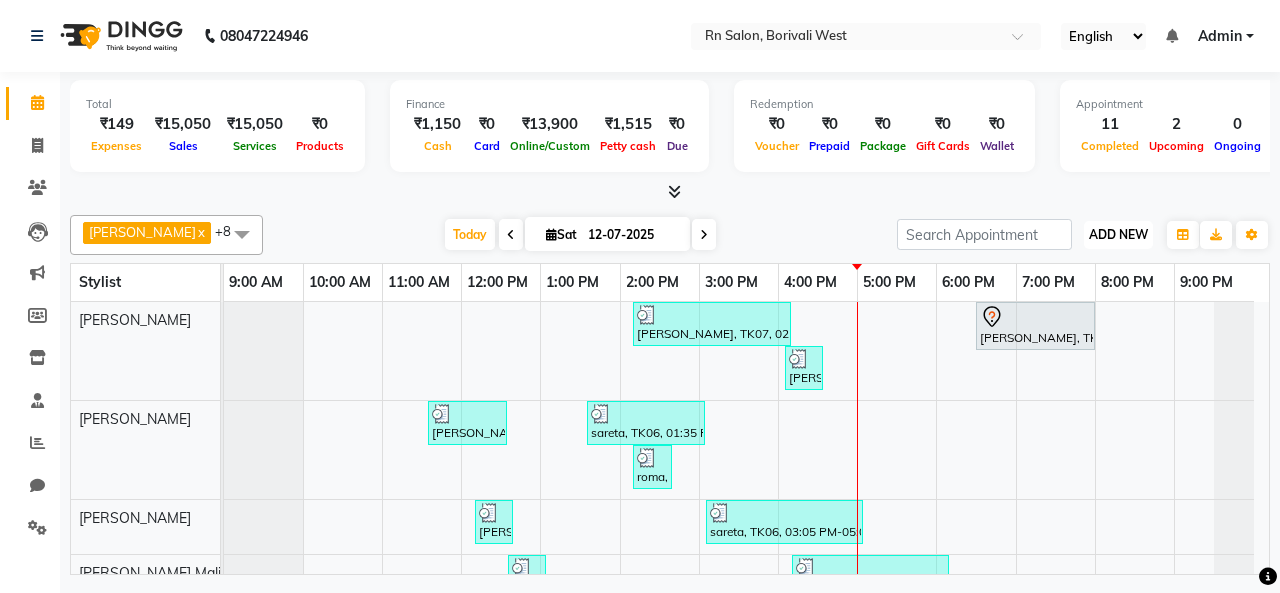 click on "ADD NEW Toggle Dropdown" at bounding box center (1118, 235) 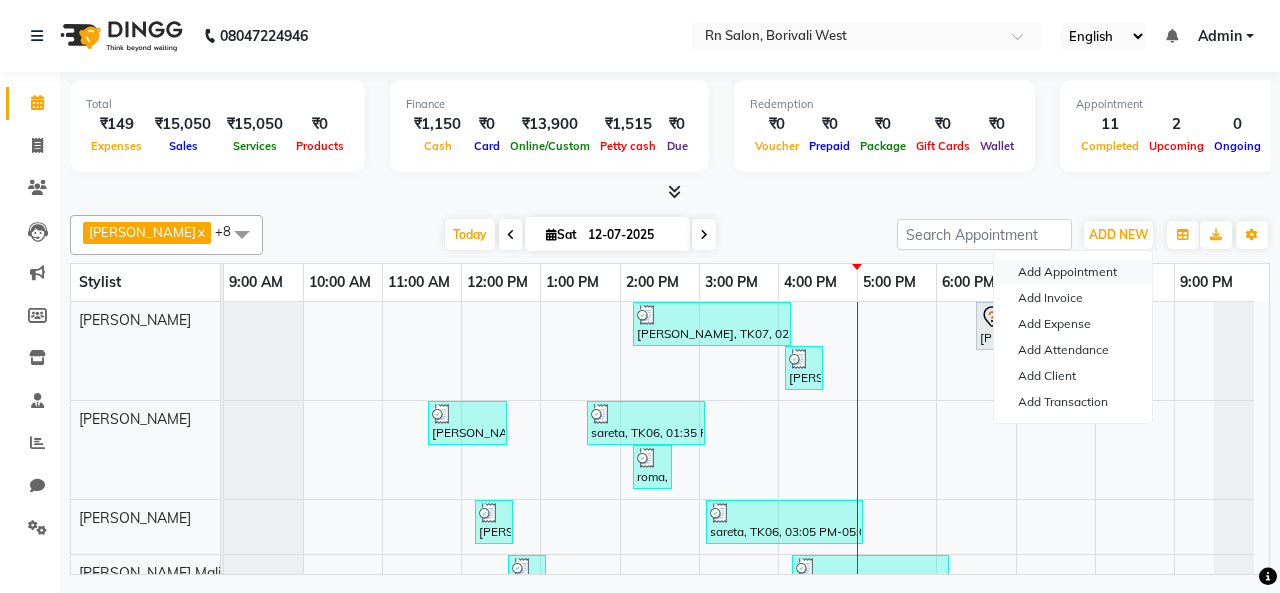 click on "Add Appointment" at bounding box center [1073, 272] 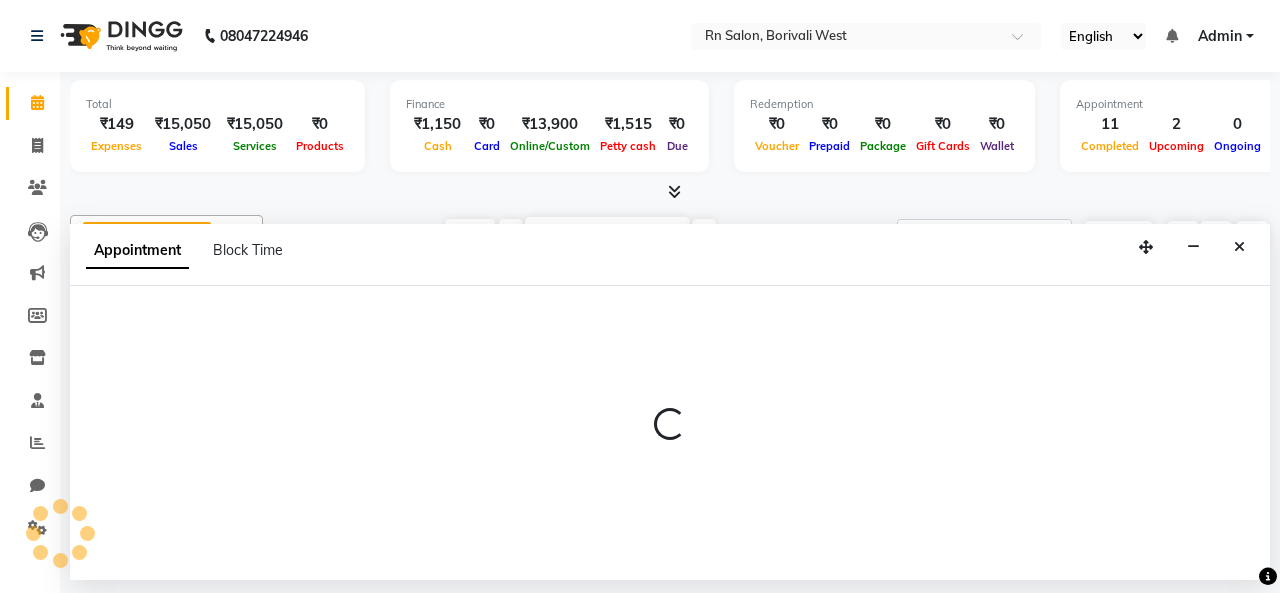 select on "600" 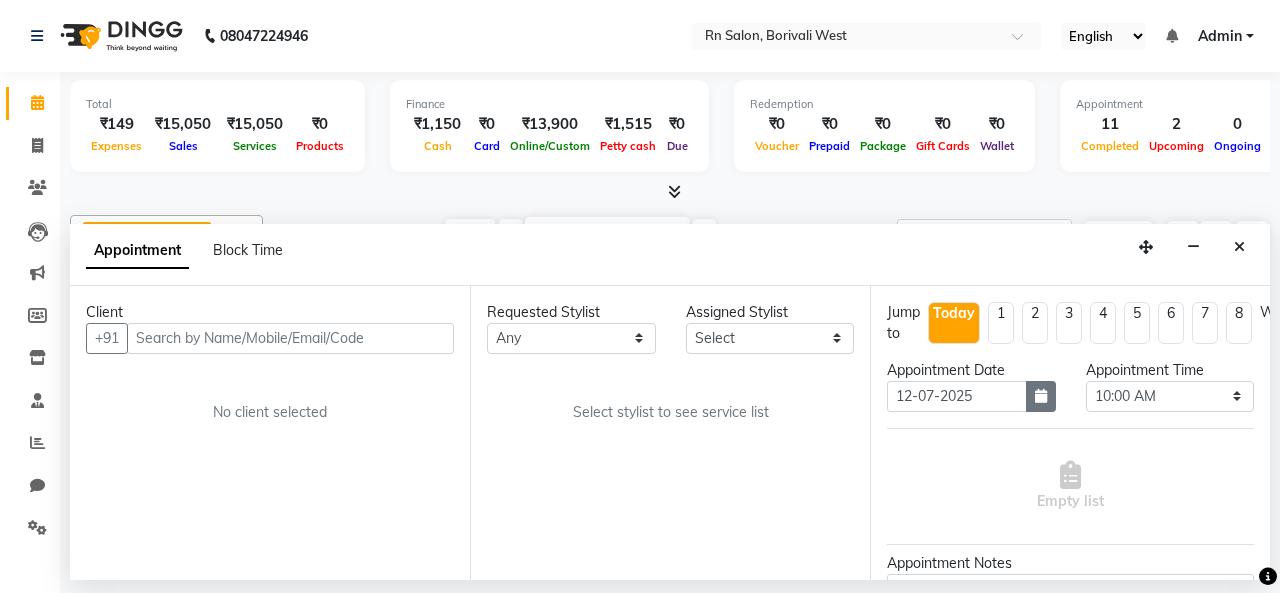 click at bounding box center [1041, 396] 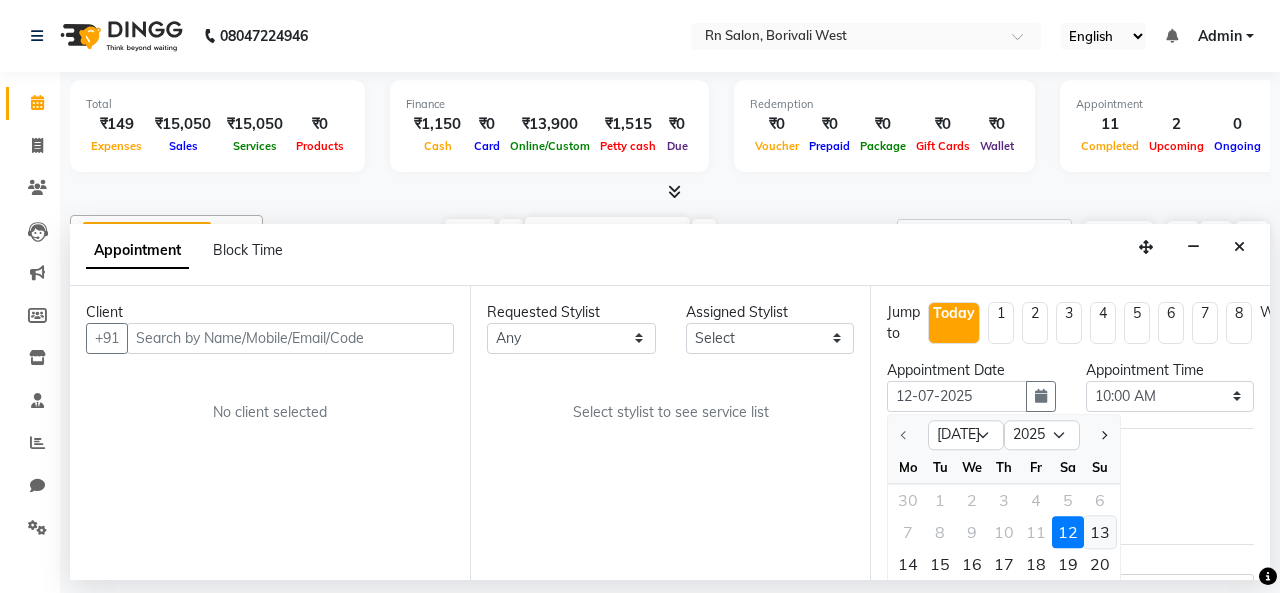 click on "13" at bounding box center (1100, 532) 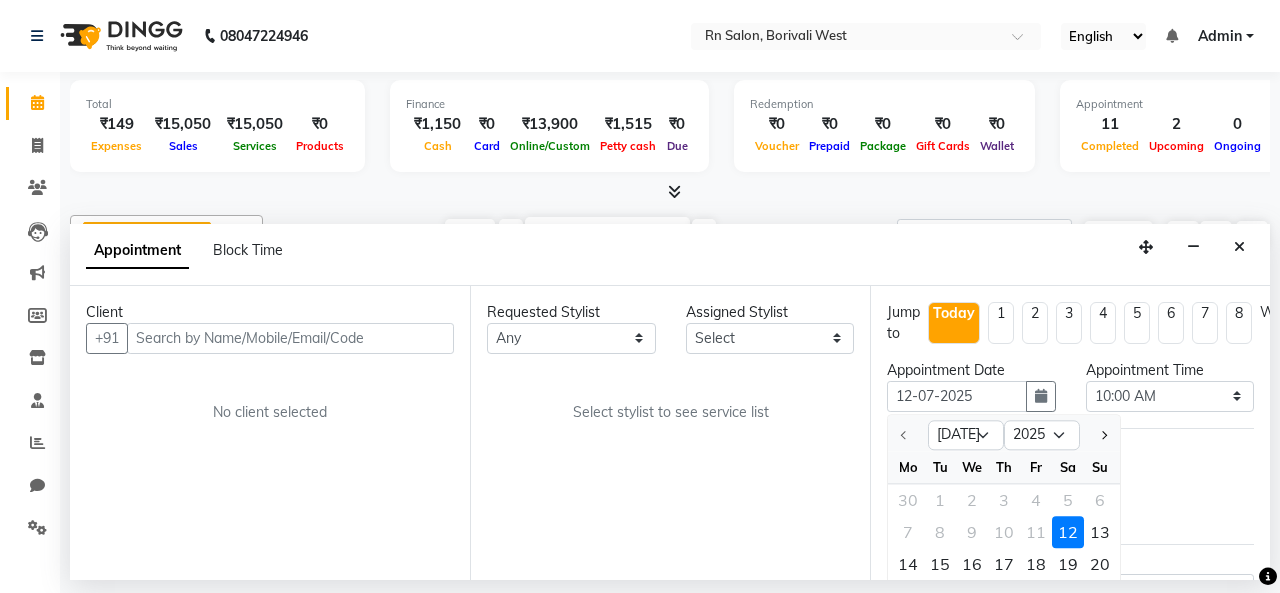 type on "13-07-2025" 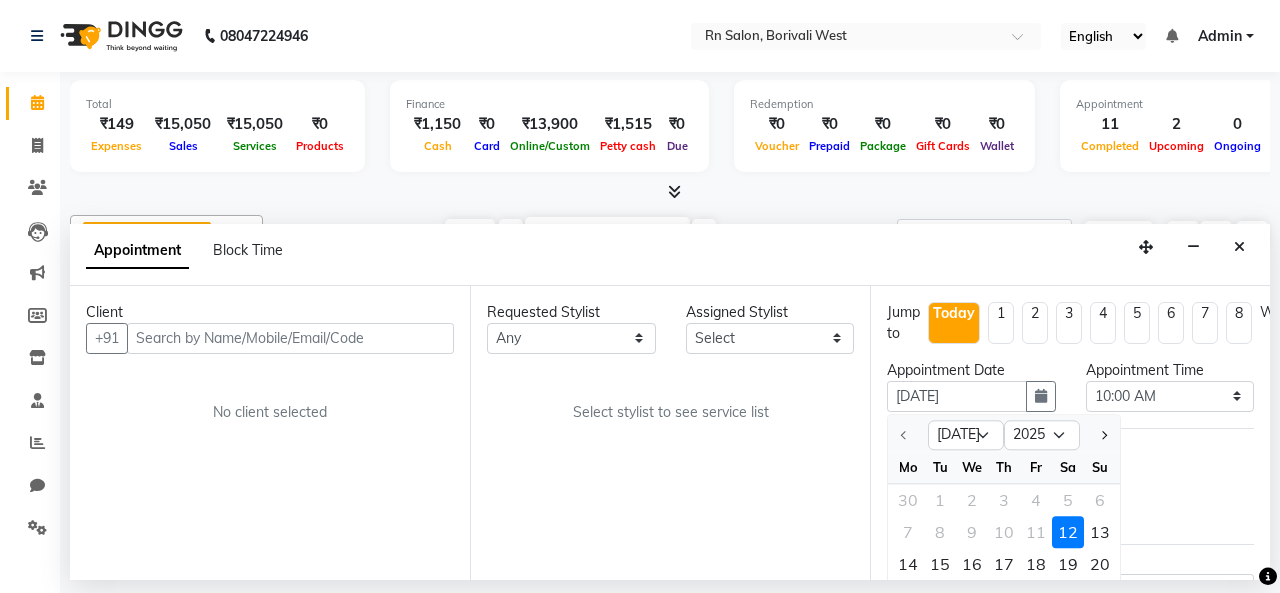 select on "600" 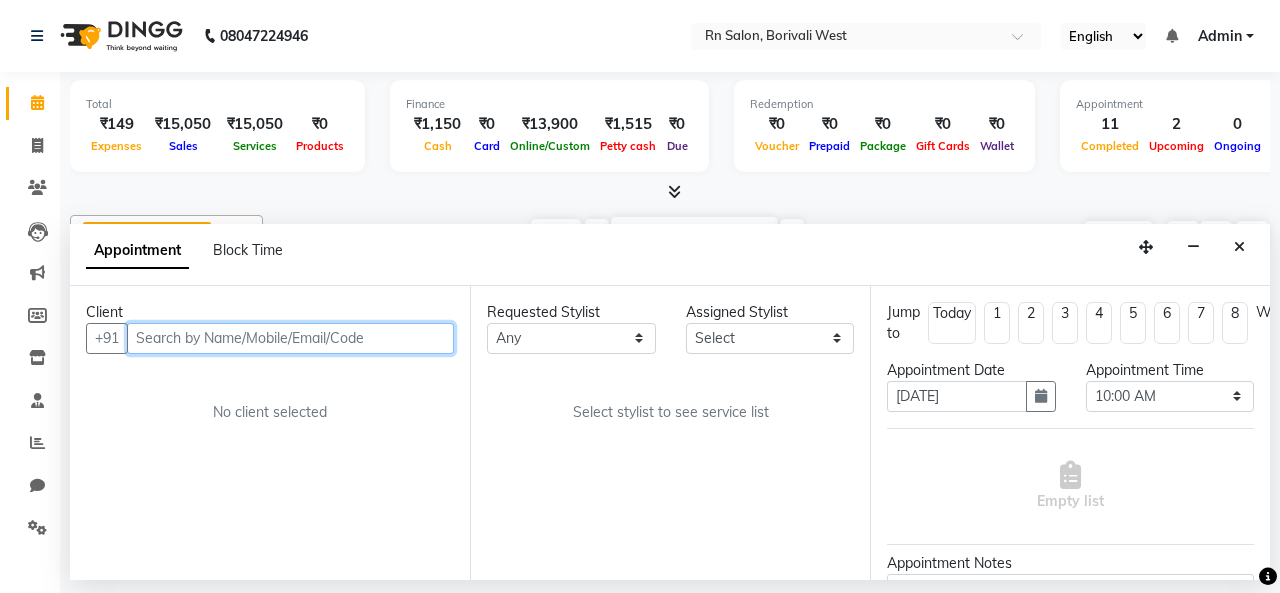 click at bounding box center (290, 338) 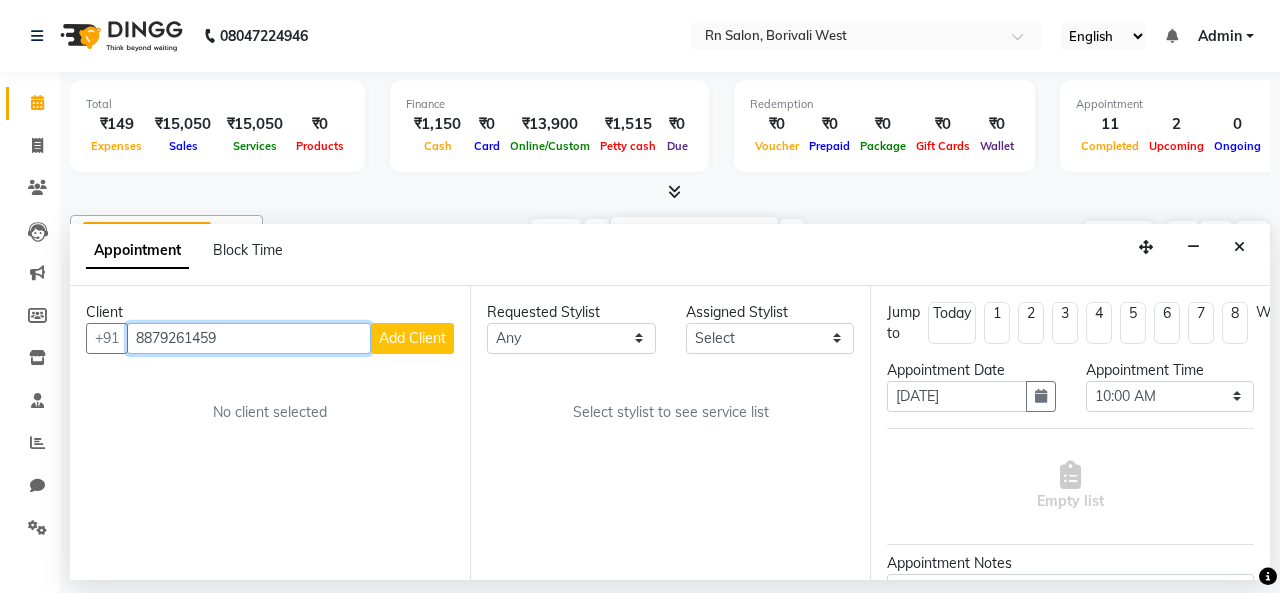 type on "8879261459" 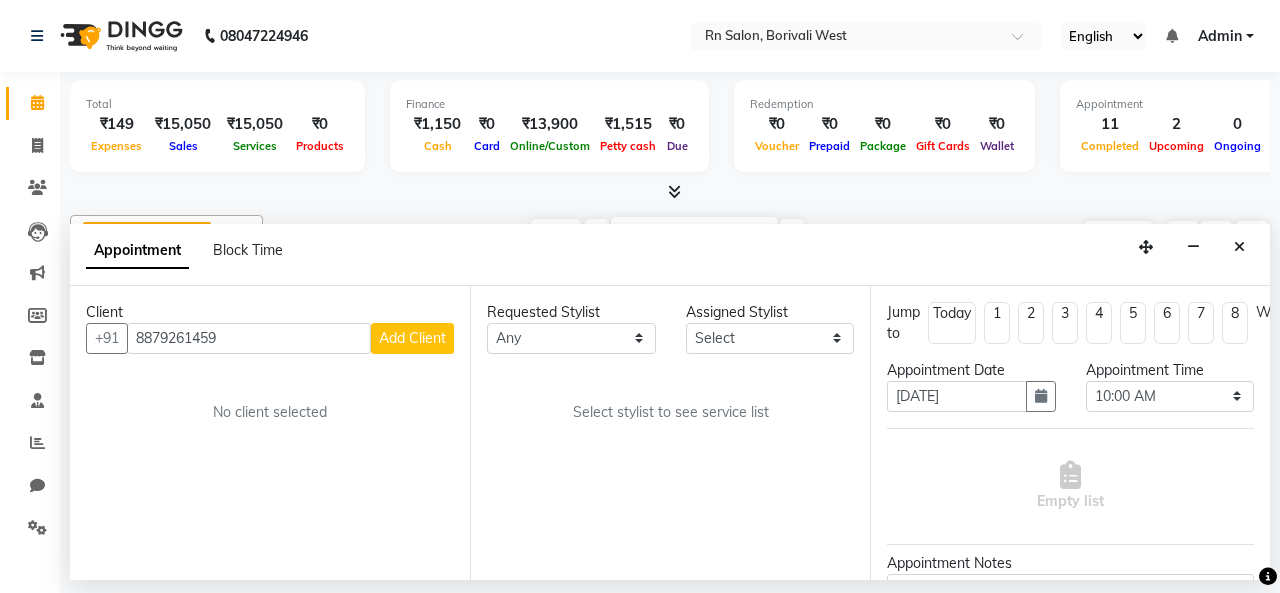 click on "Add Client" at bounding box center [412, 338] 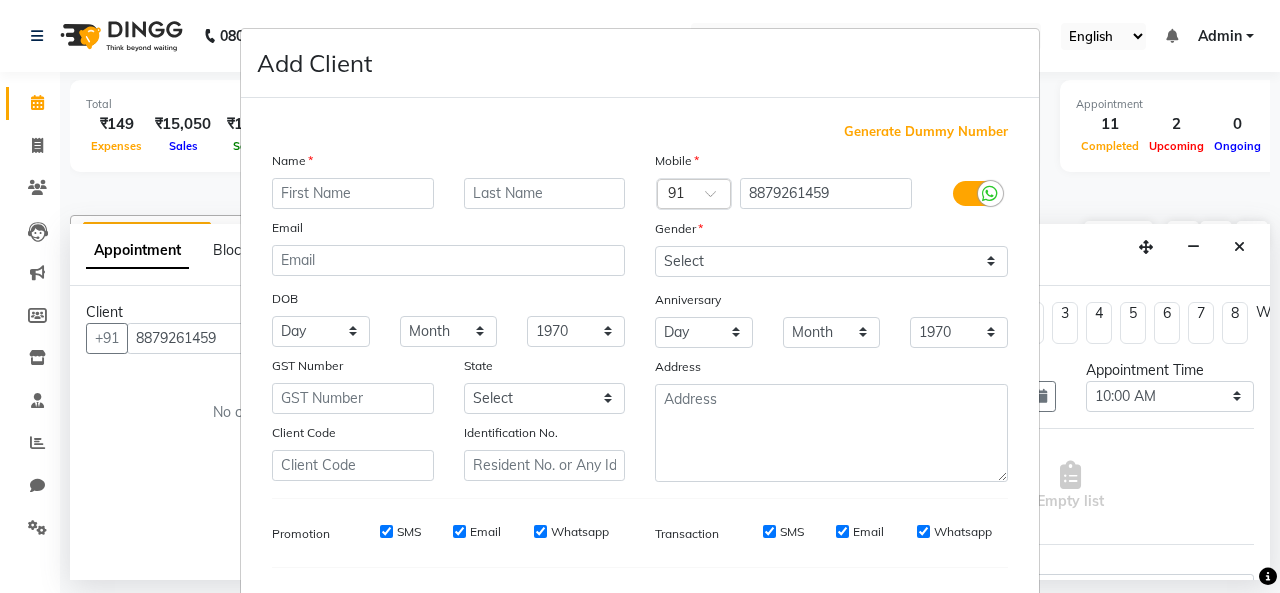 click at bounding box center [353, 193] 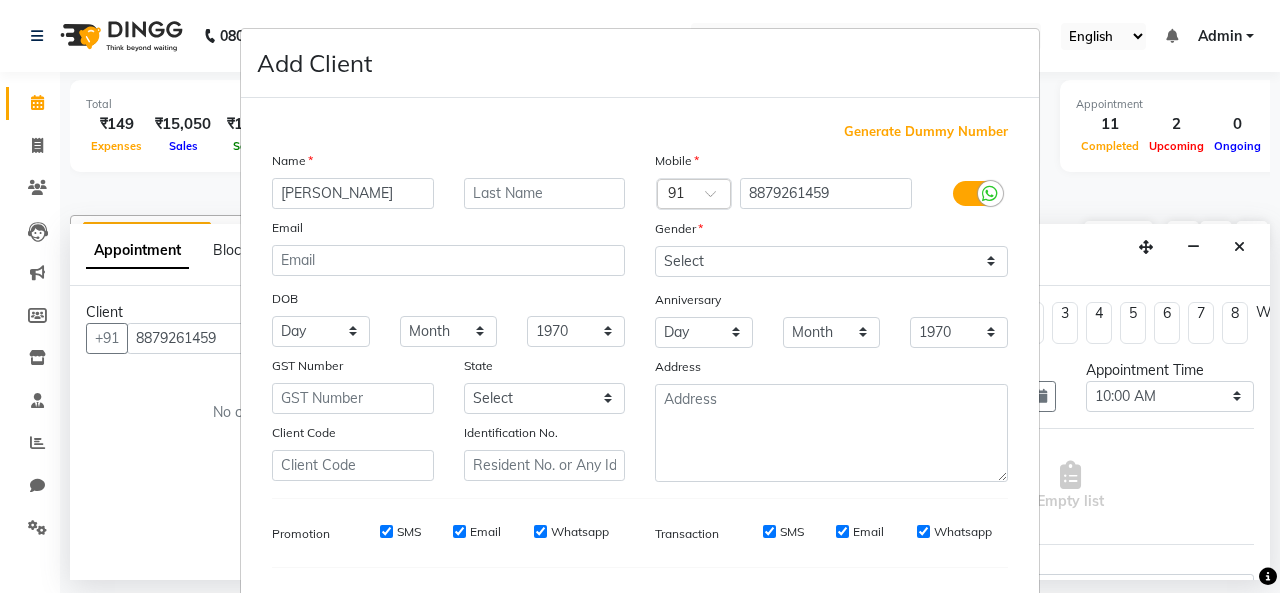 type on "SHAKSHI" 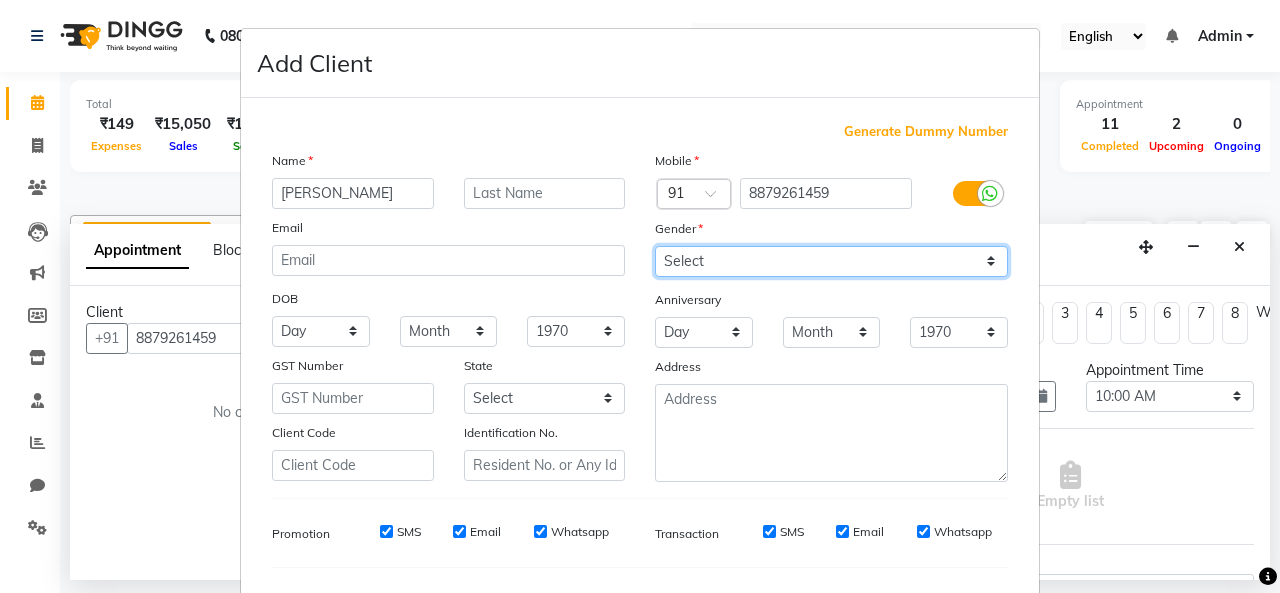 click on "Select Male Female Other Prefer Not To Say" at bounding box center [831, 261] 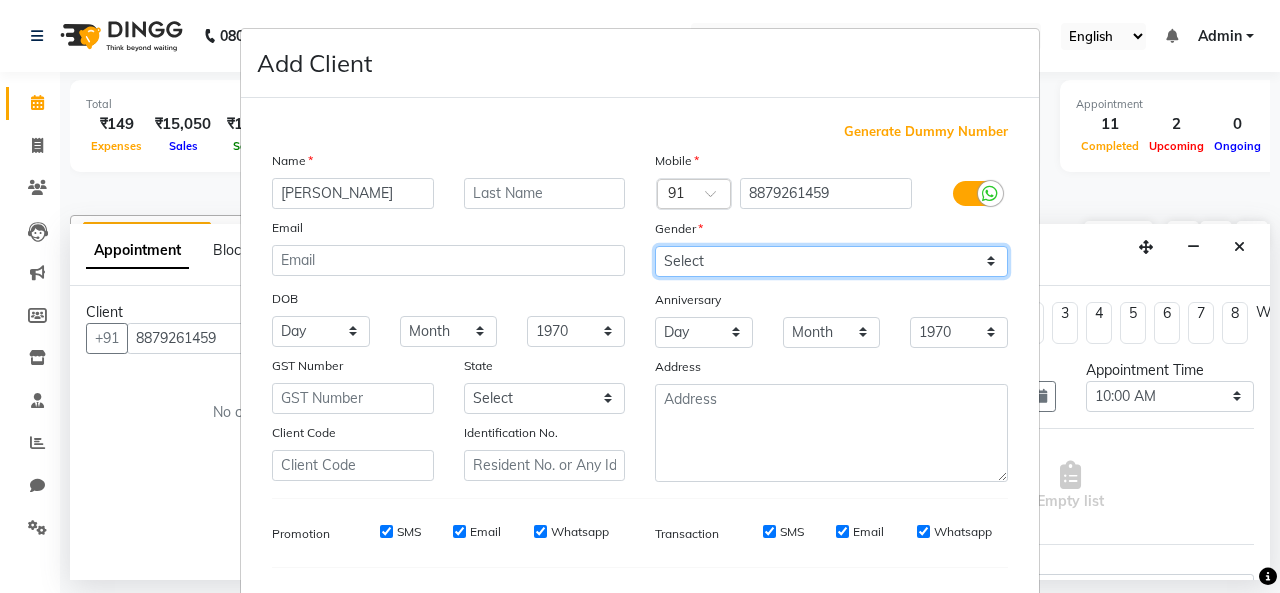 click on "Select Male Female Other Prefer Not To Say" at bounding box center (831, 261) 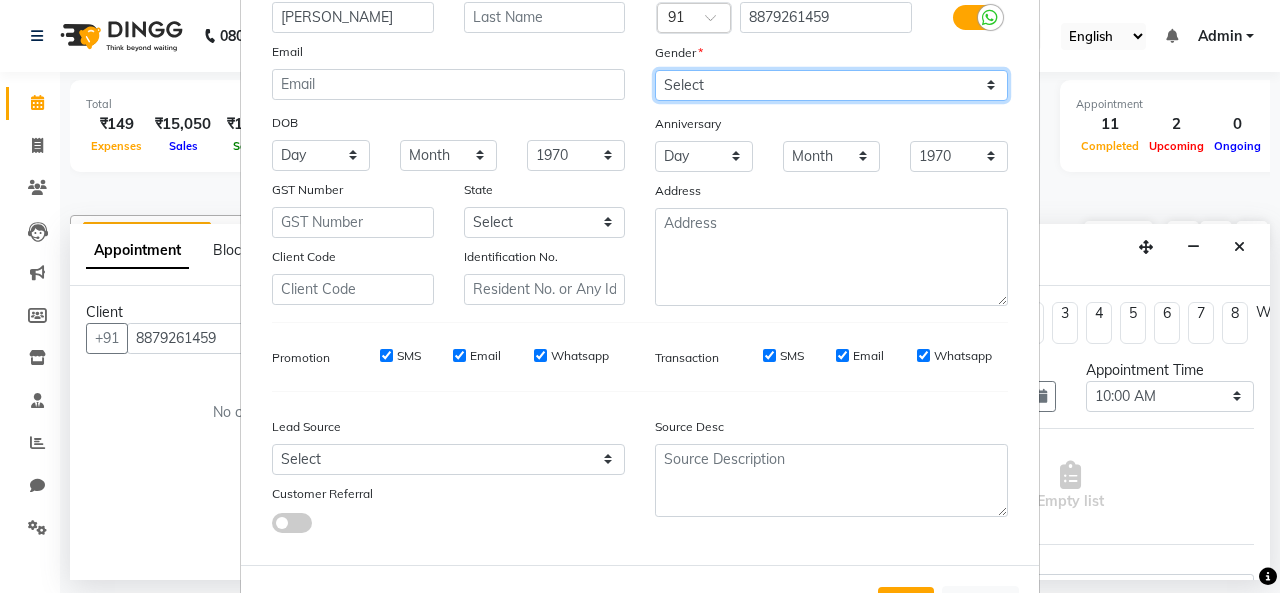 scroll, scrollTop: 252, scrollLeft: 0, axis: vertical 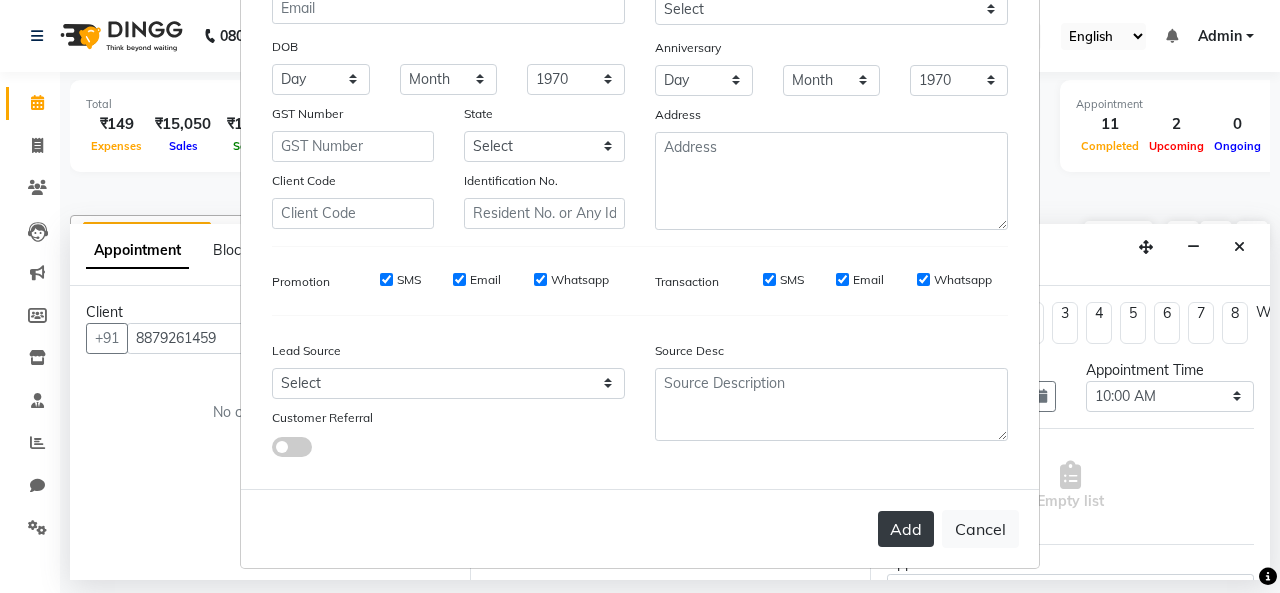 click on "Add" at bounding box center [906, 529] 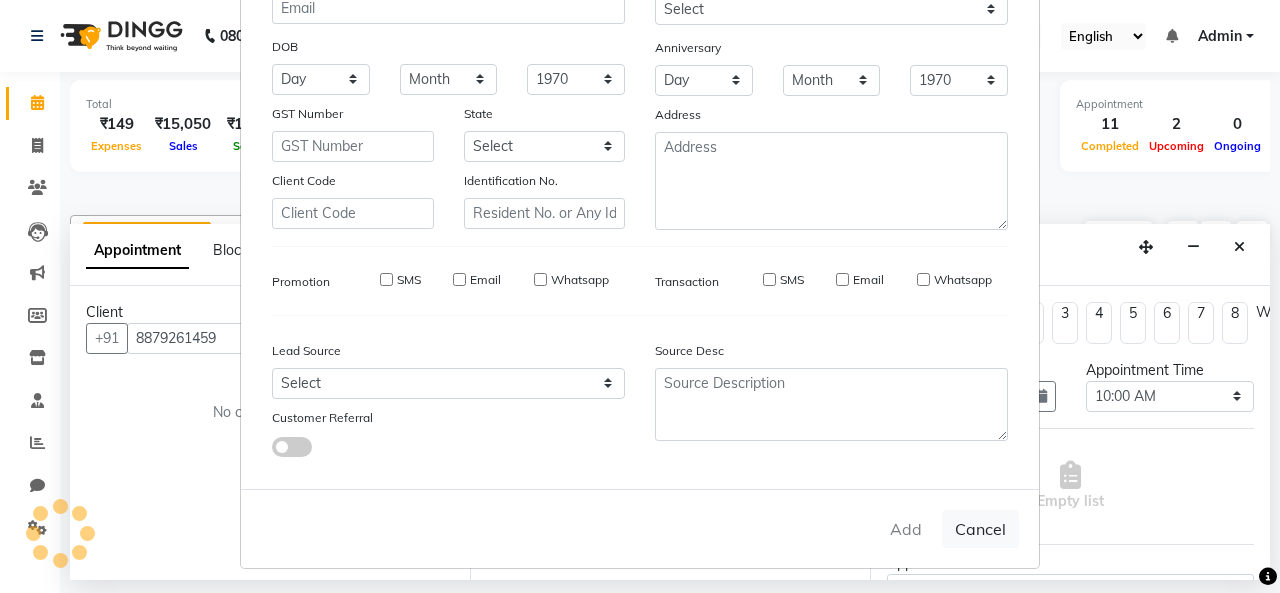 type 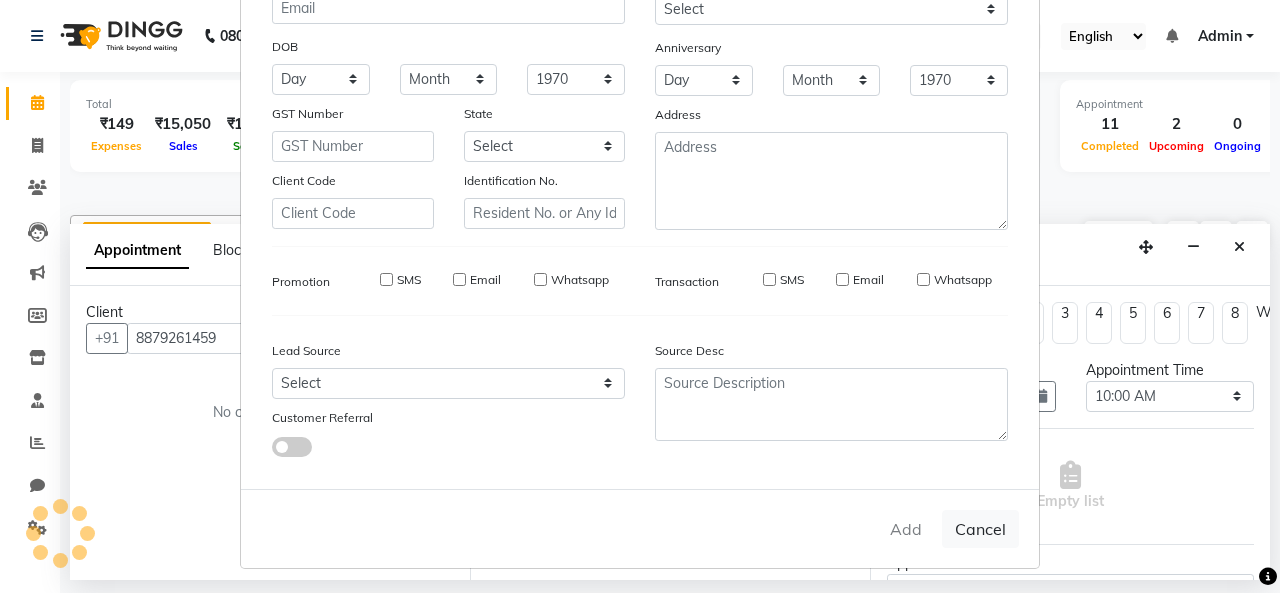 select 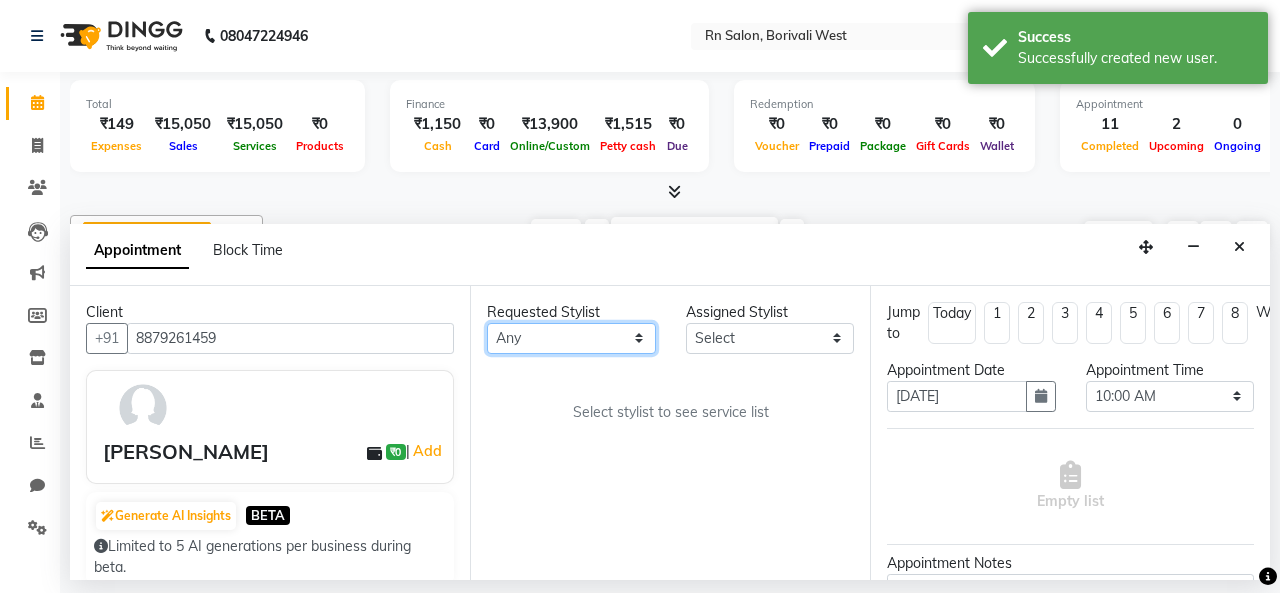 click on "Any Beena jaiswar deependra parking FARHANA Gautam master Luv kush tripathi Nitin Parmar Ravi sharma Roshni gupta shakiba barbhuiya Subhankar Mali Veronica d Souza" at bounding box center (571, 338) 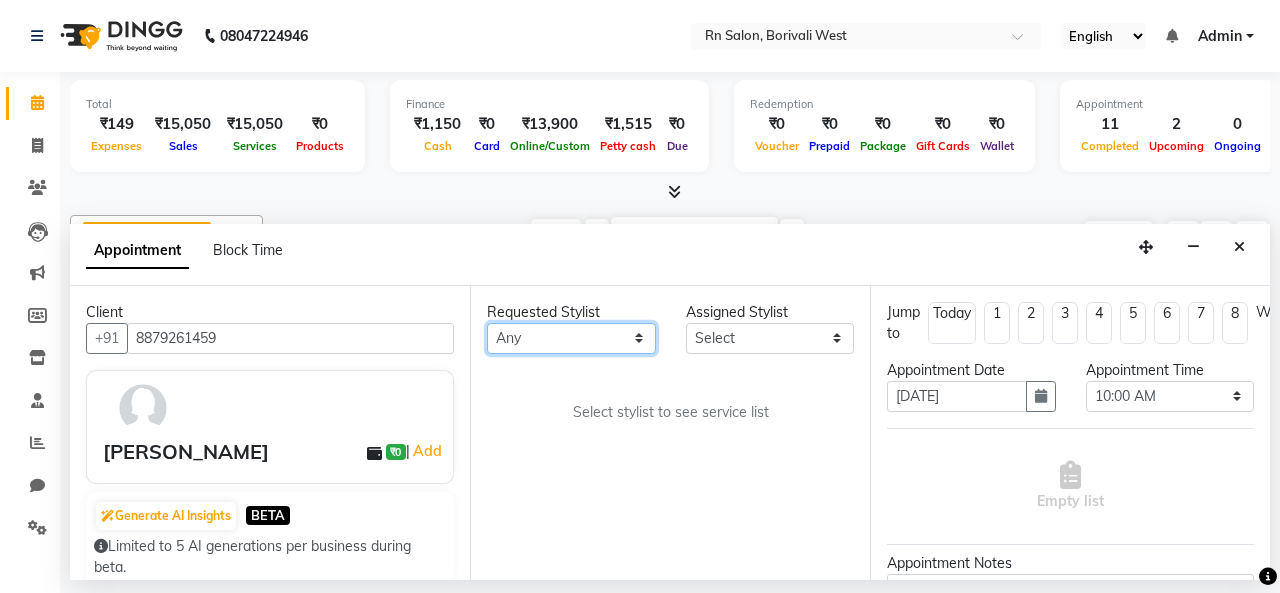 select on "84270" 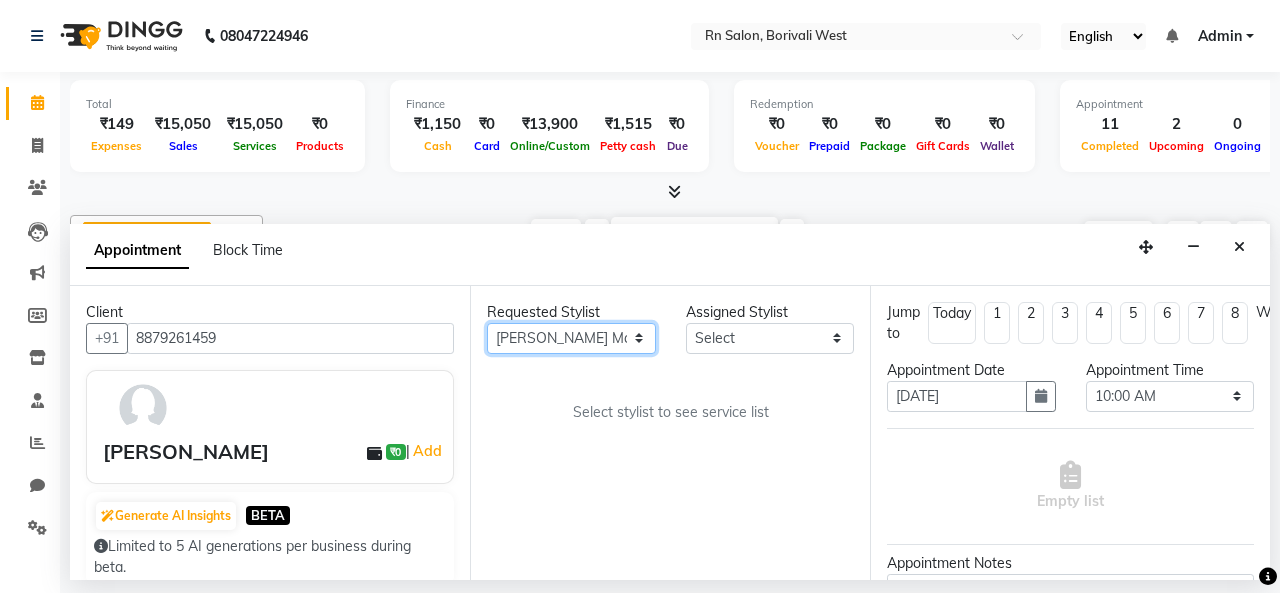 click on "Any Beena jaiswar deependra parking FARHANA Gautam master Luv kush tripathi Nitin Parmar Ravi sharma Roshni gupta shakiba barbhuiya Subhankar Mali Veronica d Souza" at bounding box center (571, 338) 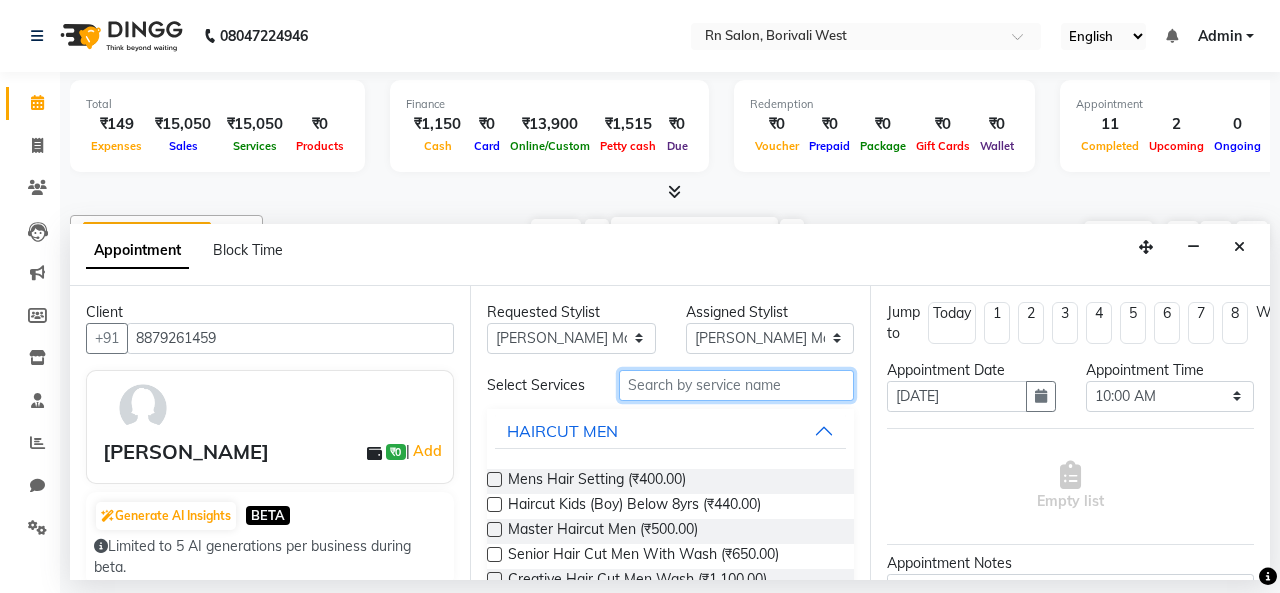 click at bounding box center [736, 385] 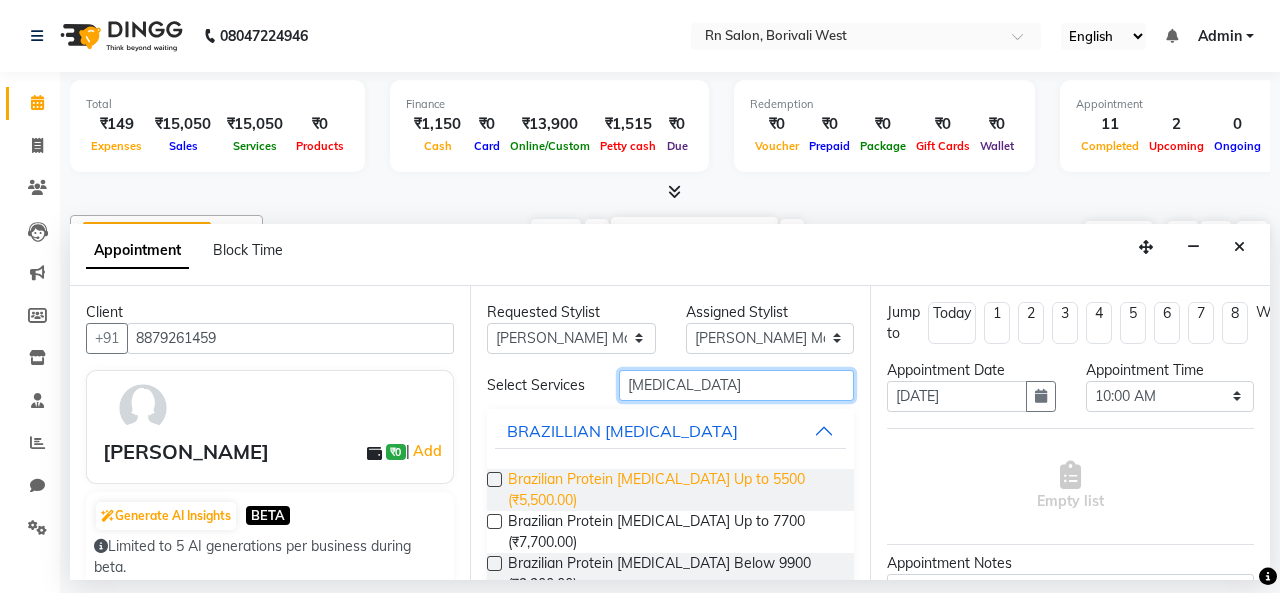 type on "BOTOX" 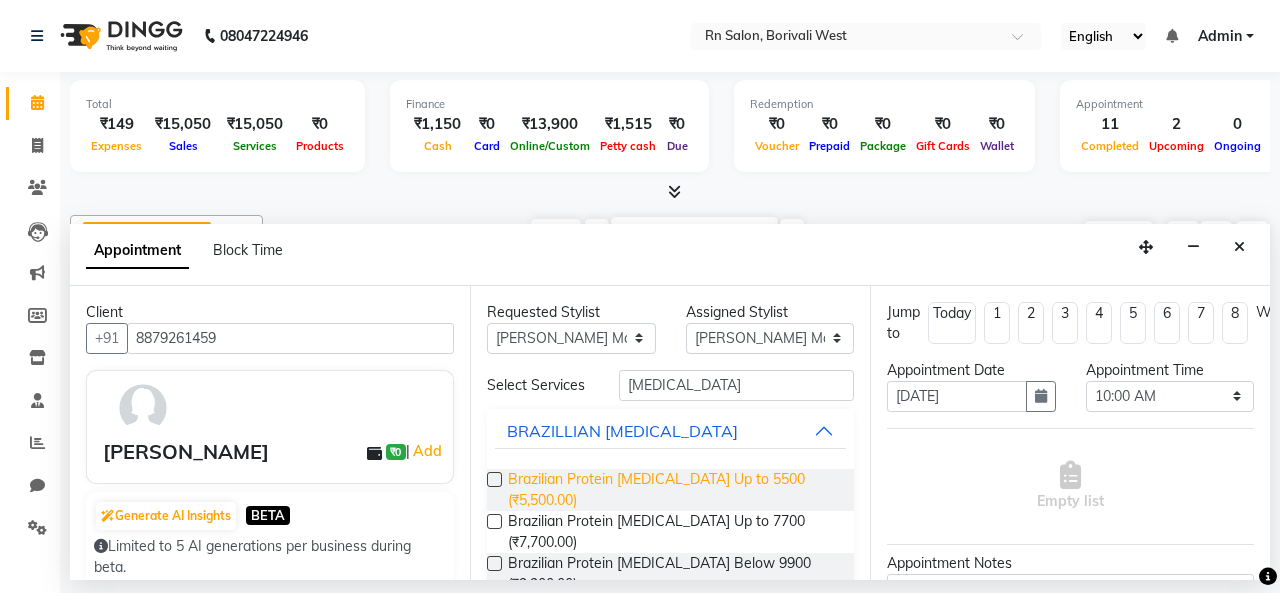 click on "Brazilian Protein Botox Up to 5500 (₹5,500.00)" at bounding box center [673, 490] 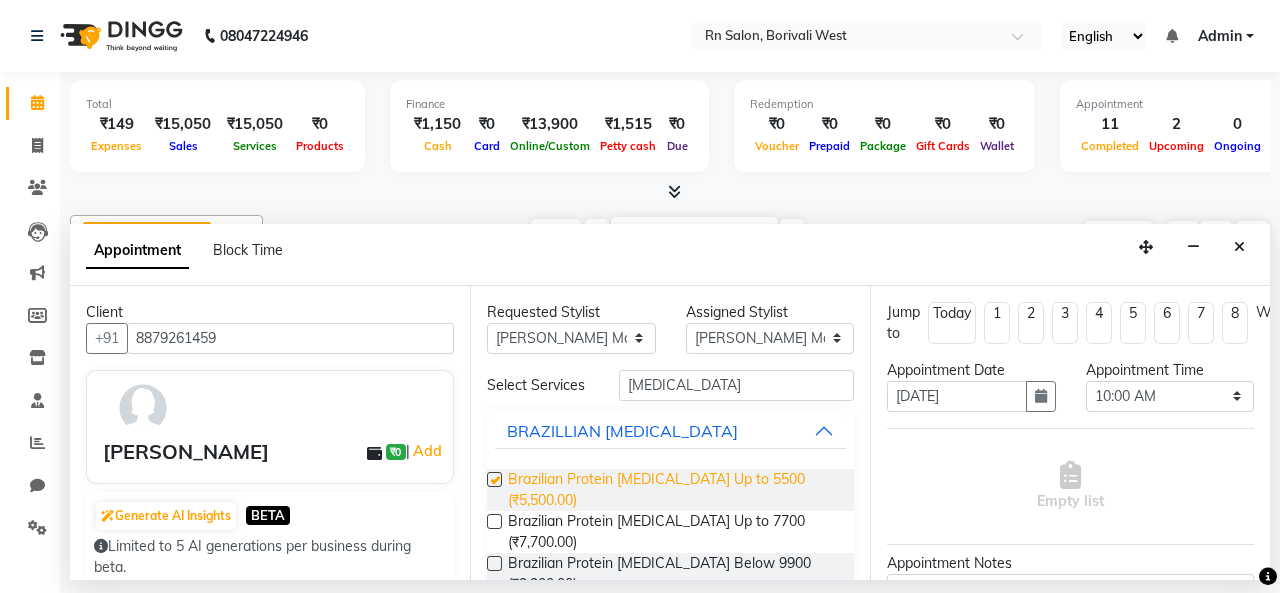 checkbox on "false" 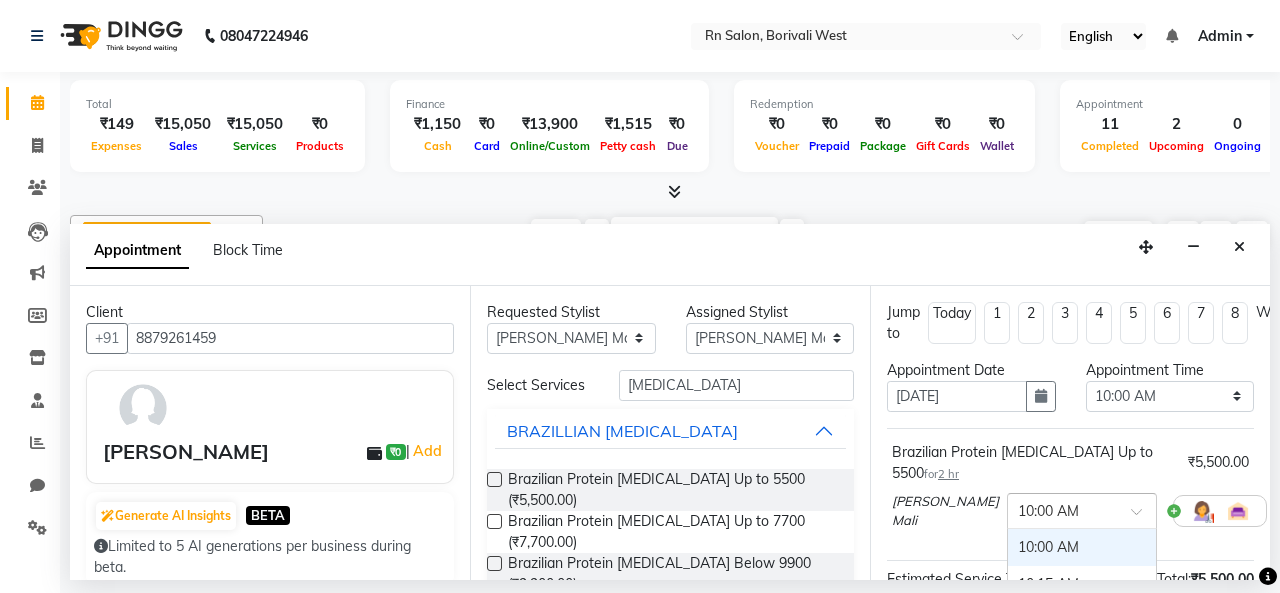 click at bounding box center (1143, 517) 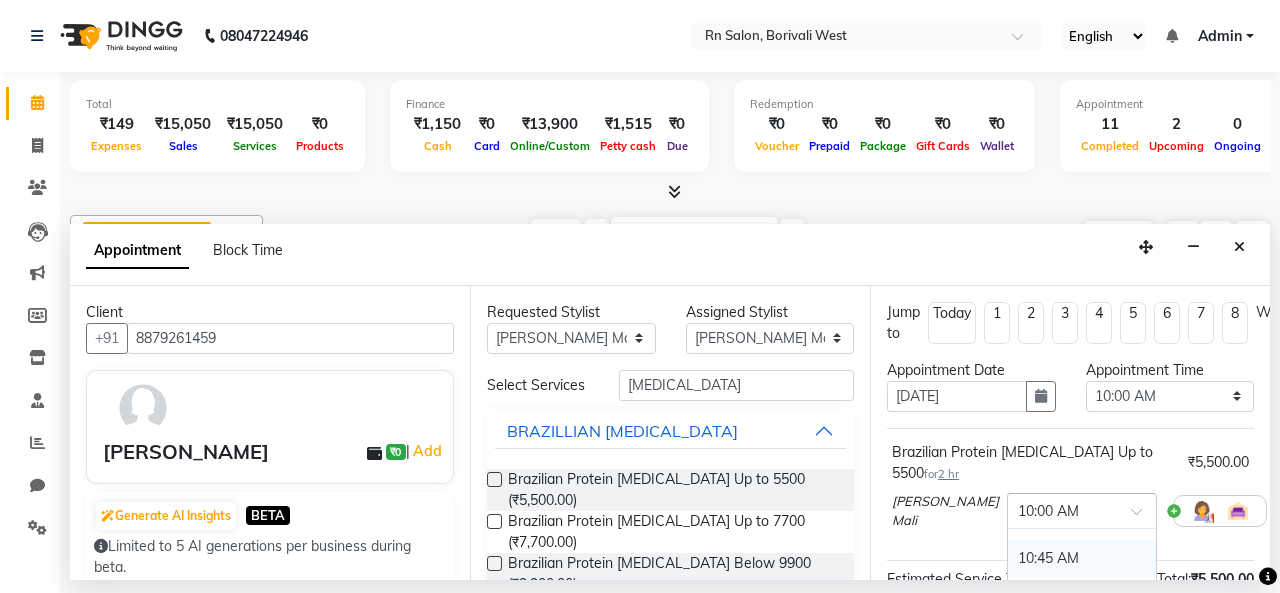 scroll, scrollTop: 0, scrollLeft: 0, axis: both 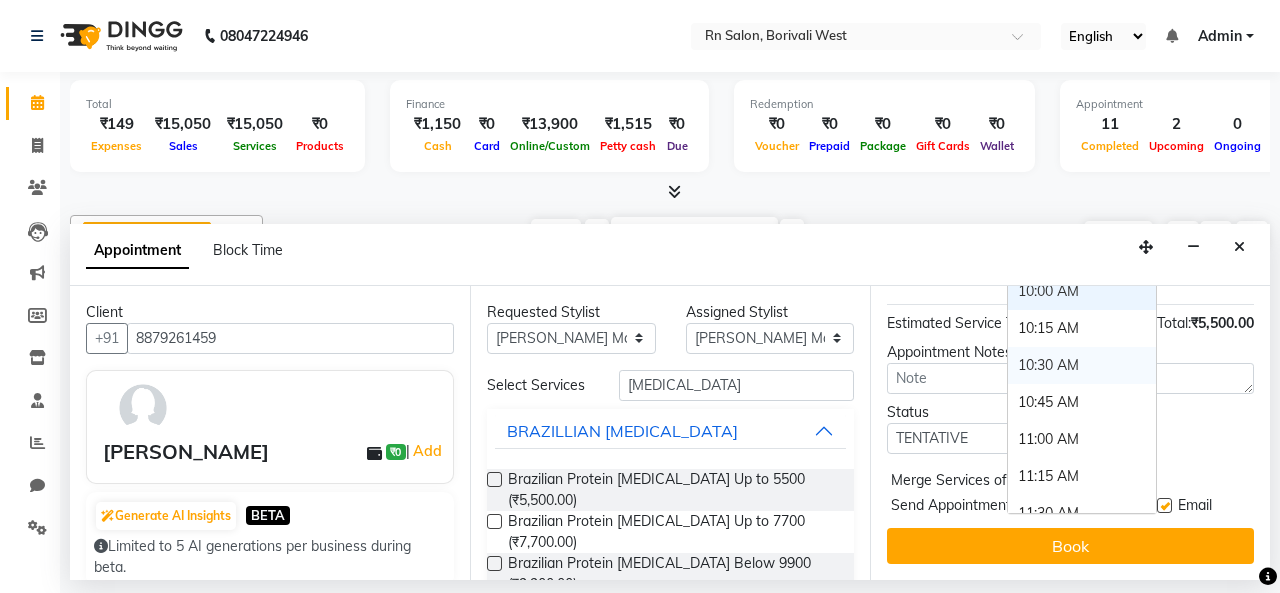 click on "10:30 AM" at bounding box center (1082, 365) 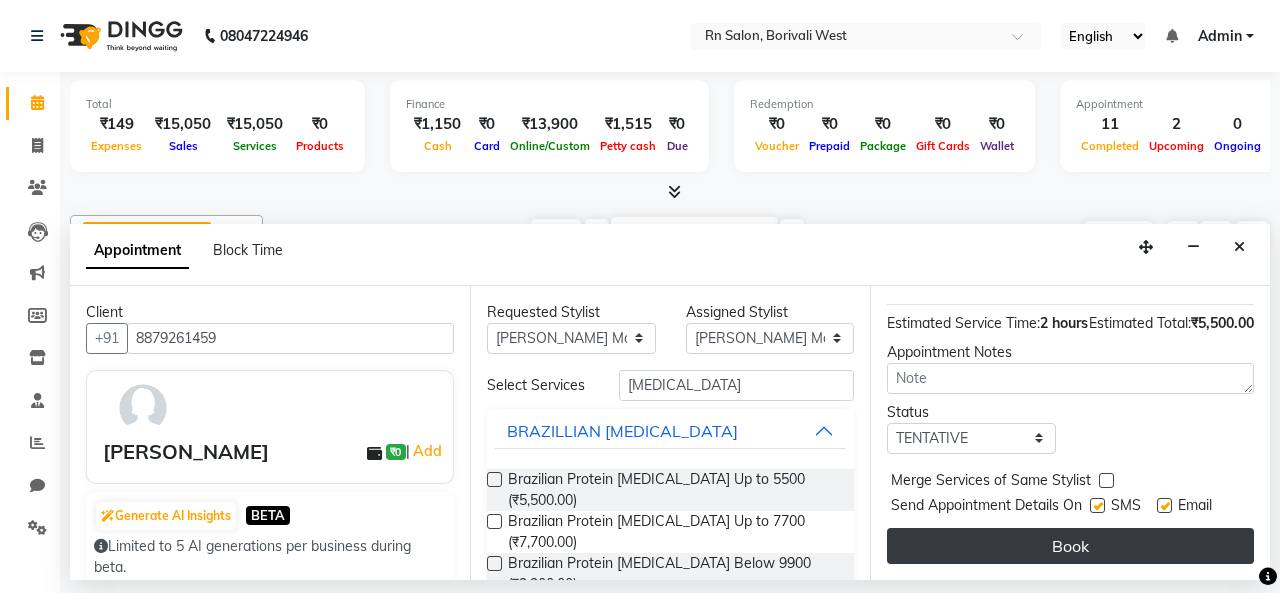 click on "Book" at bounding box center (1070, 546) 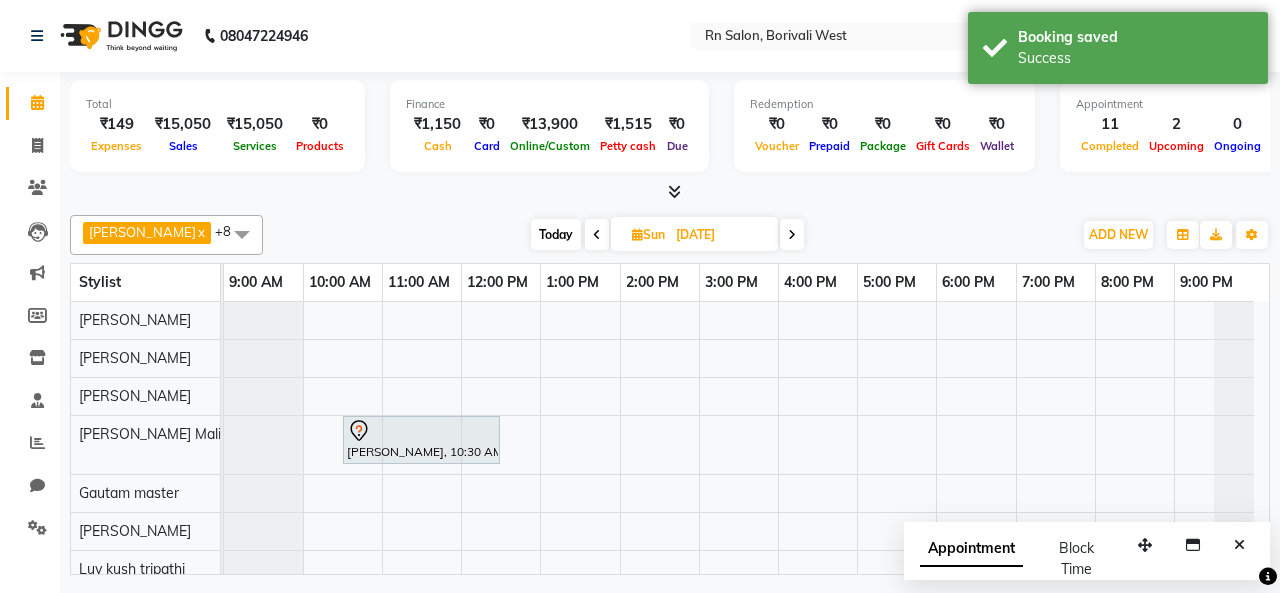 click on "SHAKSHI, 10:30 AM-12:30 PM, Brazilian Protein Botox Up to 5500" at bounding box center [746, 483] 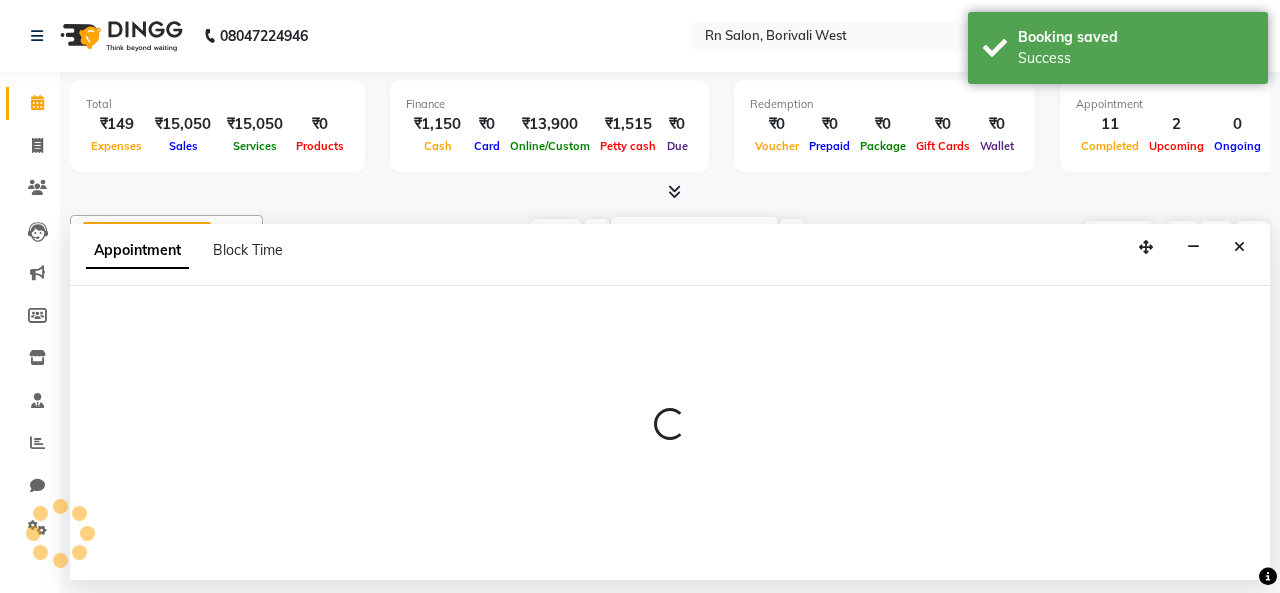 select on "83942" 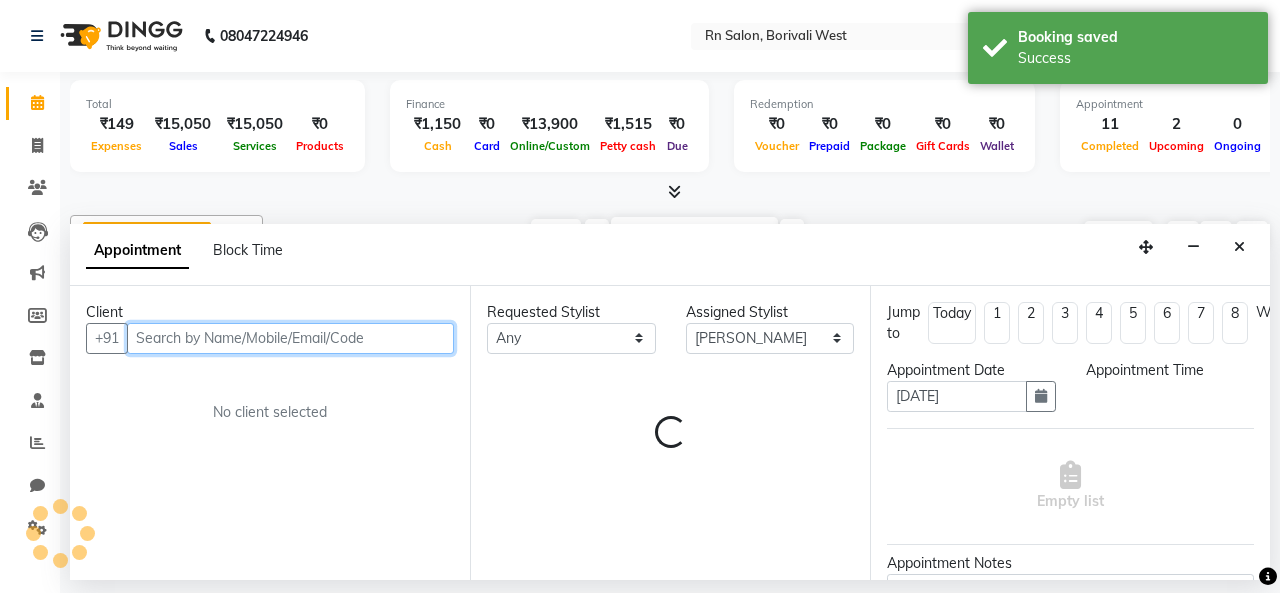 select on "1080" 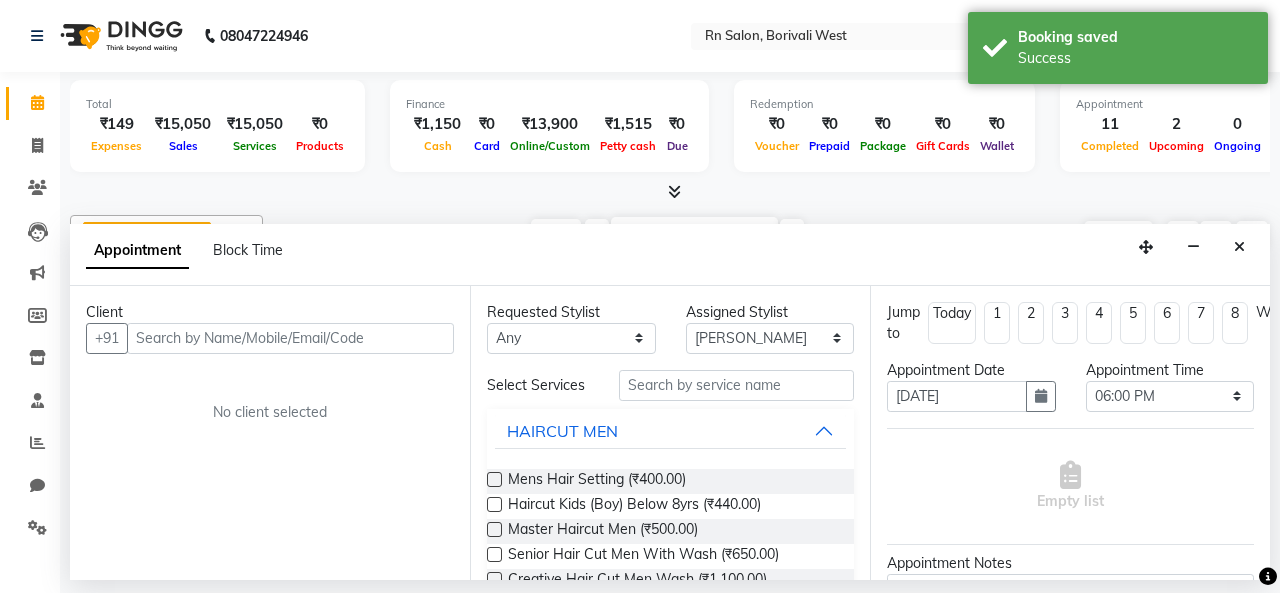 click on "No client selected" at bounding box center (270, 412) 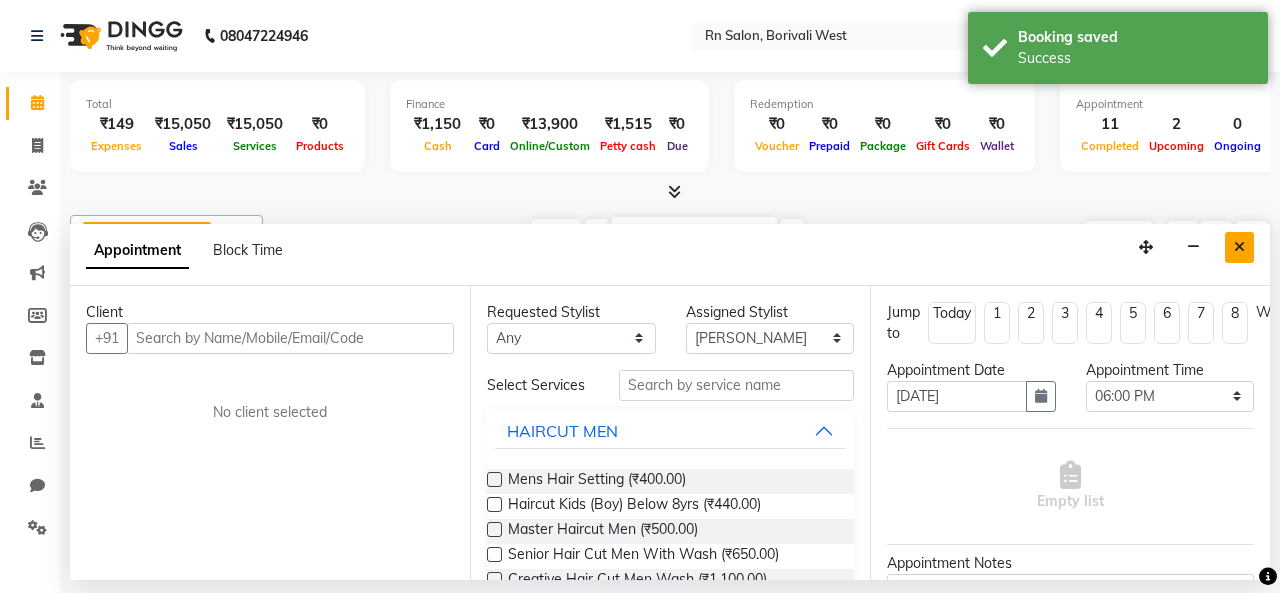 click at bounding box center [1239, 247] 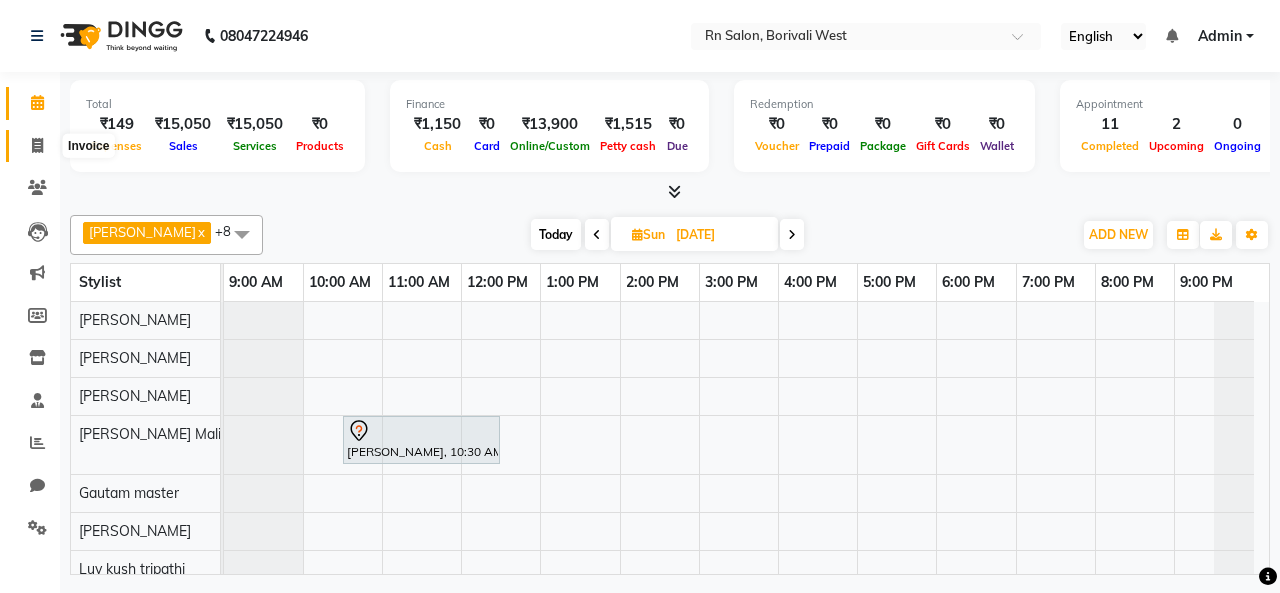 click 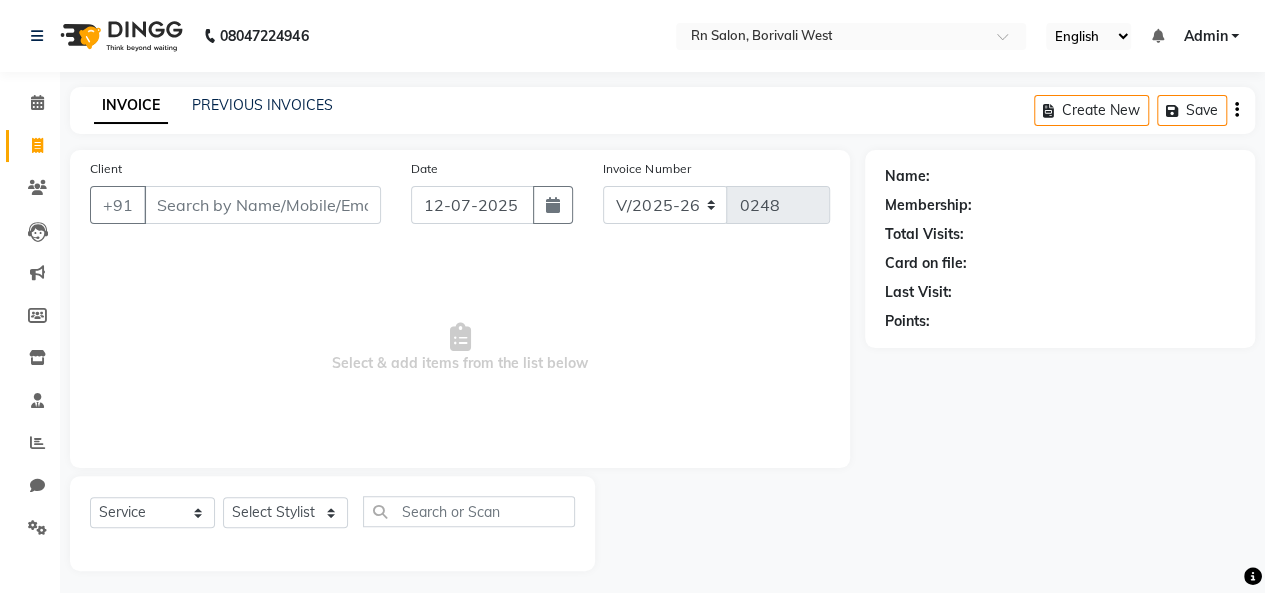 click on "Client" at bounding box center [262, 205] 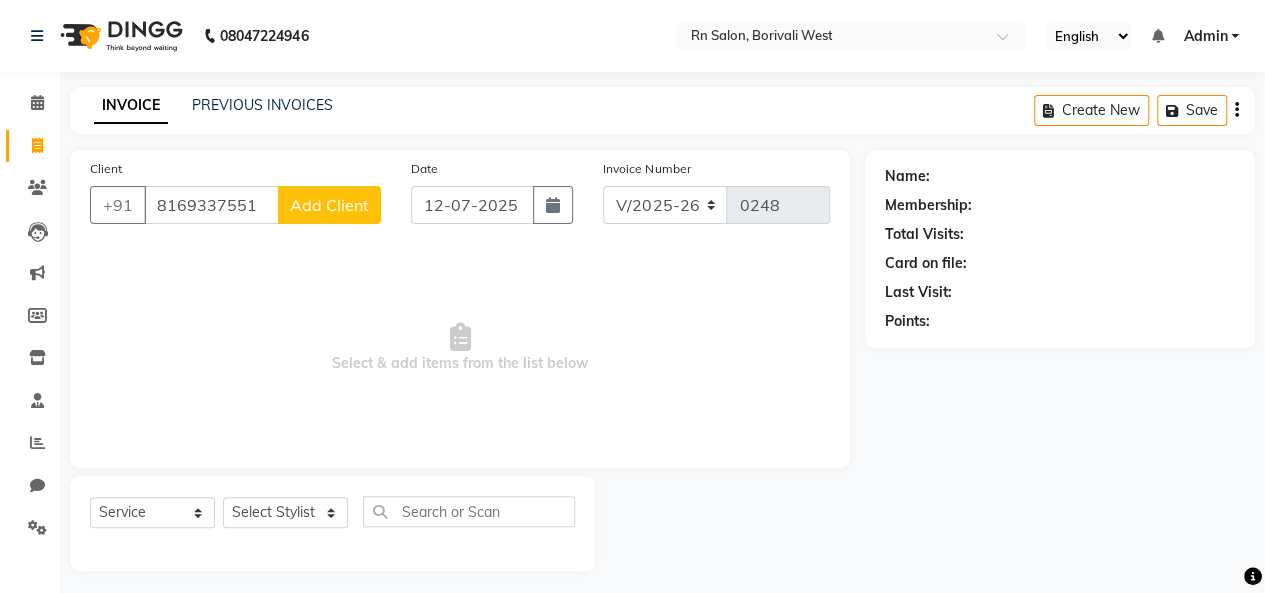 type on "8169337551" 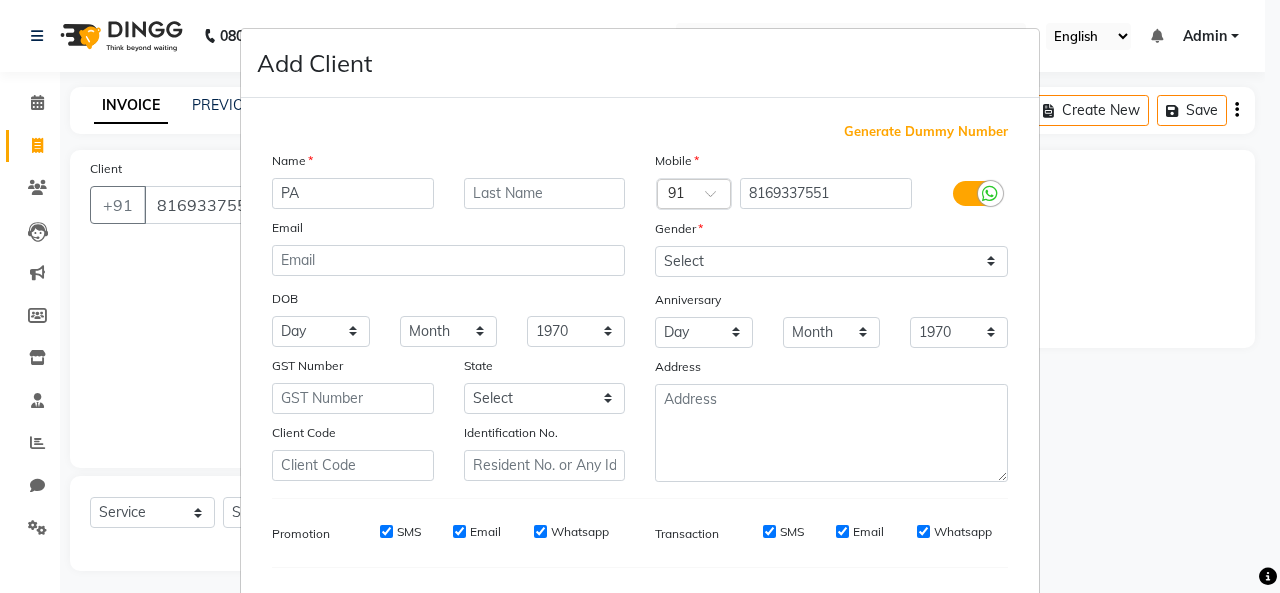 type on "P" 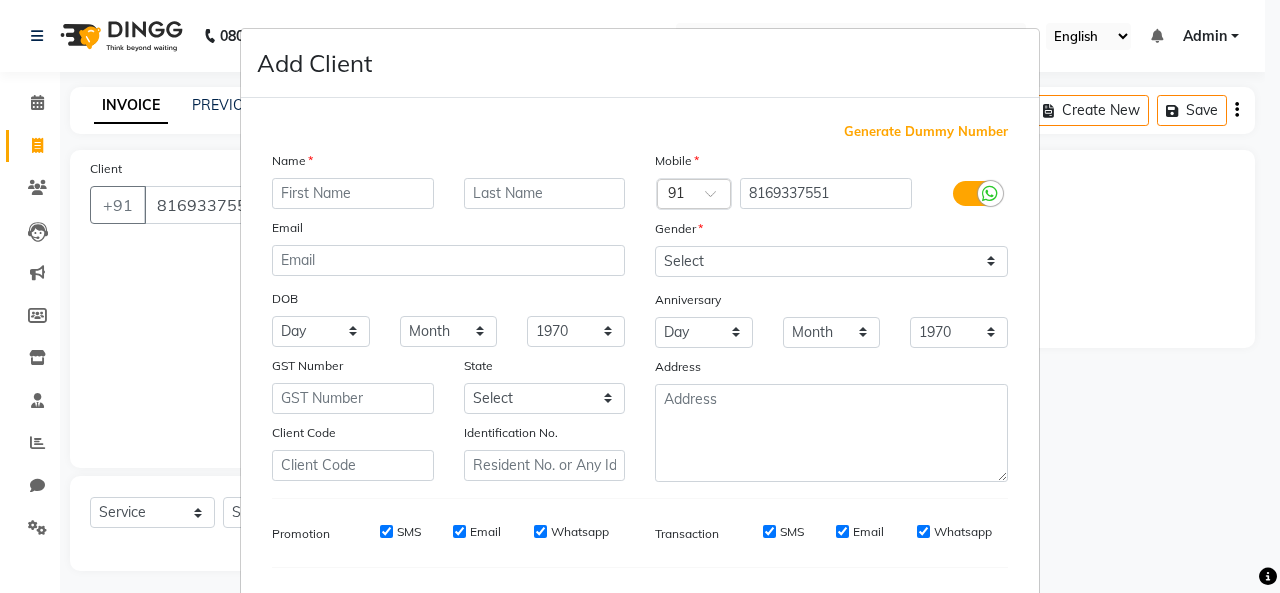 type on "T" 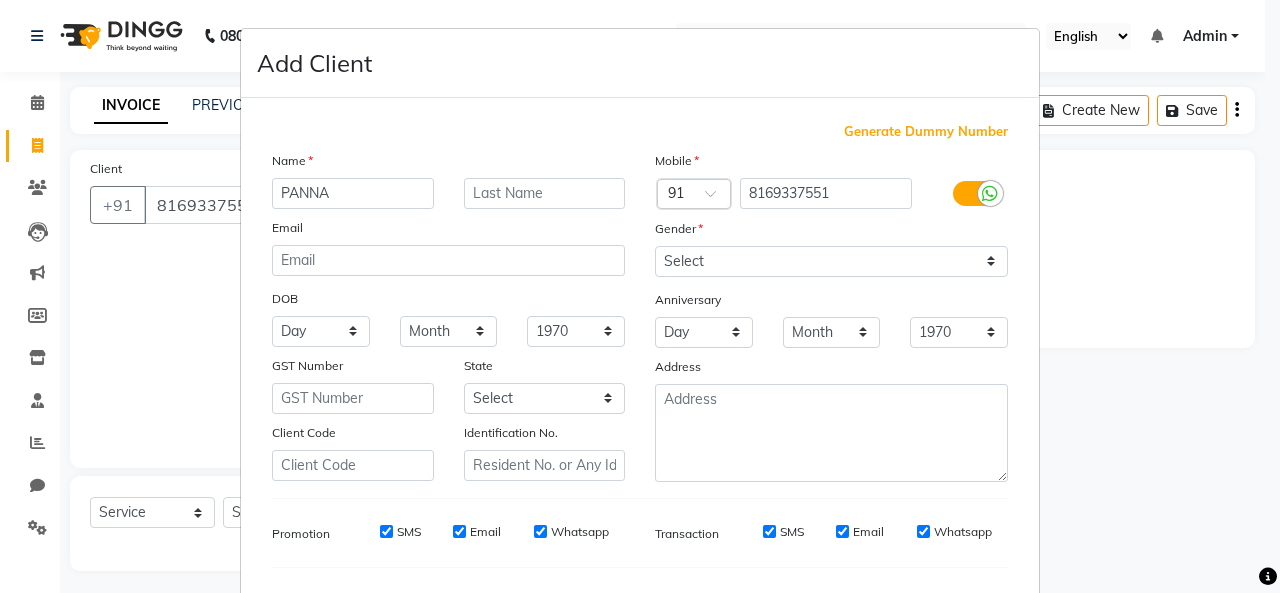 click on "PANNA" at bounding box center [353, 193] 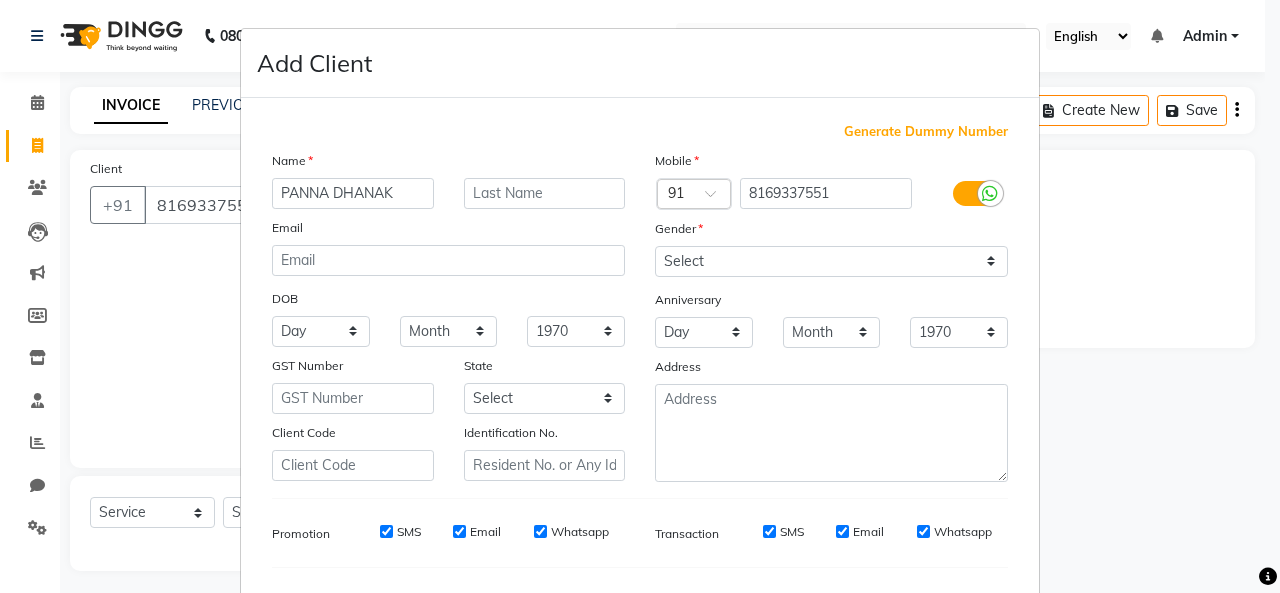 type on "PANNA DHANAK" 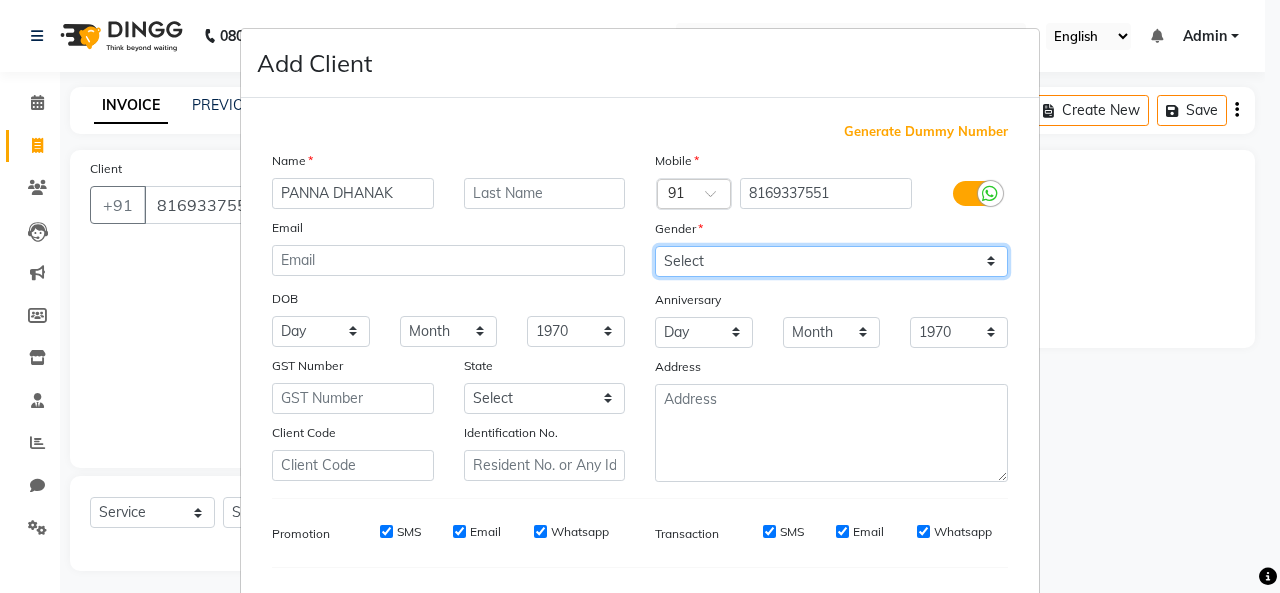 click on "Select Male Female Other Prefer Not To Say" at bounding box center (831, 261) 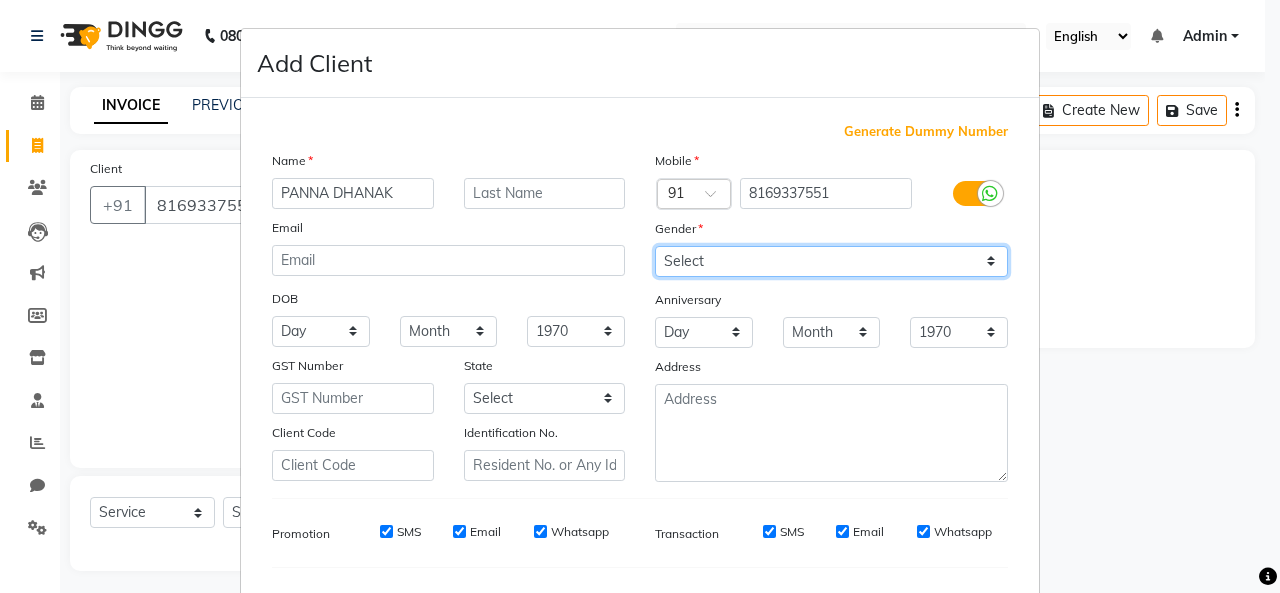 select on "female" 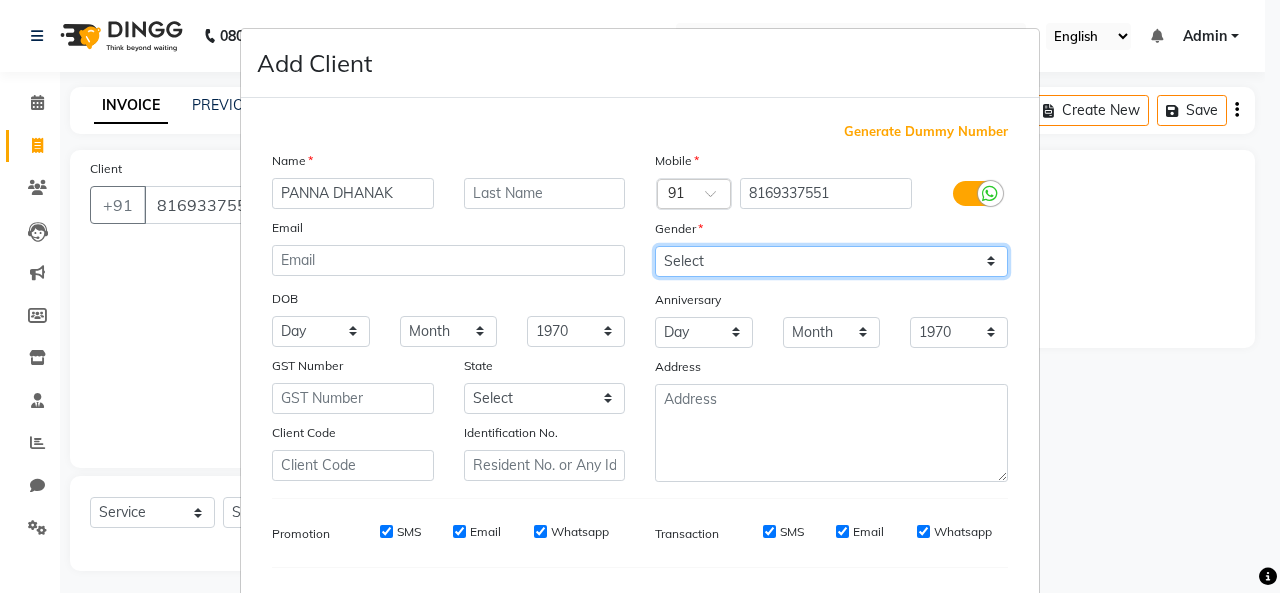 click on "Select Male Female Other Prefer Not To Say" at bounding box center (831, 261) 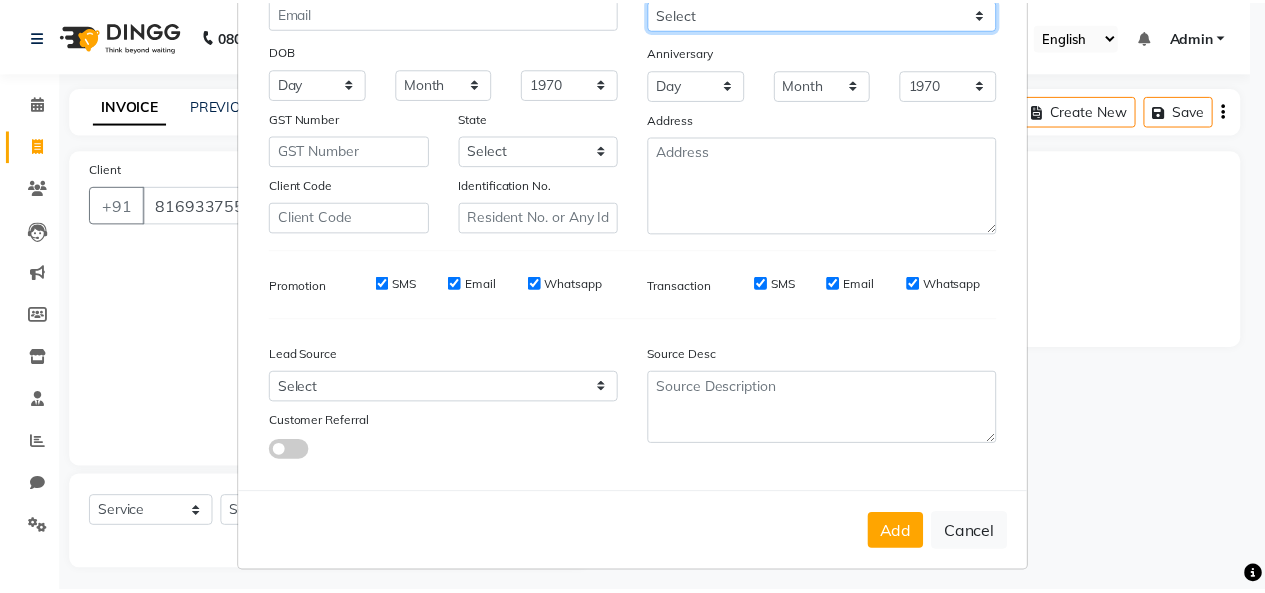scroll, scrollTop: 252, scrollLeft: 0, axis: vertical 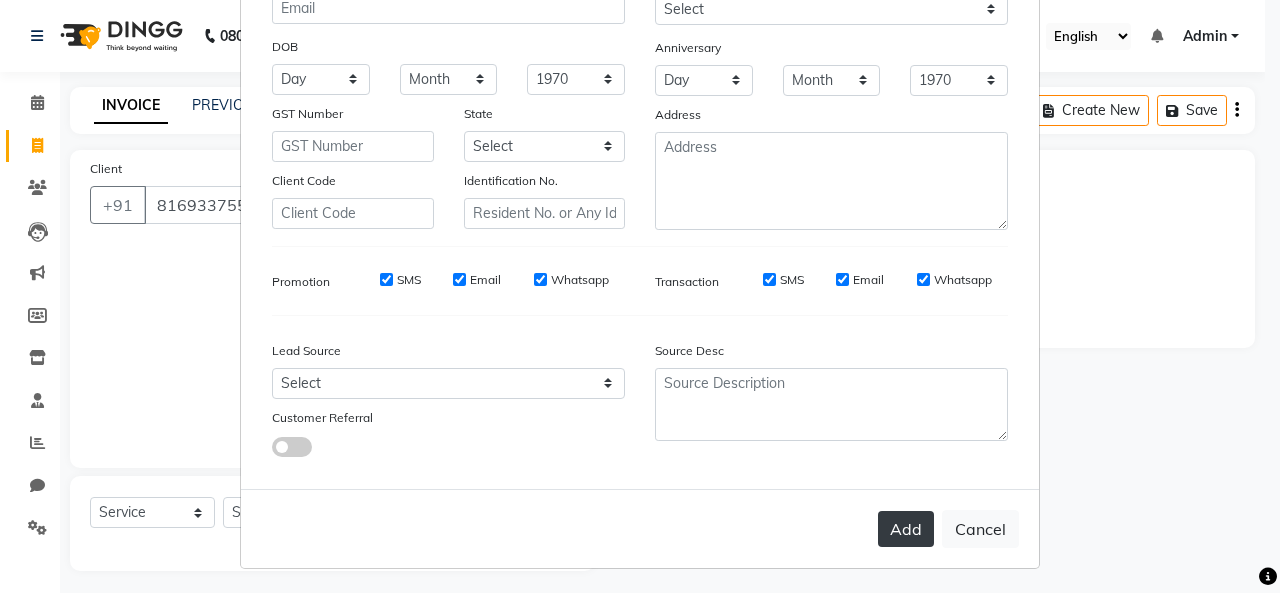 click on "Add" at bounding box center [906, 529] 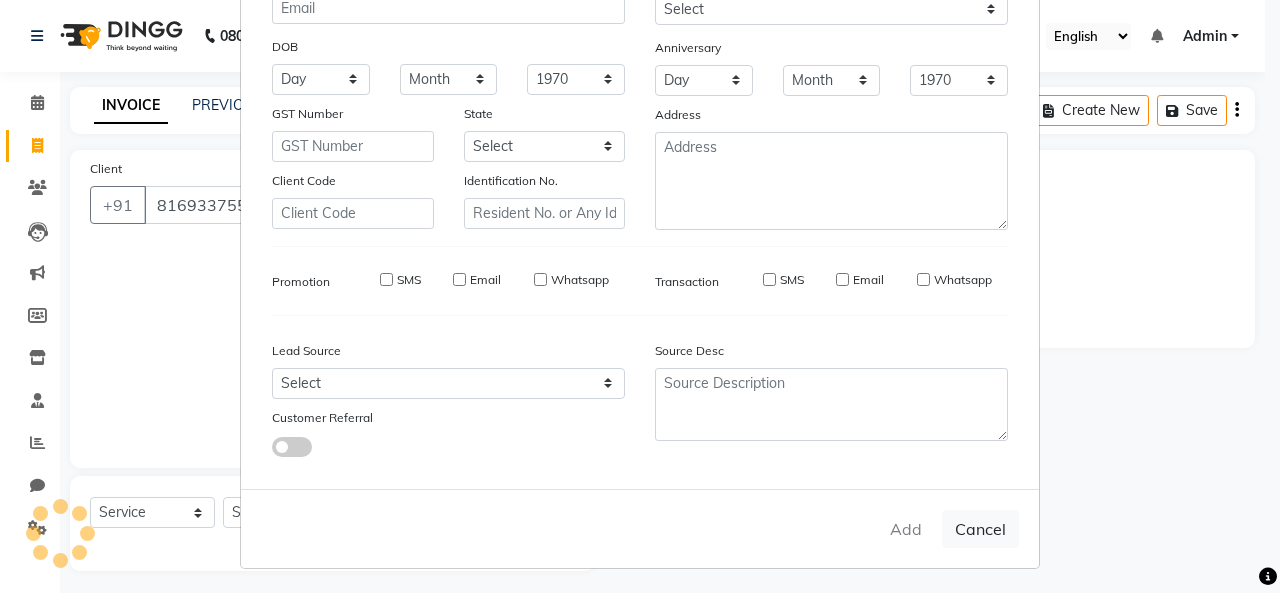 type 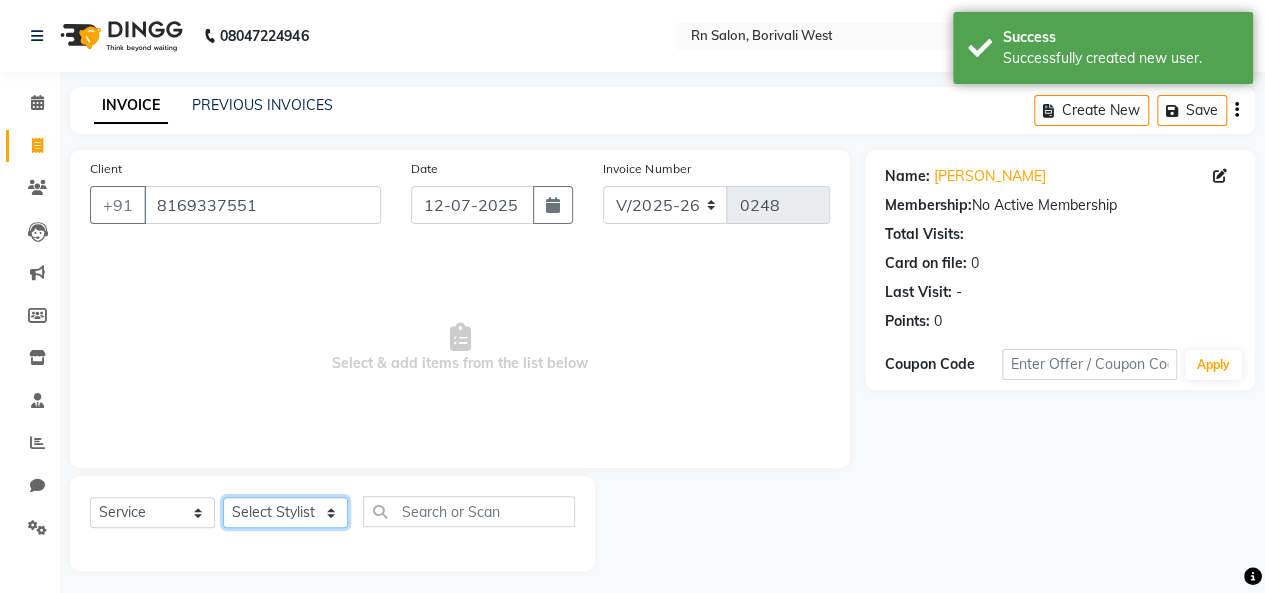 click on "Select Stylist Beena jaiswar deependra parking FARHANA Gautam master Luv kush tripathi Nitin Parmar Ravi sharma Roshni gupta shakiba barbhuiya Subhankar Mali Veronica d Souza" 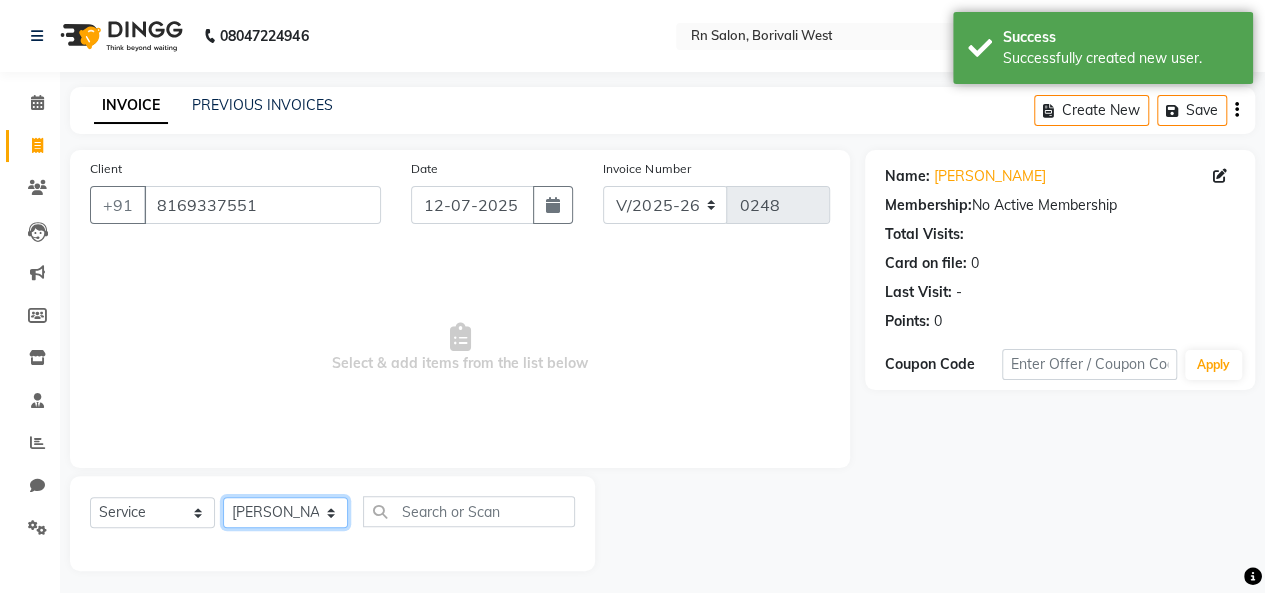 click on "Select Stylist Beena jaiswar deependra parking FARHANA Gautam master Luv kush tripathi Nitin Parmar Ravi sharma Roshni gupta shakiba barbhuiya Subhankar Mali Veronica d Souza" 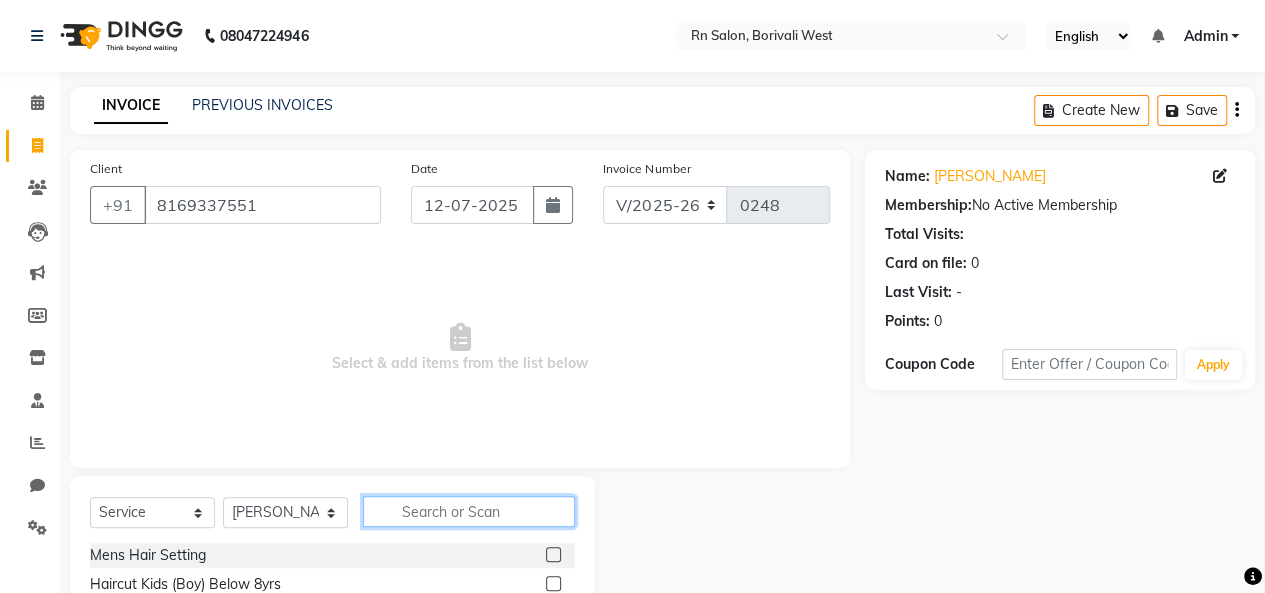 click 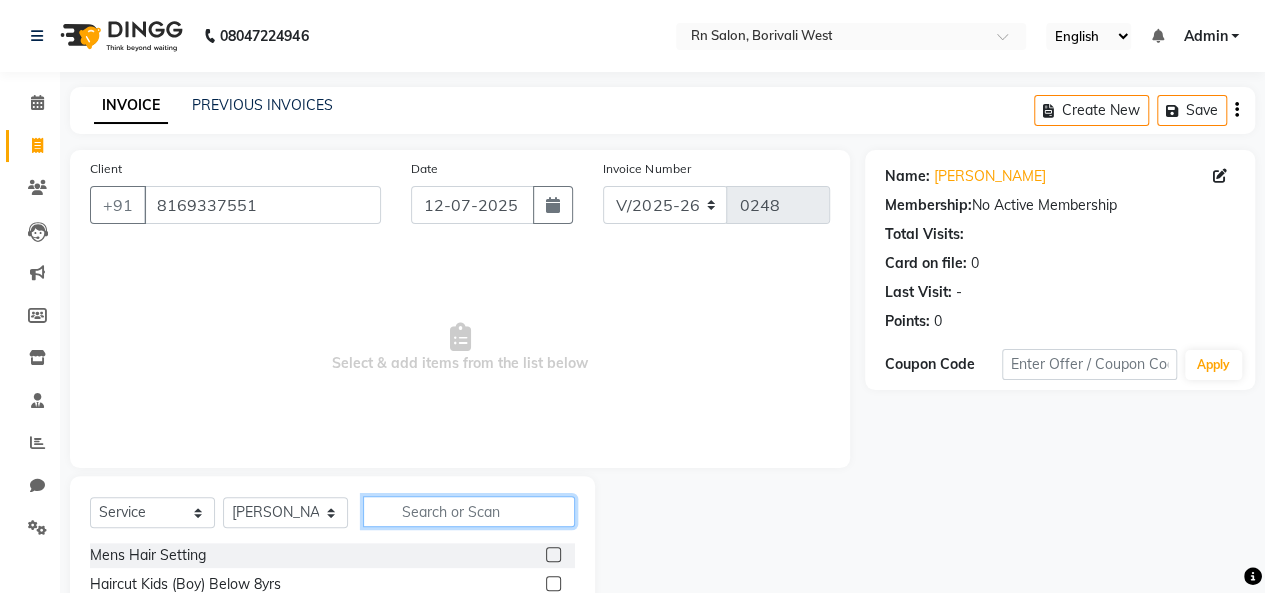 type on "T" 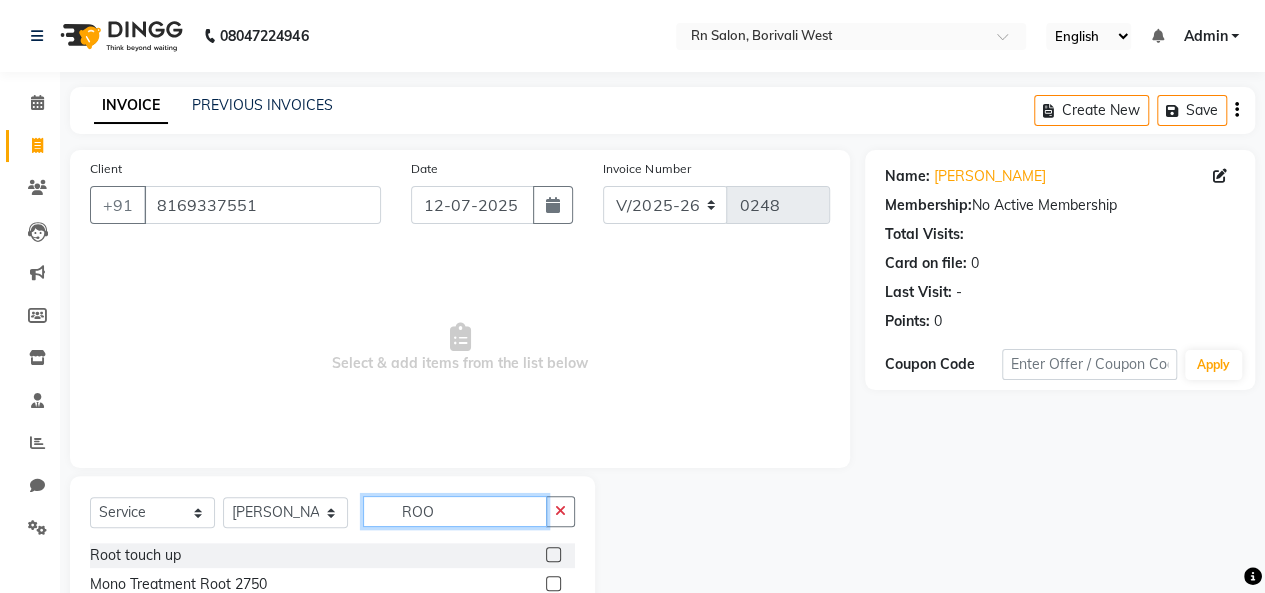 type on "ROO" 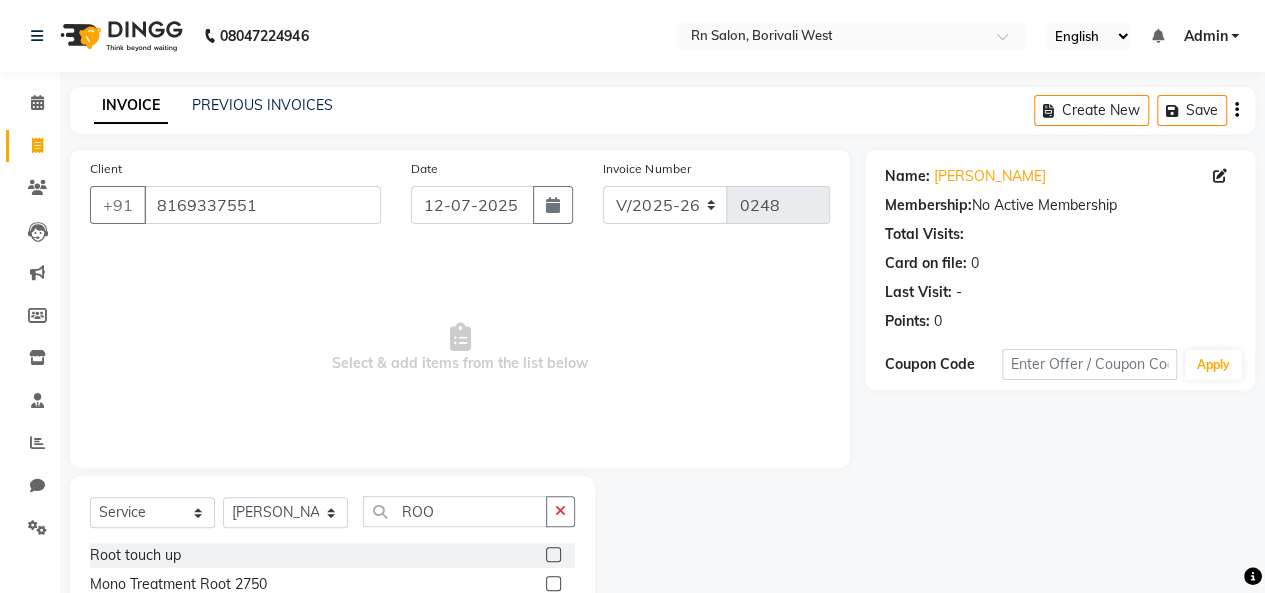 click on "Root touch up" 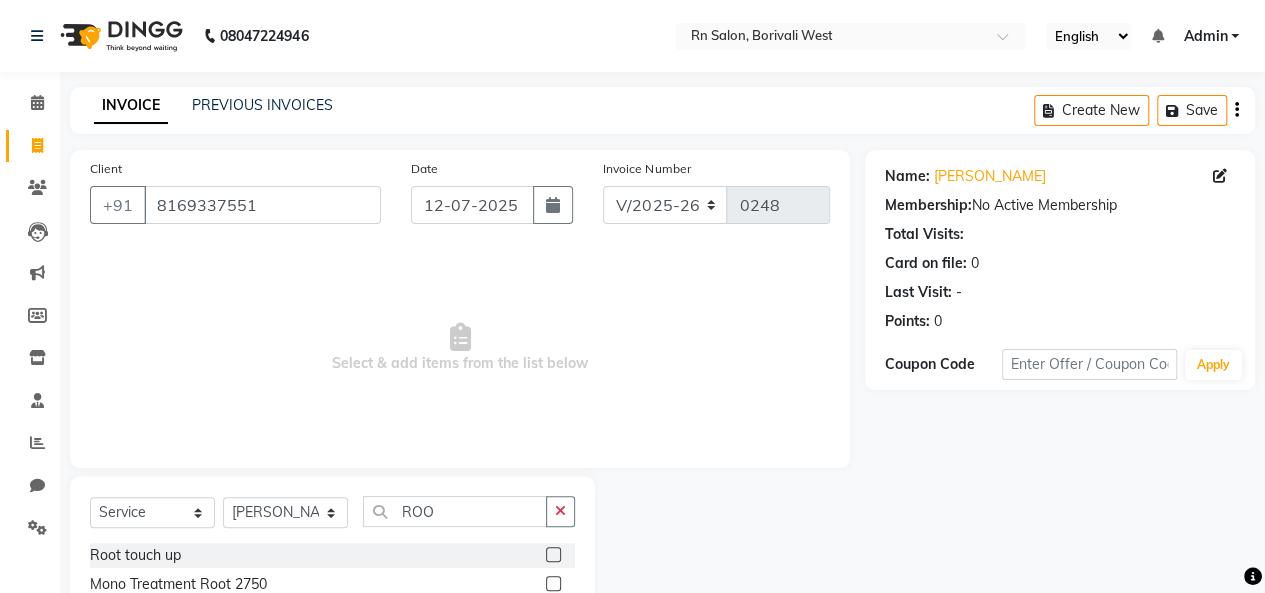 scroll, scrollTop: 100, scrollLeft: 0, axis: vertical 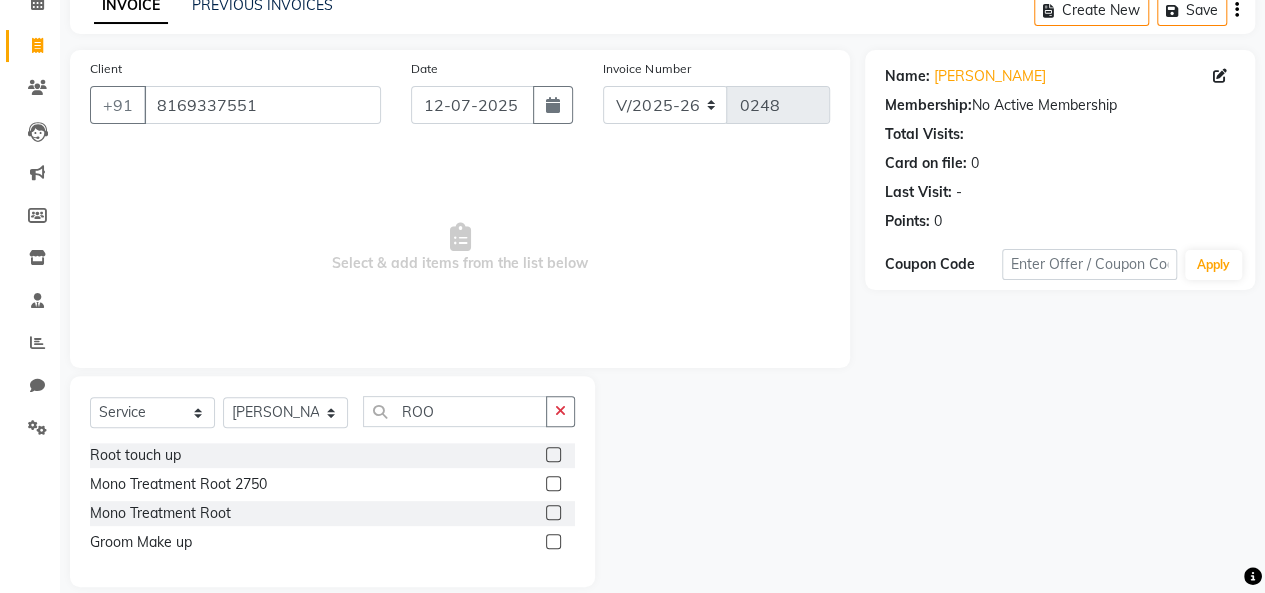 click 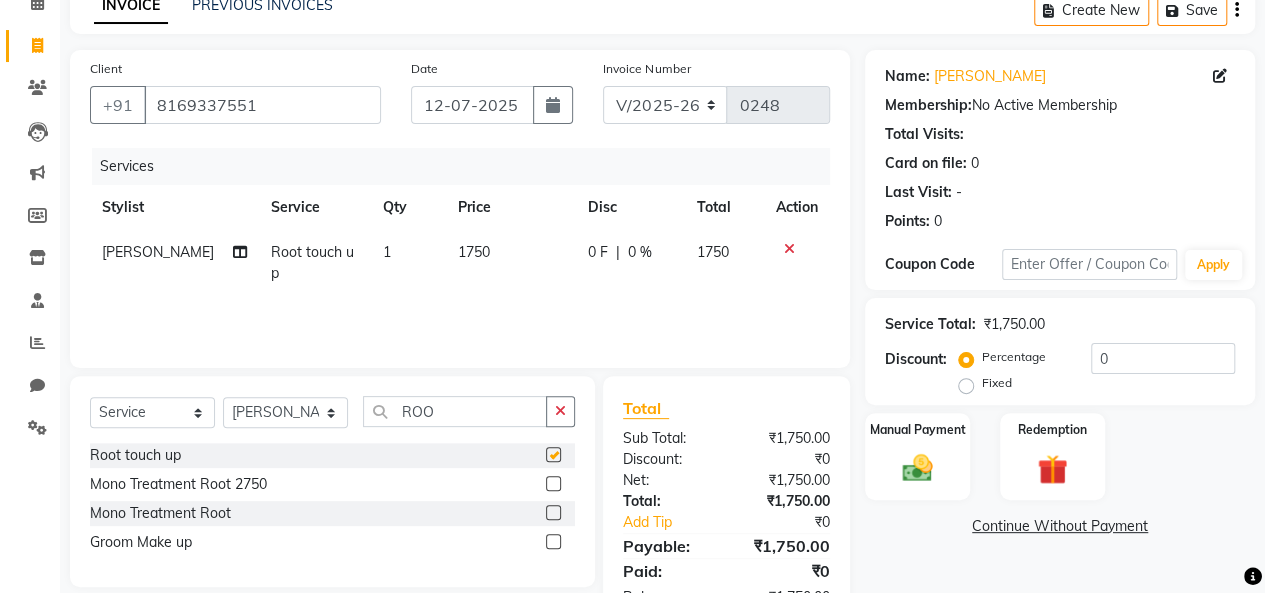 checkbox on "false" 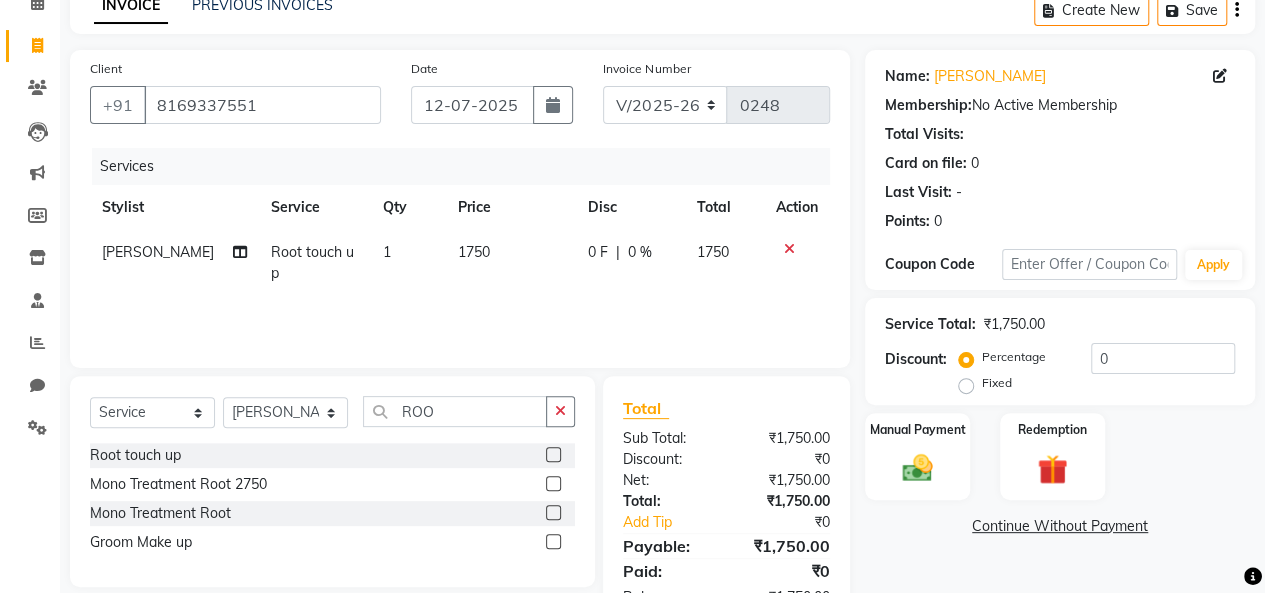 click on "1750" 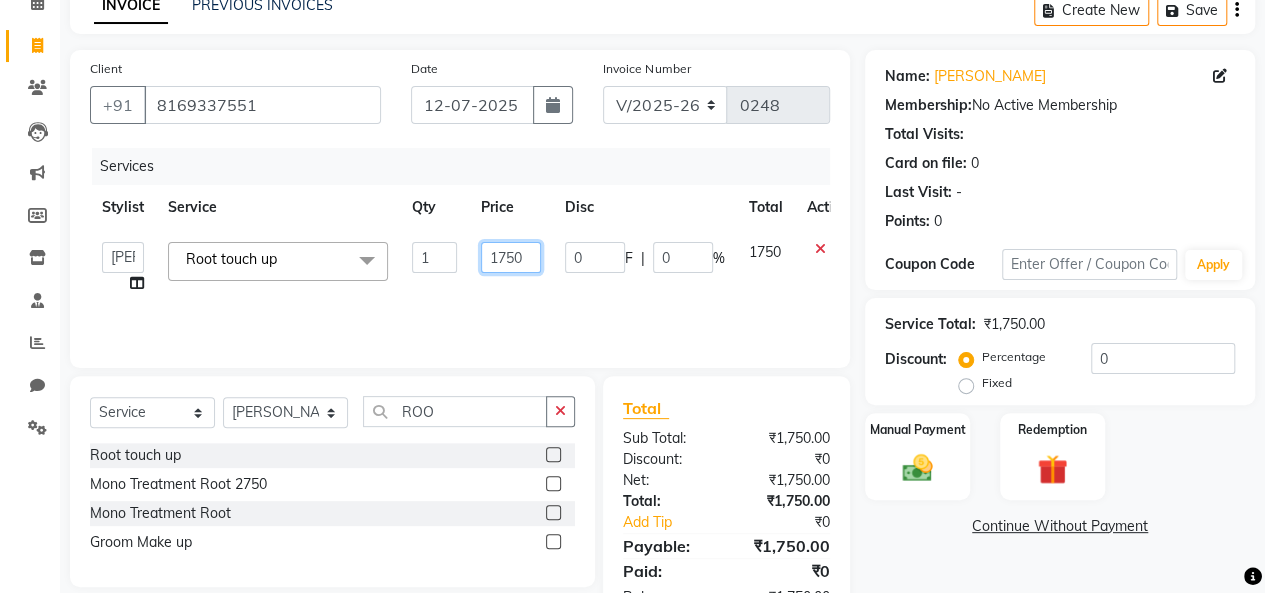 click on "1750" 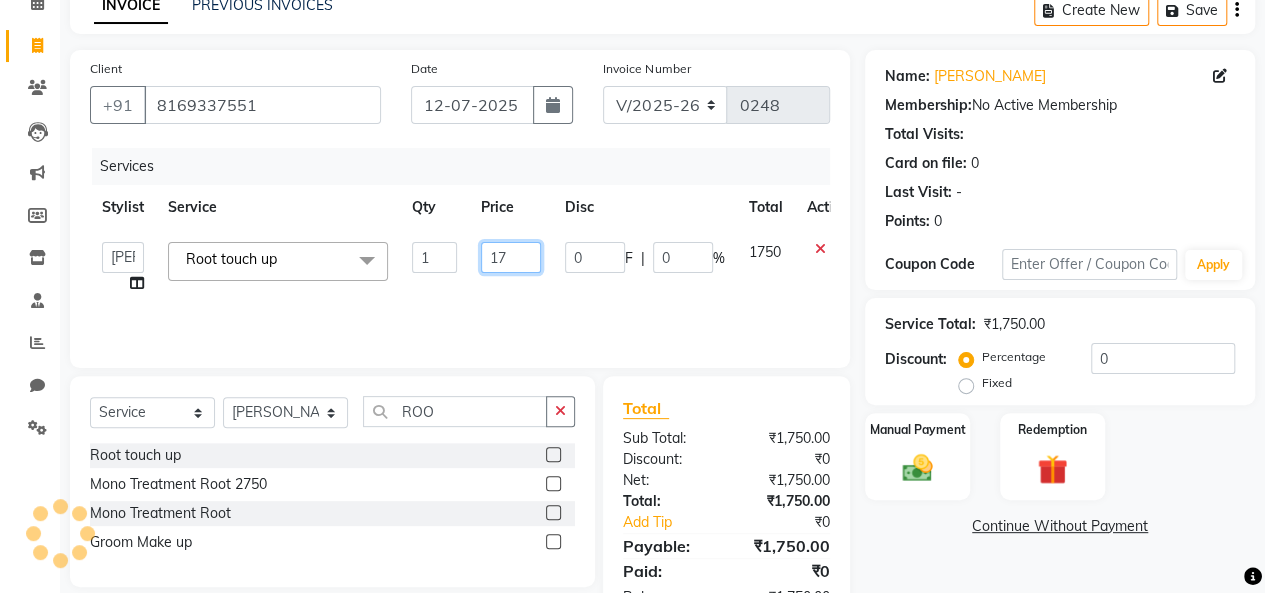 type on "1" 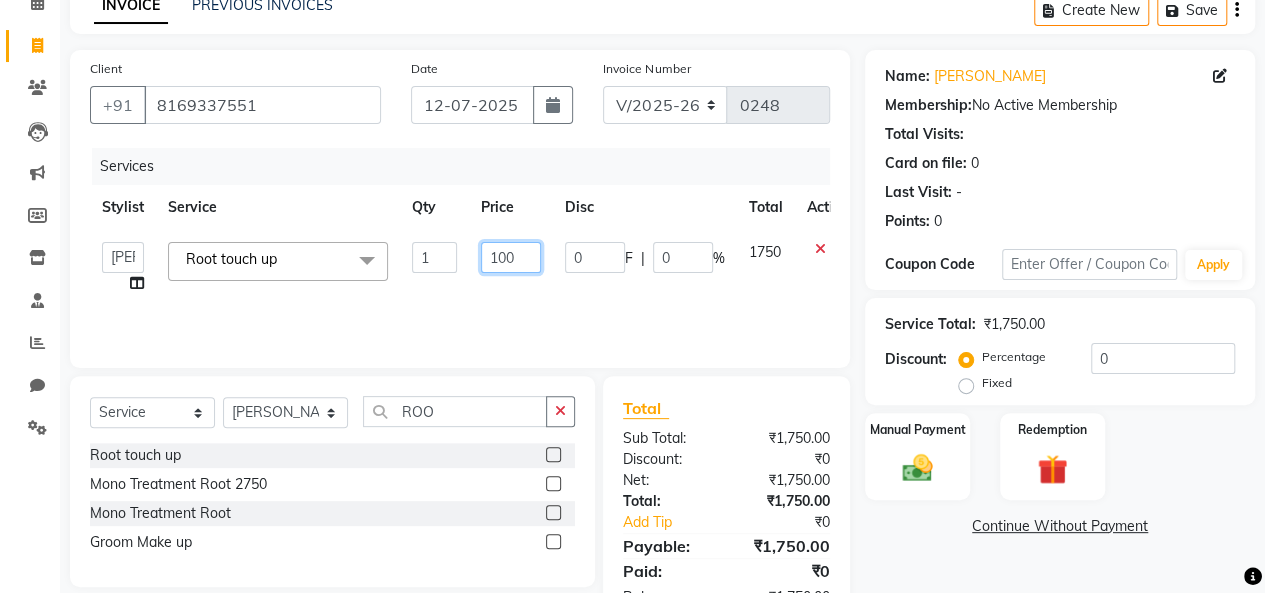 type on "1000" 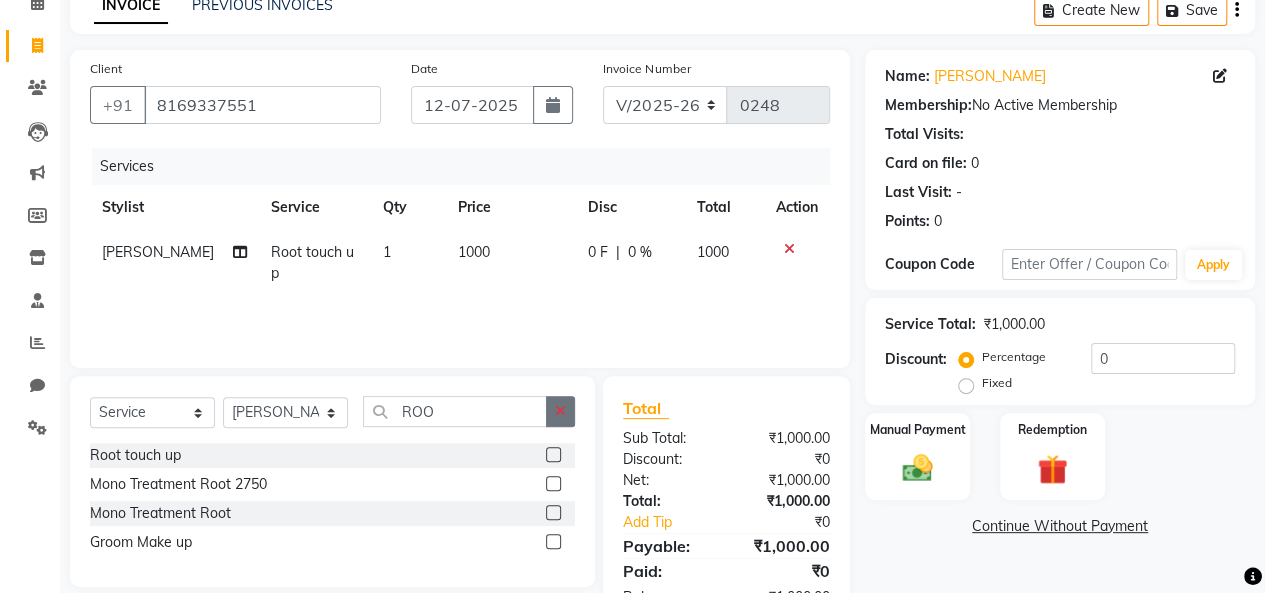 click 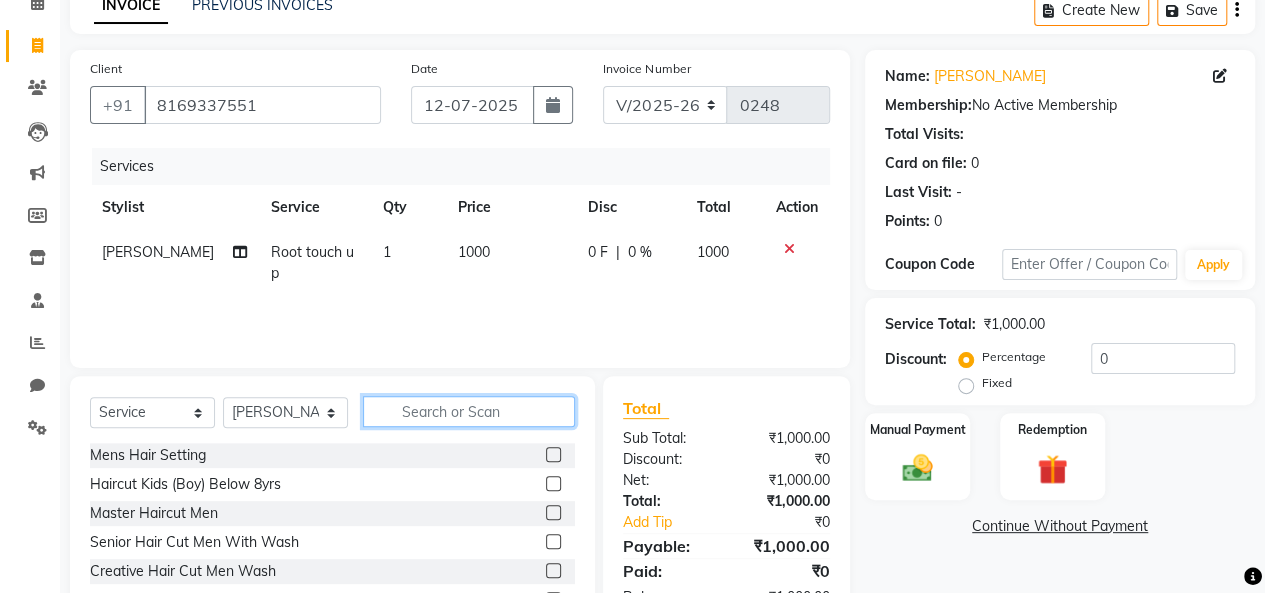 click 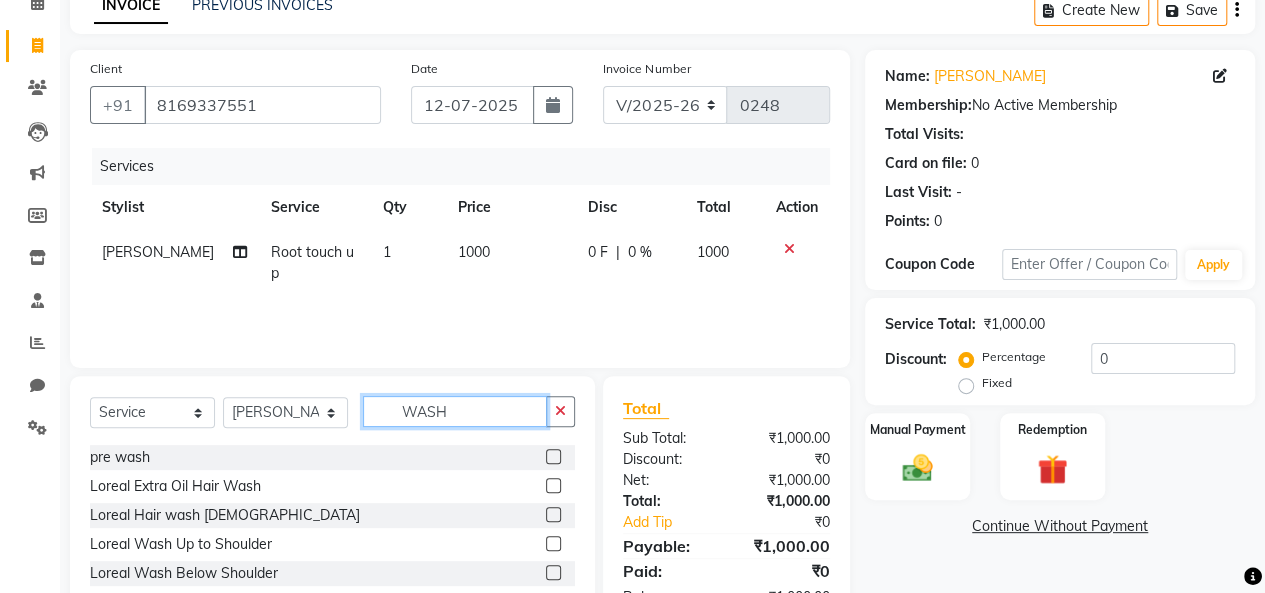 scroll, scrollTop: 100, scrollLeft: 0, axis: vertical 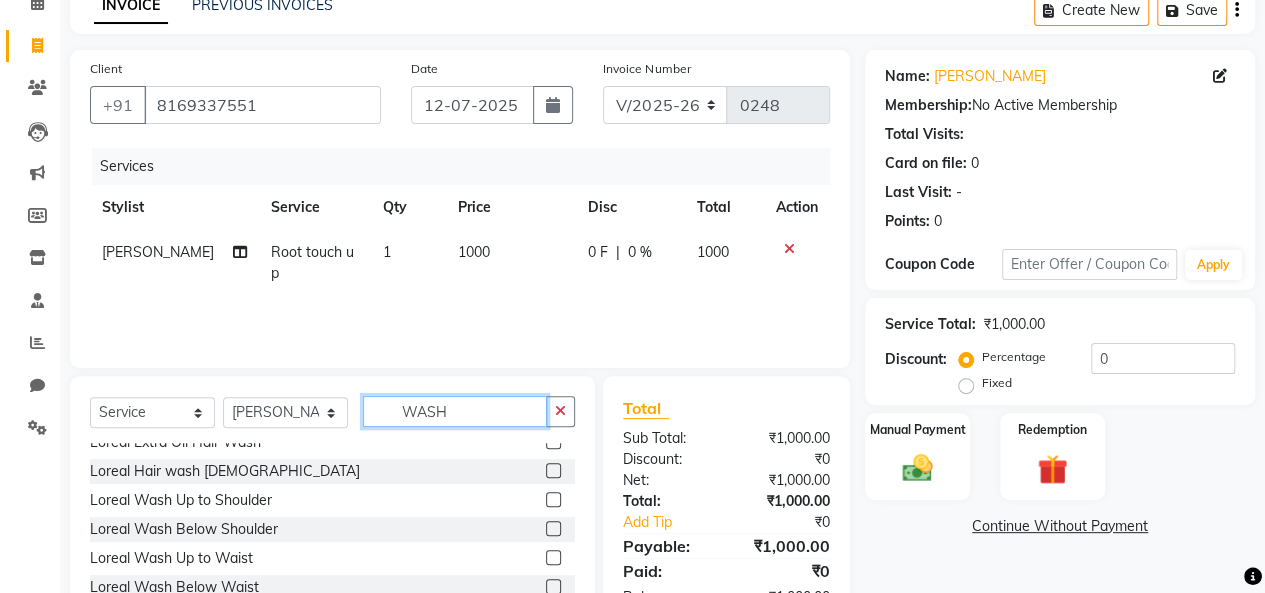type on "WASH" 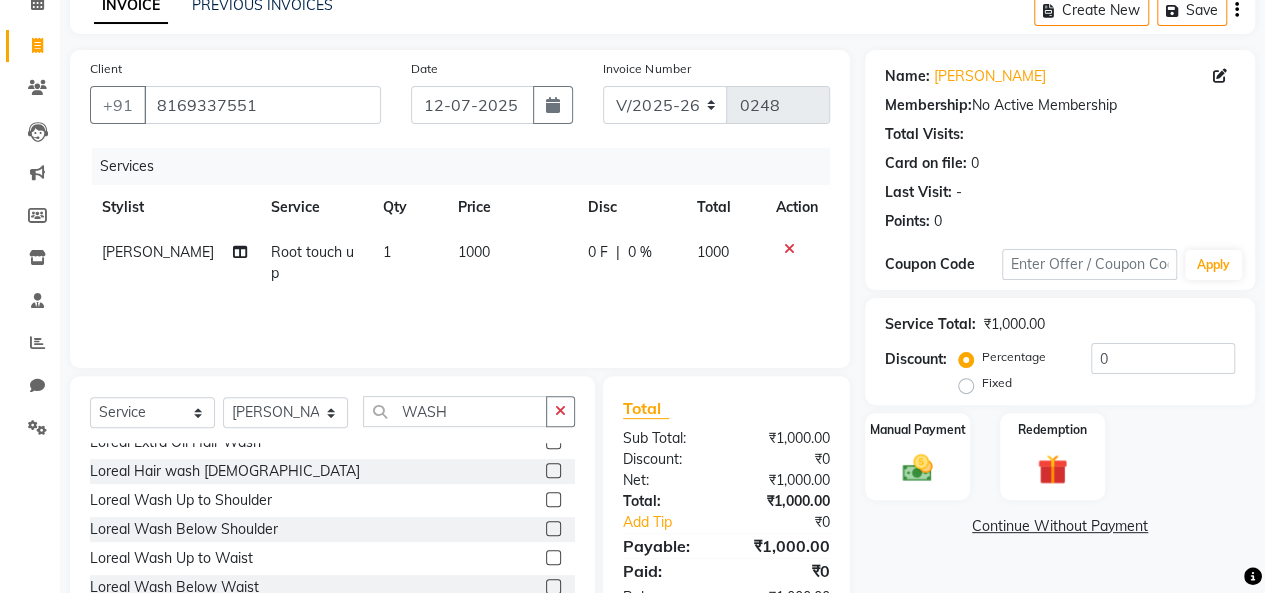 click 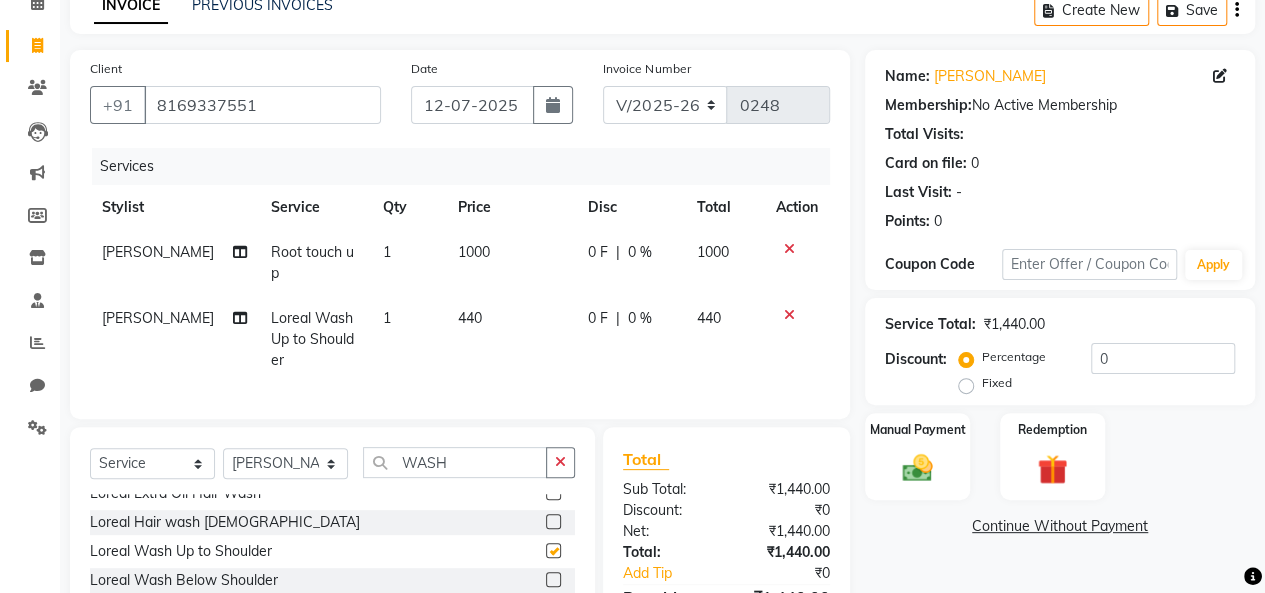 checkbox on "false" 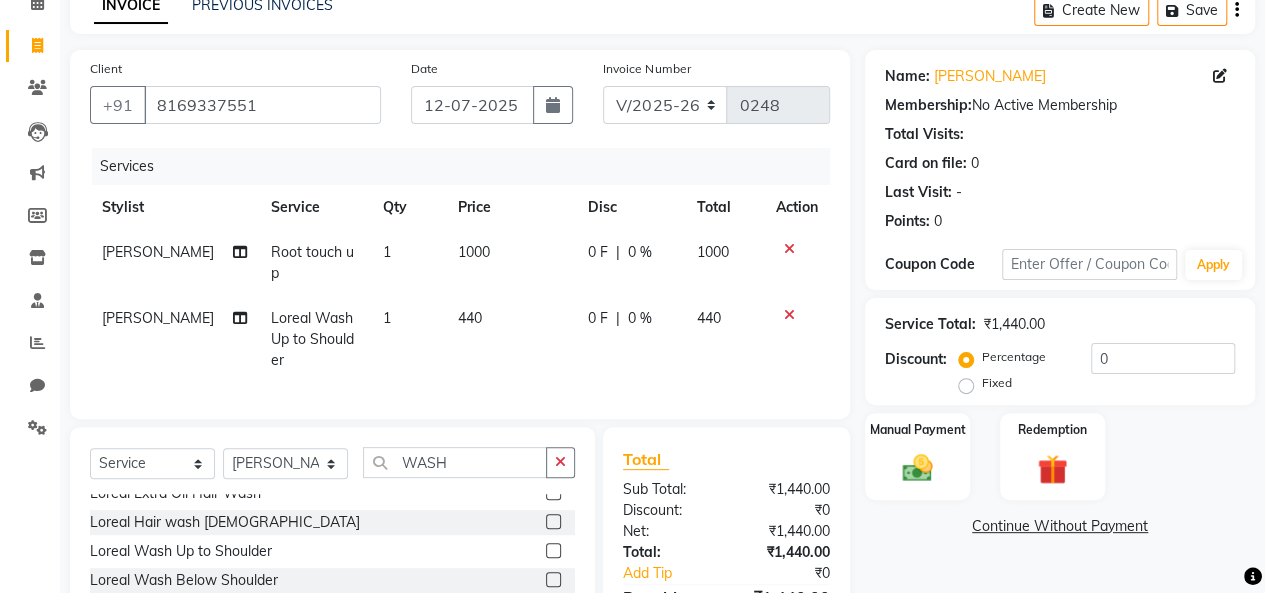 click on "440" 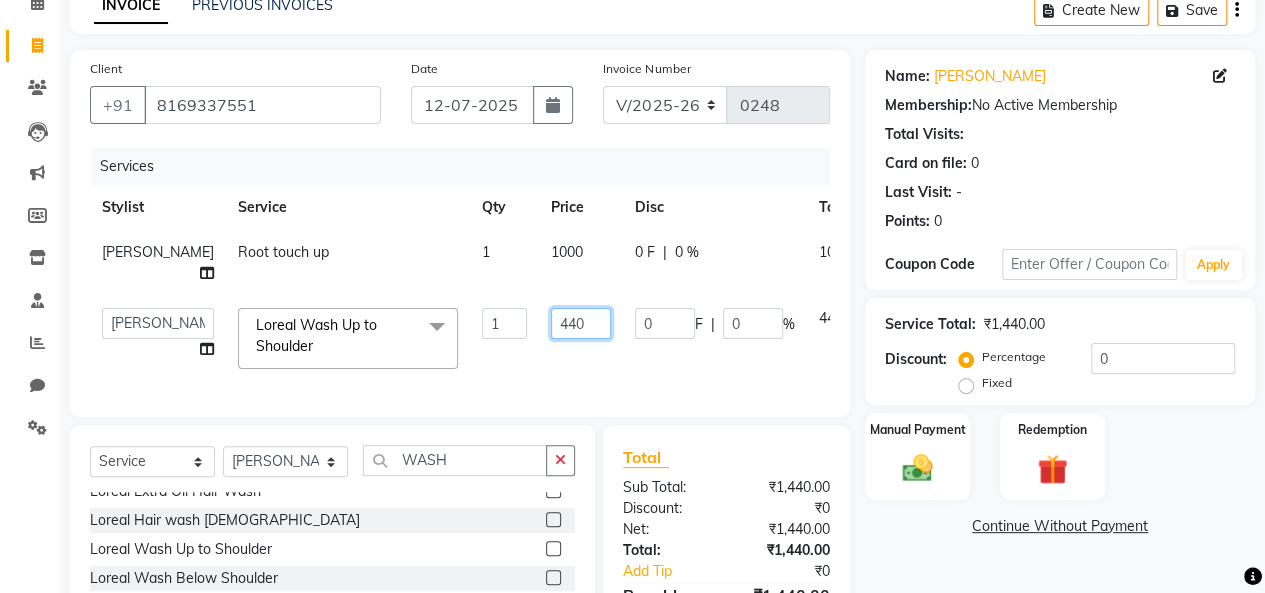 click on "440" 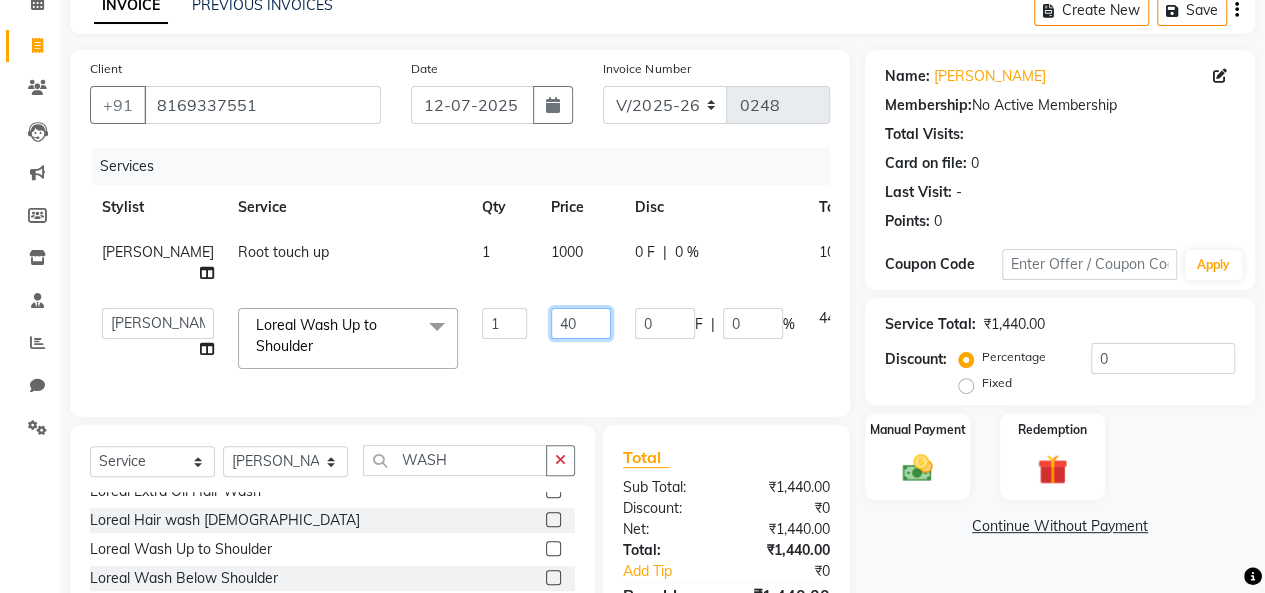 type on "400" 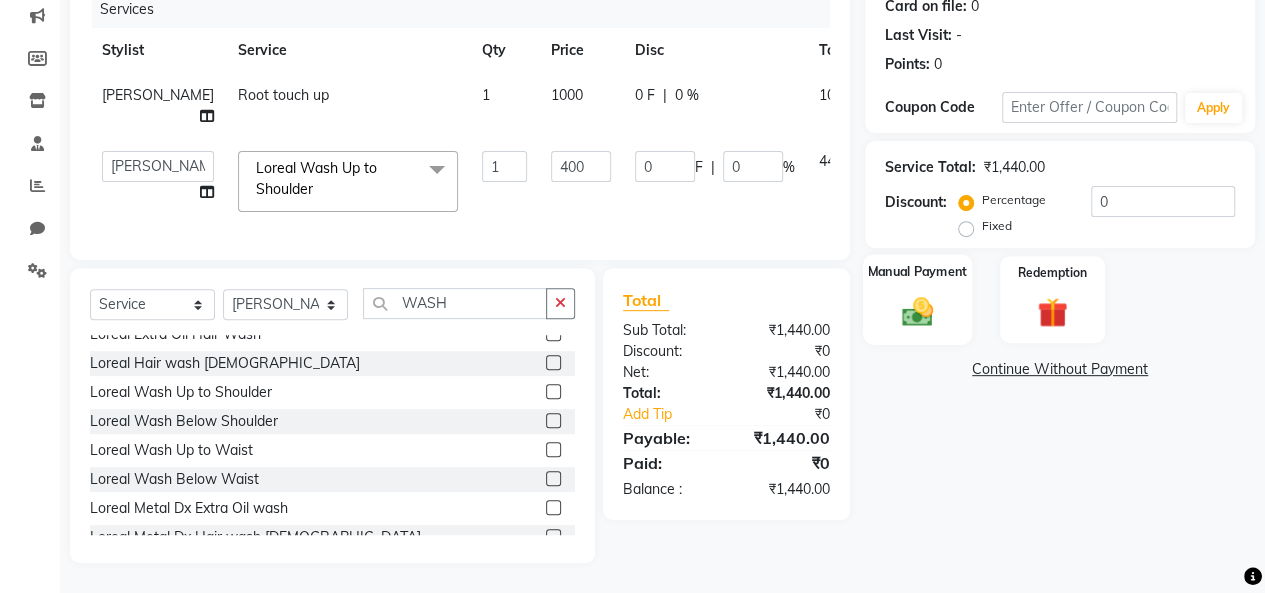 scroll, scrollTop: 252, scrollLeft: 0, axis: vertical 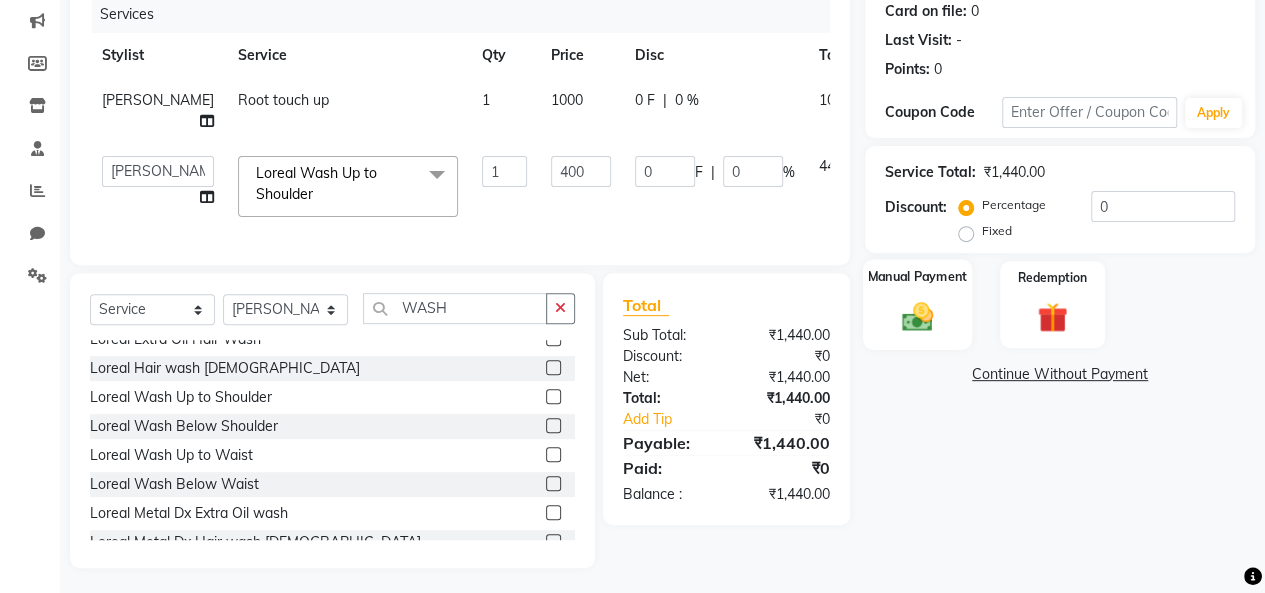 click on "Name: Panna Dhanak  Membership:  No Active Membership  Total Visits:   Card on file:  0 Last Visit:   - Points:   0  Coupon Code Apply Service Total:  ₹1,440.00  Discount:  Percentage   Fixed  0 Manual Payment Redemption  Continue Without Payment" 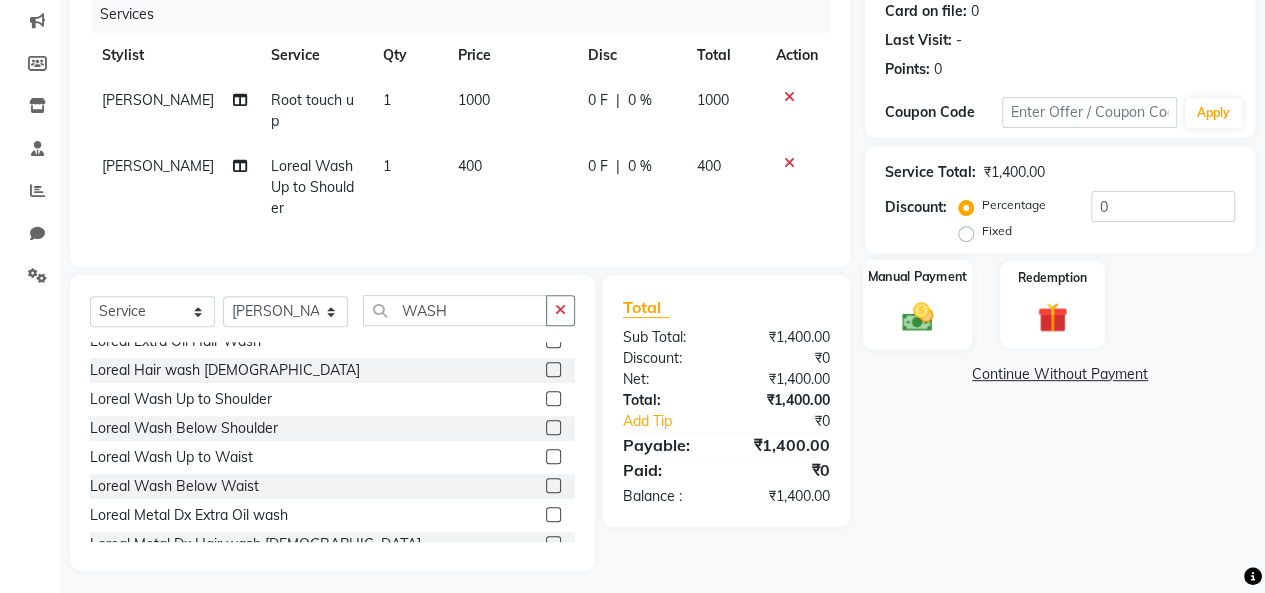 click 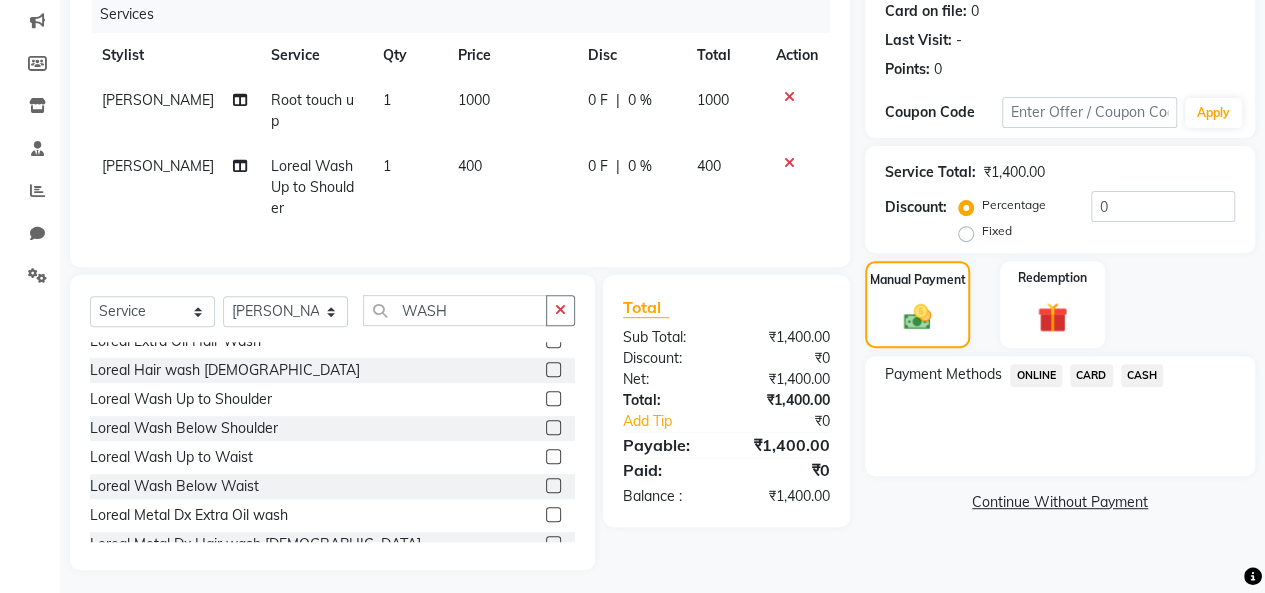 click on "ONLINE" 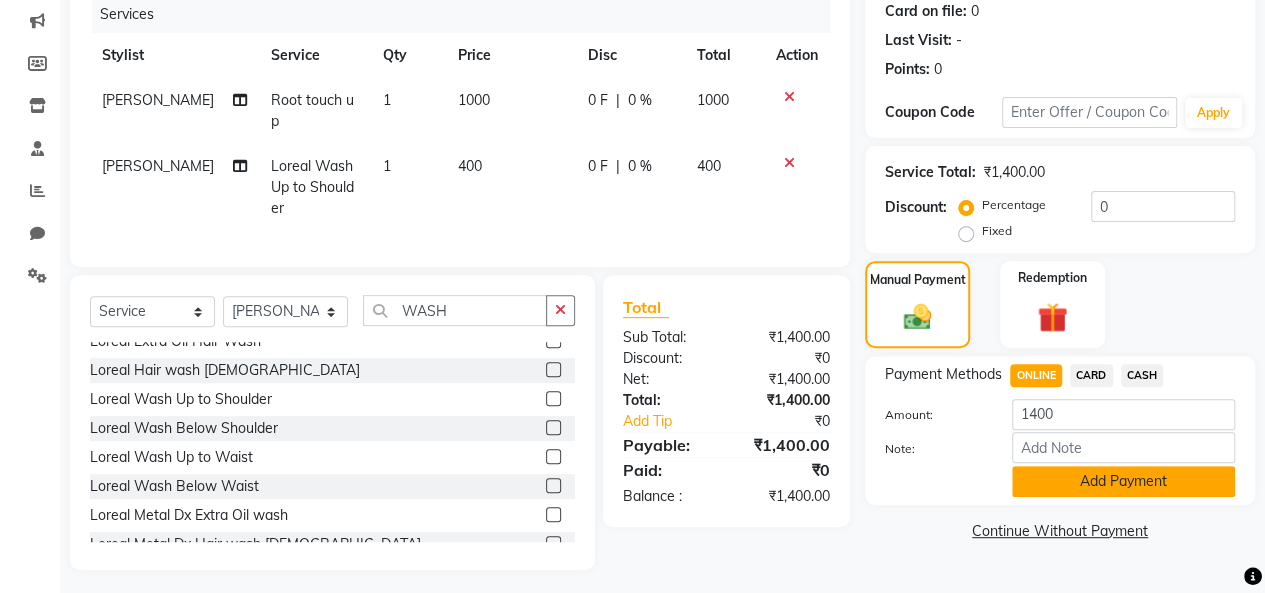 click on "Add Payment" 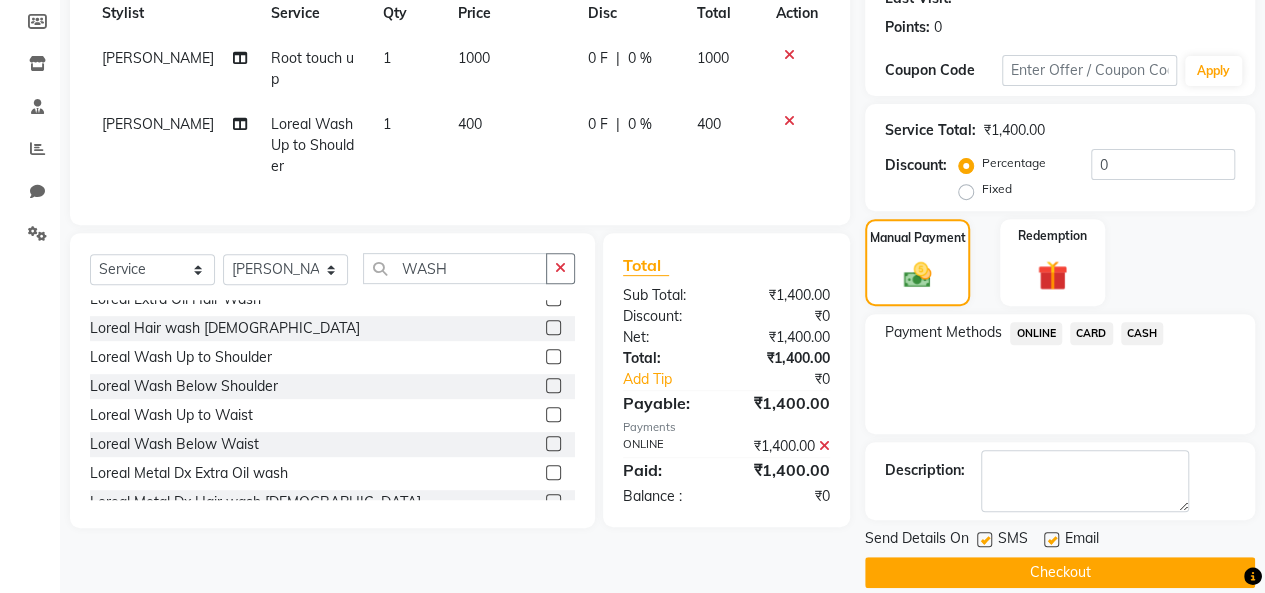 scroll, scrollTop: 316, scrollLeft: 0, axis: vertical 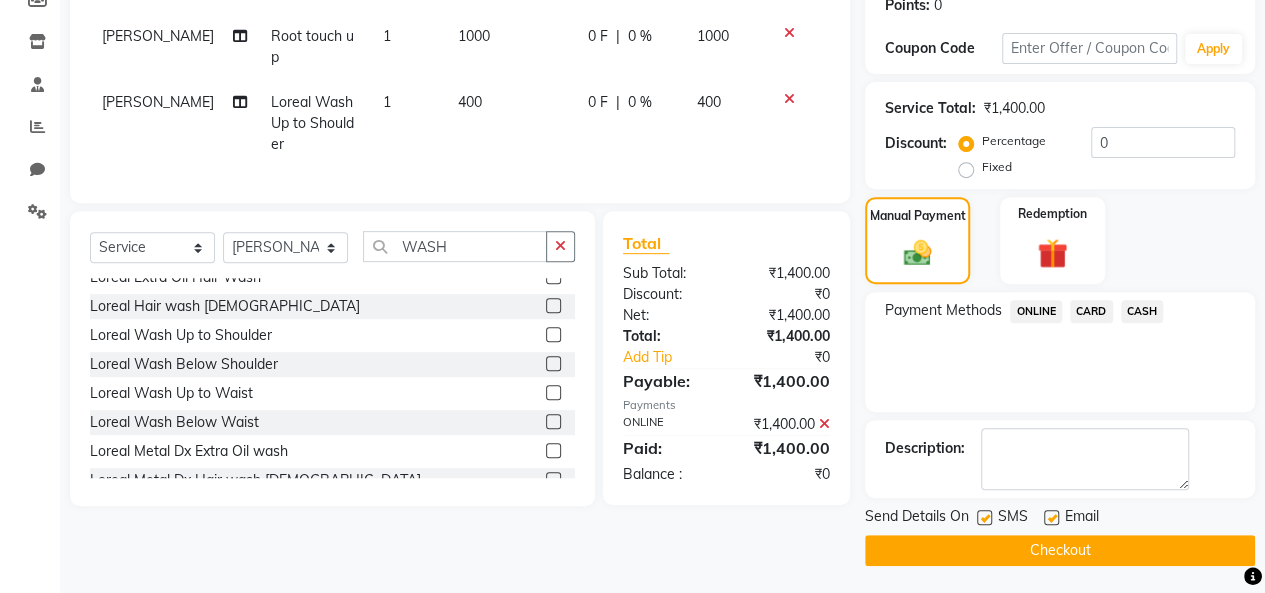 click on "Checkout" 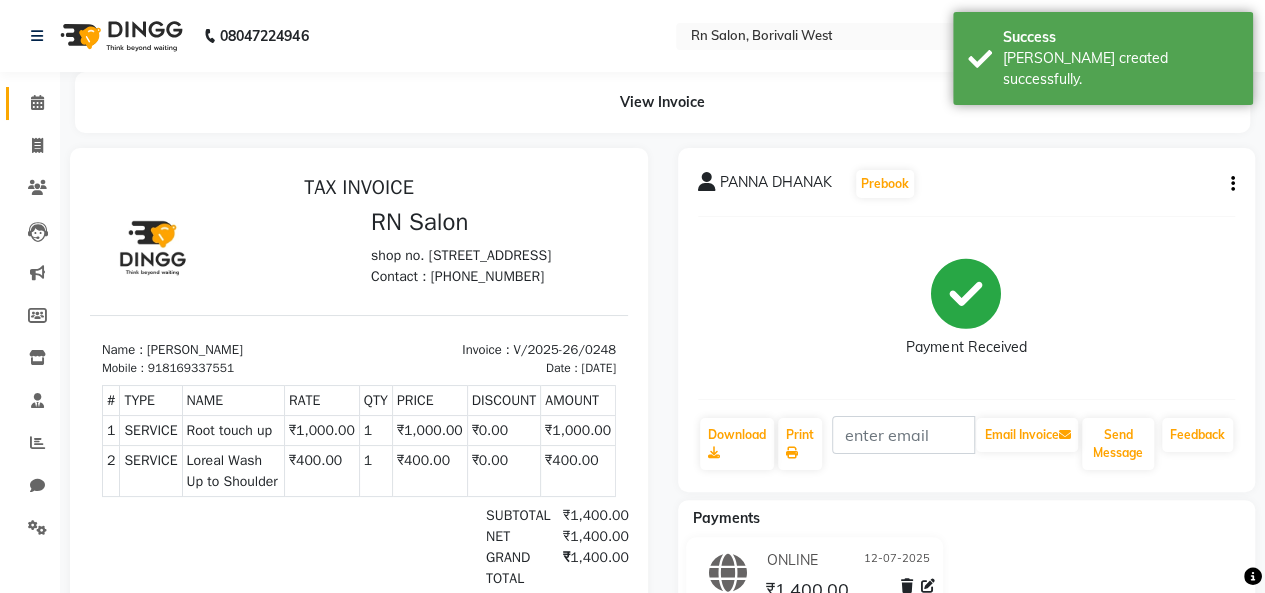 scroll, scrollTop: 0, scrollLeft: 0, axis: both 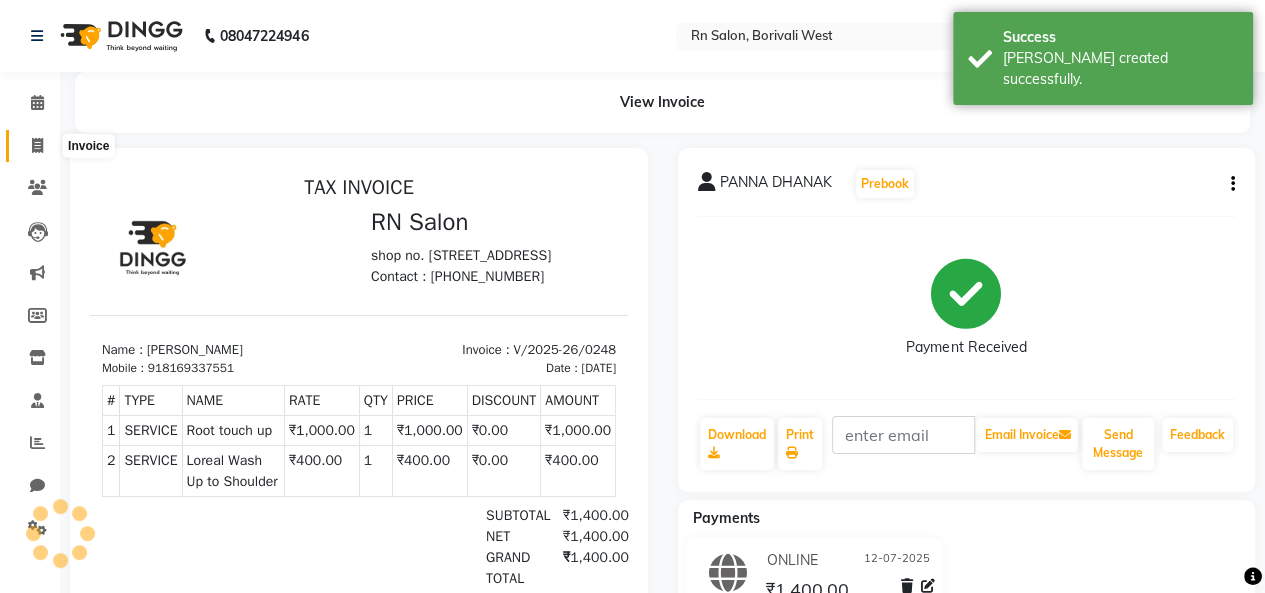 click 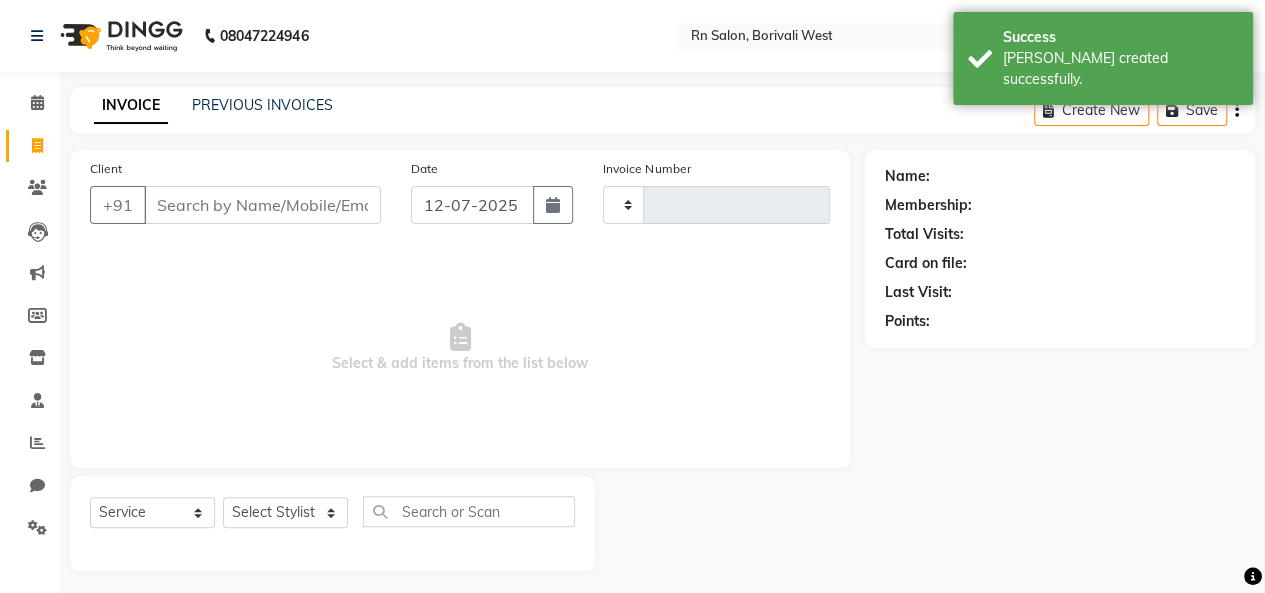 type on "0249" 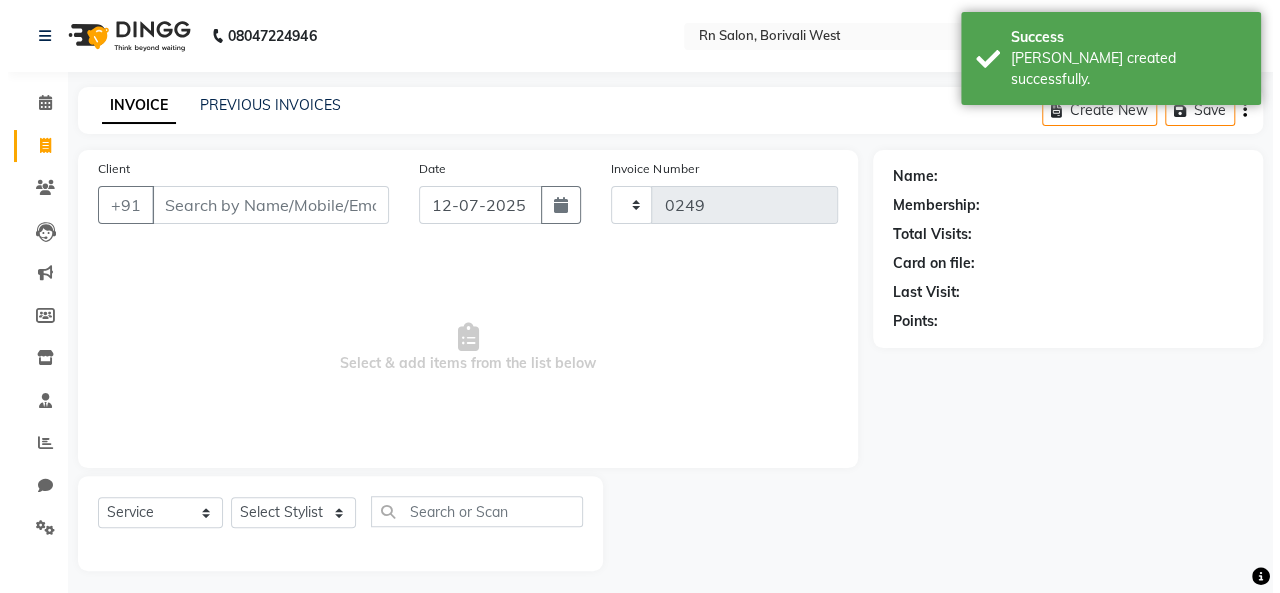 scroll, scrollTop: 7, scrollLeft: 0, axis: vertical 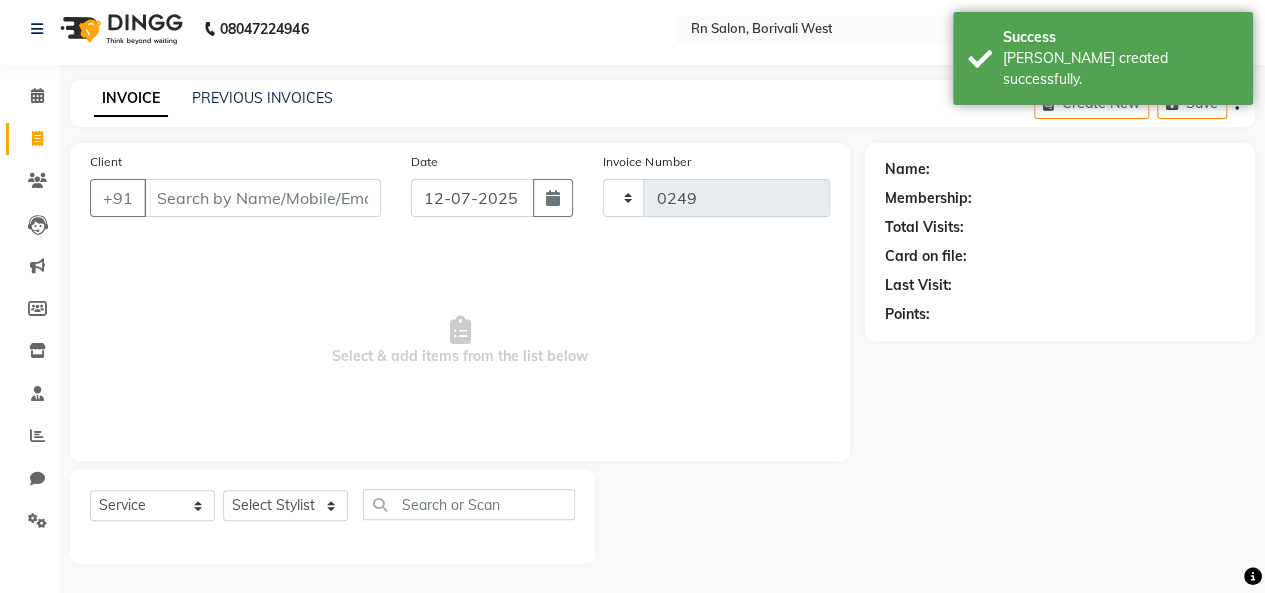 select on "8515" 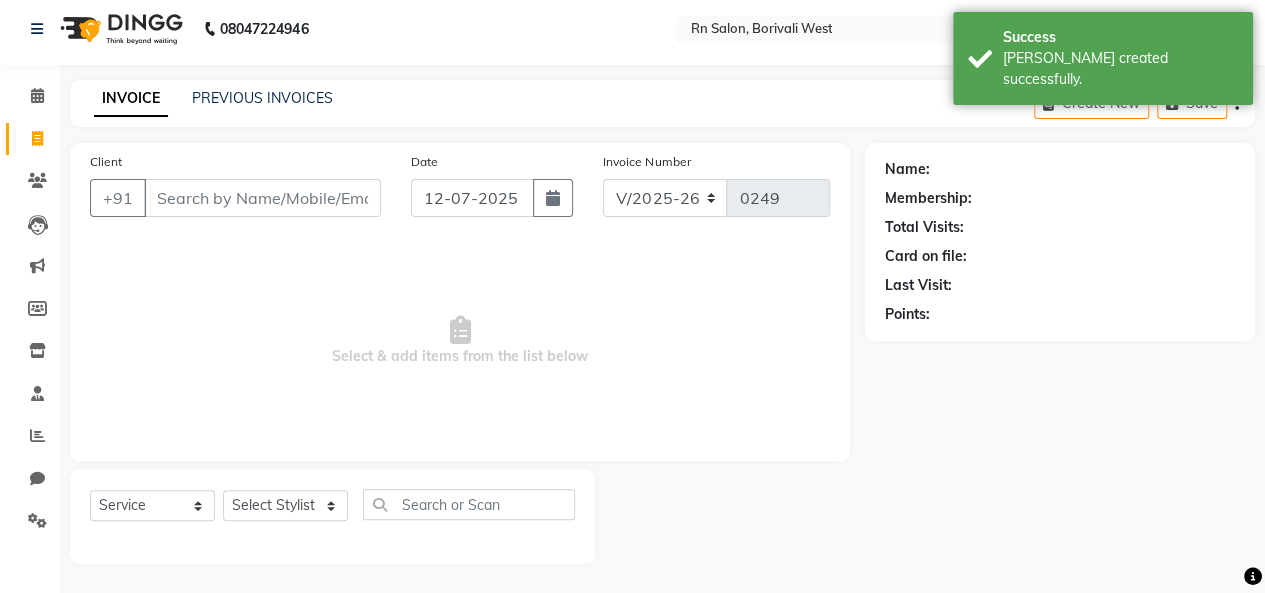 click on "Client" at bounding box center (262, 198) 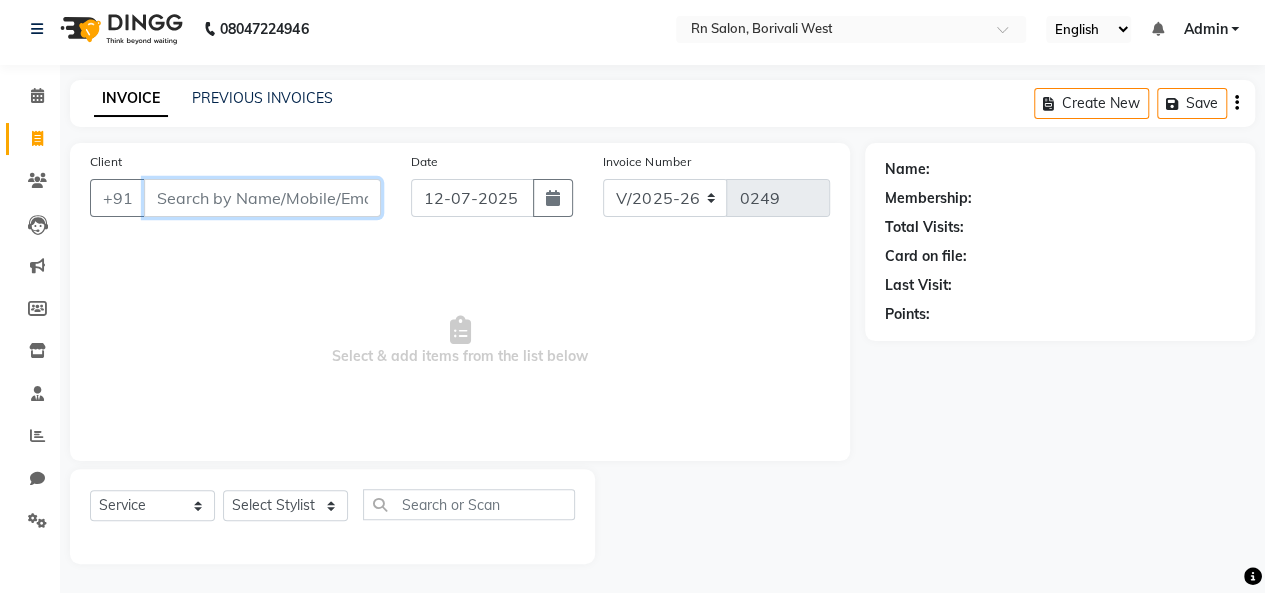 click on "Client" at bounding box center (262, 198) 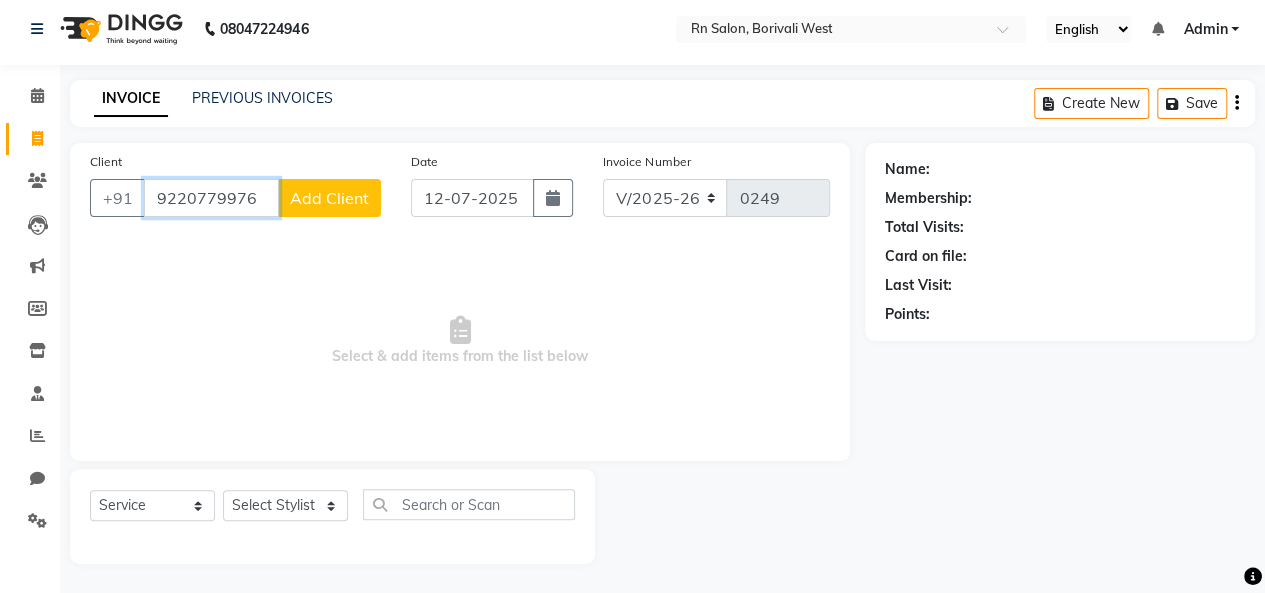 type on "9220779976" 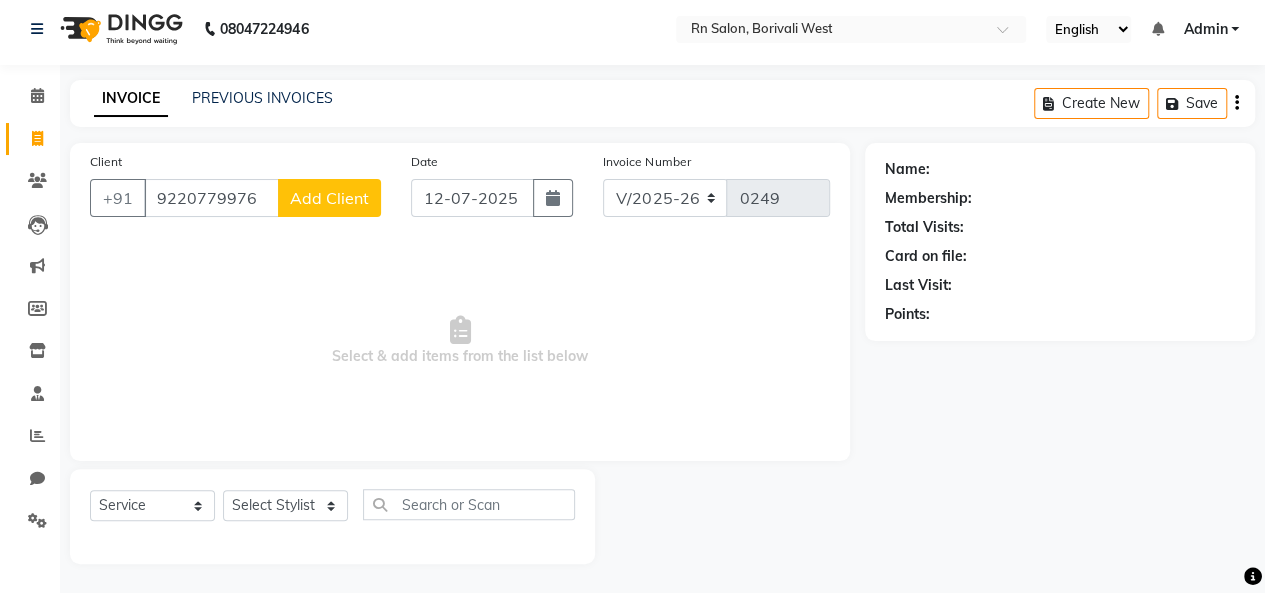 click on "Add Client" 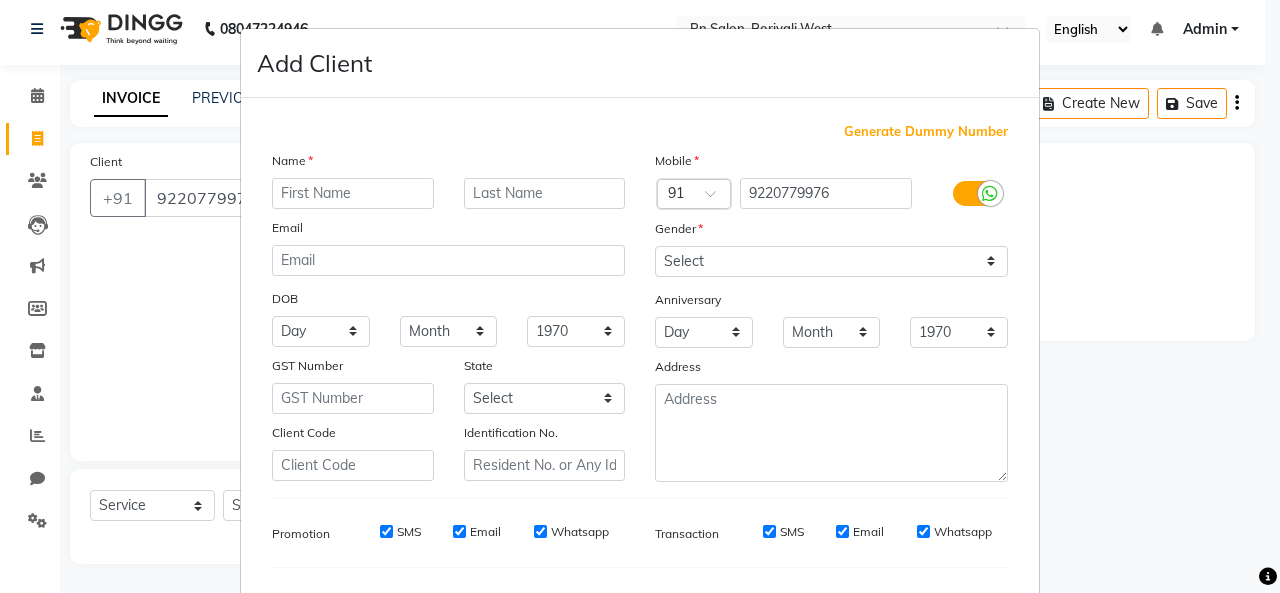 click at bounding box center (353, 193) 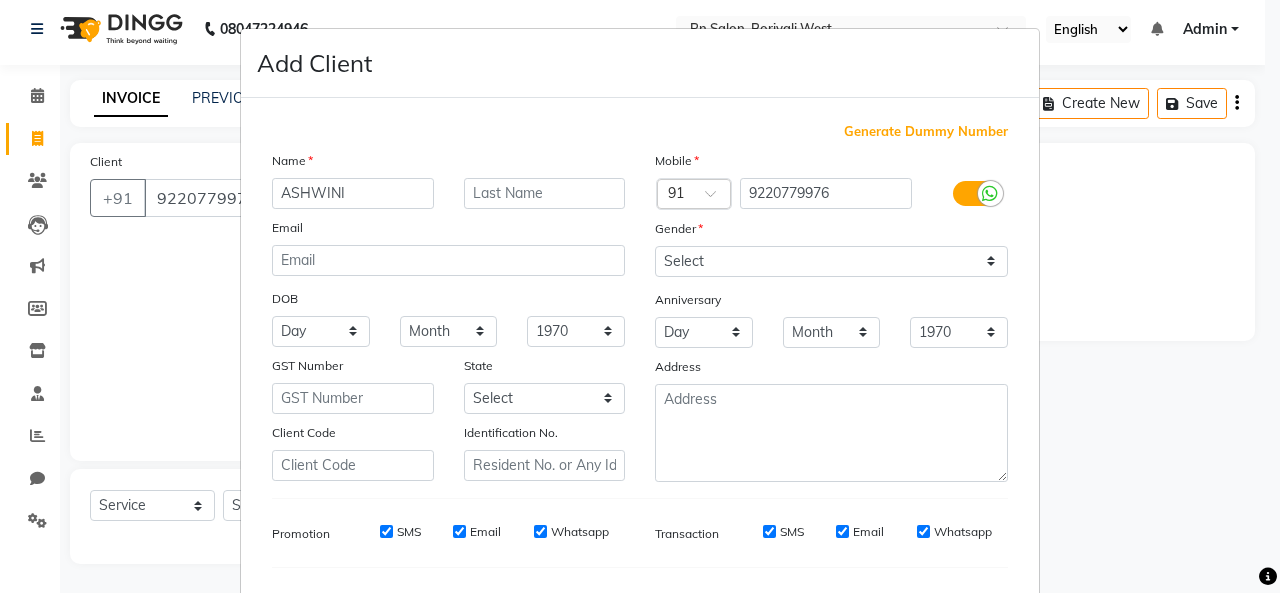 type on "ASHWINI" 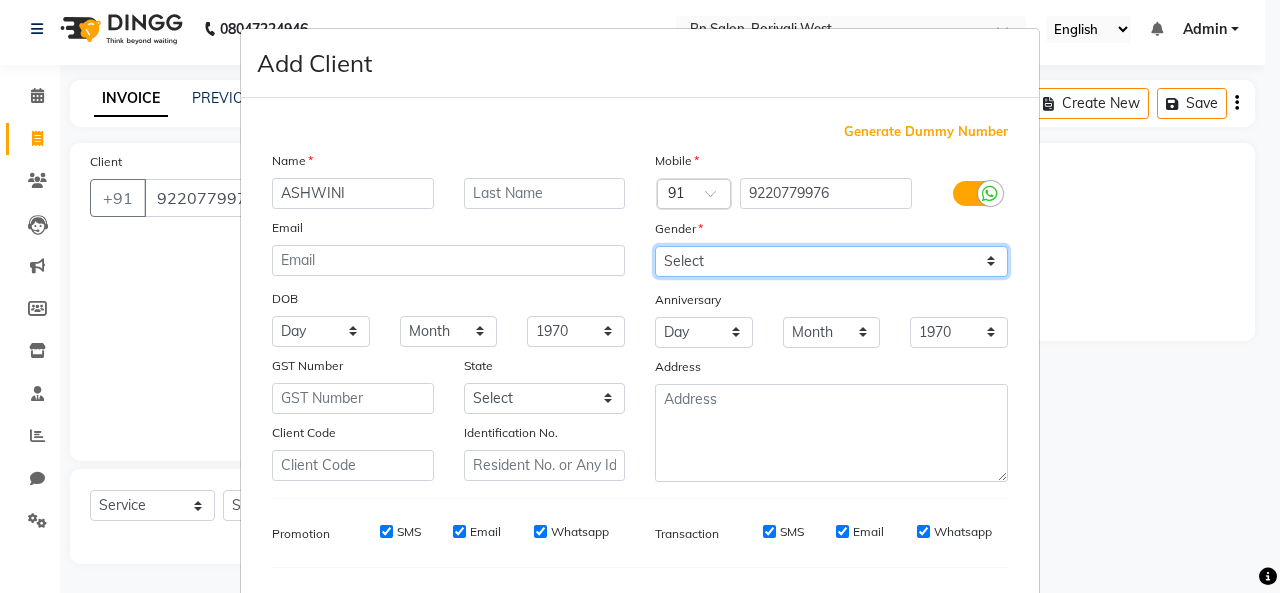 click on "Select Male Female Other Prefer Not To Say" at bounding box center [831, 261] 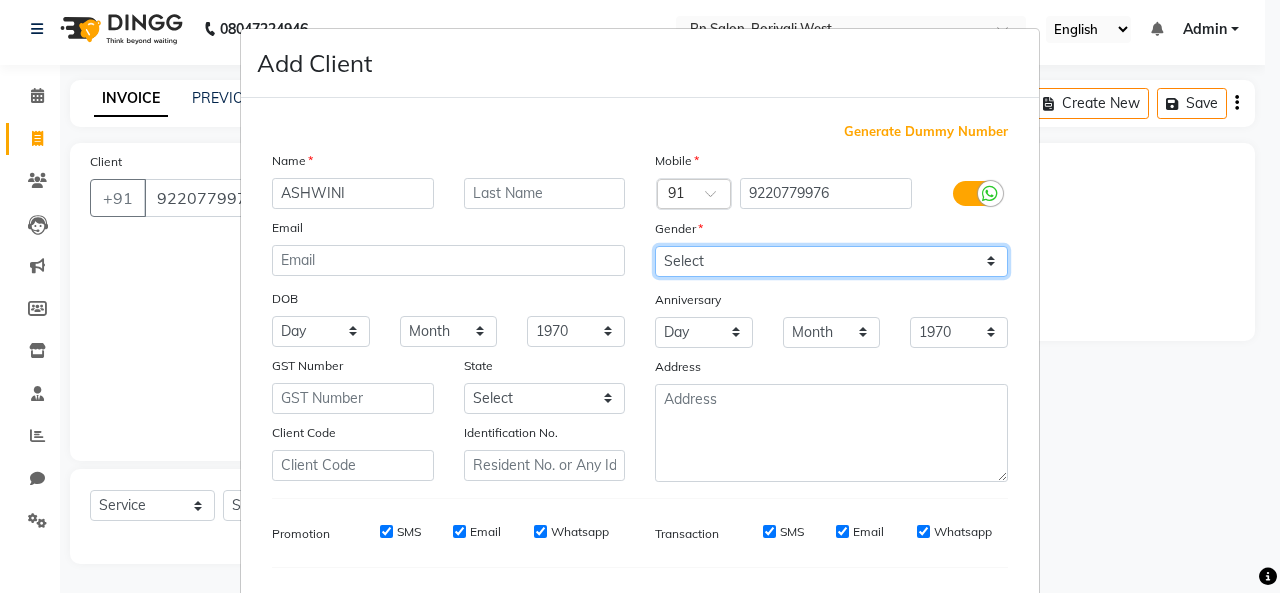 select on "female" 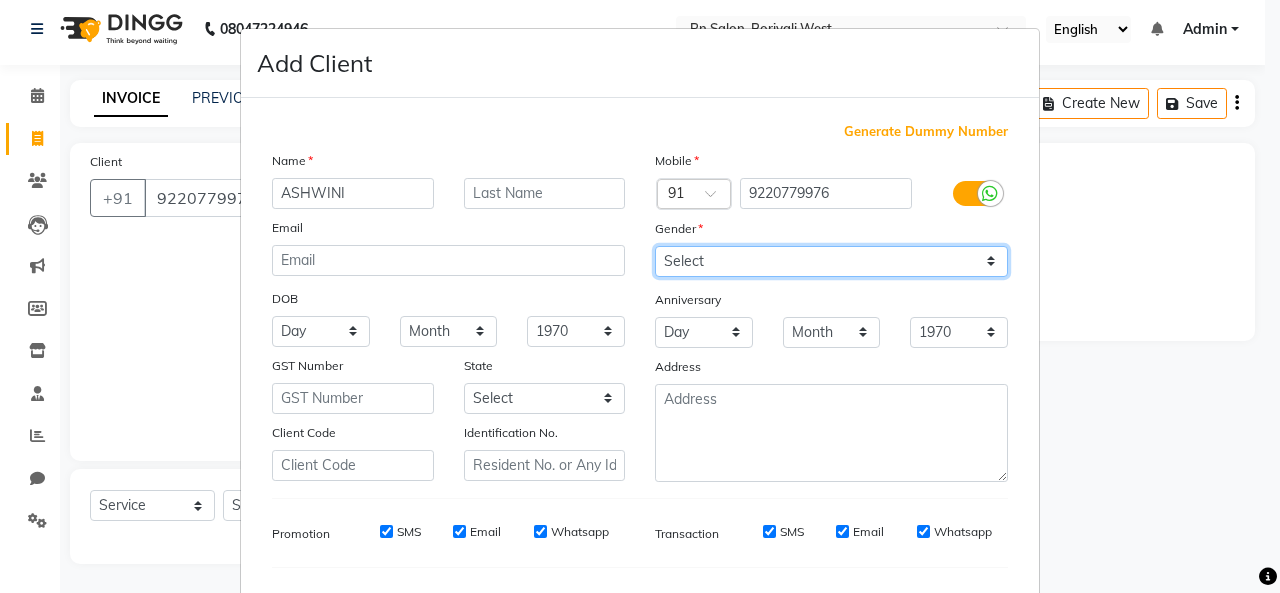 click on "Select Male Female Other Prefer Not To Say" at bounding box center [831, 261] 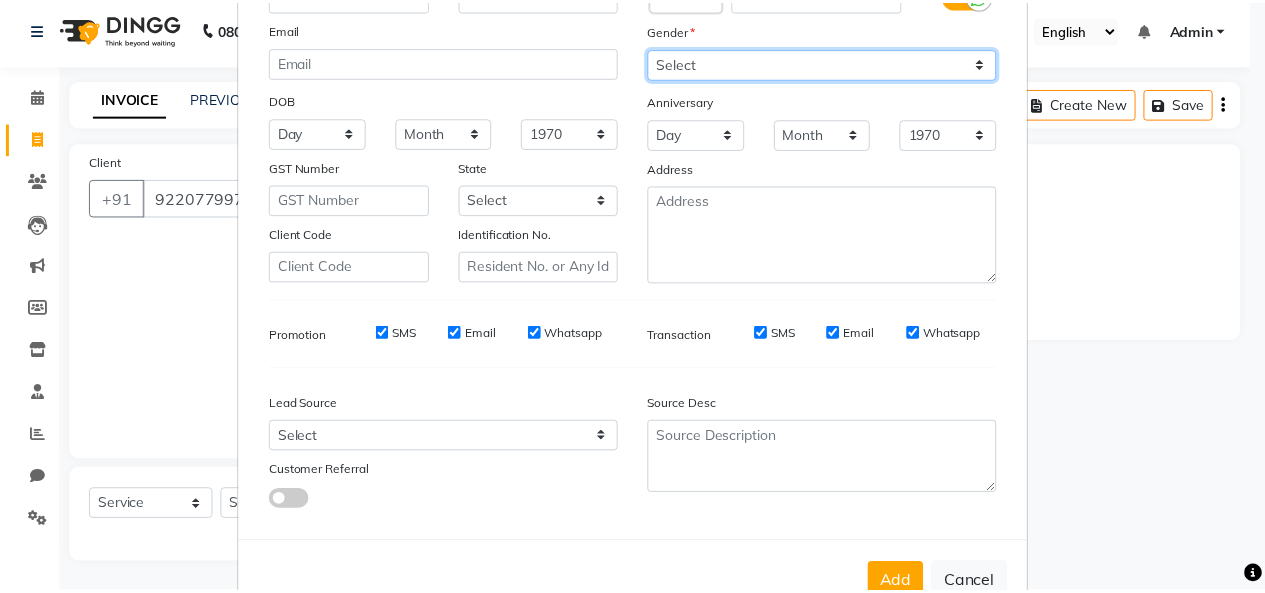 scroll, scrollTop: 200, scrollLeft: 0, axis: vertical 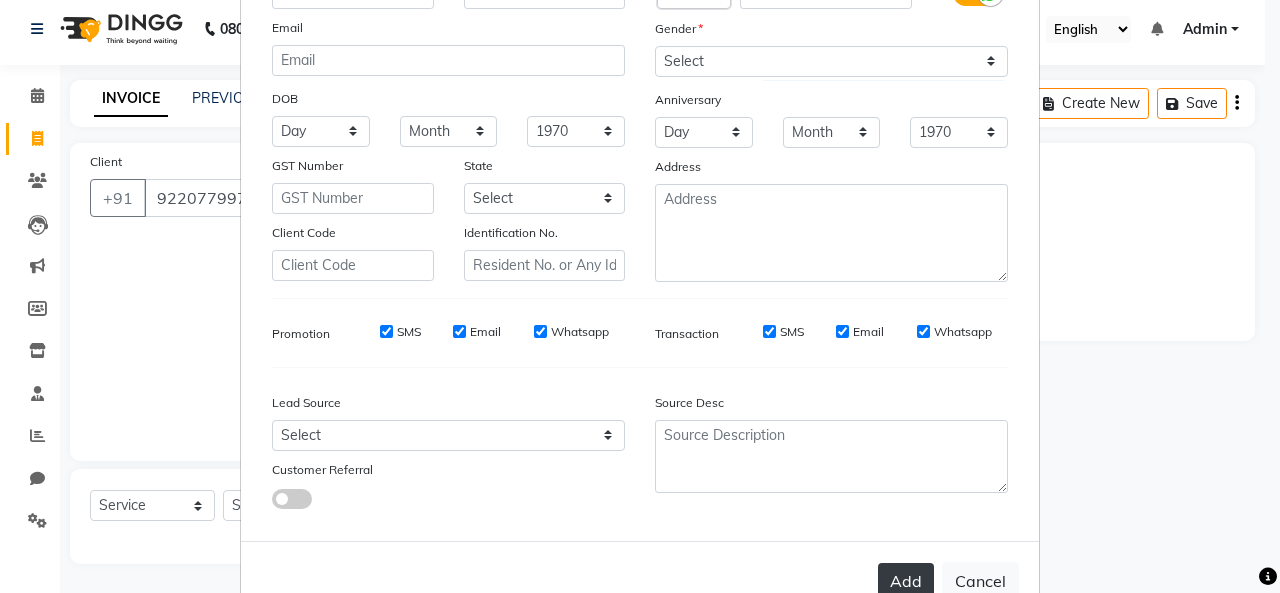click on "Add" at bounding box center (906, 581) 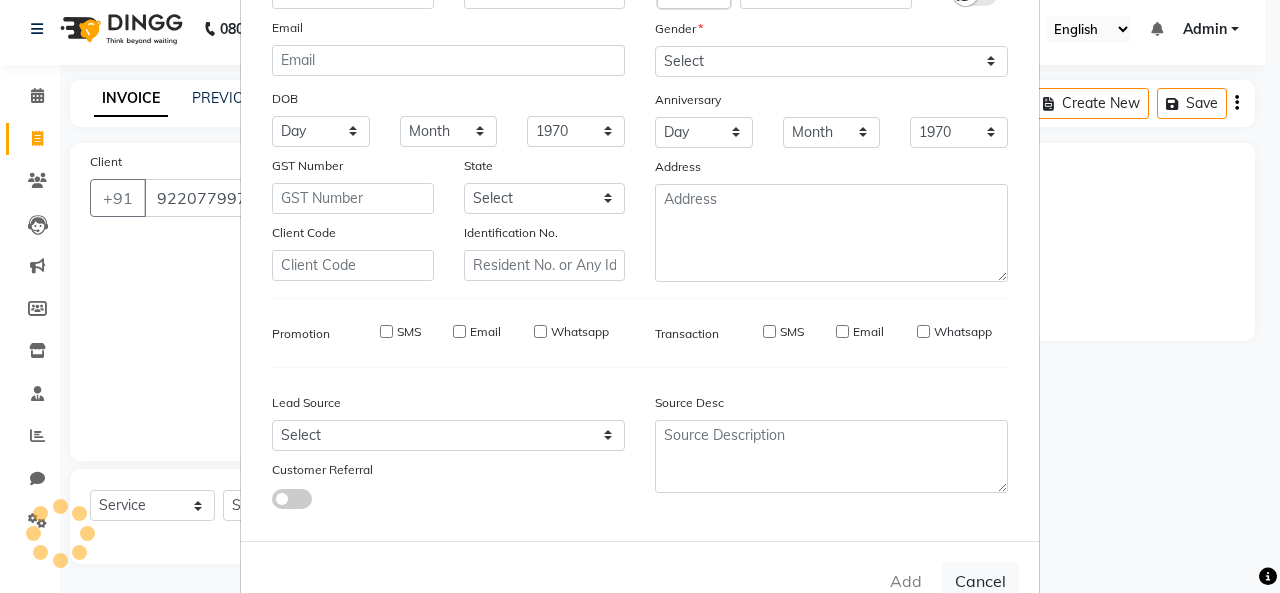 type 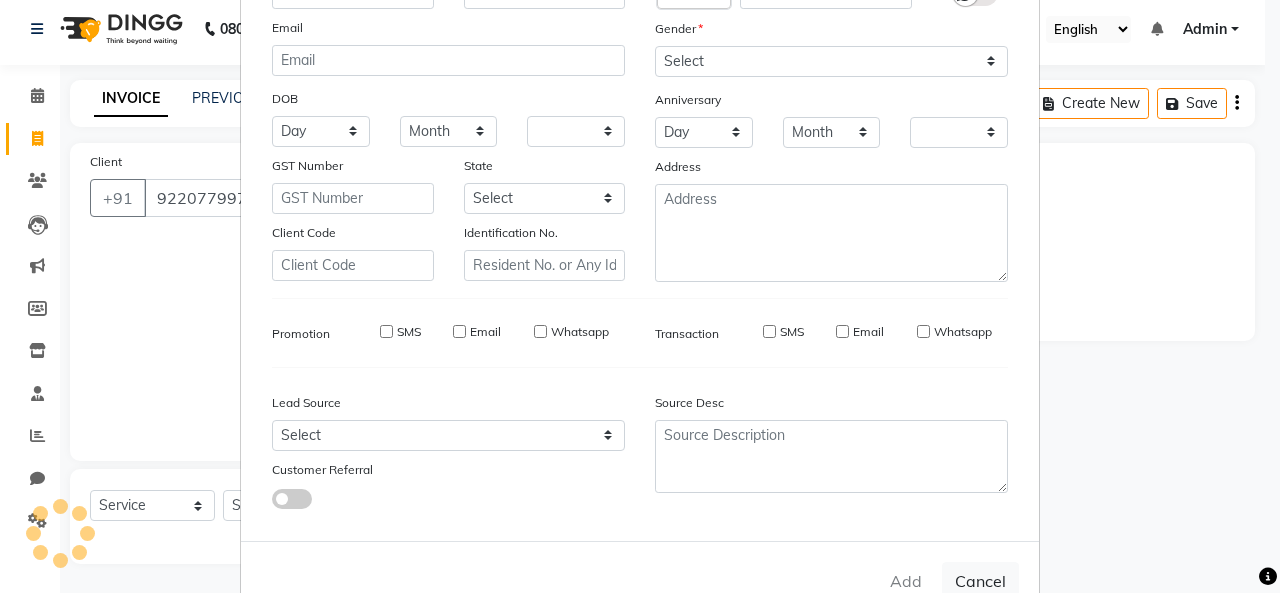 checkbox on "false" 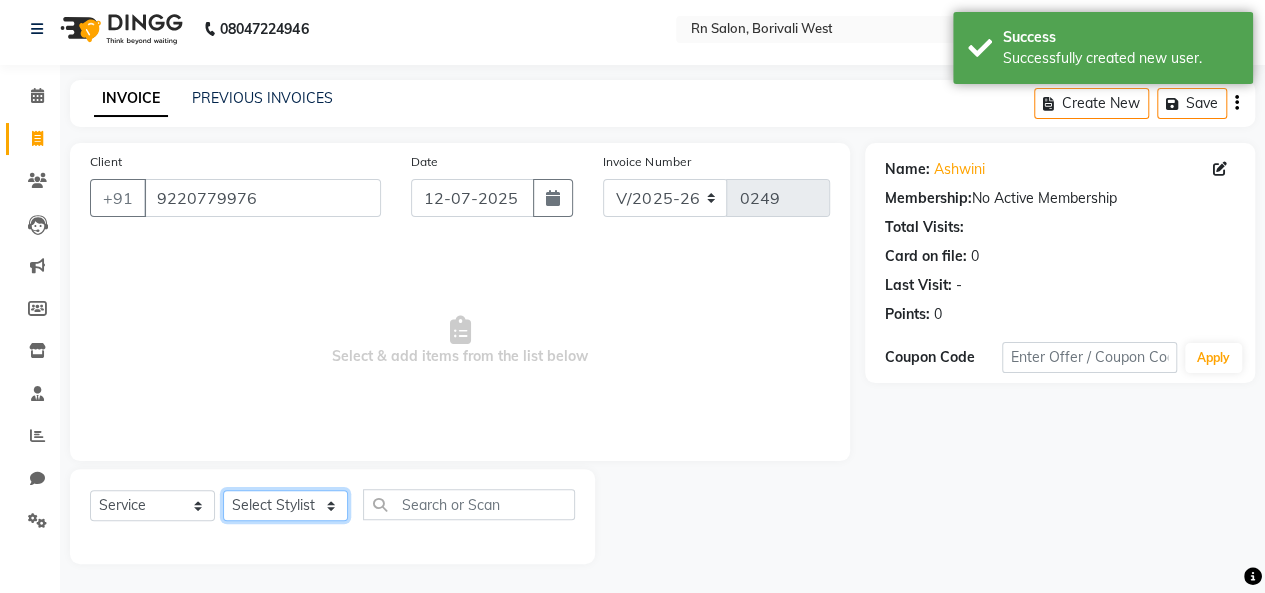 click on "Select Stylist Beena jaiswar deependra parking FARHANA Gautam master Luv kush tripathi Nitin Parmar Ravi sharma Roshni gupta shakiba barbhuiya Subhankar Mali Veronica d Souza" 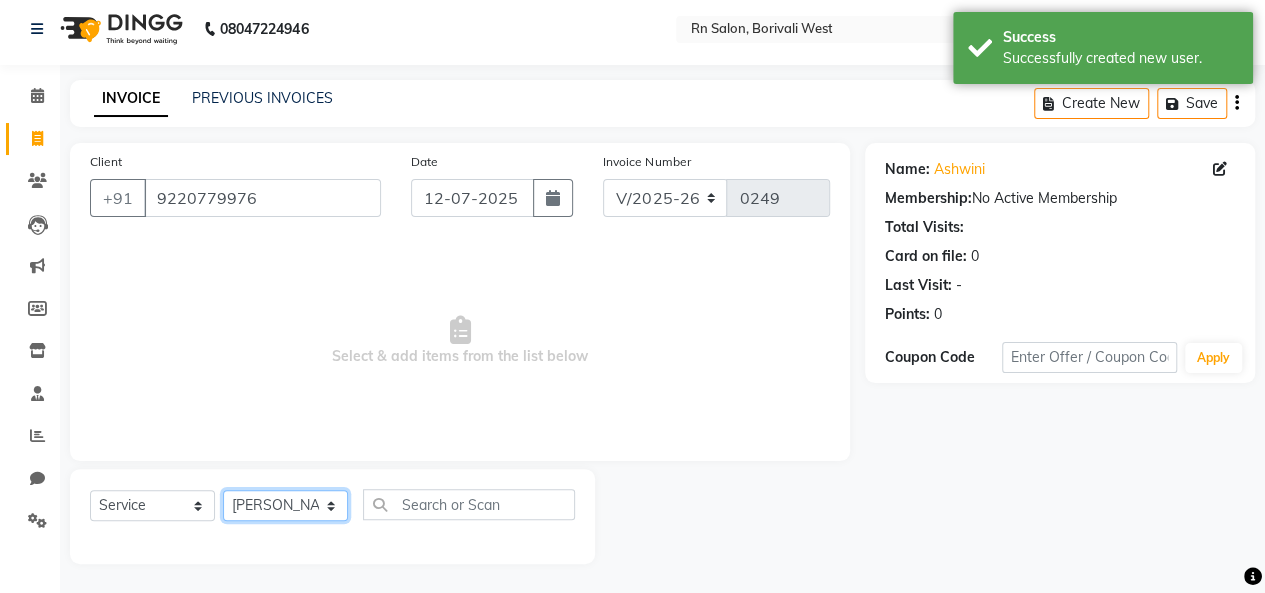 click on "Select Stylist Beena jaiswar deependra parking FARHANA Gautam master Luv kush tripathi Nitin Parmar Ravi sharma Roshni gupta shakiba barbhuiya Subhankar Mali Veronica d Souza" 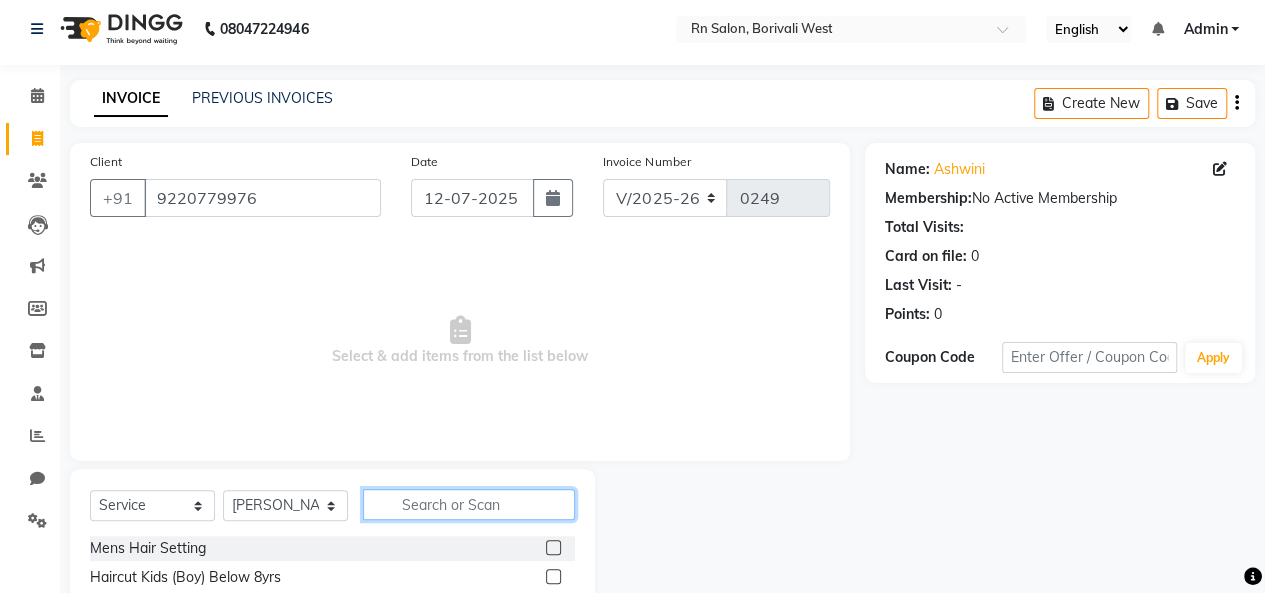 click 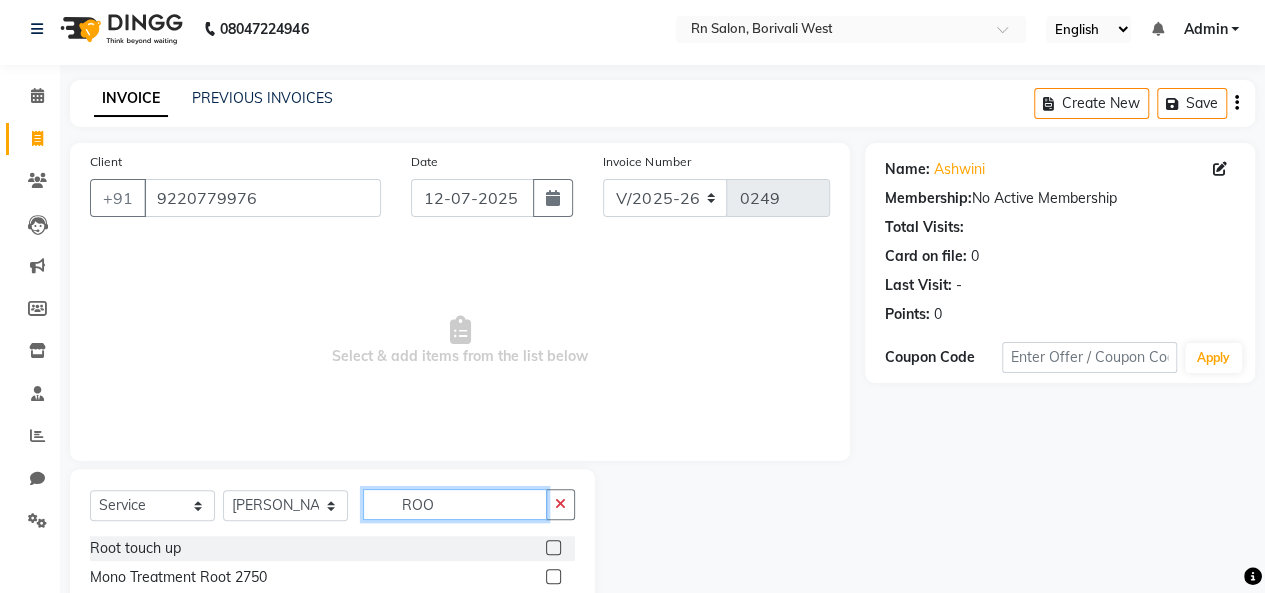 type on "ROO" 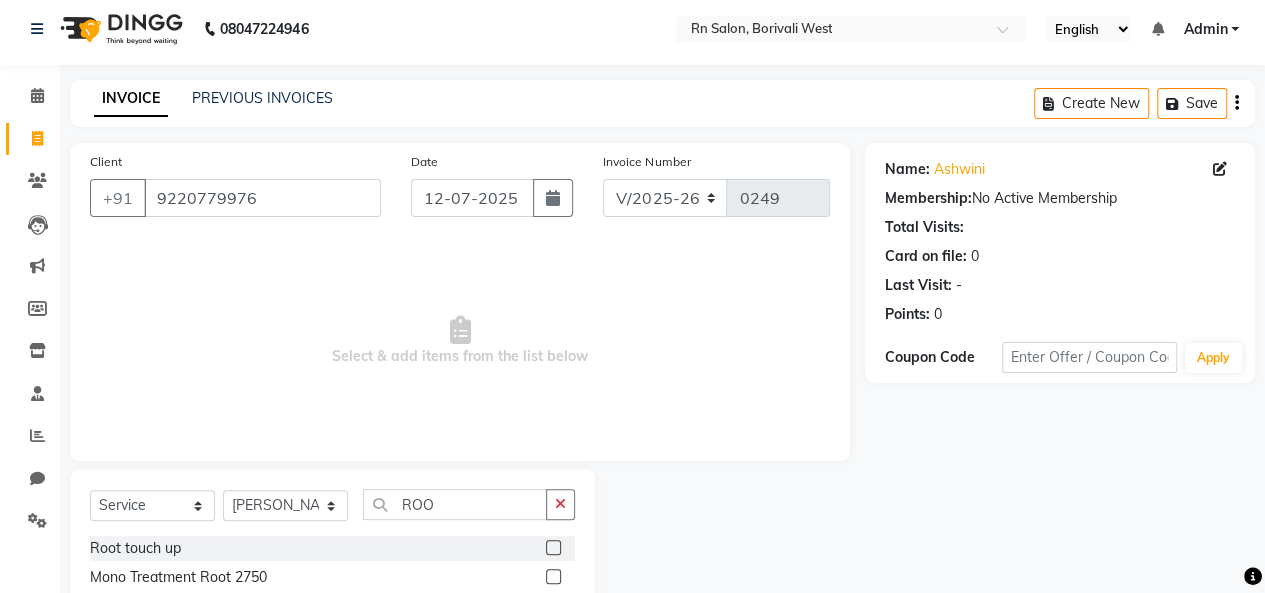 click 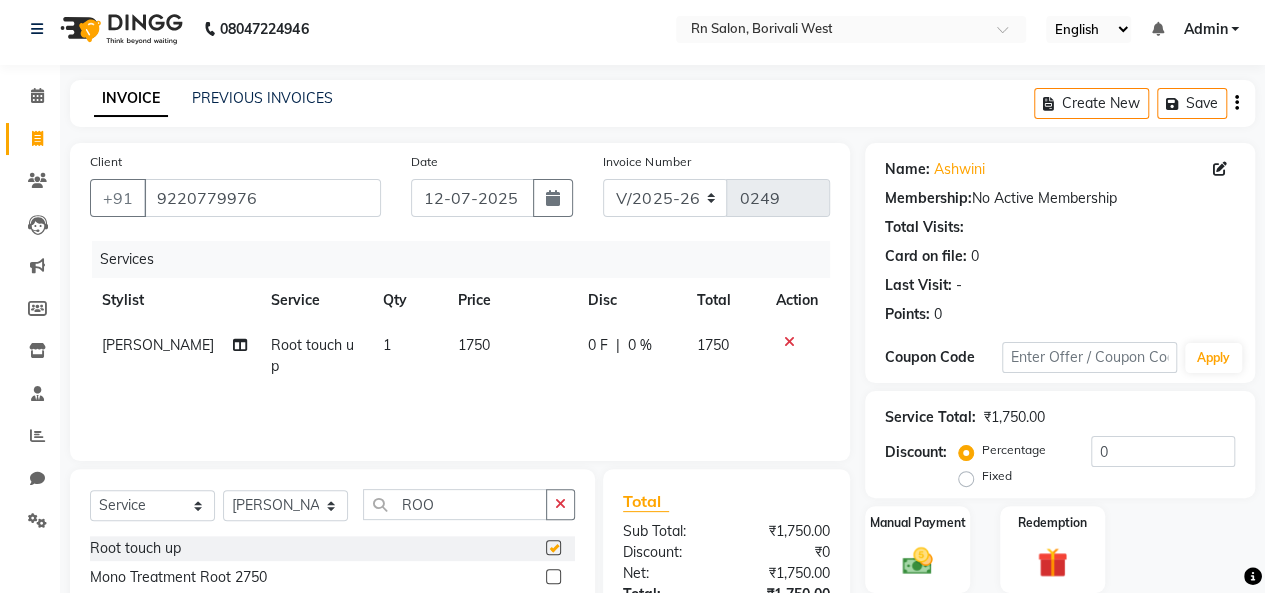 checkbox on "false" 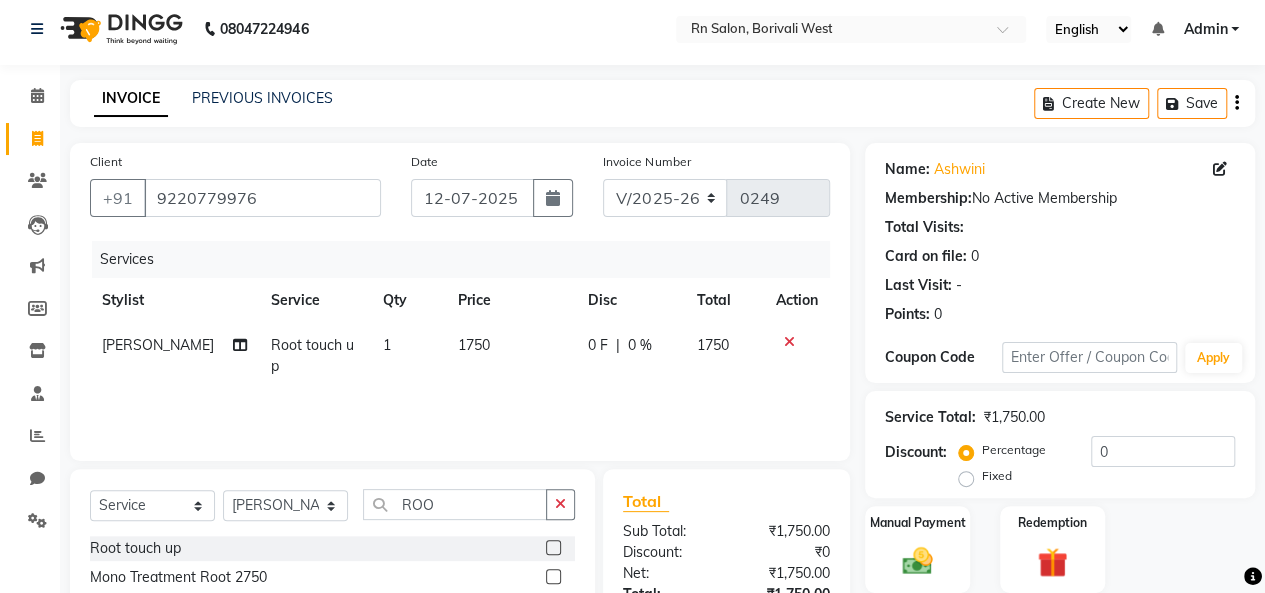 click on "1750" 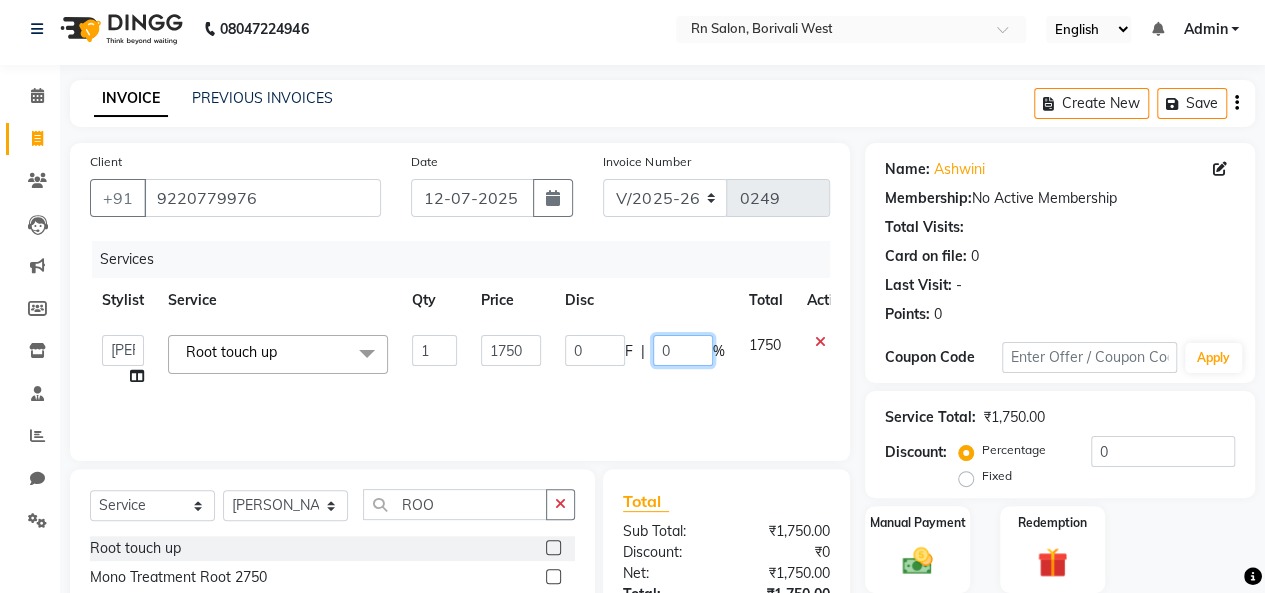click on "0" 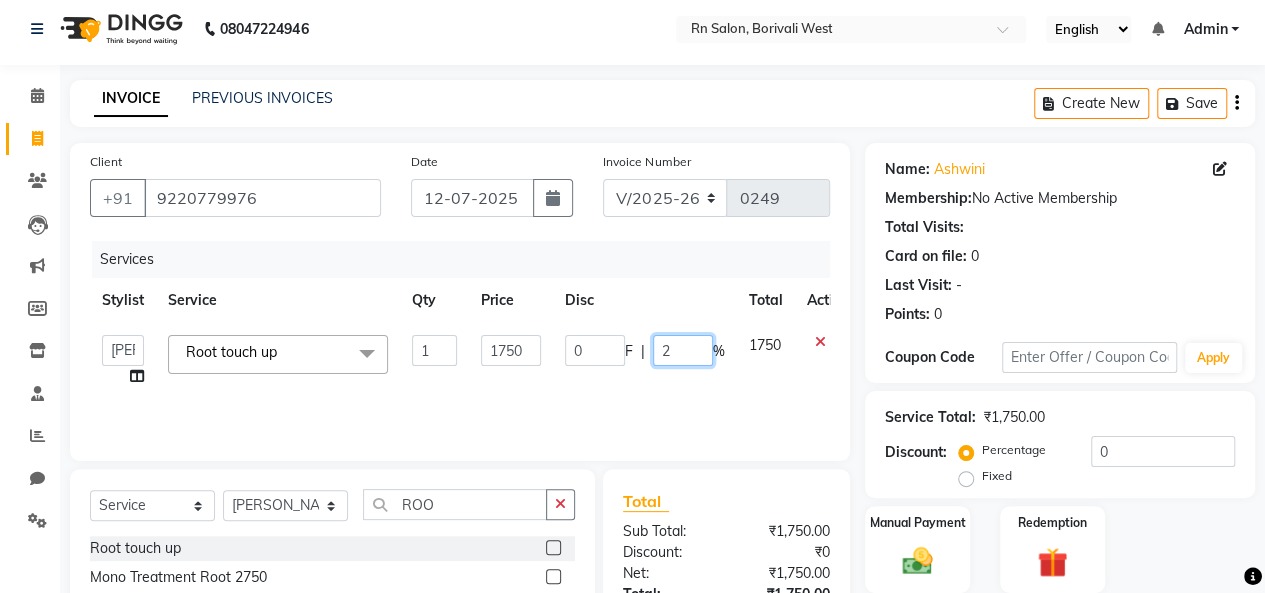 type on "20" 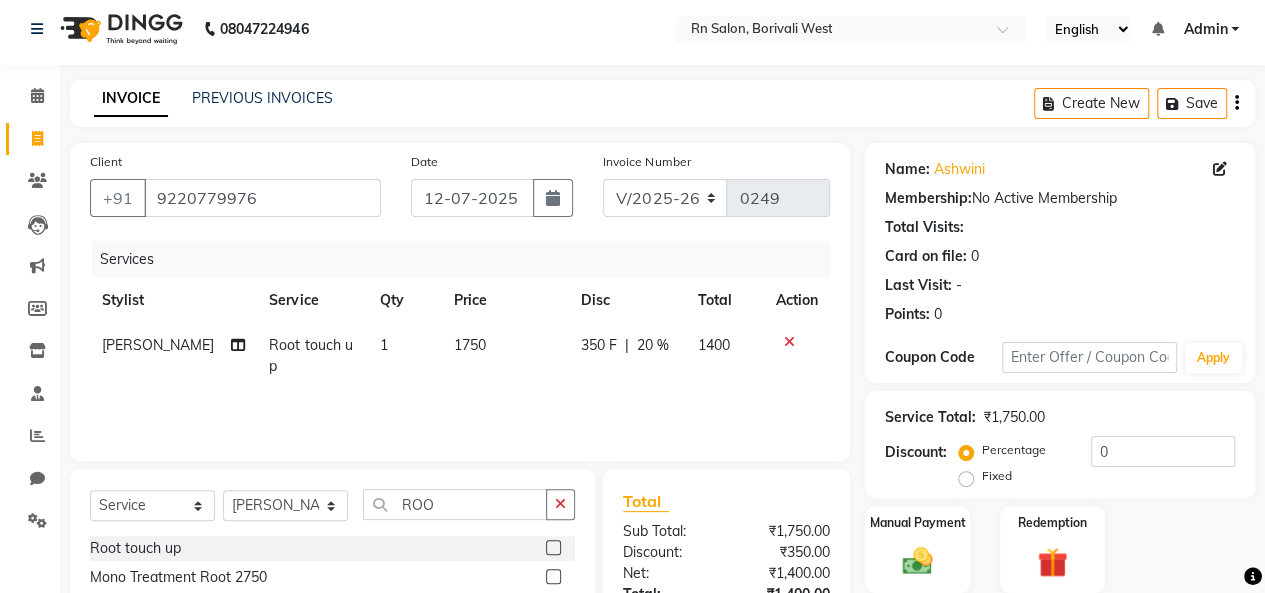 click on "Services Stylist Service Qty Price Disc Total Action Beena jaiswar Root touch up 1 1750 350 F | 20 % 1400" 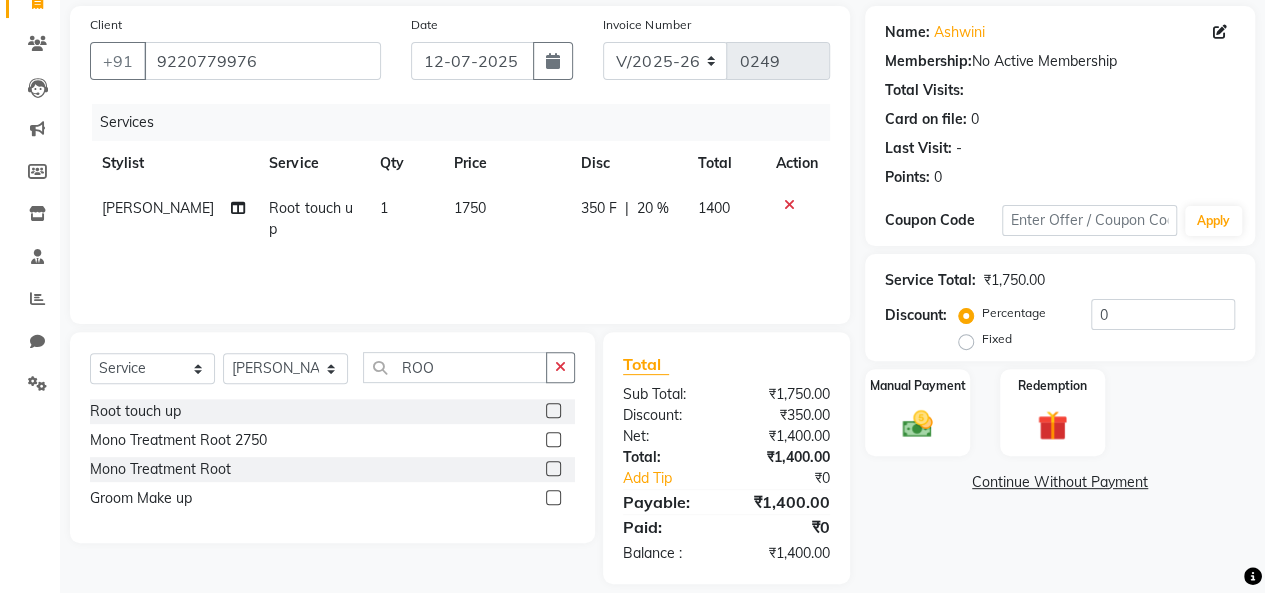 scroll, scrollTop: 163, scrollLeft: 0, axis: vertical 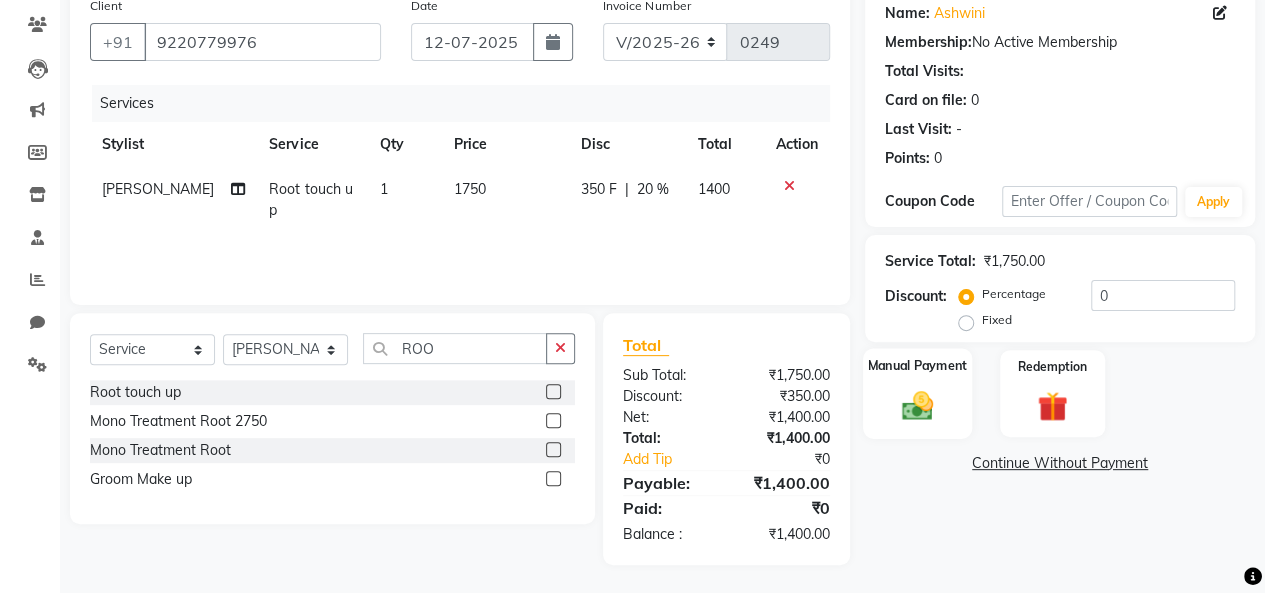 click 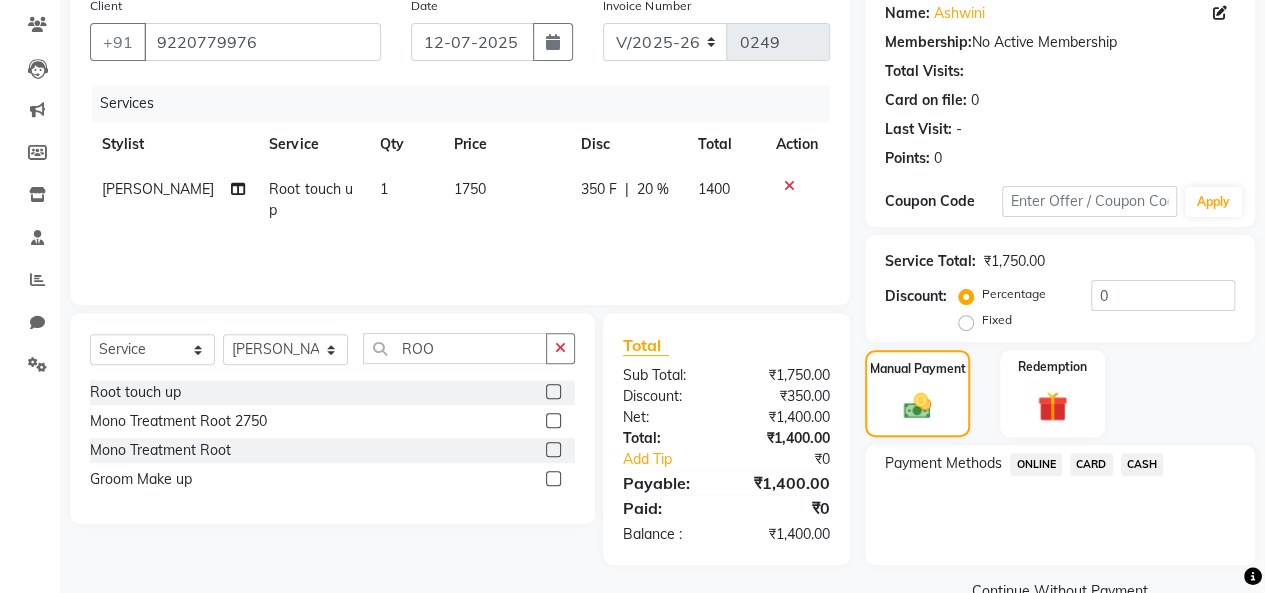 click on "ONLINE" 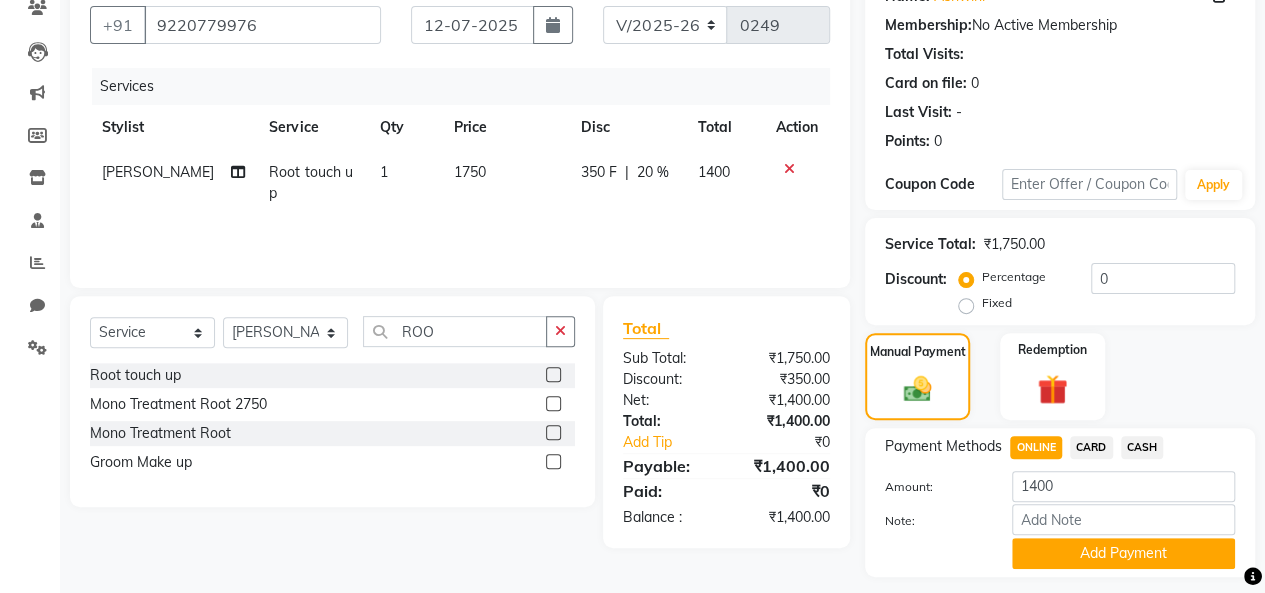 scroll, scrollTop: 234, scrollLeft: 0, axis: vertical 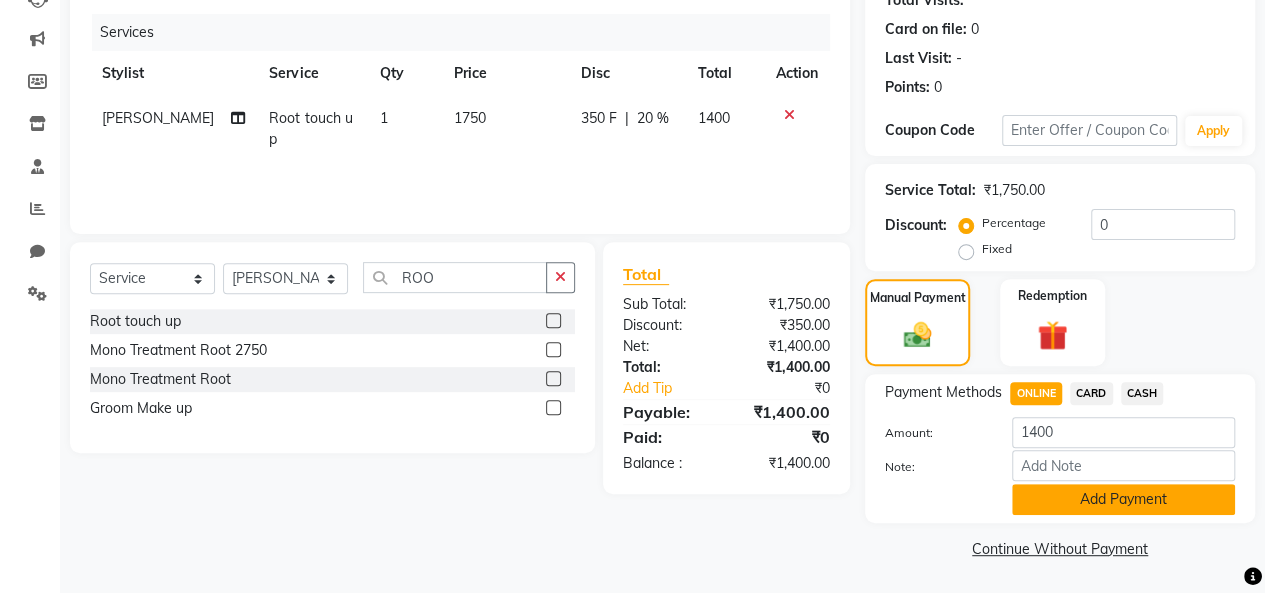 click on "Add Payment" 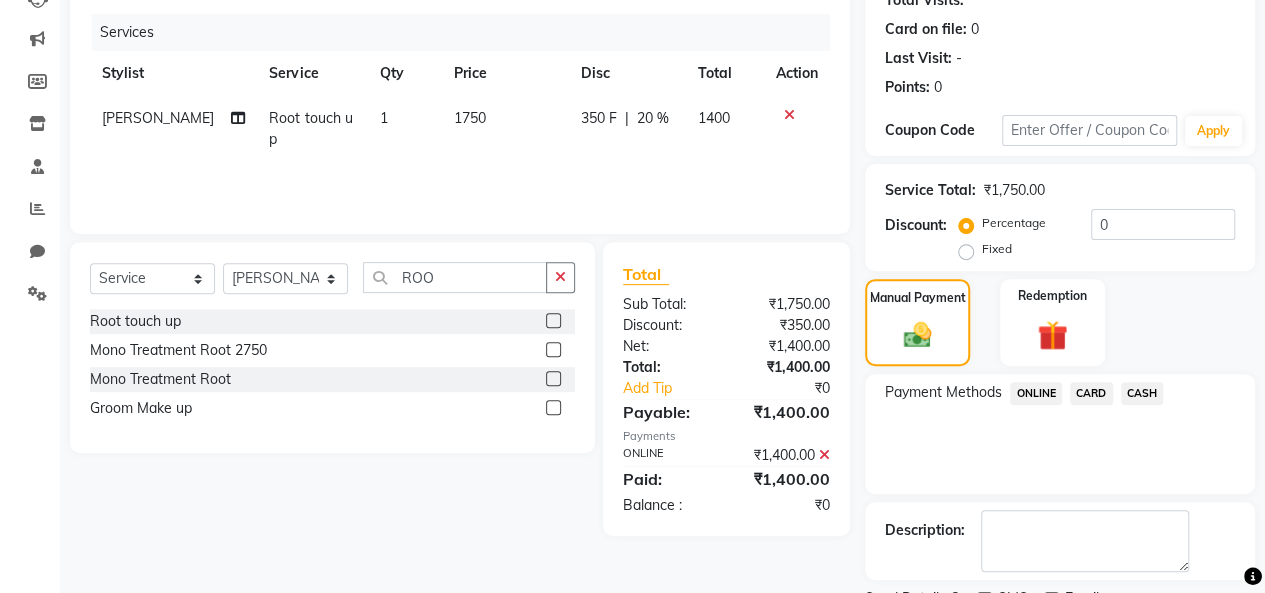 scroll, scrollTop: 316, scrollLeft: 0, axis: vertical 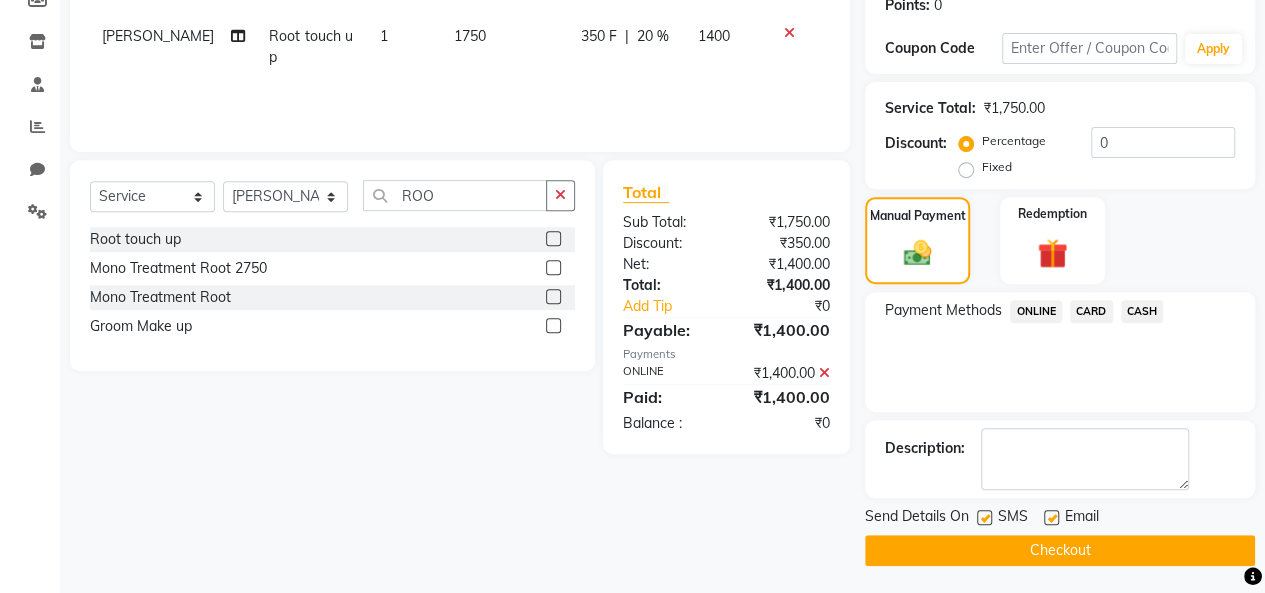click on "Checkout" 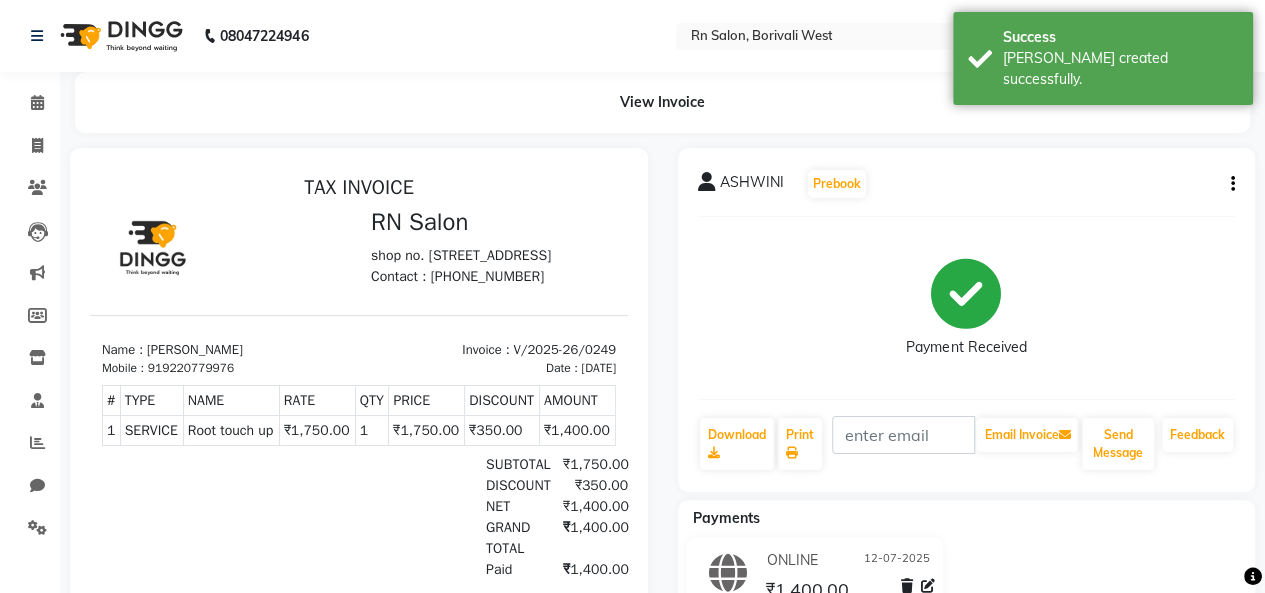 scroll, scrollTop: 0, scrollLeft: 0, axis: both 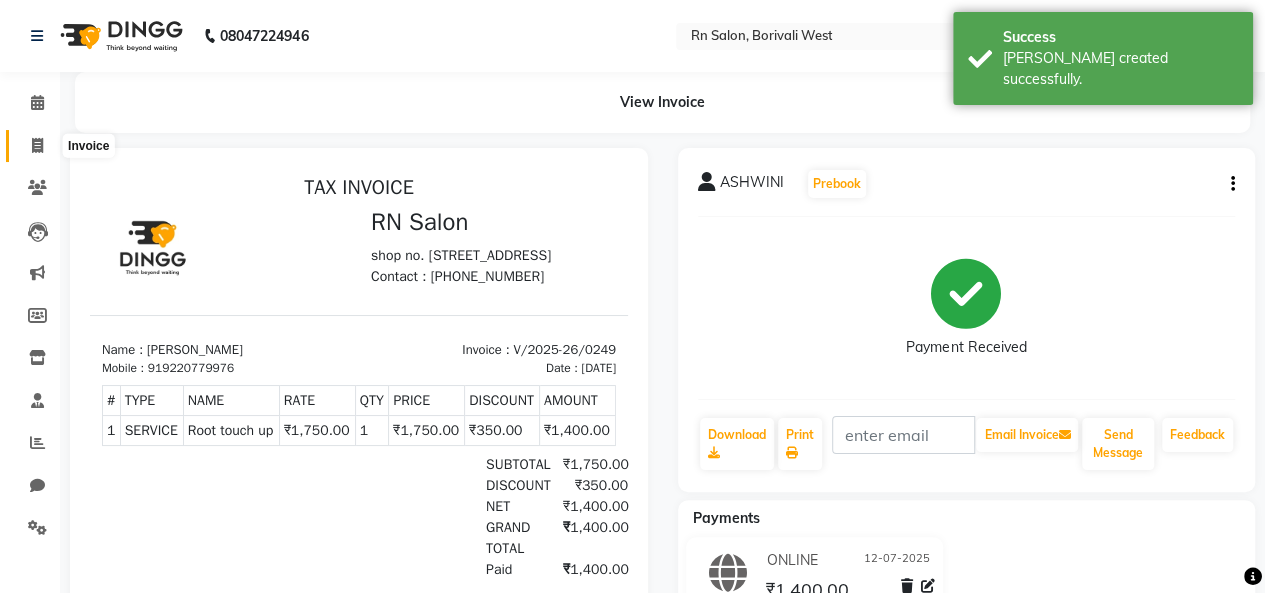 click 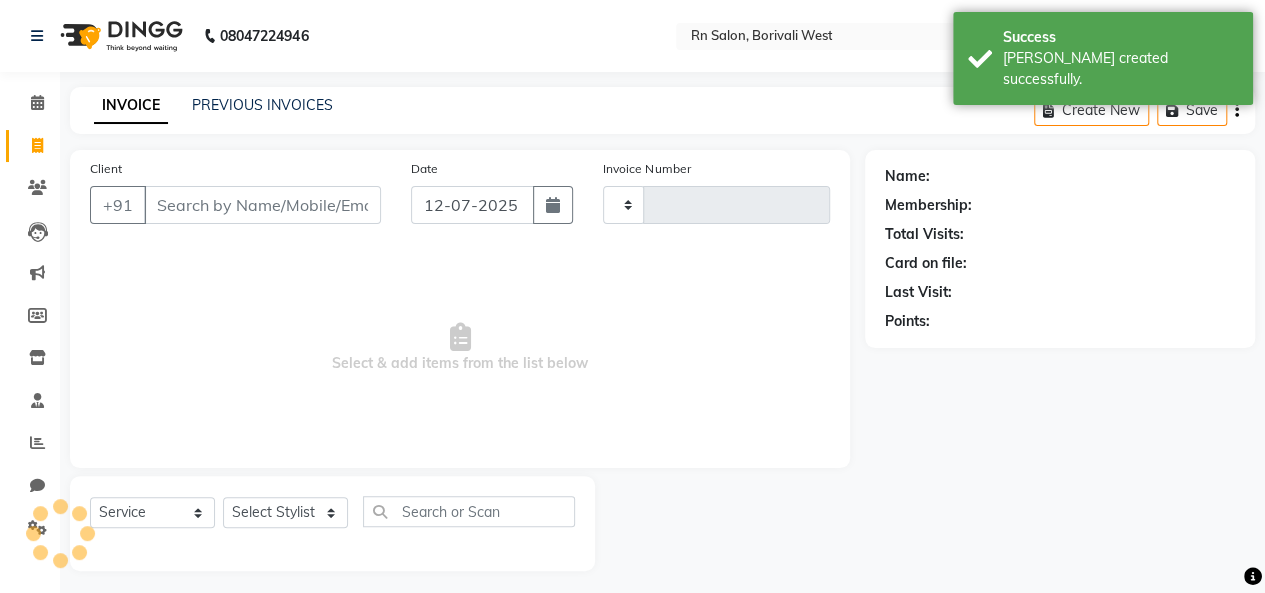 scroll, scrollTop: 7, scrollLeft: 0, axis: vertical 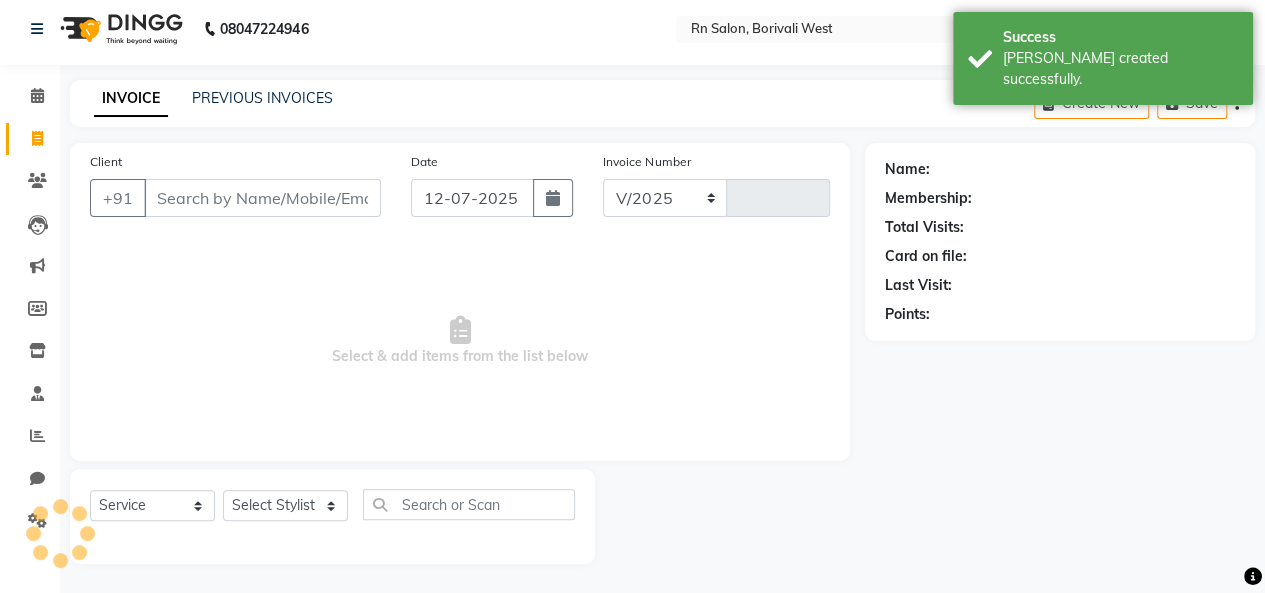 select on "8515" 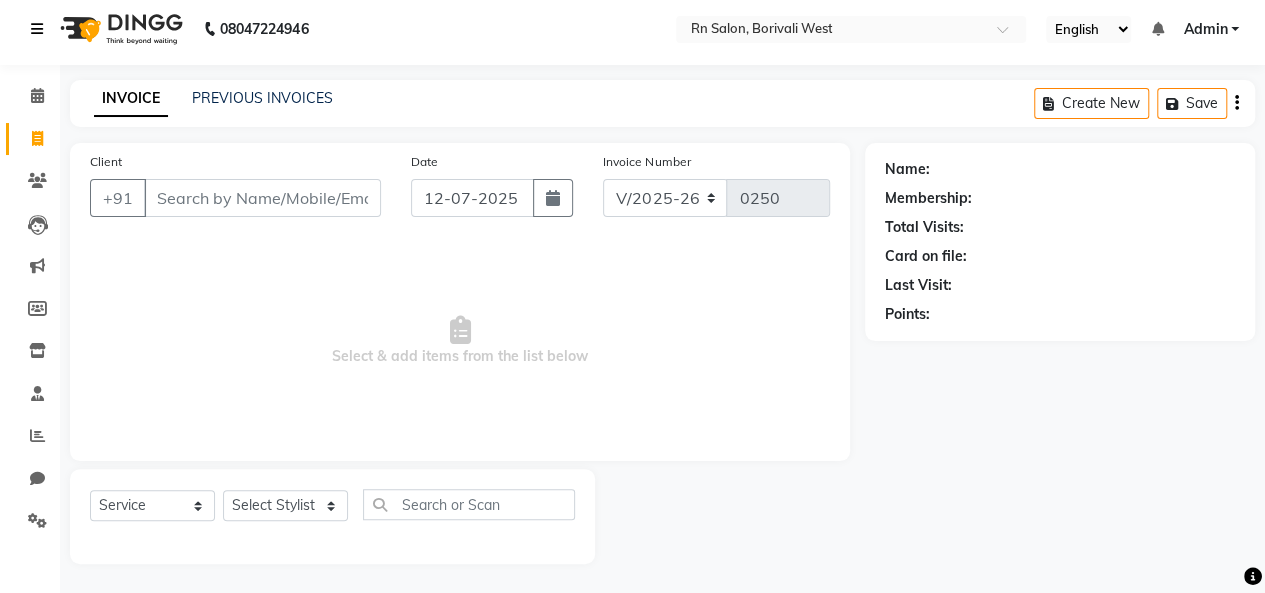 click at bounding box center (37, 29) 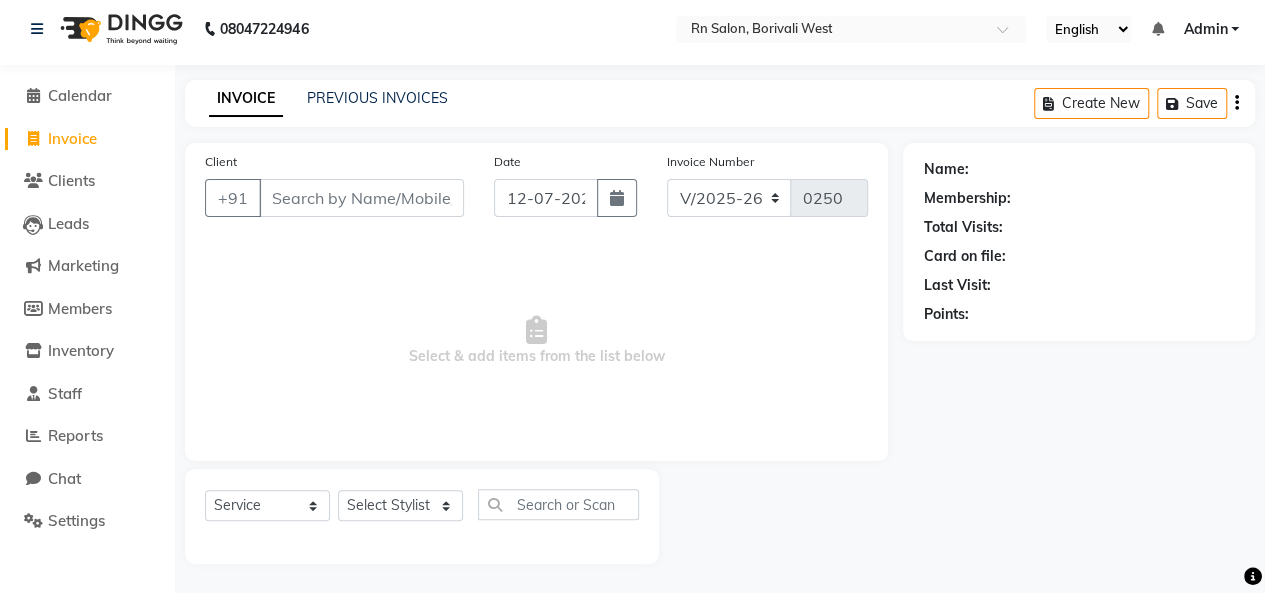click on "Select & add items from the list below" at bounding box center [536, 341] 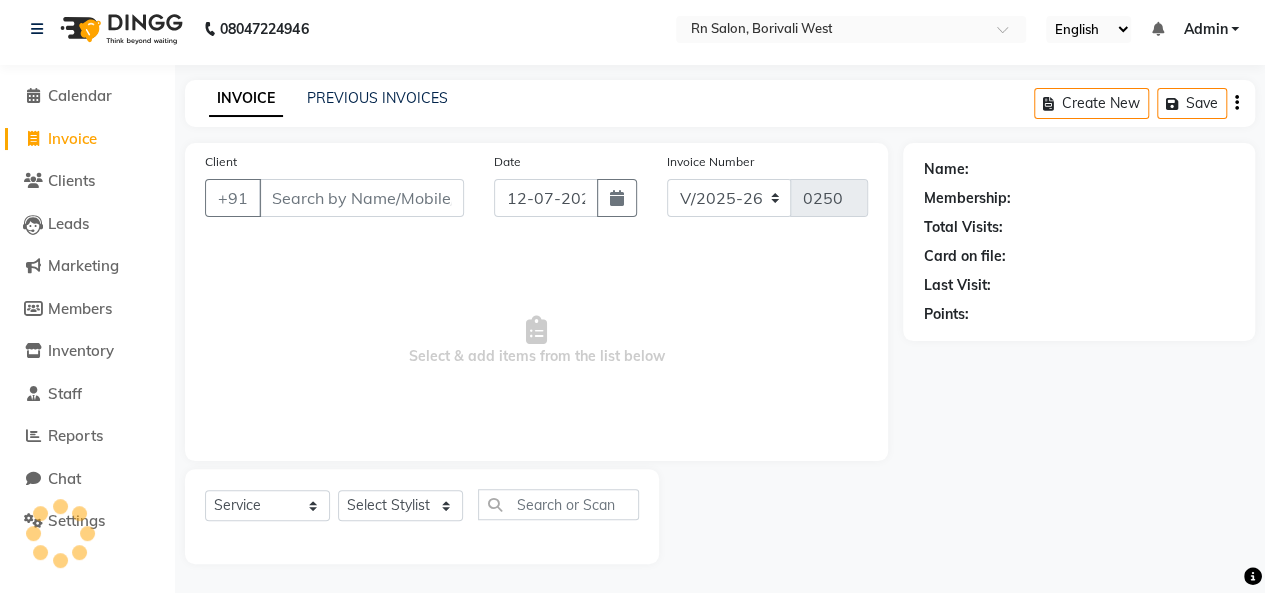 click on "Client" at bounding box center (361, 198) 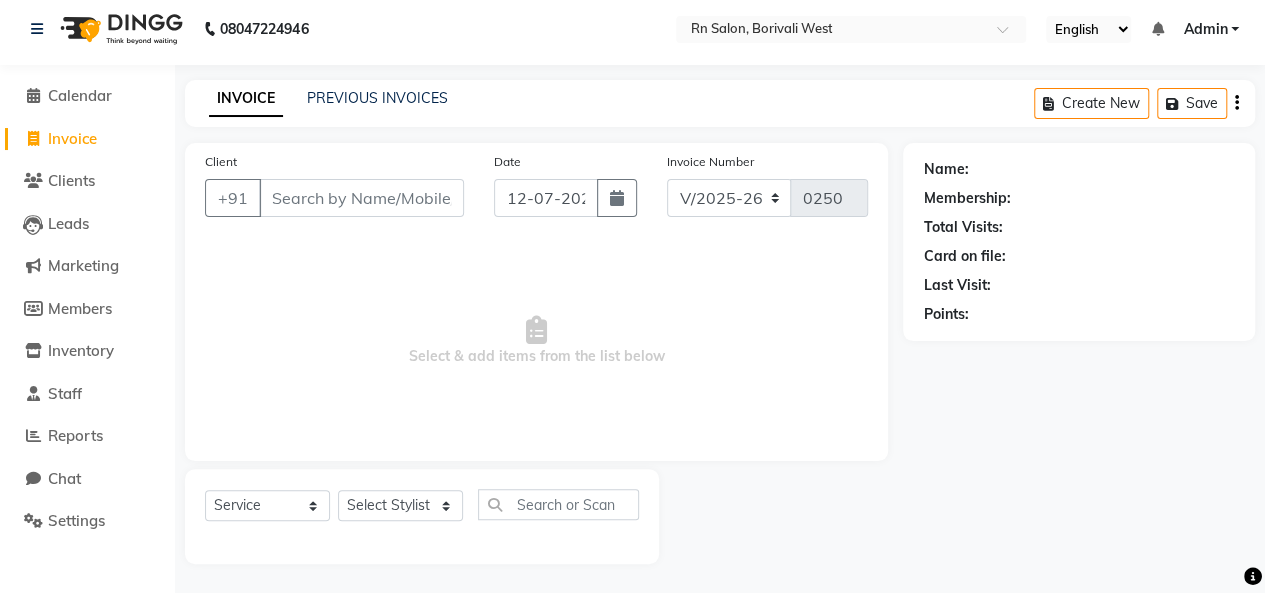 click on "Client" at bounding box center [361, 198] 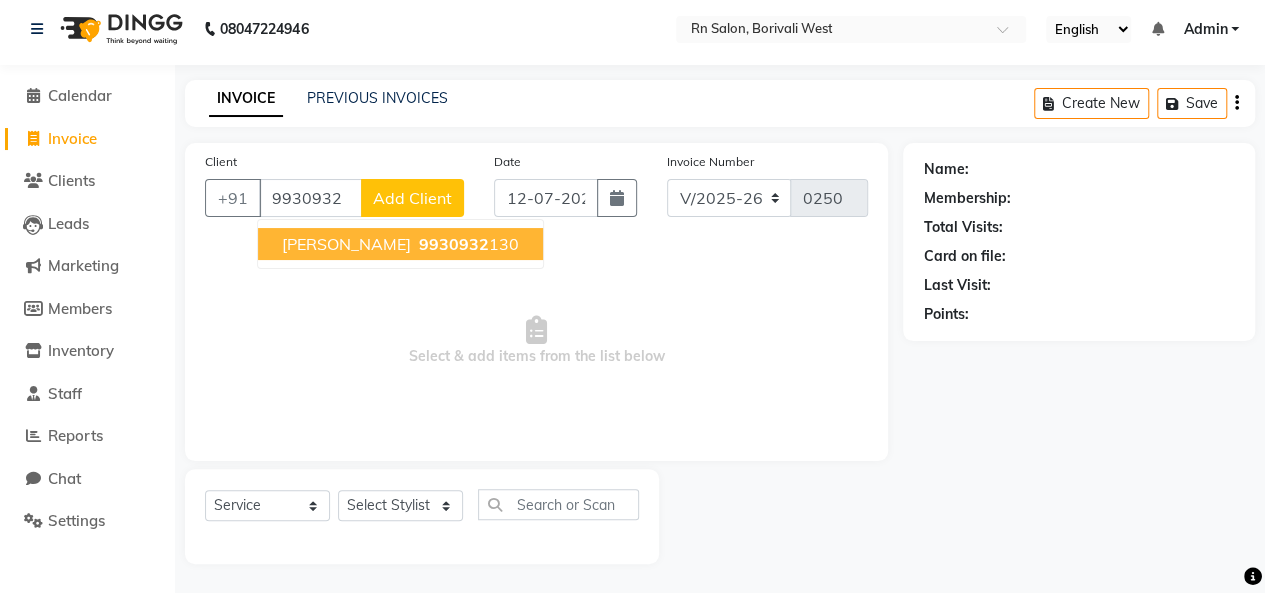 click on "nidhi" at bounding box center (346, 244) 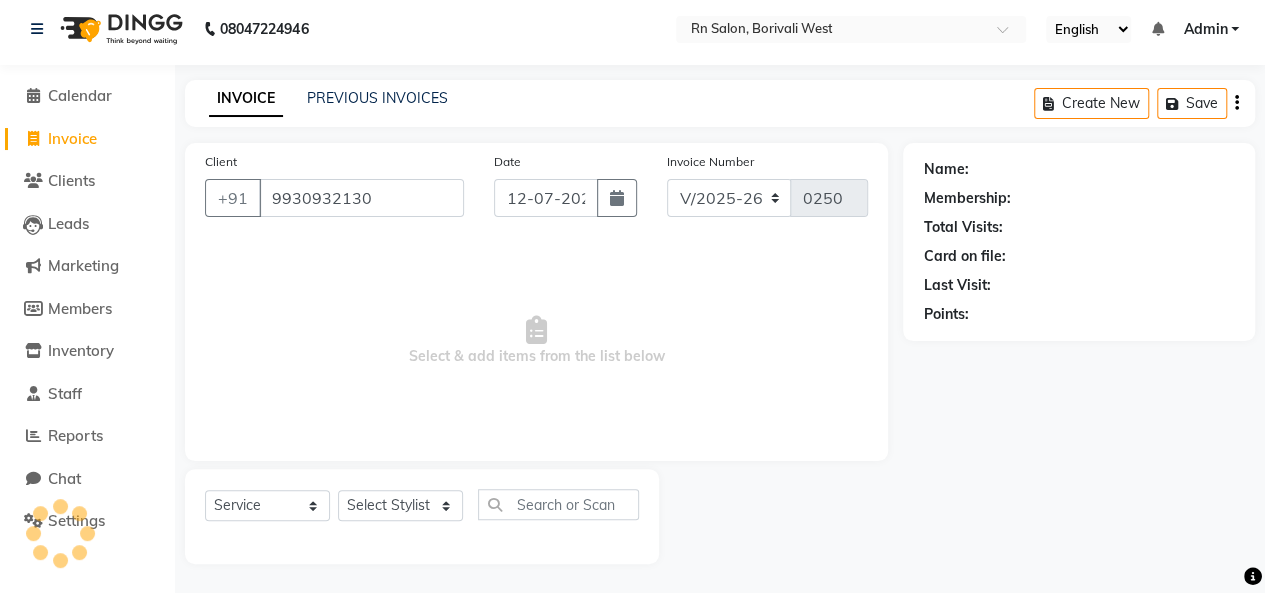 type on "9930932130" 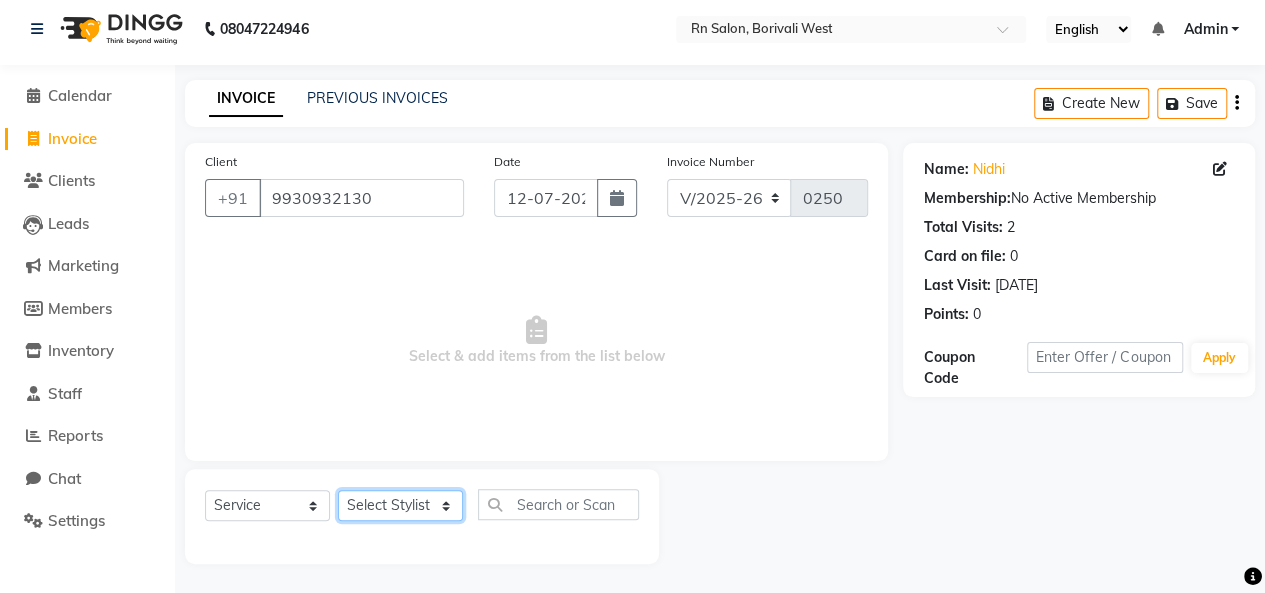 click on "Select Stylist Beena jaiswar deependra parking FARHANA Gautam master Luv kush tripathi Nitin Parmar Ravi sharma Roshni gupta shakiba barbhuiya Subhankar Mali Veronica d Souza" 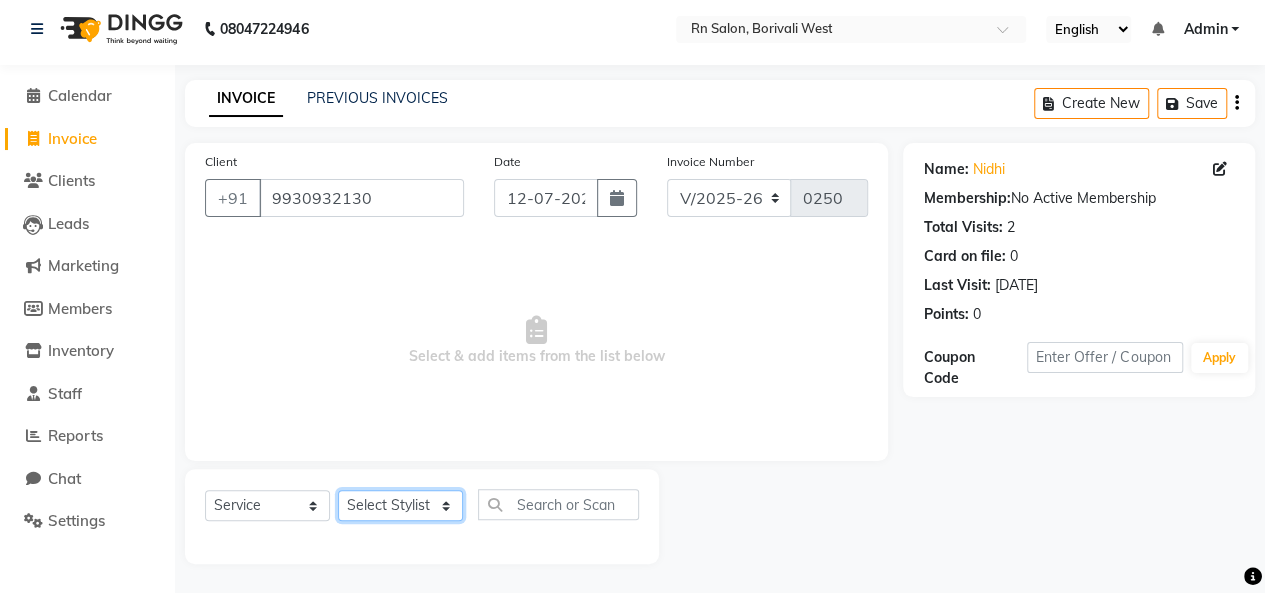 select on "85153" 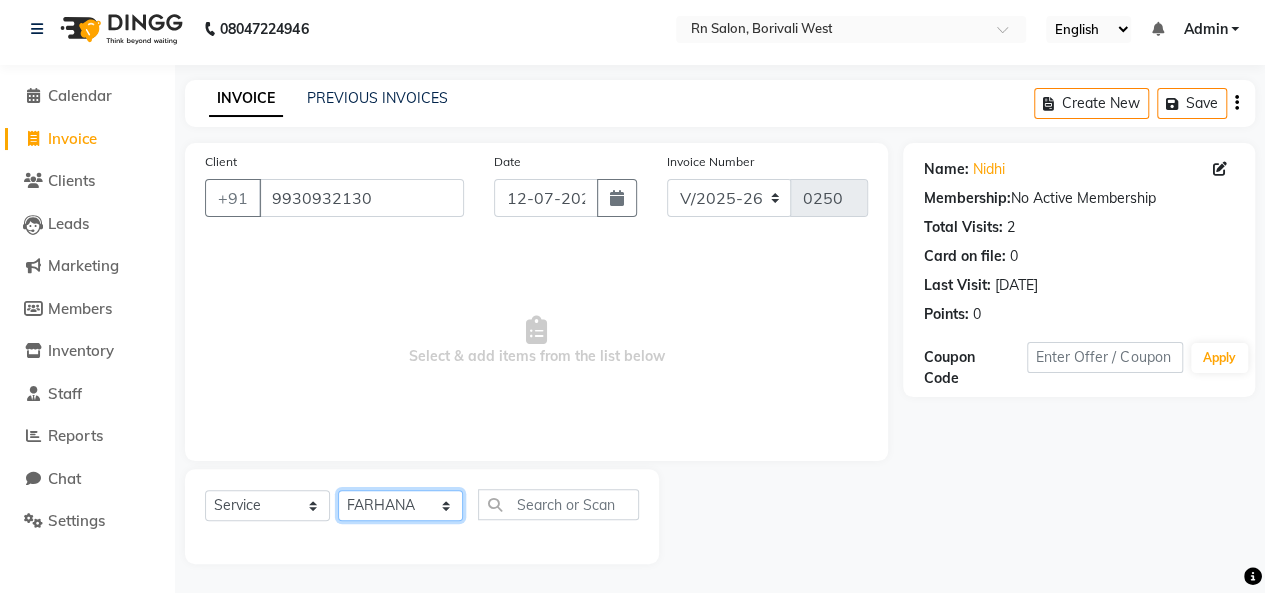 click on "Select Stylist Beena jaiswar deependra parking FARHANA Gautam master Luv kush tripathi Nitin Parmar Ravi sharma Roshni gupta shakiba barbhuiya Subhankar Mali Veronica d Souza" 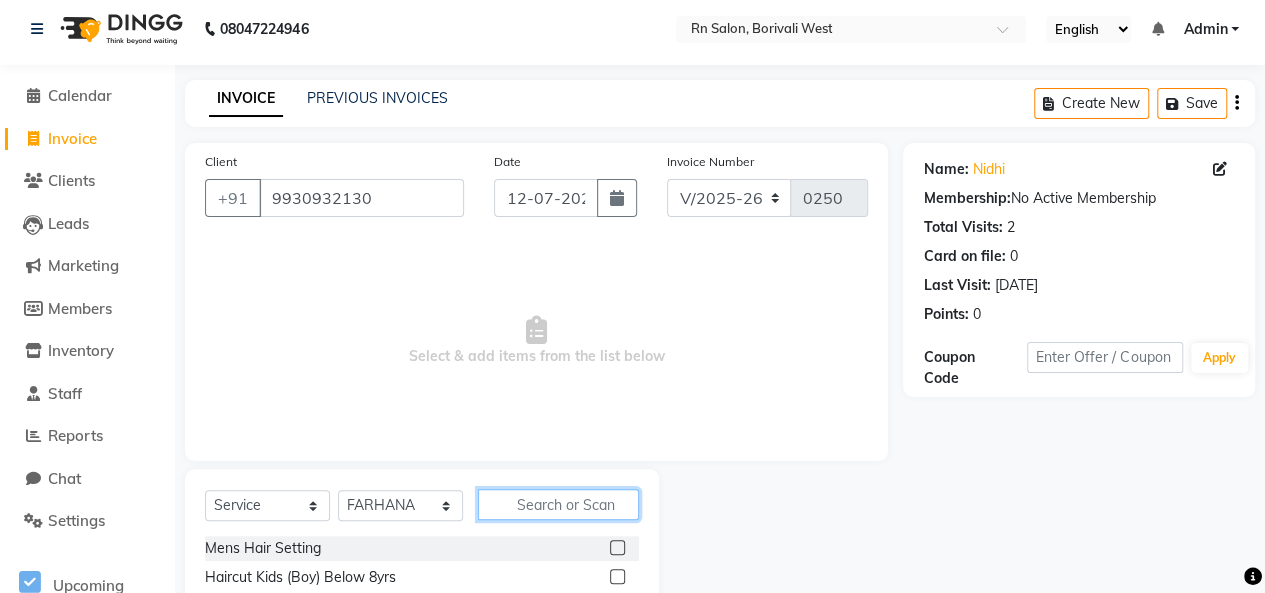 click 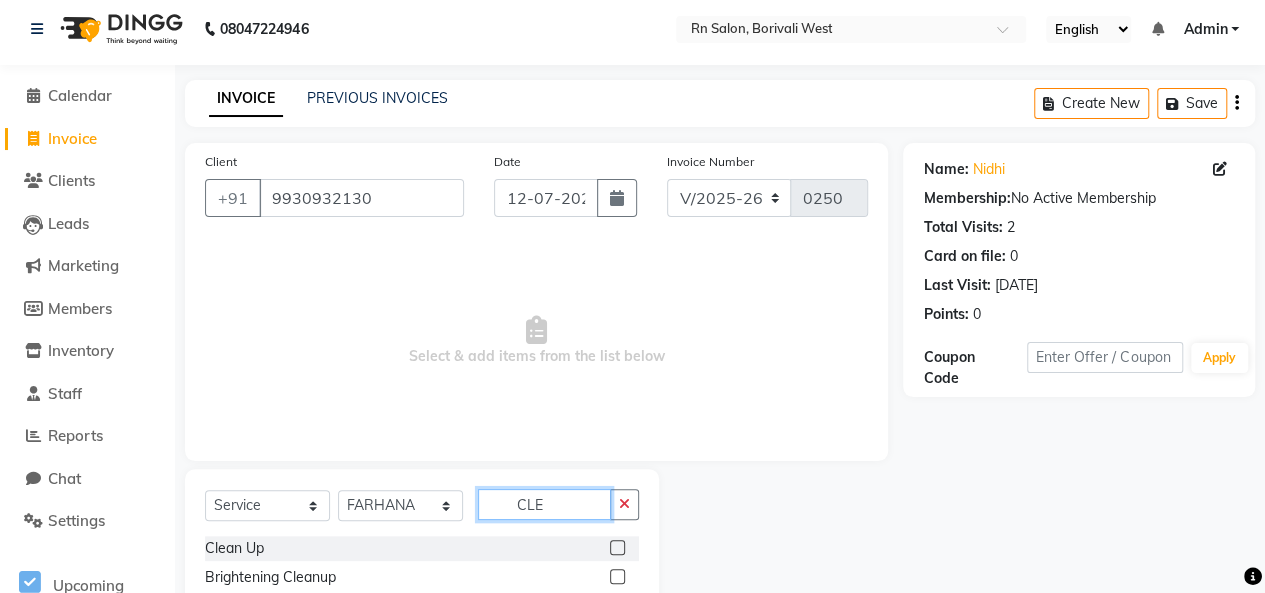 type on "CLE" 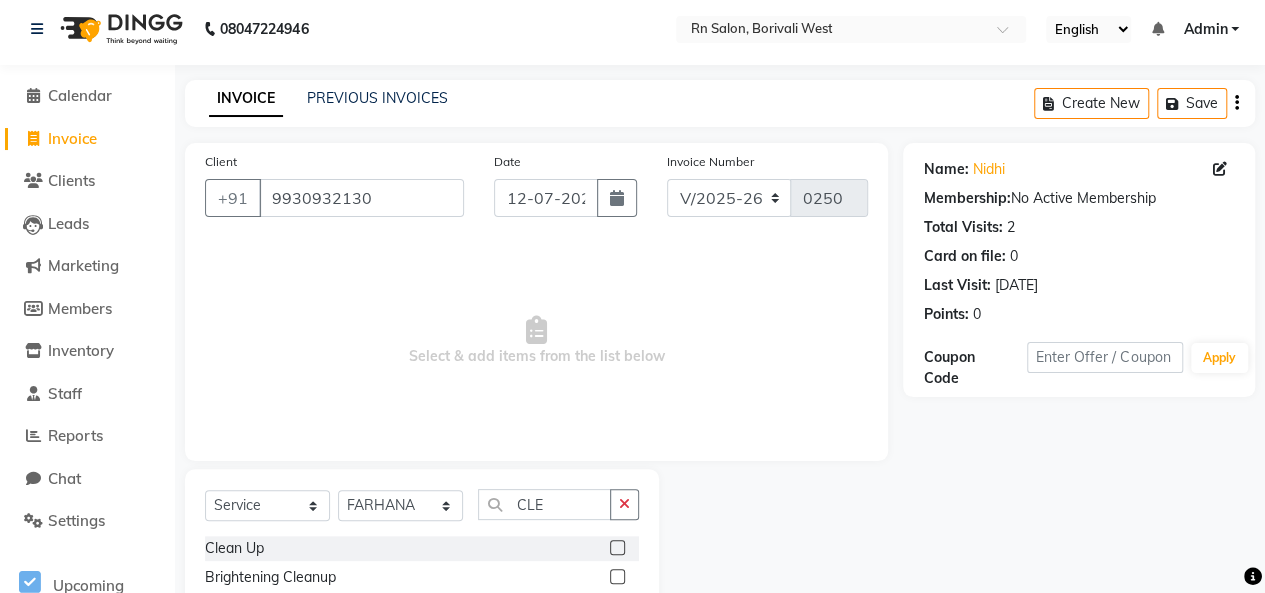 click 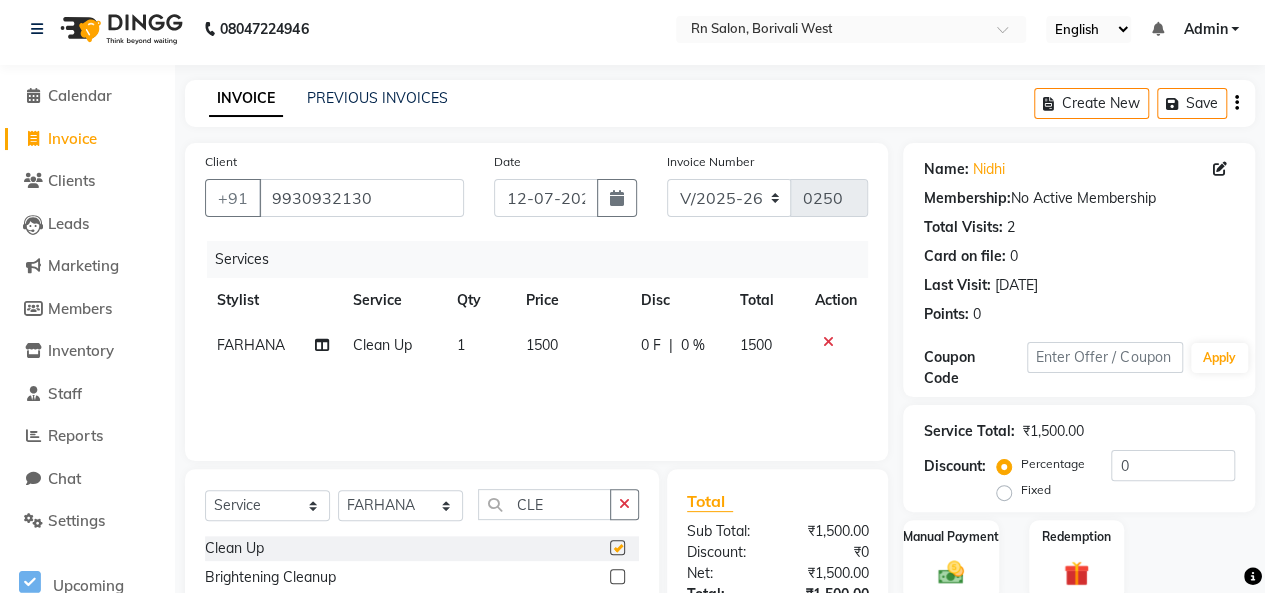 checkbox on "false" 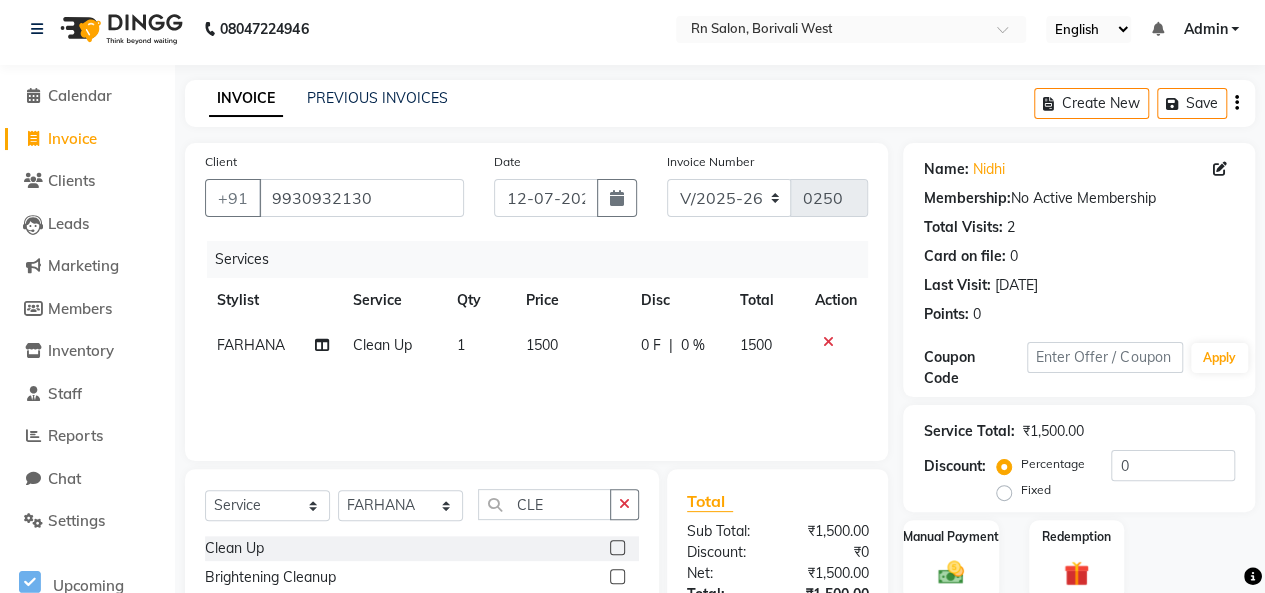 click on "1500" 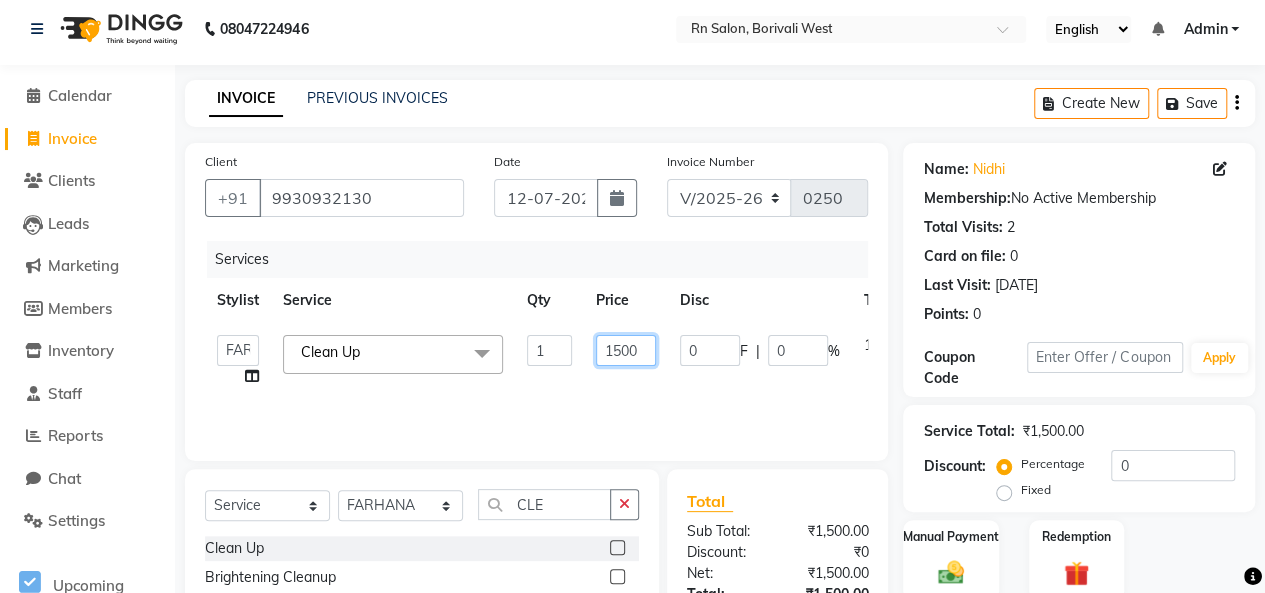 click on "1500" 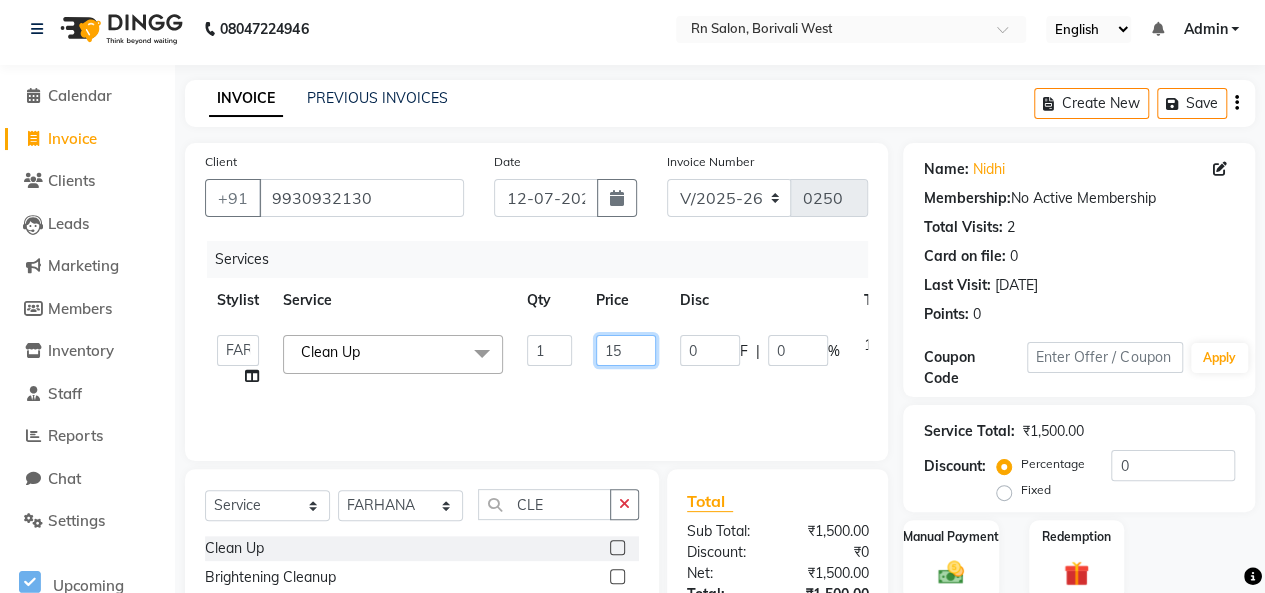 type on "1" 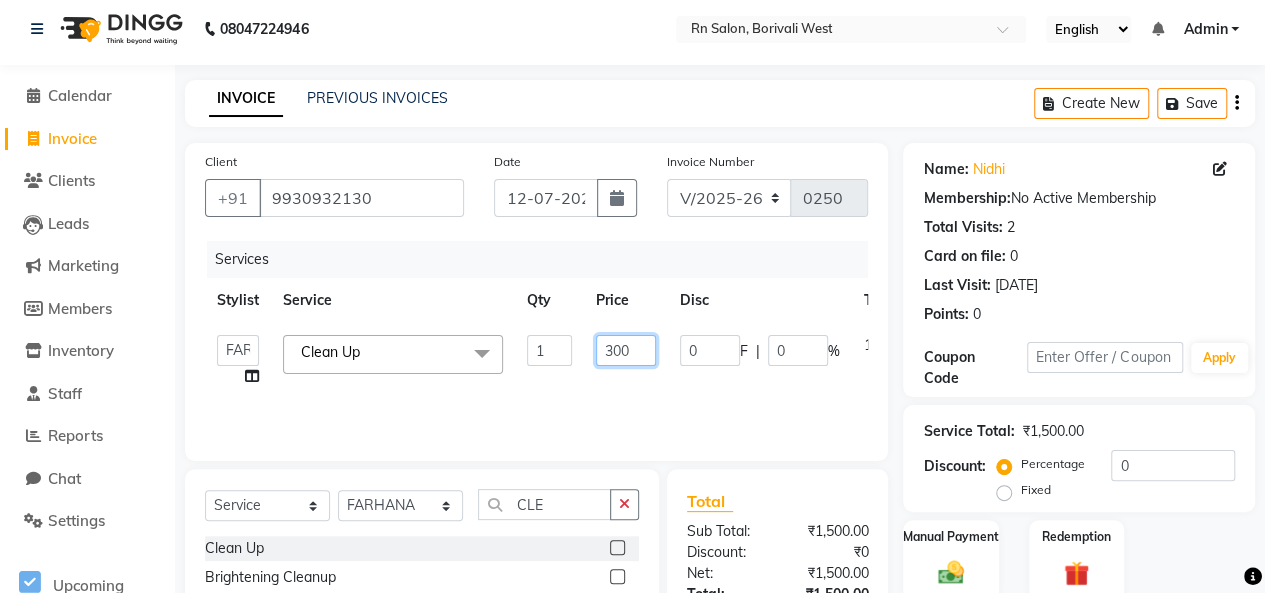 type on "3000" 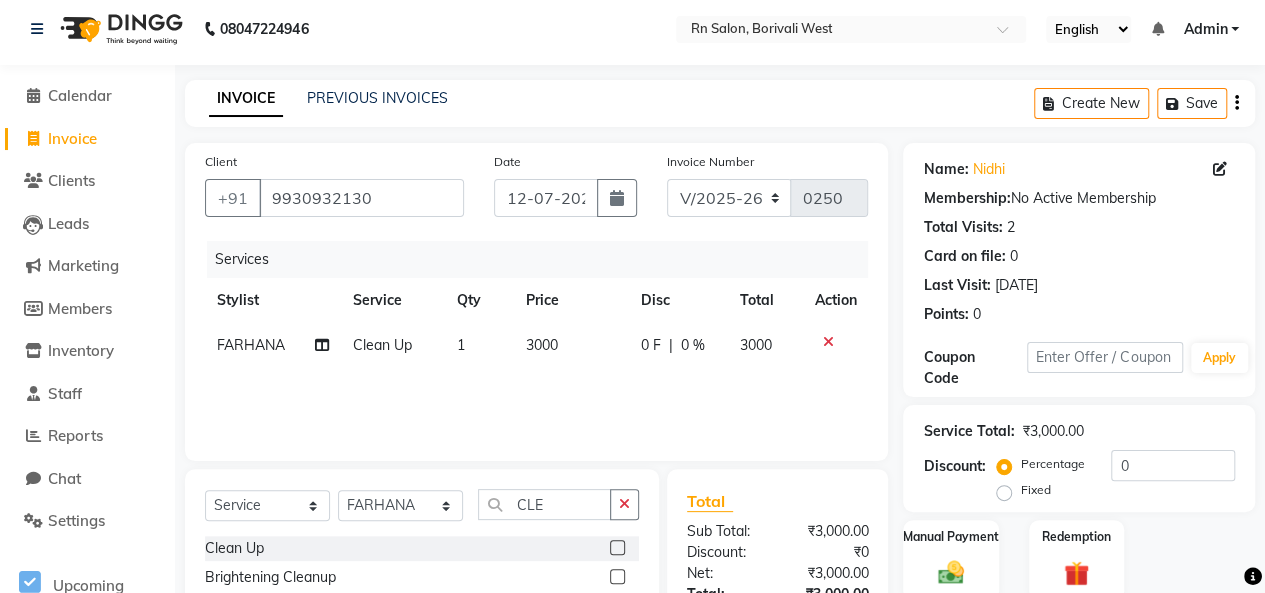 click on "0 %" 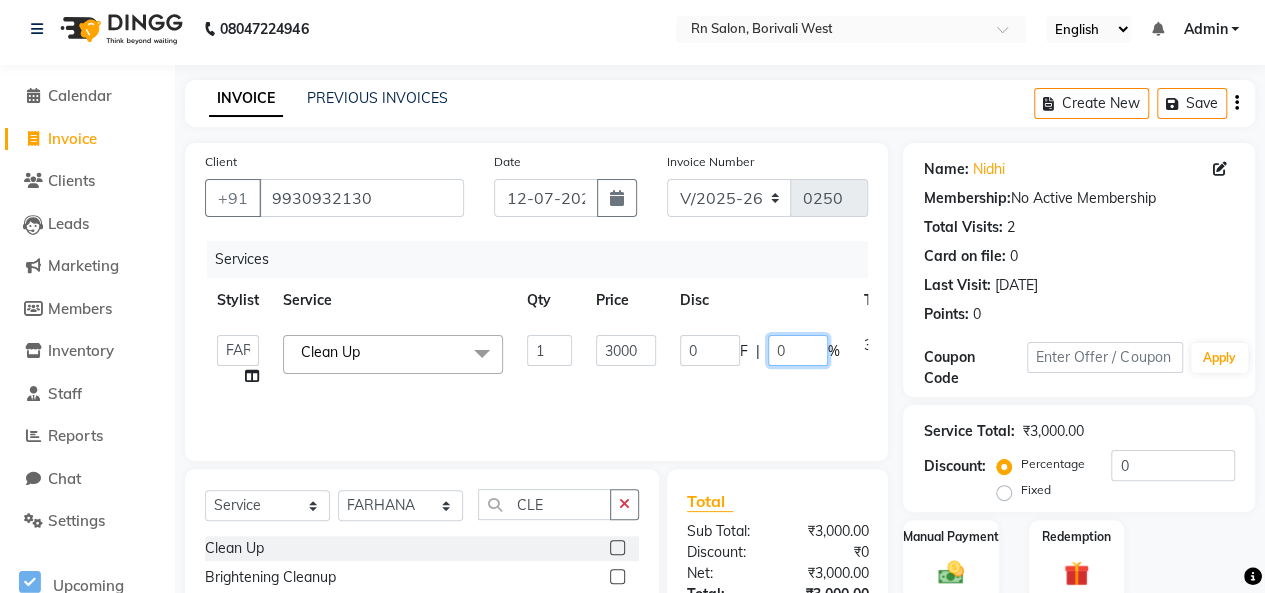 click on "0" 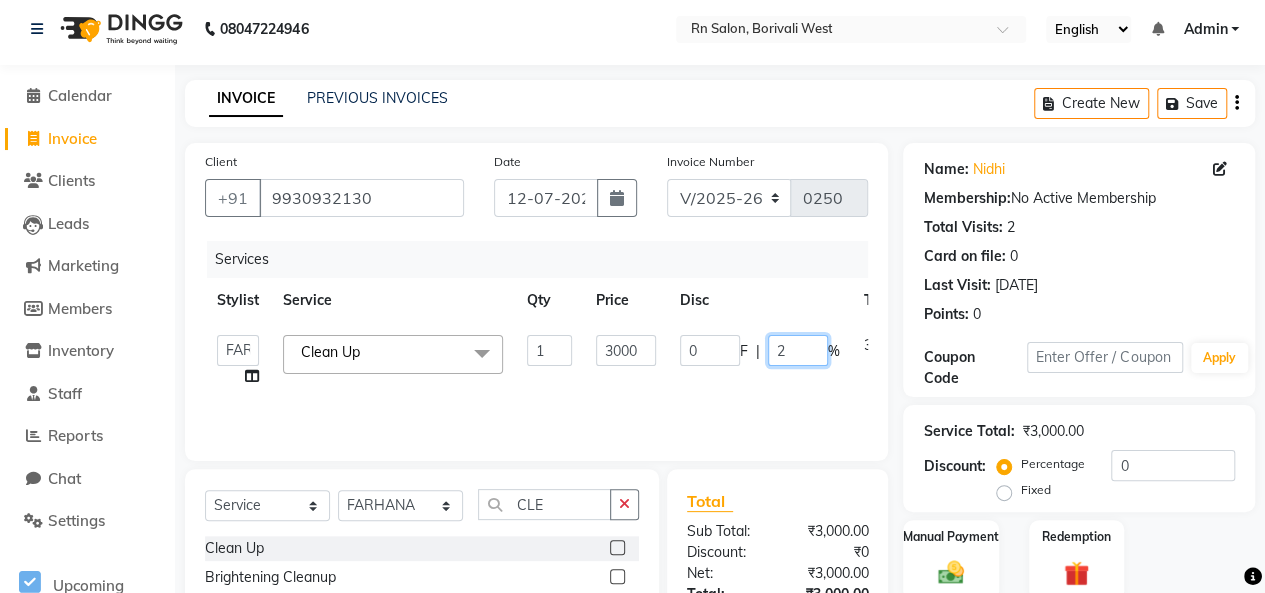 type on "20" 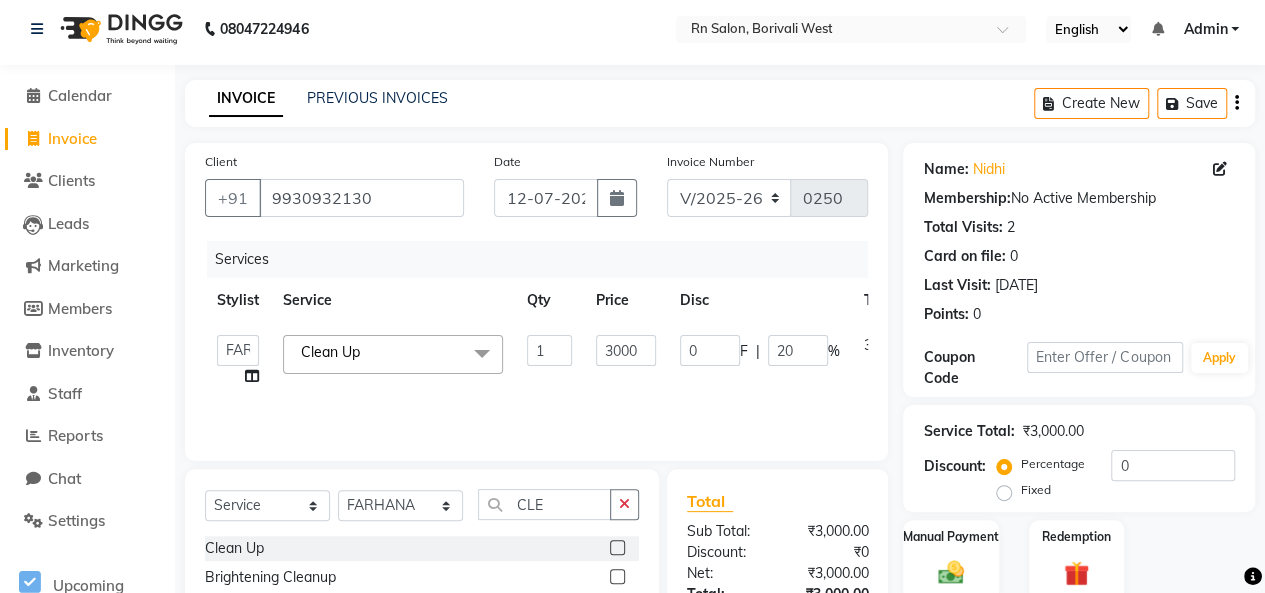 click on "Services Stylist Service Qty Price Disc Total Action  Beena jaiswar   deependra parking   FARHANA   Gautam master   Luv kush tripathi   Nitin Parmar   Ravi sharma   Roshni gupta   shakiba barbhuiya   Subhankar Mali   Veronica d Souza  Clean Up  x Mens Hair Setting Haircut Kids (Boy) Below 8yrs Master Haircut Men  Senior Hair Cut Men With Wash Creative Hair Cut Men Wash pre wash Beard Trim Beard Styling Shave Head Shave Baby Mundan Male Trim Under arm Male Trim Arms Male Trim Half Legs Male Trim Half front/Back Eye Brow Color Streak Men Side Locks Color Moustache Color Beard Color Global Color (Majirel) Men Global Color (Inoa) Men Pre Lightening Men Highlights Men Fringe Female Haircut (One Length Trim) Haircut Kids (Girl) Below 8yrs Female Haircut (Senior stylist) W/O Female Hair updo Female Haircut (Creative stylist) W/O Per Chunk/Streak Women 440 Root touch up Touch up Majirel Touch up Schwarzkopf  Inoa TOUCH UP CROWN Global Inoa/Majirel/Schwarzkopf Up 3850 Global Inoa/Majirel/Schwarzkopf Up 6050 Vajacial" 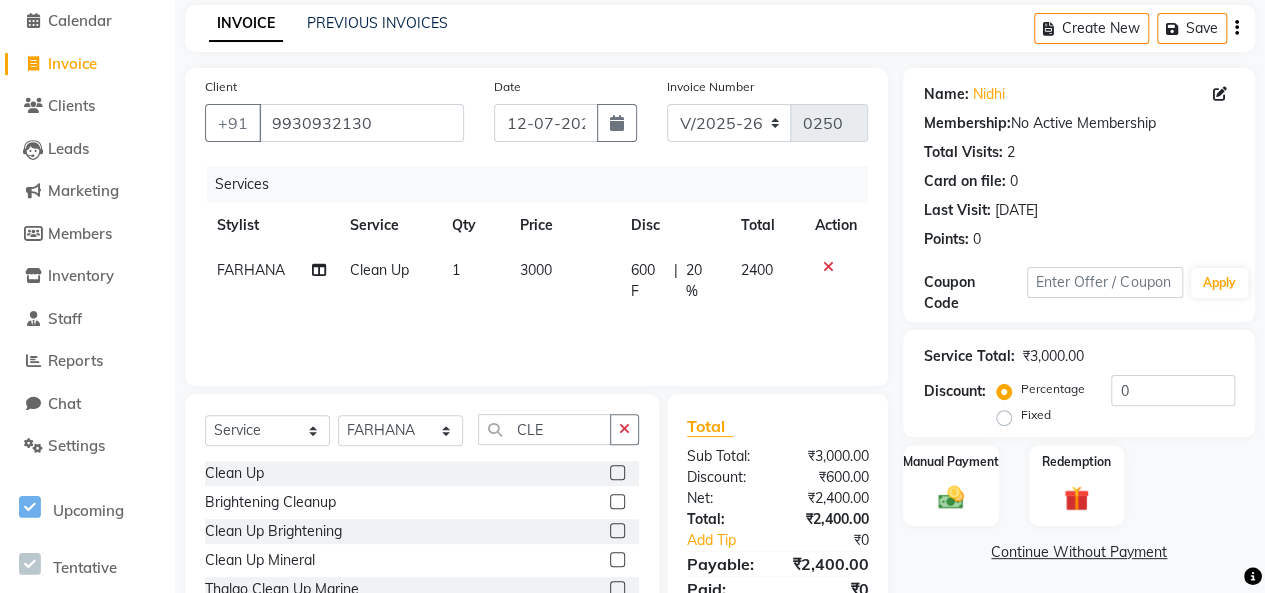 scroll, scrollTop: 207, scrollLeft: 0, axis: vertical 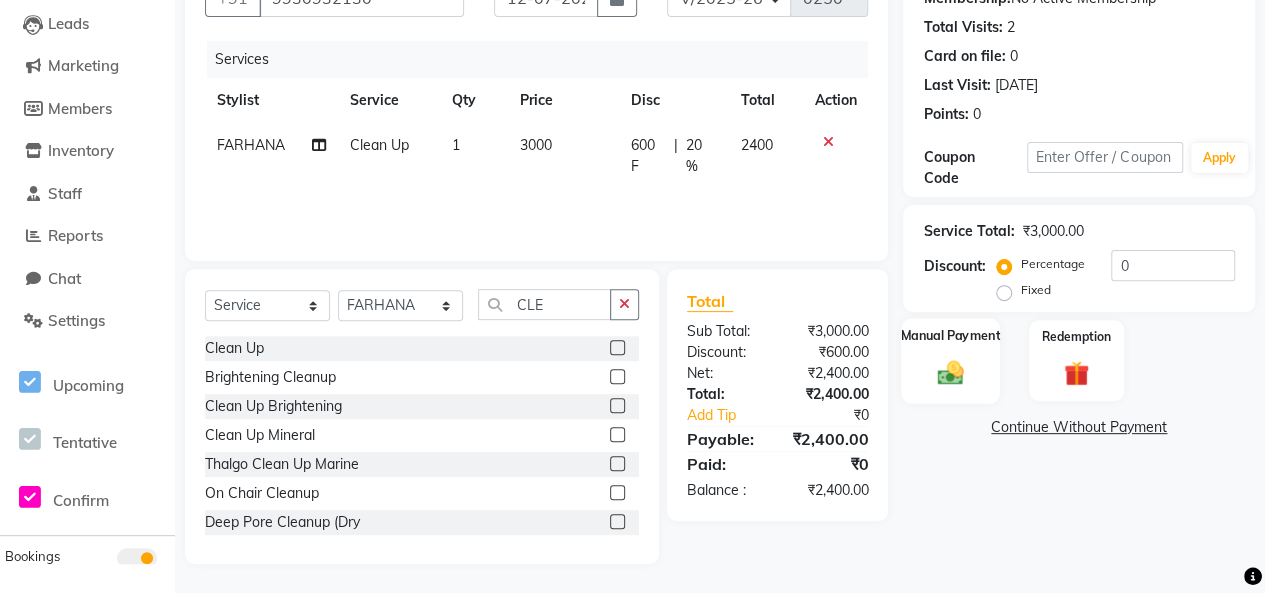 click on "Manual Payment" 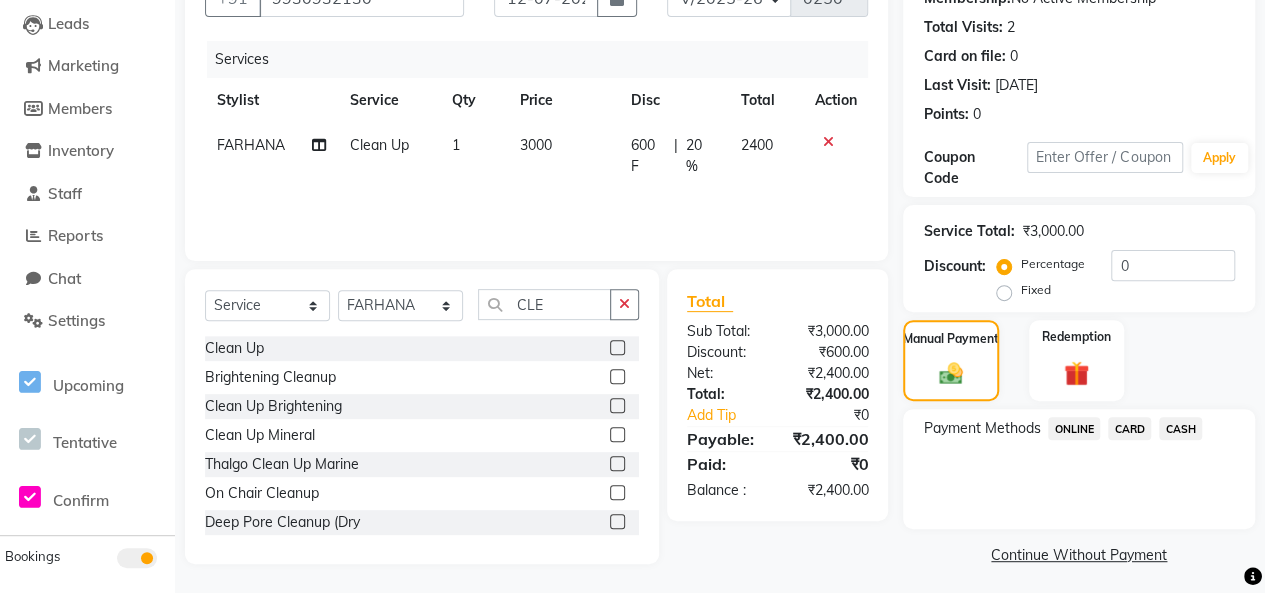 click on "CASH" 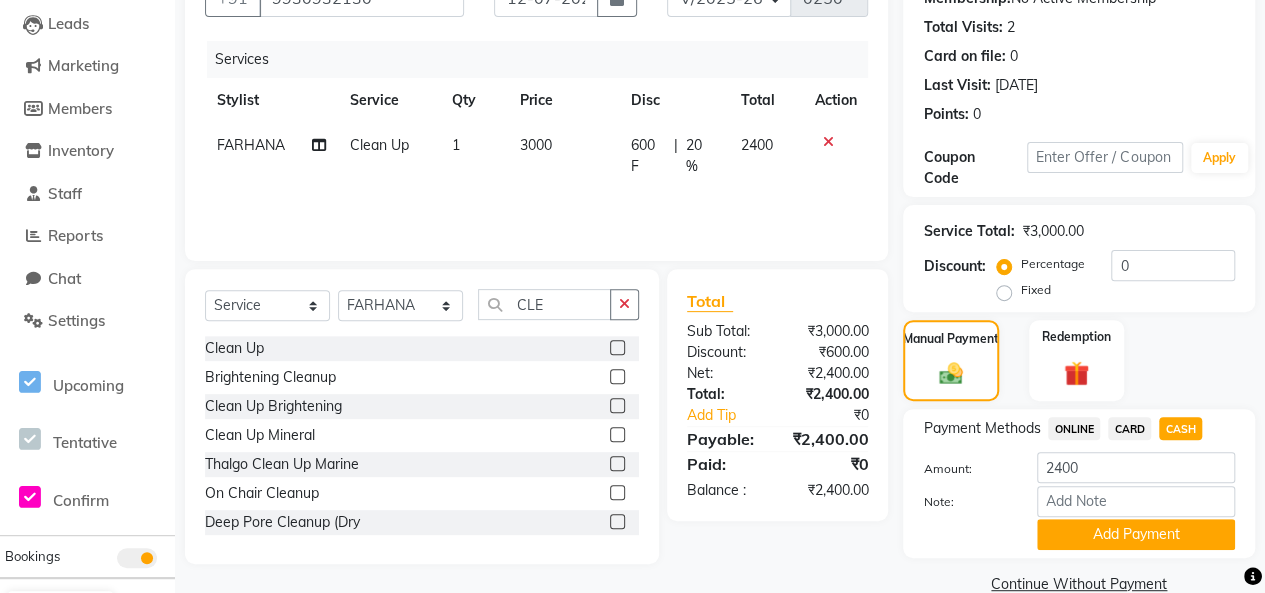 scroll, scrollTop: 0, scrollLeft: 0, axis: both 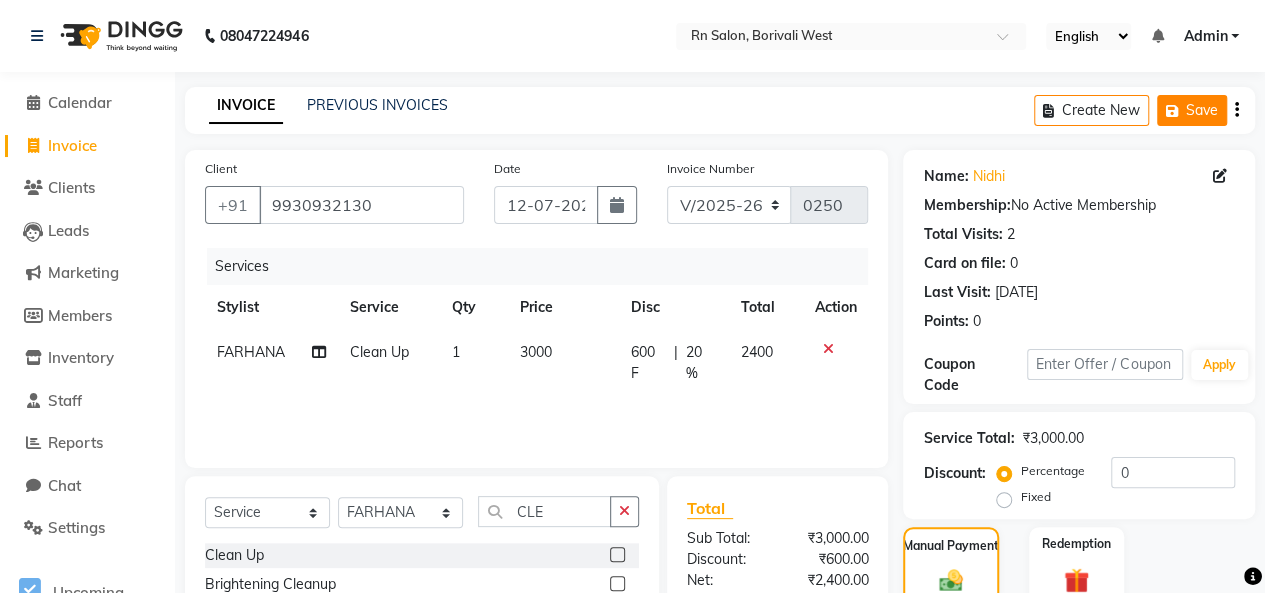 click on "Save" 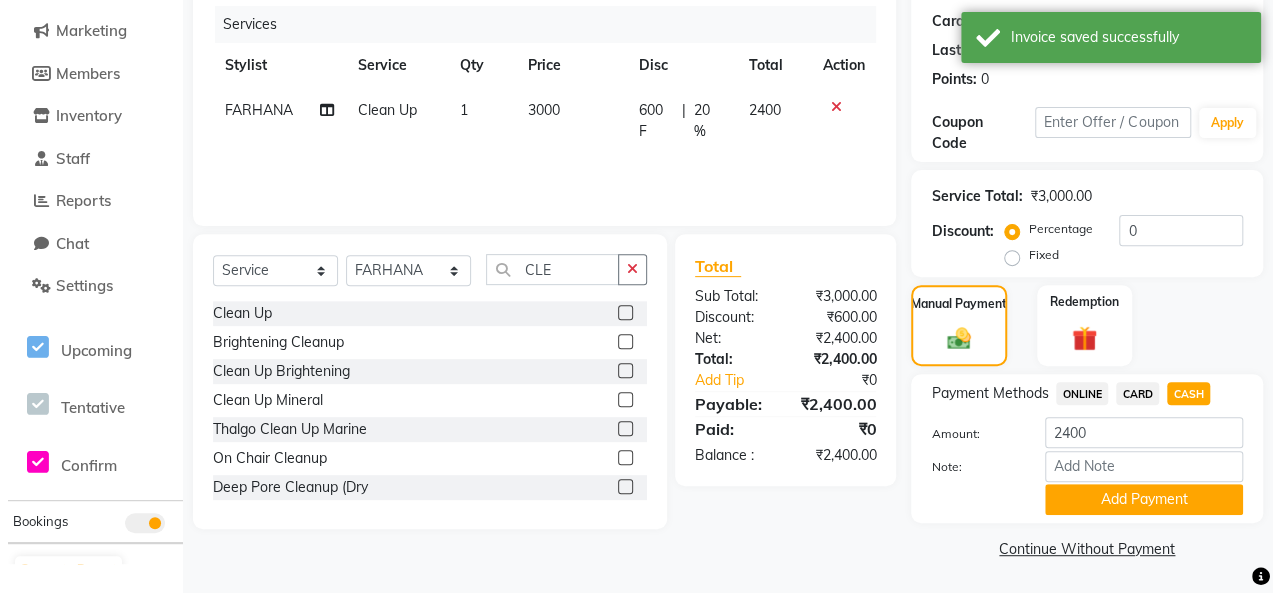 scroll, scrollTop: 0, scrollLeft: 0, axis: both 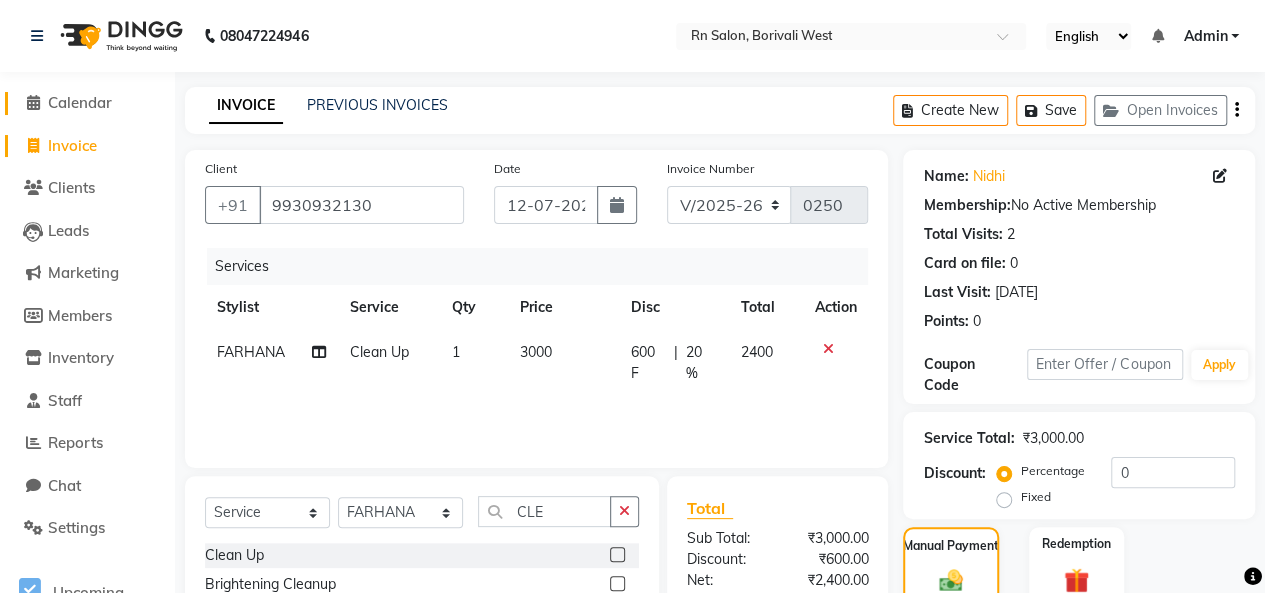 click on "Calendar" 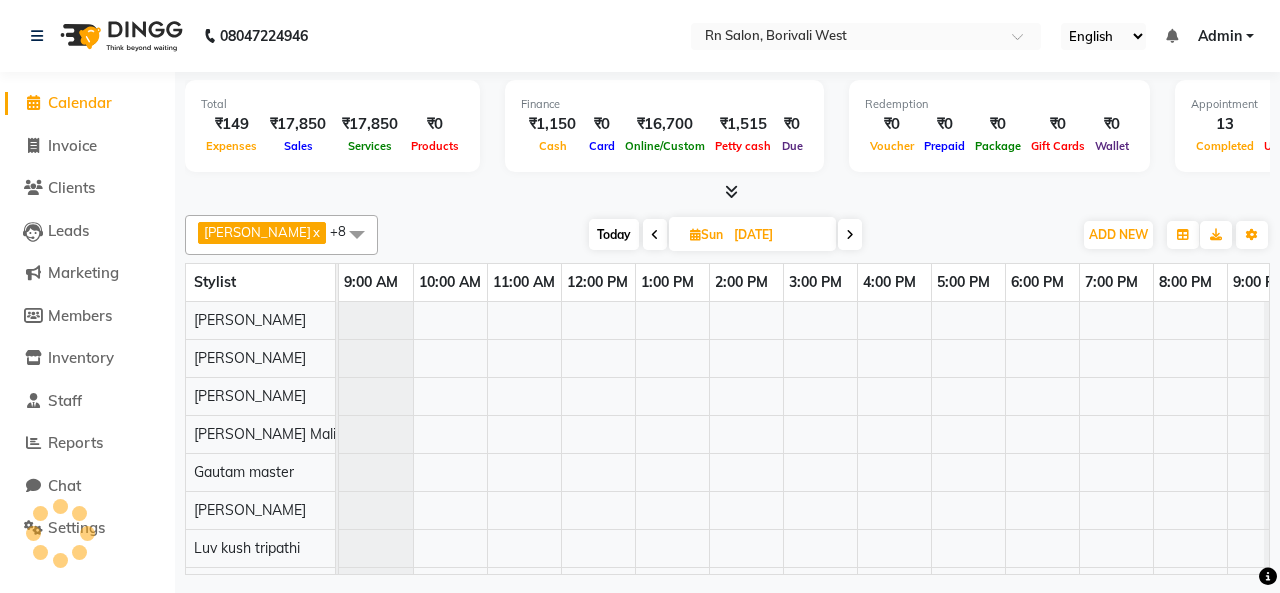 scroll, scrollTop: 27, scrollLeft: 0, axis: vertical 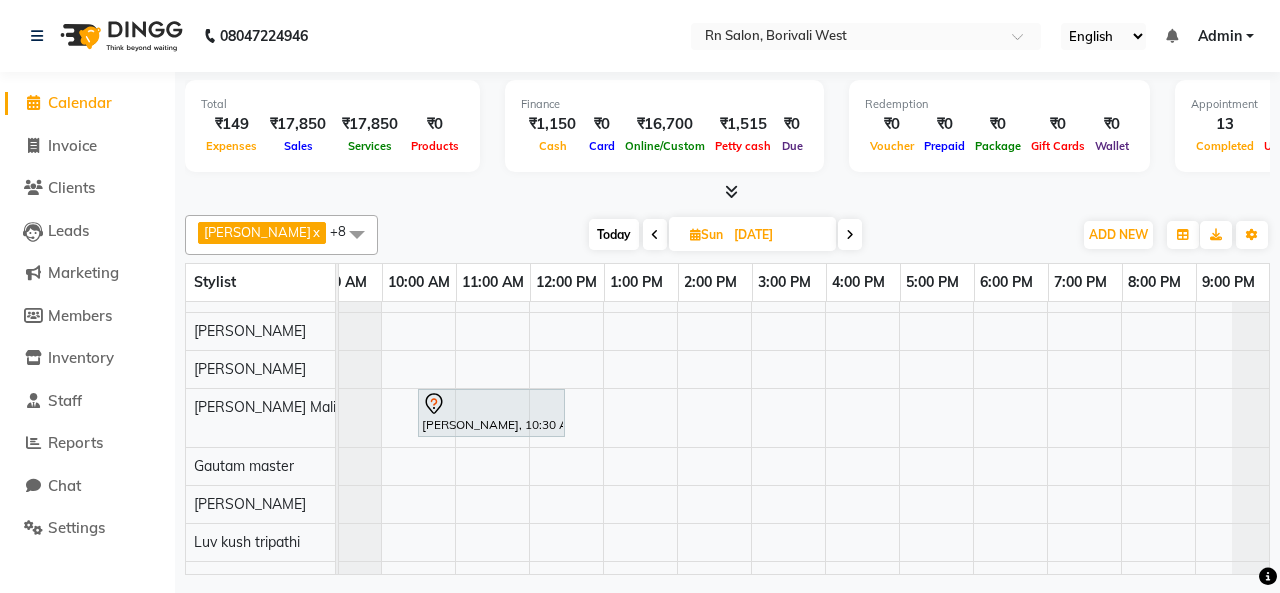 click on "SHAKSHI, 10:30 AM-12:30 PM, Brazilian Protein Botox Up to 5500" at bounding box center (788, 456) 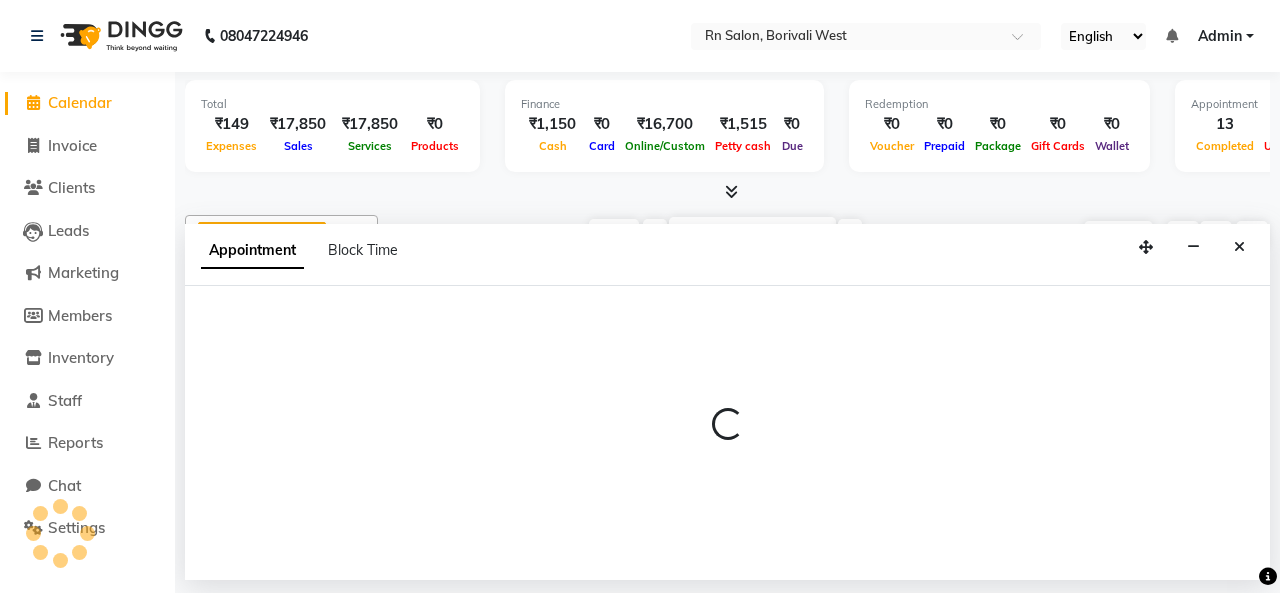select on "84273" 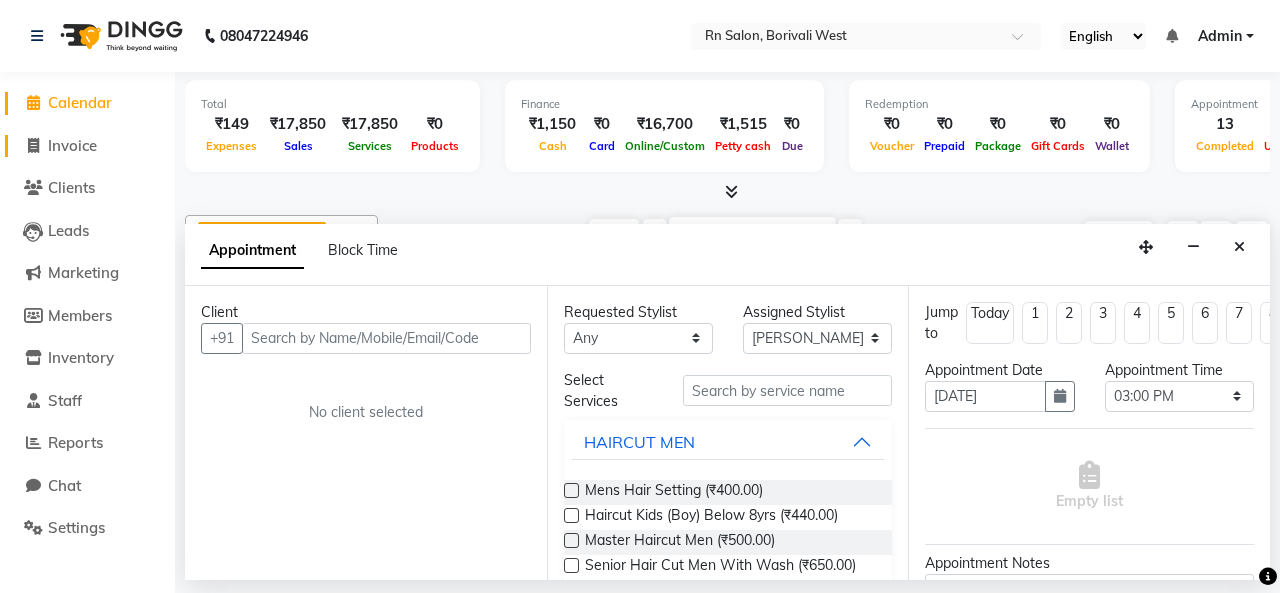 click on "Invoice" 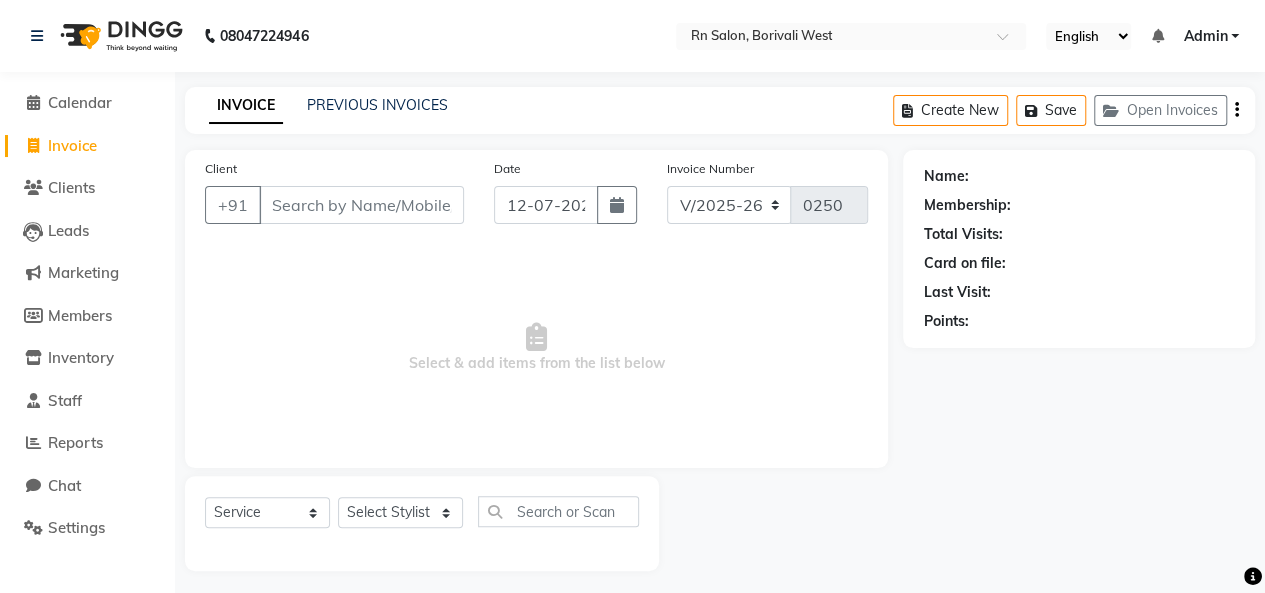 click on "Select & add items from the list below" at bounding box center [536, 348] 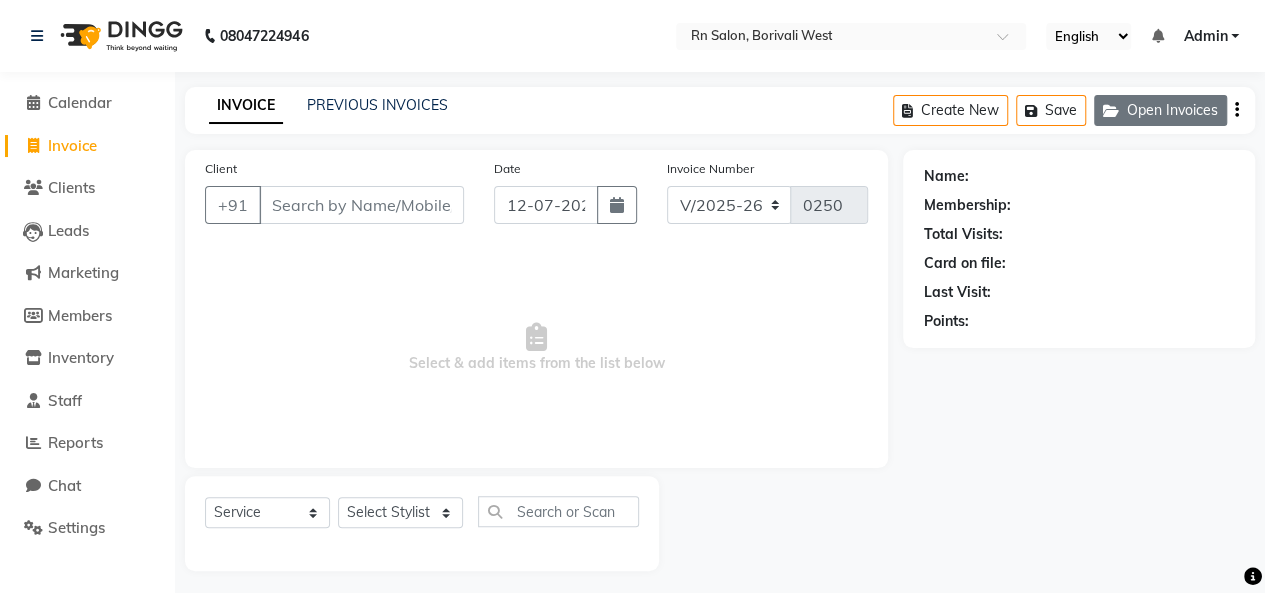 click on "Open Invoices" 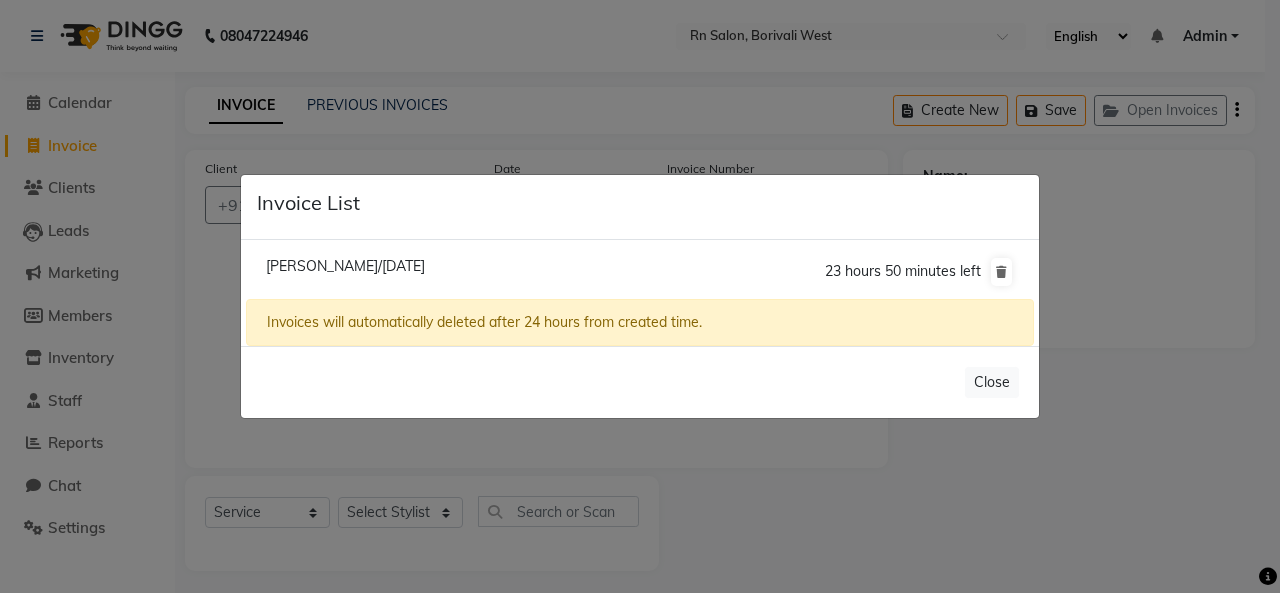 click on "Nidhi Null/12 July 2025  23 hours 50 minutes left" 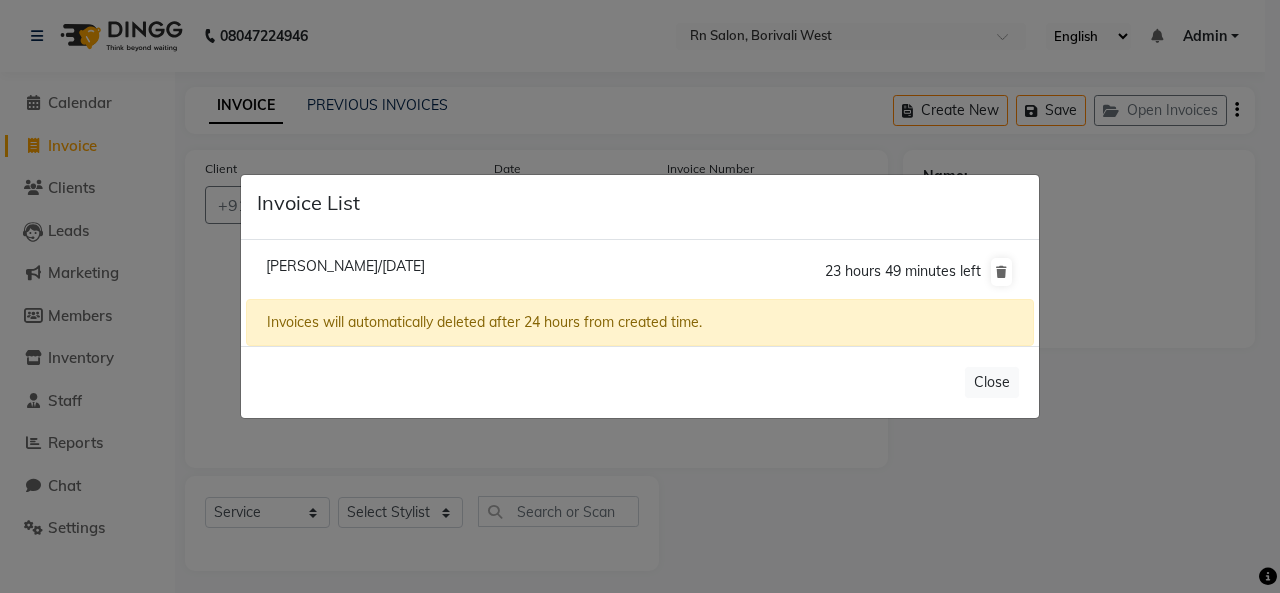 click on "Nidhi Null/12 July 2025  23 hours 49 minutes left" 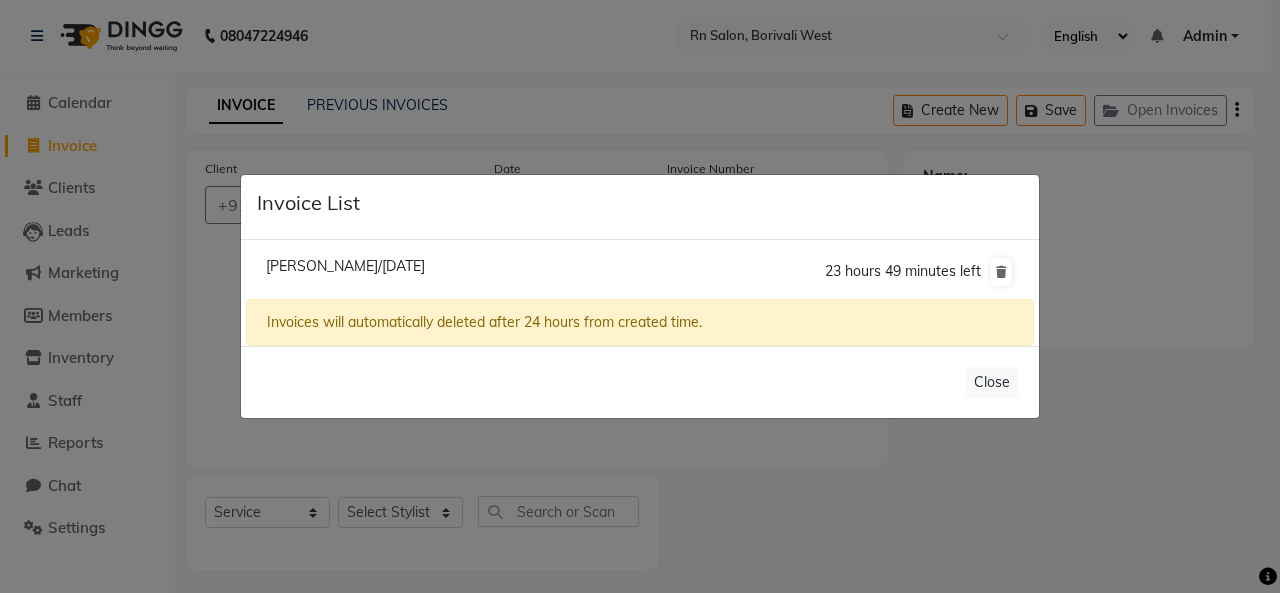 click on "Nidhi Null/12 July 2025" 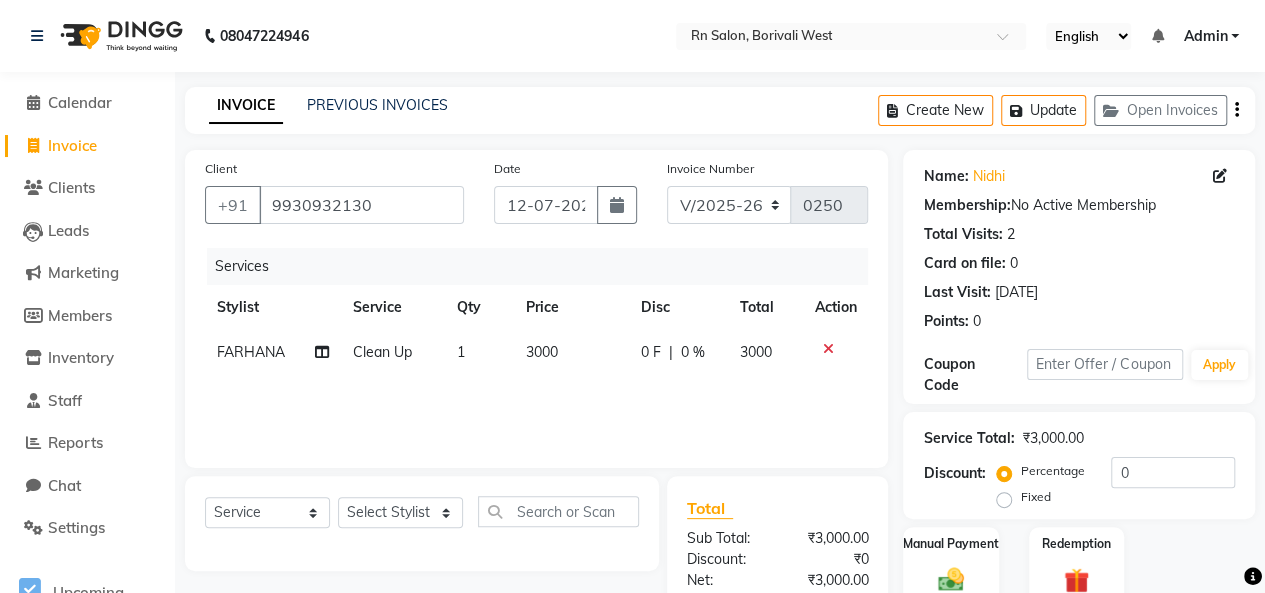 click on "3000" 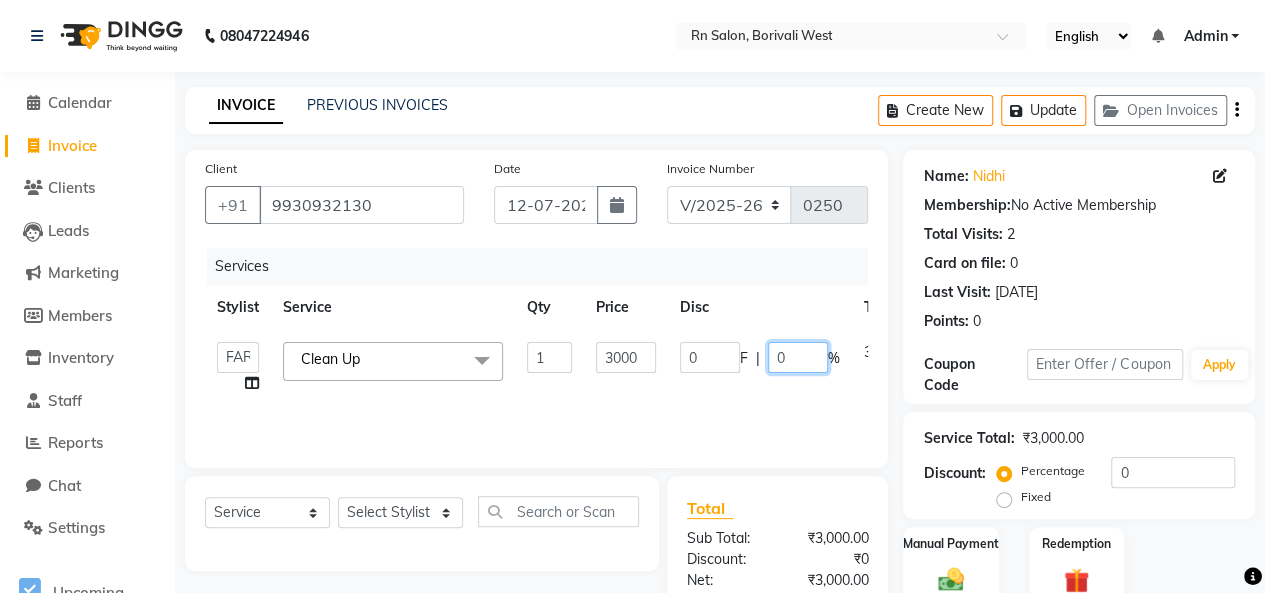 click on "0" 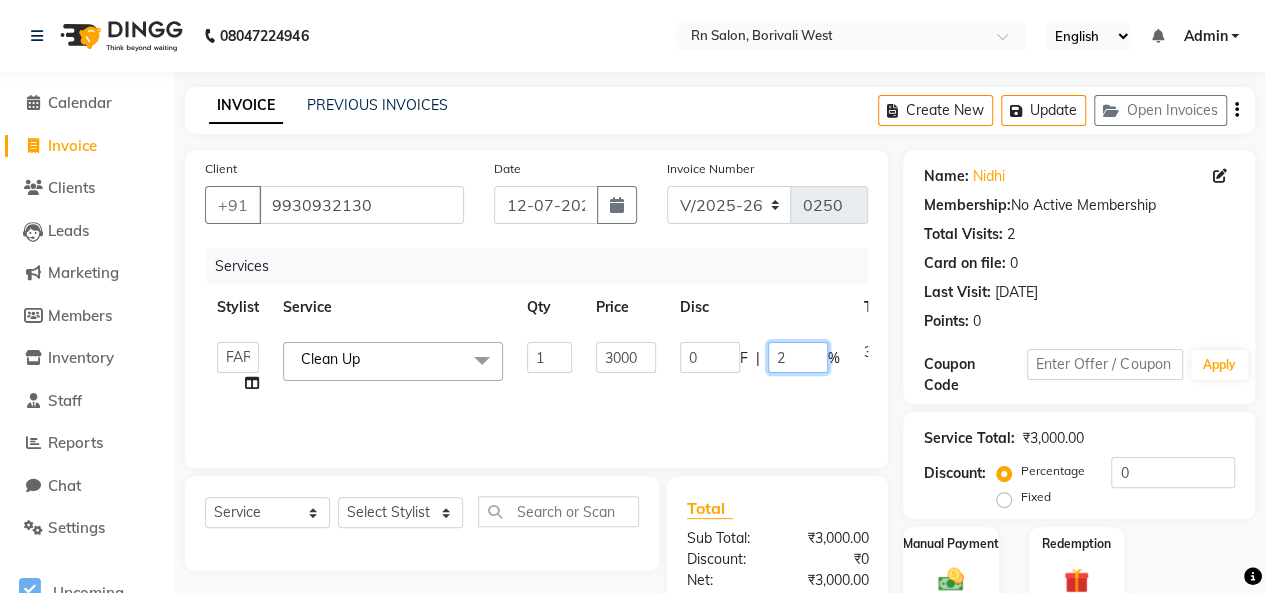 type on "20" 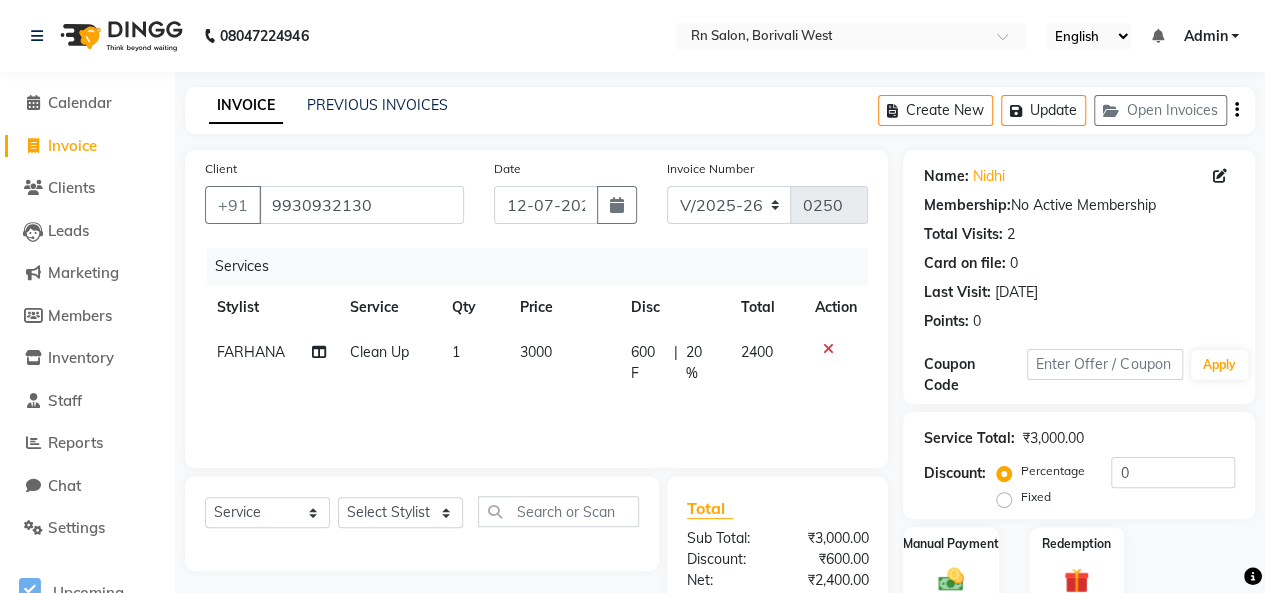 click on "FARHANA Clean Up 1 3000 600 F | 20 % 2400" 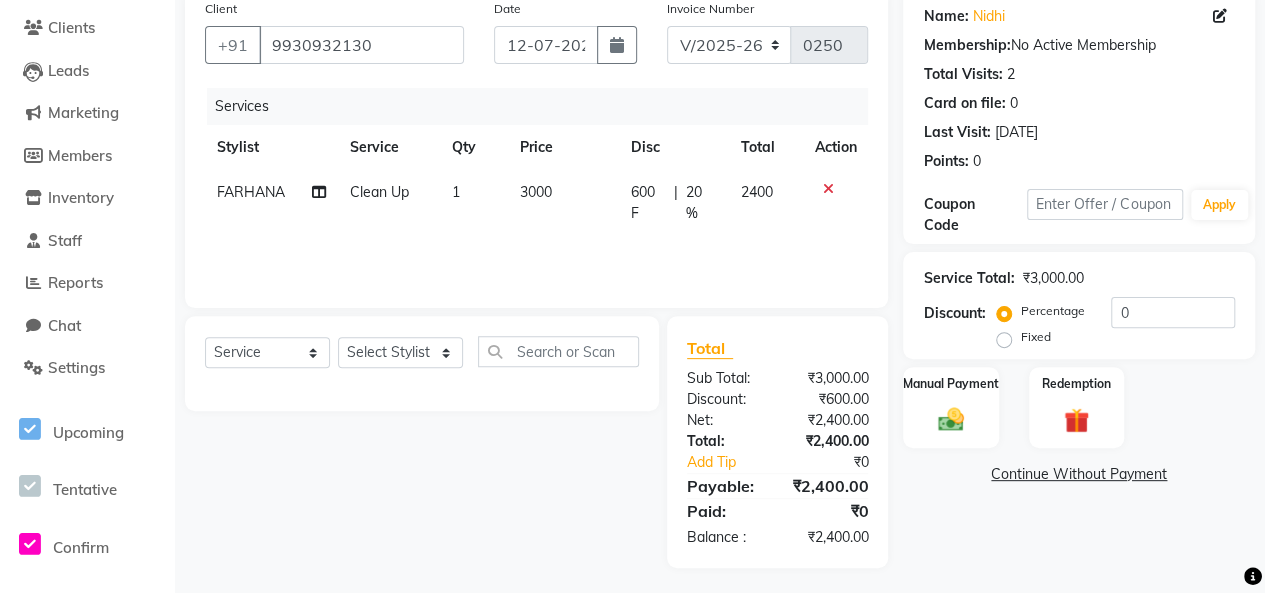 scroll, scrollTop: 163, scrollLeft: 0, axis: vertical 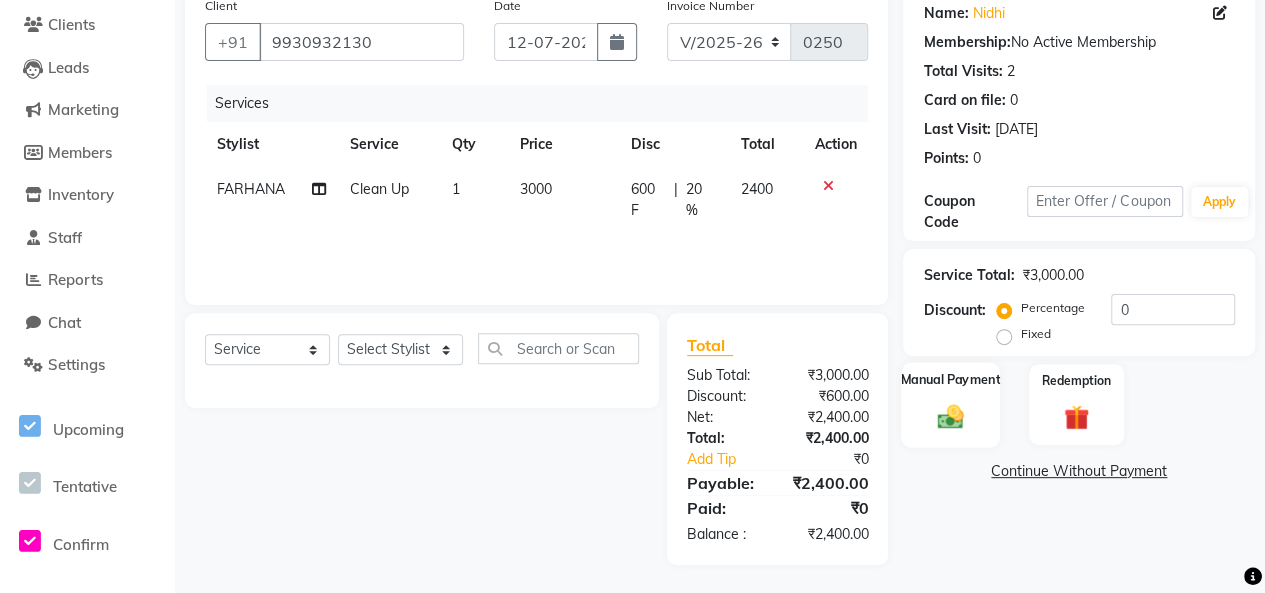 click 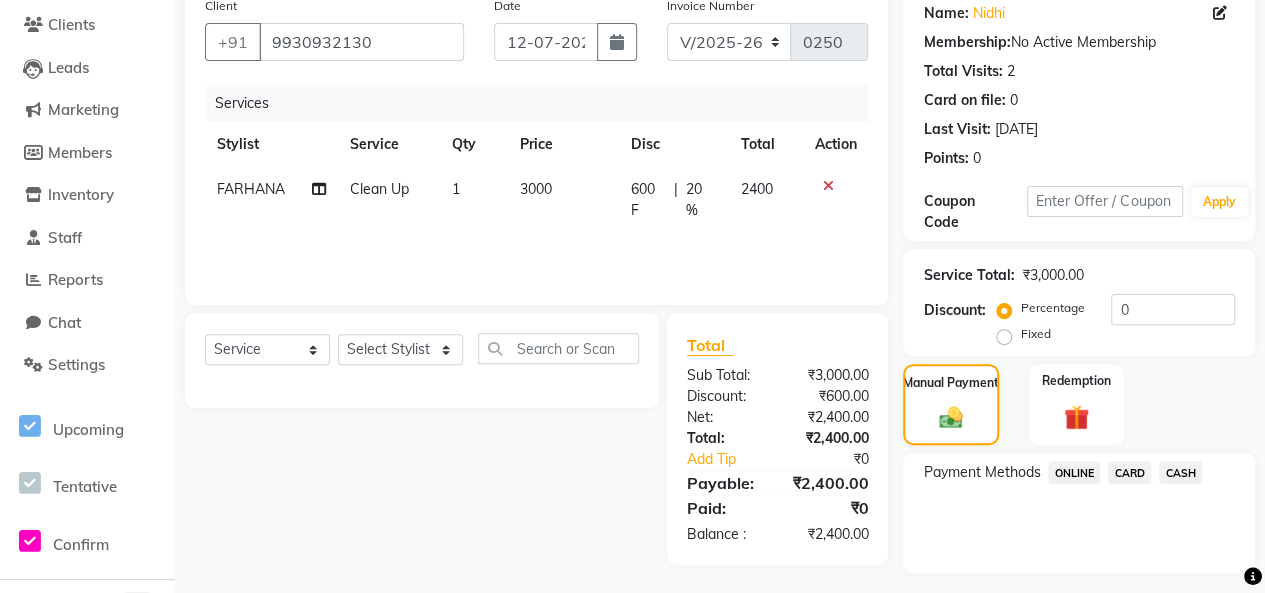 click on "CASH" 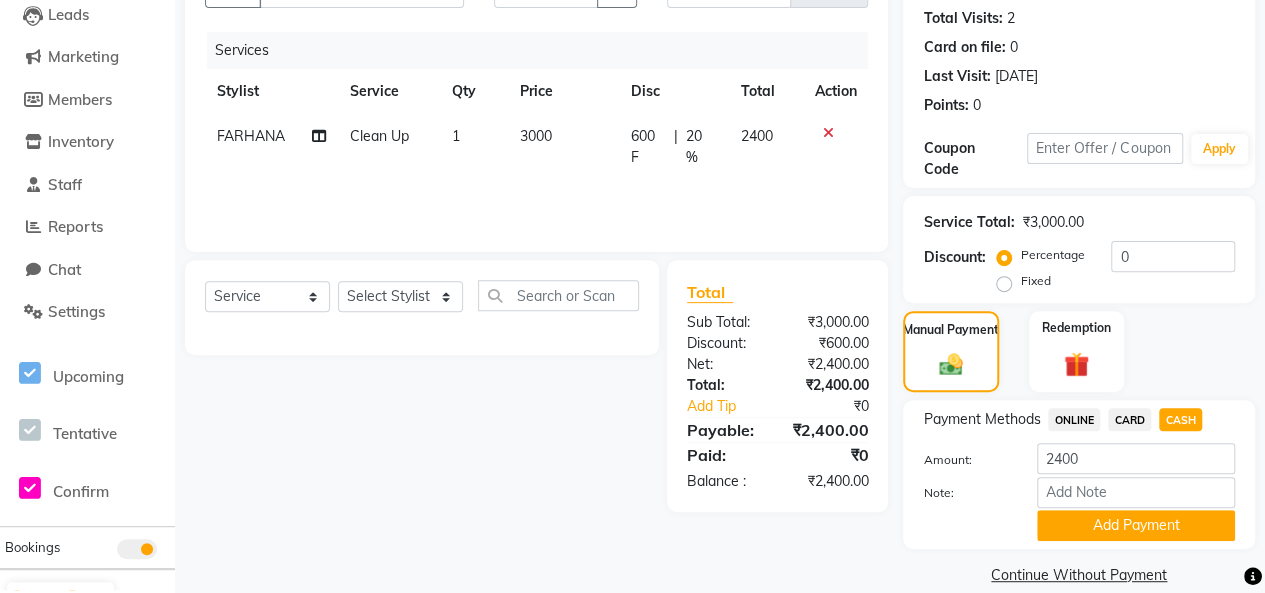 scroll, scrollTop: 242, scrollLeft: 0, axis: vertical 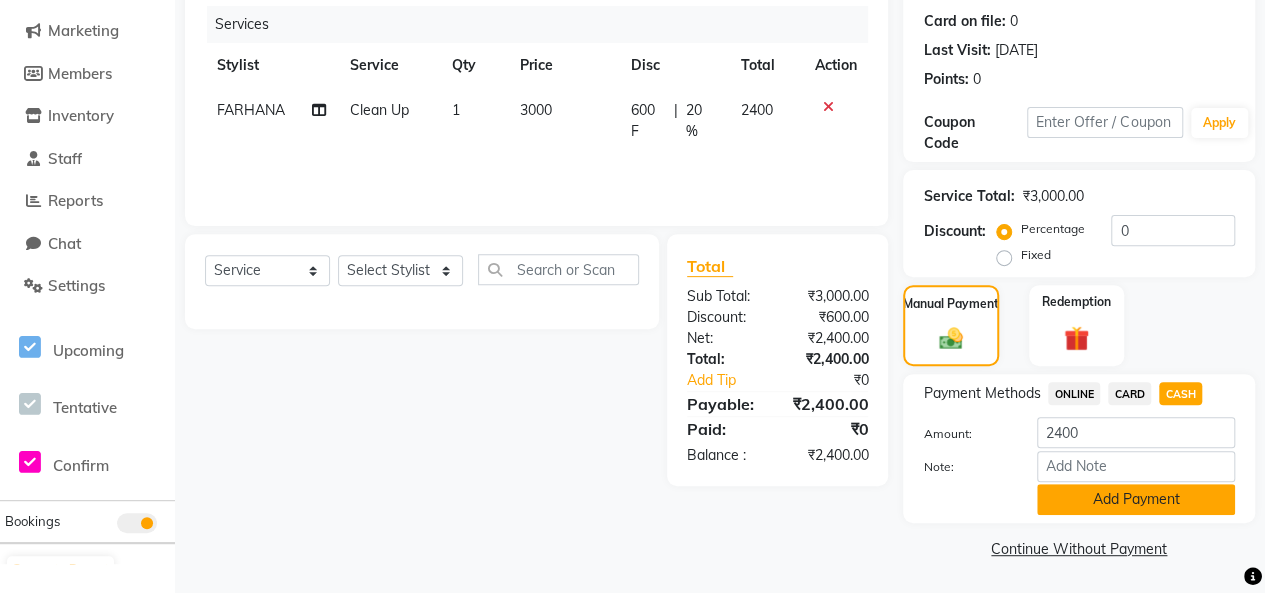 click on "Add Payment" 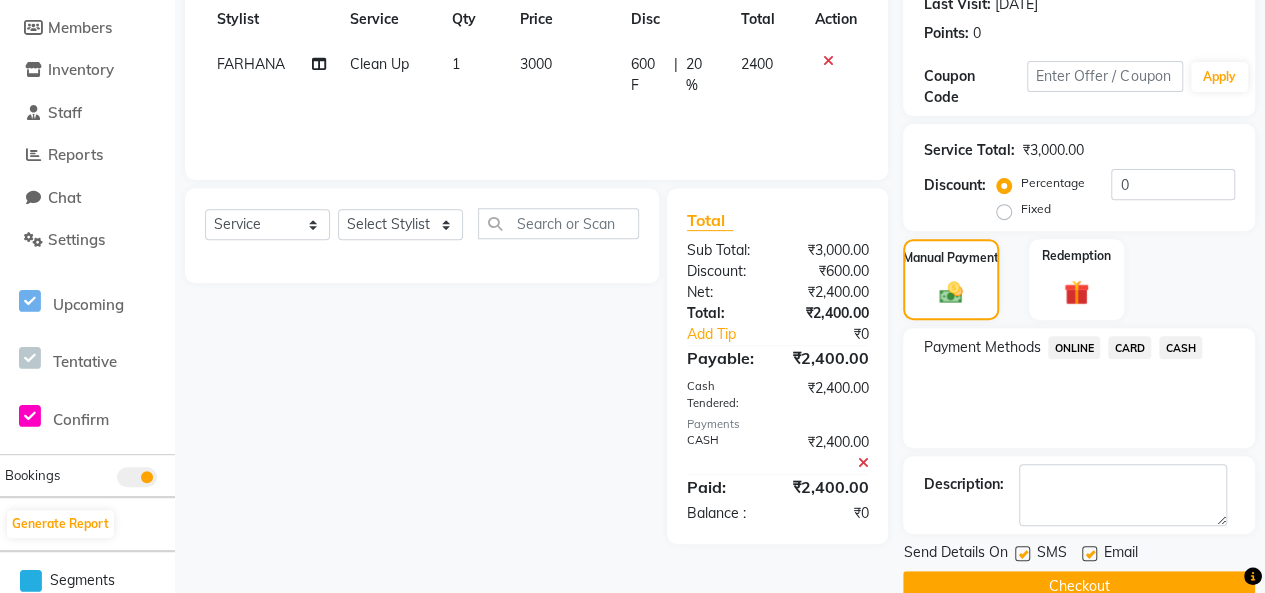 scroll, scrollTop: 325, scrollLeft: 0, axis: vertical 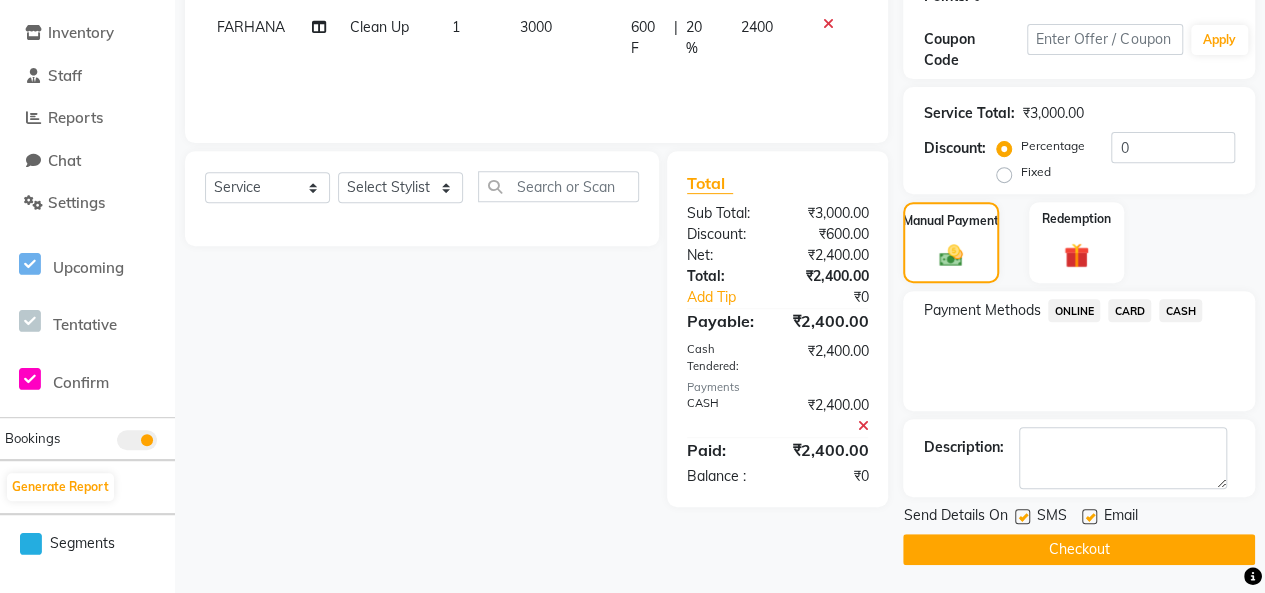 click on "Checkout" 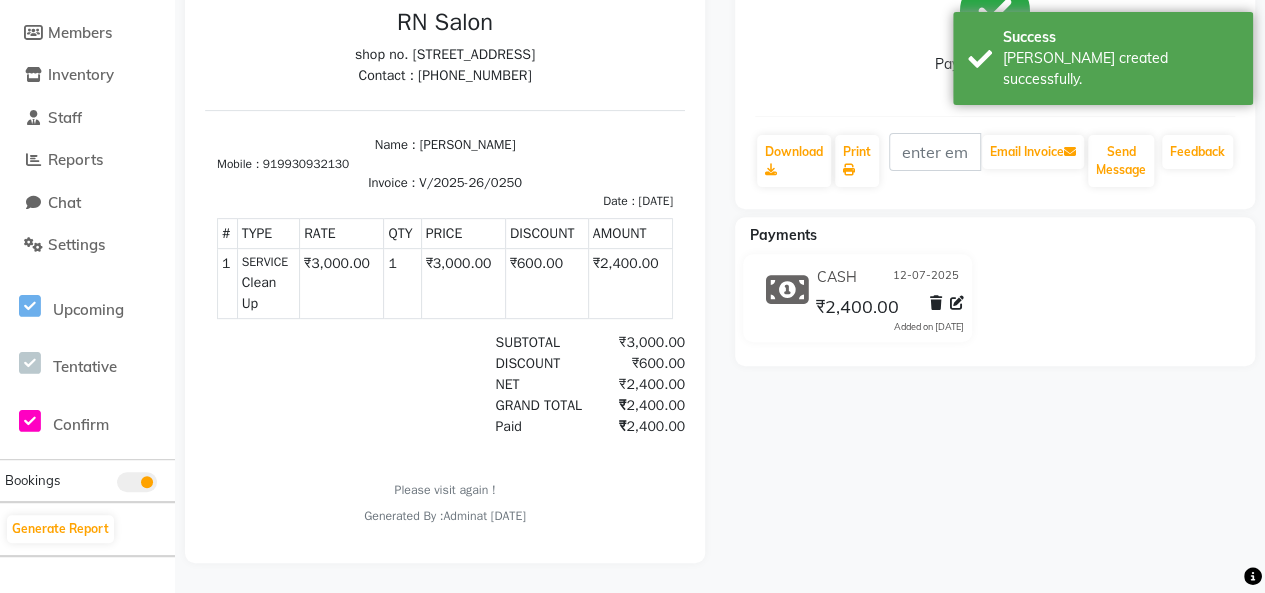 scroll, scrollTop: 0, scrollLeft: 0, axis: both 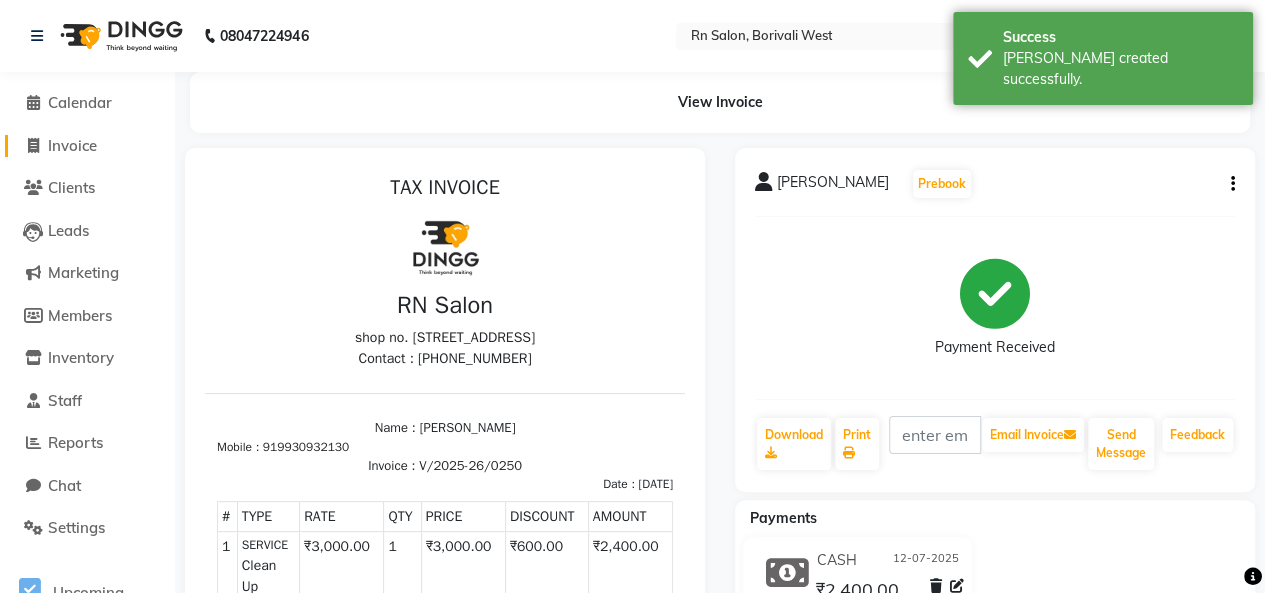 click on "Invoice" 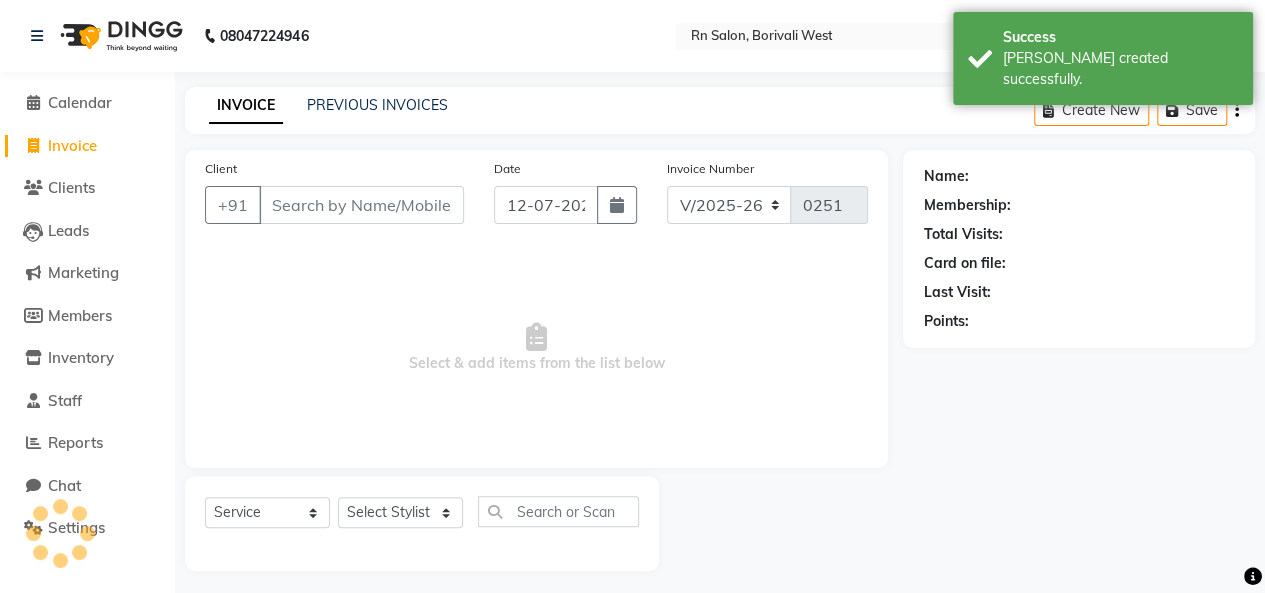 scroll, scrollTop: 7, scrollLeft: 0, axis: vertical 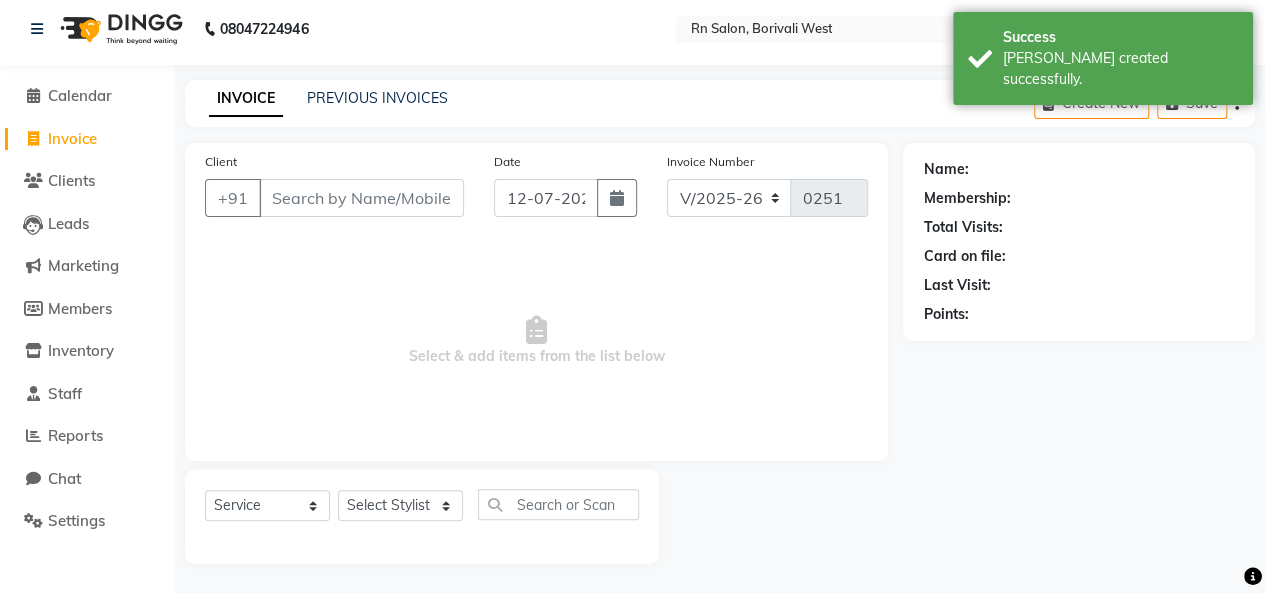 click on "Select & add items from the list below" at bounding box center (536, 341) 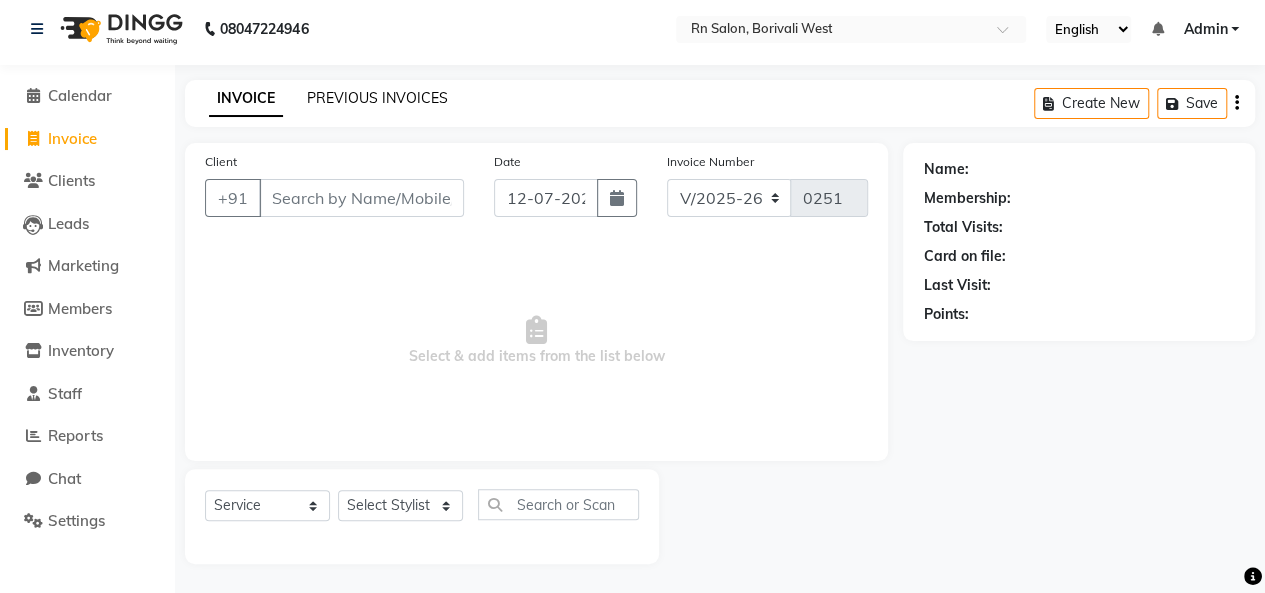click on "PREVIOUS INVOICES" 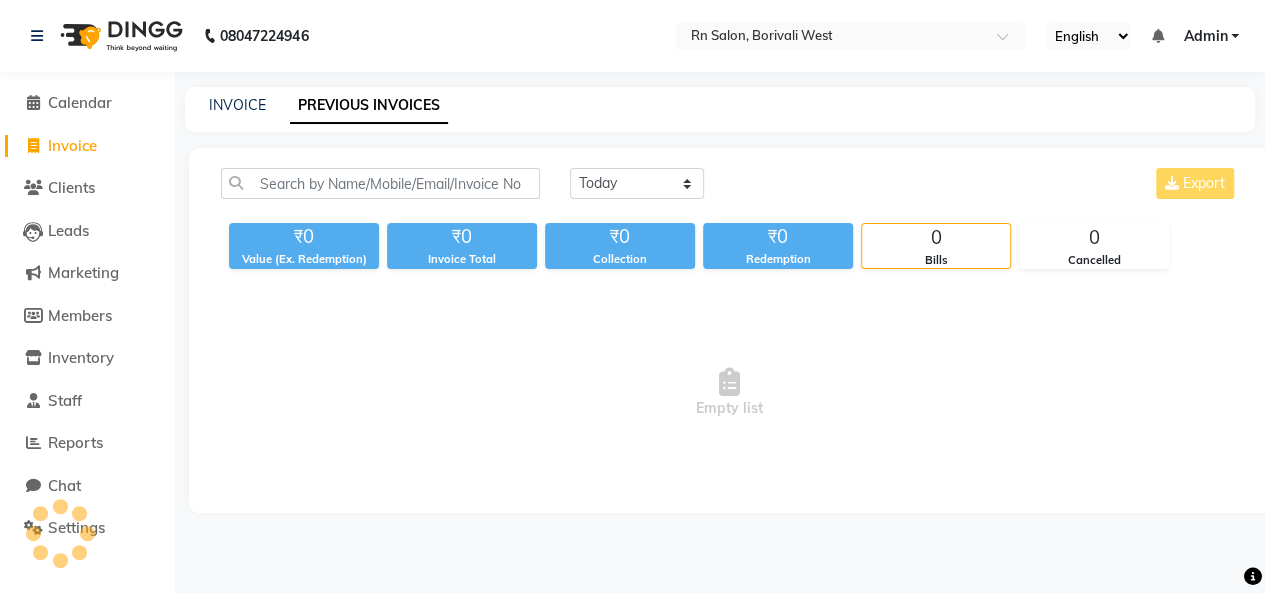 scroll, scrollTop: 0, scrollLeft: 0, axis: both 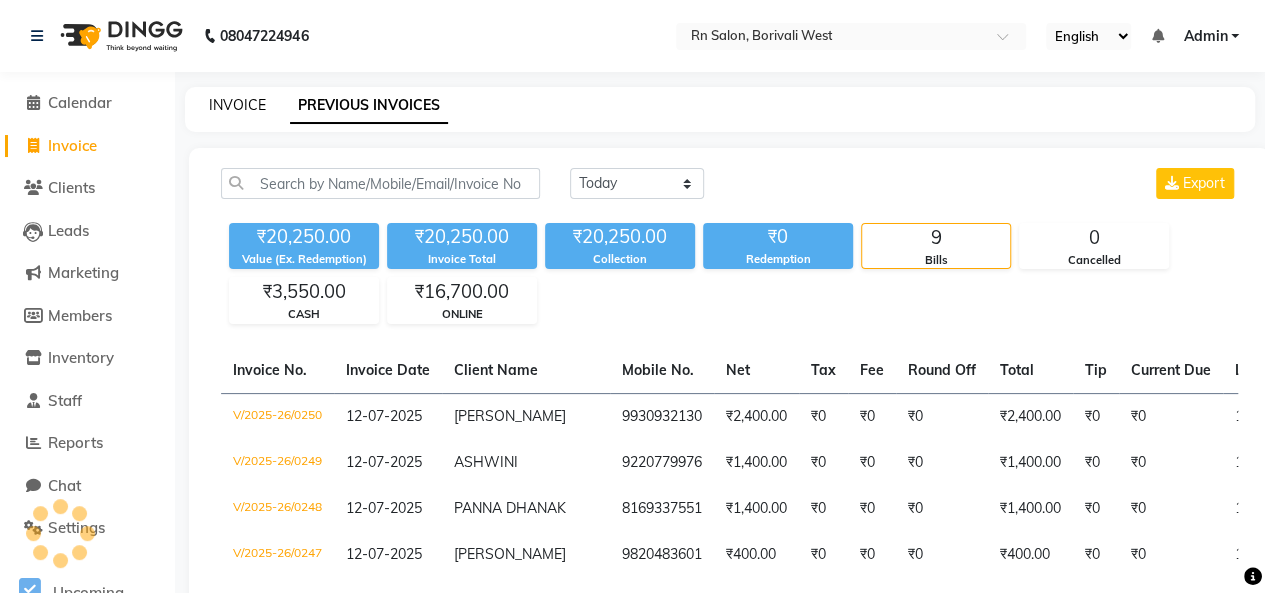 click on "INVOICE" 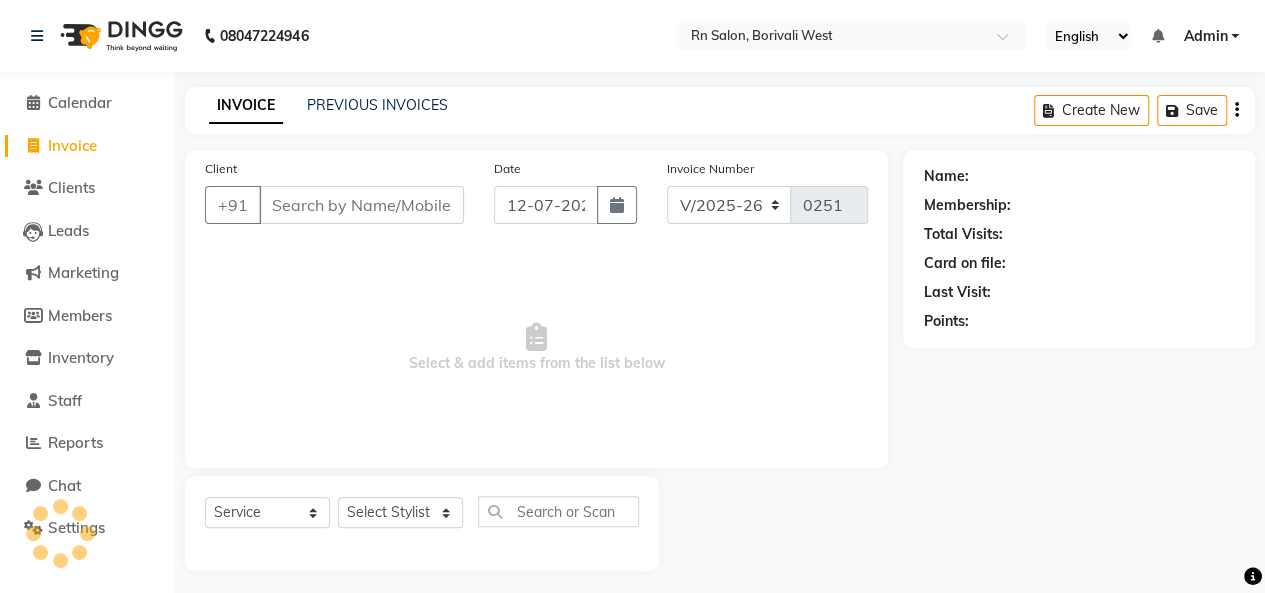scroll, scrollTop: 7, scrollLeft: 0, axis: vertical 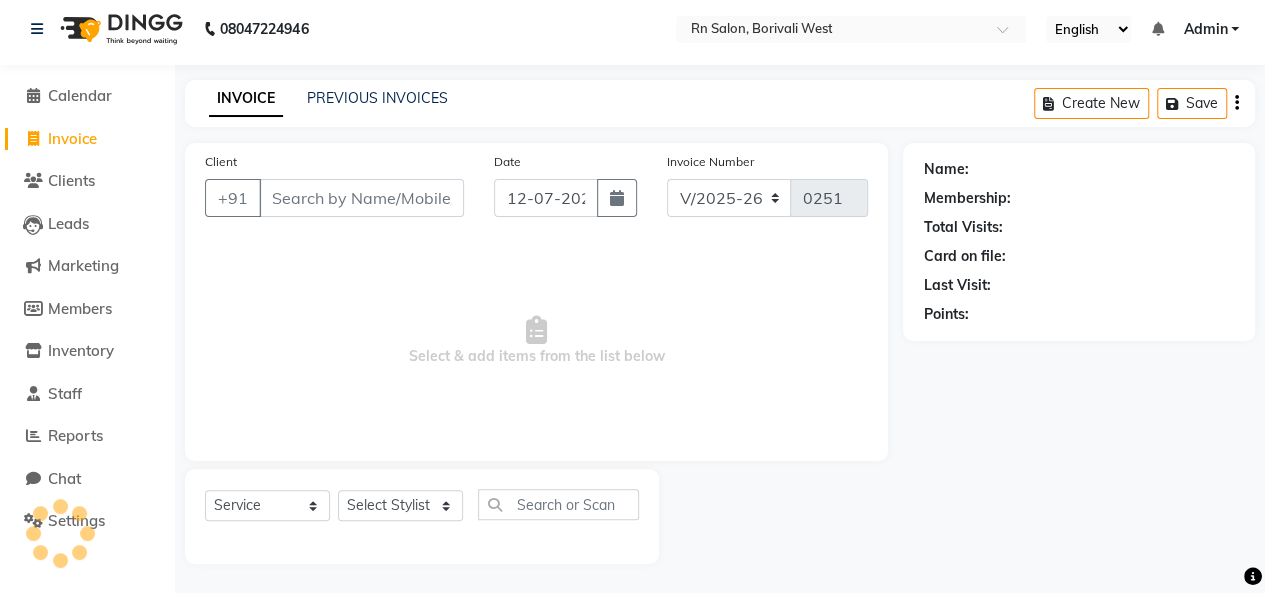 click on "Client" at bounding box center (361, 198) 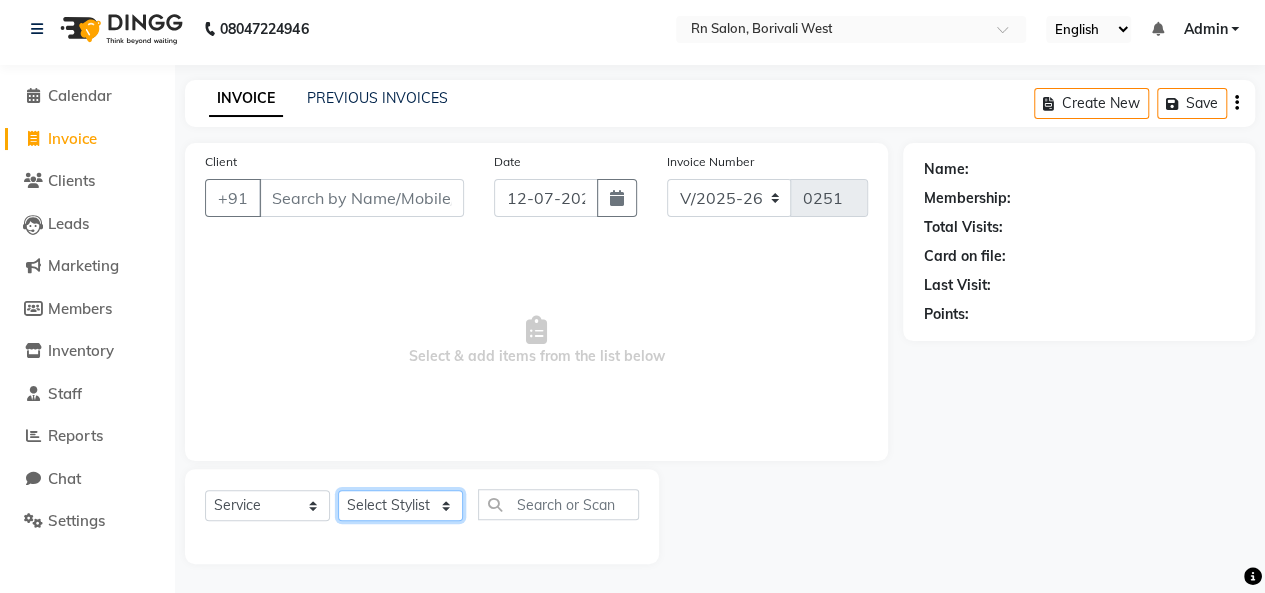 click on "Select Stylist Beena jaiswar deependra parking FARHANA Gautam master Luv kush tripathi Nitin Parmar Ravi sharma Roshni gupta shakiba barbhuiya Subhankar Mali Veronica d Souza" 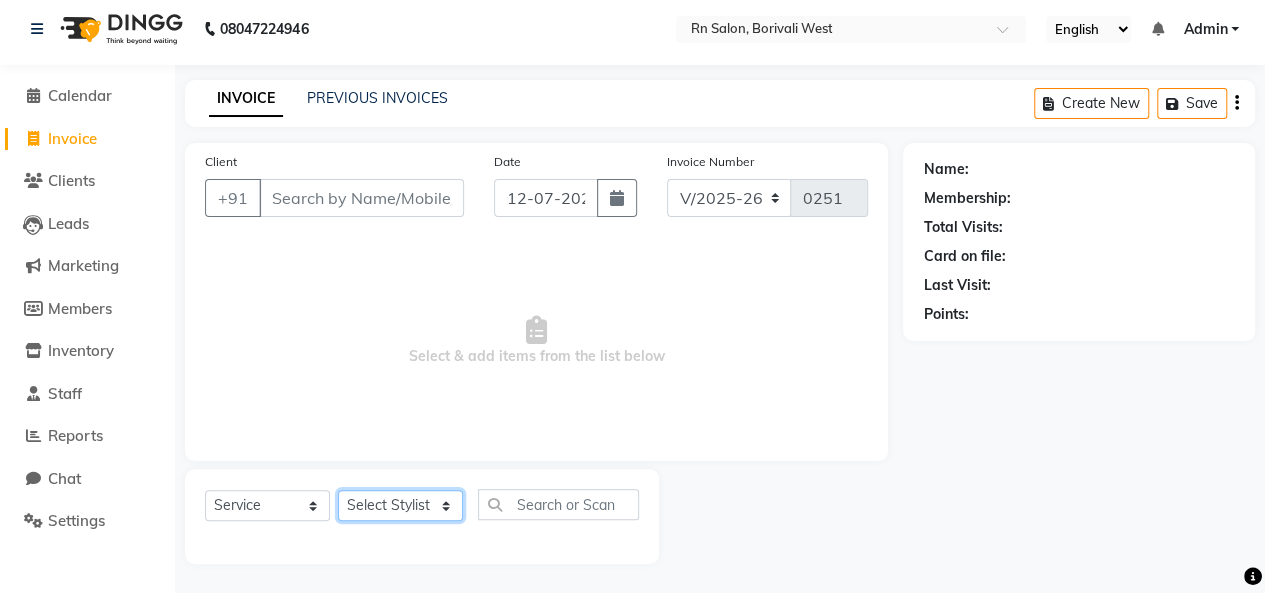 select on "83942" 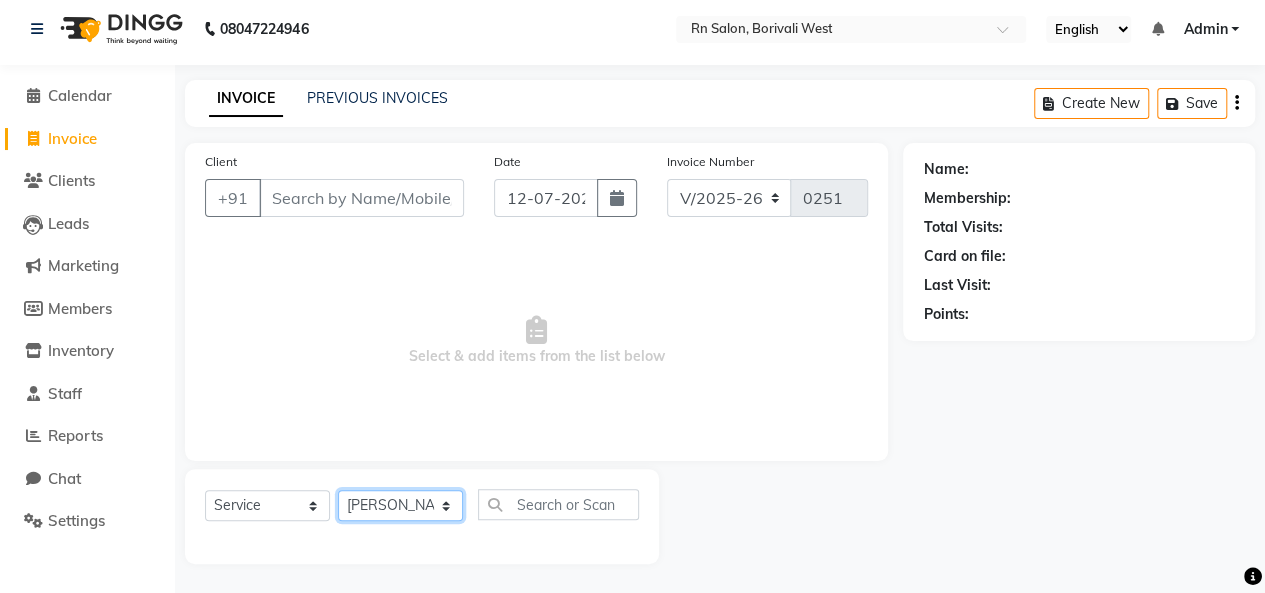 click on "Select Stylist Beena jaiswar deependra parking FARHANA Gautam master Luv kush tripathi Nitin Parmar Ravi sharma Roshni gupta shakiba barbhuiya Subhankar Mali Veronica d Souza" 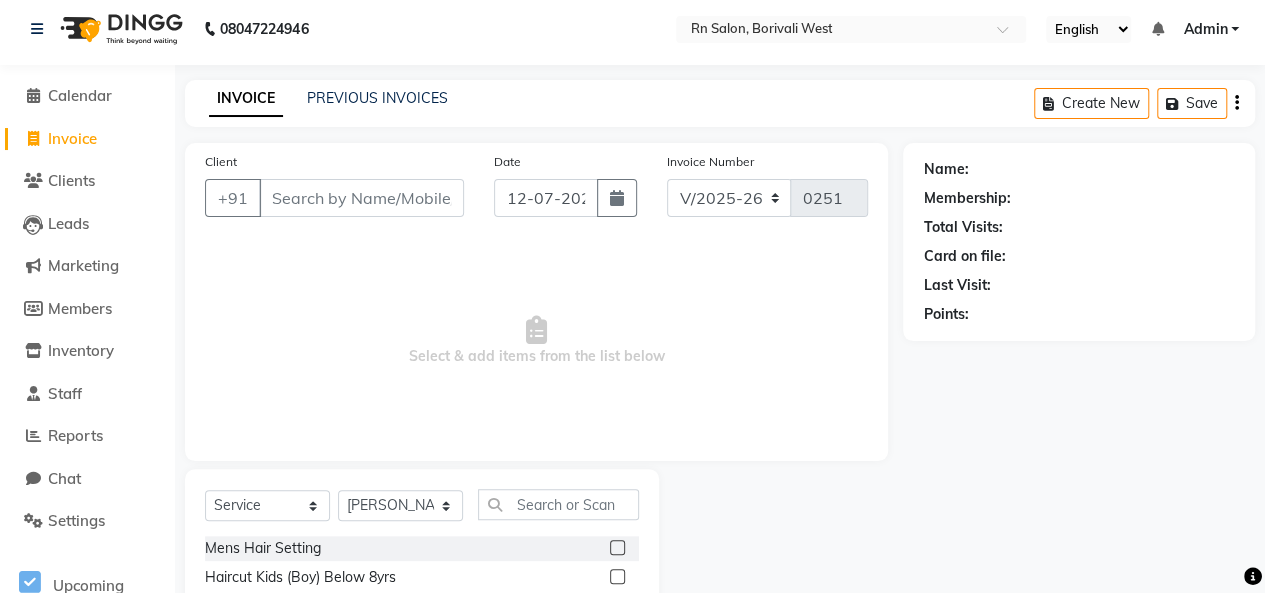 click on "Select  Service  Product  Membership  Package Voucher Prepaid Gift Card  Select Stylist Beena jaiswar deependra parking FARHANA Gautam master Luv kush tripathi Nitin Parmar Ravi sharma Roshni gupta shakiba barbhuiya Subhankar Mali Veronica d Souza" 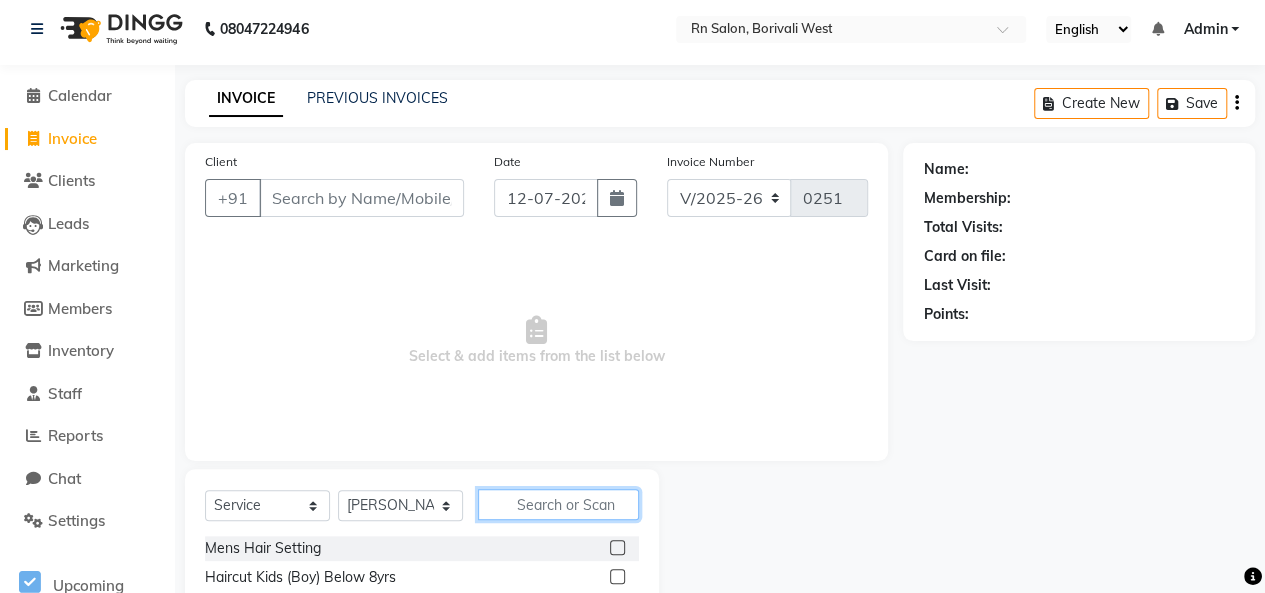 click 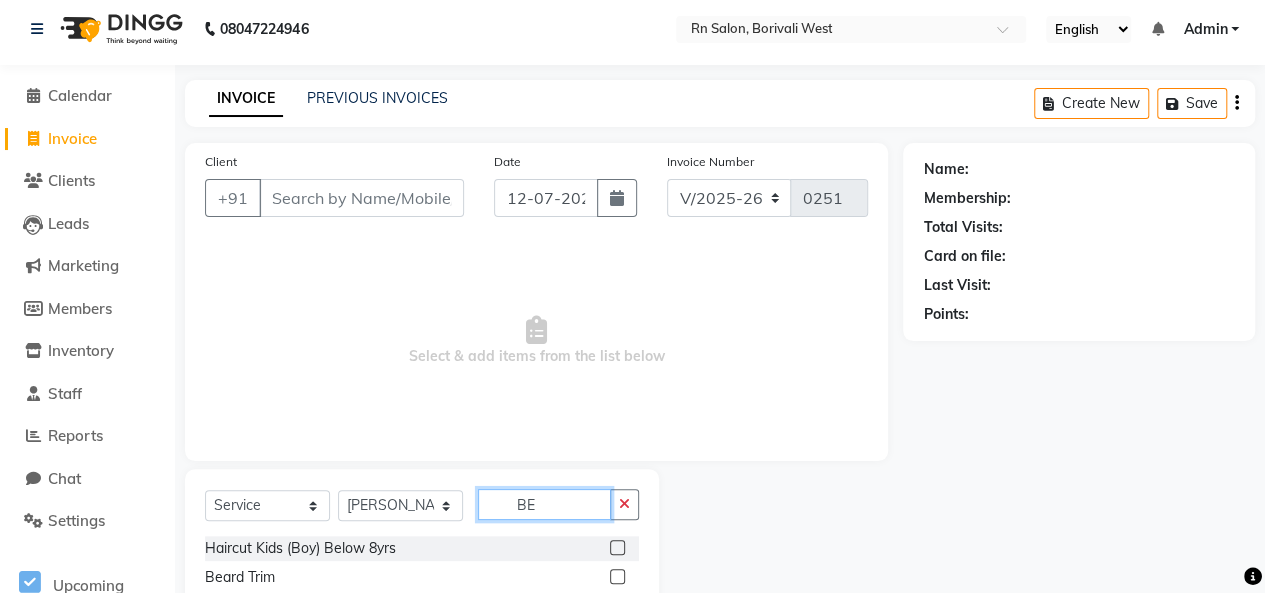 type on "BE" 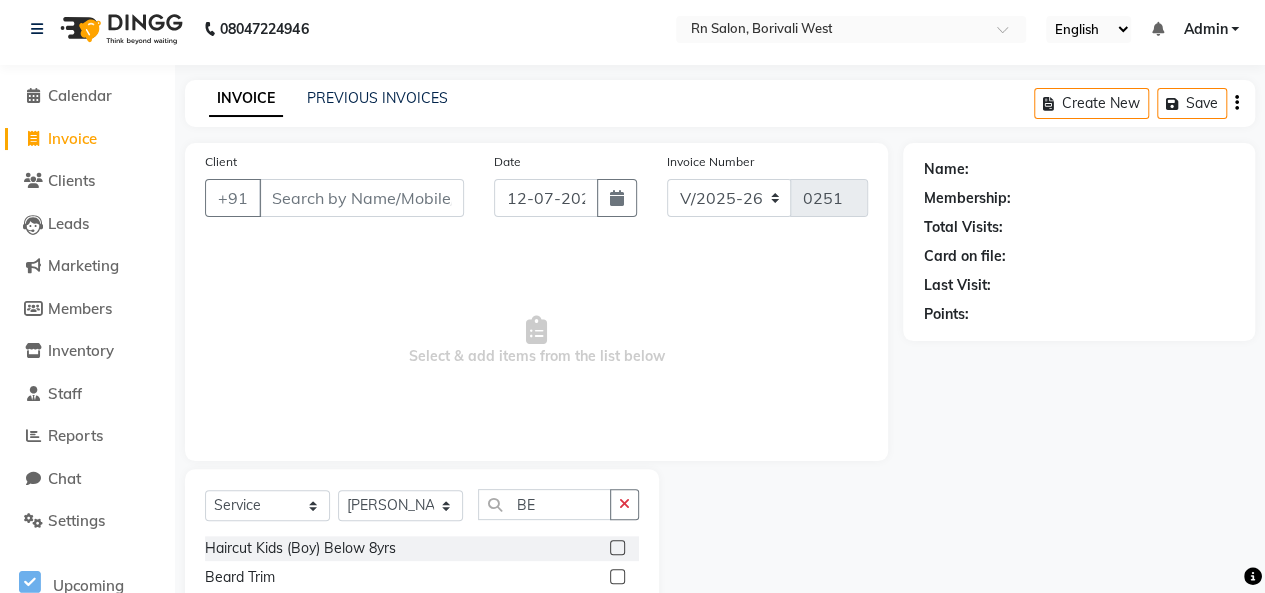 click 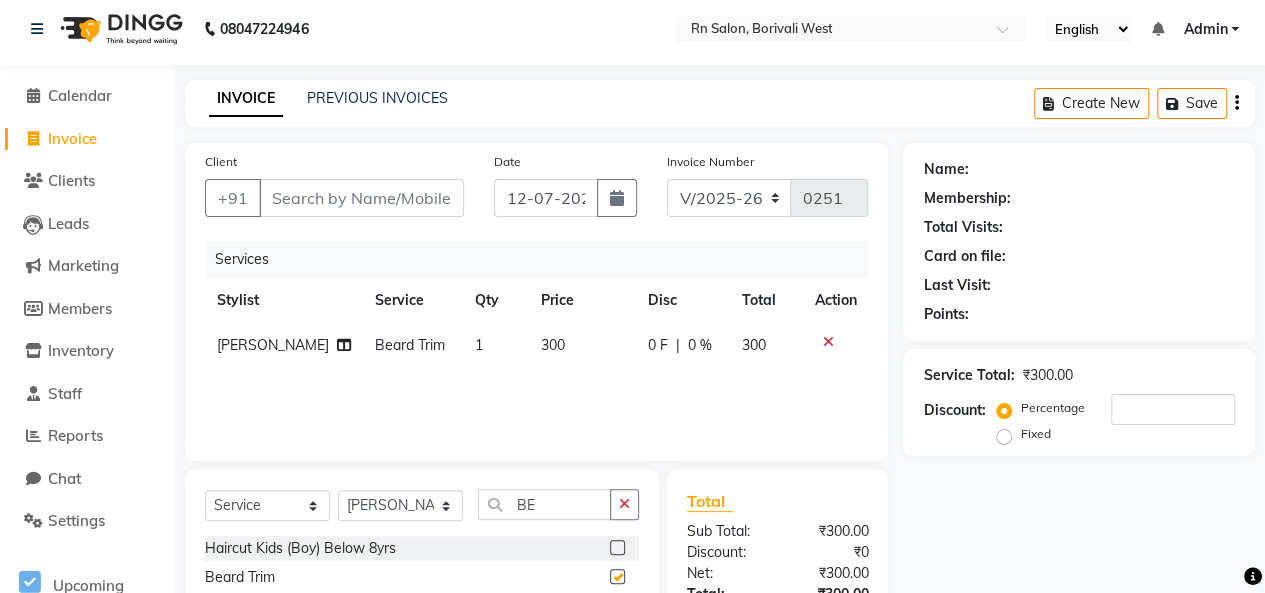 checkbox on "false" 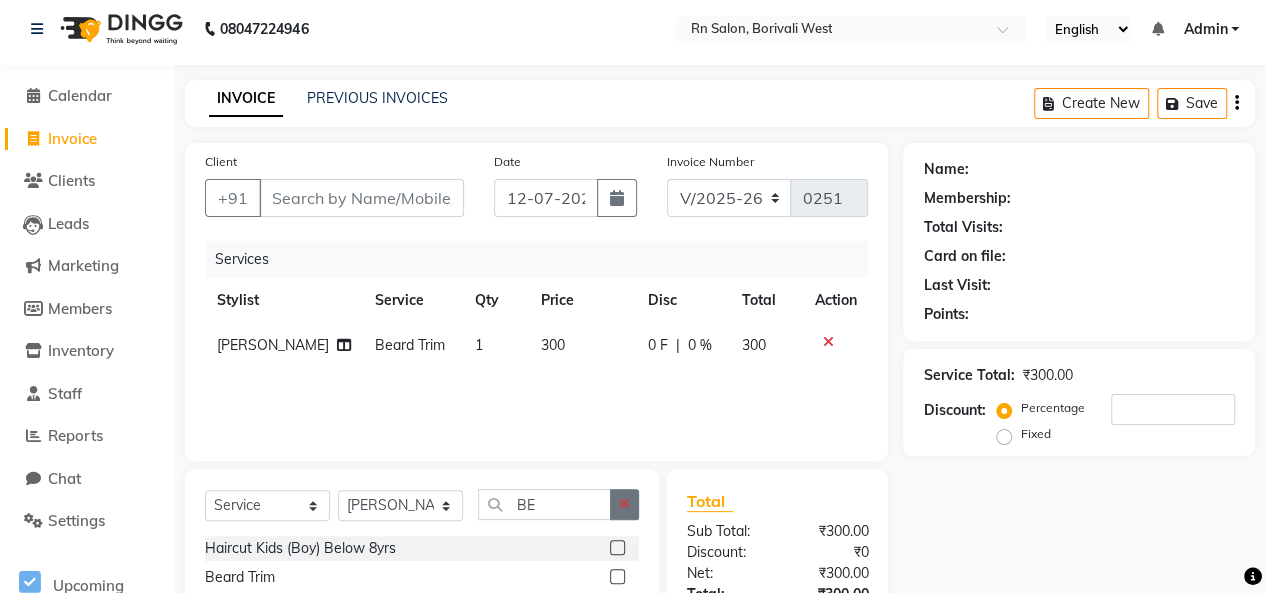 click 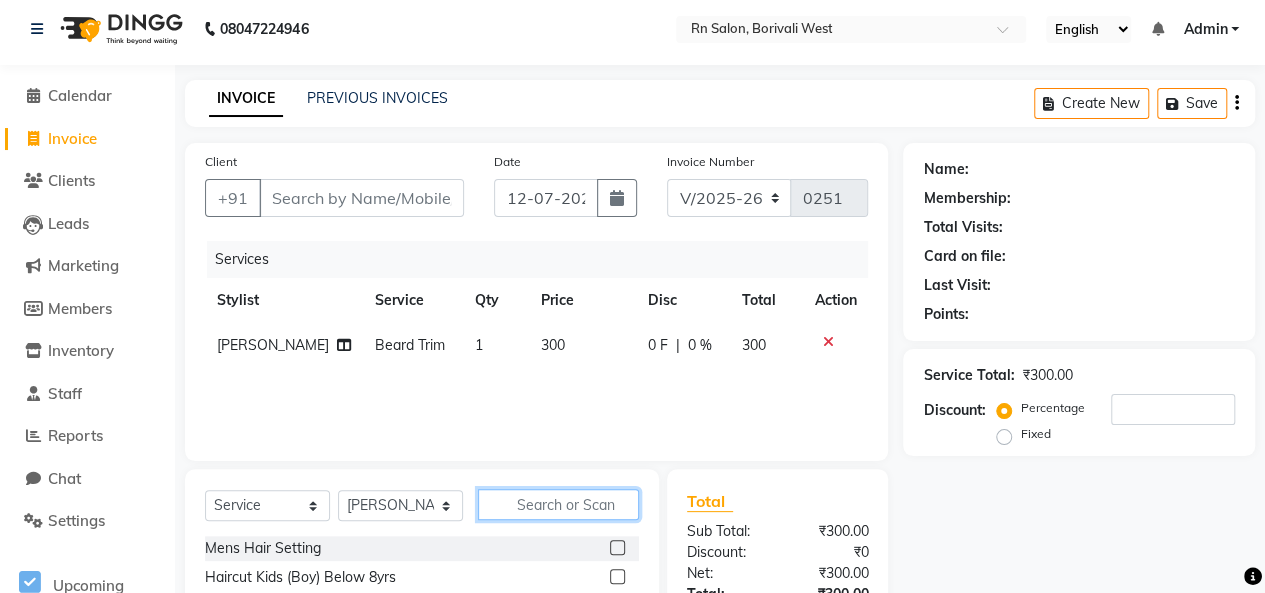 click 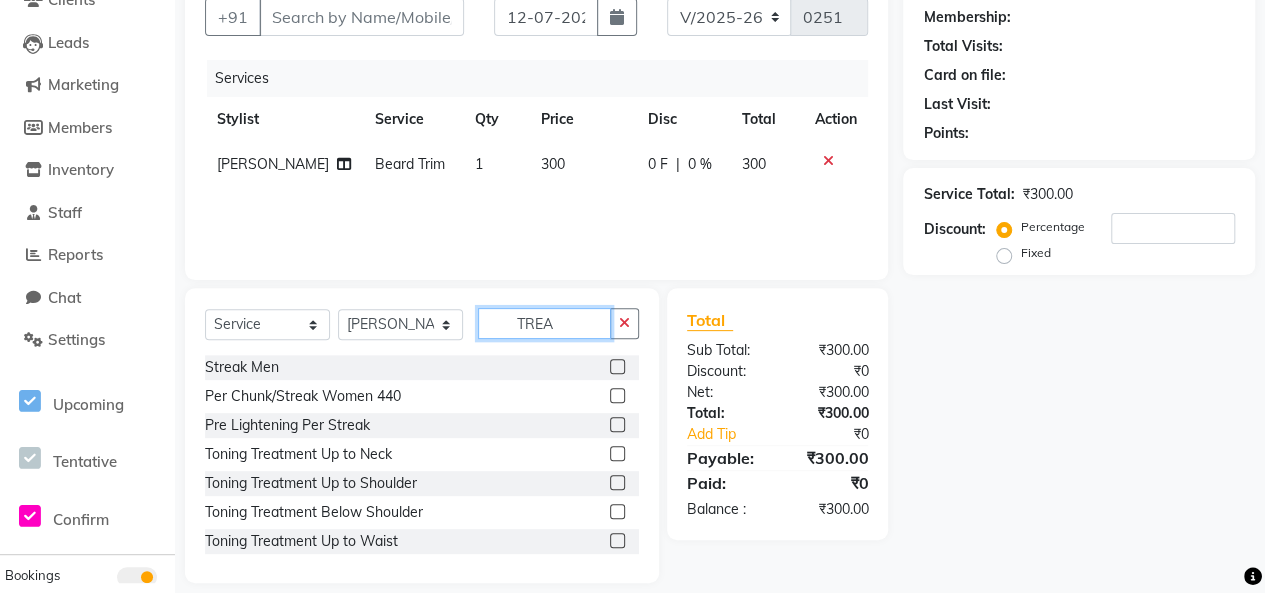 scroll, scrollTop: 207, scrollLeft: 0, axis: vertical 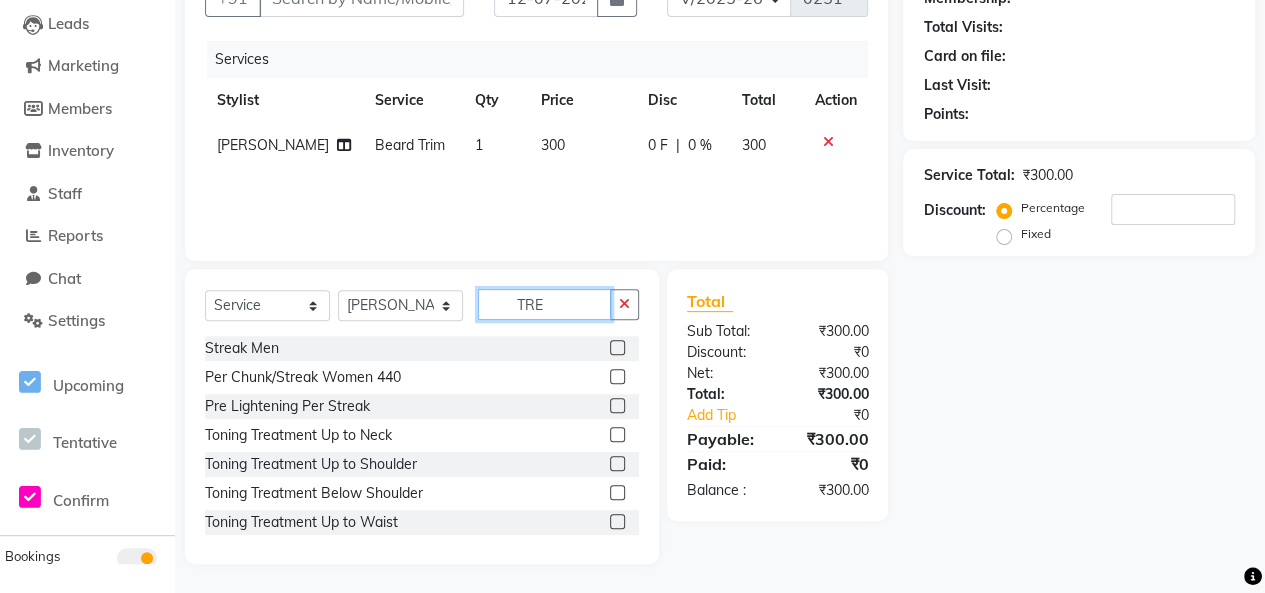 type on "TRE" 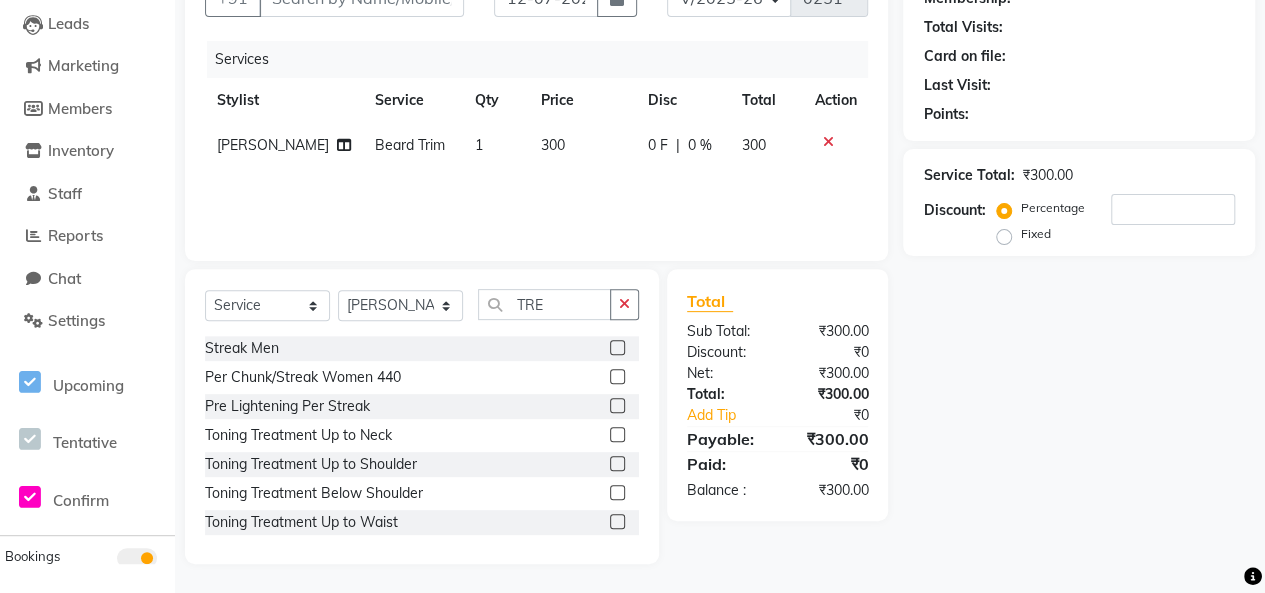 click 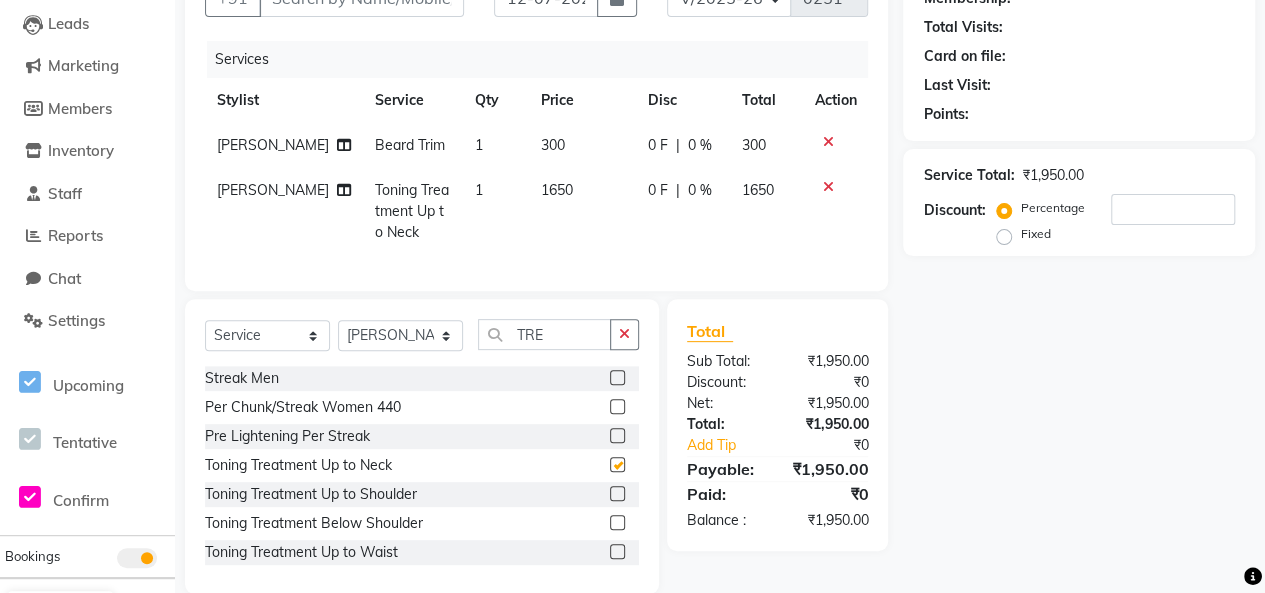 type 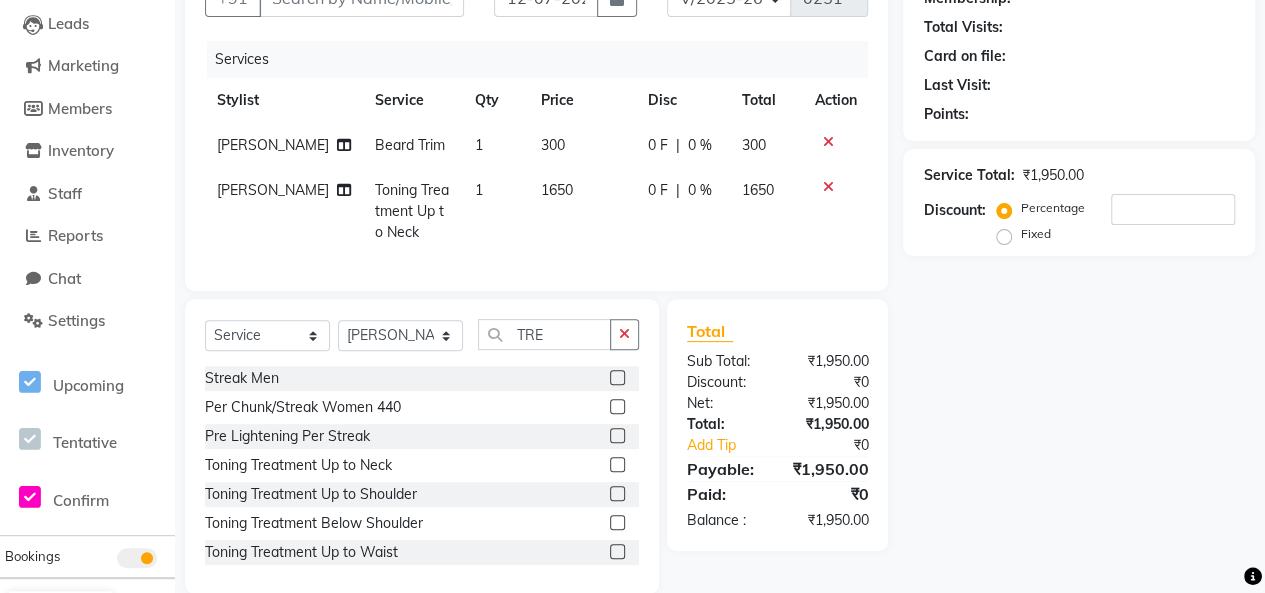 click on "1650" 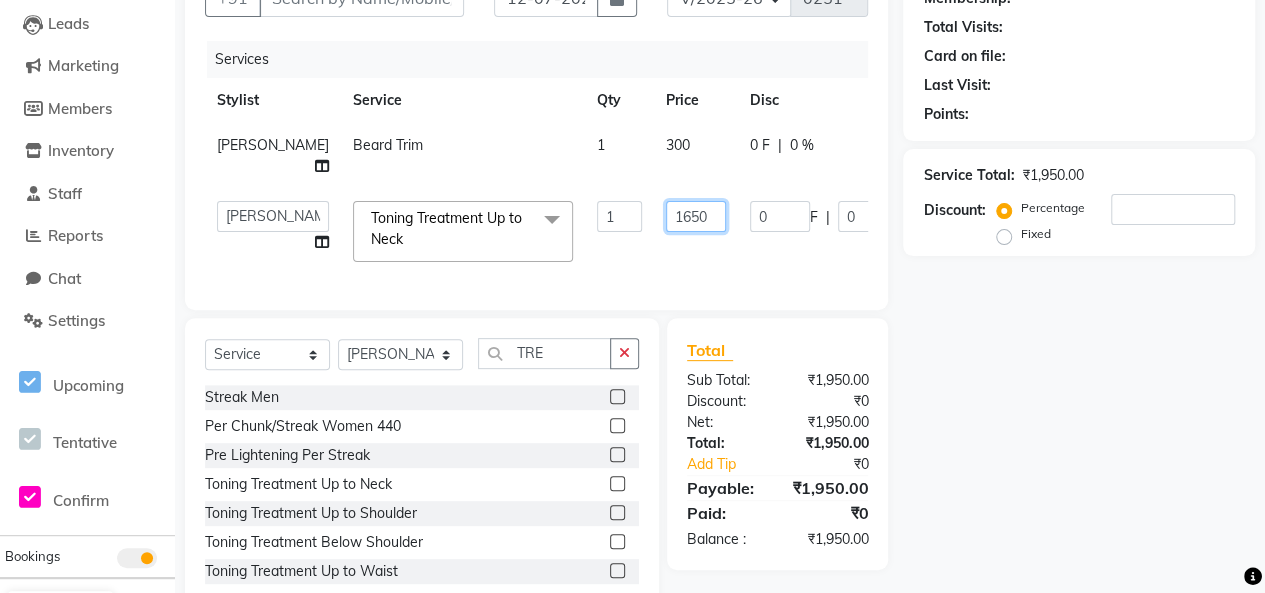 click on "1650" 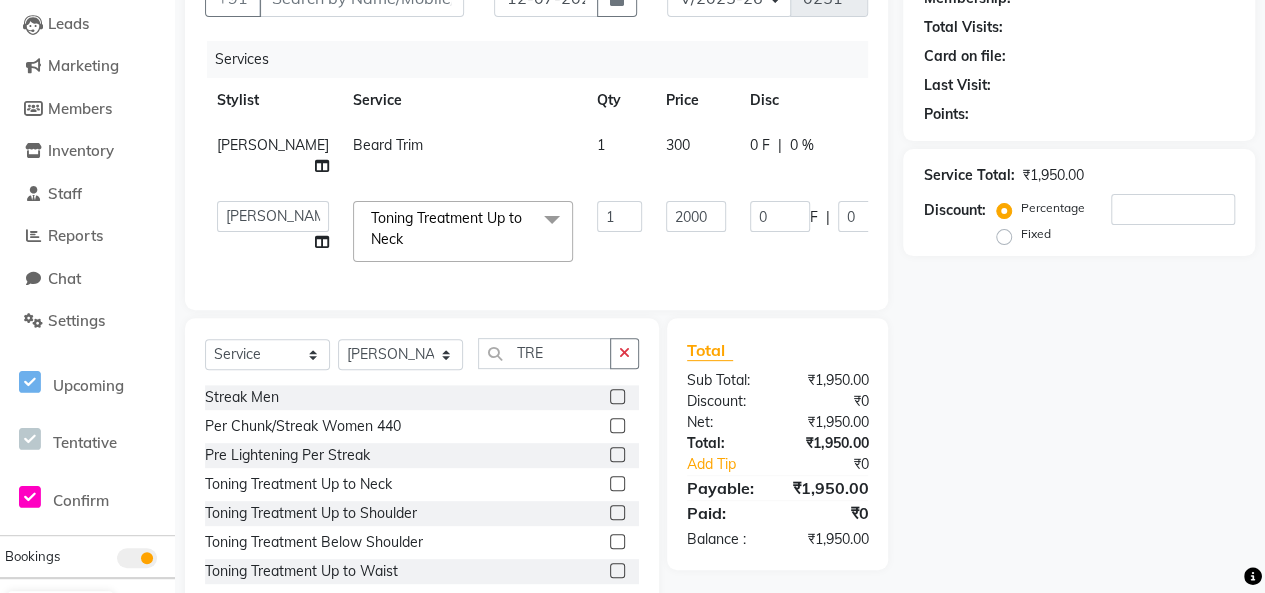 click on "Client +91 Date 12-07-2025 Invoice Number V/2025 V/2025-26 0251 Services Stylist Service Qty Price Disc Total Action Ravi sharma Beard Trim 1 300 0 F | 0 % 300  Beena jaiswar   deependra parking   FARHANA   Gautam master   Luv kush tripathi   Nitin Parmar   Ravi sharma   Roshni gupta   shakiba barbhuiya   Subhankar Mali   Veronica d Souza  Toning Treatment Up to Neck  x Mens Hair Setting Haircut Kids (Boy) Below 8yrs Master Haircut Men  Senior Hair Cut Men With Wash Creative Hair Cut Men Wash pre wash Beard Trim Beard Styling Shave Head Shave Baby Mundan Male Trim Under arm Male Trim Arms Male Trim Half Legs Male Trim Half front/Back Eye Brow Color Streak Men Side Locks Color Moustache Color Beard Color Global Color (Majirel) Men Global Color (Inoa) Men Pre Lightening Men Highlights Men Fringe Female Haircut (One Length Trim) Haircut Kids (Girl) Below 8yrs Female Haircut (Senior stylist) W/O Female Hair updo Female Haircut (Creative stylist) W/O Per Chunk/Streak Women 440 Root touch up Touch up Majirel 1 0 F" 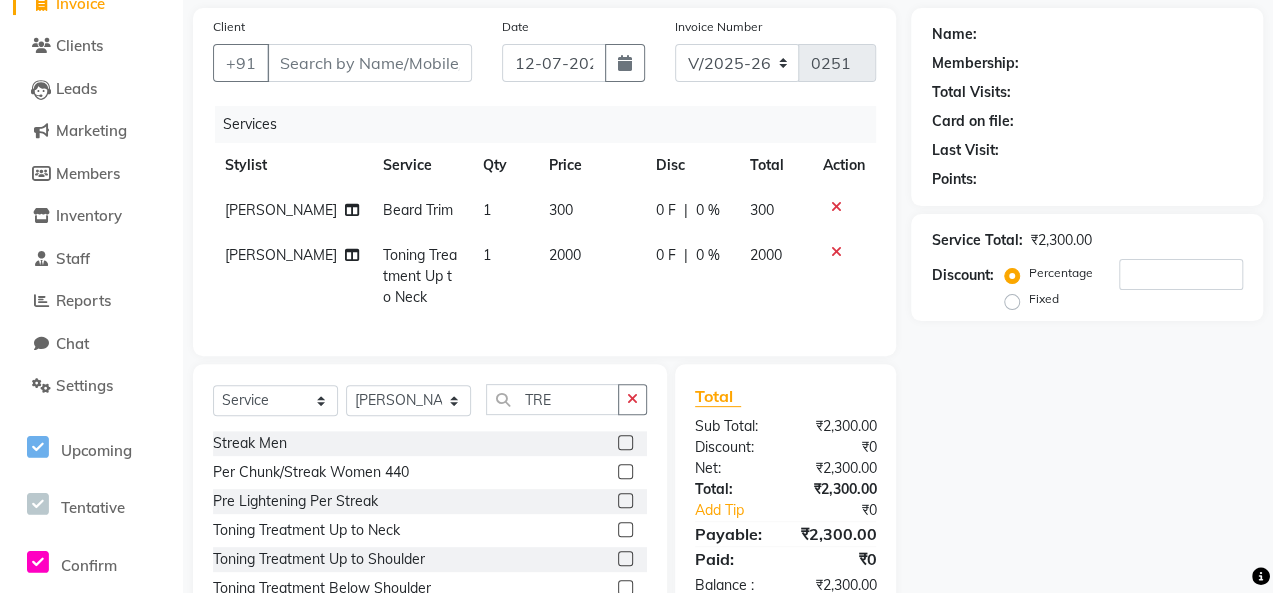 scroll, scrollTop: 0, scrollLeft: 0, axis: both 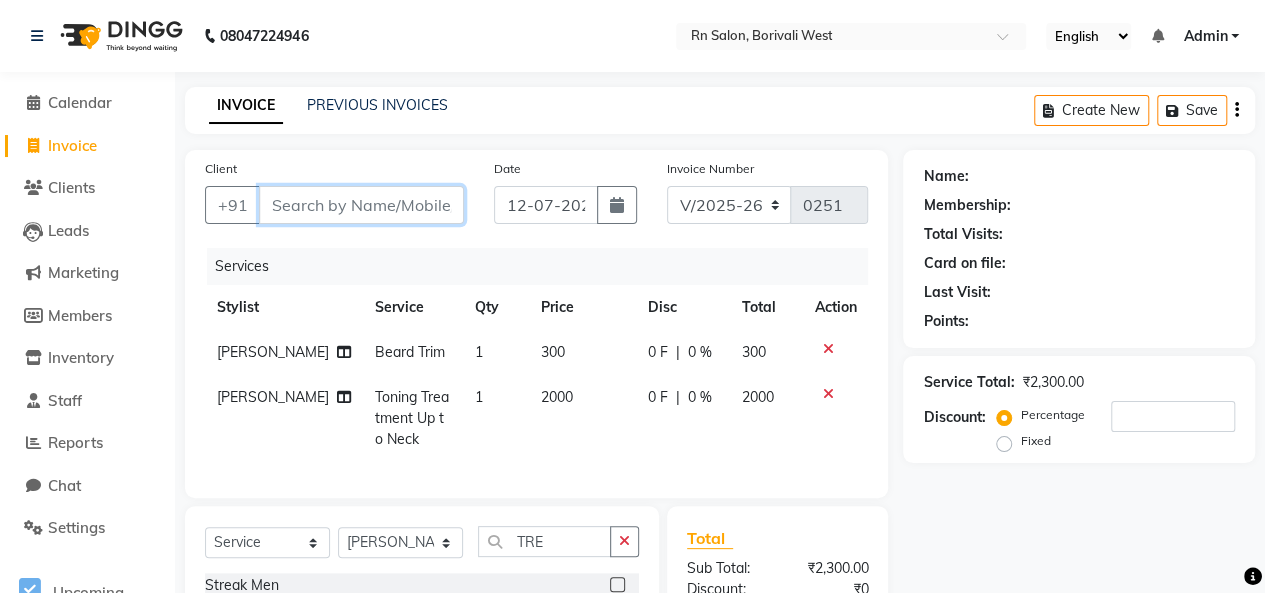 click on "Client" at bounding box center (361, 205) 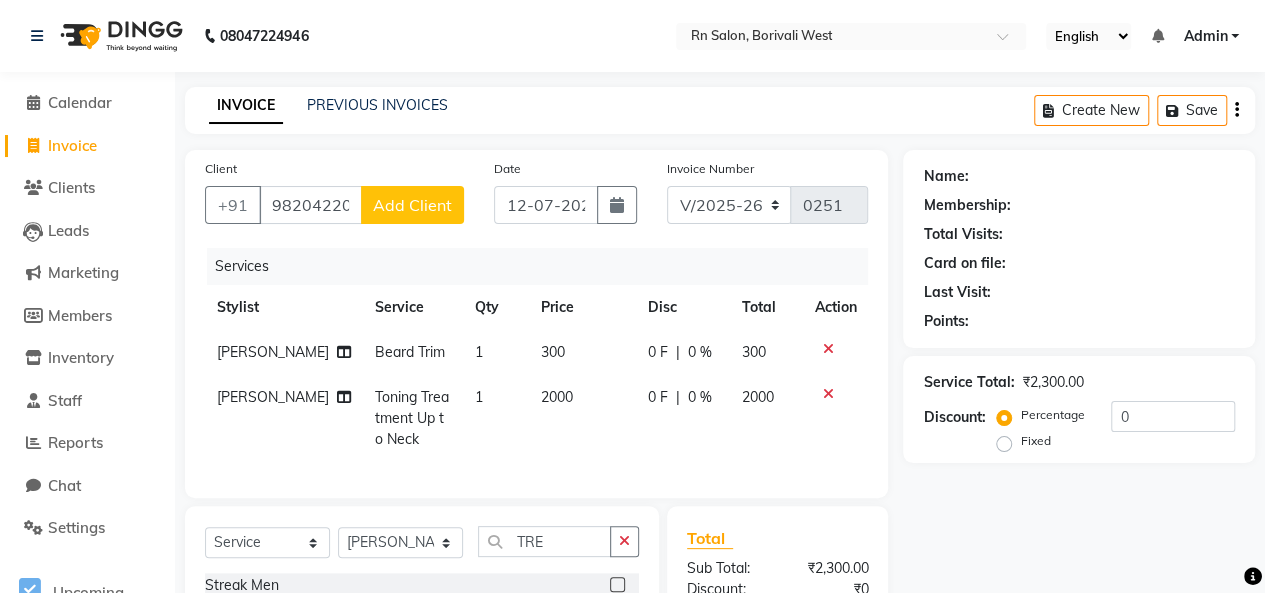 click on "Add Client" 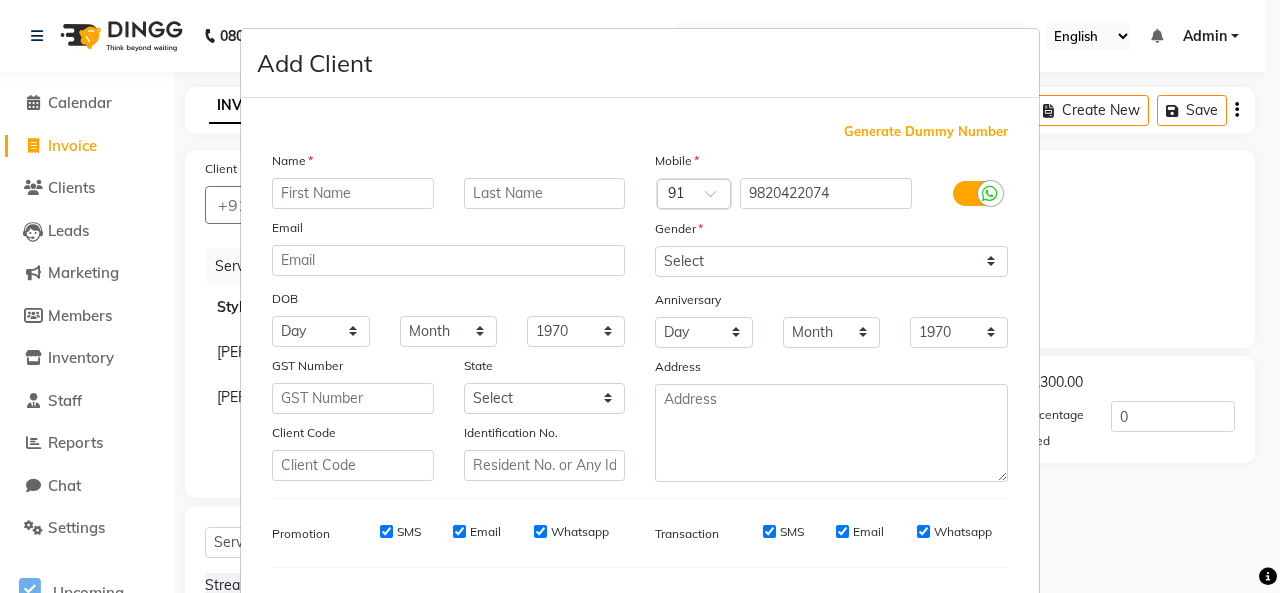 click at bounding box center (353, 193) 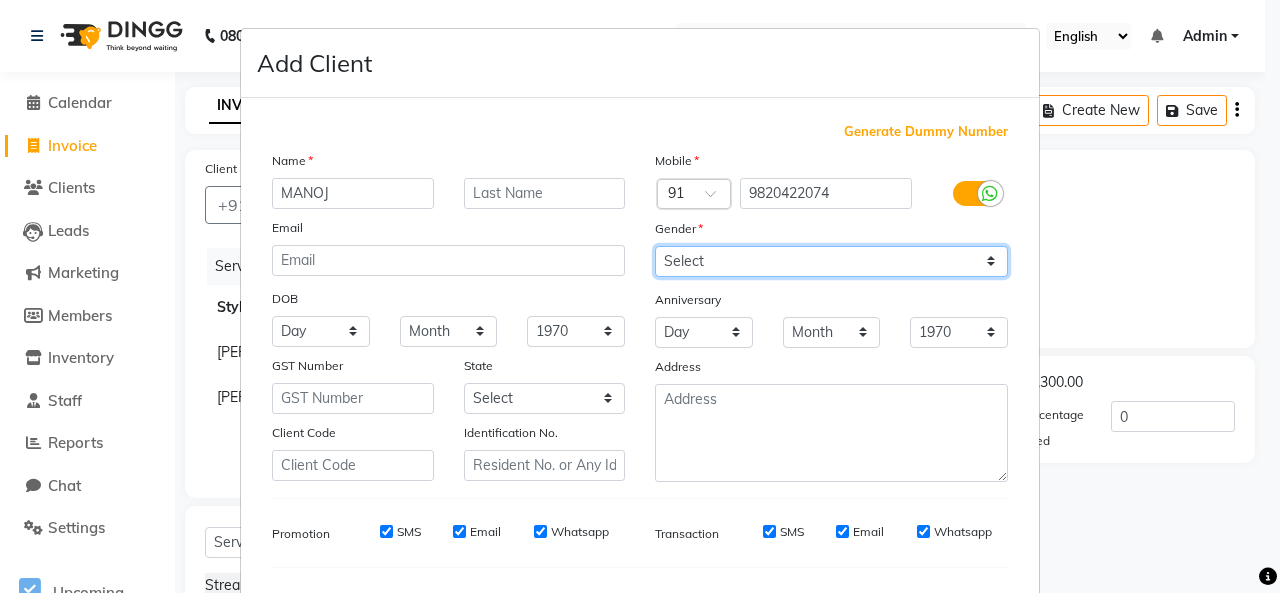 click on "Select Male Female Other Prefer Not To Say" at bounding box center (831, 261) 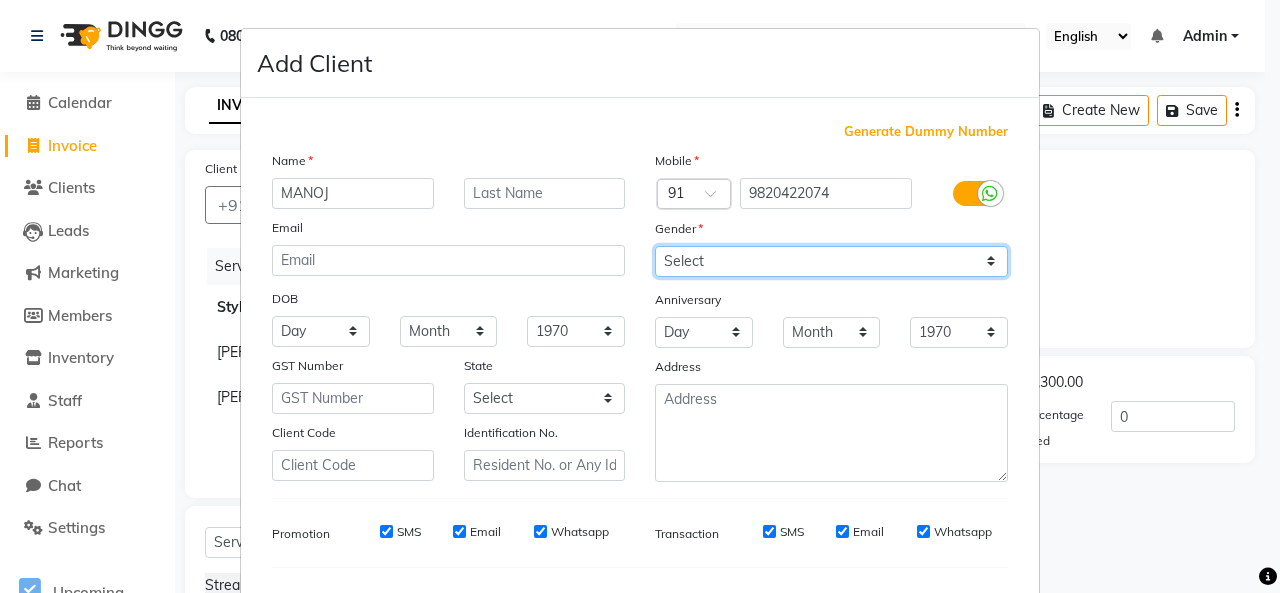 click on "Select Male Female Other Prefer Not To Say" at bounding box center (831, 261) 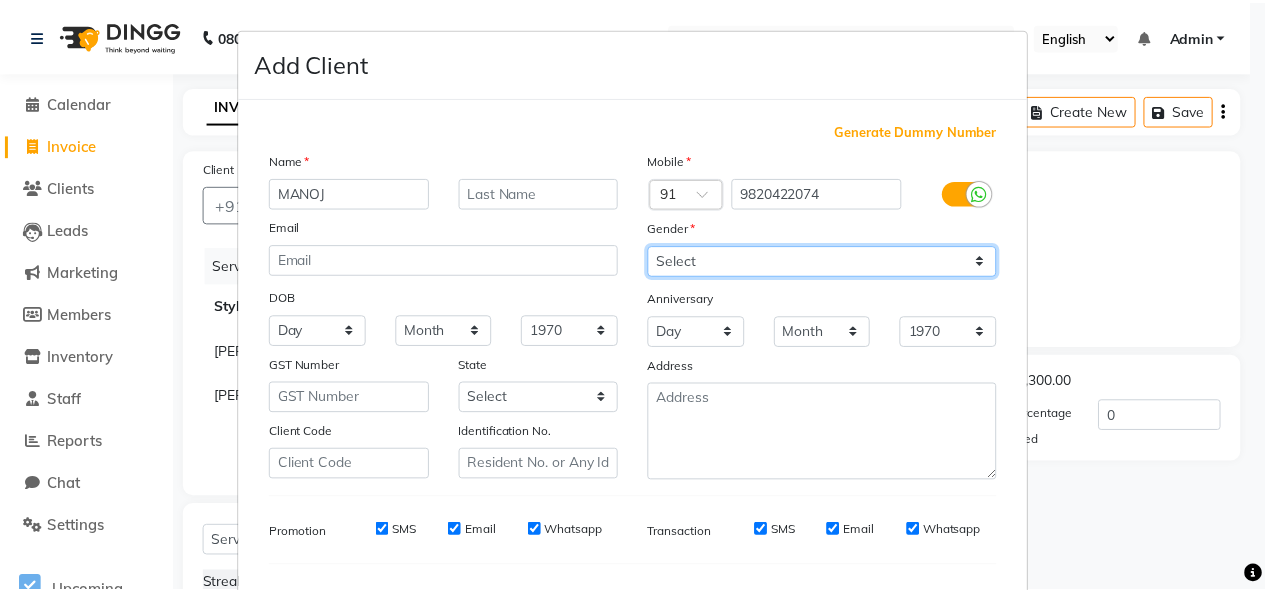 scroll, scrollTop: 252, scrollLeft: 0, axis: vertical 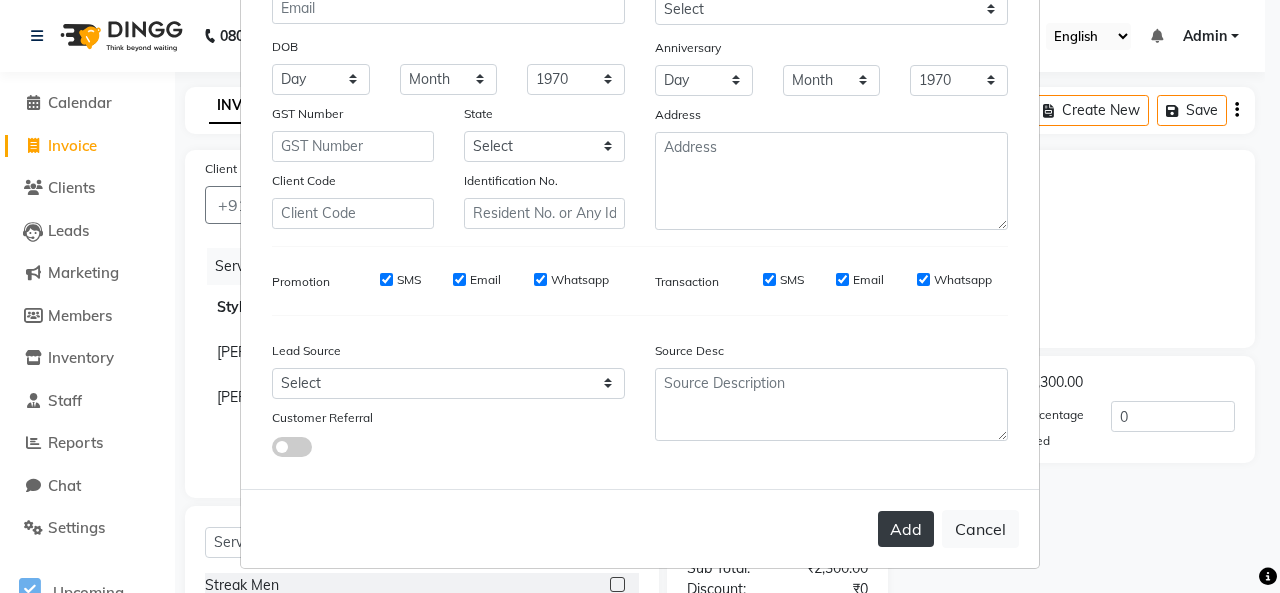 click on "Add" at bounding box center [906, 529] 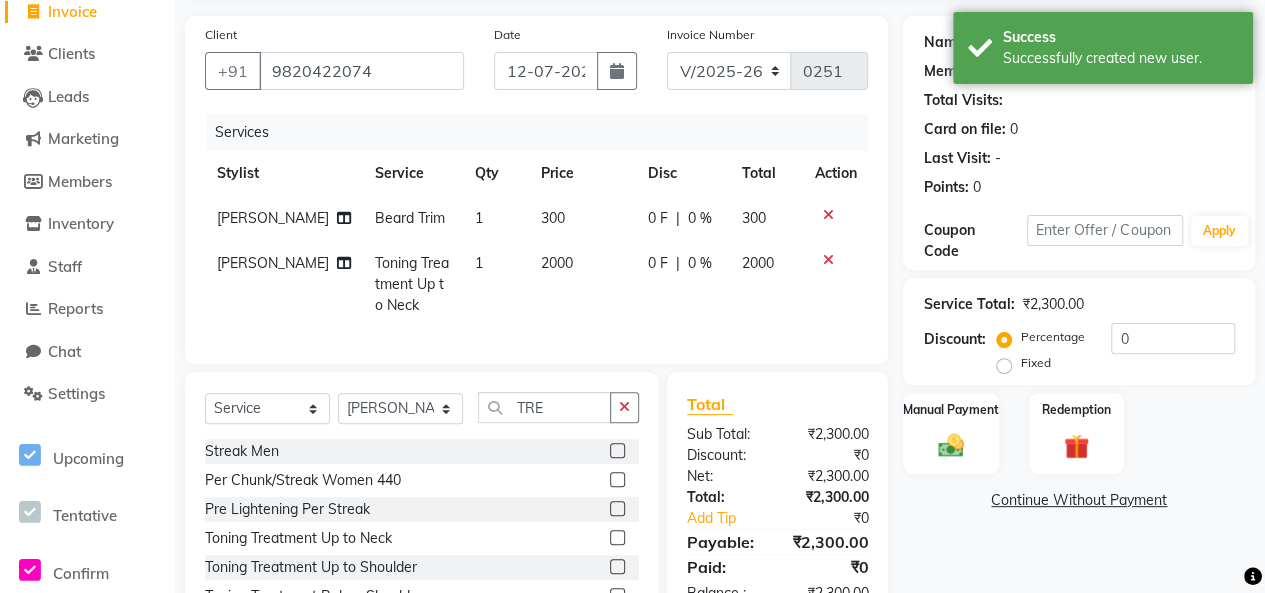 scroll, scrollTop: 252, scrollLeft: 0, axis: vertical 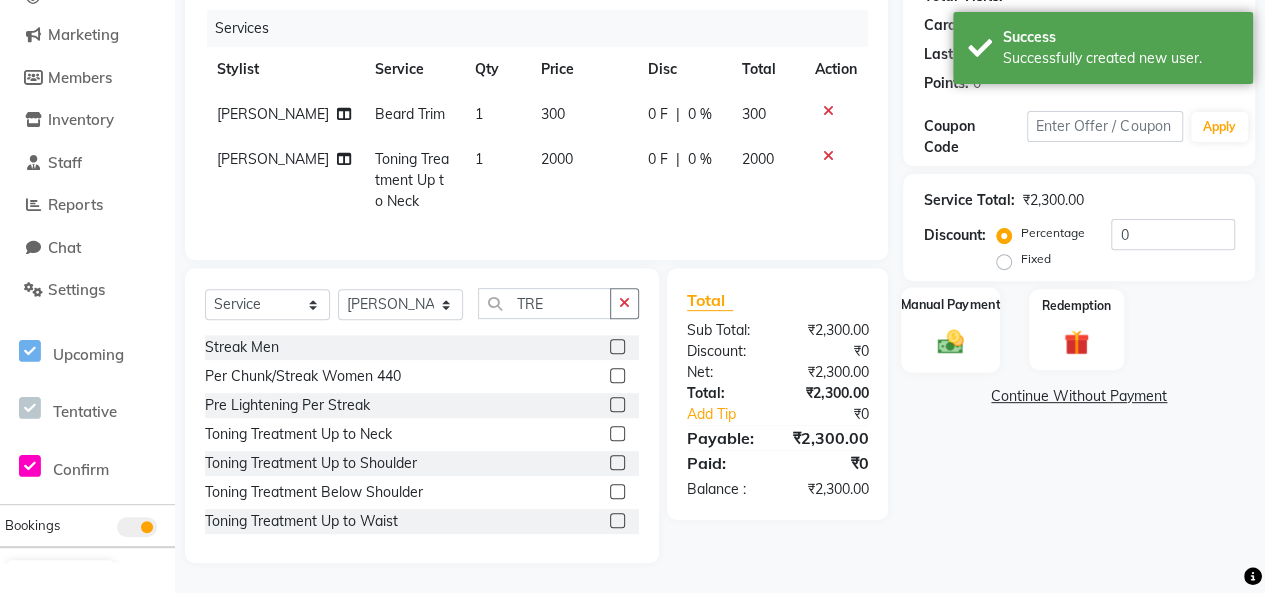 click on "Manual Payment" 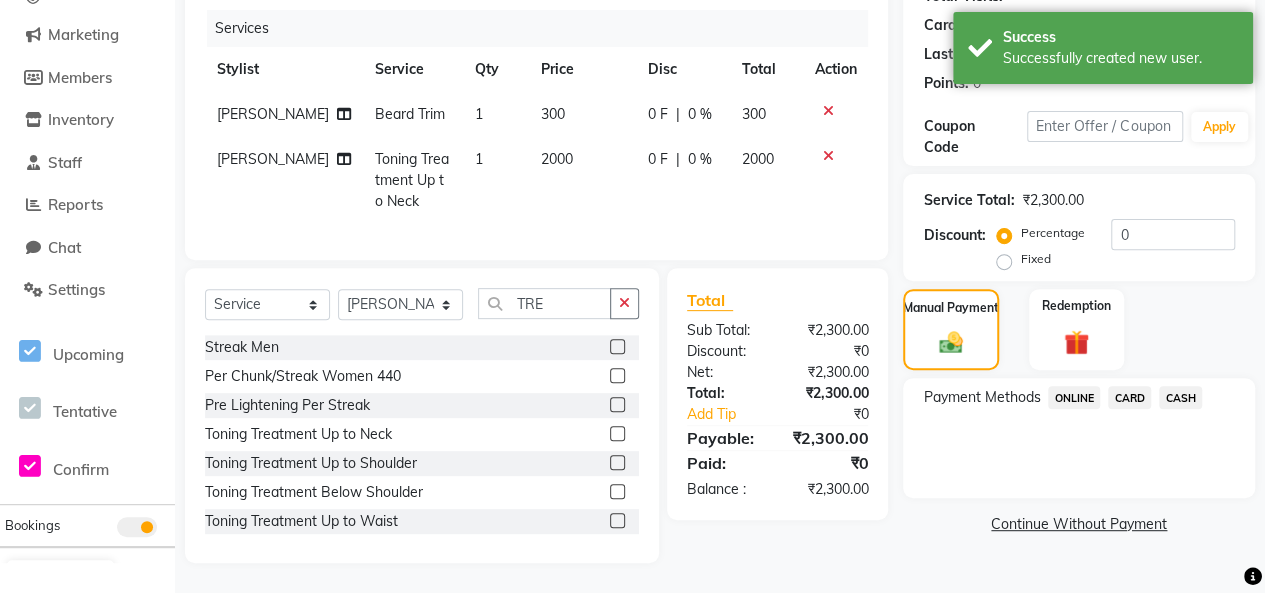 click on "CASH" 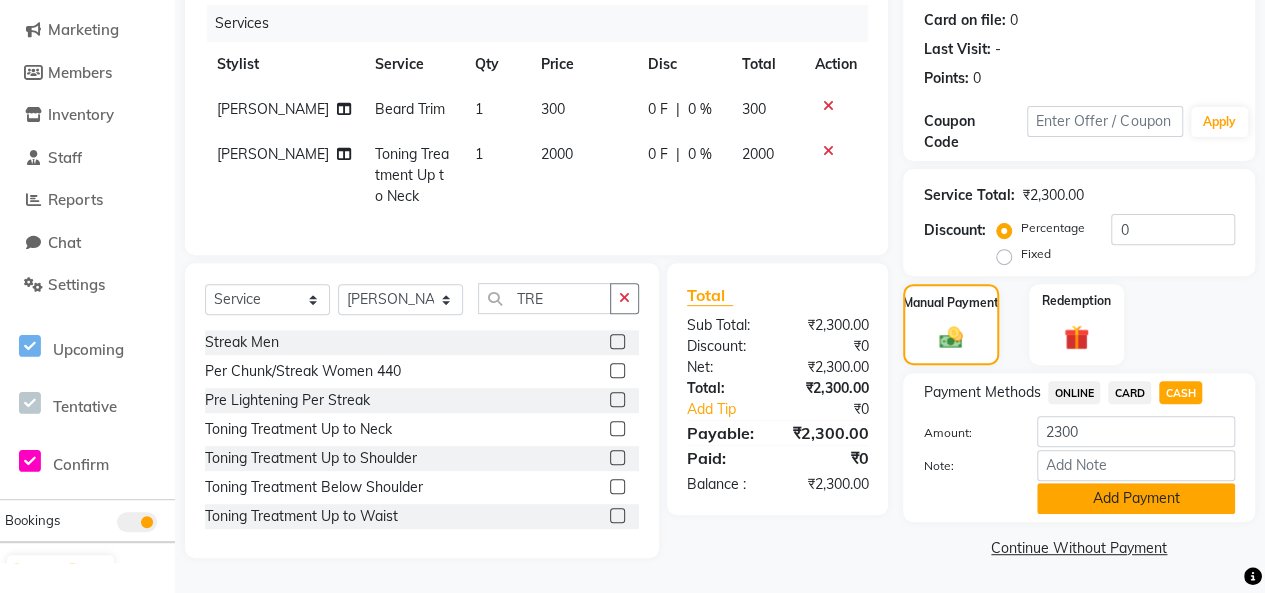 click on "Add Payment" 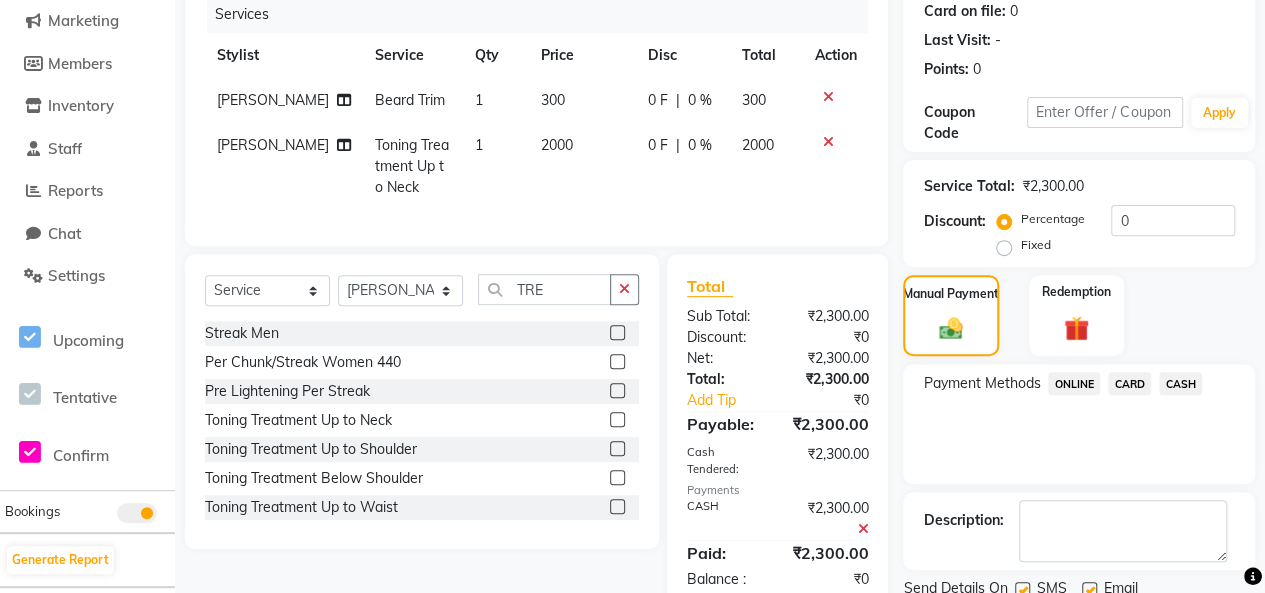 scroll, scrollTop: 325, scrollLeft: 0, axis: vertical 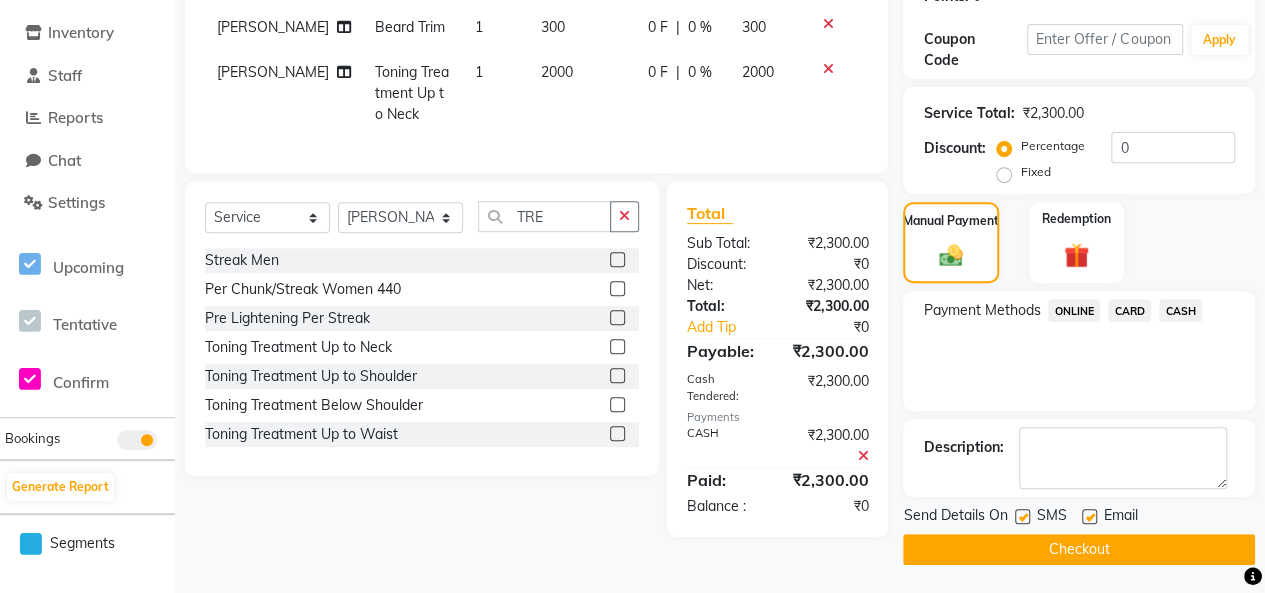 click on "Checkout" 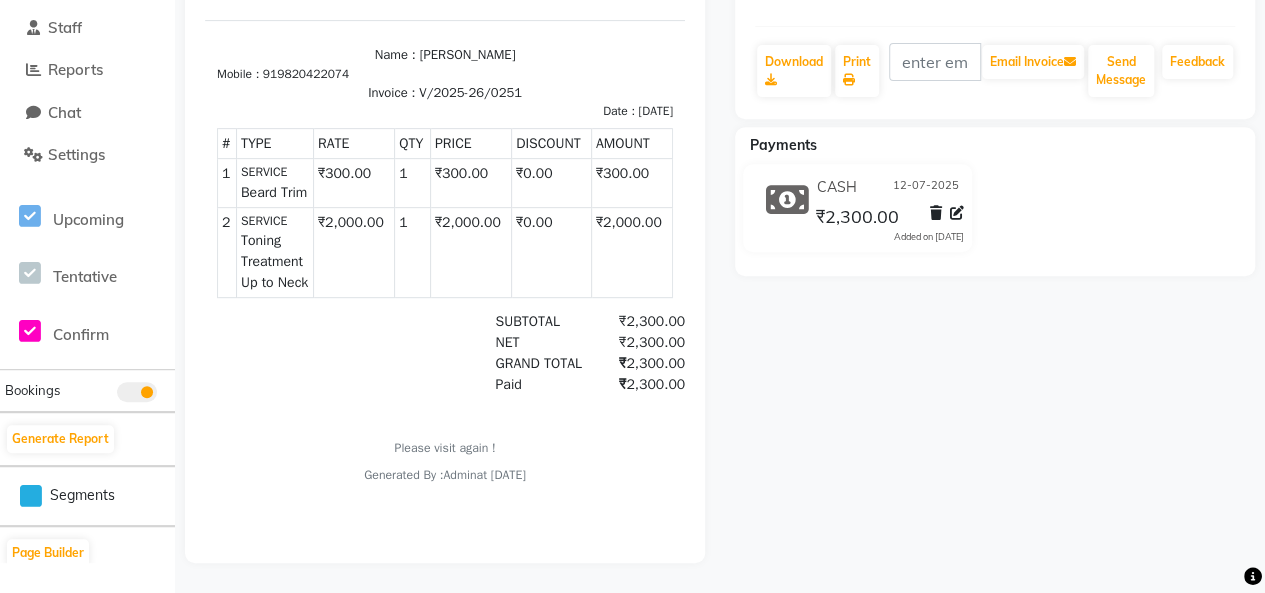 scroll, scrollTop: 0, scrollLeft: 0, axis: both 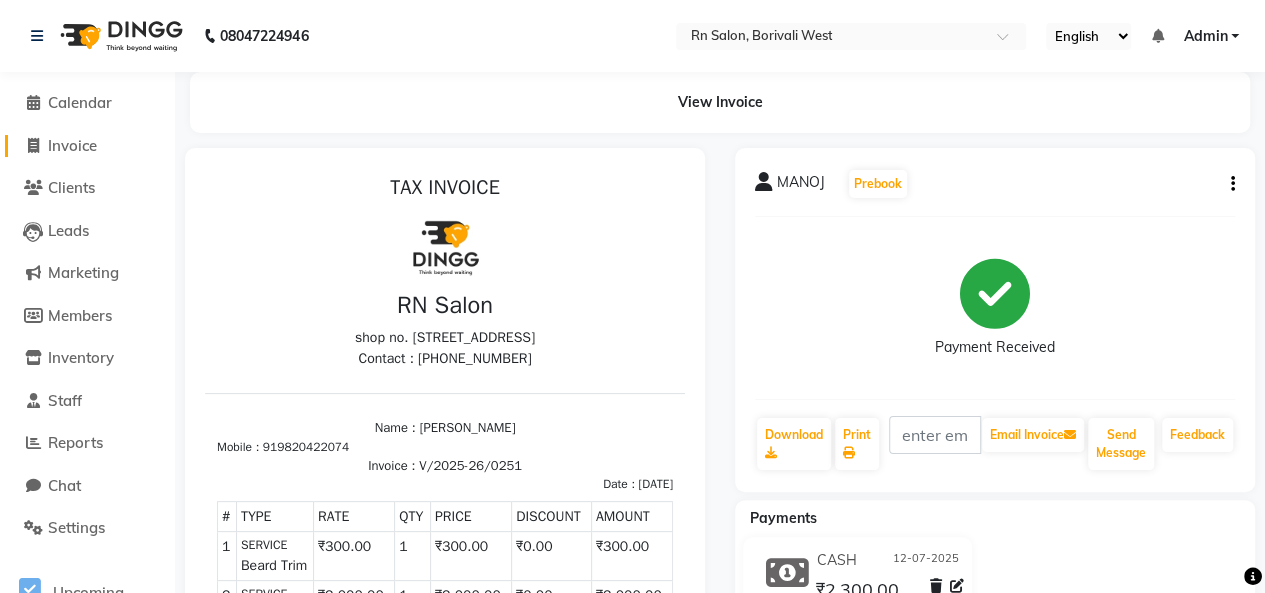 click on "Invoice" 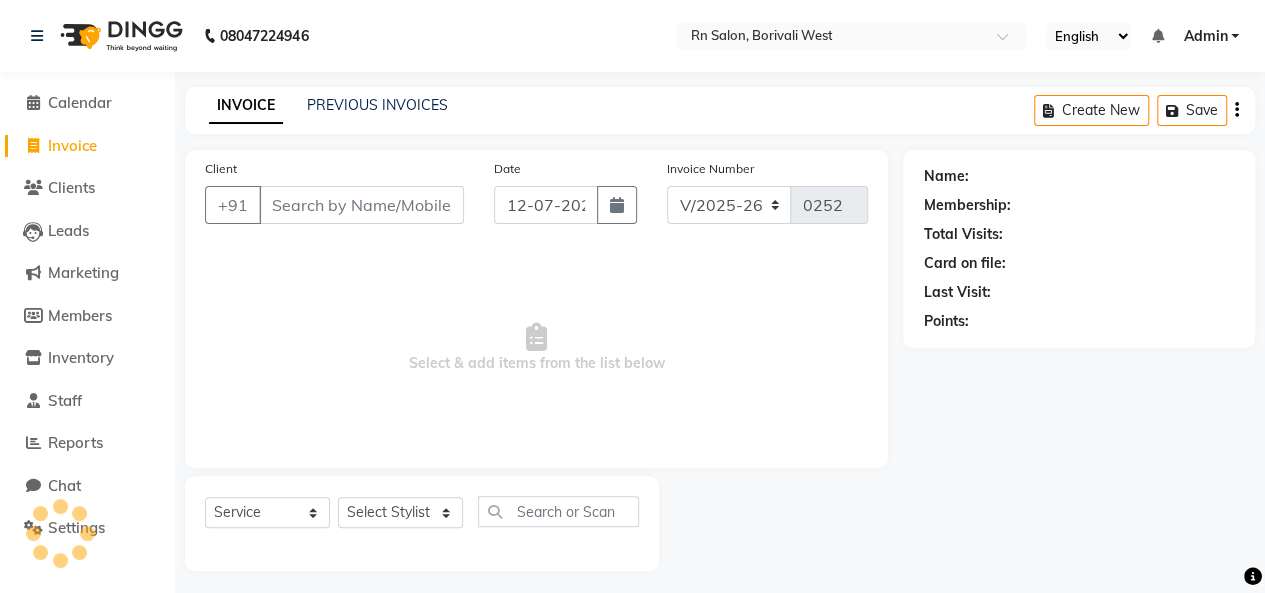 scroll, scrollTop: 7, scrollLeft: 0, axis: vertical 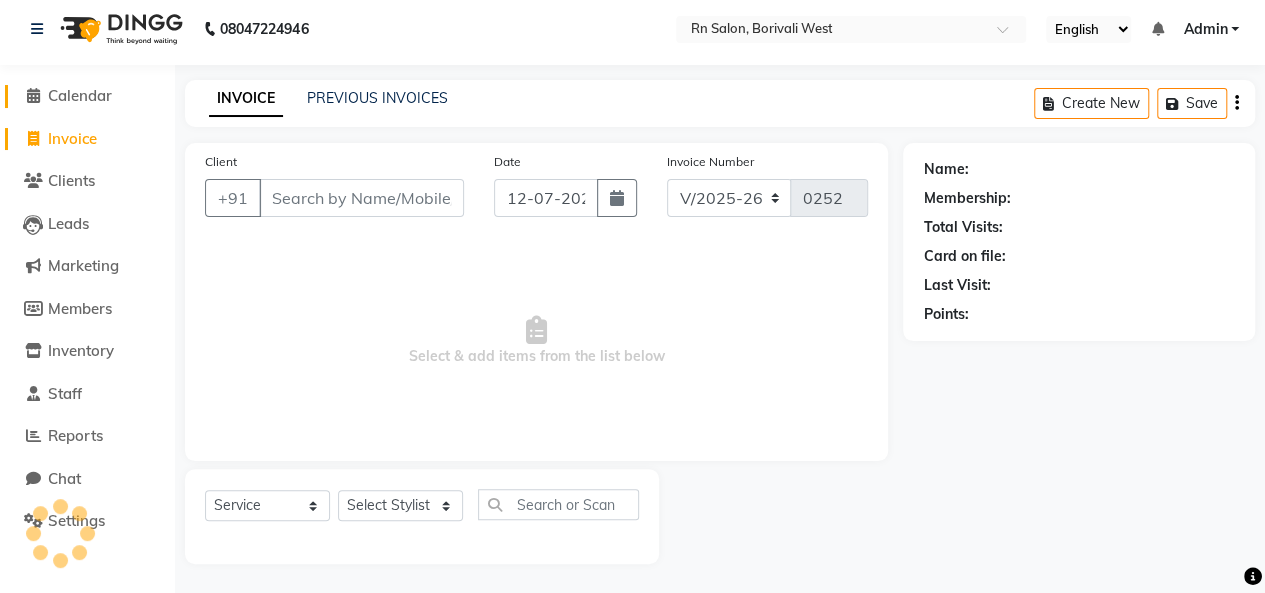 click on "Calendar" 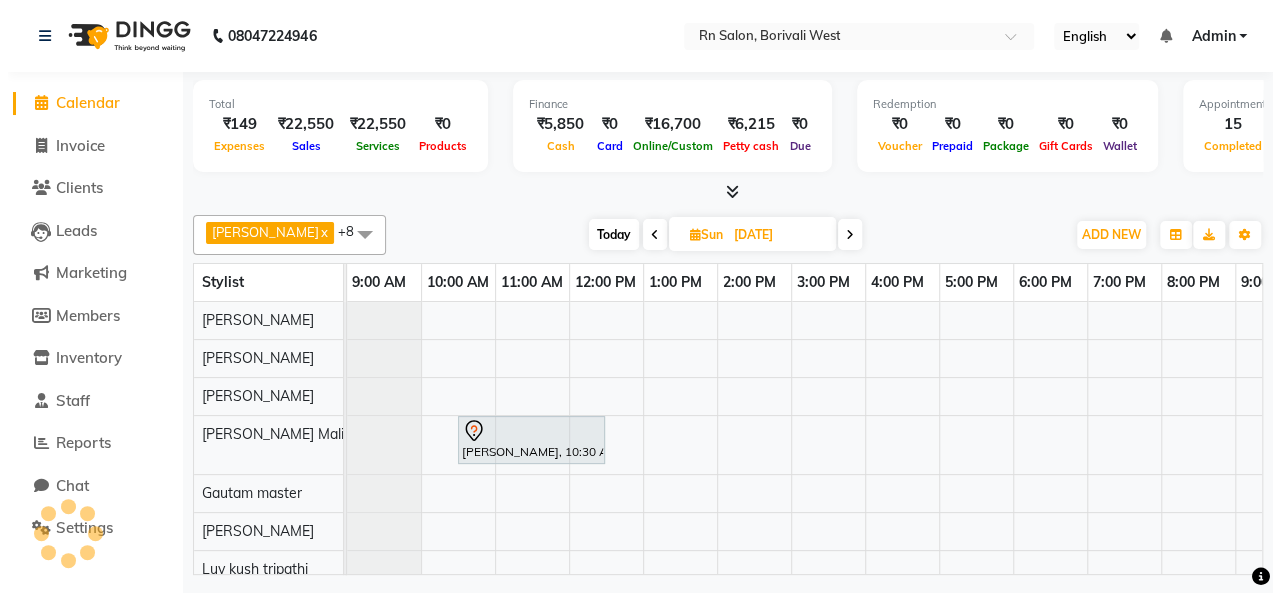 scroll, scrollTop: 0, scrollLeft: 0, axis: both 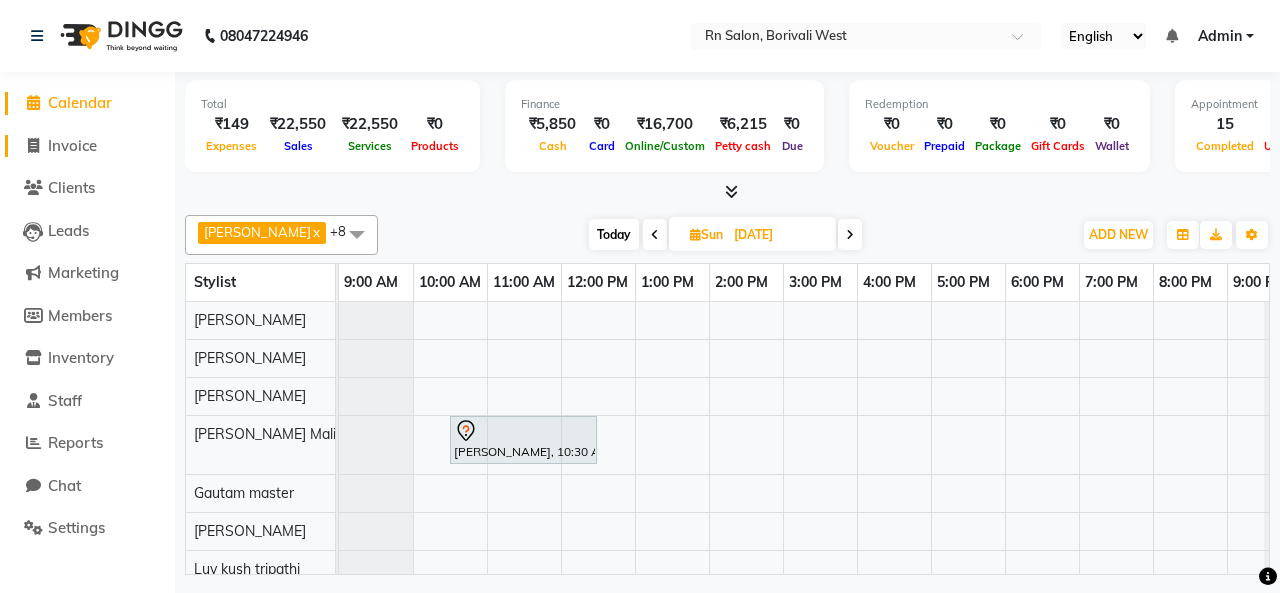 click on "Invoice" 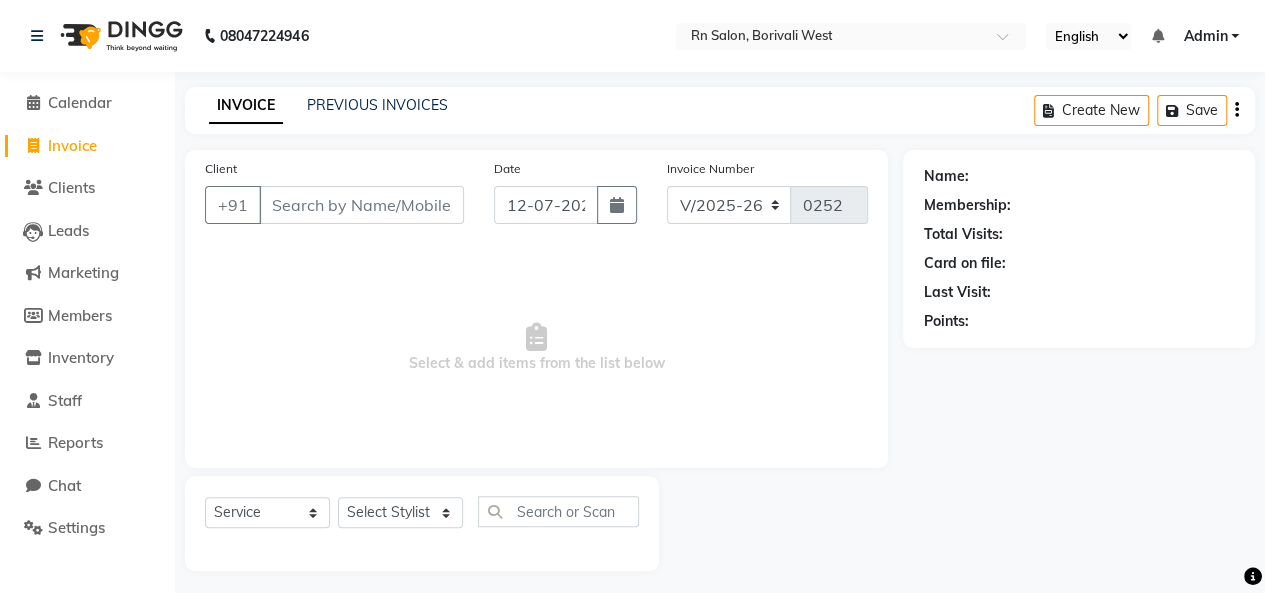 click on "Client" at bounding box center [361, 205] 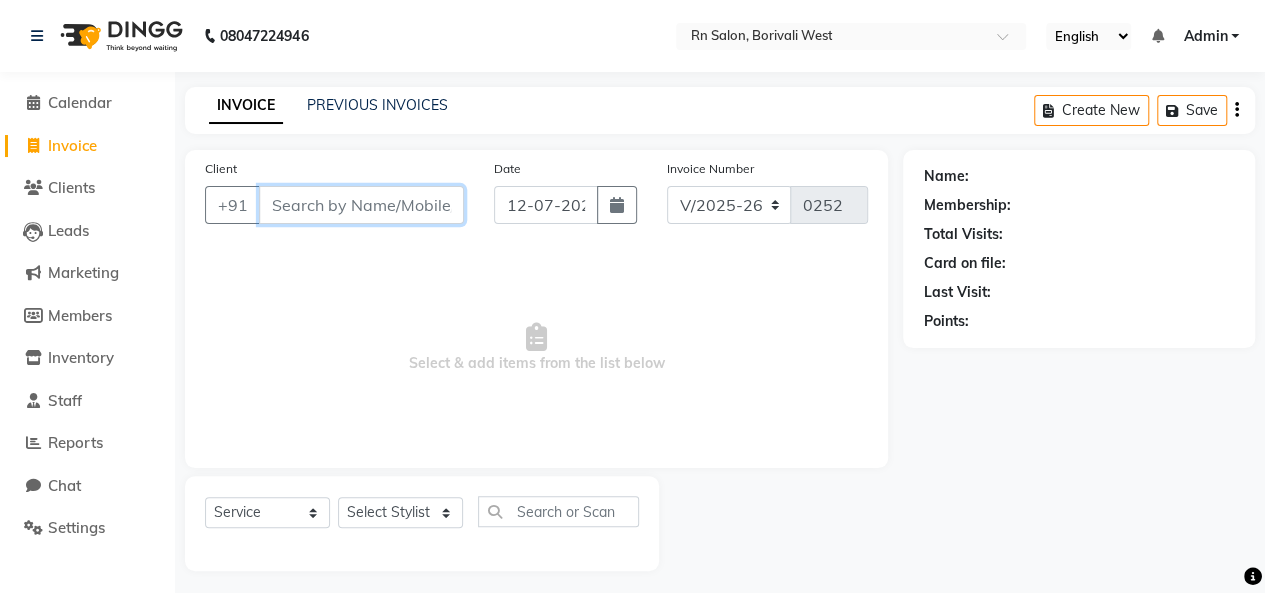 click on "Client" at bounding box center [361, 205] 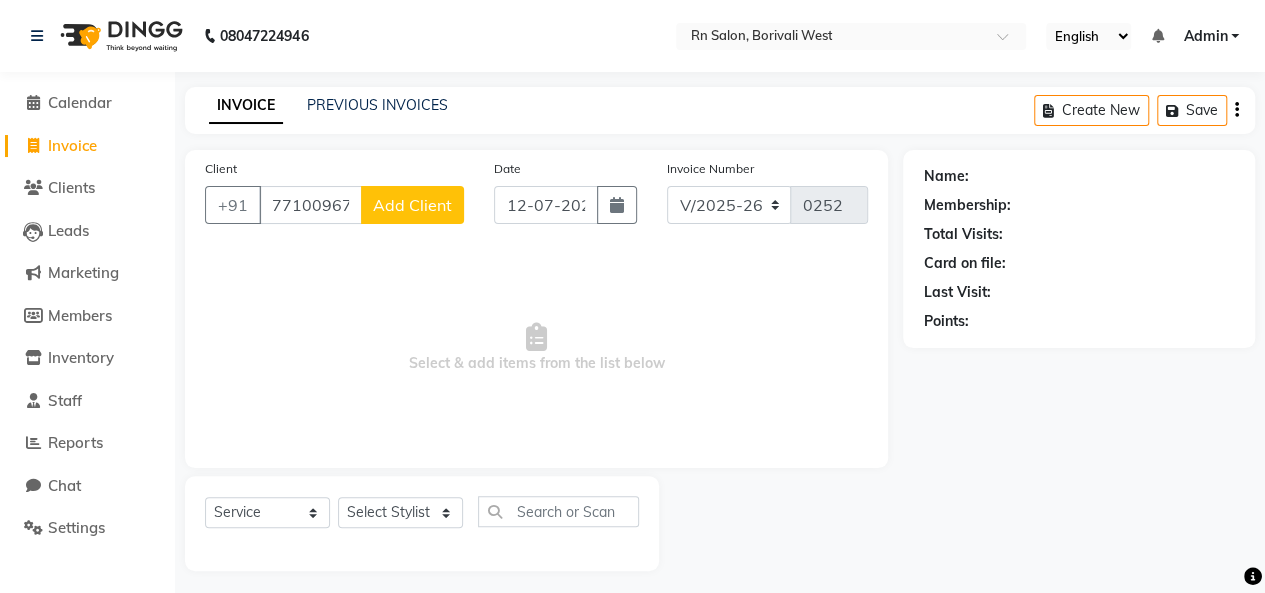 click on "Add Client" 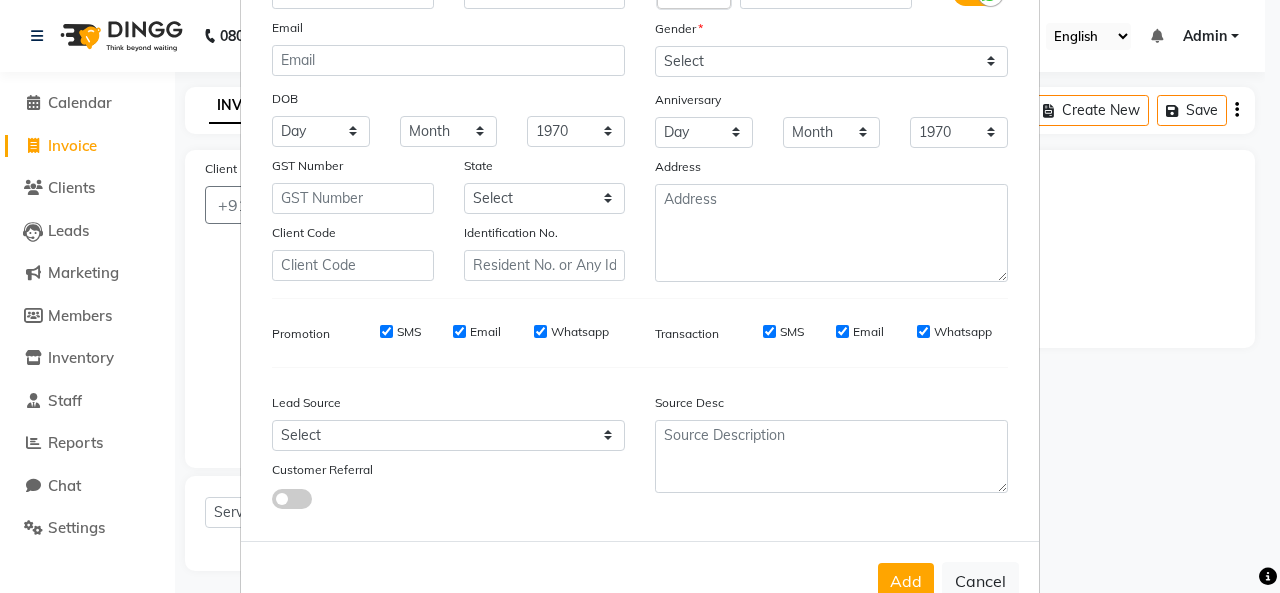 scroll, scrollTop: 252, scrollLeft: 0, axis: vertical 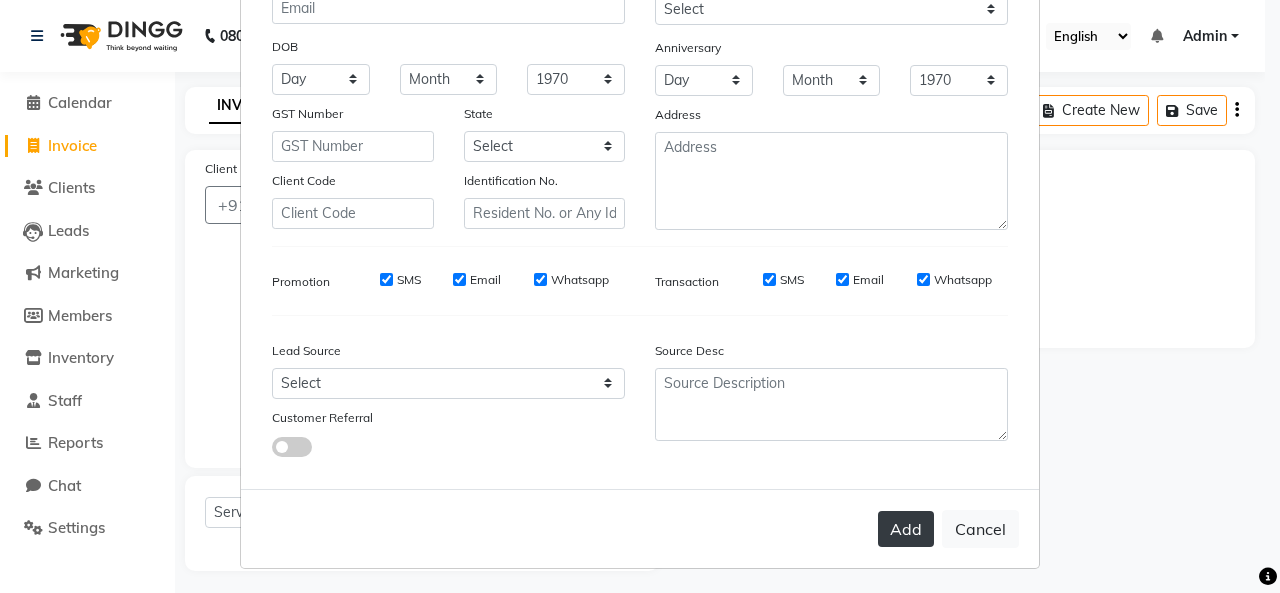 click on "Add" at bounding box center [906, 529] 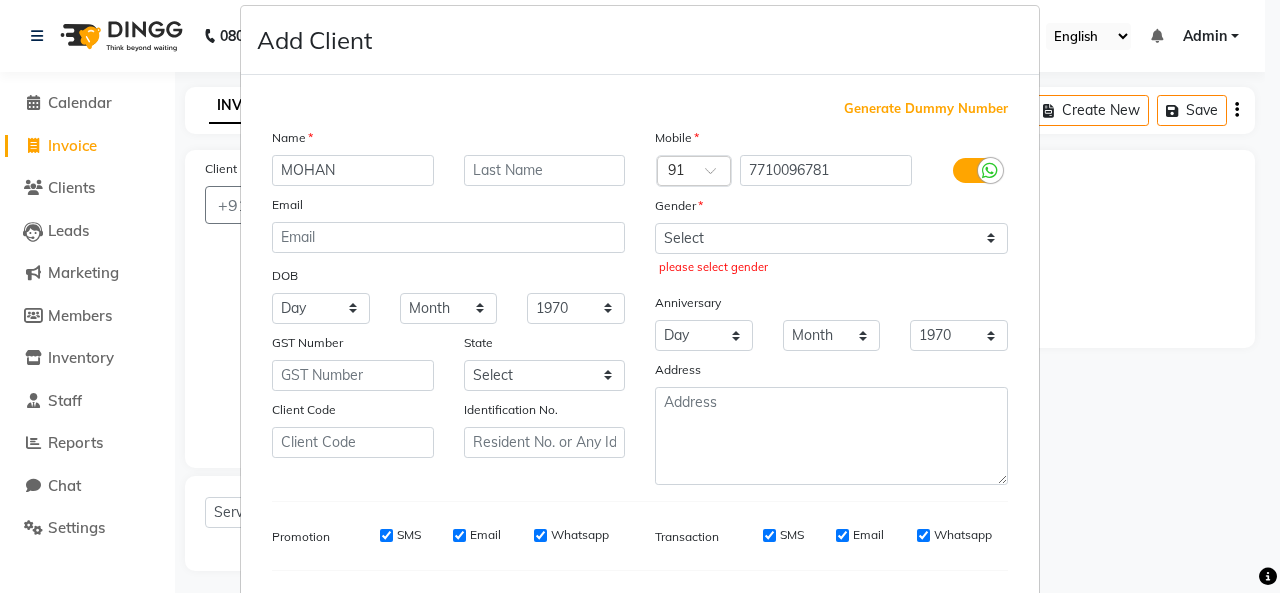 scroll, scrollTop: 0, scrollLeft: 0, axis: both 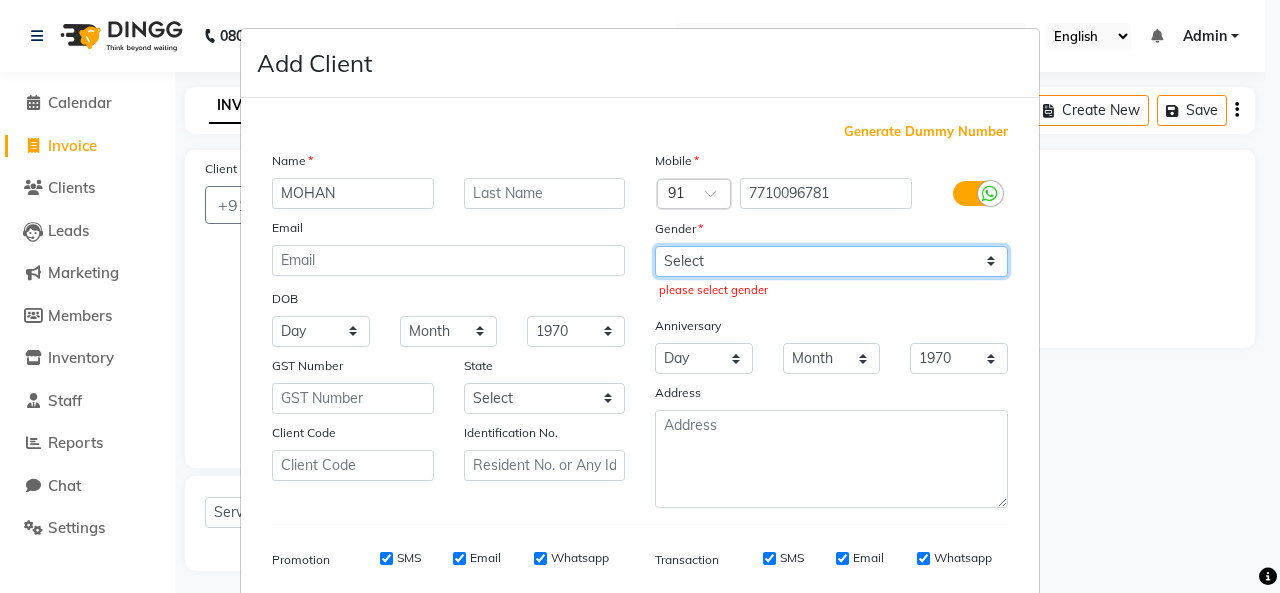 click on "Select Male Female Other Prefer Not To Say" at bounding box center (831, 261) 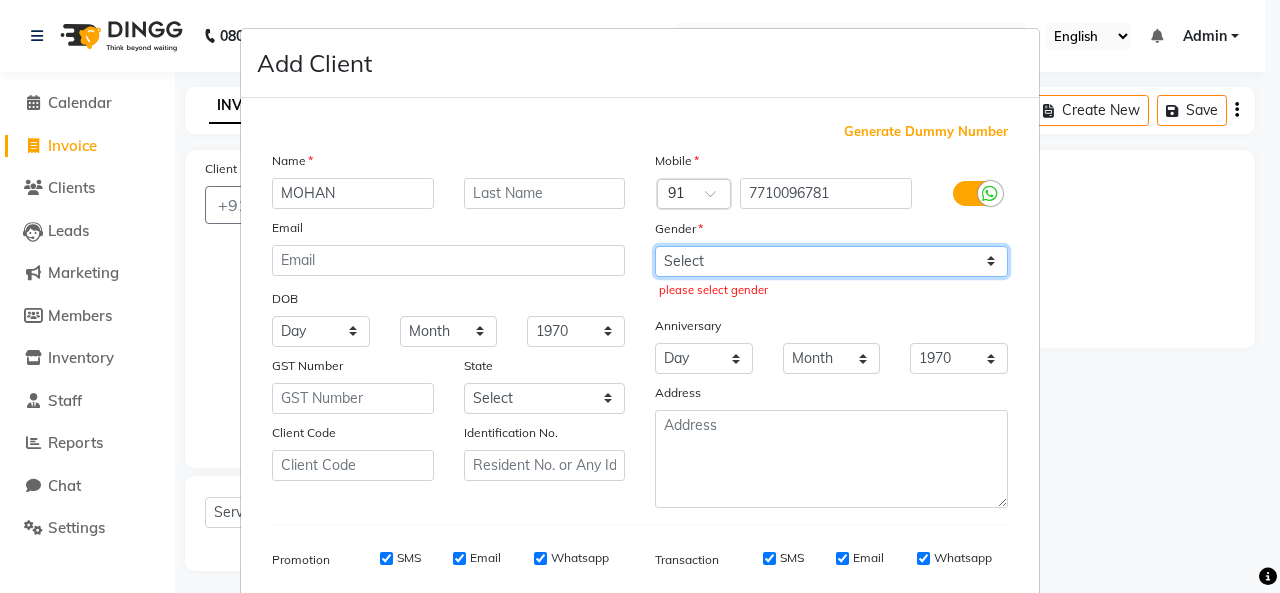 click on "Select Male Female Other Prefer Not To Say" at bounding box center [831, 261] 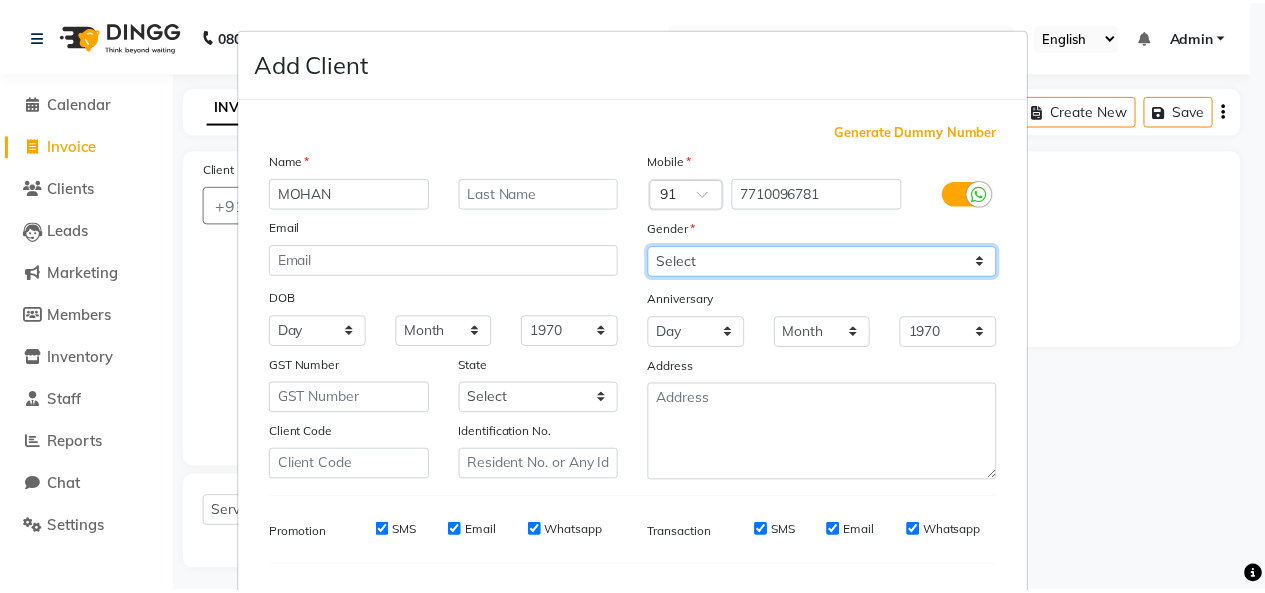 scroll, scrollTop: 252, scrollLeft: 0, axis: vertical 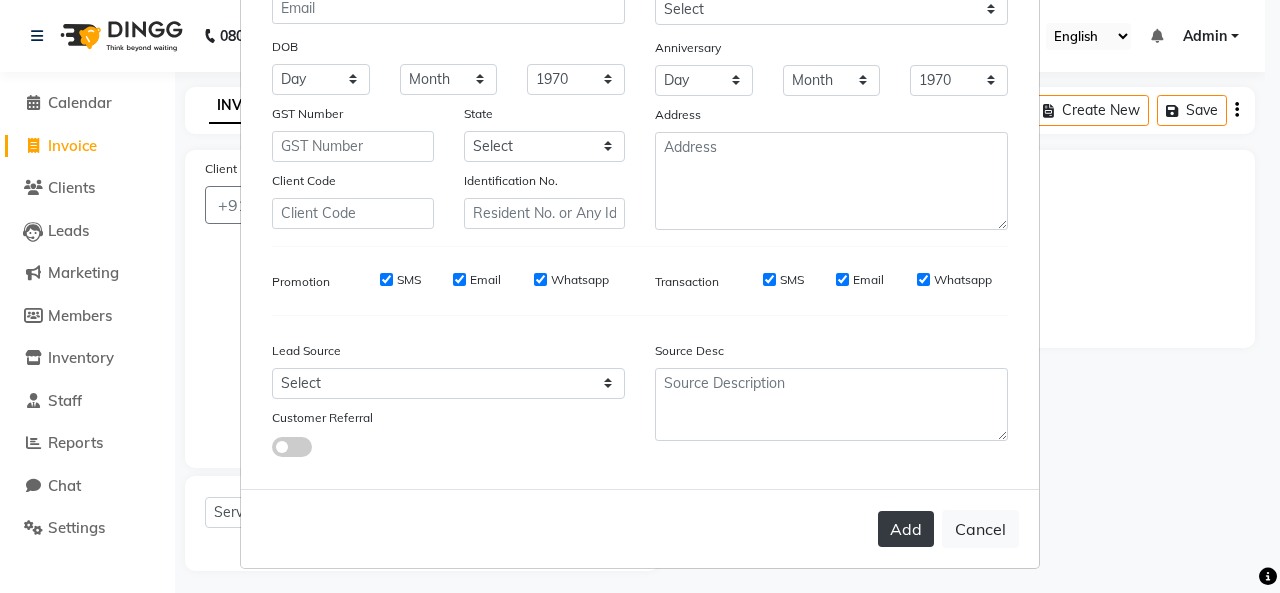 click on "Add" at bounding box center [906, 529] 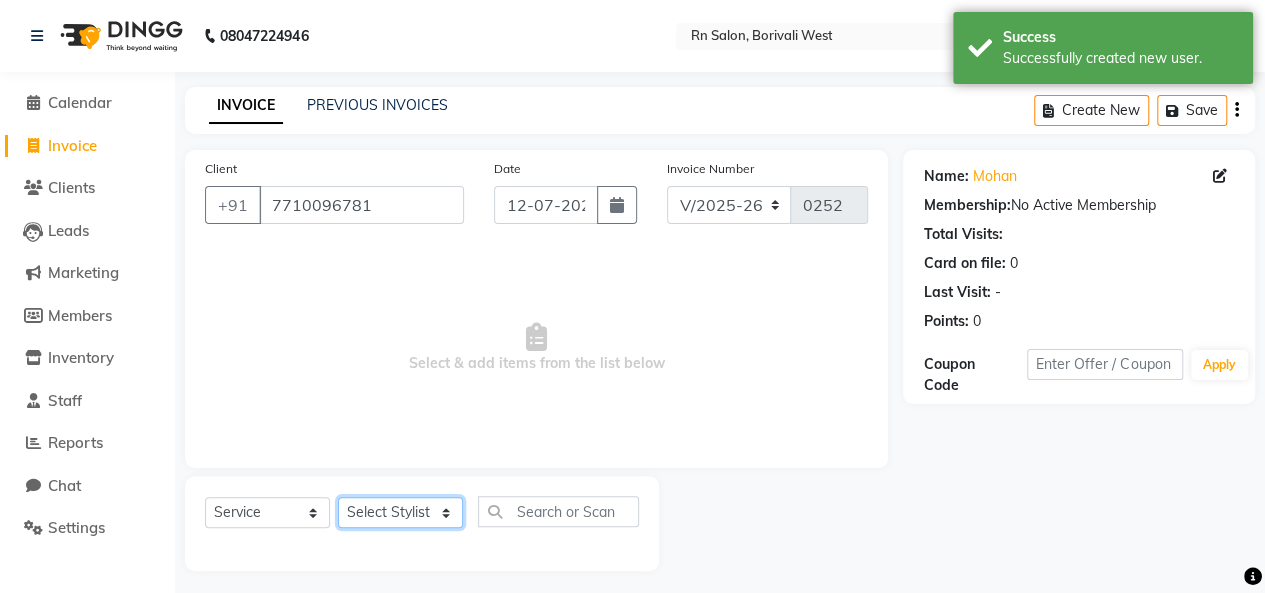 click on "Select Stylist Beena jaiswar deependra parking FARHANA Gautam master Luv kush tripathi Nitin Parmar Ravi sharma Roshni gupta shakiba barbhuiya Subhankar Mali Veronica d Souza" 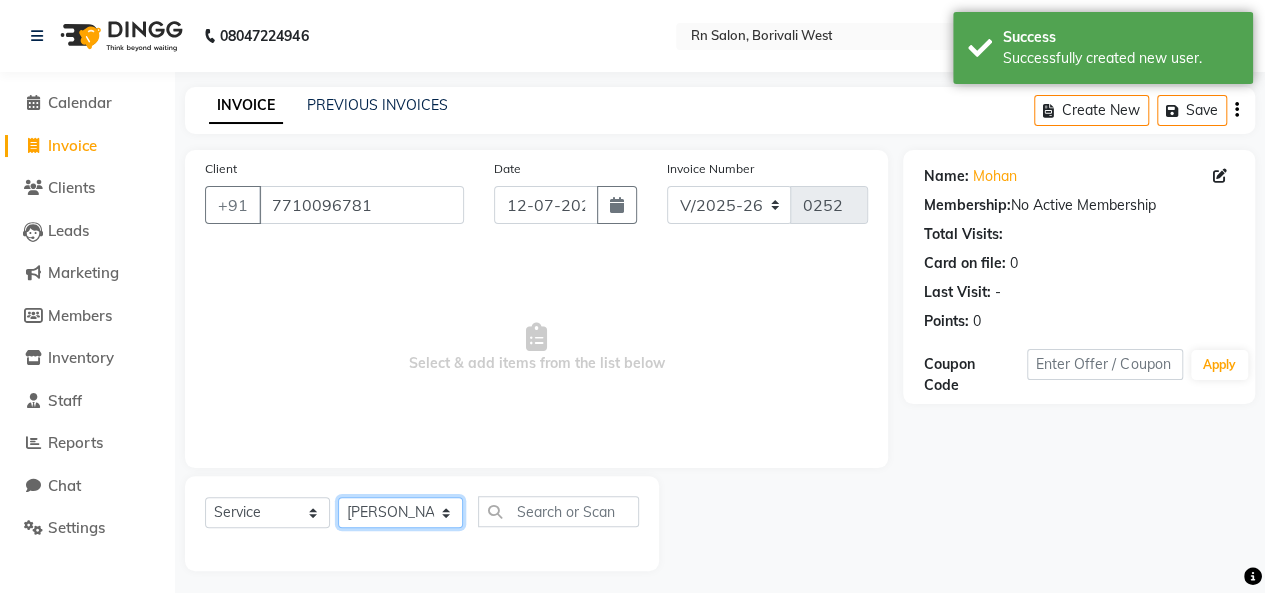 click on "Select Stylist Beena jaiswar deependra parking FARHANA Gautam master Luv kush tripathi Nitin Parmar Ravi sharma Roshni gupta shakiba barbhuiya Subhankar Mali Veronica d Souza" 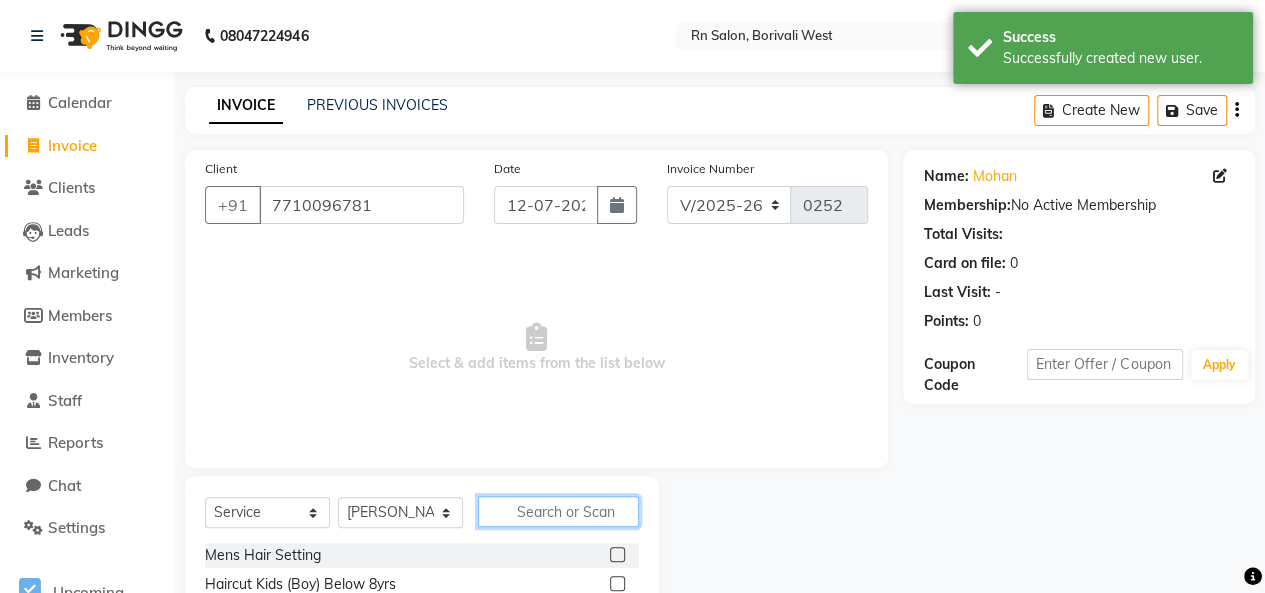 click 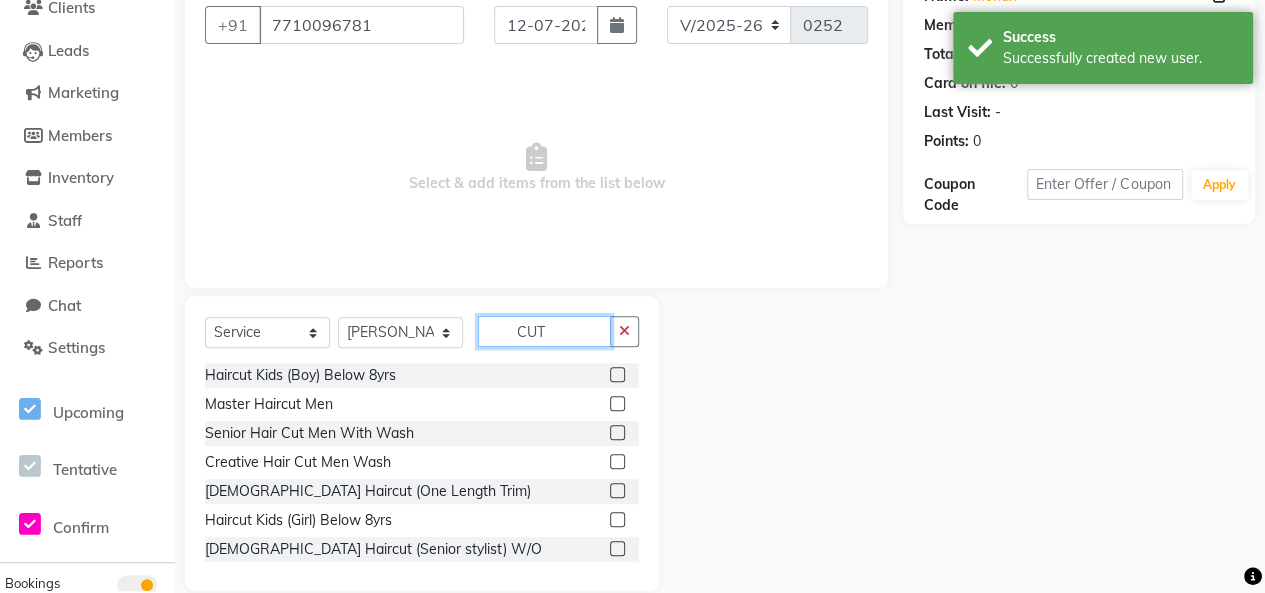 scroll, scrollTop: 200, scrollLeft: 0, axis: vertical 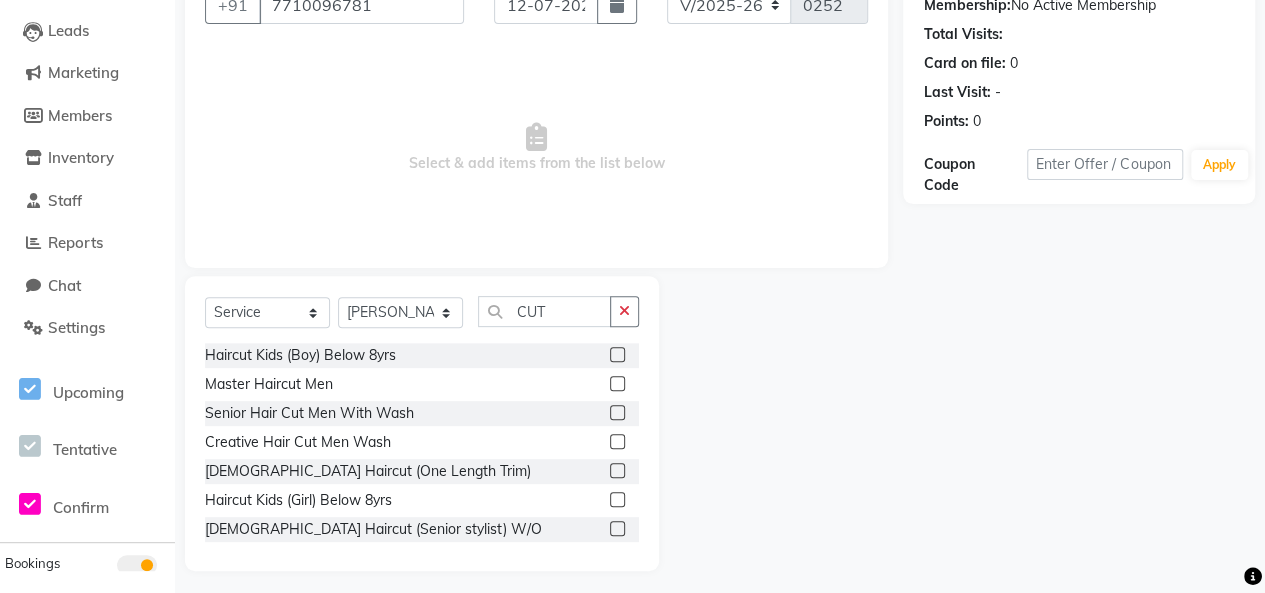 click 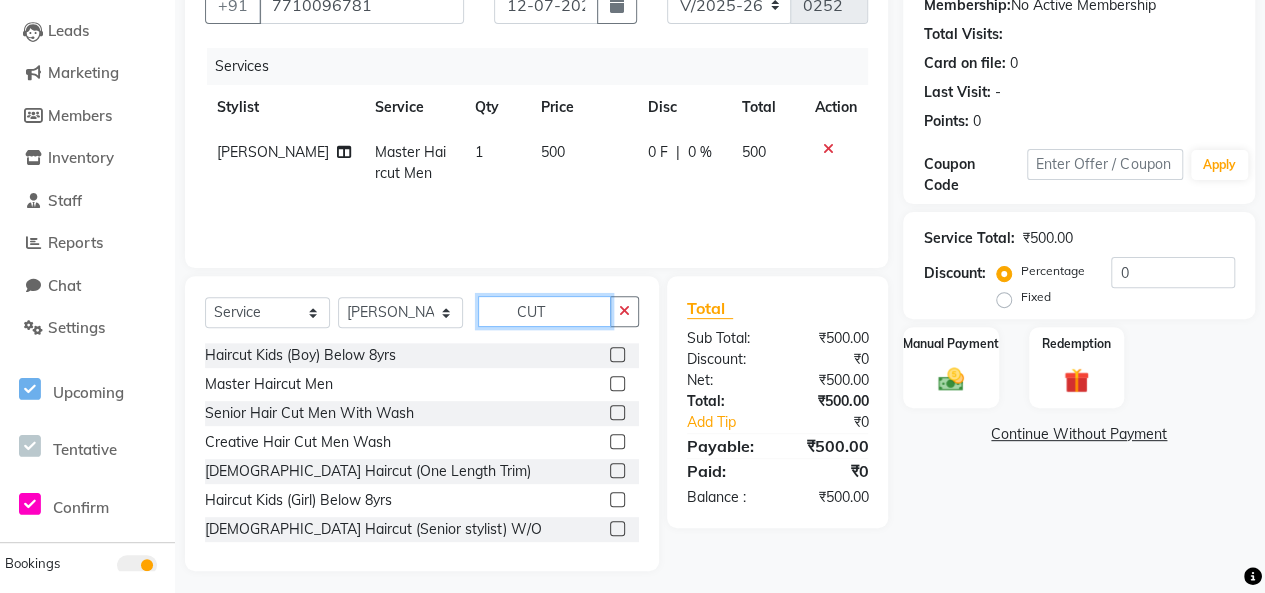 click on "CUT" 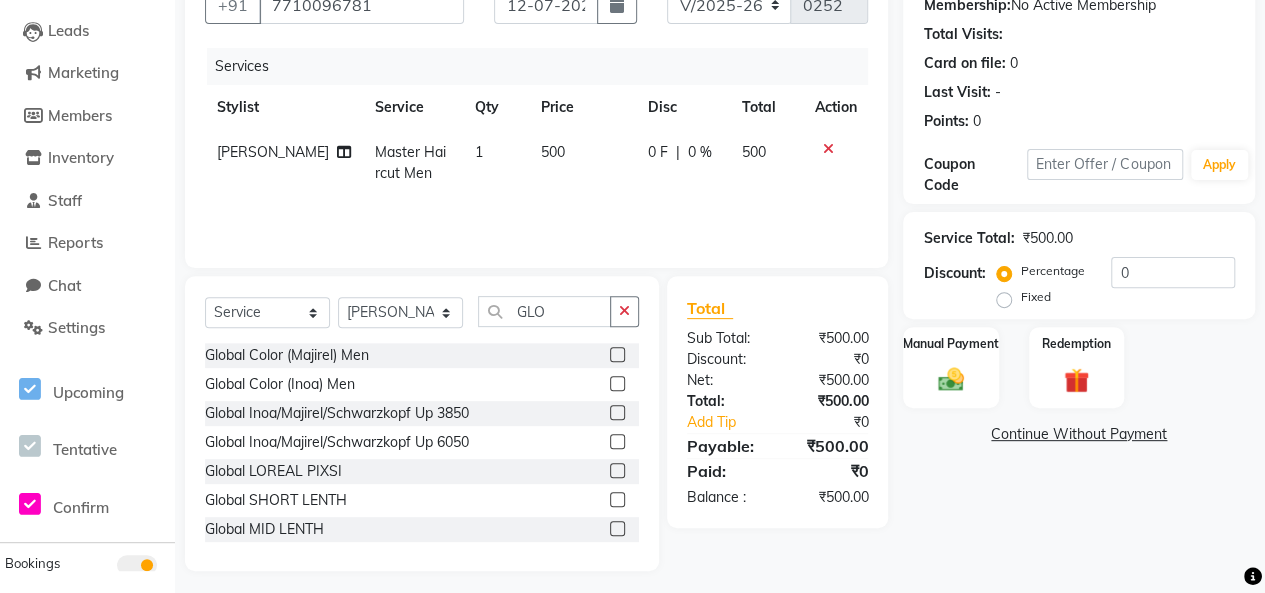 click 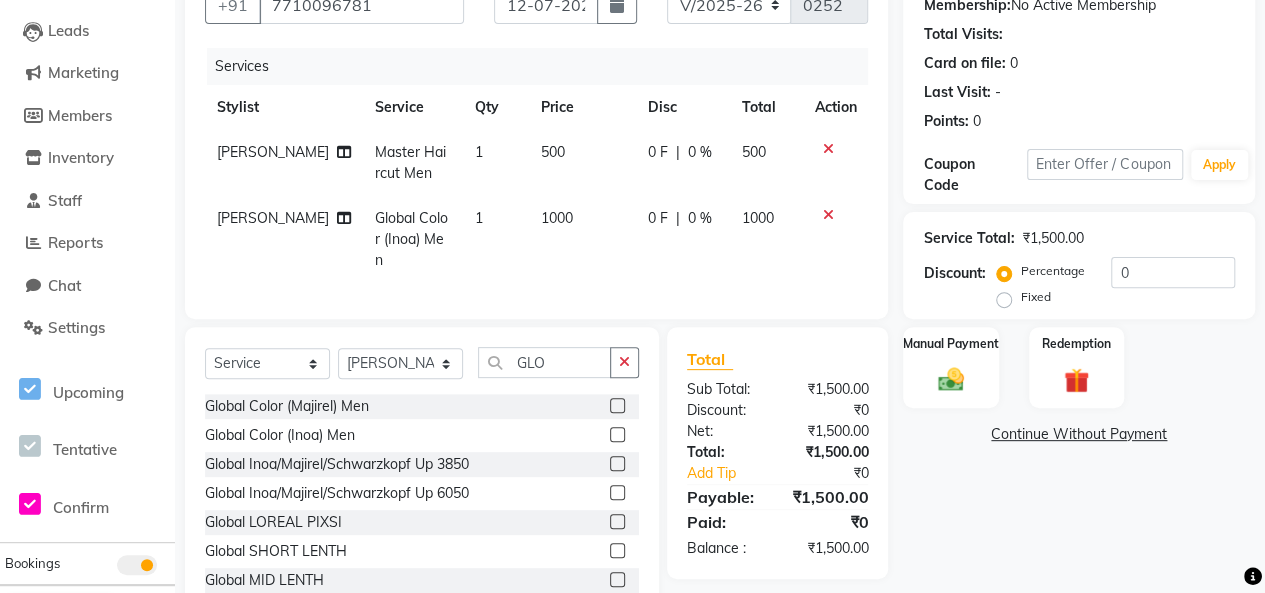 click on "1000" 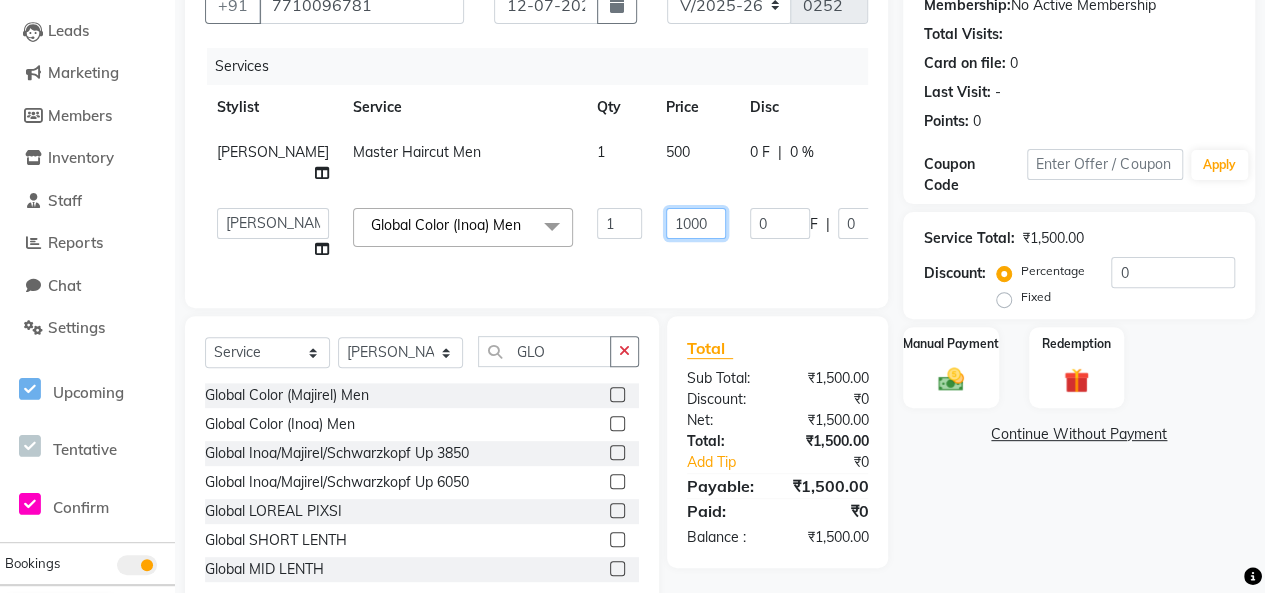 click on "1000" 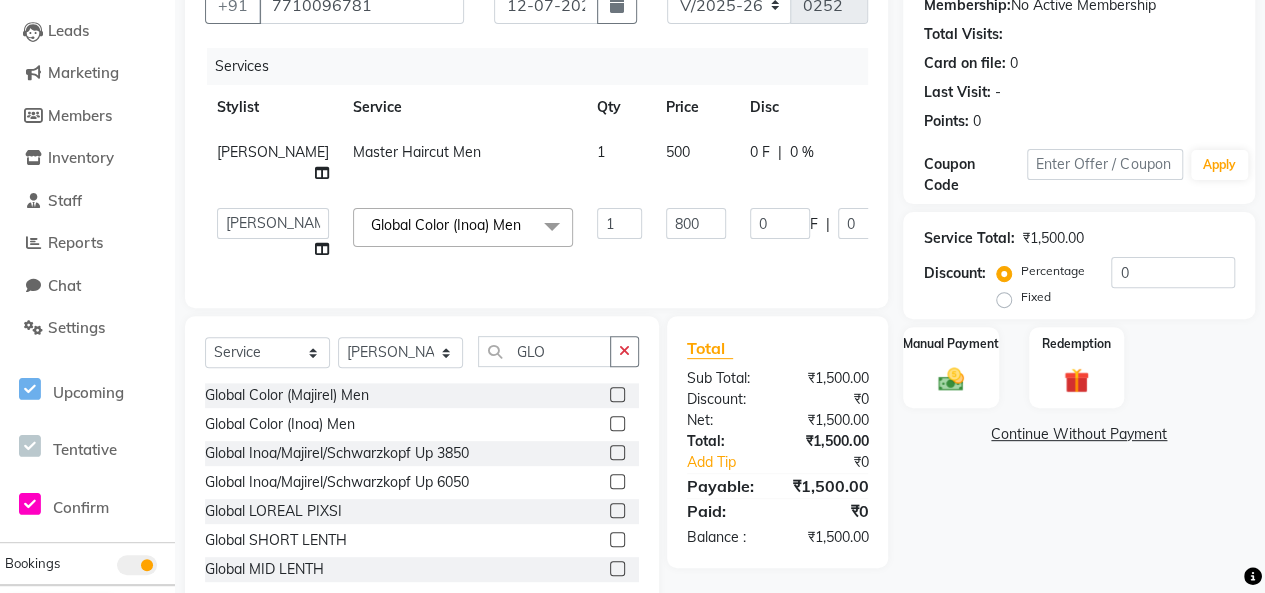 click on "Ravi sharma Master Haircut Men  1 500 0 F | 0 % 500  Beena jaiswar   deependra parking   FARHANA   Gautam master   Luv kush tripathi   Nitin Parmar   Ravi sharma   Roshni gupta   shakiba barbhuiya   Subhankar Mali   Veronica d Souza  Global Color (Inoa) Men  x Mens Hair Setting Haircut Kids (Boy) Below 8yrs Master Haircut Men  Senior Hair Cut Men With Wash Creative Hair Cut Men Wash pre wash Beard Trim Beard Styling Shave Head Shave Baby Mundan Male Trim Under arm Male Trim Arms Male Trim Half Legs Male Trim Half front/Back Eye Brow Color Streak Men Side Locks Color Moustache Color Beard Color Global Color (Majirel) Men Global Color (Inoa) Men Pre Lightening Men Highlights Men Fringe Female Haircut (One Length Trim) Haircut Kids (Girl) Below 8yrs Female Haircut (Senior stylist) W/O Female Hair updo Female Haircut (Creative stylist) W/O Per Chunk/Streak Women 440 Root touch up Touch up Majirel Touch up Schwarzkopf  Inoa TOUCH UP CROWN Global Inoa/Majirel/Schwarzkopf Up 3850 Global LOREAL  PIXSI  Out Curl 110" 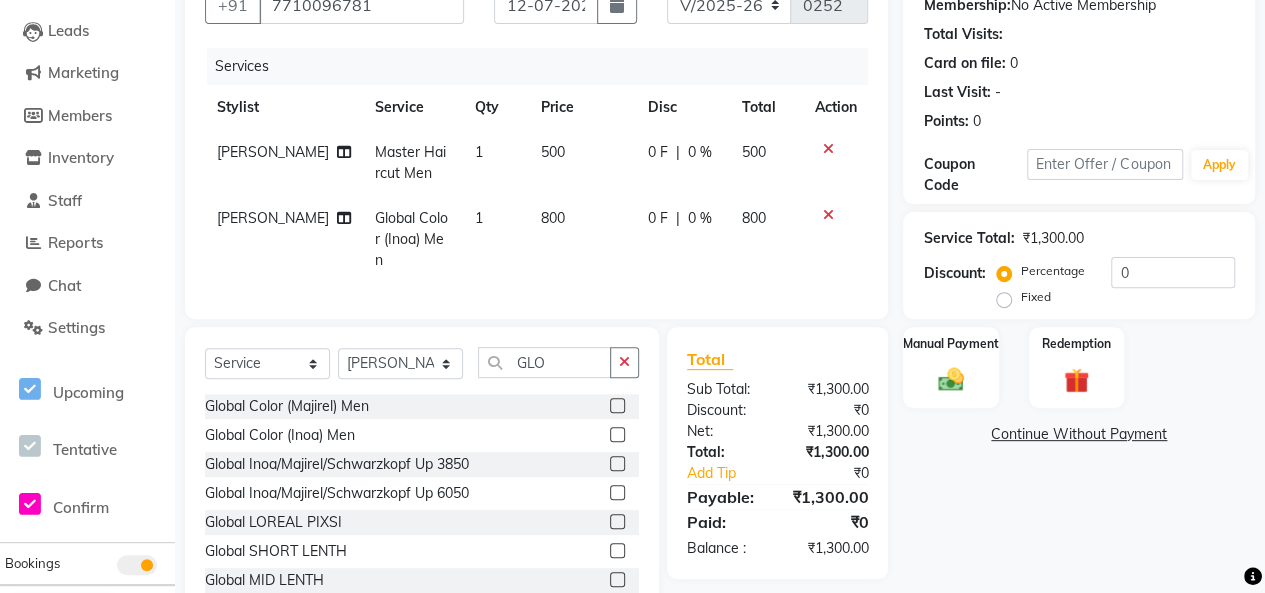 click on "500" 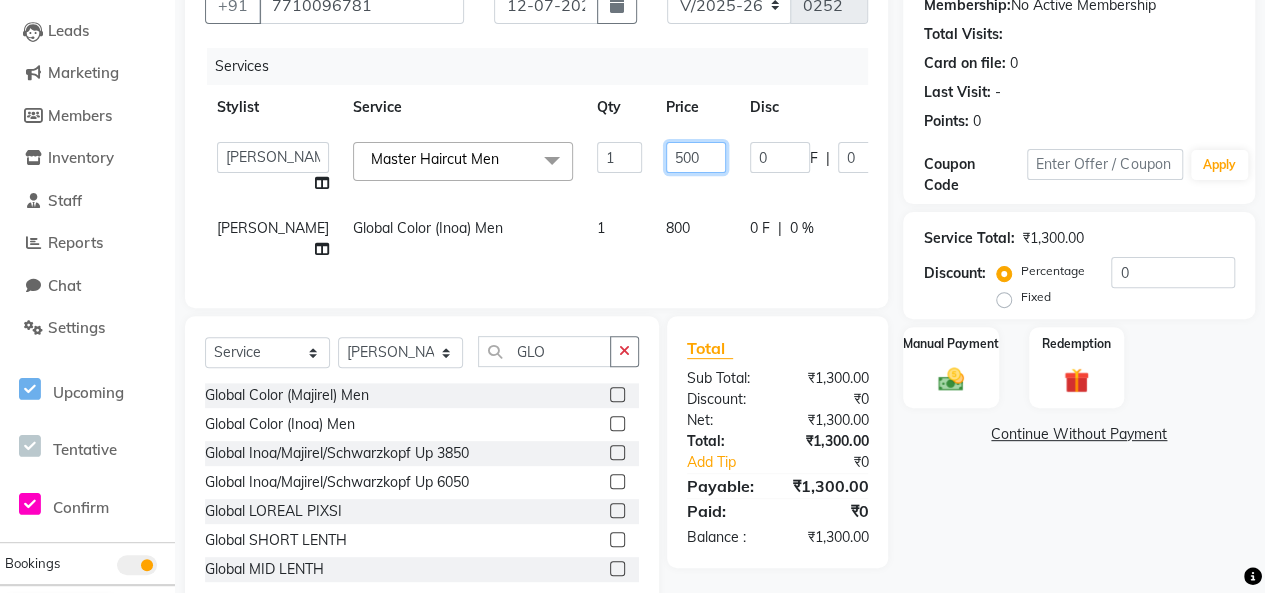 click on "500" 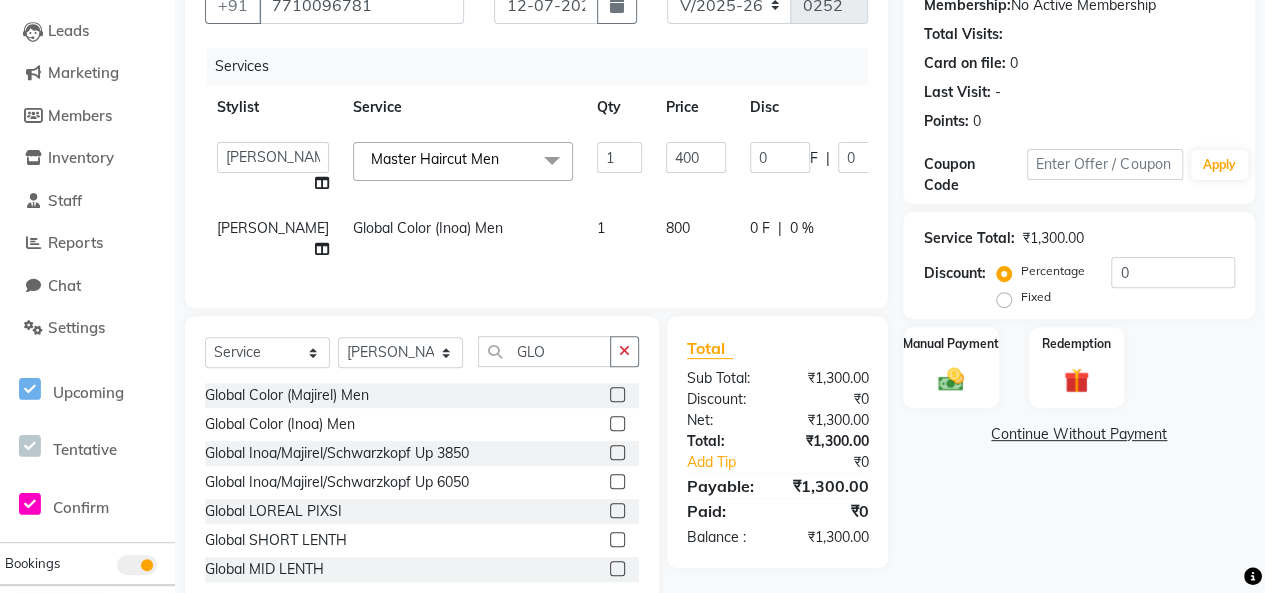 click on "Ravi sharma Global Color (Inoa) Men 1 800 0 F | 0 % 800" 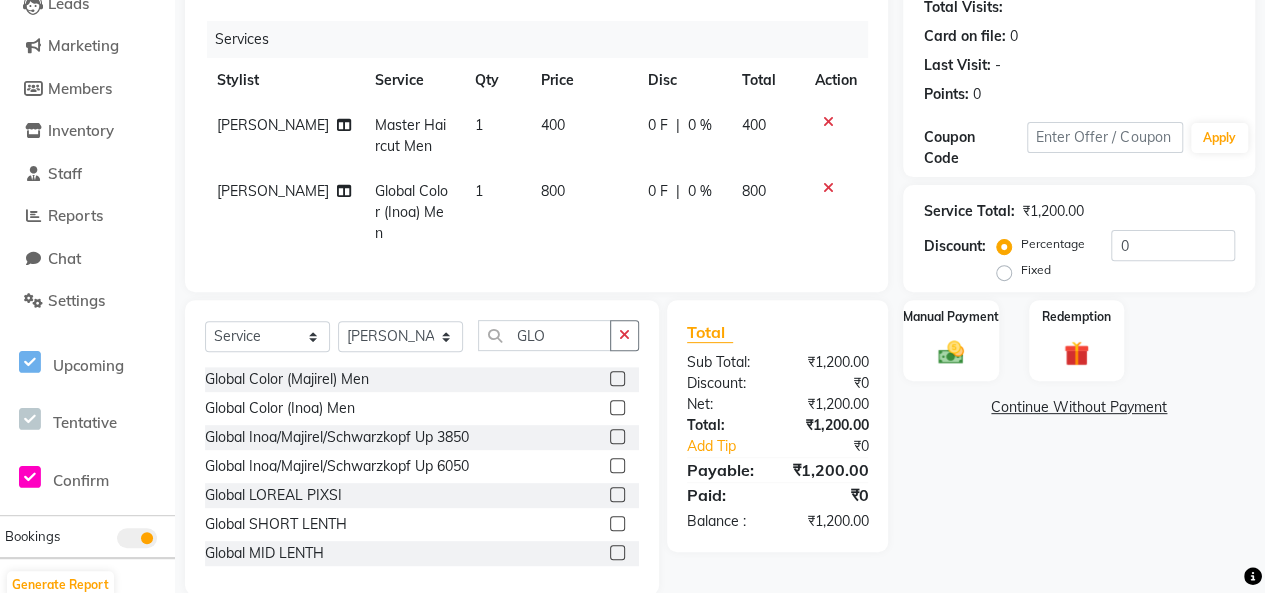scroll, scrollTop: 252, scrollLeft: 0, axis: vertical 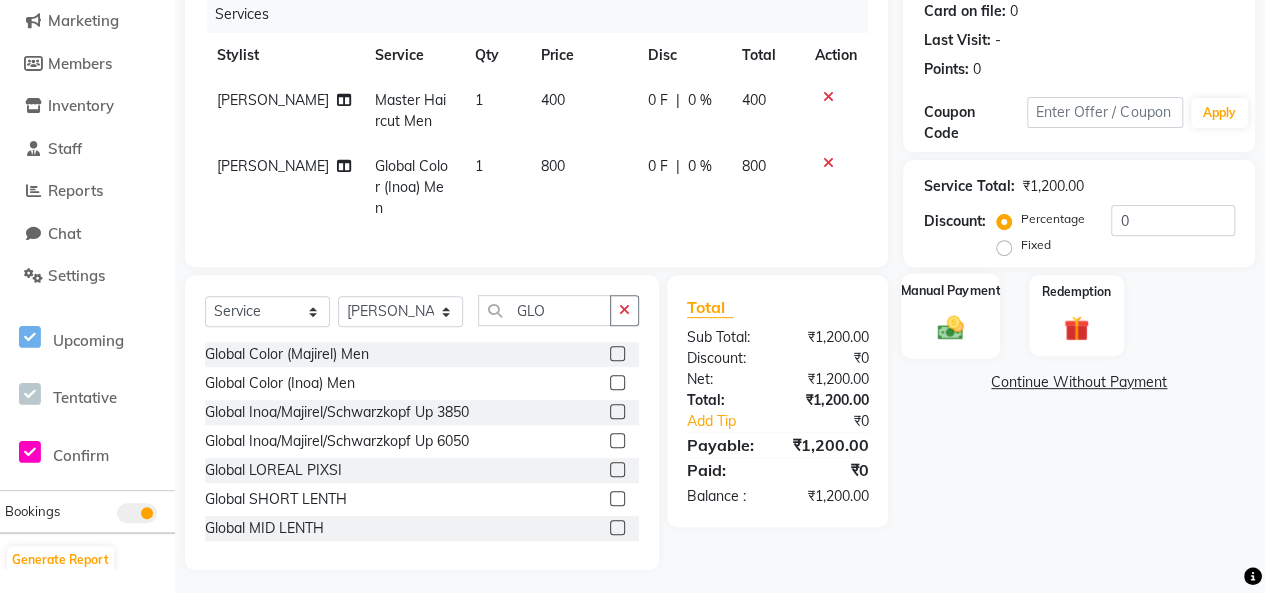 click on "Manual Payment" 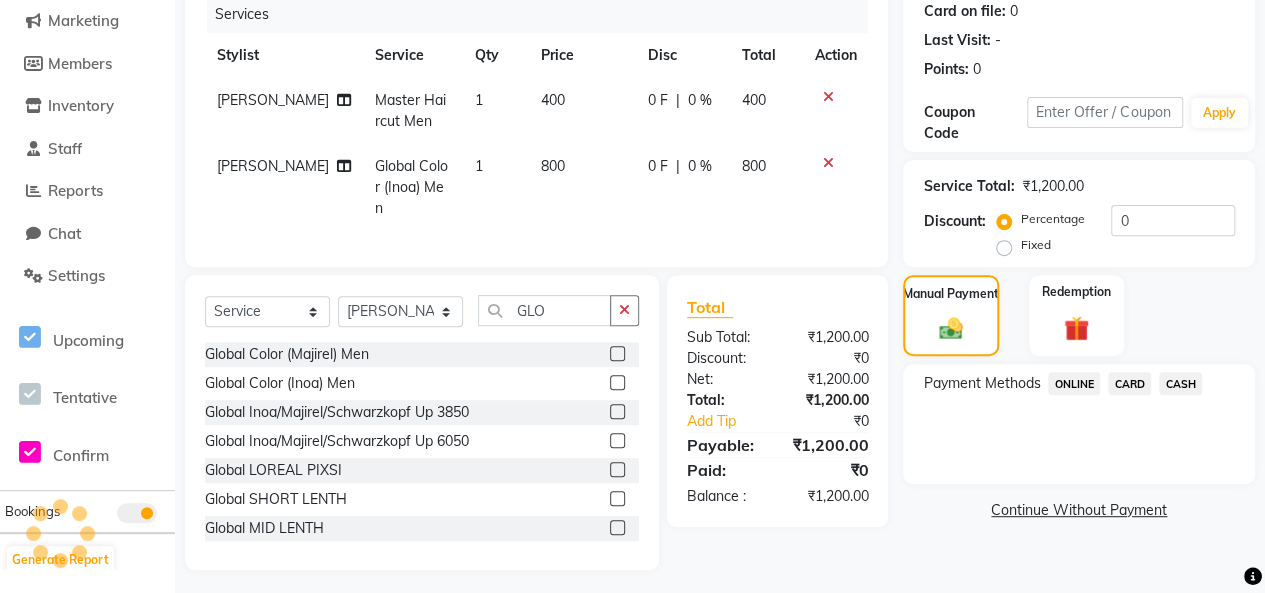 click on "CASH" 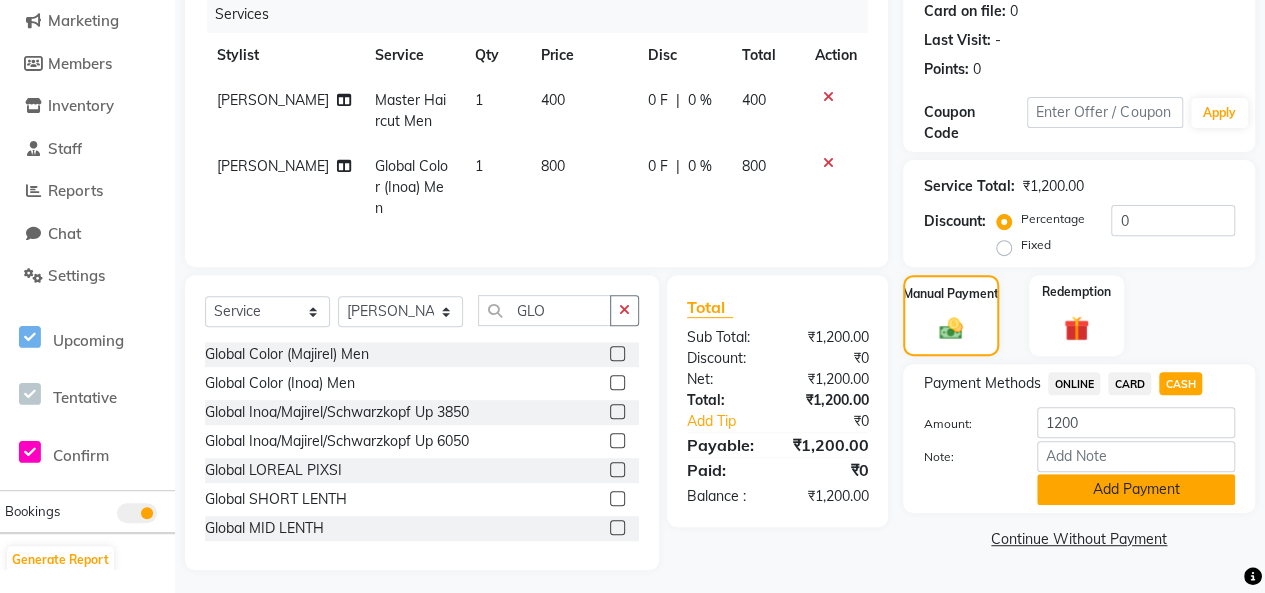 click on "Add Payment" 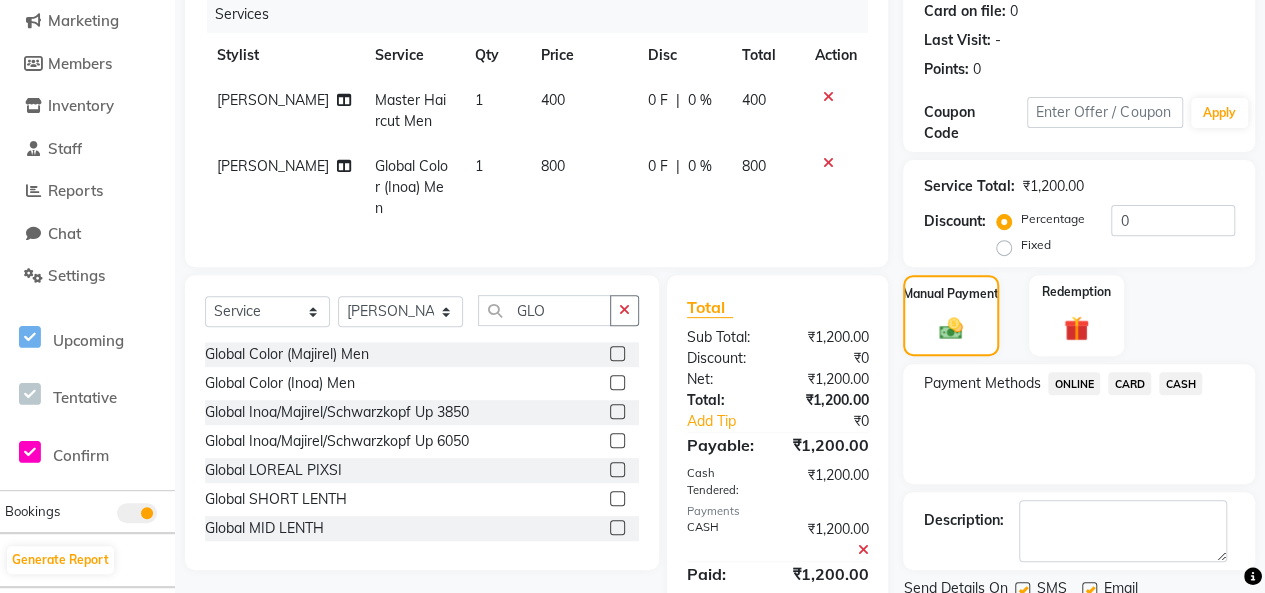 drag, startPoint x: 1064, startPoint y: 378, endPoint x: 1073, endPoint y: 414, distance: 37.107952 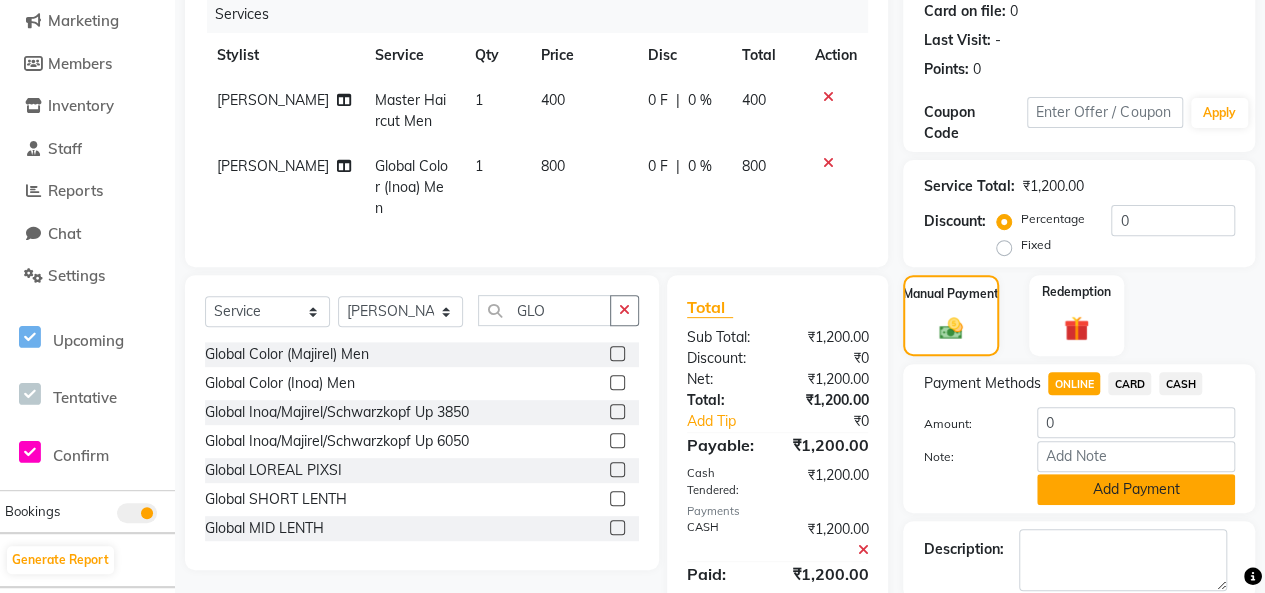 click on "Add Payment" 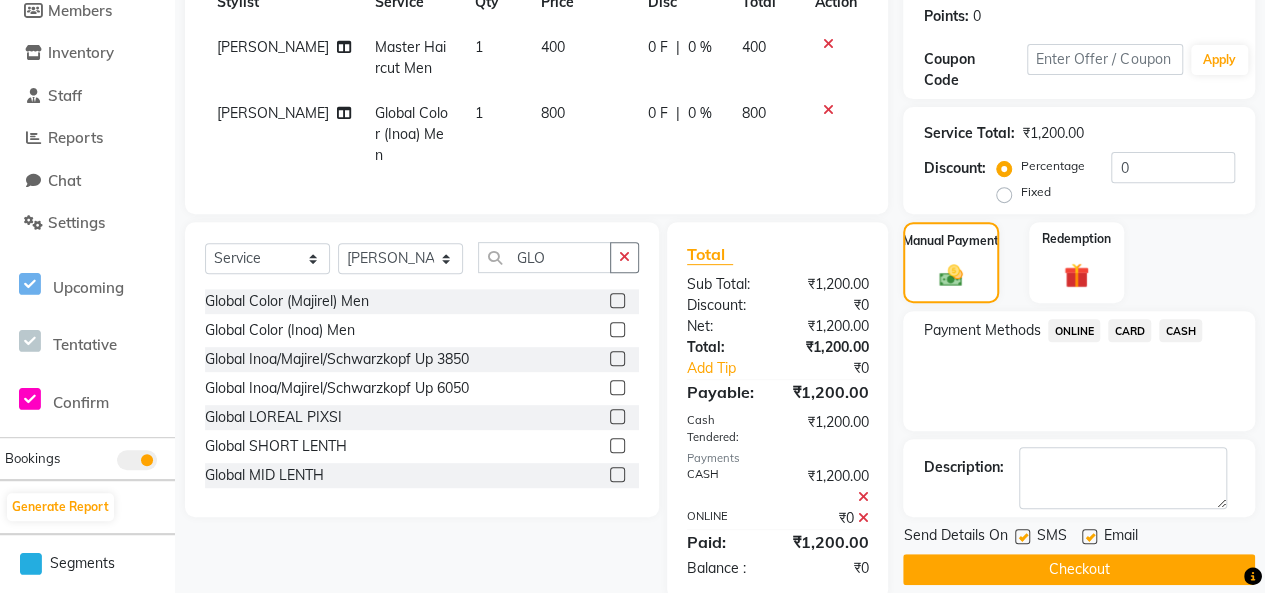 scroll, scrollTop: 334, scrollLeft: 0, axis: vertical 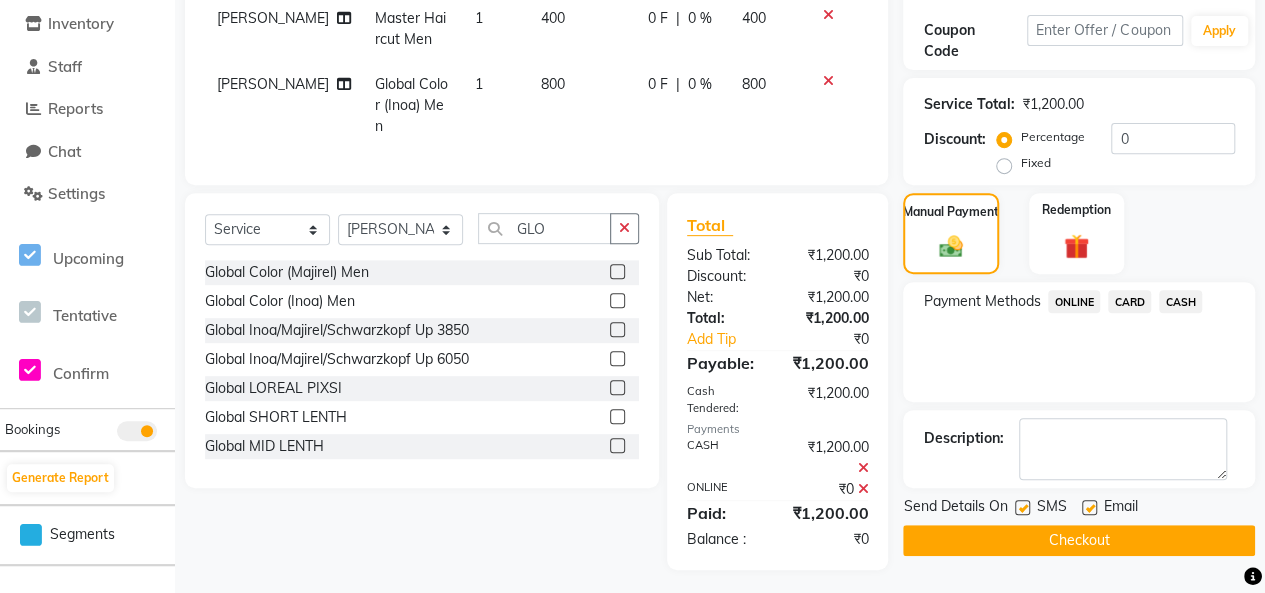 click on "Checkout" 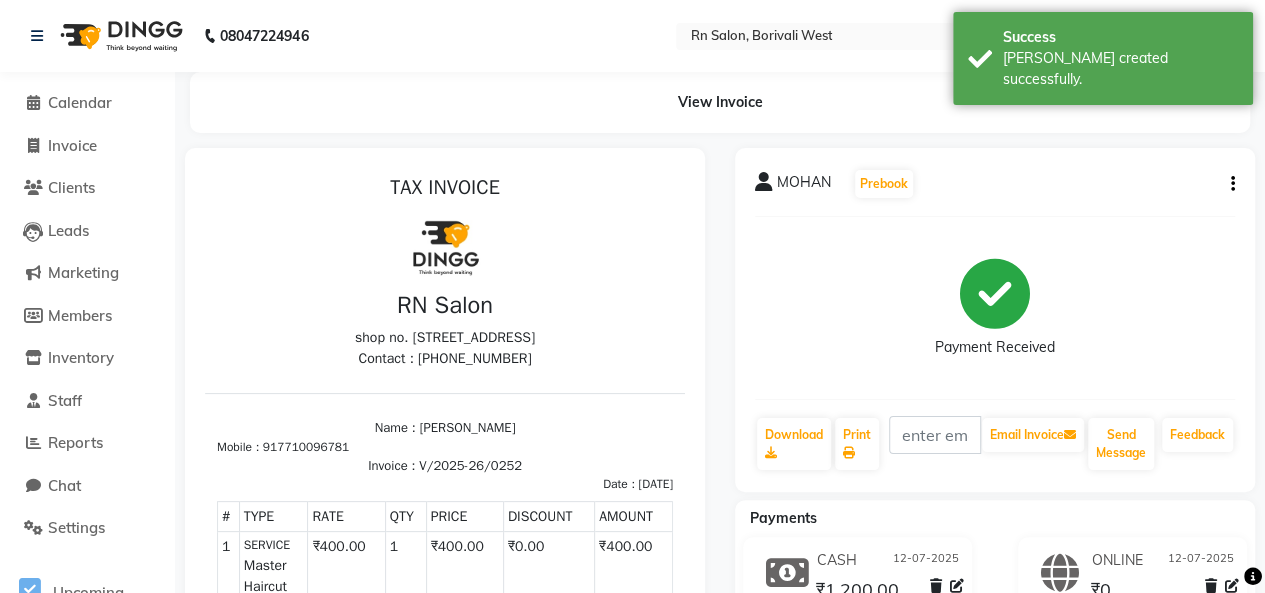 scroll, scrollTop: 0, scrollLeft: 0, axis: both 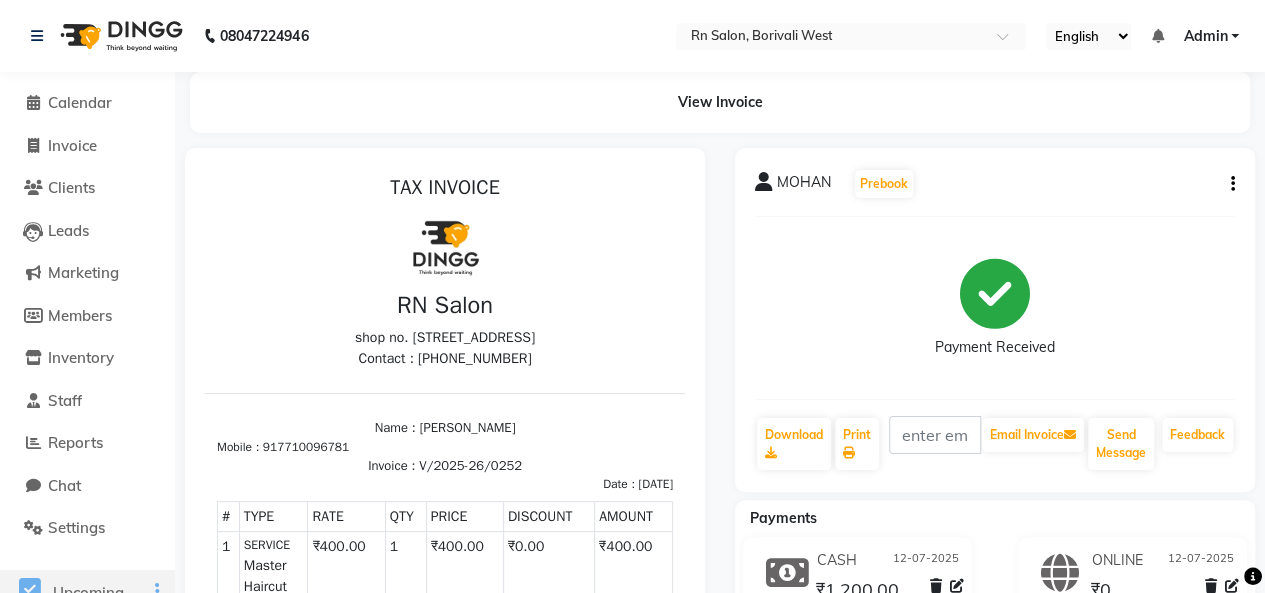 drag, startPoint x: 16, startPoint y: 565, endPoint x: 98, endPoint y: 587, distance: 84.89994 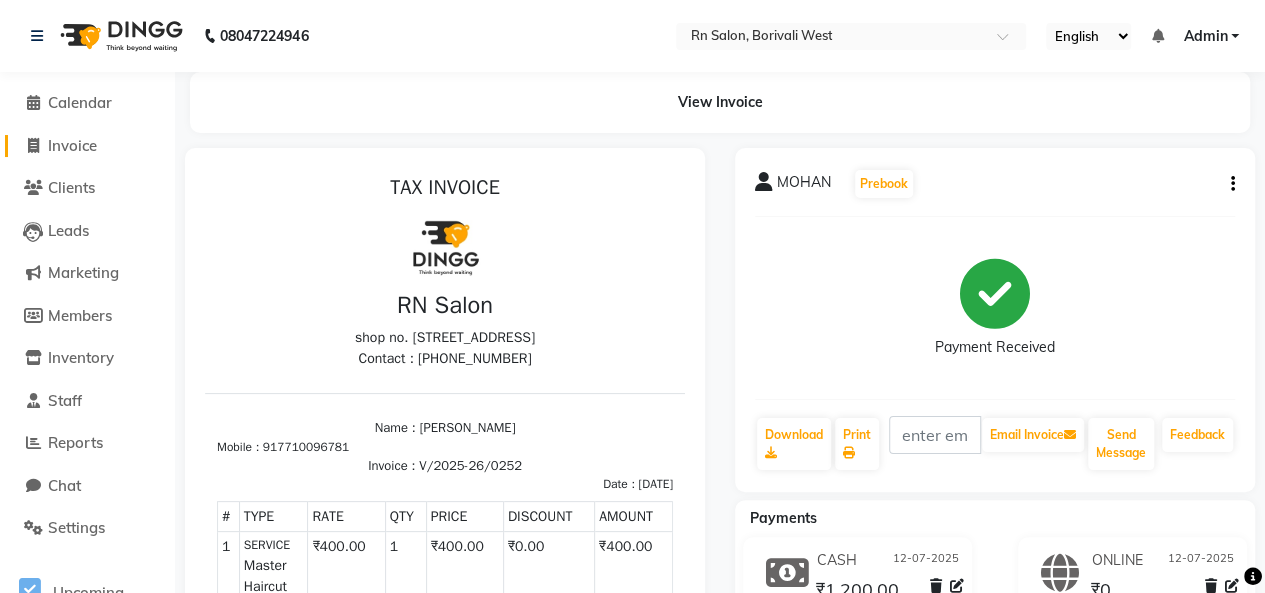 click on "Invoice" 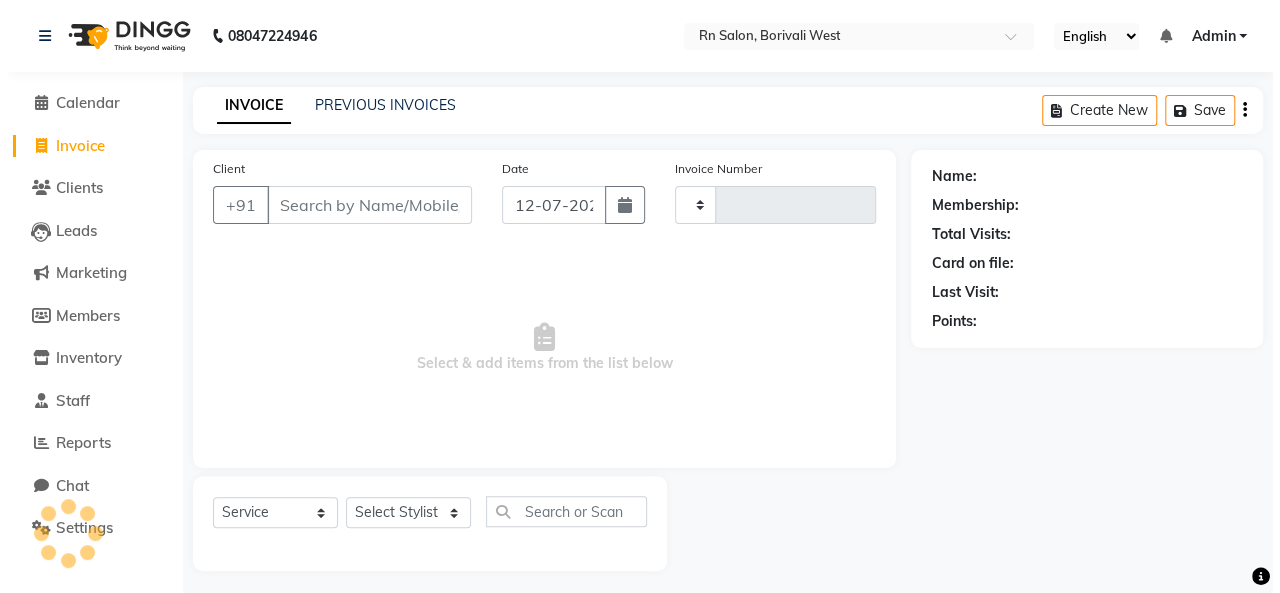 scroll, scrollTop: 7, scrollLeft: 0, axis: vertical 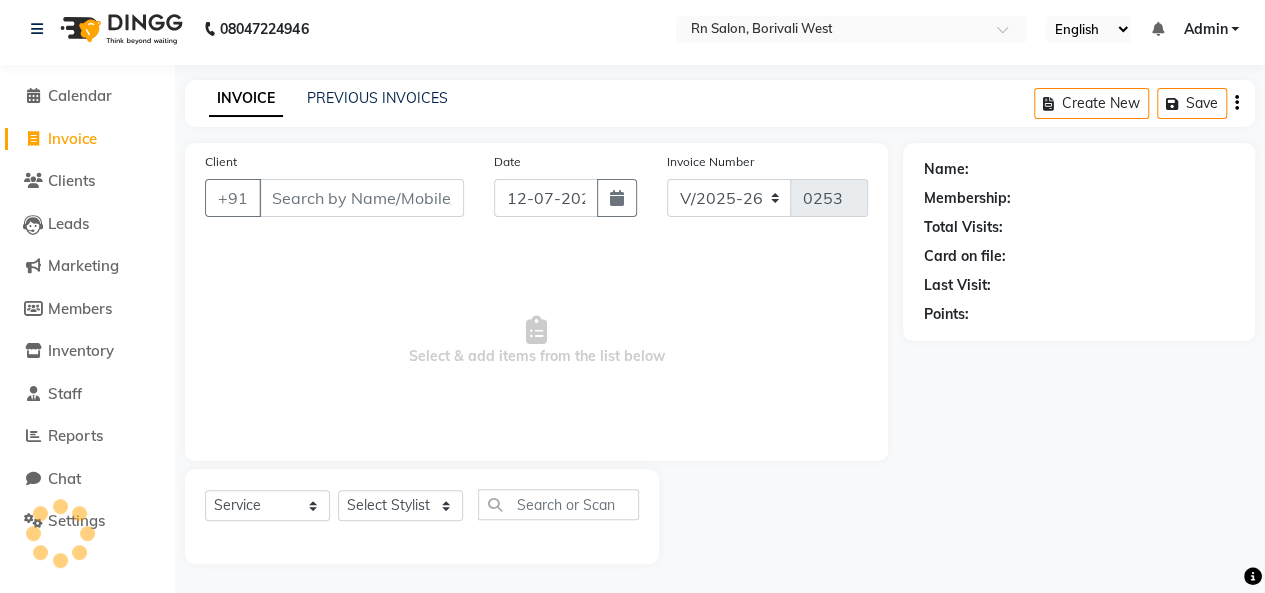 click on "Client" at bounding box center (361, 198) 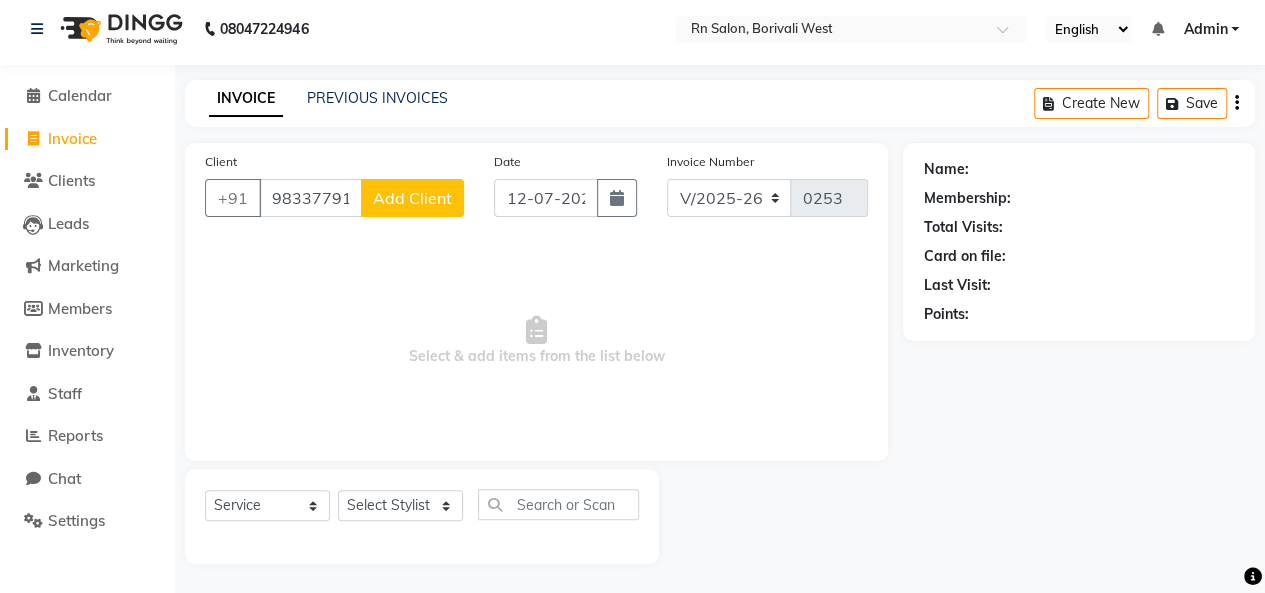 click on "Select & add items from the list below" at bounding box center (536, 341) 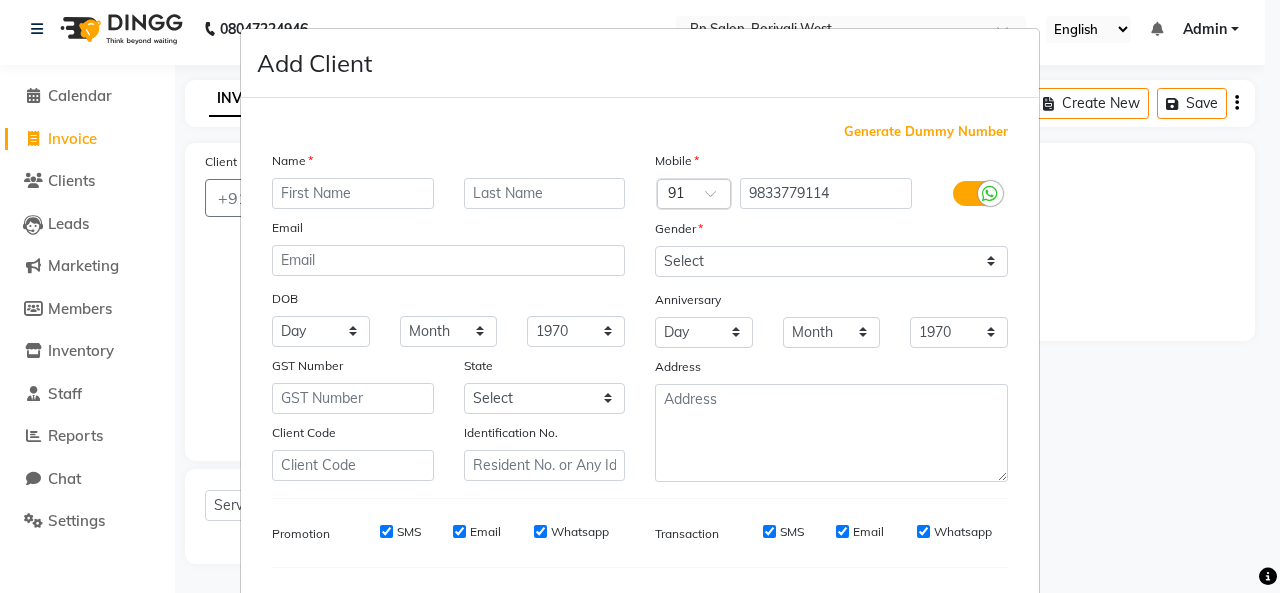 click at bounding box center (353, 193) 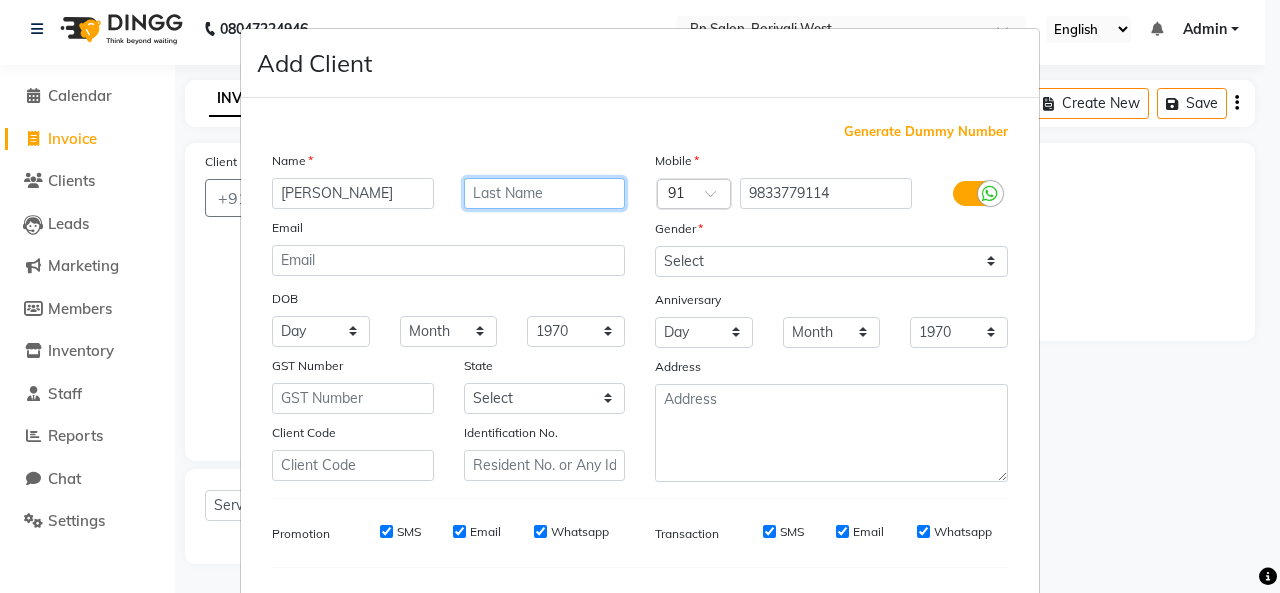 click at bounding box center [545, 193] 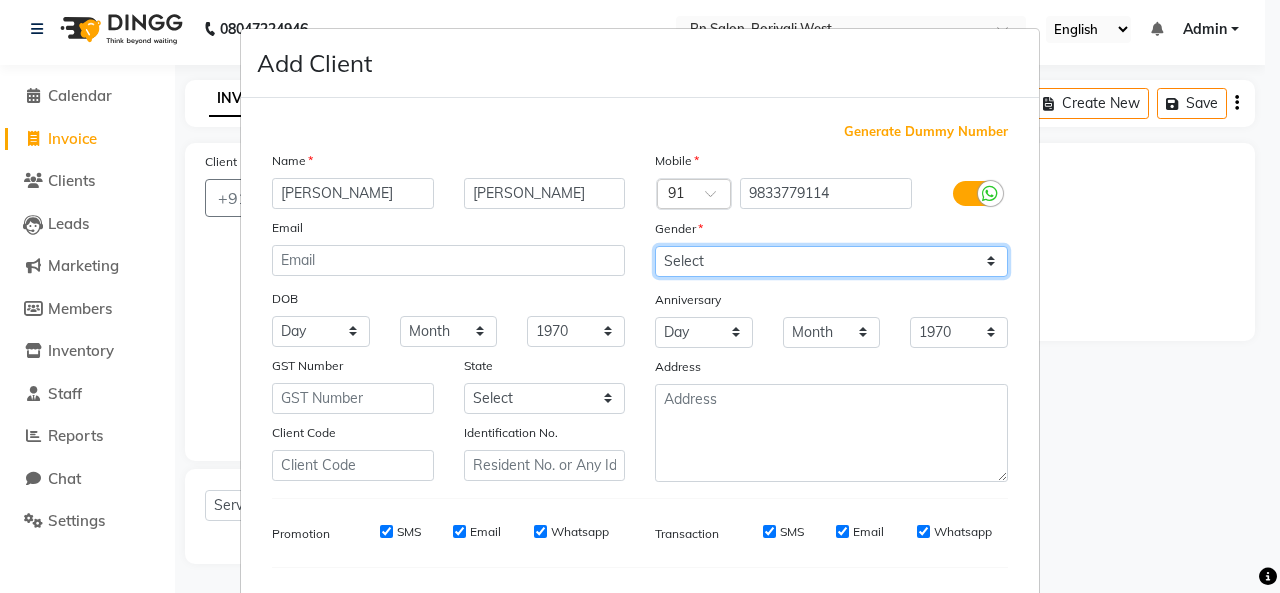click on "Select Male Female Other Prefer Not To Say" at bounding box center [831, 261] 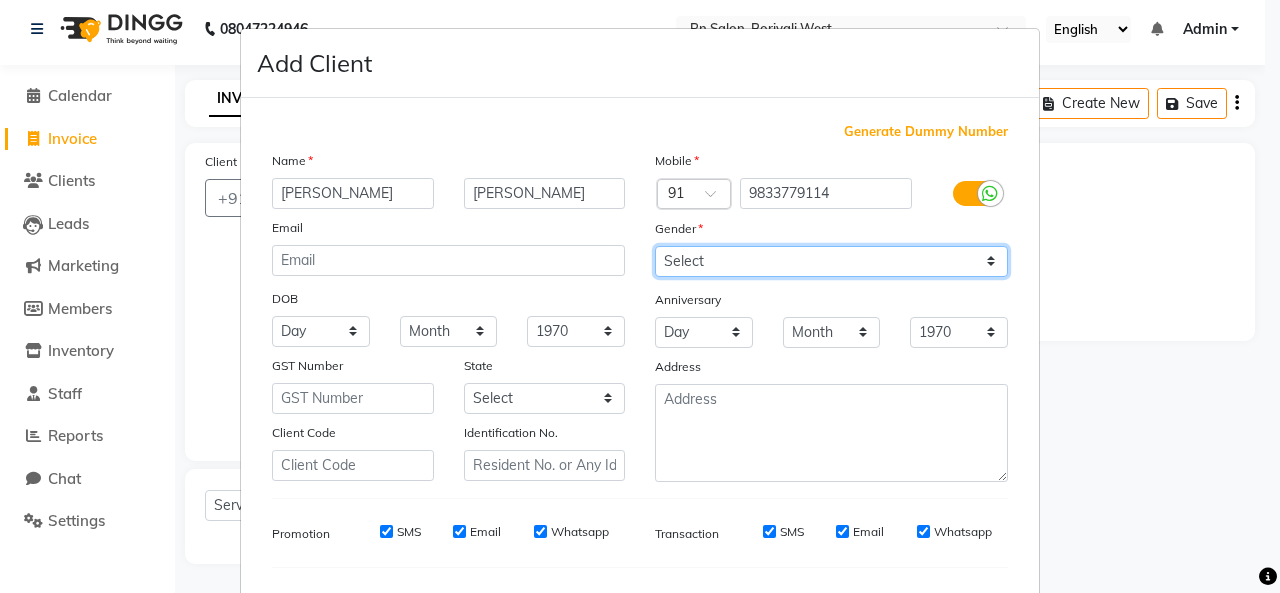 click on "Select Male Female Other Prefer Not To Say" at bounding box center [831, 261] 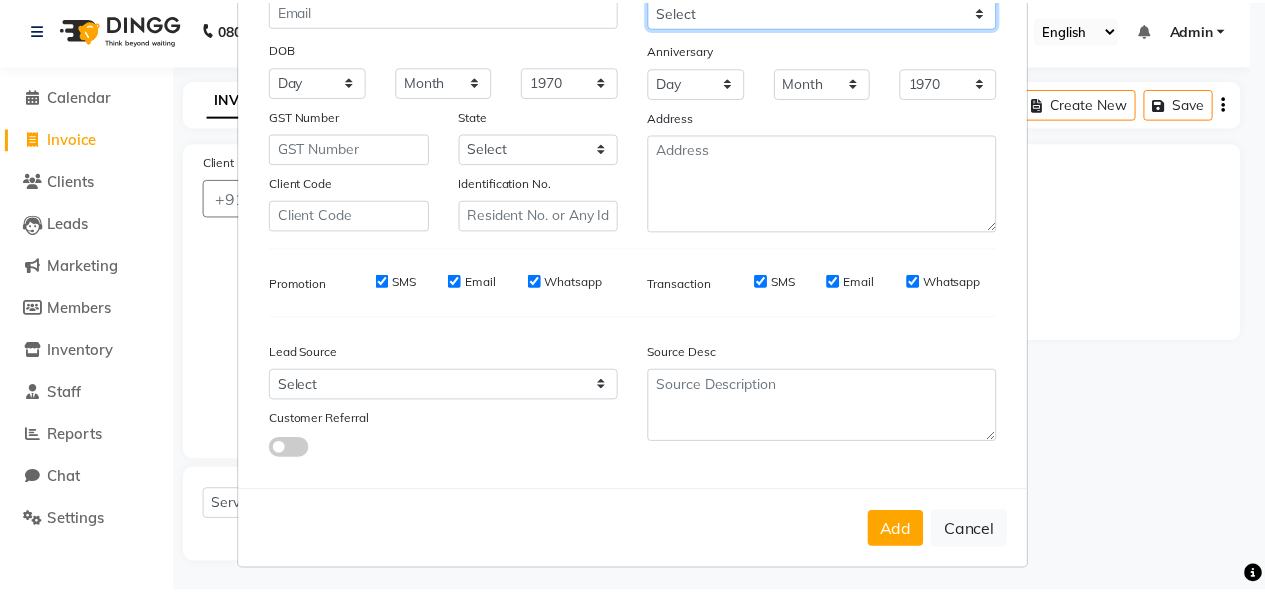 scroll, scrollTop: 252, scrollLeft: 0, axis: vertical 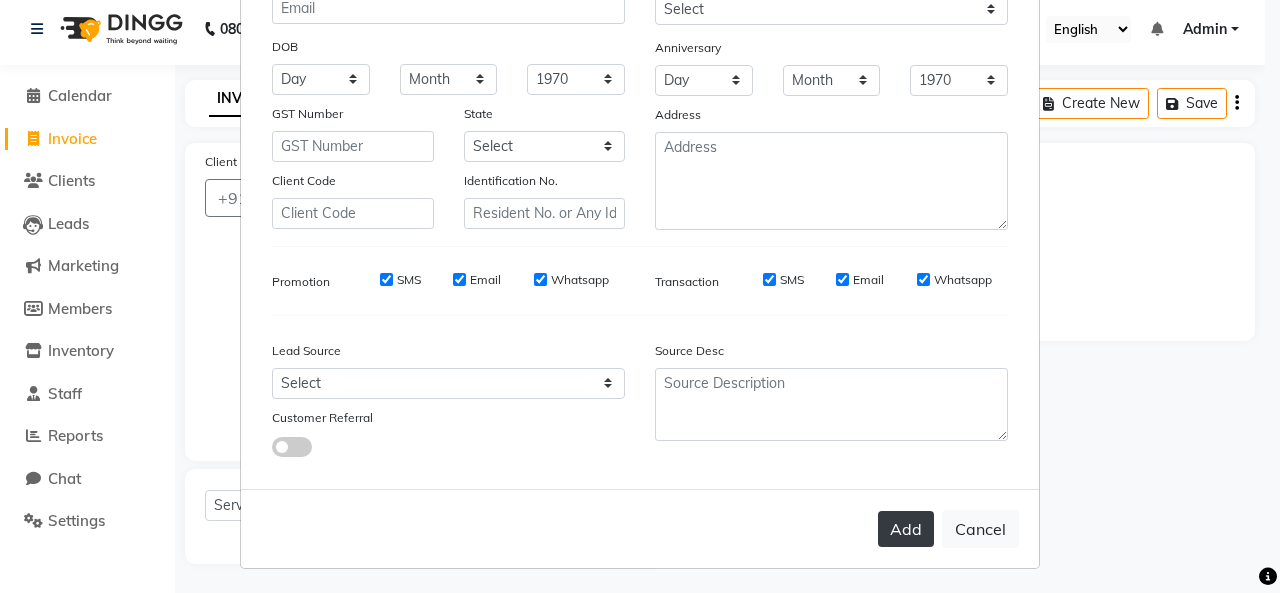 click on "Add" at bounding box center [906, 529] 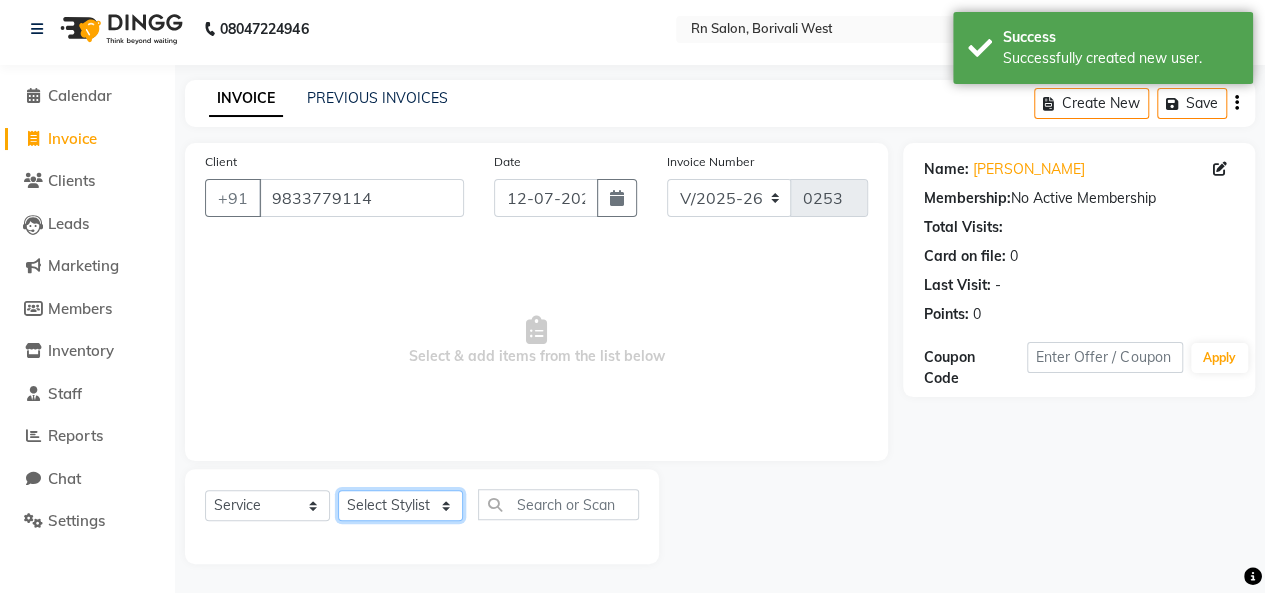click on "Select Stylist Beena jaiswar deependra parking FARHANA Gautam master Luv kush tripathi Nitin Parmar Ravi sharma Roshni gupta shakiba barbhuiya Subhankar Mali Veronica d Souza" 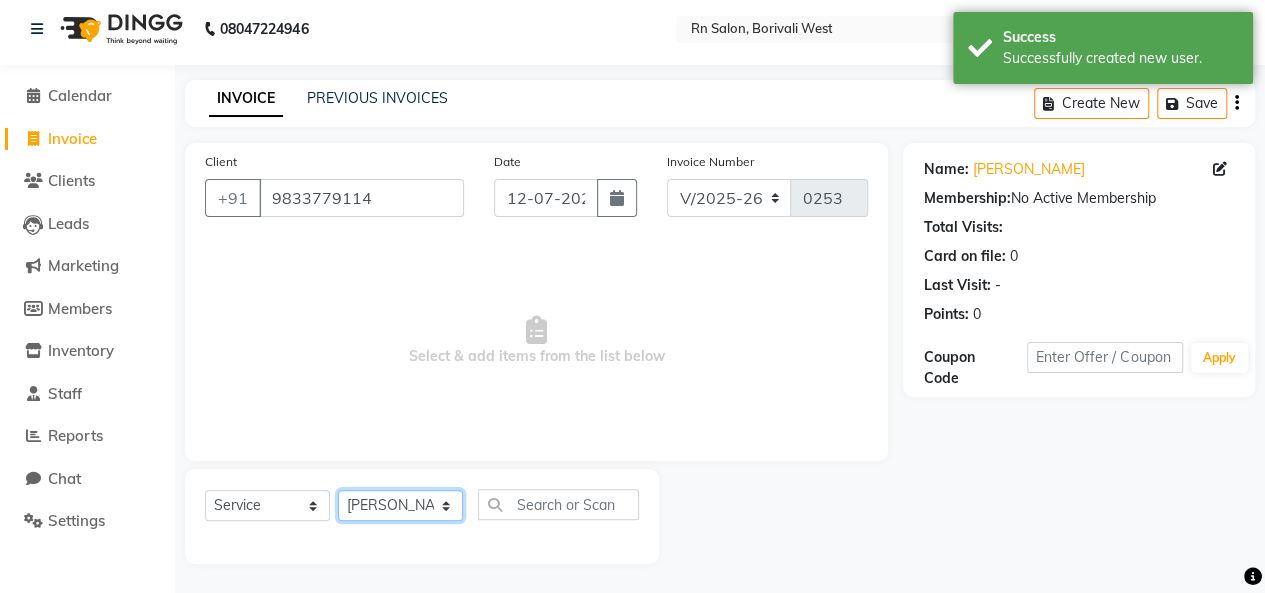 click on "Select Stylist Beena jaiswar deependra parking FARHANA Gautam master Luv kush tripathi Nitin Parmar Ravi sharma Roshni gupta shakiba barbhuiya Subhankar Mali Veronica d Souza" 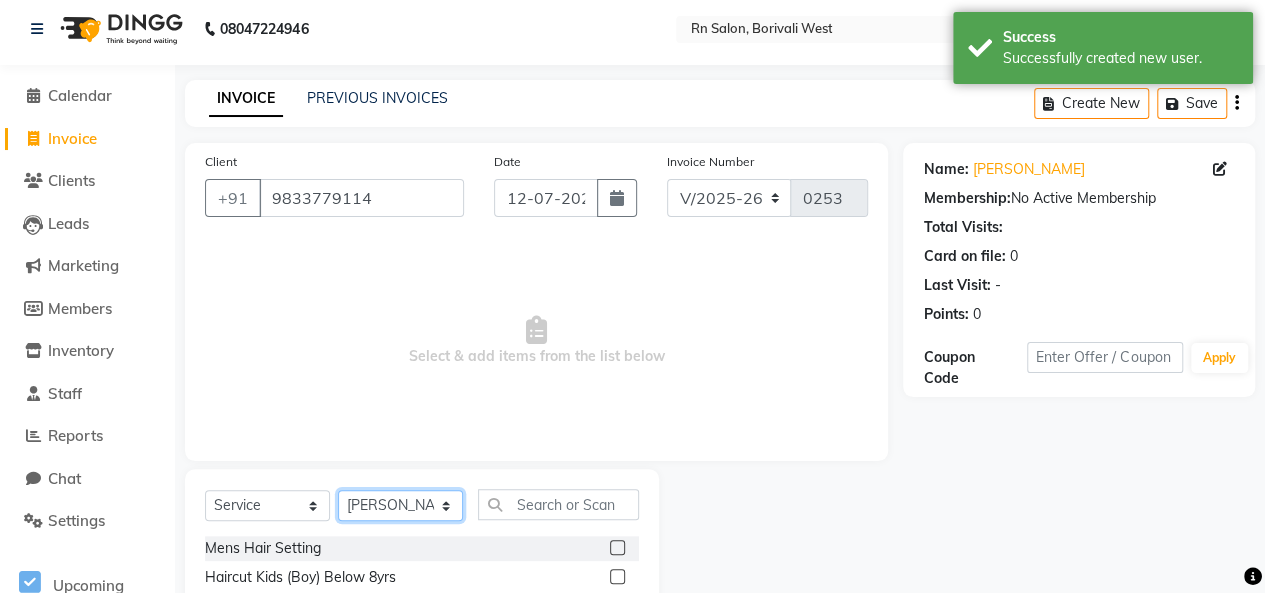 click on "Select Stylist Beena jaiswar deependra parking FARHANA Gautam master Luv kush tripathi Nitin Parmar Ravi sharma Roshni gupta shakiba barbhuiya Subhankar Mali Veronica d Souza" 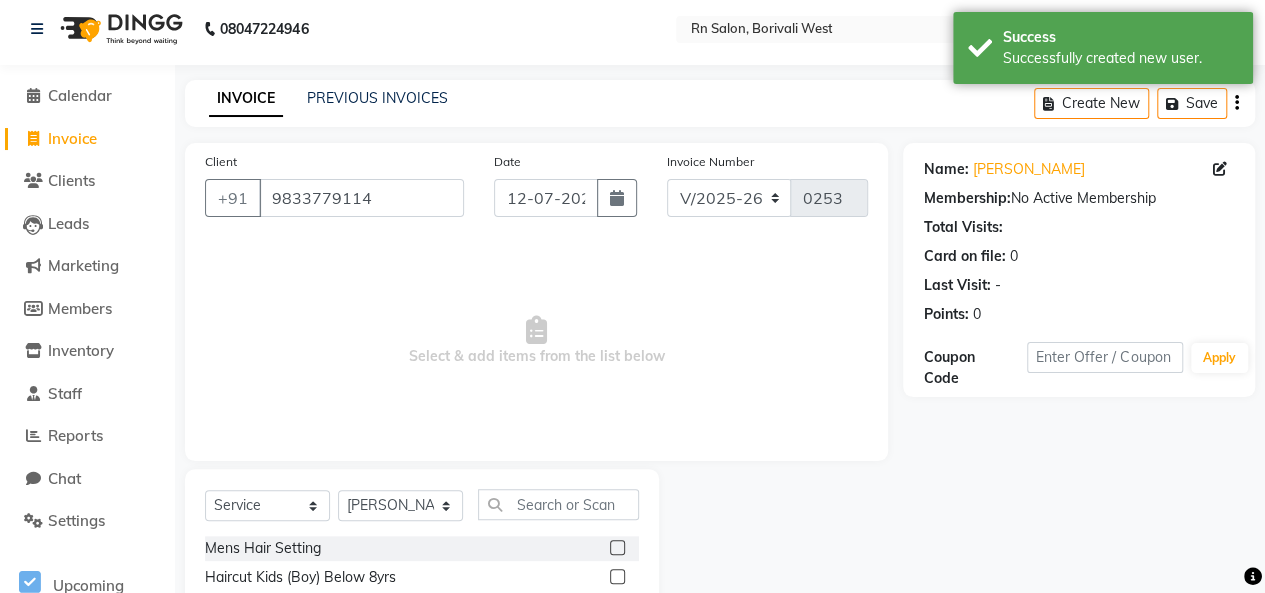 click on "Select  Service  Product  Membership  Package Voucher Prepaid Gift Card  Select Stylist Beena jaiswar deependra parking FARHANA Gautam master Luv kush tripathi Nitin Parmar Ravi sharma Roshni gupta shakiba barbhuiya Subhankar Mali Veronica d Souza" 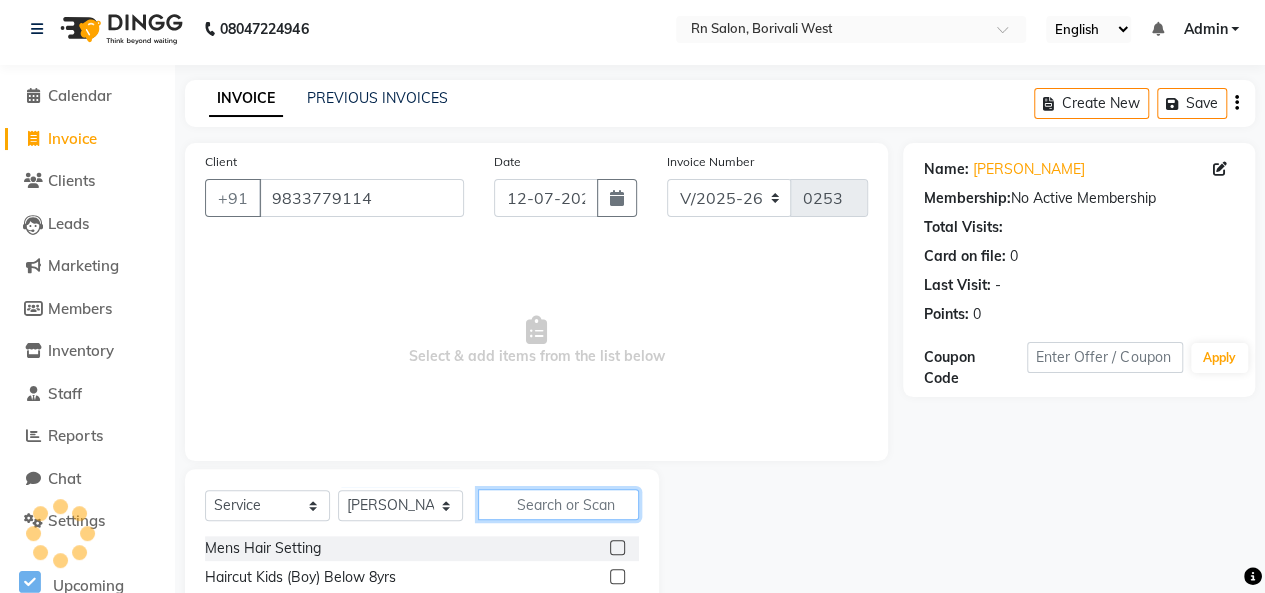 click 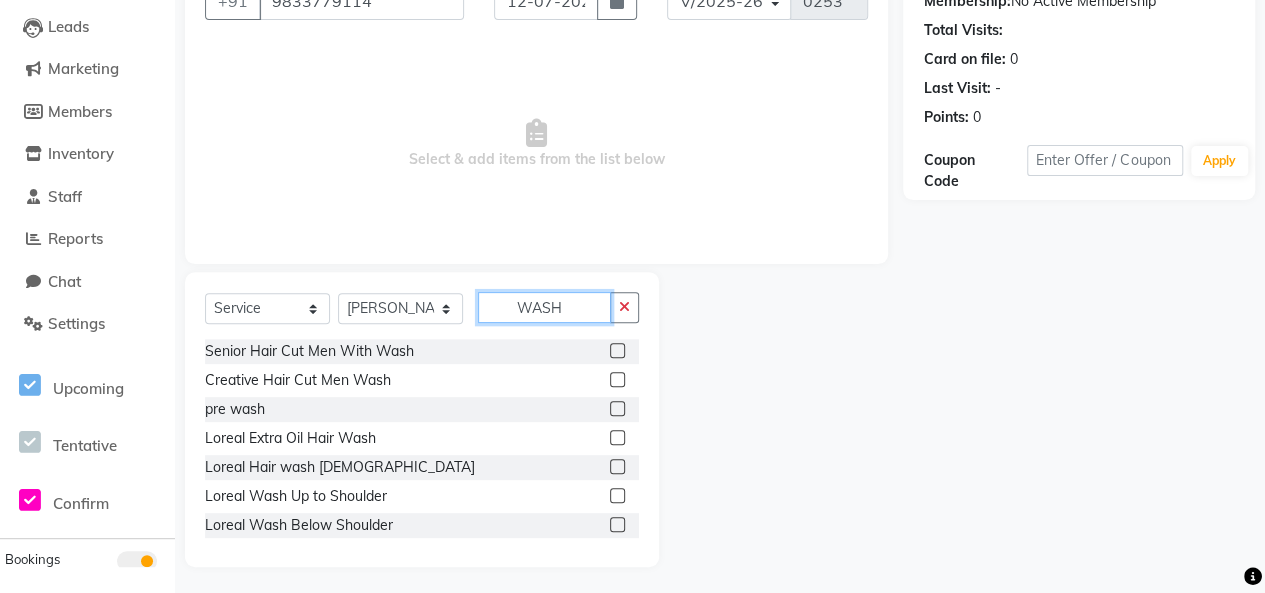 scroll, scrollTop: 207, scrollLeft: 0, axis: vertical 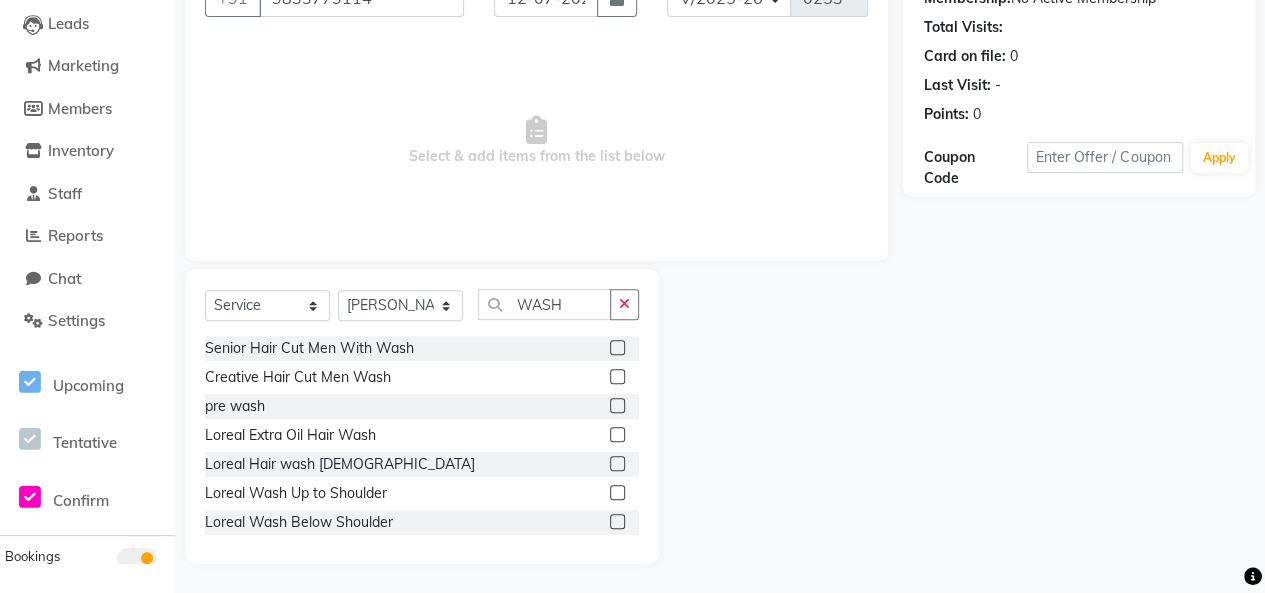 click 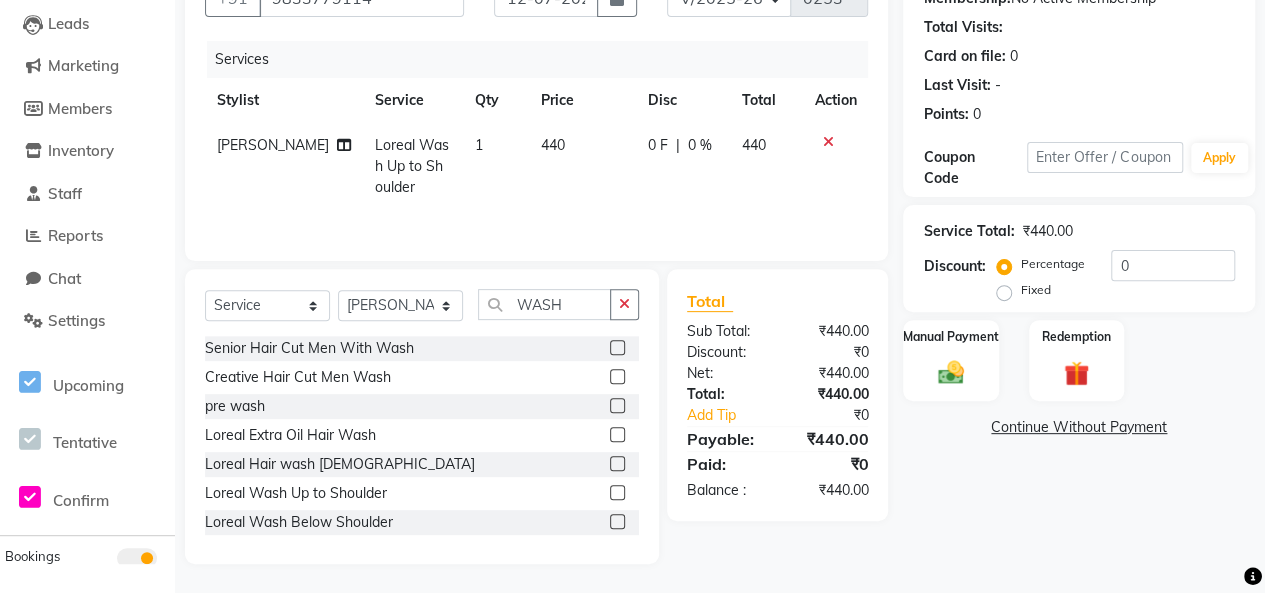 click on "440" 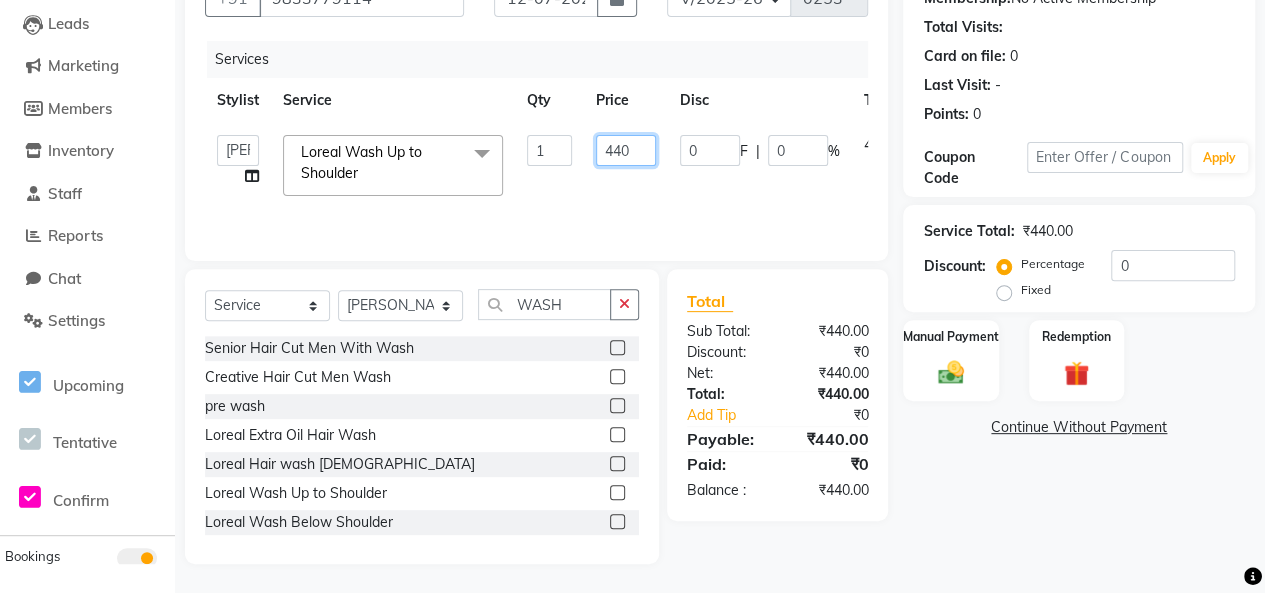 click on "440" 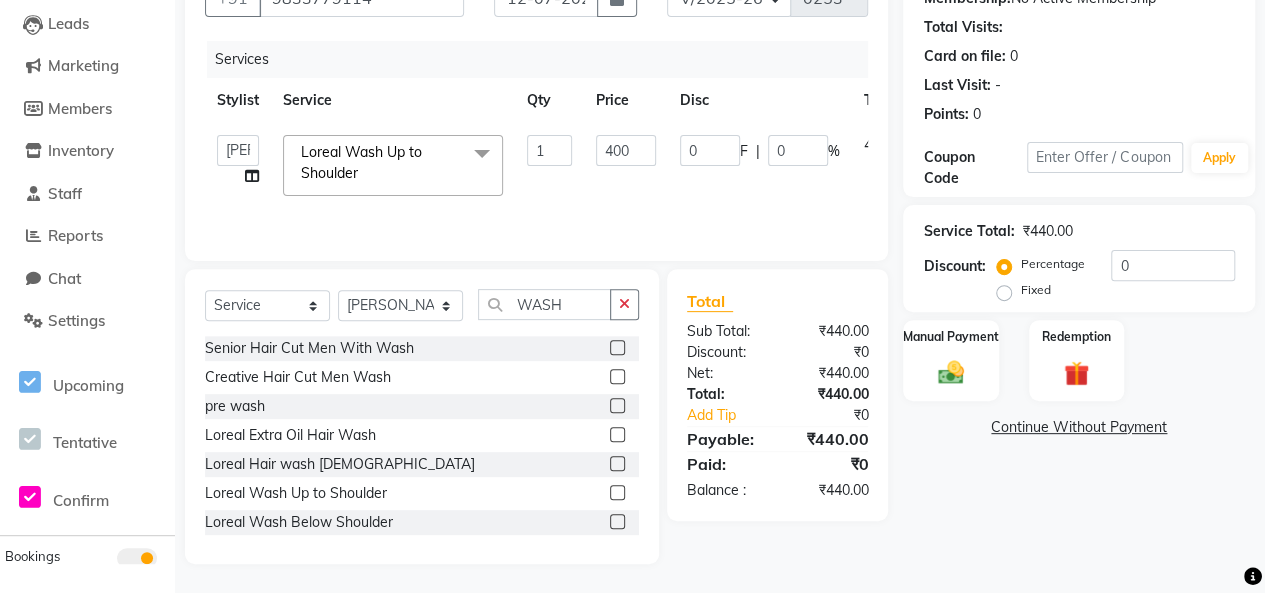 drag, startPoint x: 651, startPoint y: 176, endPoint x: 664, endPoint y: 176, distance: 13 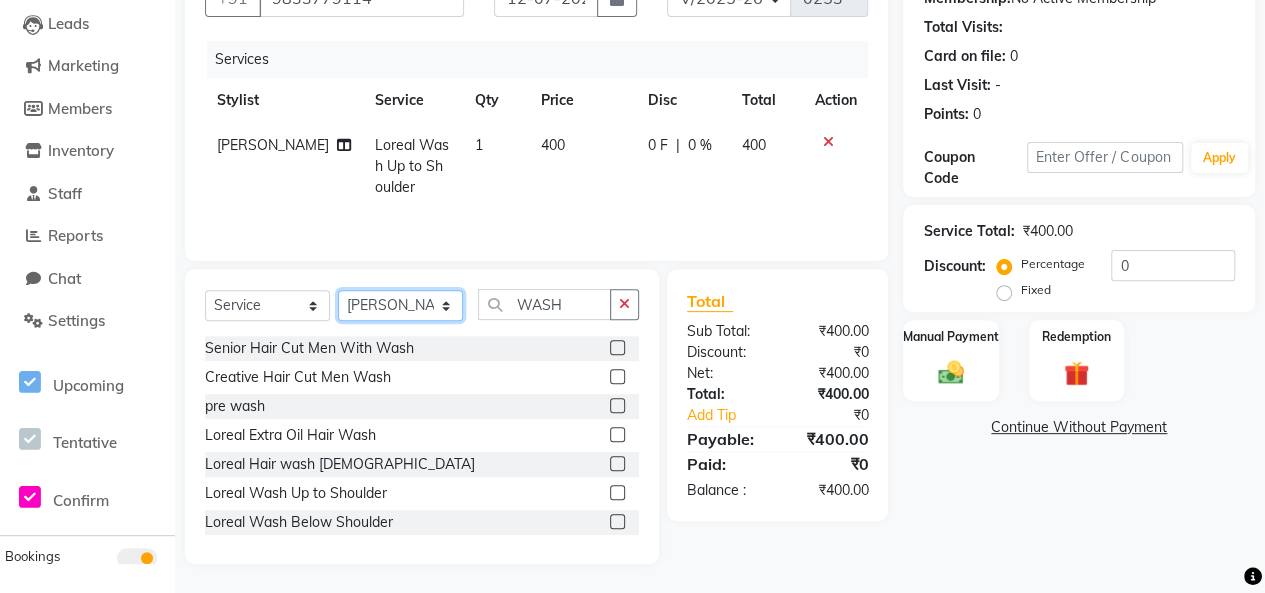 click on "Select Stylist Beena jaiswar deependra parking FARHANA Gautam master Luv kush tripathi Nitin Parmar Ravi sharma Roshni gupta shakiba barbhuiya Subhankar Mali Veronica d Souza" 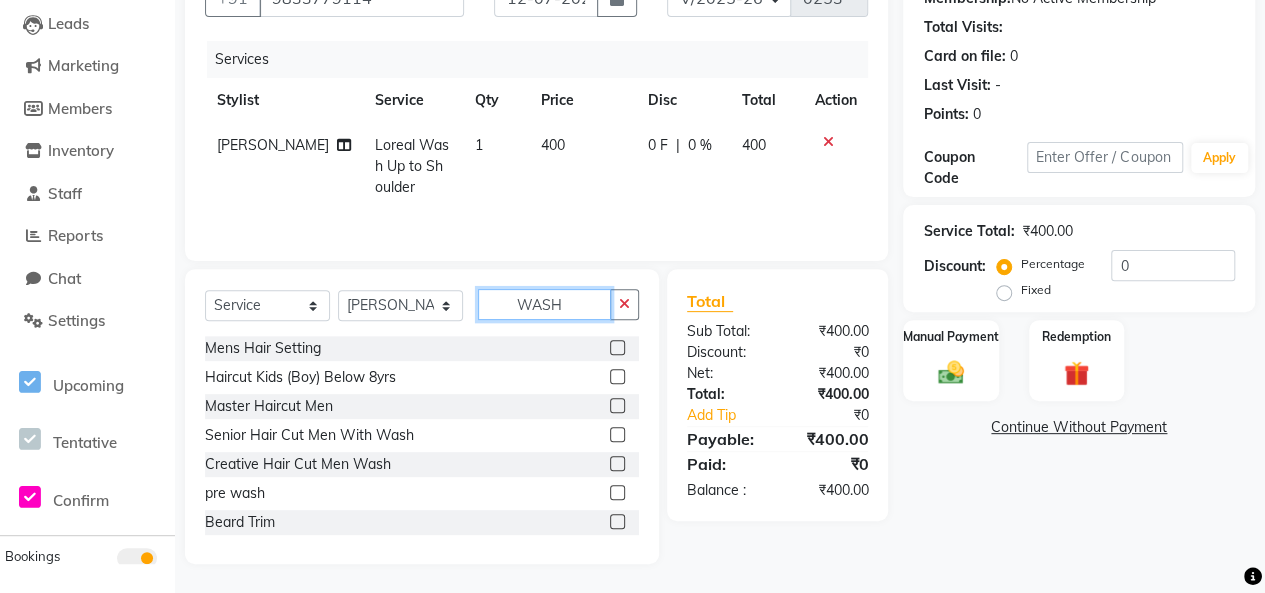 click on "WASH" 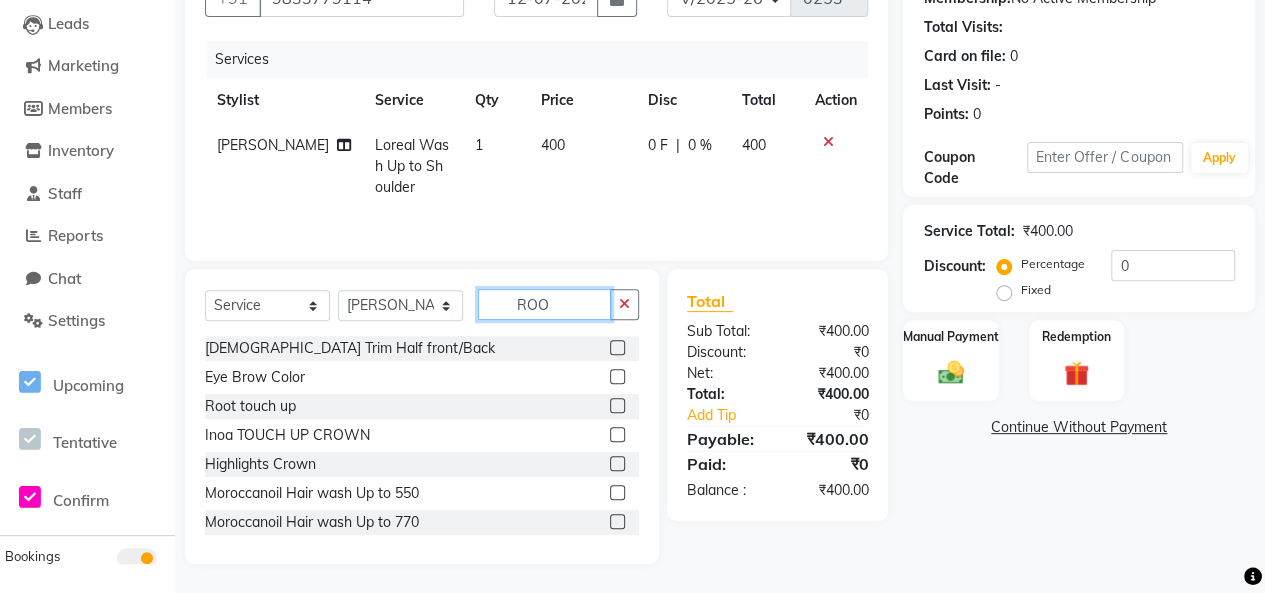 scroll, scrollTop: 164, scrollLeft: 0, axis: vertical 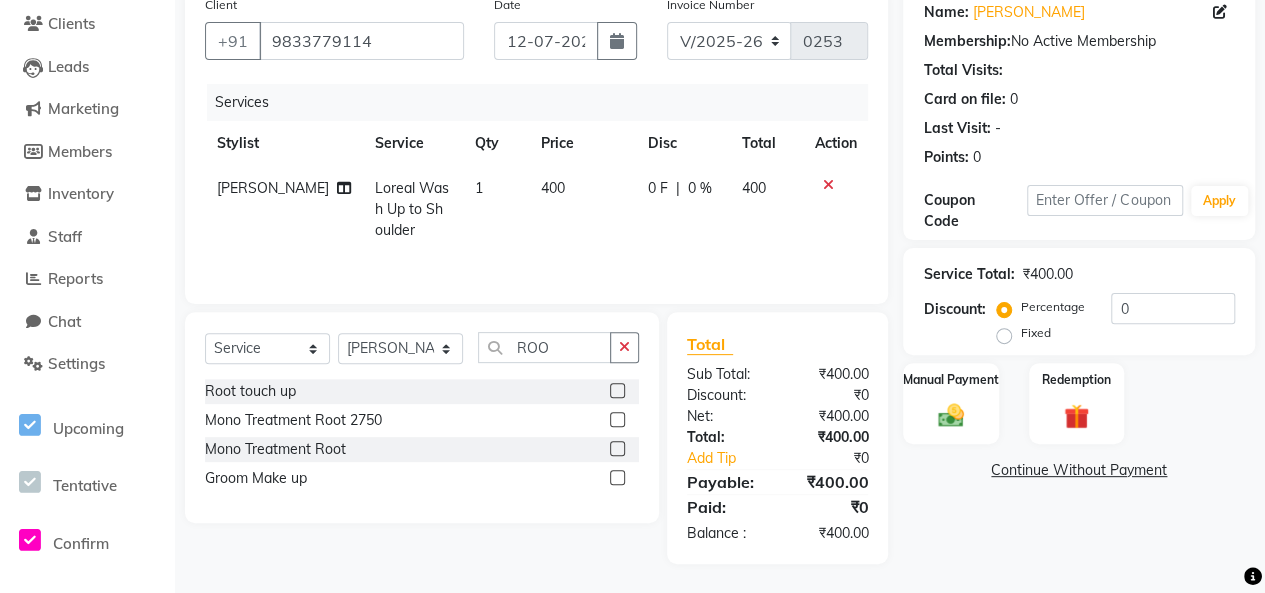click 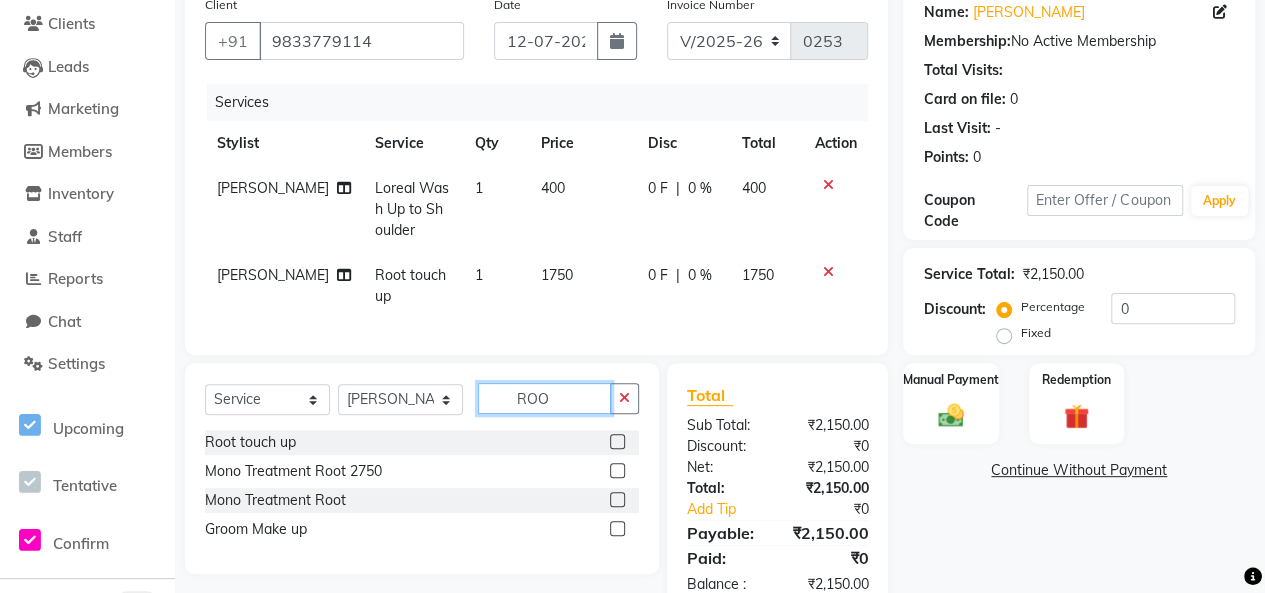 click on "ROO" 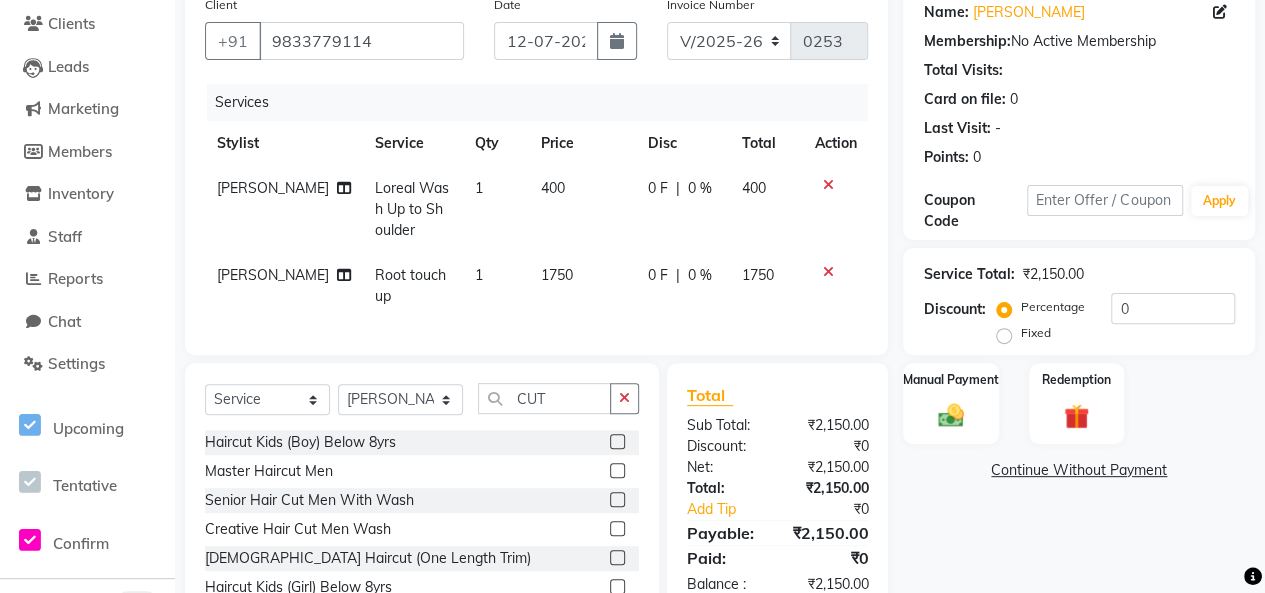 click 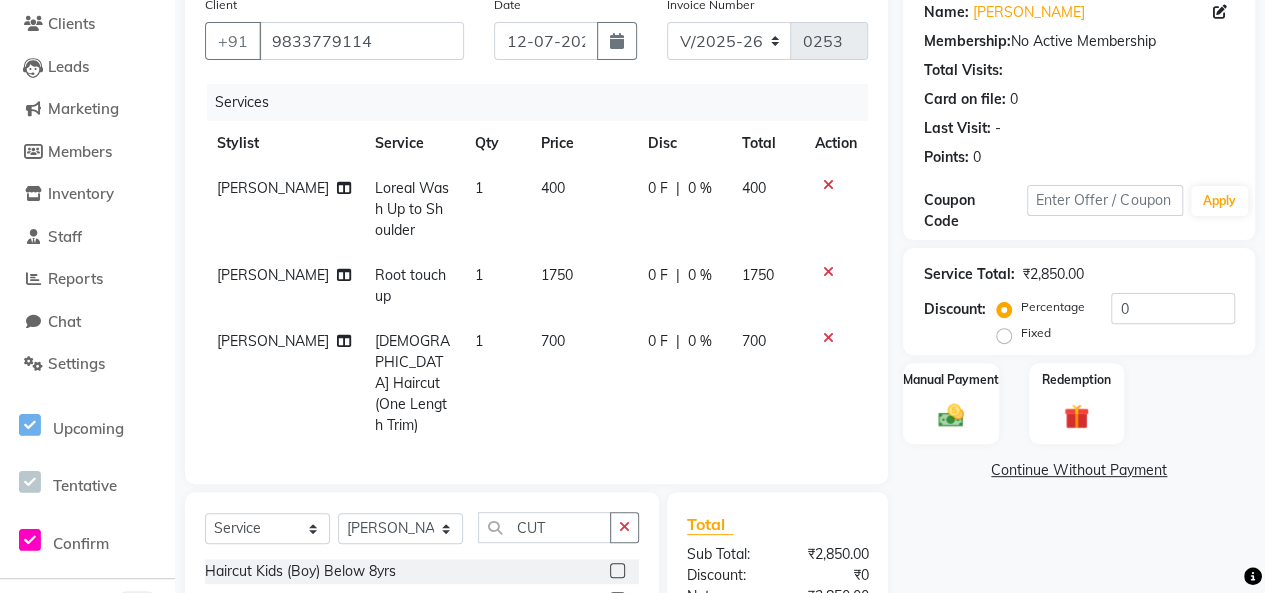 click on "700" 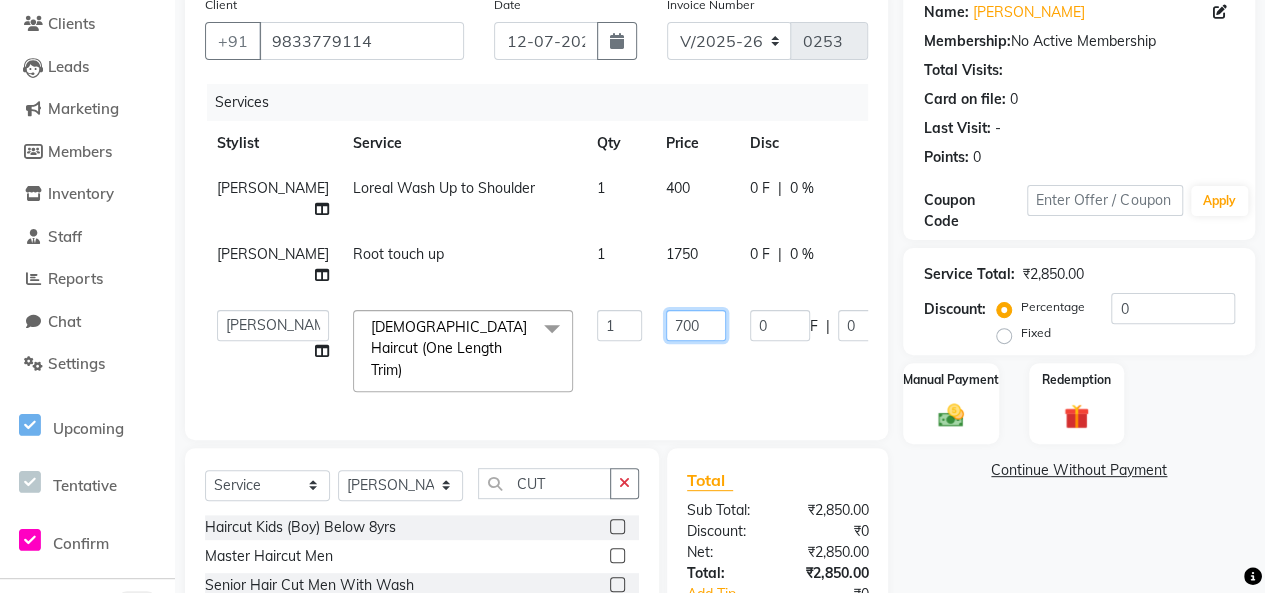 click on "700" 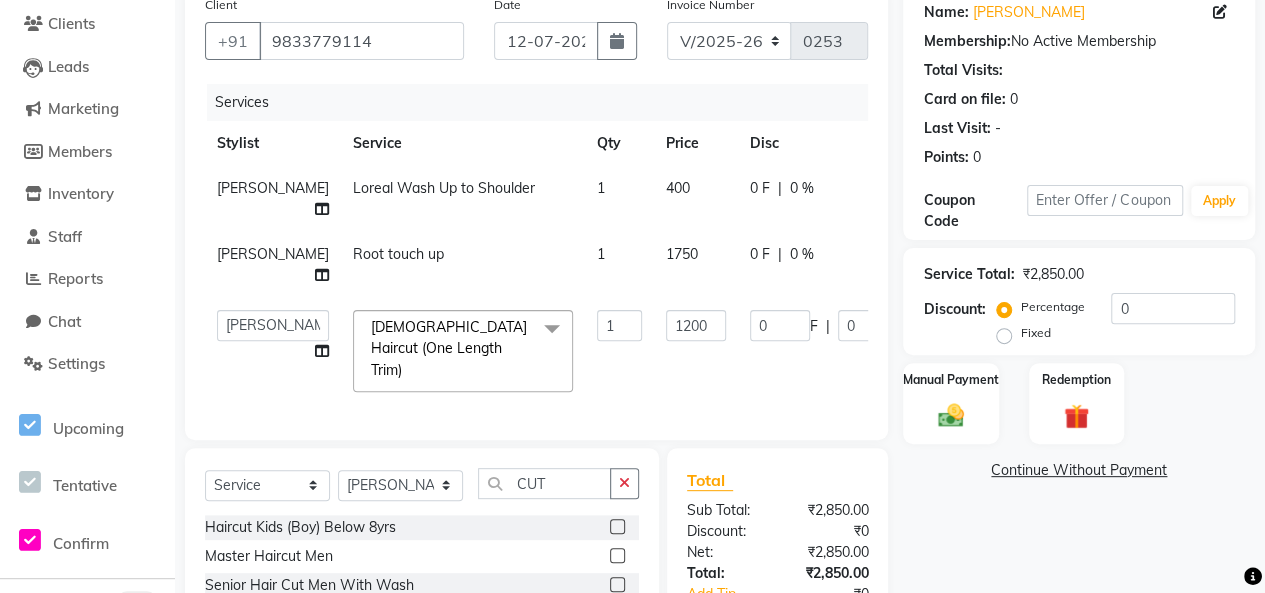 click on "Beena jaiswar   deependra parking   FARHANA   Gautam master   Luv kush tripathi   Nitin Parmar   Ravi sharma   Roshni gupta   shakiba barbhuiya   Subhankar Mali   Veronica d Souza  Female Haircut (One Length Trim)  x Mens Hair Setting Haircut Kids (Boy) Below 8yrs Master Haircut Men  Senior Hair Cut Men With Wash Creative Hair Cut Men Wash pre wash Beard Trim Beard Styling Shave Head Shave Baby Mundan Male Trim Under arm Male Trim Arms Male Trim Half Legs Male Trim Half front/Back Eye Brow Color Streak Men Side Locks Color Moustache Color Beard Color Global Color (Majirel) Men Global Color (Inoa) Men Pre Lightening Men Highlights Men Fringe Female Haircut (One Length Trim) Haircut Kids (Girl) Below 8yrs Female Haircut (Senior stylist) W/O Female Hair updo Female Haircut (Creative stylist) W/O Per Chunk/Streak Women 440 Root touch up Touch up Majirel Touch up Schwarzkopf  Inoa TOUCH UP CROWN Global Inoa/Majirel/Schwarzkopf Up 3850 Global Inoa/Majirel/Schwarzkopf Up 6050 Global LOREAL  PIXSI  Global MID LENTH" 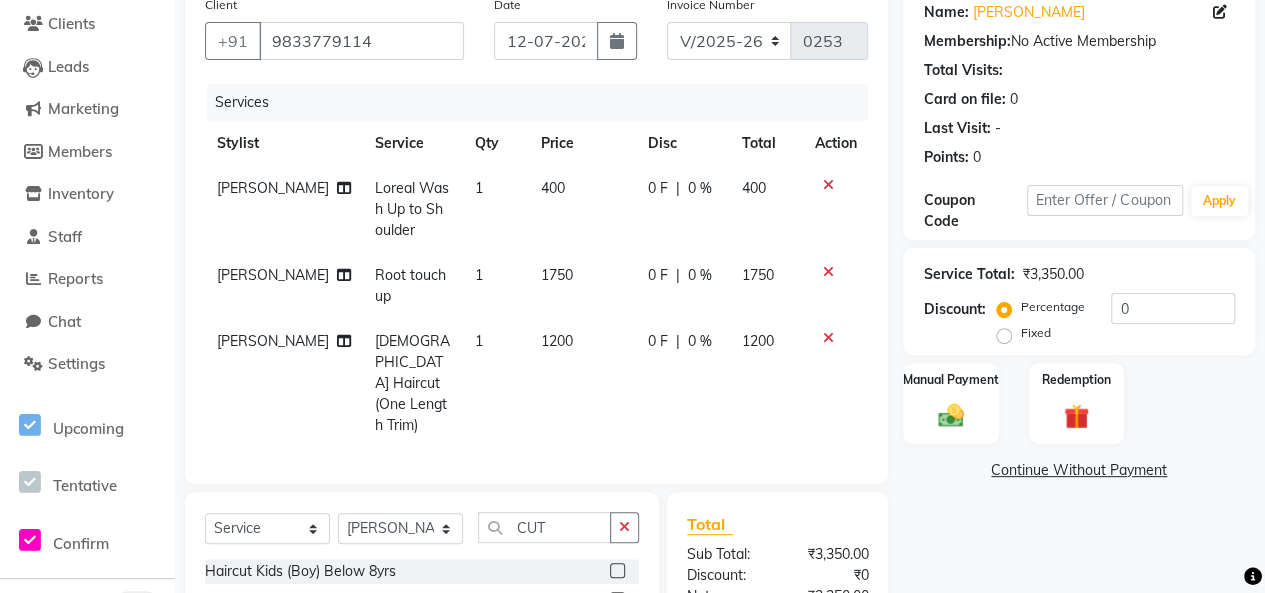 scroll, scrollTop: 264, scrollLeft: 0, axis: vertical 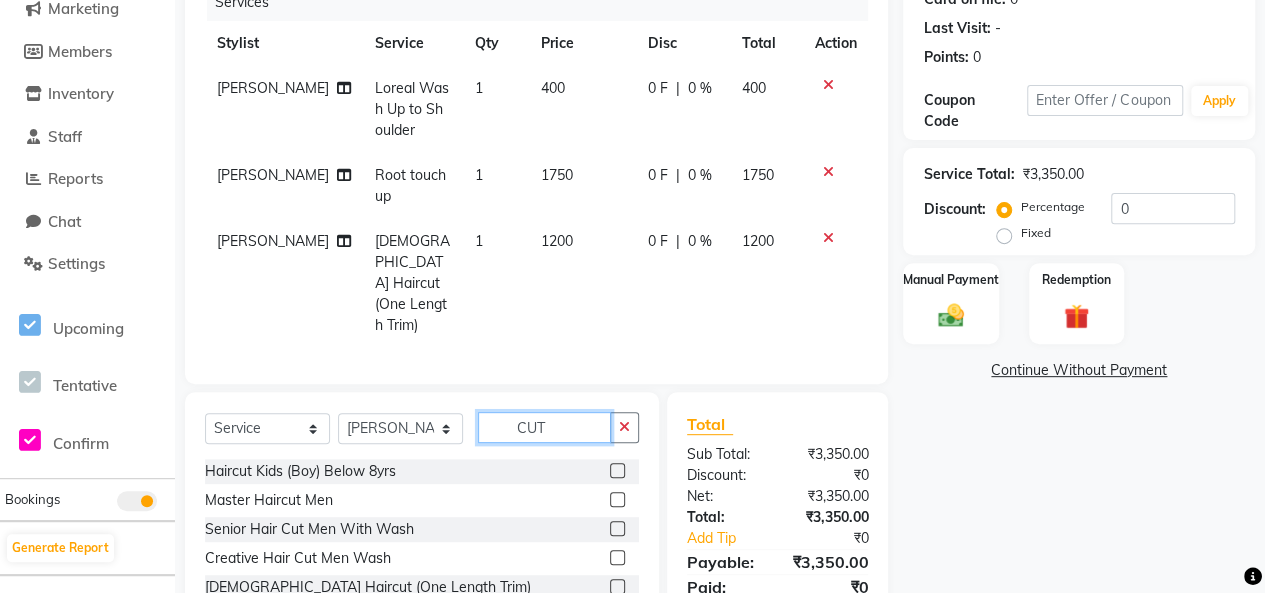 click on "CUT" 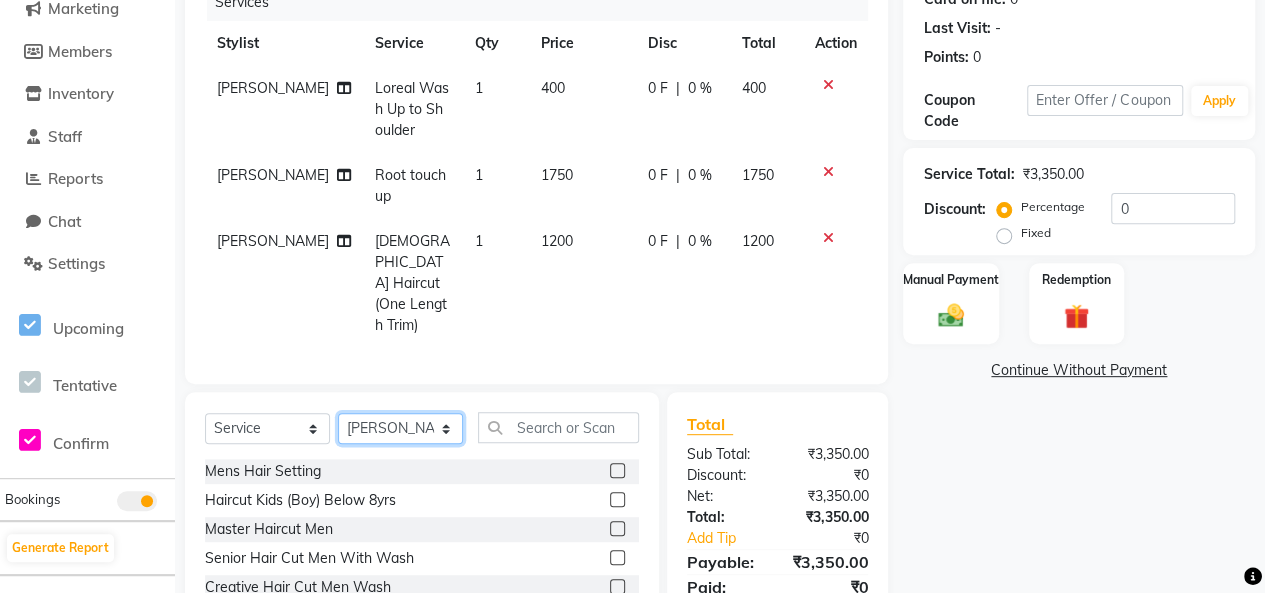 click on "Select Stylist Beena jaiswar deependra parking FARHANA Gautam master Luv kush tripathi Nitin Parmar Ravi sharma Roshni gupta shakiba barbhuiya Subhankar Mali Veronica d Souza" 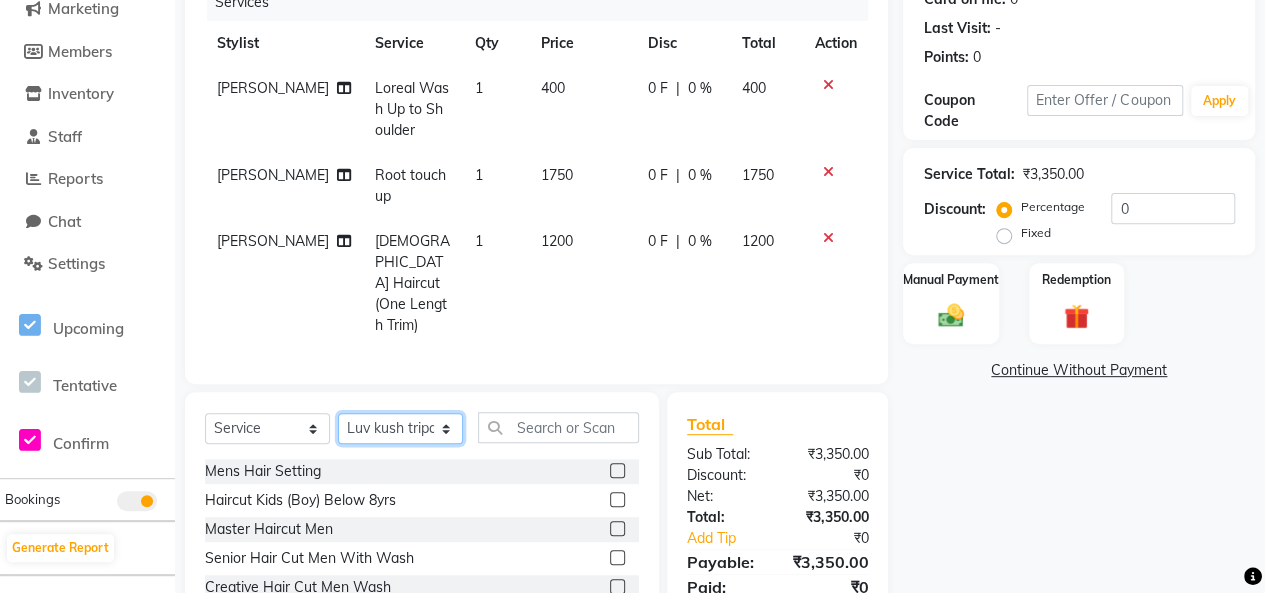 click on "Select Stylist Beena jaiswar deependra parking FARHANA Gautam master Luv kush tripathi Nitin Parmar Ravi sharma Roshni gupta shakiba barbhuiya Subhankar Mali Veronica d Souza" 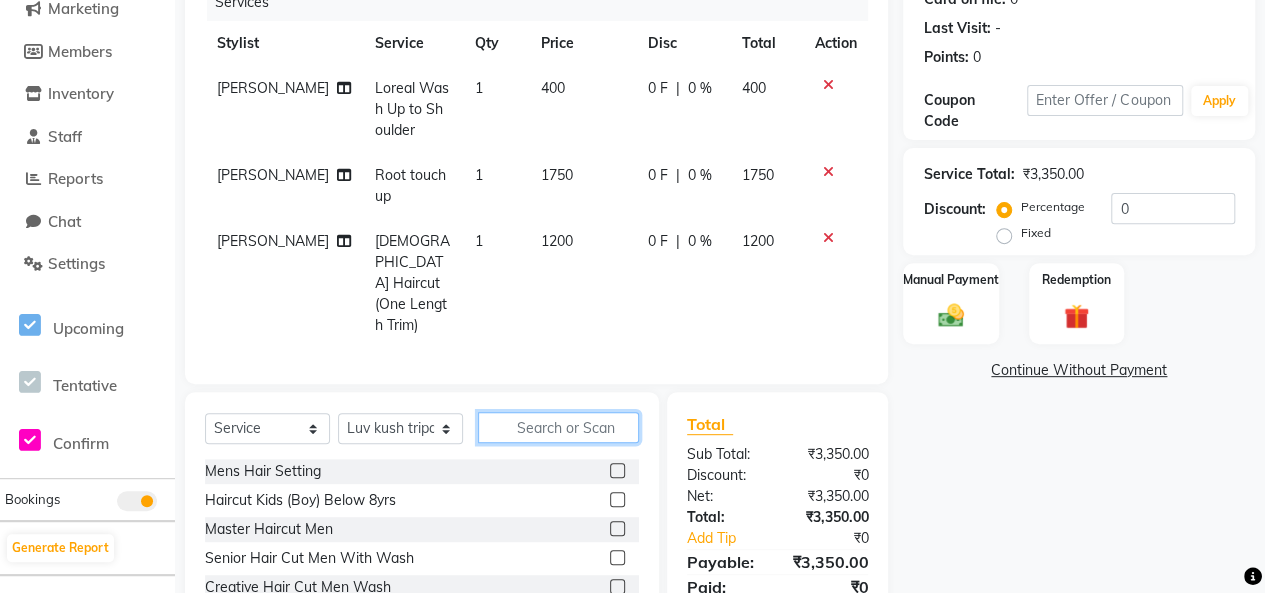 click 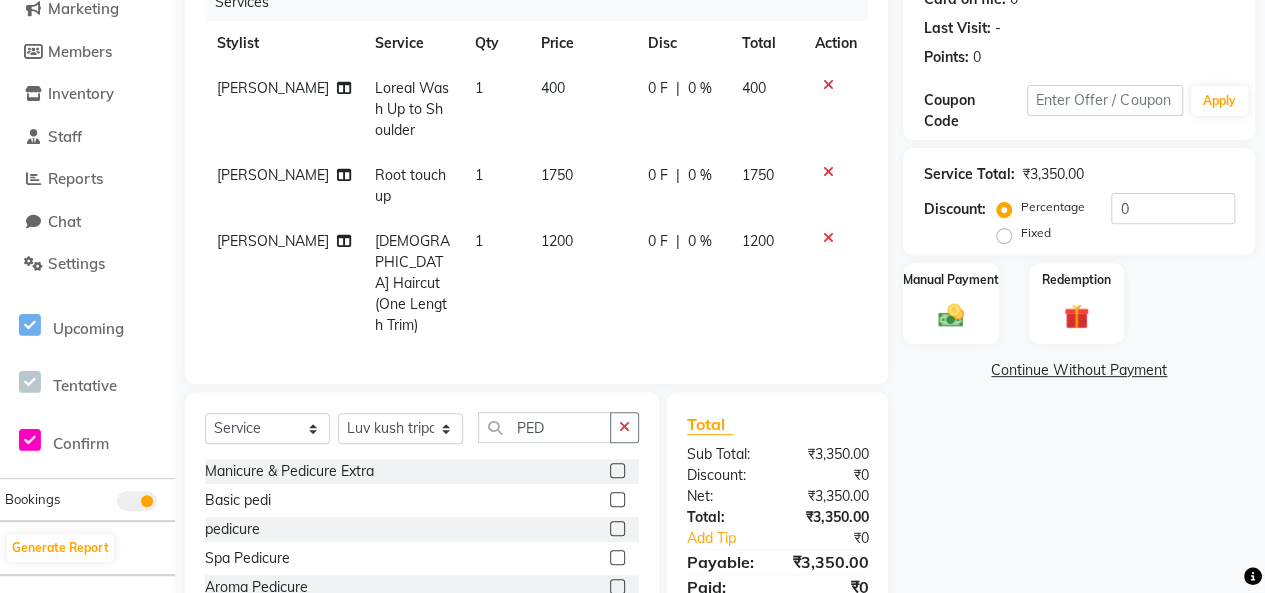 click 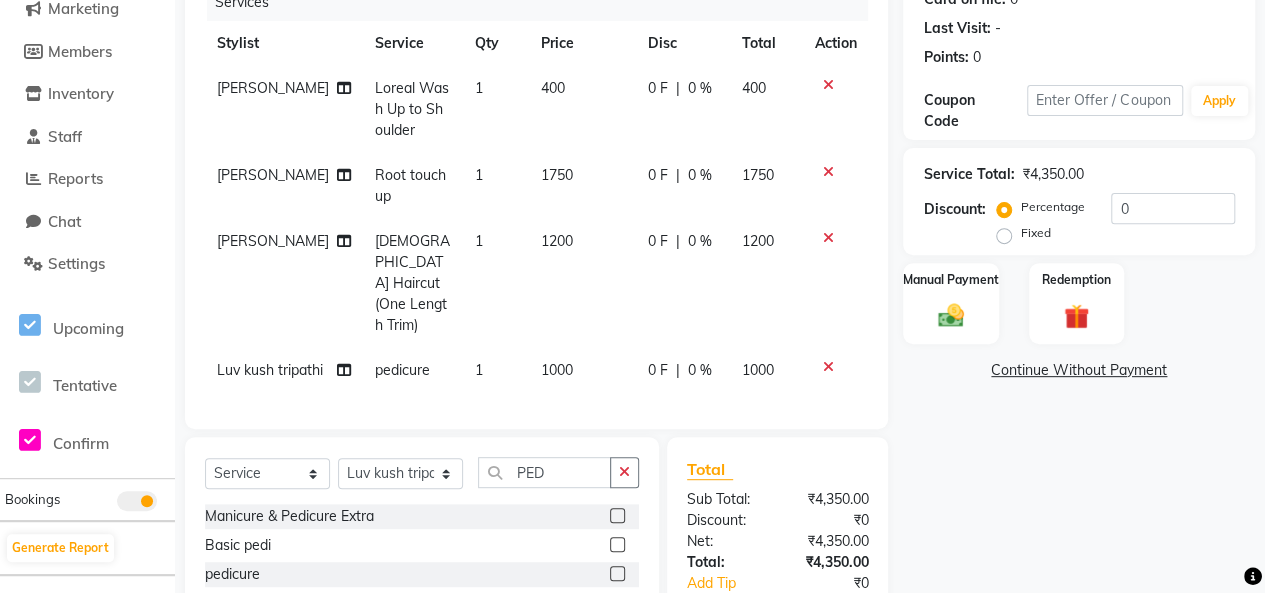 click on "1000" 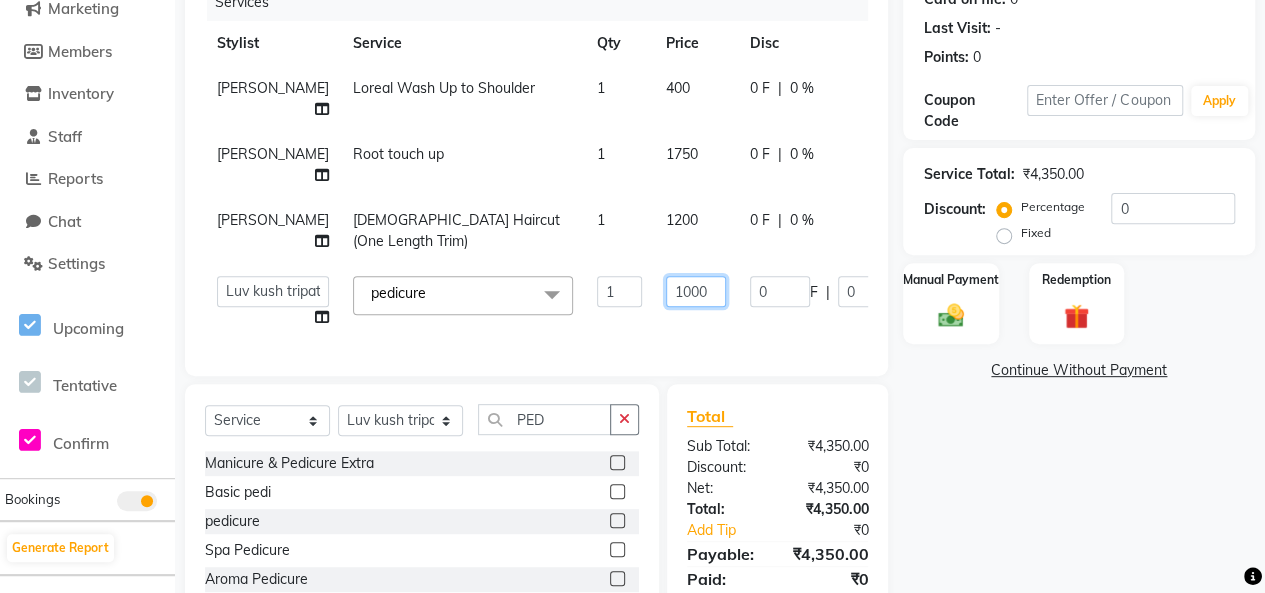 click on "1000" 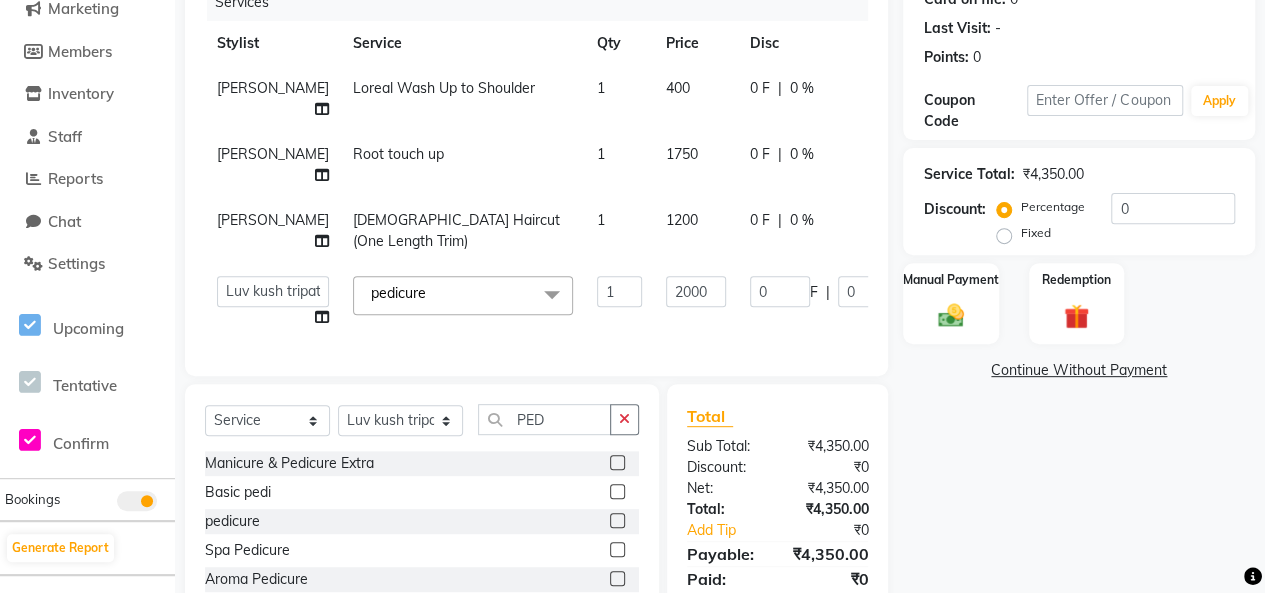click on "Beena jaiswar Loreal Wash Up to Shoulder 1 400 0 F | 0 % 400 Nitin Parmar Root touch up 1 1750 0 F | 0 % 1750 Nitin Parmar Female Haircut (One Length Trim) 1 1200 0 F | 0 % 1200  Beena jaiswar   deependra parking   FARHANA   Gautam master   Luv kush tripathi   Nitin Parmar   Ravi sharma   Roshni gupta   shakiba barbhuiya   Subhankar Mali   Veronica d Souza  pedicure   x Mens Hair Setting Haircut Kids (Boy) Below 8yrs Master Haircut Men  Senior Hair Cut Men With Wash Creative Hair Cut Men Wash pre wash Beard Trim Beard Styling Shave Head Shave Baby Mundan Male Trim Under arm Male Trim Arms Male Trim Half Legs Male Trim Half front/Back Eye Brow Color Streak Men Side Locks Color Moustache Color Beard Color Global Color (Majirel) Men Global Color (Inoa) Men Pre Lightening Men Highlights Men Fringe Female Haircut (One Length Trim) Haircut Kids (Girl) Below 8yrs Female Haircut (Senior stylist) W/O Female Hair updo Female Haircut (Creative stylist) W/O Per Chunk/Streak Women 440 Root touch up Touch up Majirel 1 0 F" 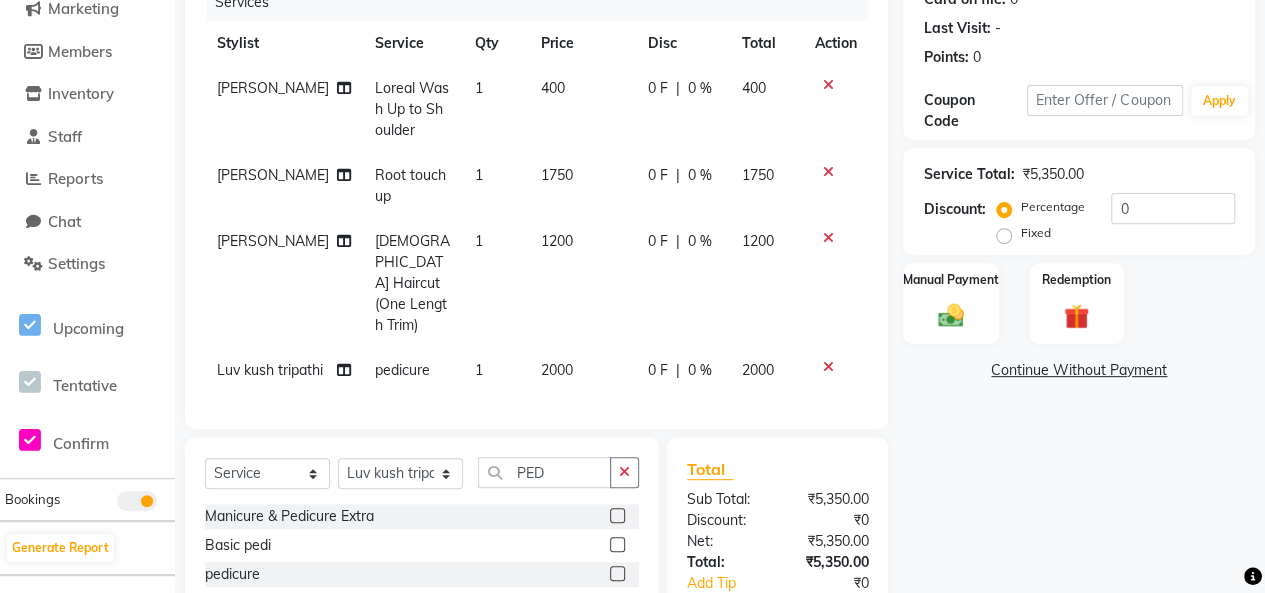 click on "1750" 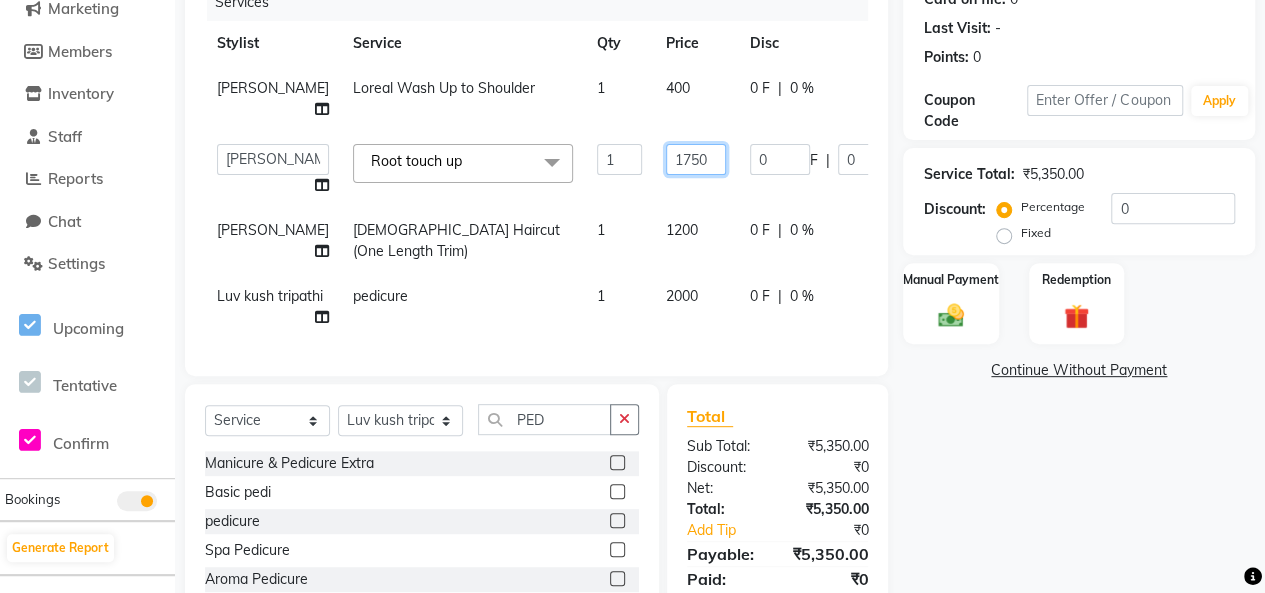 click on "1750" 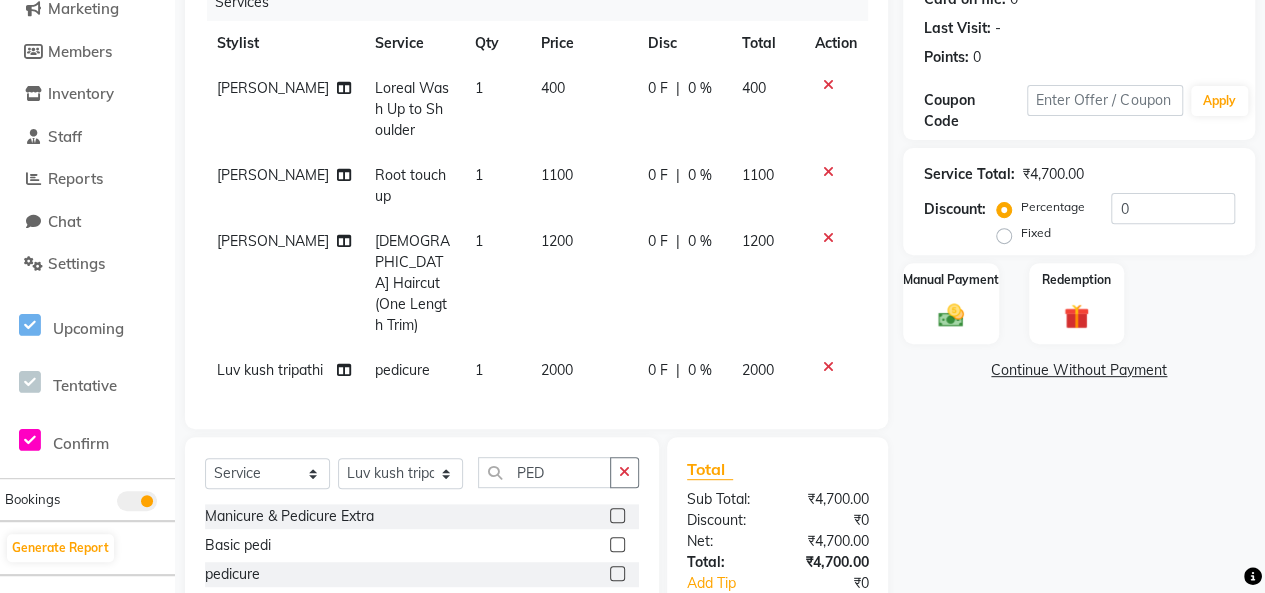 click on "Client +91 9833779114 Date 12-07-2025 Invoice Number V/2025 V/2025-26 0253 Services Stylist Service Qty Price Disc Total Action Beena jaiswar Loreal Wash Up to Shoulder 1 400 0 F | 0 % 400 Nitin Parmar Root touch up 1 1100 0 F | 0 % 1100 Nitin Parmar Female Haircut (One Length Trim) 1 1200 0 F | 0 % 1200 Luv kush tripathi pedicure  1 2000 0 F | 0 % 2000" 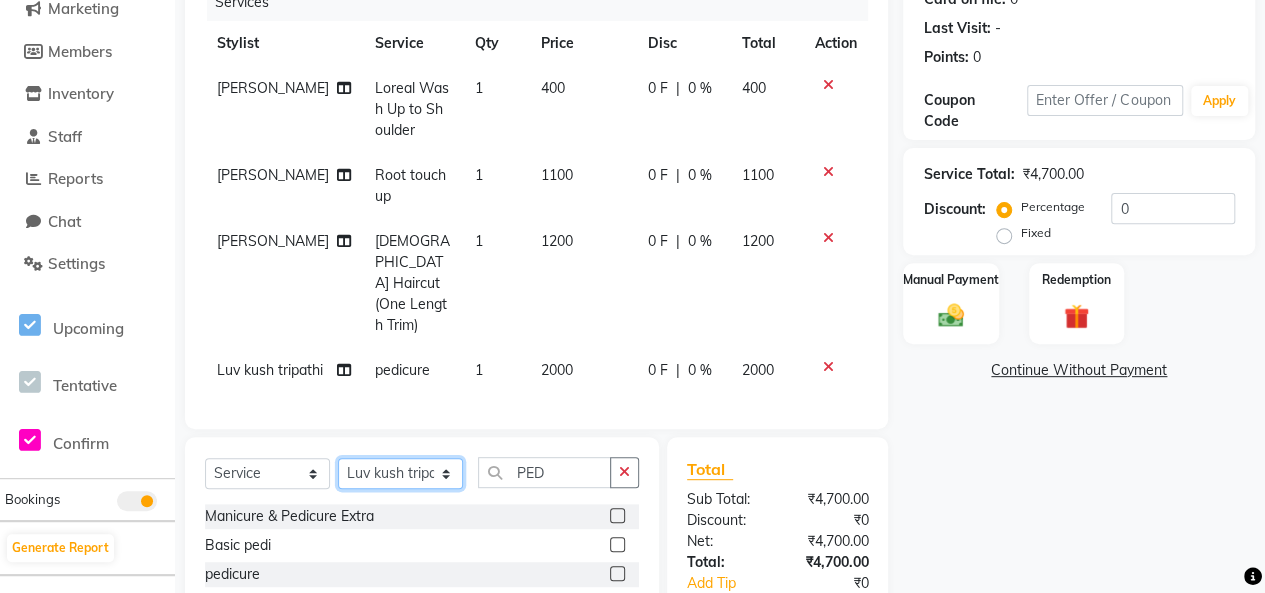 click on "Select Stylist Beena jaiswar deependra parking FARHANA Gautam master Luv kush tripathi Nitin Parmar Ravi sharma Roshni gupta shakiba barbhuiya Subhankar Mali Veronica d Souza" 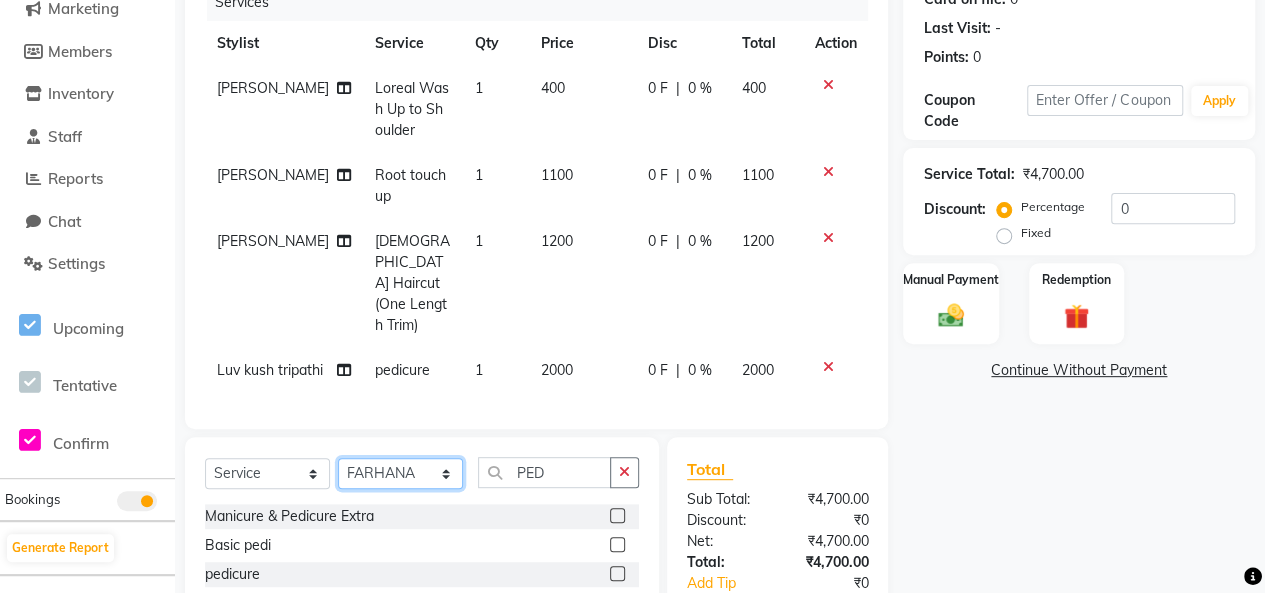 click on "Select Stylist Beena jaiswar deependra parking FARHANA Gautam master Luv kush tripathi Nitin Parmar Ravi sharma Roshni gupta shakiba barbhuiya Subhankar Mali Veronica d Souza" 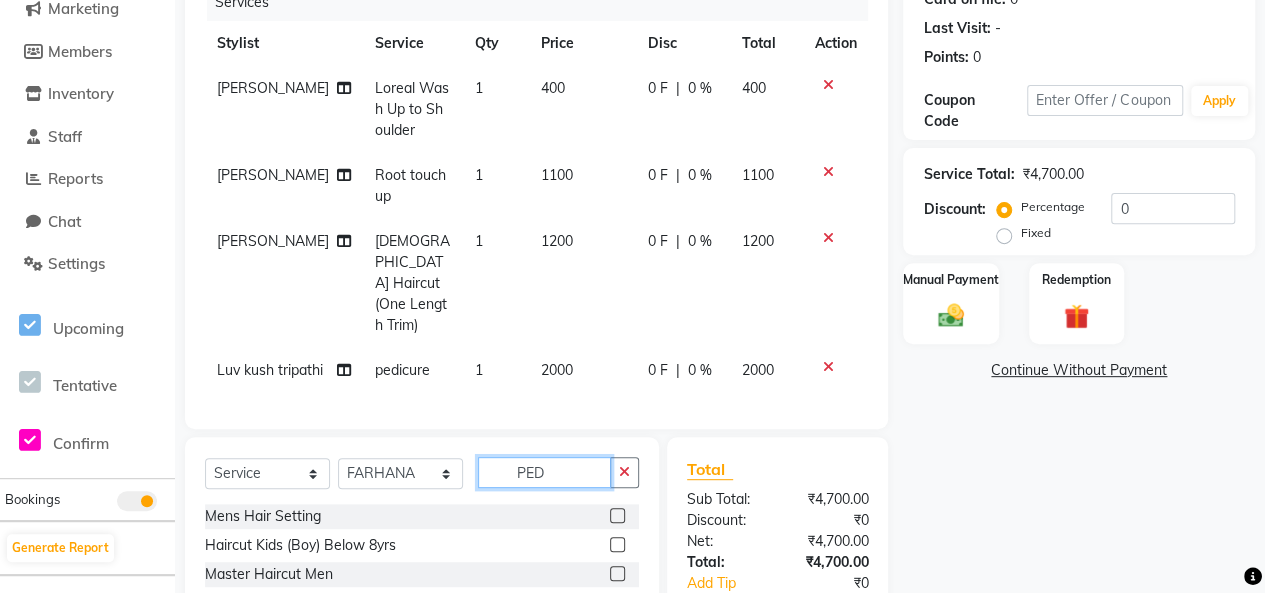 click on "PED" 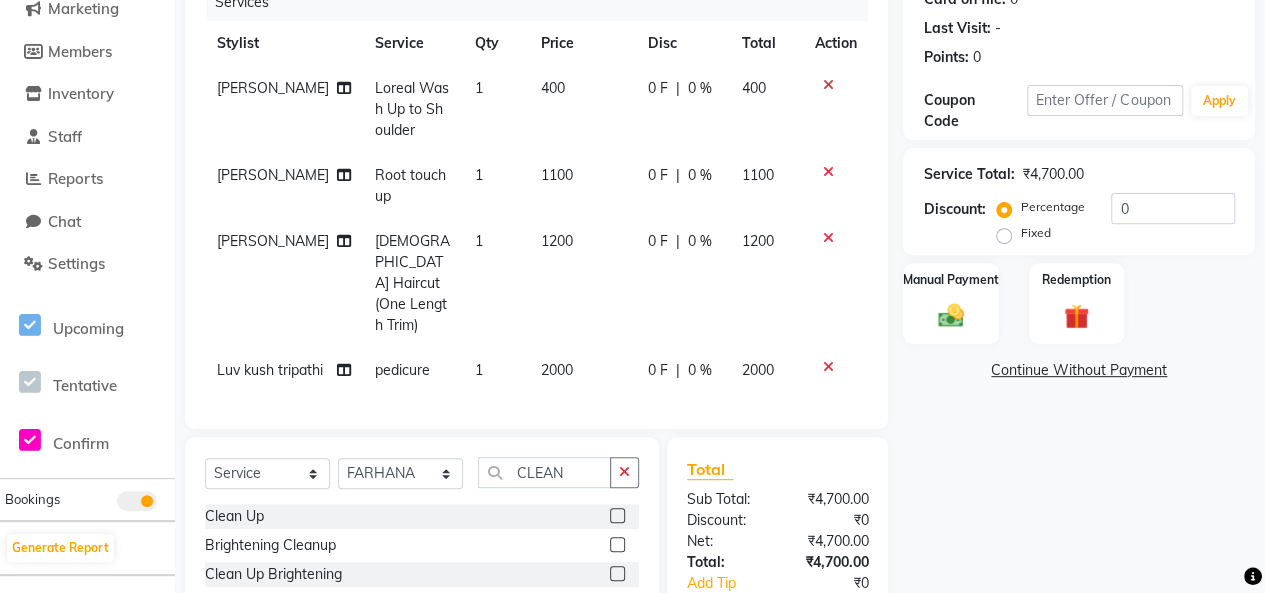 click 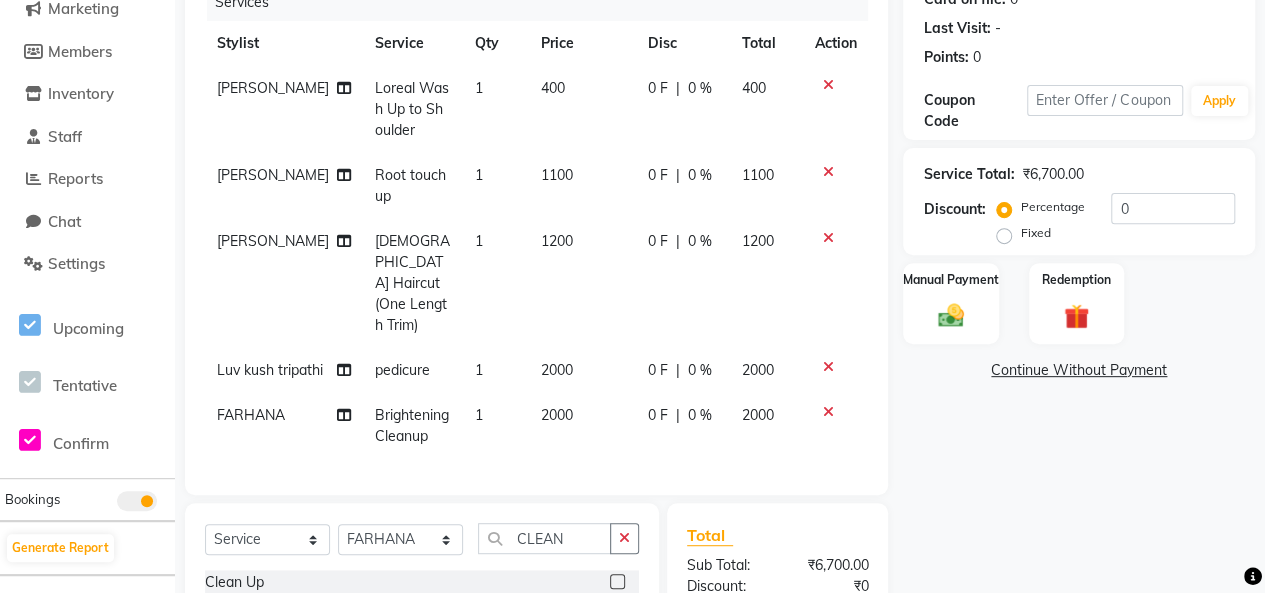 click on "2000" 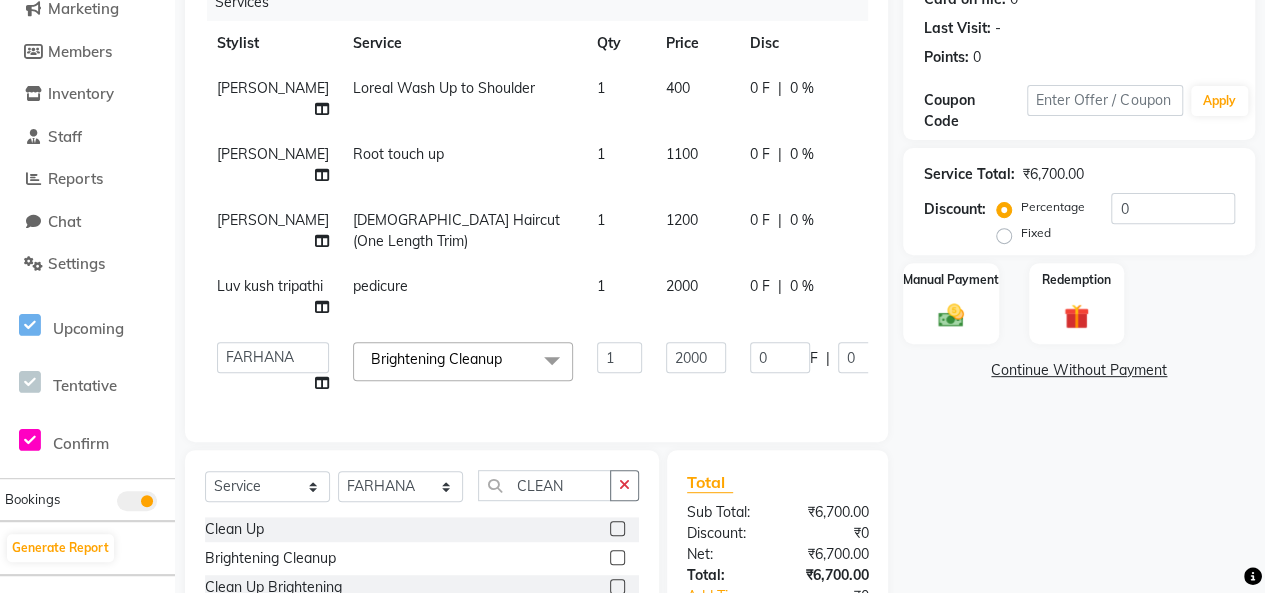 scroll, scrollTop: 58, scrollLeft: 0, axis: vertical 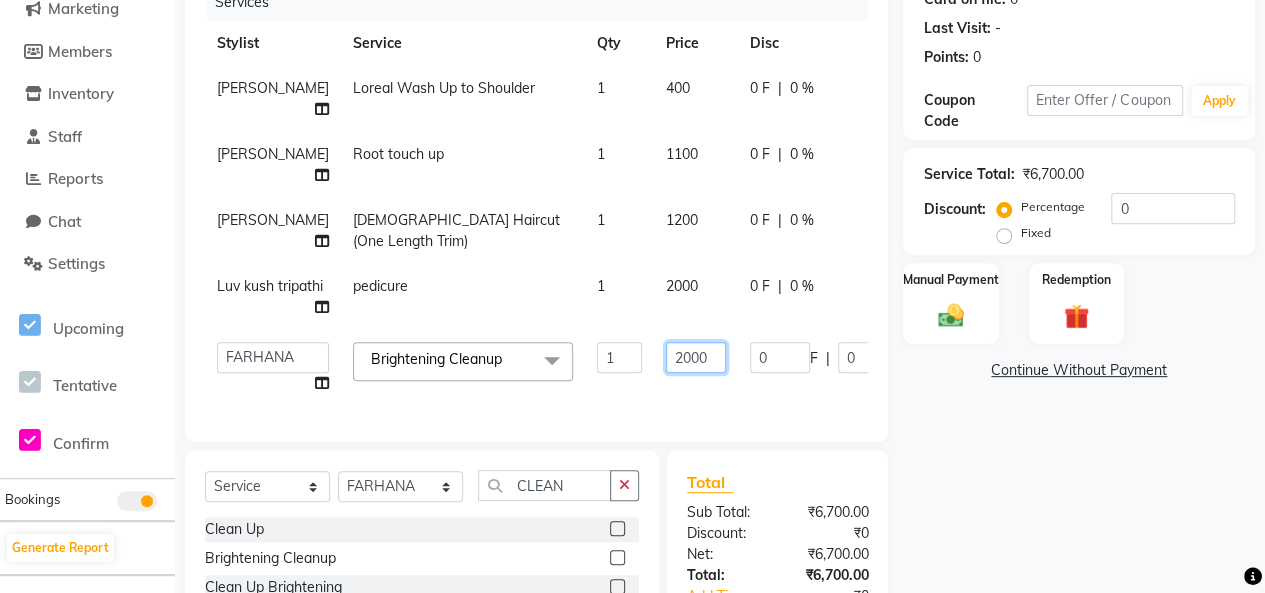 click on "2000" 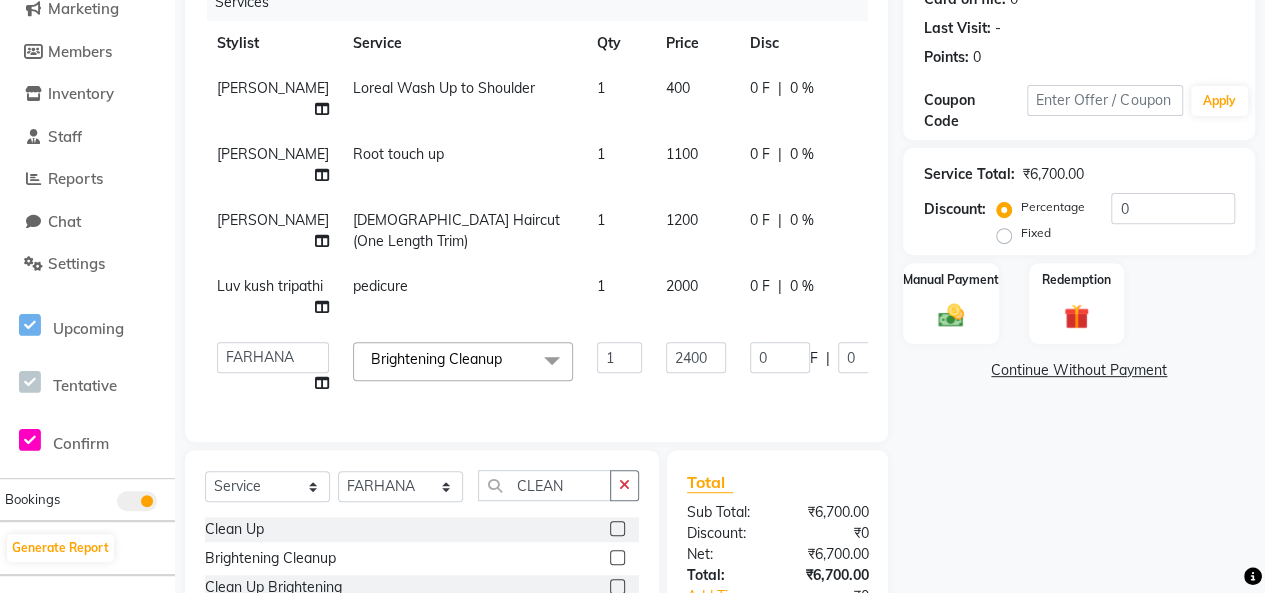 click on "Luv kush tripathi pedicure  1 2000 0 F | 0 % 2000" 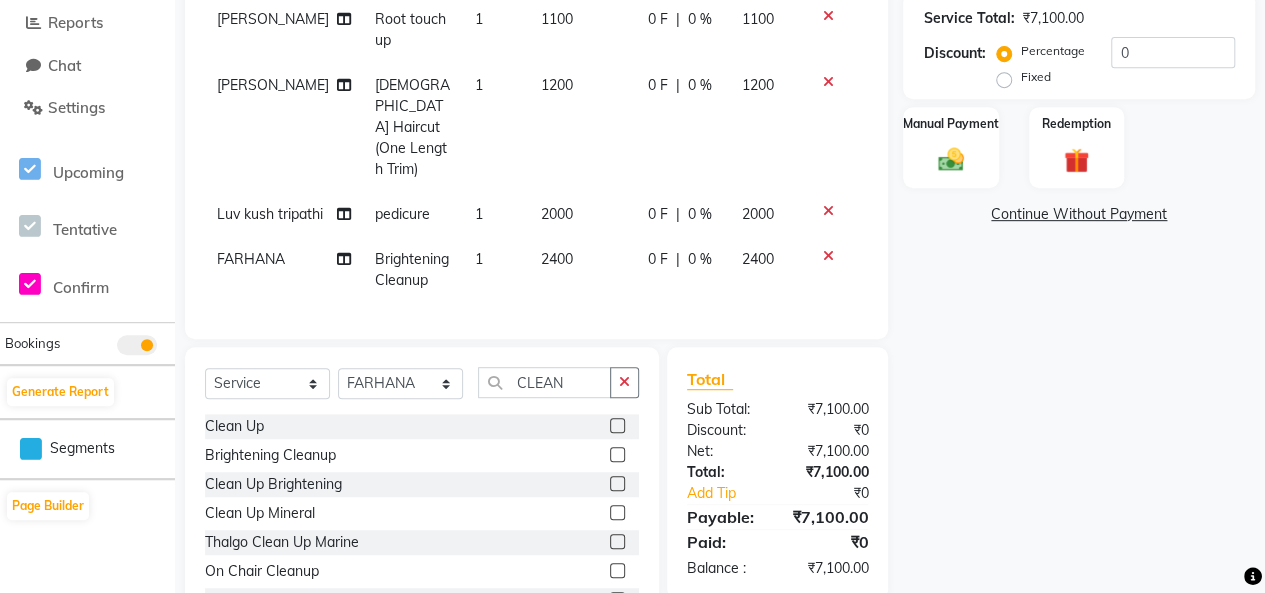 scroll, scrollTop: 477, scrollLeft: 0, axis: vertical 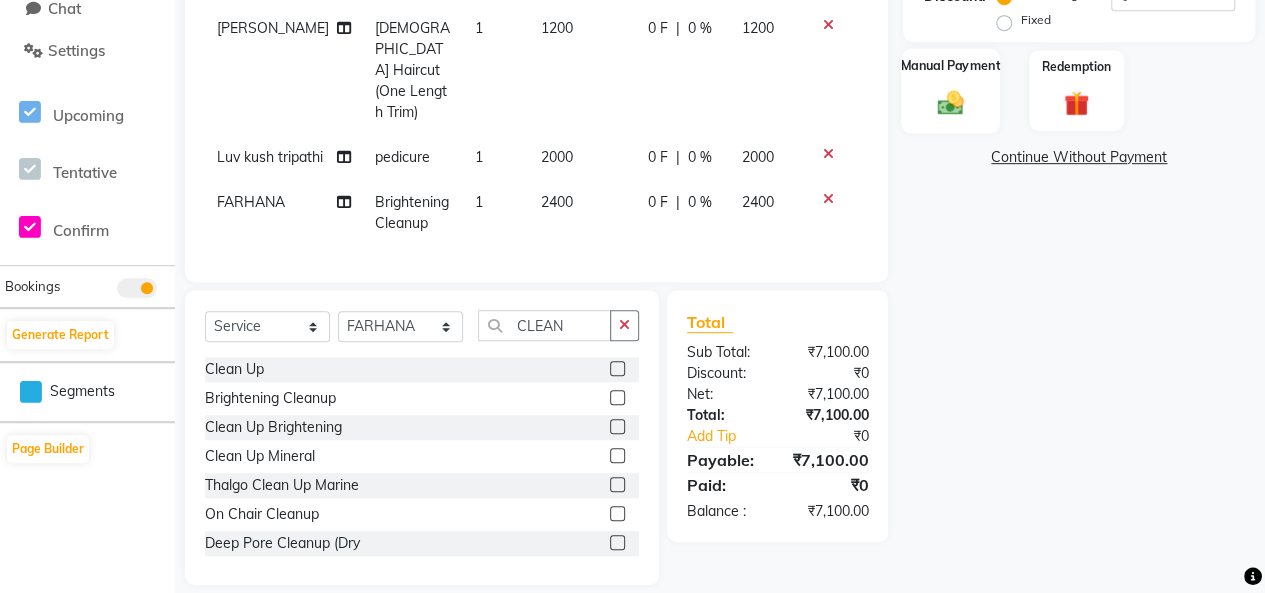 click on "Manual Payment" 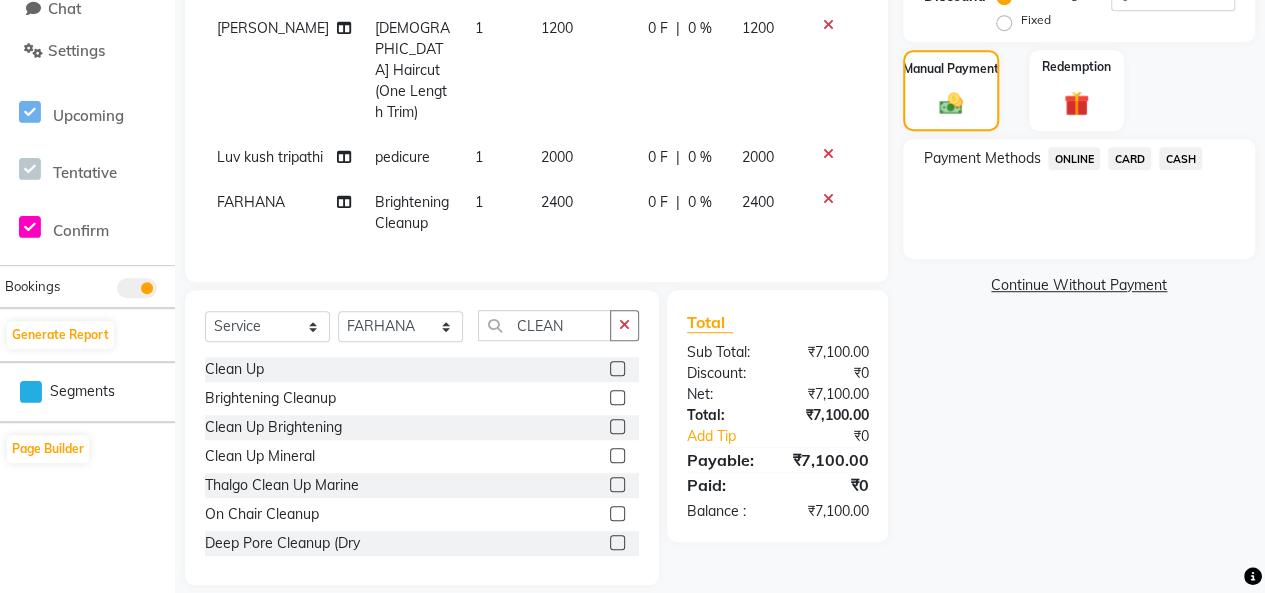 click on "ONLINE" 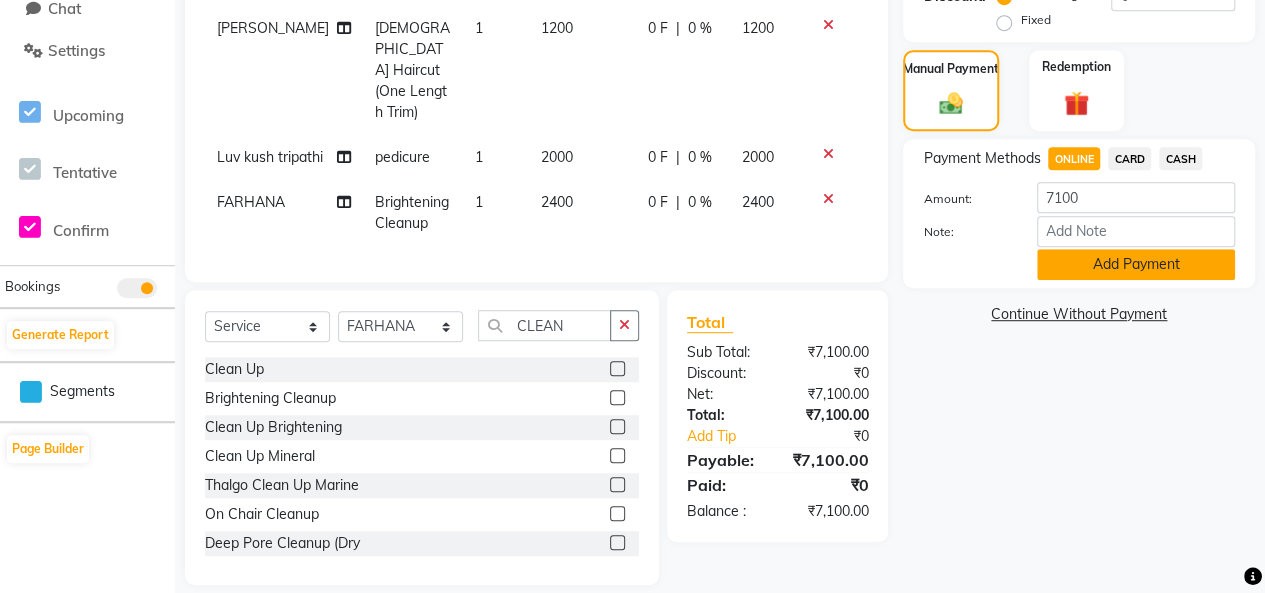 click on "Add Payment" 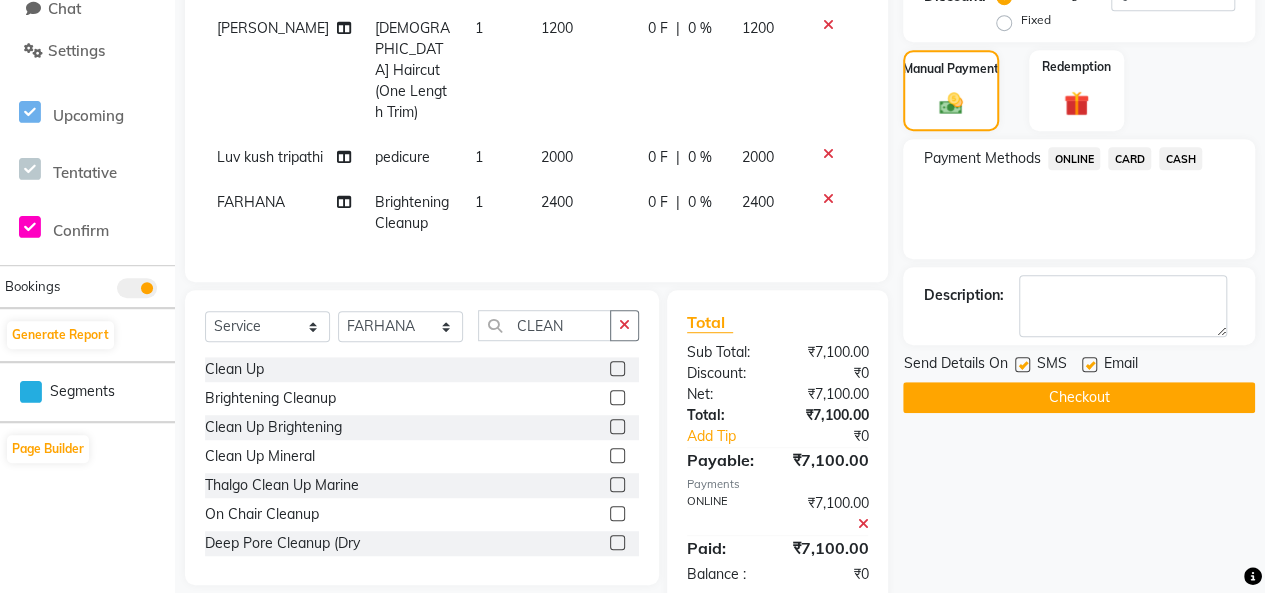 click on "Checkout" 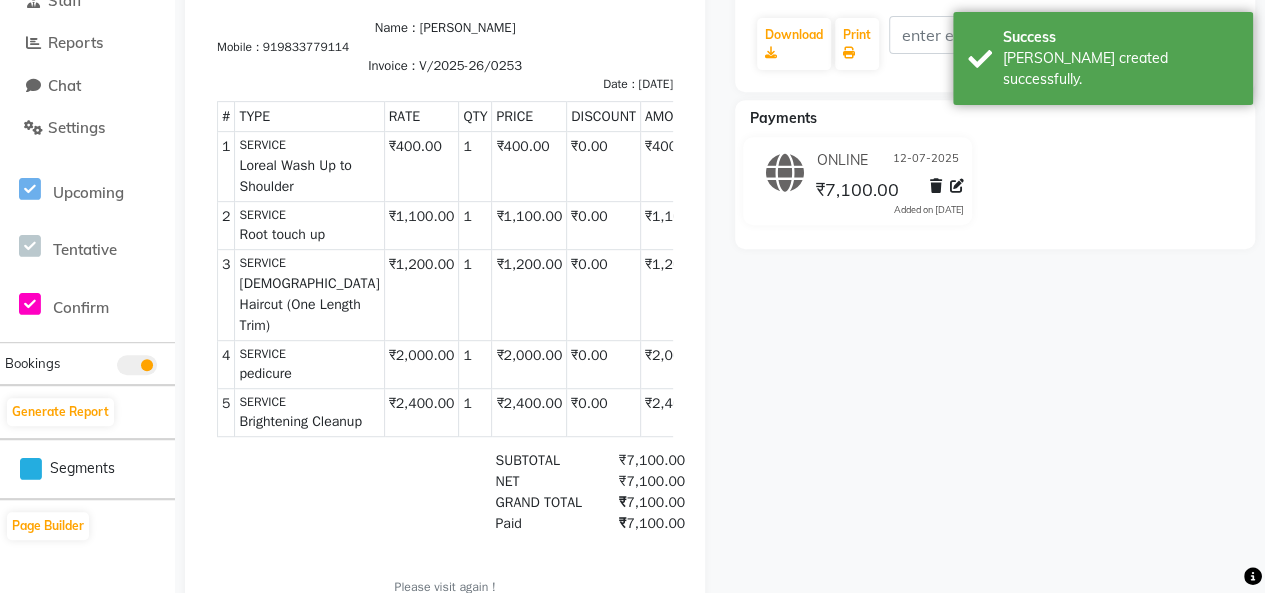 scroll, scrollTop: 0, scrollLeft: 0, axis: both 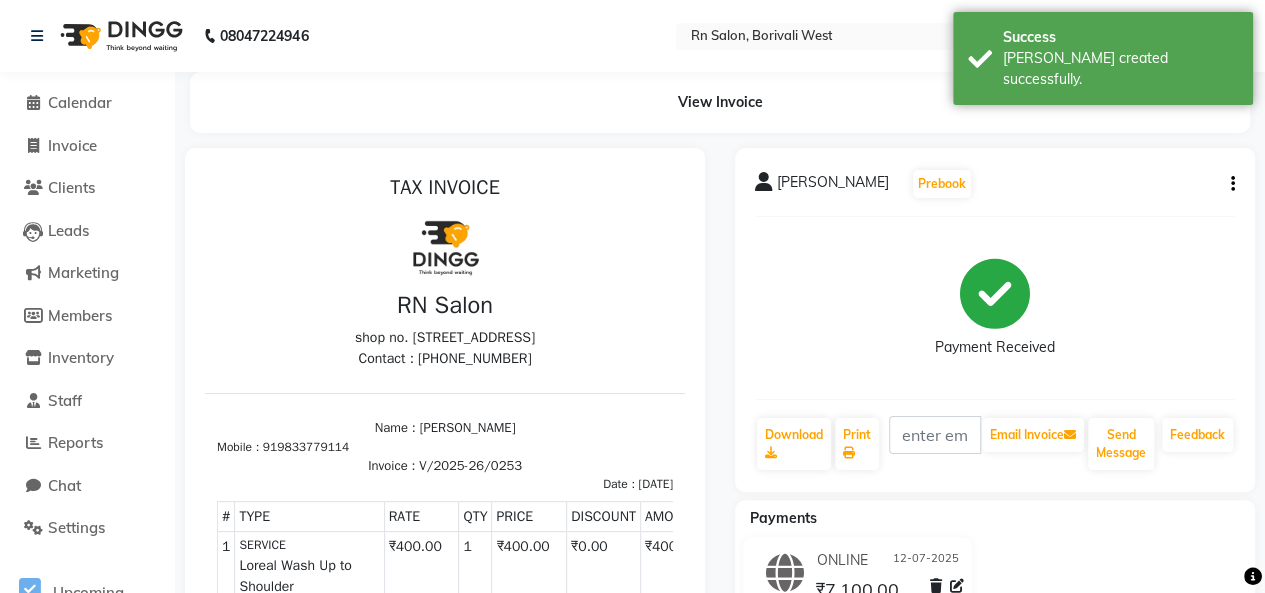 click on "08047224946" 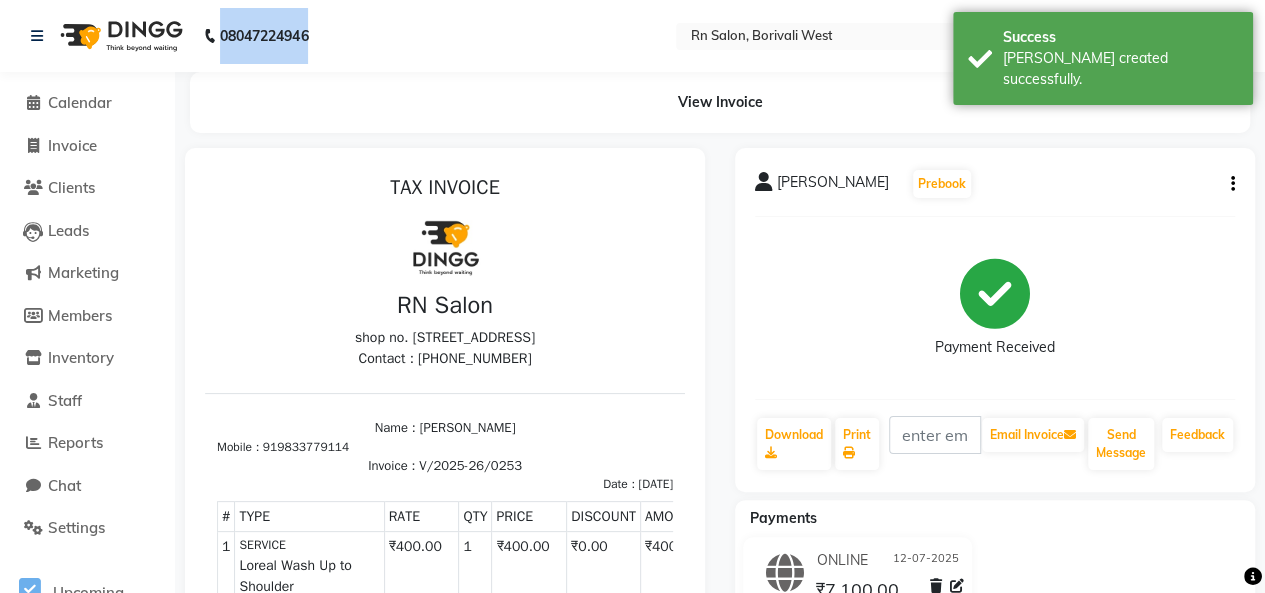 click on "08047224946" 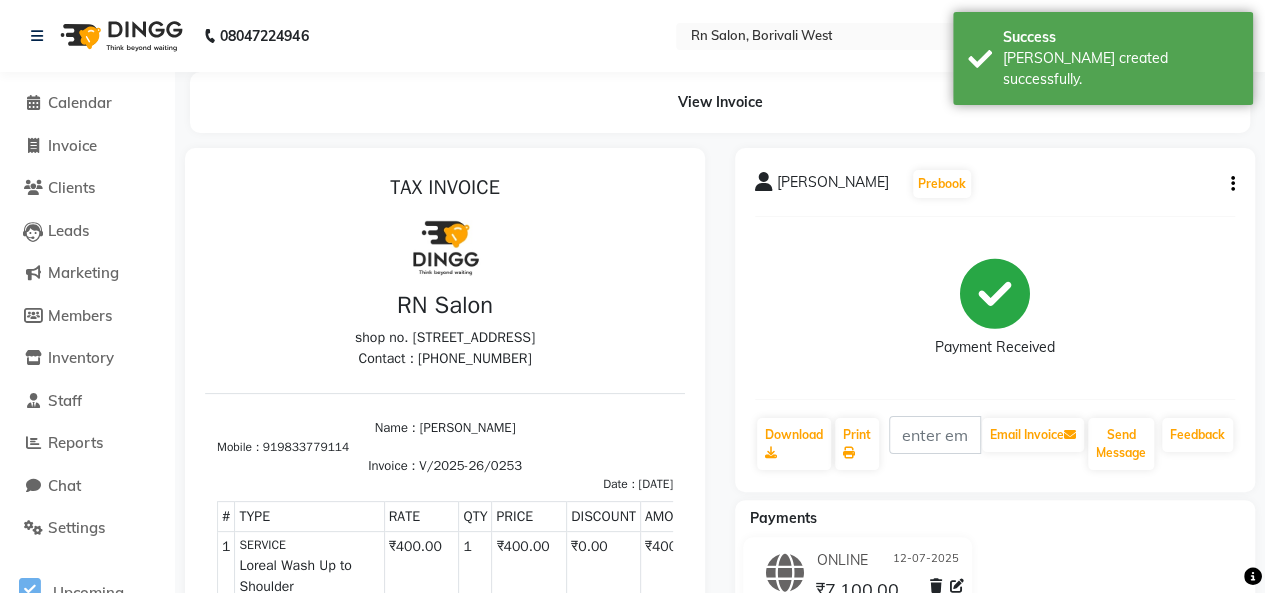 click on "View Invoice      SUNALI DESAI  Prebook   Payment Received  Download  Print   Email Invoice   Send Message Feedback  Payments ONLINE 12-07-2025 ₹7,100.00  Added on 12-07-2025" 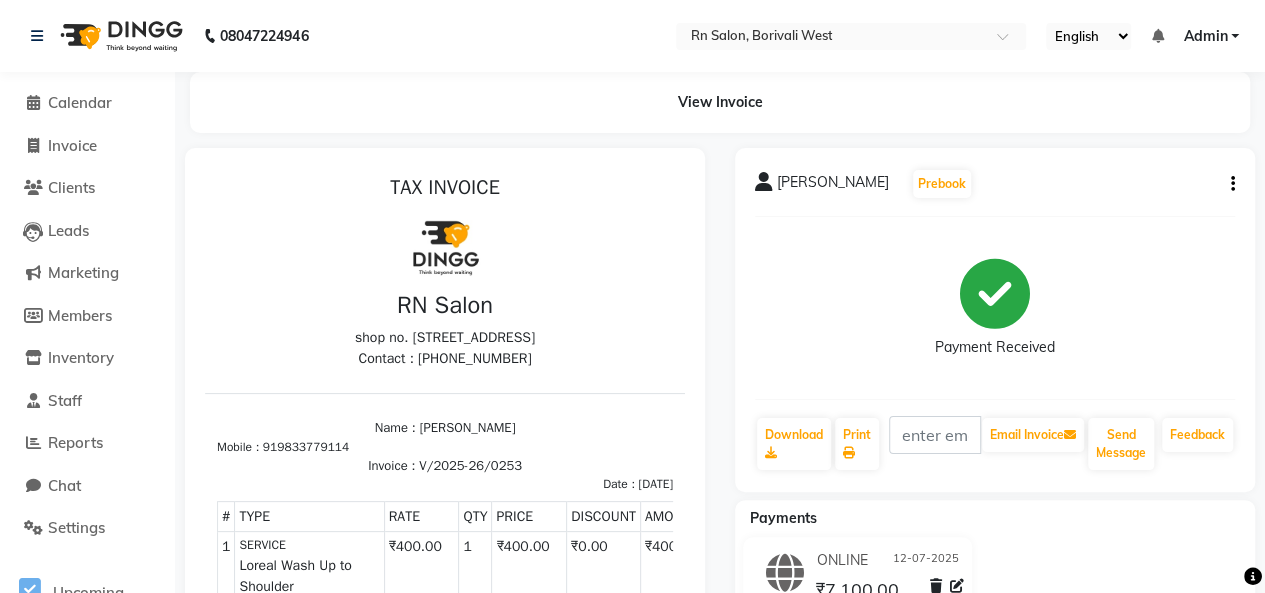 click on "Contact : [PHONE_NUMBER]" at bounding box center (445, 358) 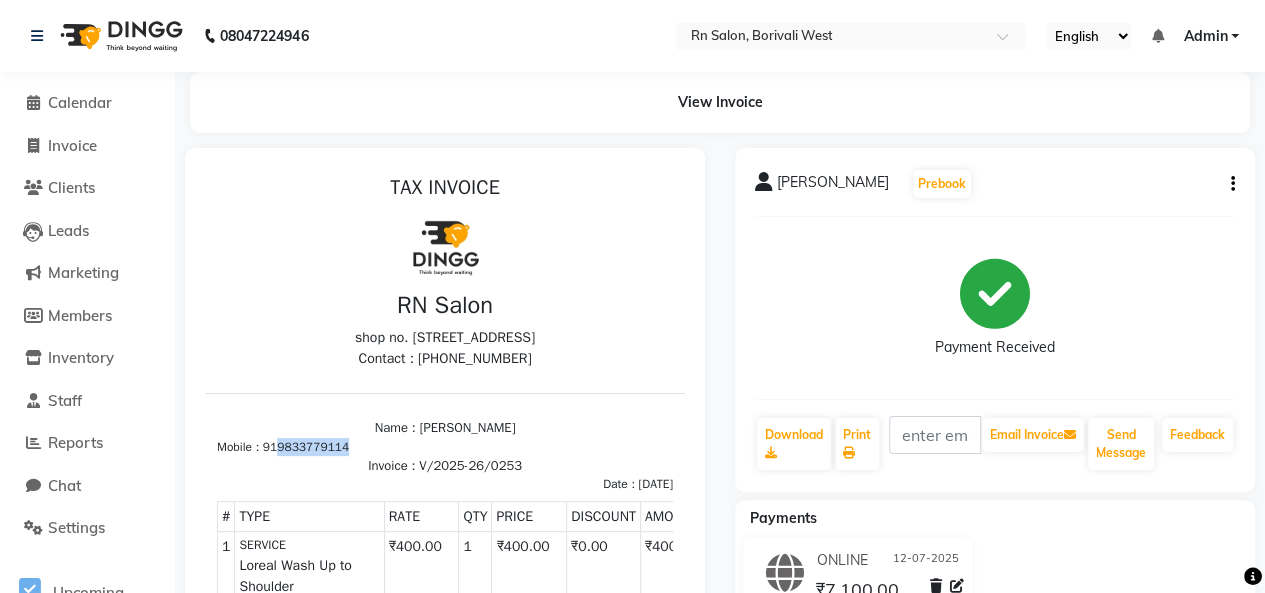drag, startPoint x: 282, startPoint y: 428, endPoint x: 361, endPoint y: 431, distance: 79.05694 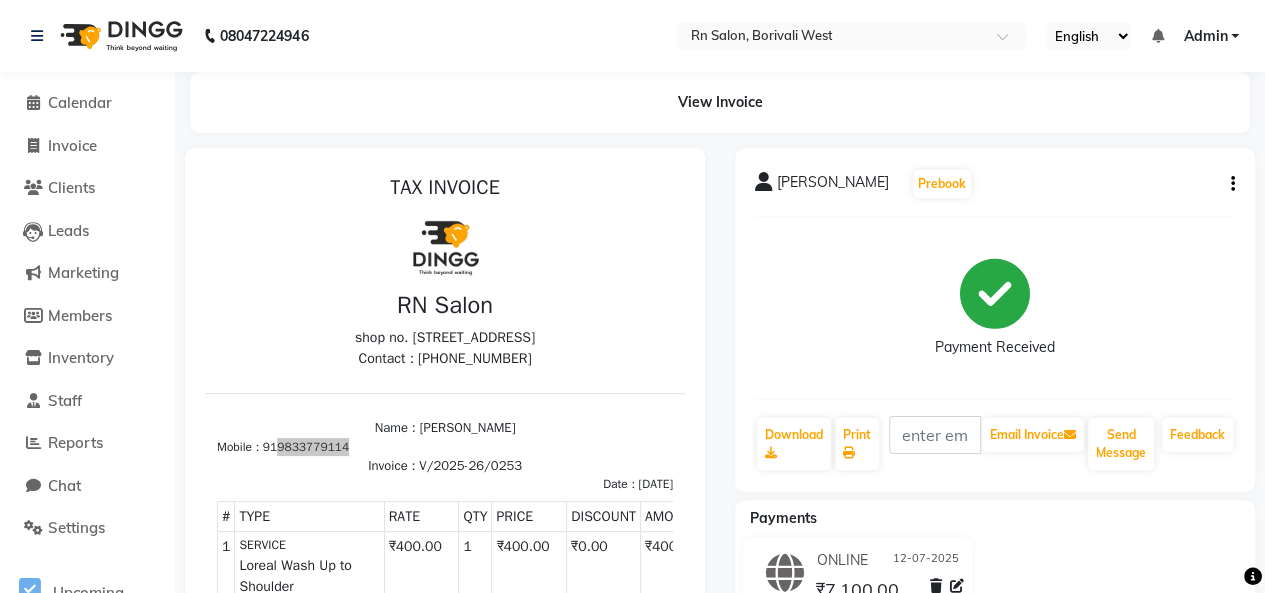 click on "SUNALI DESAI  Prebook   Payment Received  Download  Print   Email Invoice   Send Message Feedback" 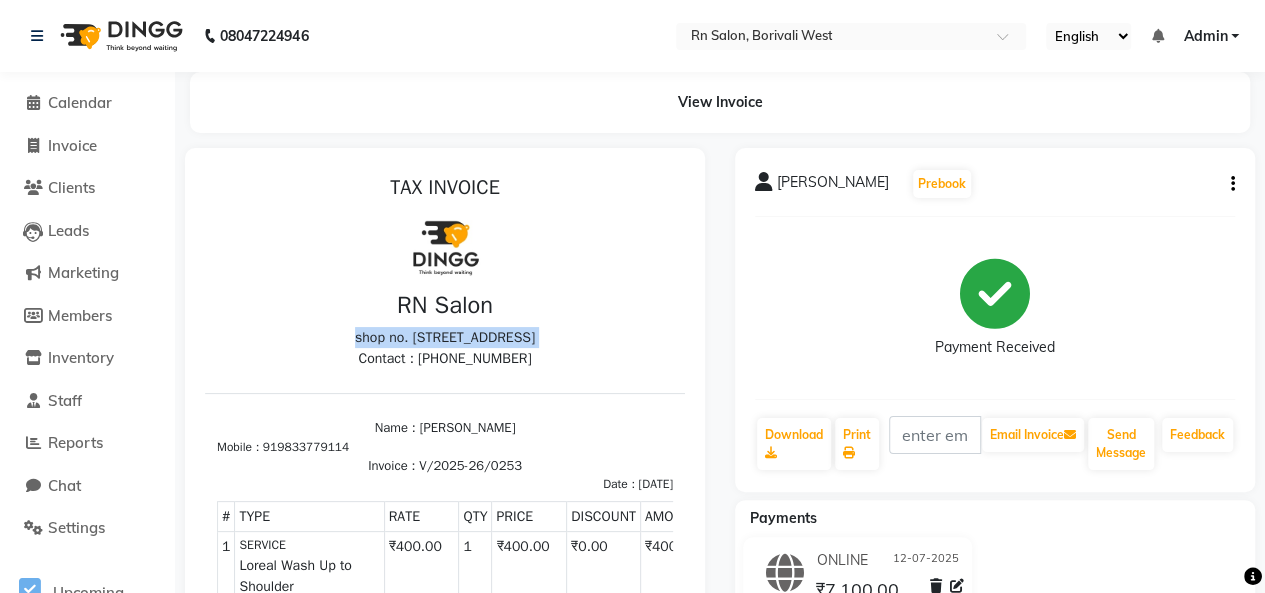 drag, startPoint x: 314, startPoint y: 340, endPoint x: 205, endPoint y: 484, distance: 180.60178 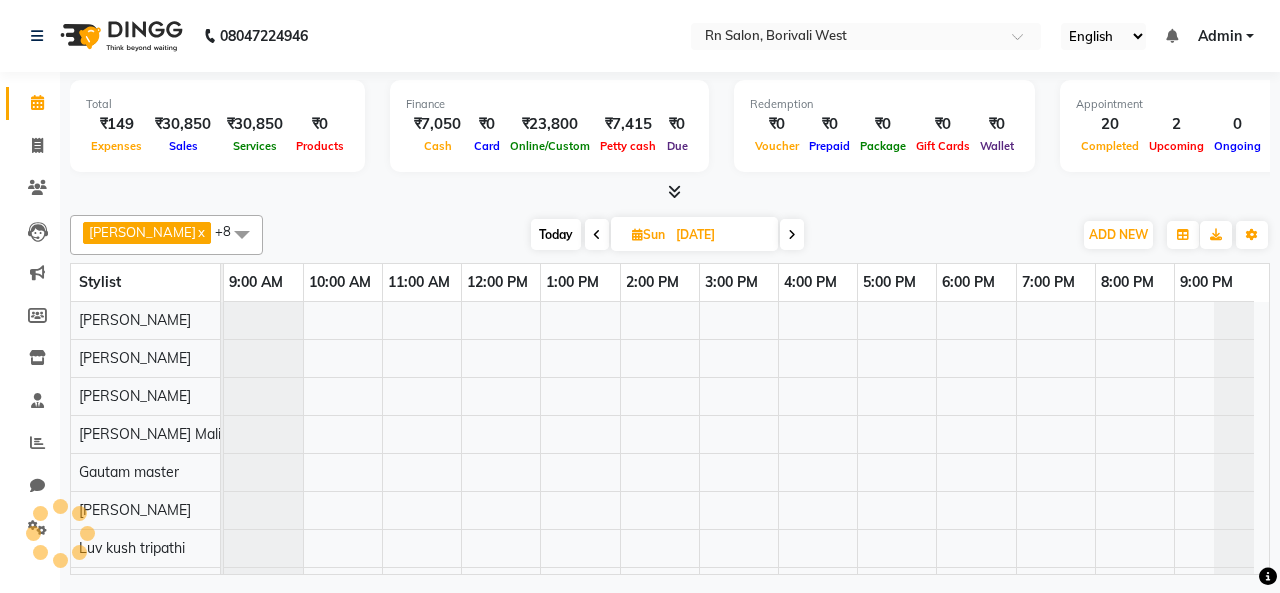 scroll, scrollTop: 0, scrollLeft: 0, axis: both 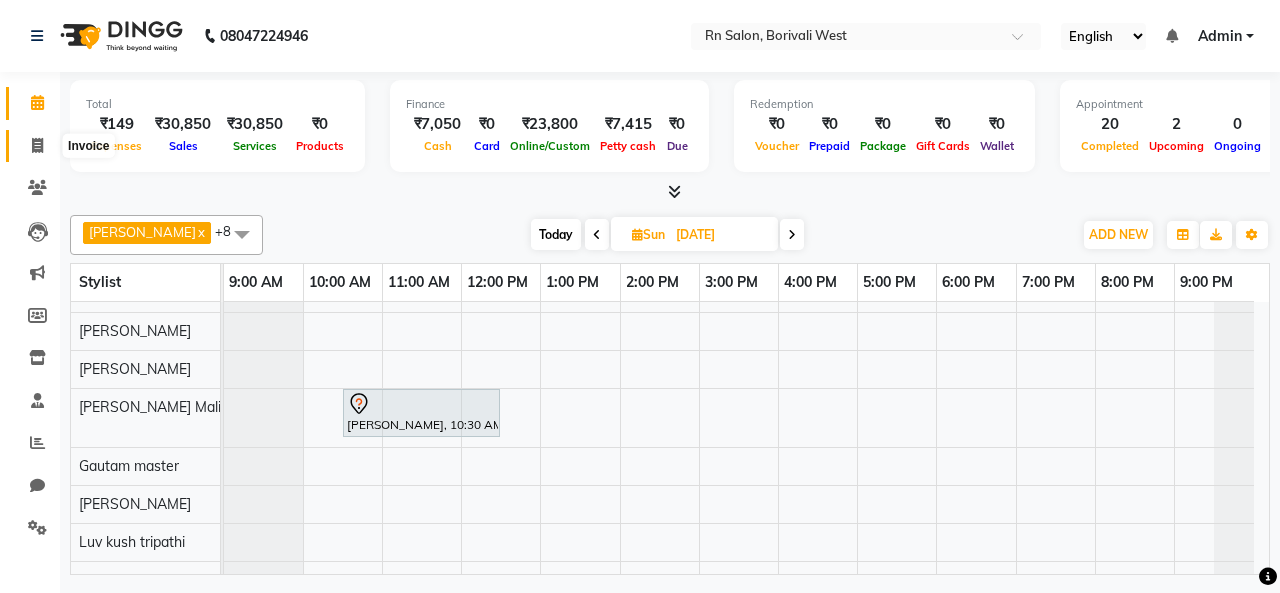 click 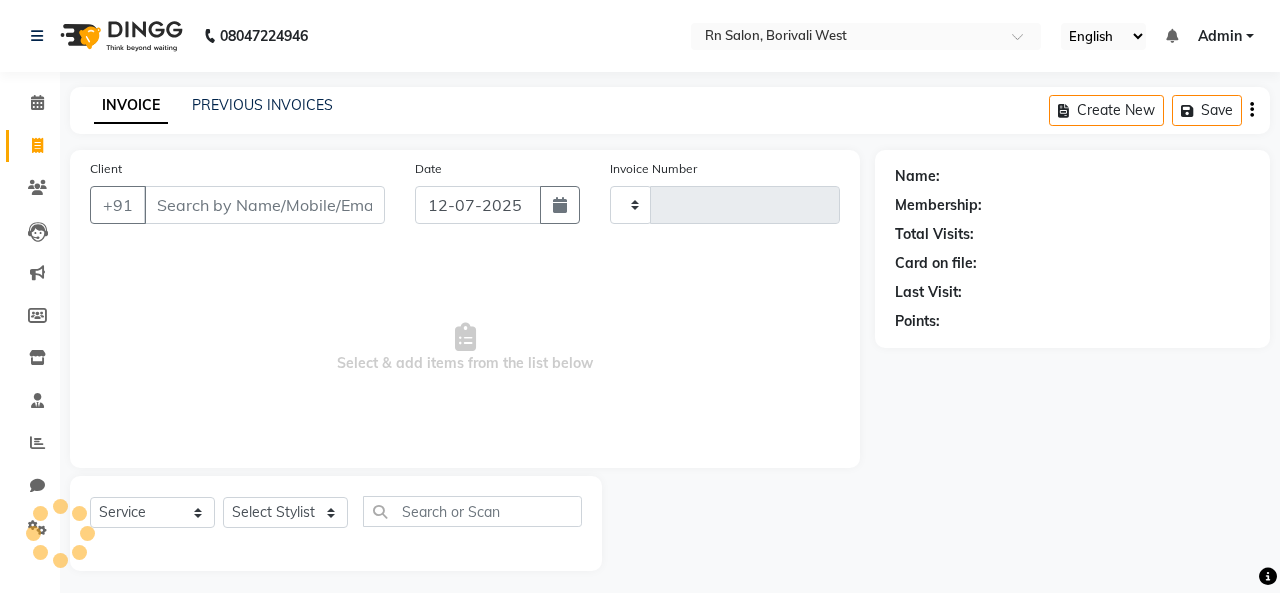 type on "0254" 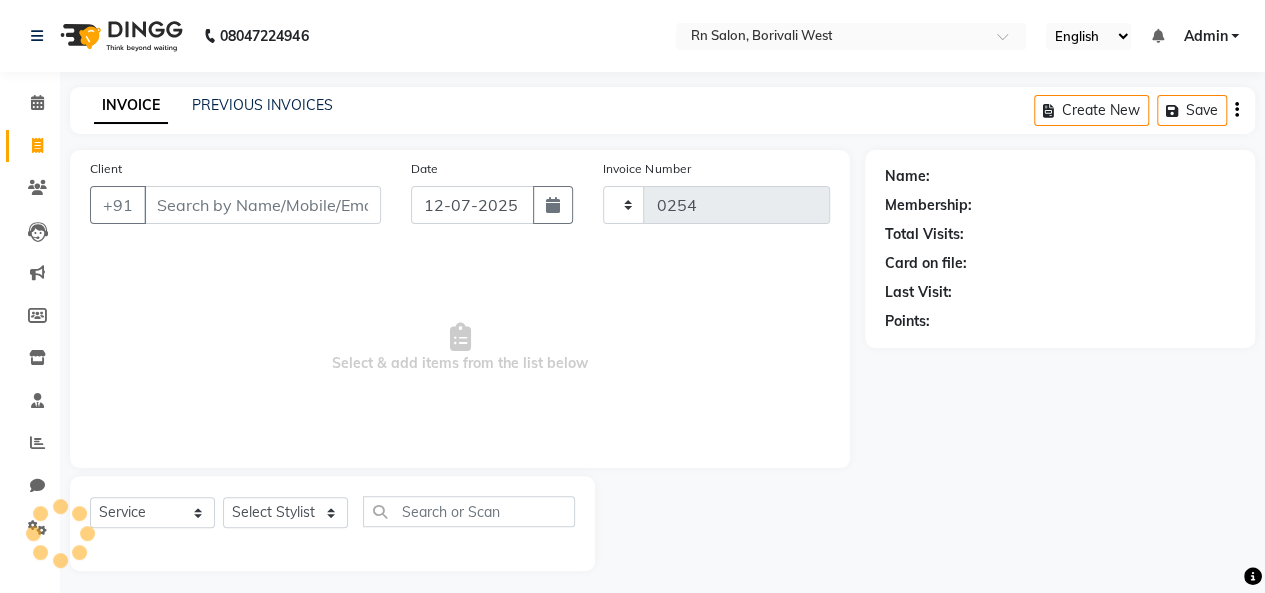 select on "8515" 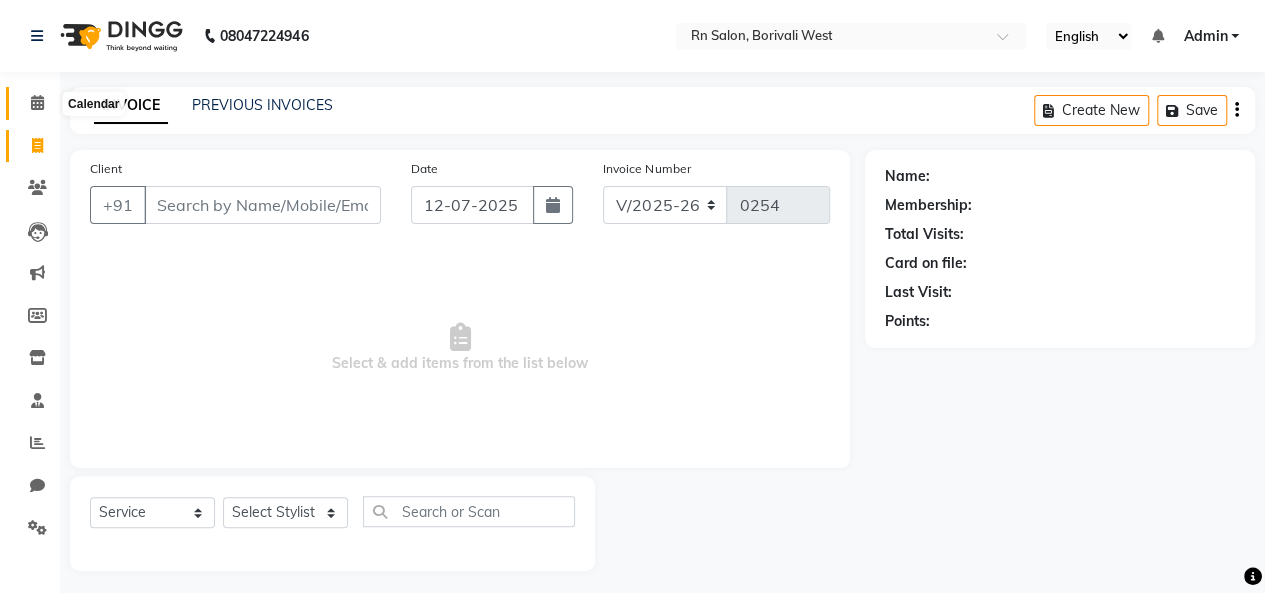 click 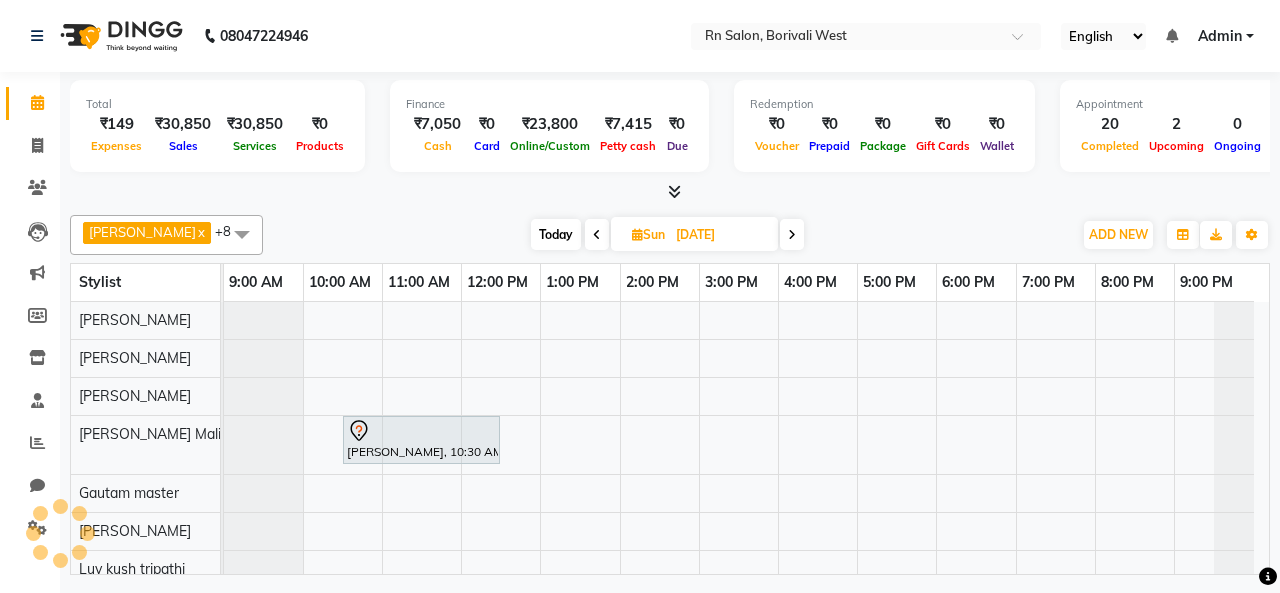 scroll, scrollTop: 0, scrollLeft: 0, axis: both 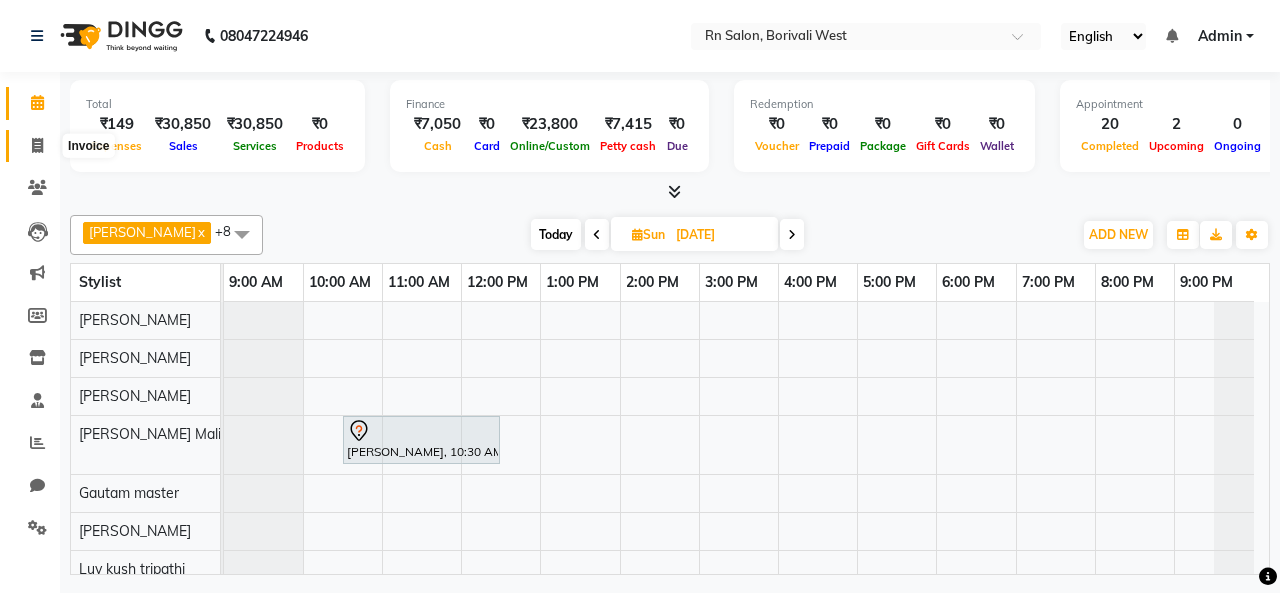 click 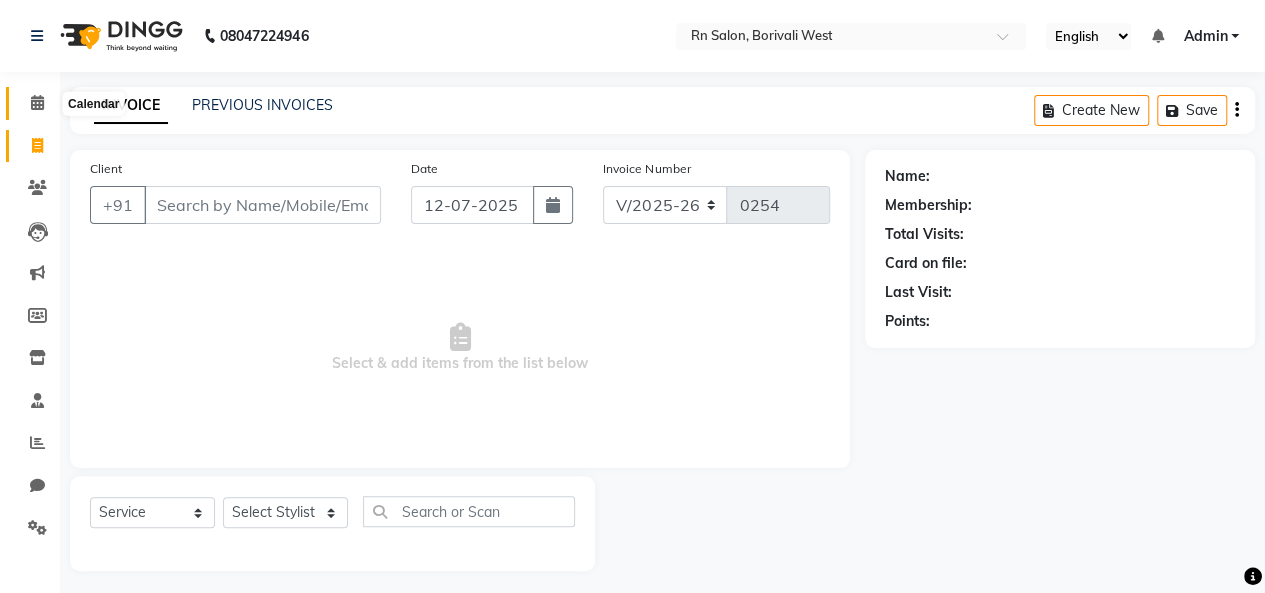 drag, startPoint x: 49, startPoint y: 107, endPoint x: 32, endPoint y: 107, distance: 17 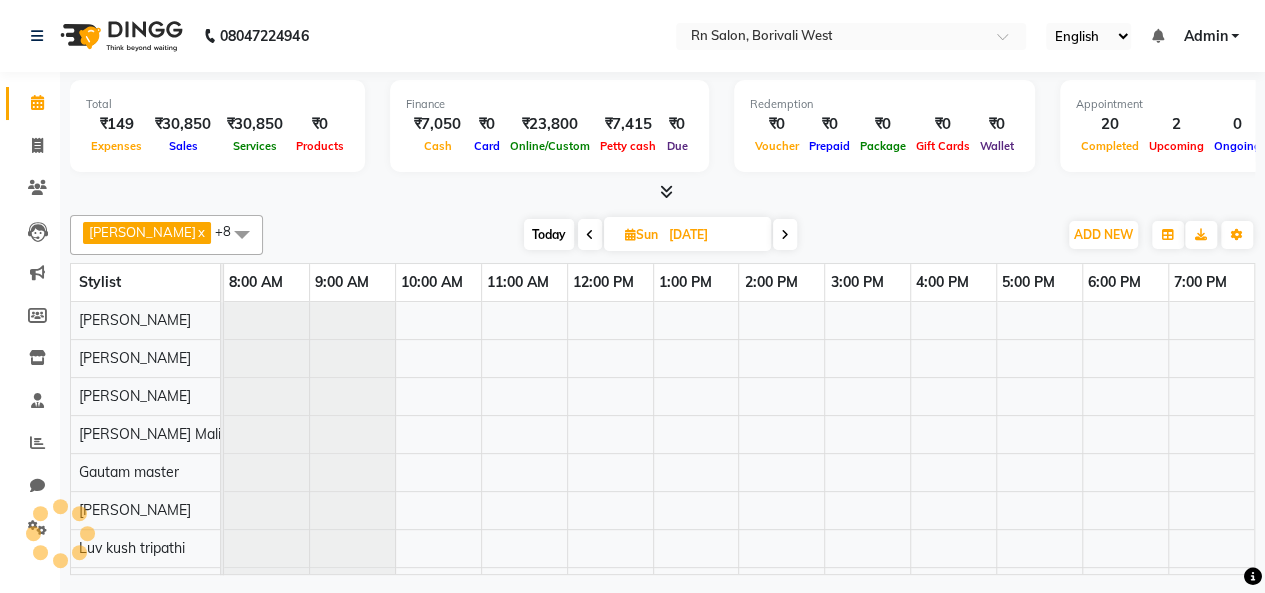 click 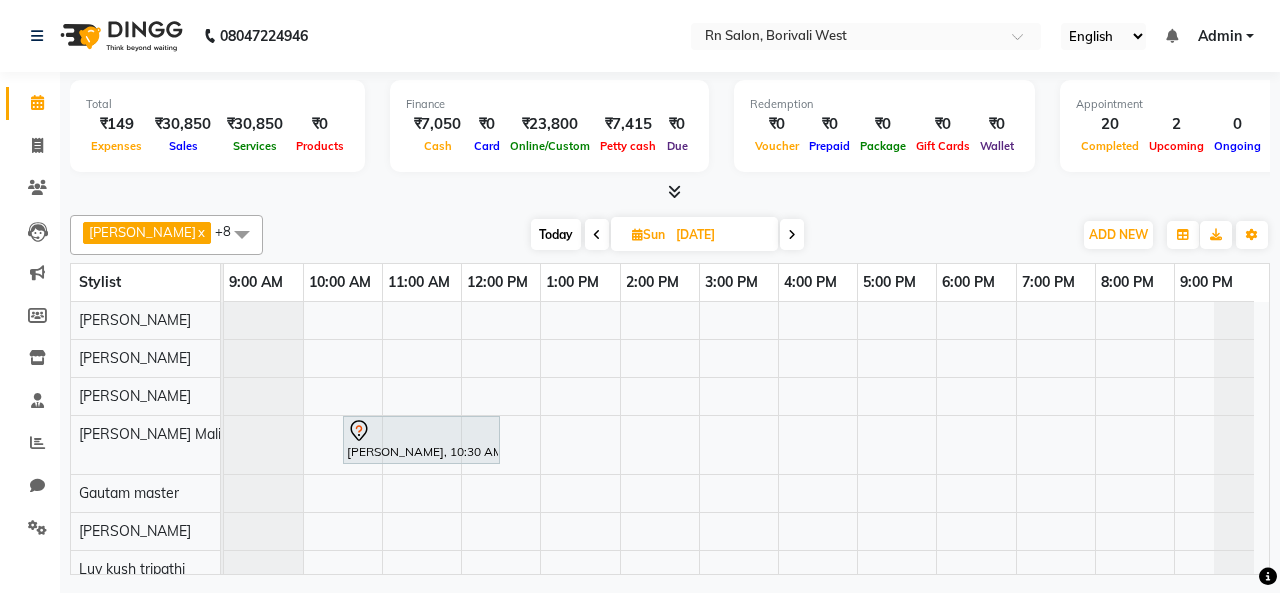 scroll, scrollTop: 101, scrollLeft: 0, axis: vertical 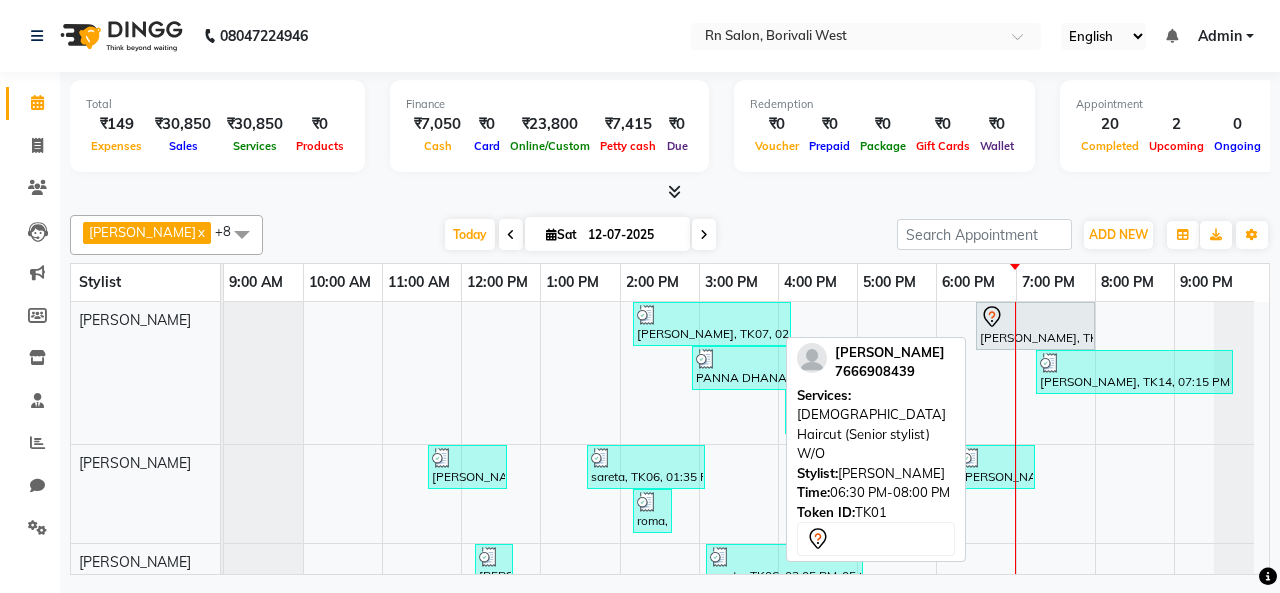 click at bounding box center [1035, 317] 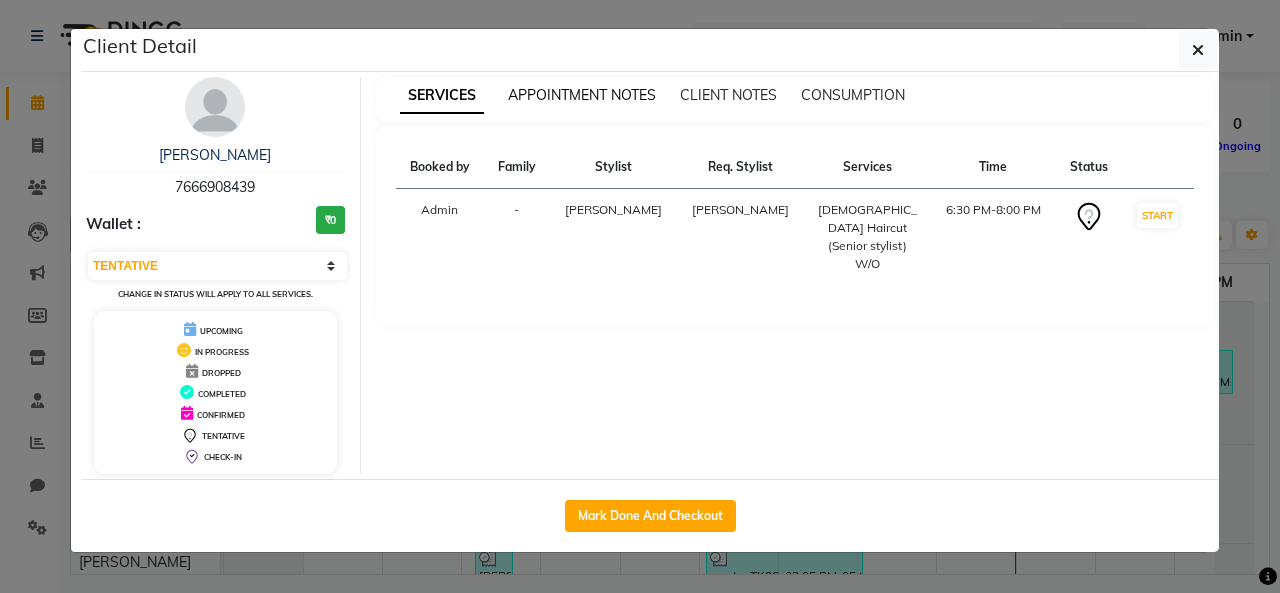 click on "APPOINTMENT NOTES" at bounding box center [582, 95] 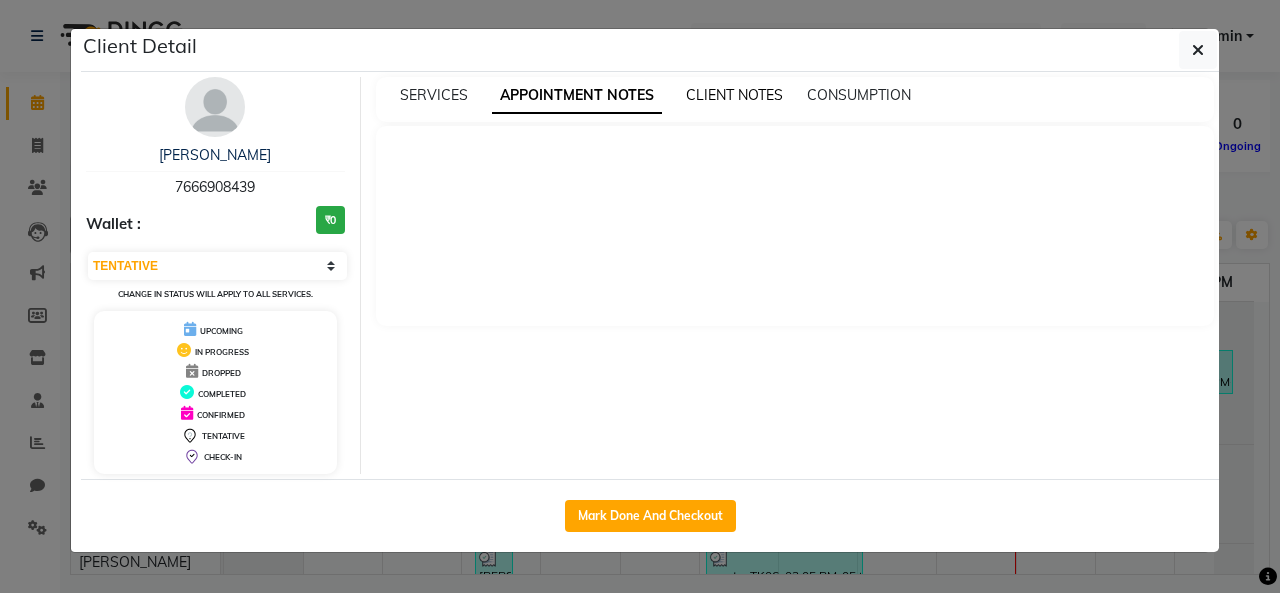 click on "CLIENT NOTES" at bounding box center (734, 95) 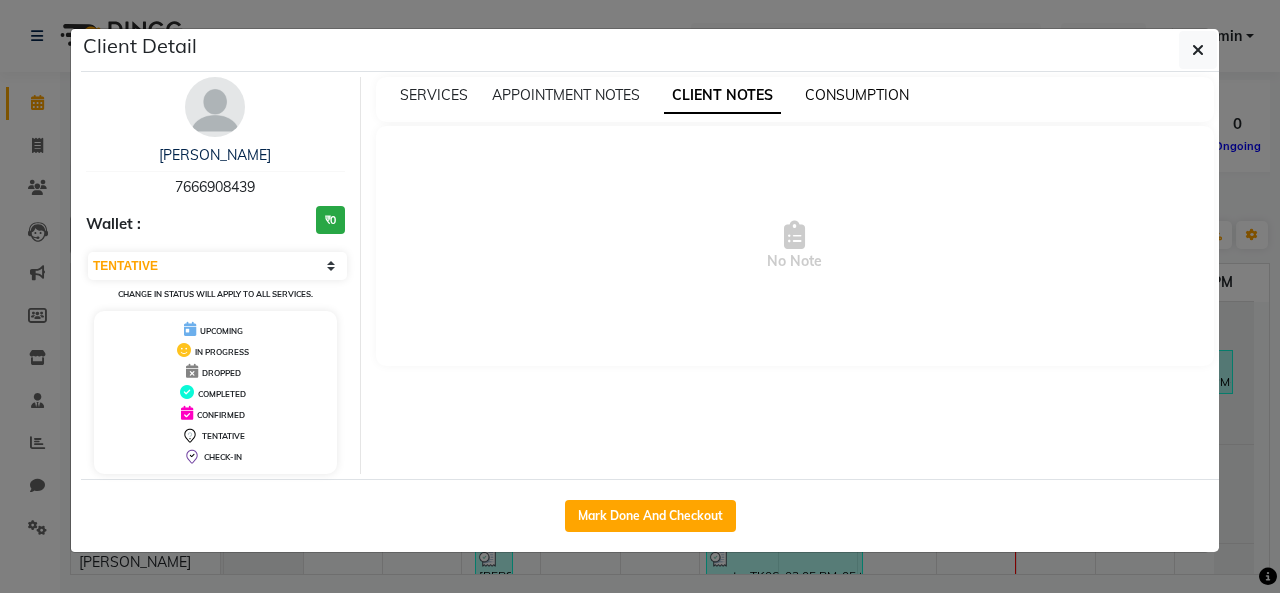 click on "CONSUMPTION" at bounding box center [857, 95] 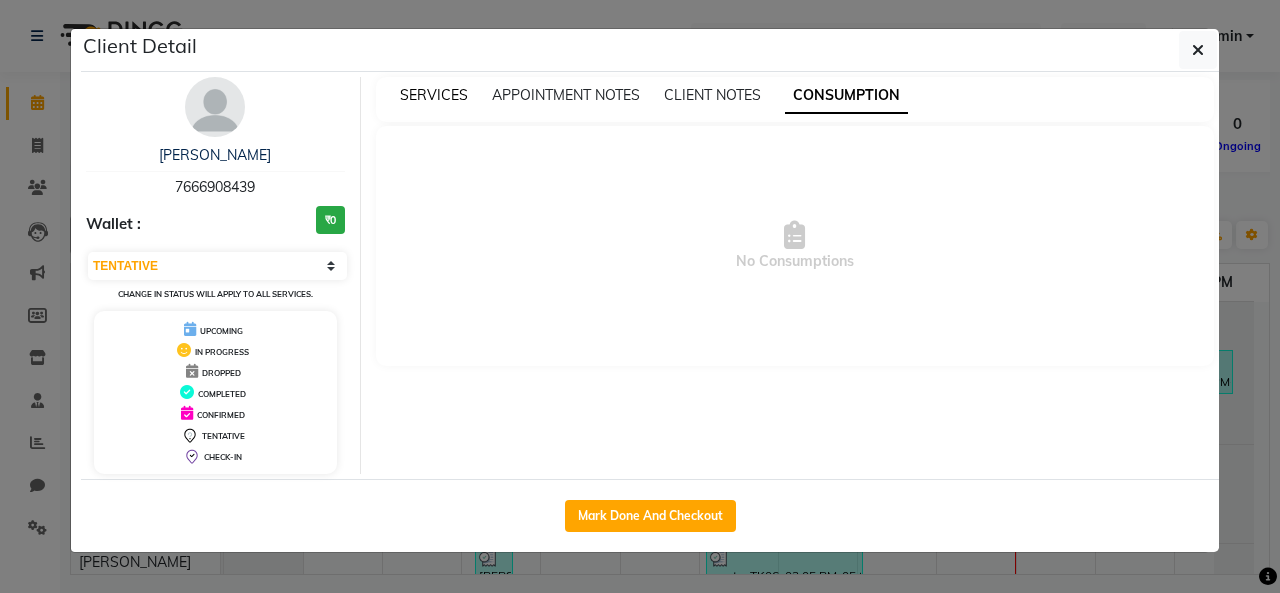 click on "SERVICES" at bounding box center (434, 95) 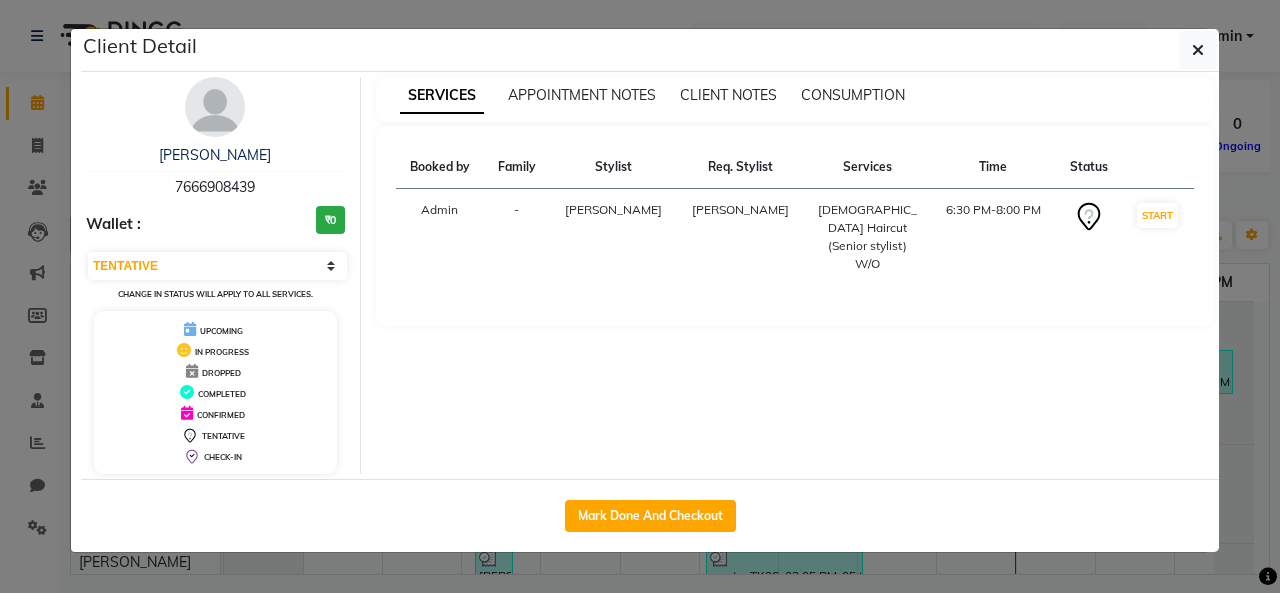 click on "SERVICES APPOINTMENT NOTES CLIENT NOTES CONSUMPTION Booked by Family Stylist Req. Stylist Services Time Status  Admin  - Nitin Parmar Nitin Parmar  Female Haircut (Senior stylist) W/O   6:30 PM-8:00 PM   START" at bounding box center (795, 275) 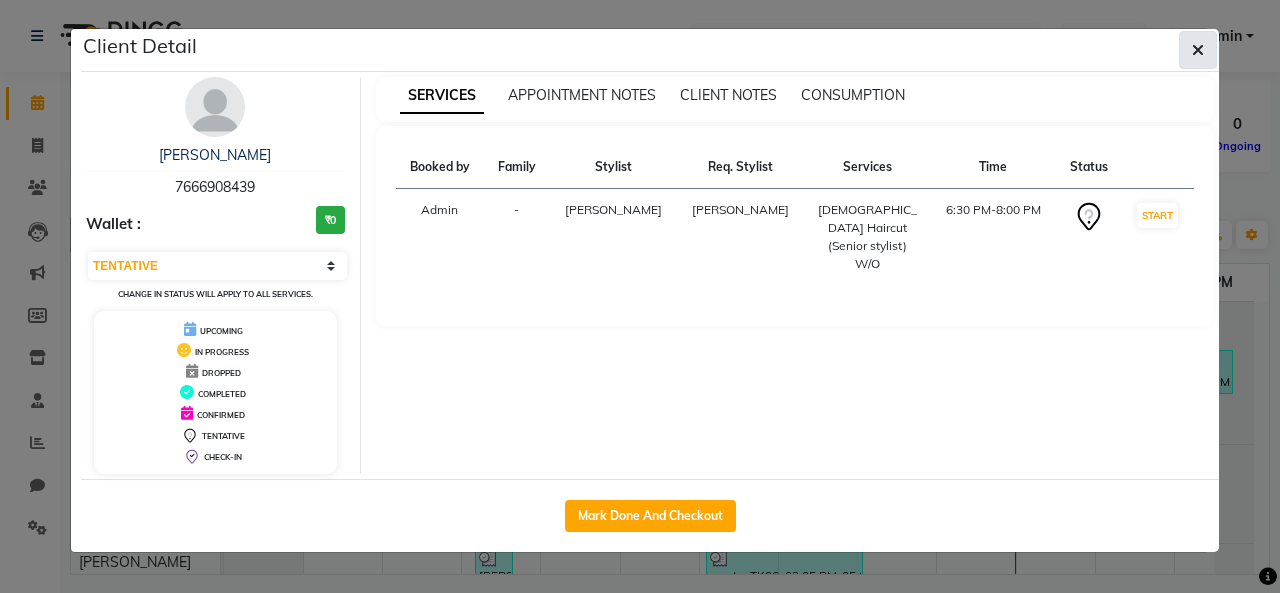 click 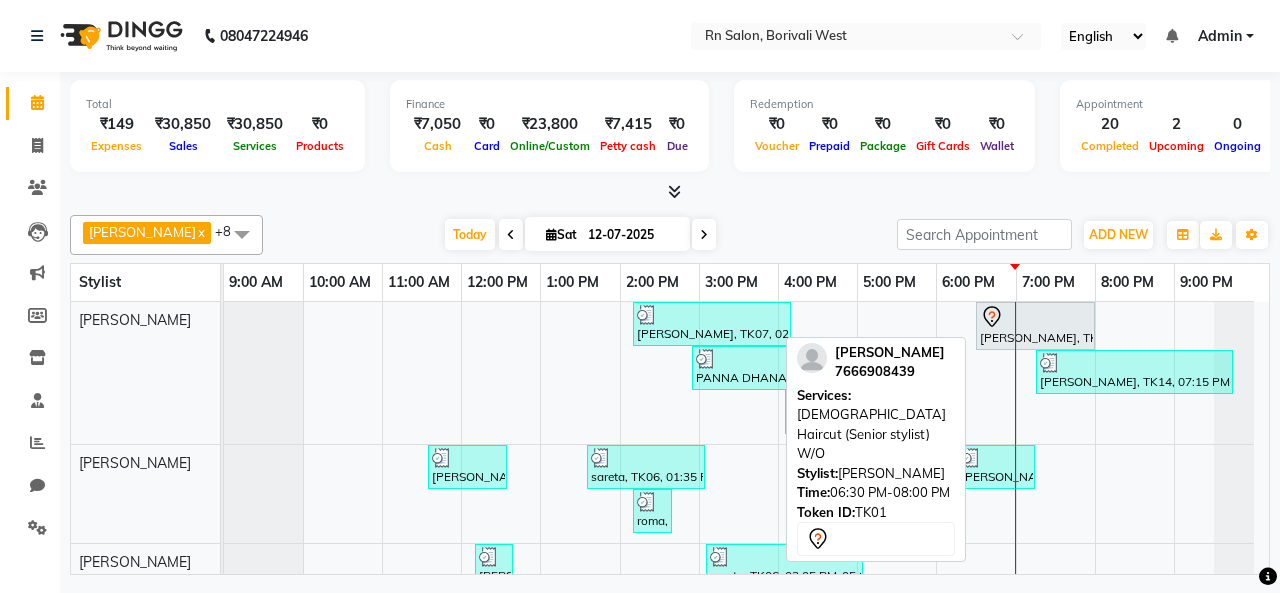 click on "[PERSON_NAME], TK01, 06:30 PM-08:00 PM, [DEMOGRAPHIC_DATA] Haircut (Senior stylist) W/O" at bounding box center (1035, 326) 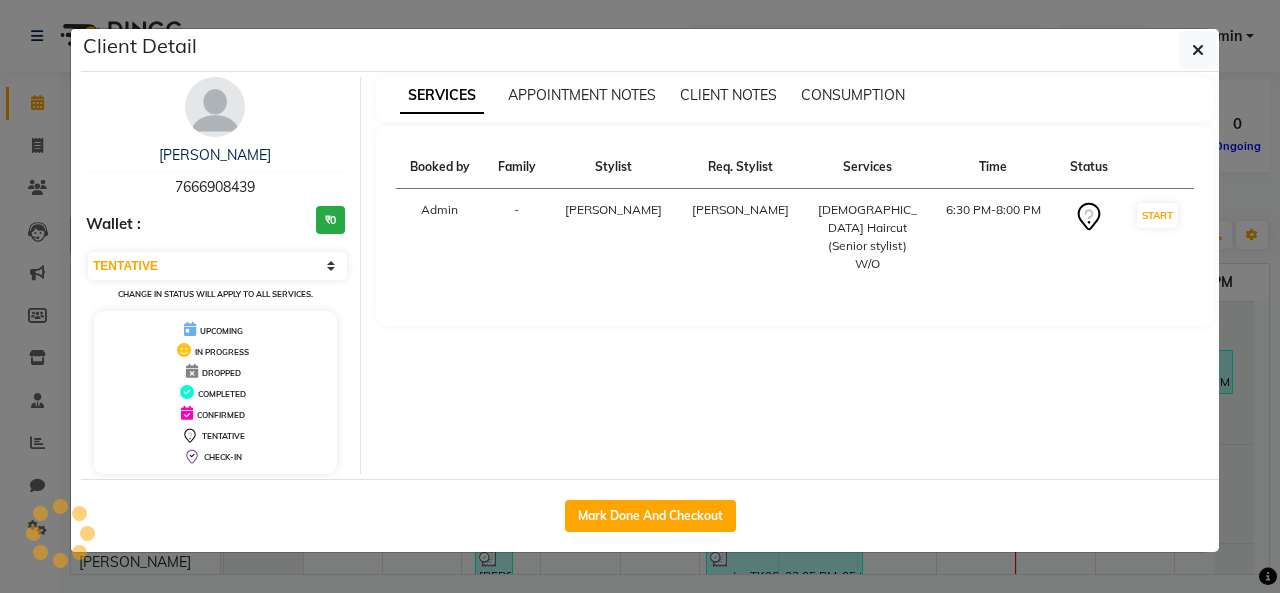 drag, startPoint x: 1146, startPoint y: 217, endPoint x: 626, endPoint y: 292, distance: 525.3808 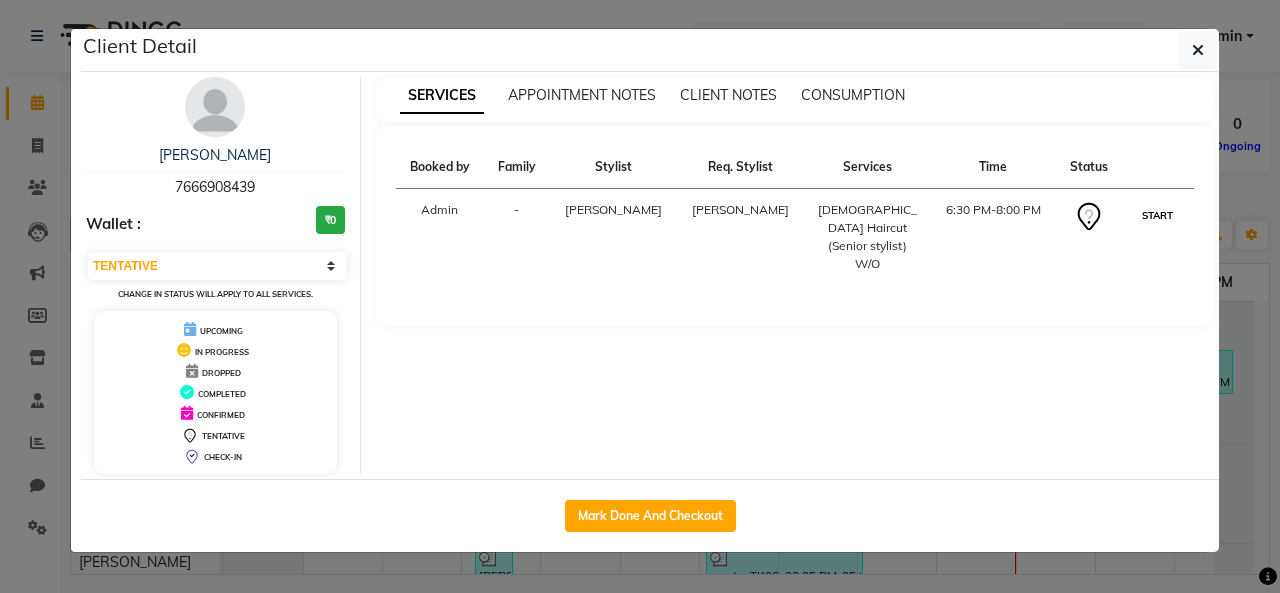 click on "START" at bounding box center [1157, 215] 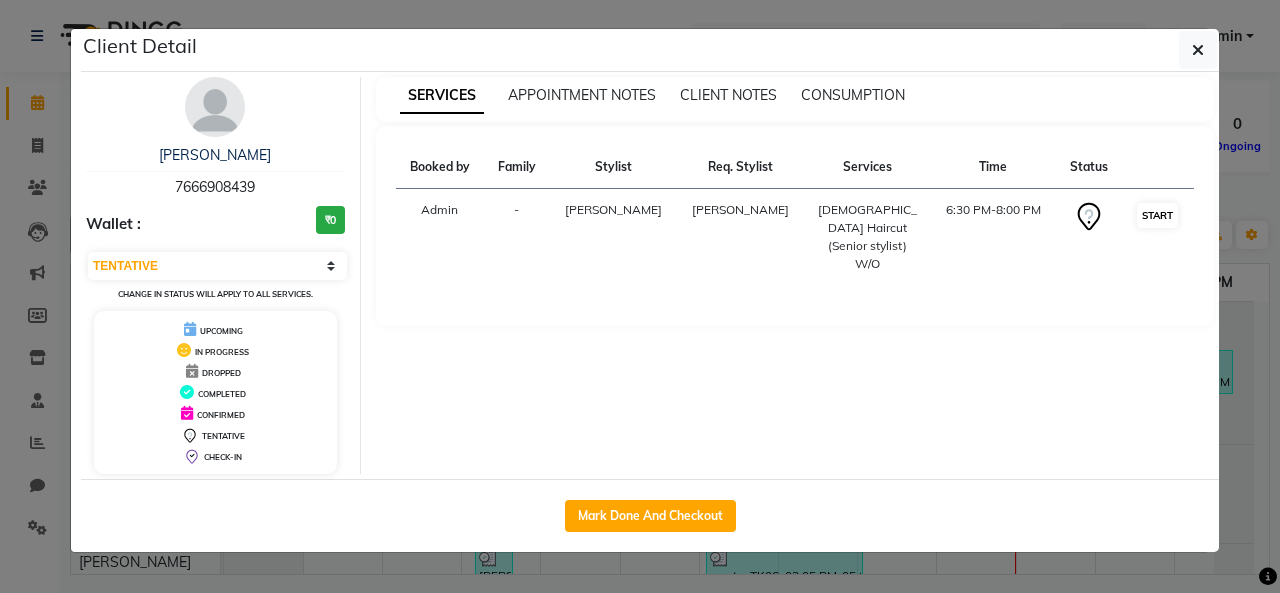 select on "1" 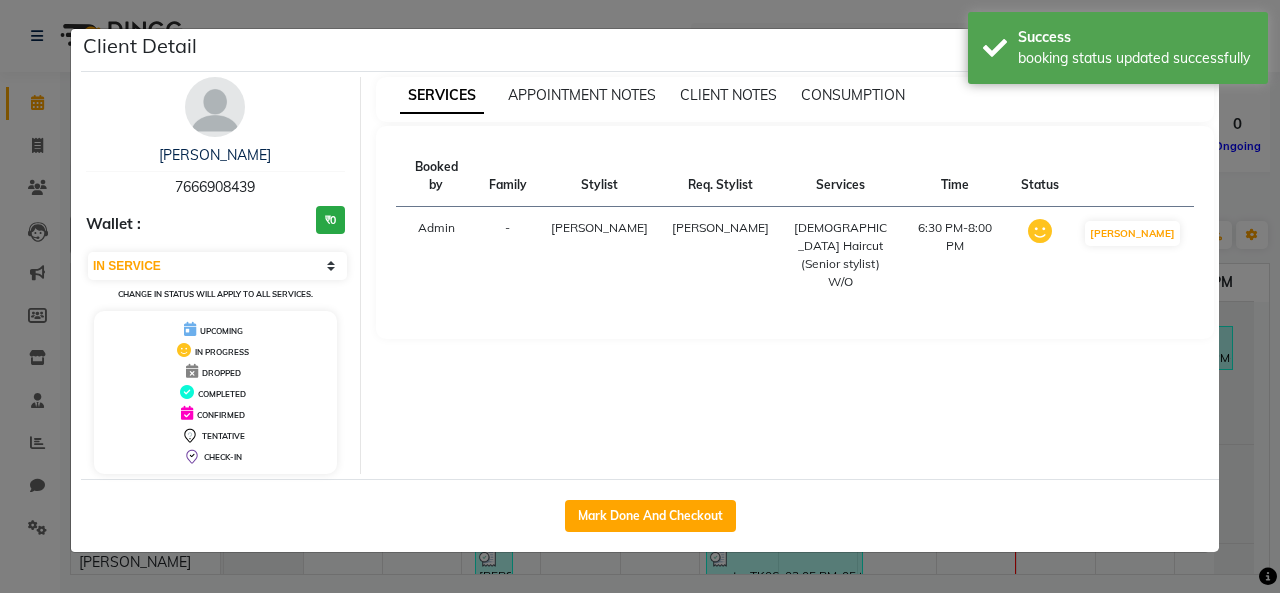 click at bounding box center [1040, 255] 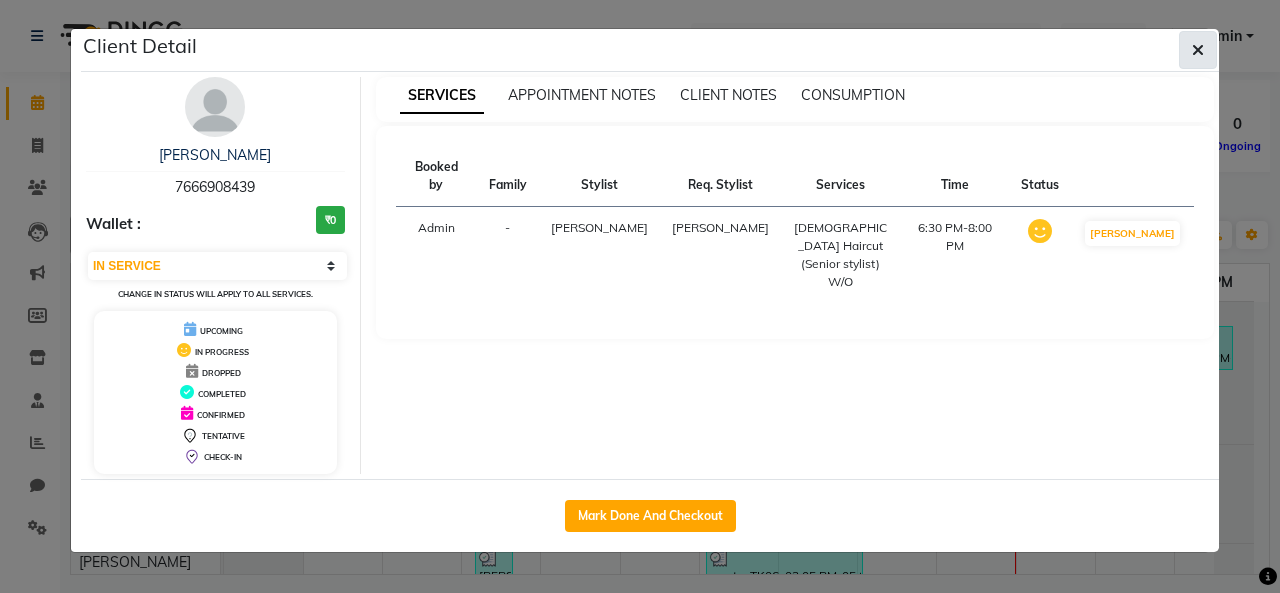 click 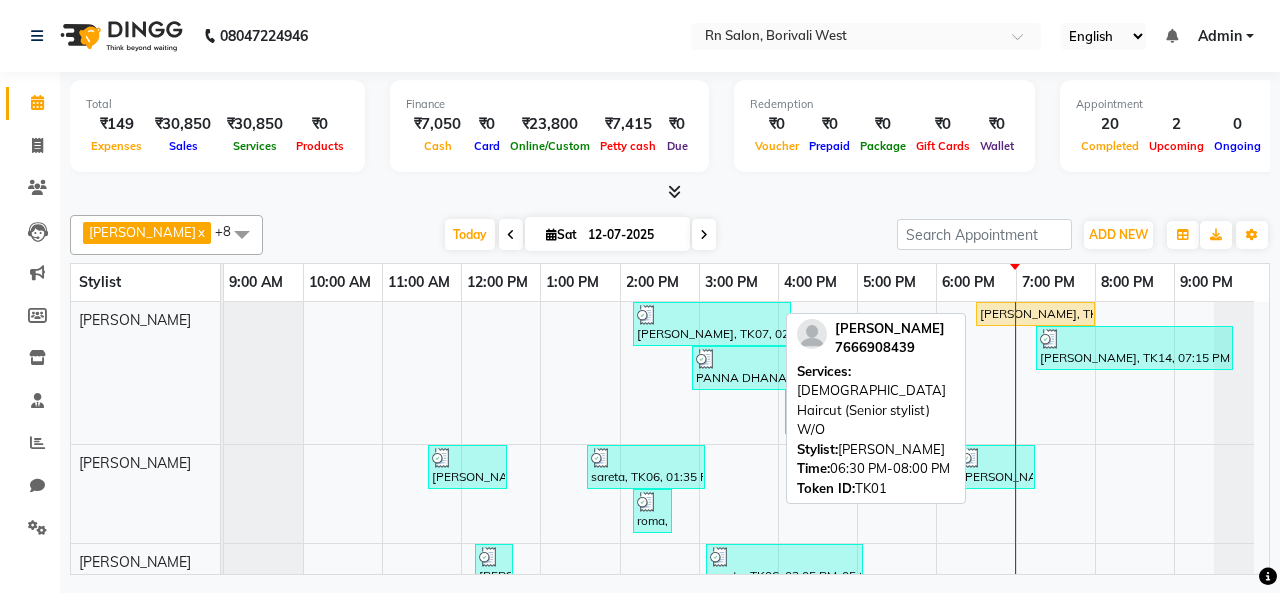 click on "[PERSON_NAME], TK01, 06:30 PM-08:00 PM, [DEMOGRAPHIC_DATA] Haircut (Senior stylist) W/O" at bounding box center [1035, 314] 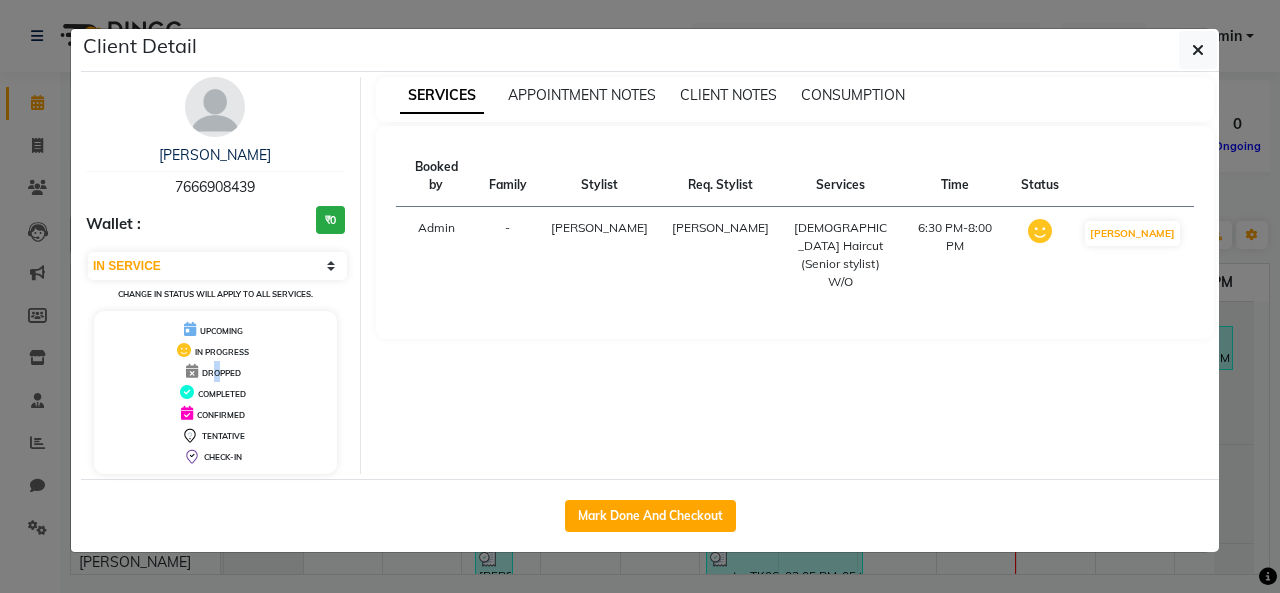 drag, startPoint x: 1064, startPoint y: 311, endPoint x: 216, endPoint y: 374, distance: 850.337 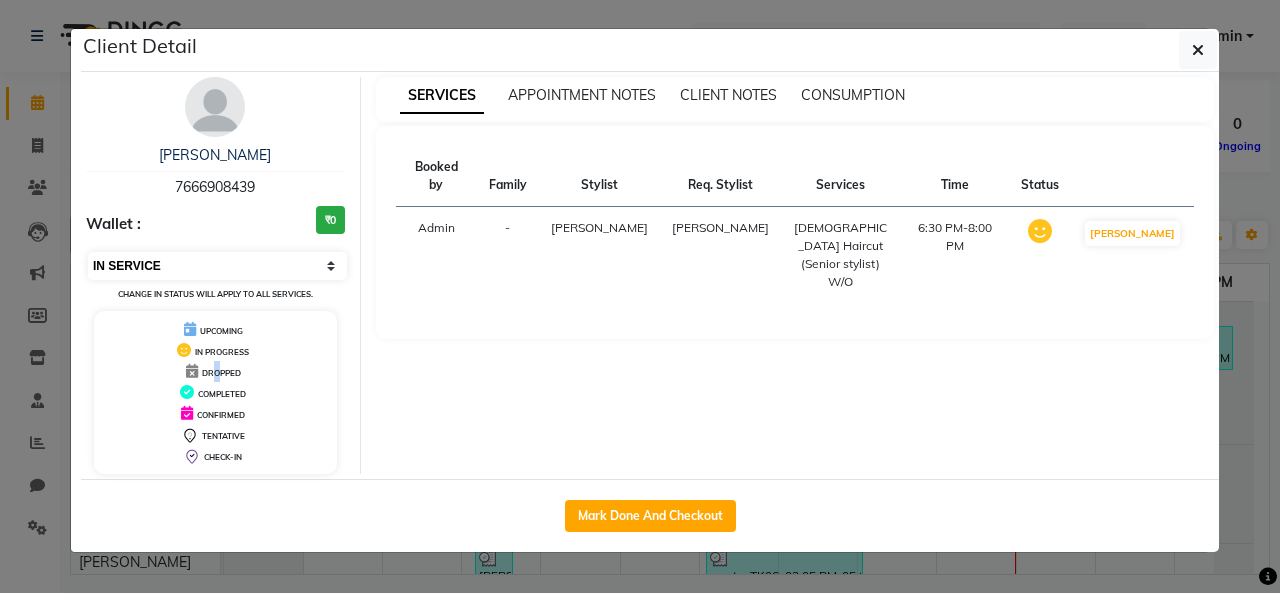 click on "Select IN SERVICE CONFIRMED TENTATIVE CHECK IN MARK DONE DROPPED UPCOMING" at bounding box center (217, 266) 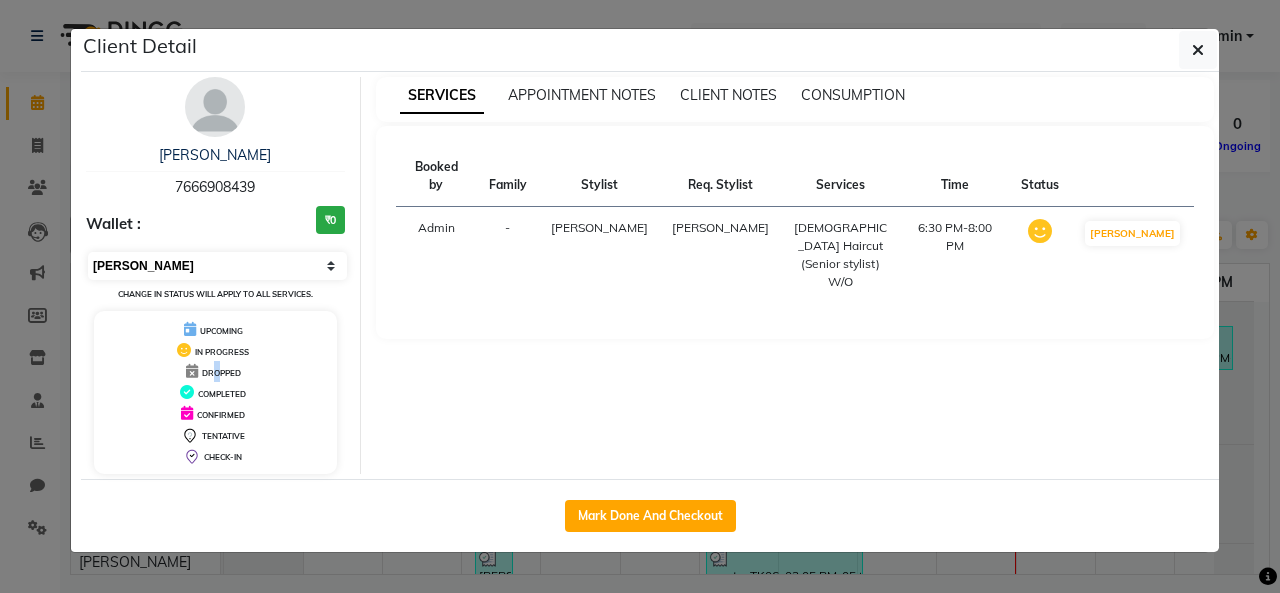 click on "Select IN SERVICE CONFIRMED TENTATIVE CHECK IN MARK DONE DROPPED UPCOMING" at bounding box center (217, 266) 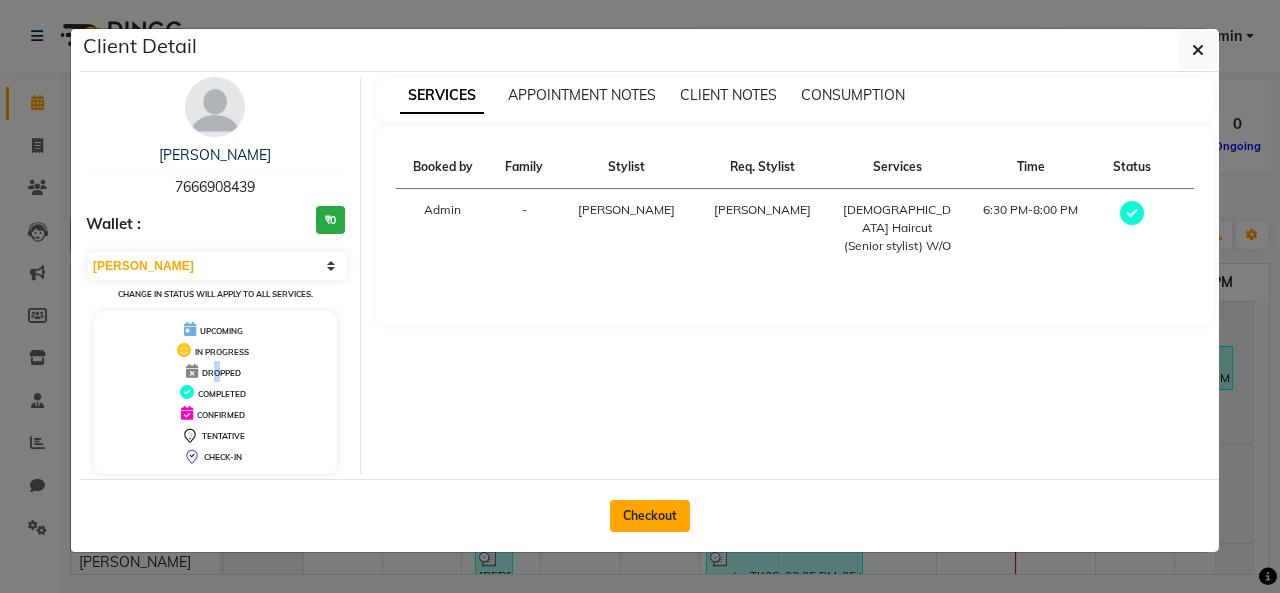 click on "Checkout" 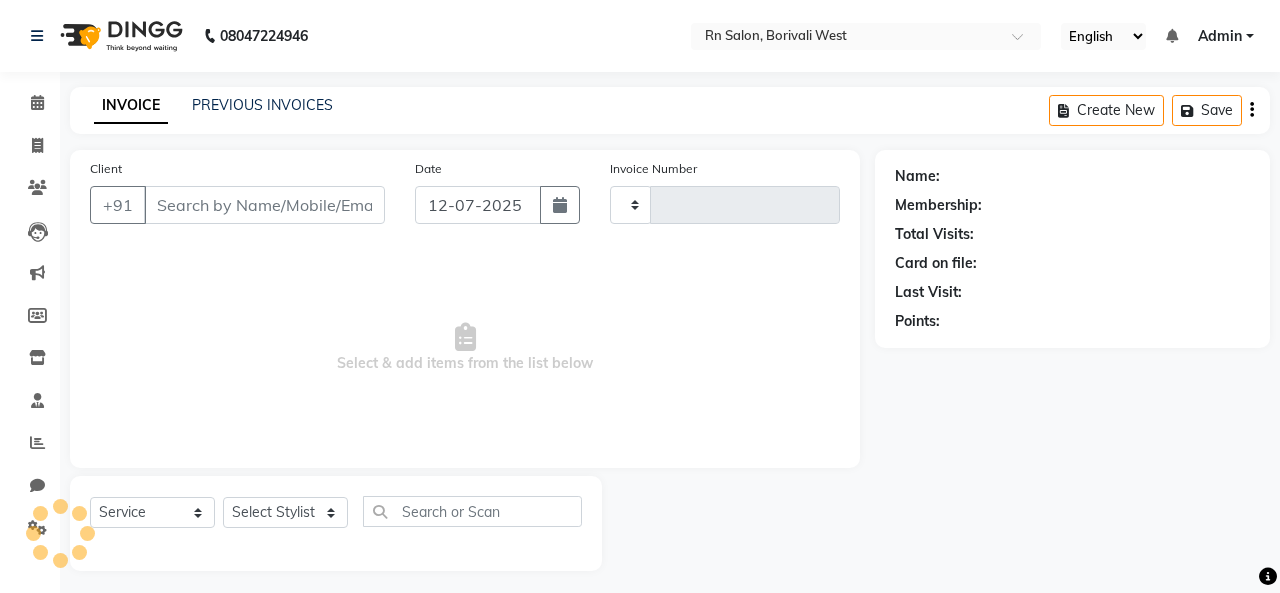 type on "0254" 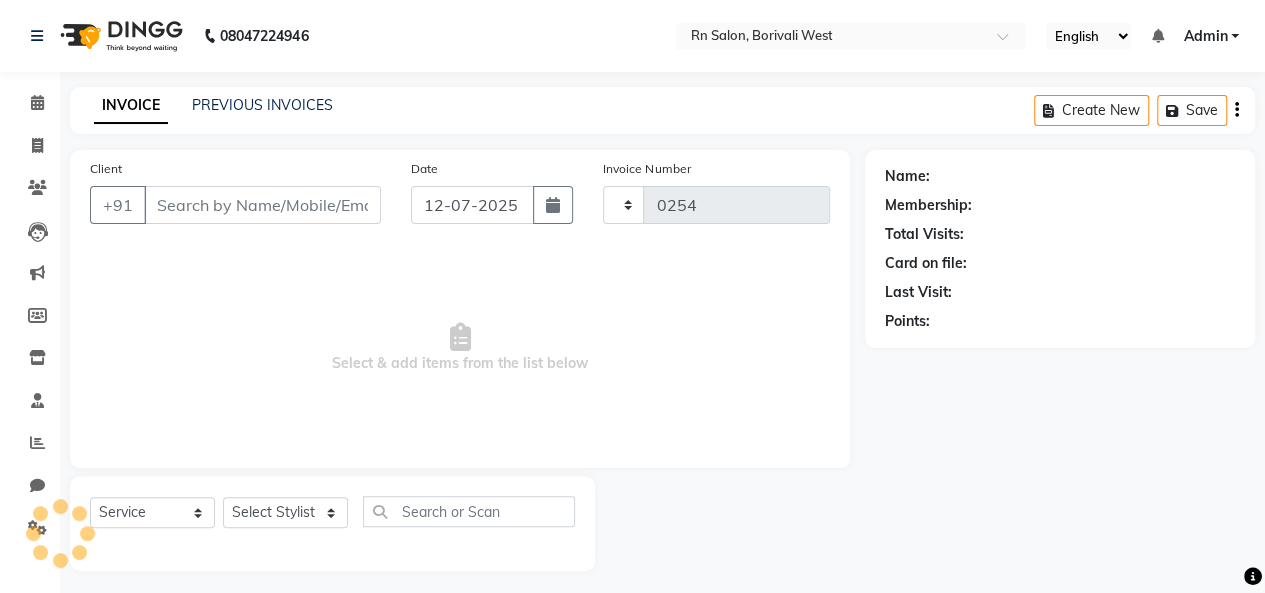 select on "8515" 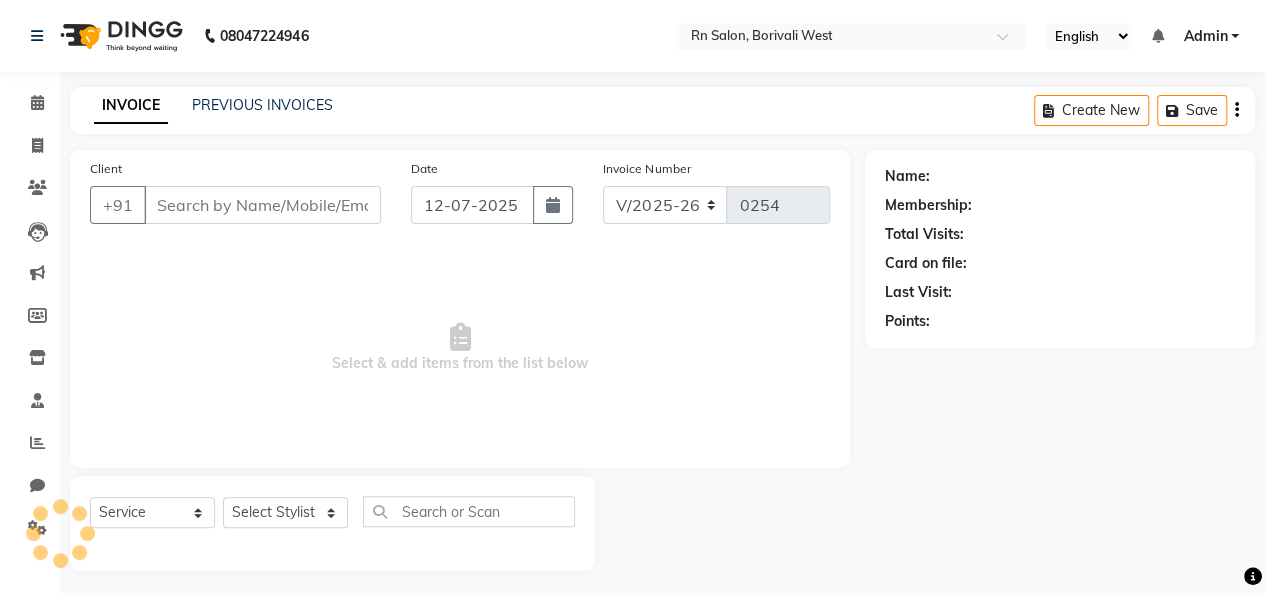 type on "7666908439" 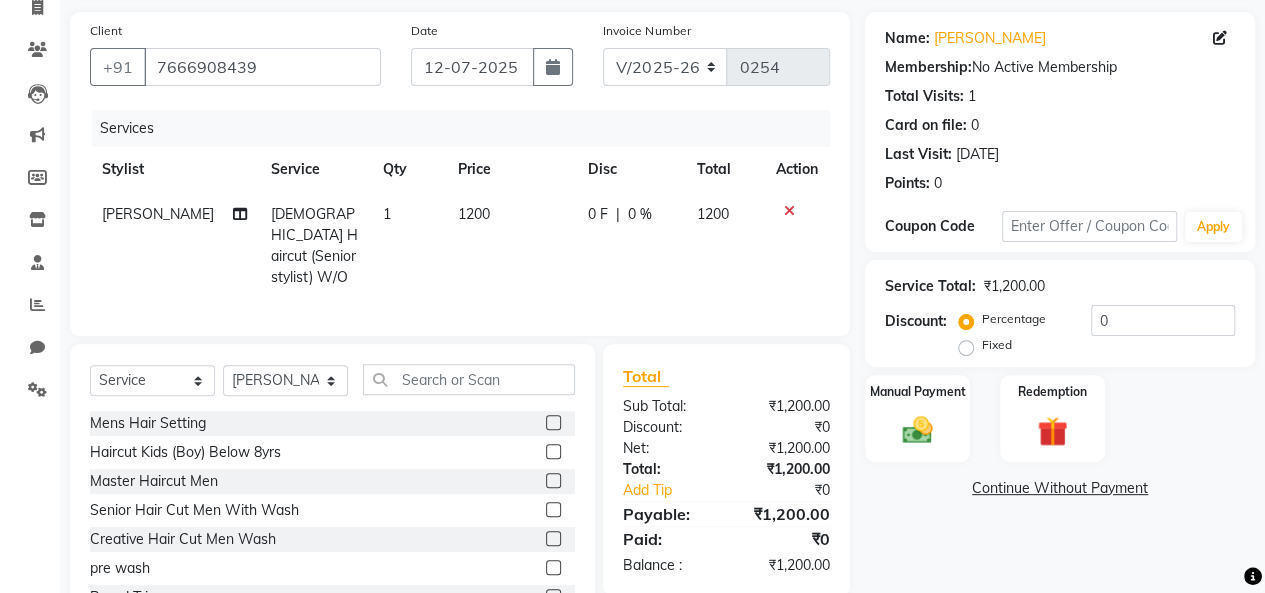scroll, scrollTop: 0, scrollLeft: 0, axis: both 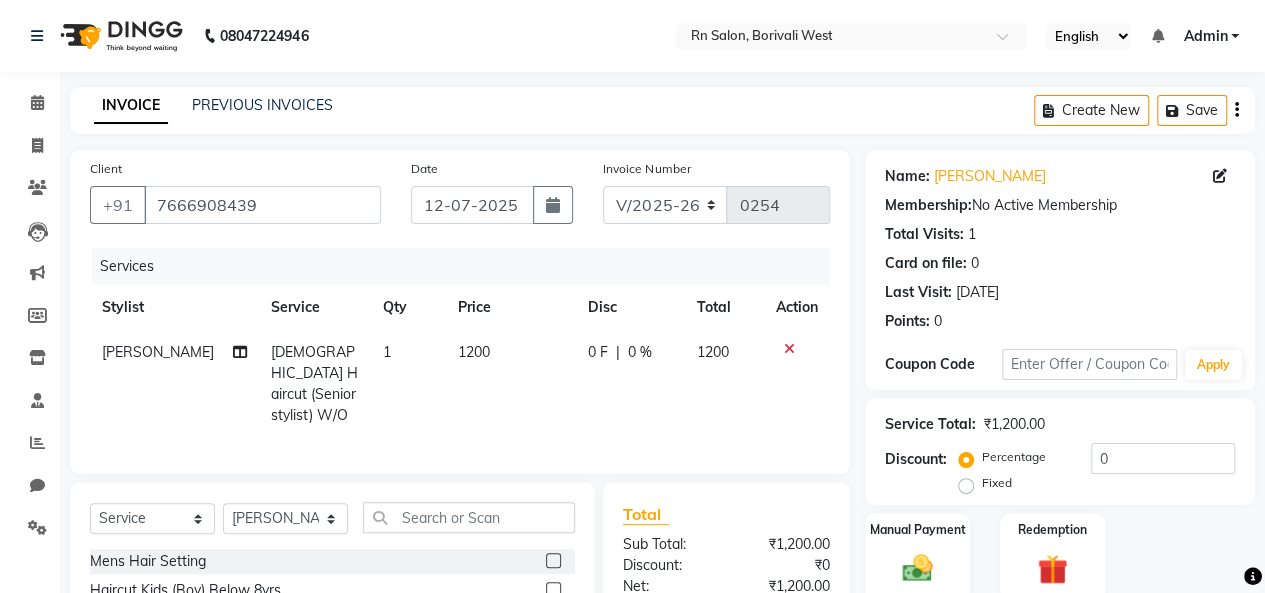click 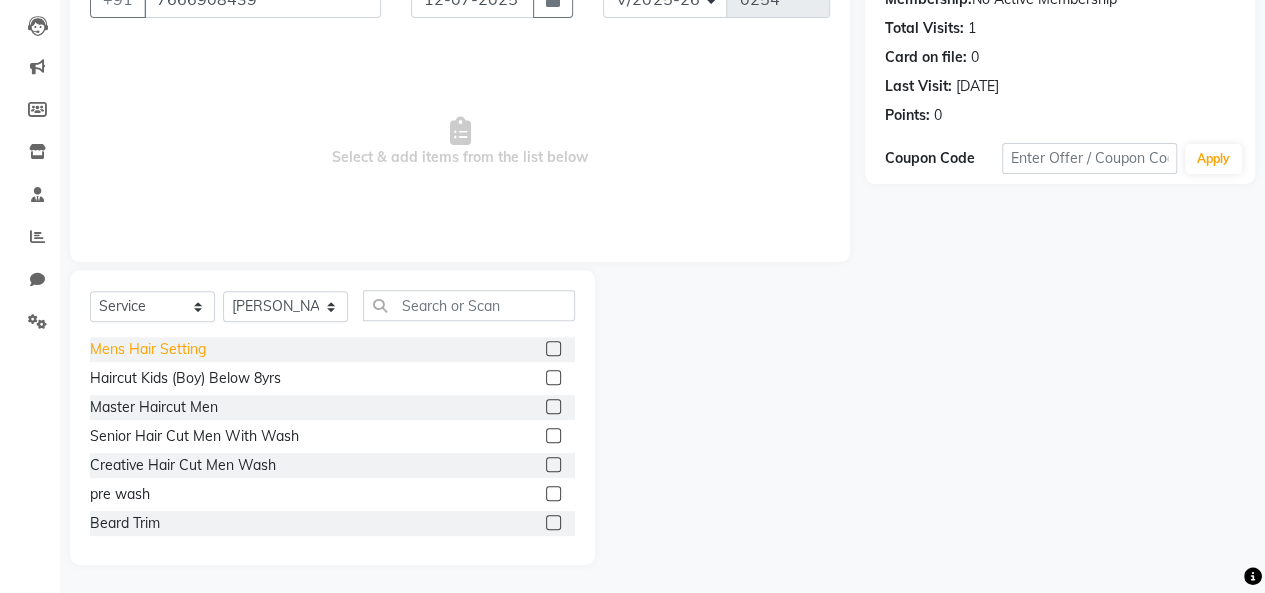 scroll, scrollTop: 207, scrollLeft: 0, axis: vertical 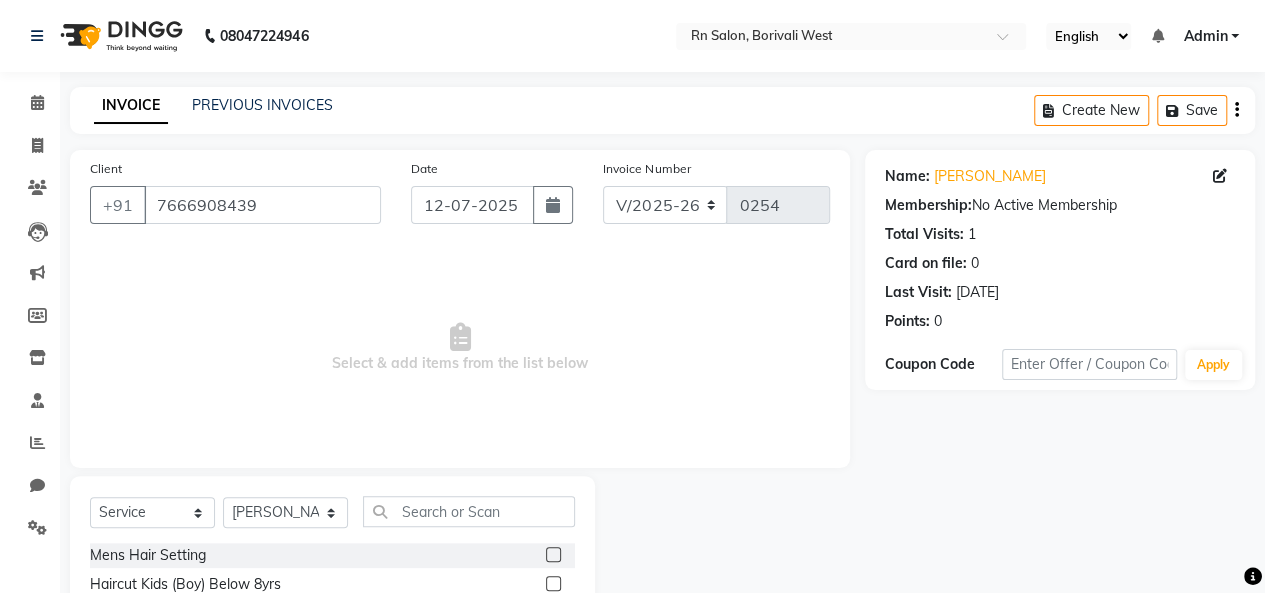 click on "Select & add items from the list below" at bounding box center [460, 348] 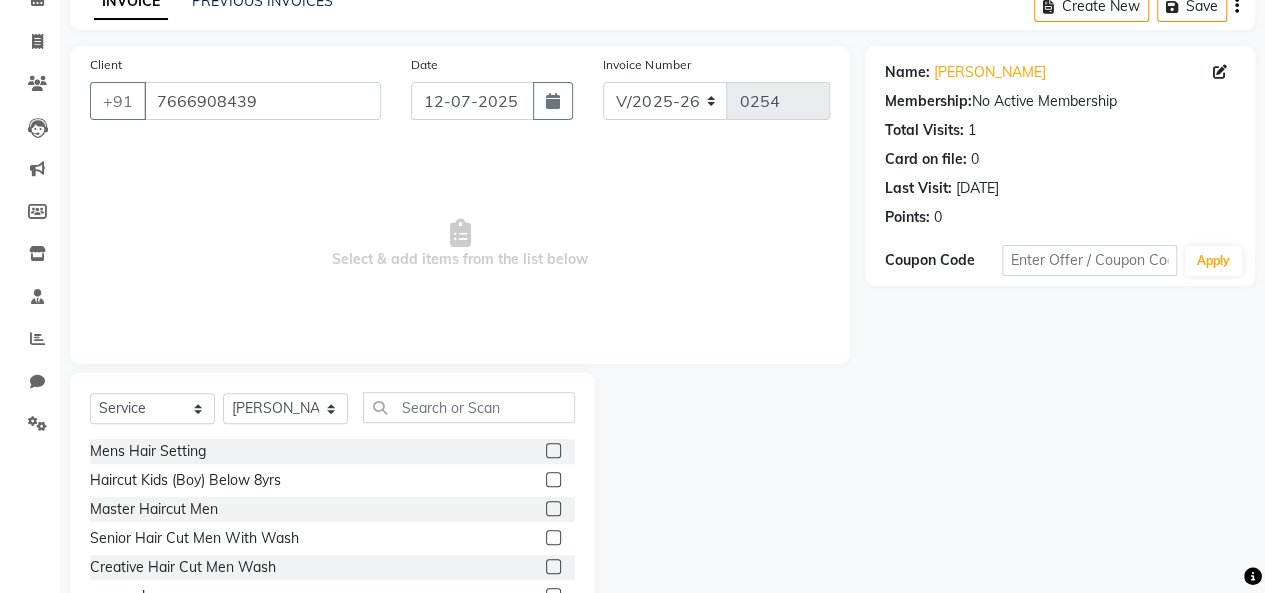 scroll, scrollTop: 0, scrollLeft: 0, axis: both 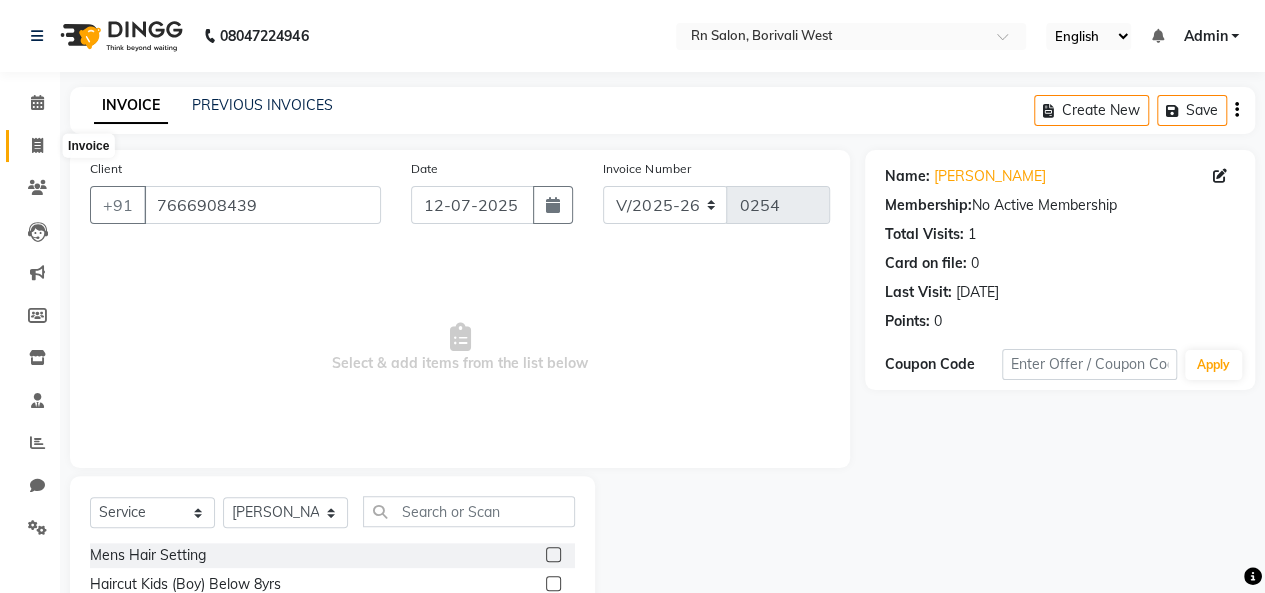 click 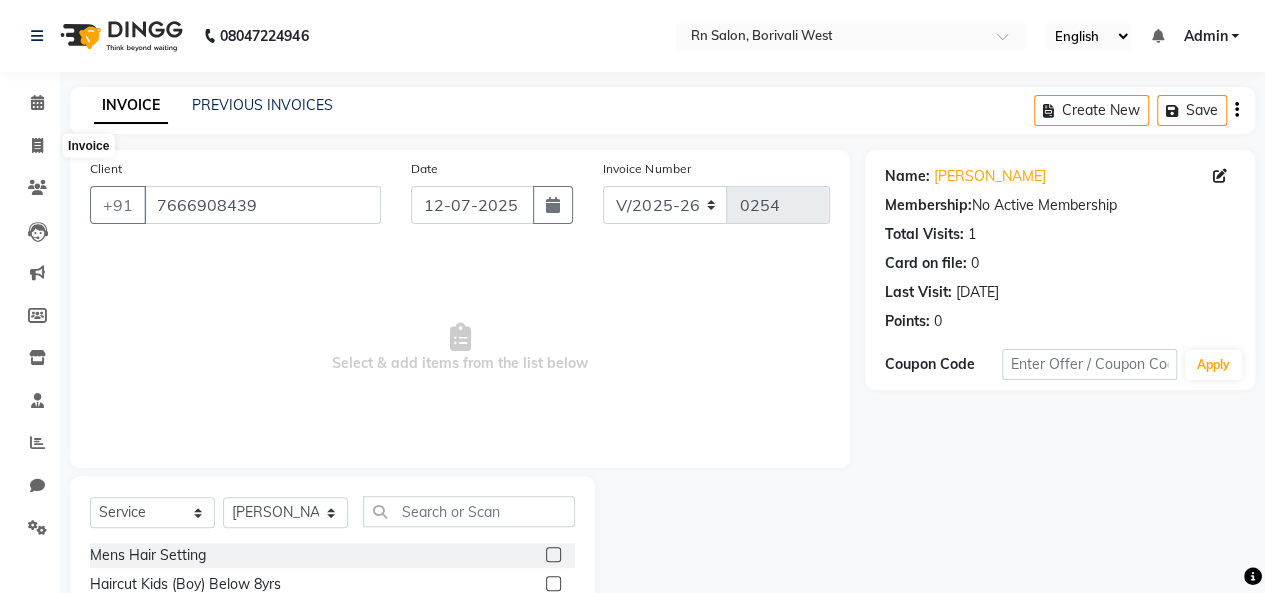 select on "8515" 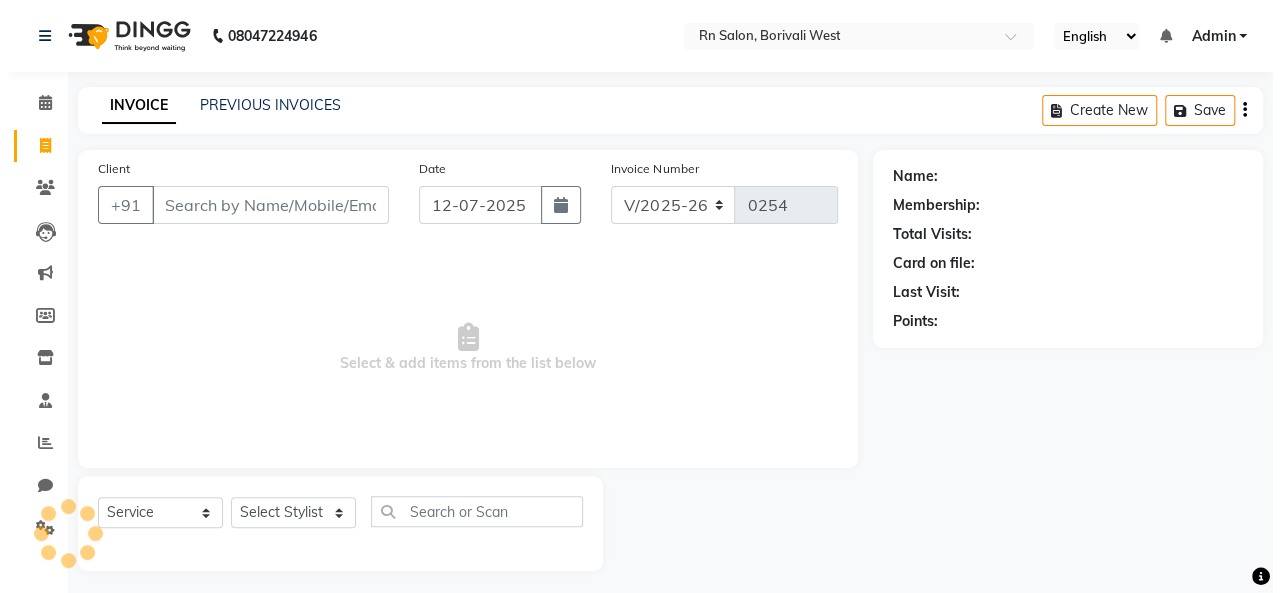 scroll, scrollTop: 7, scrollLeft: 0, axis: vertical 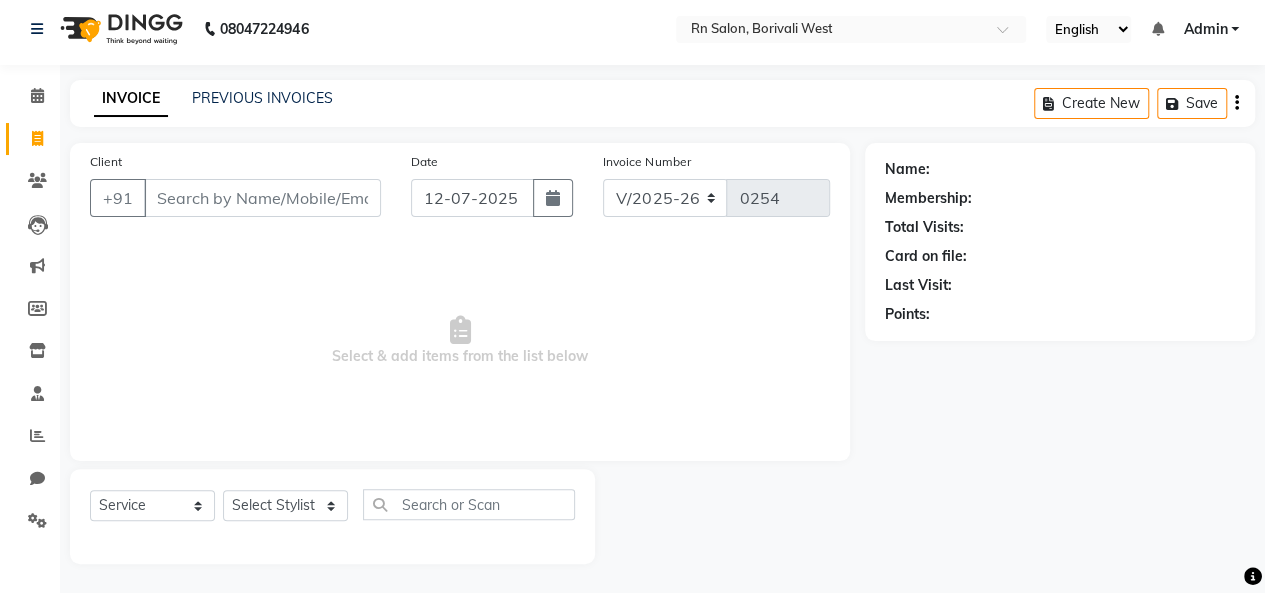 click on "Name: Membership: Total Visits: Card on file: Last Visit:  Points:" 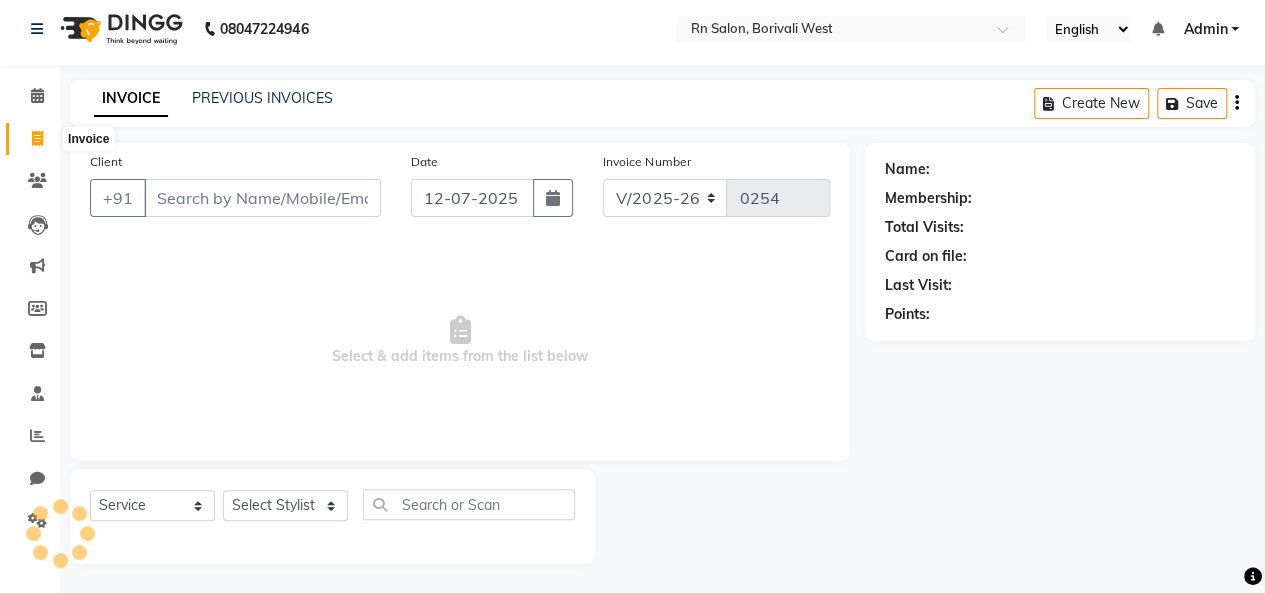 click 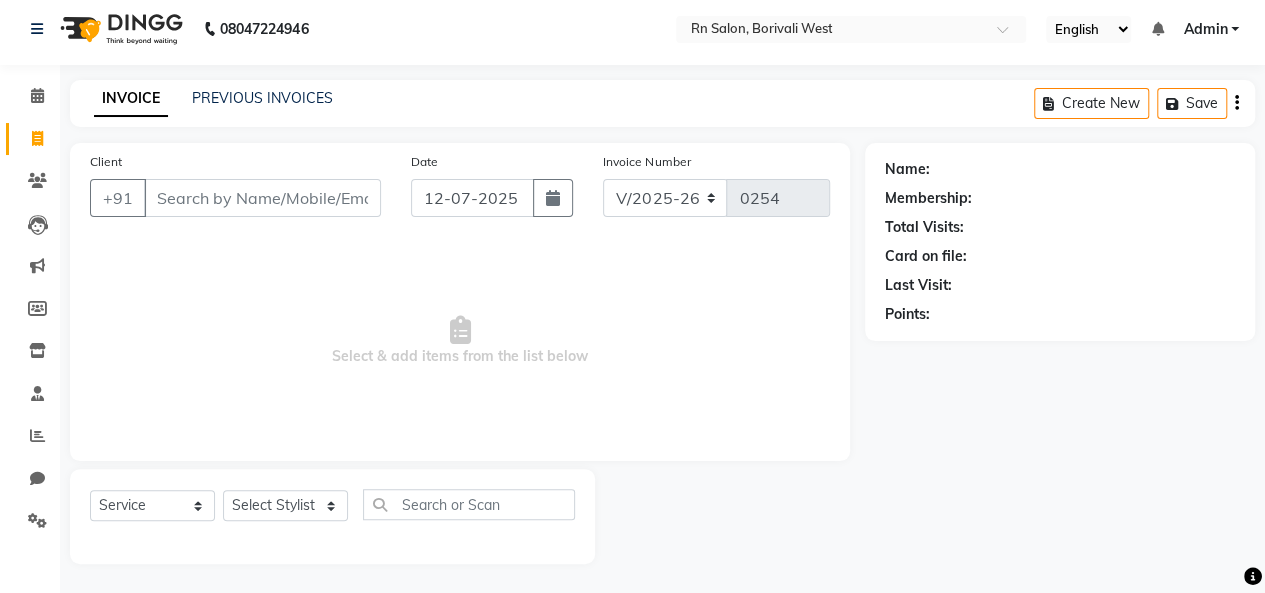 click on "Client" at bounding box center [262, 198] 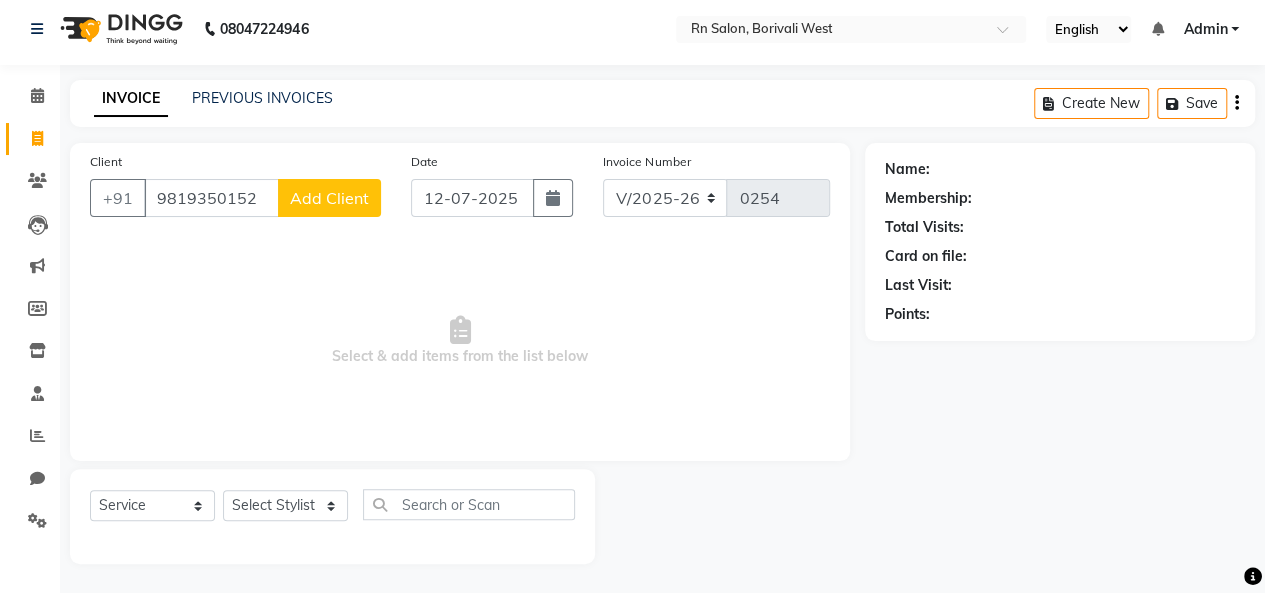 type on "9819350152" 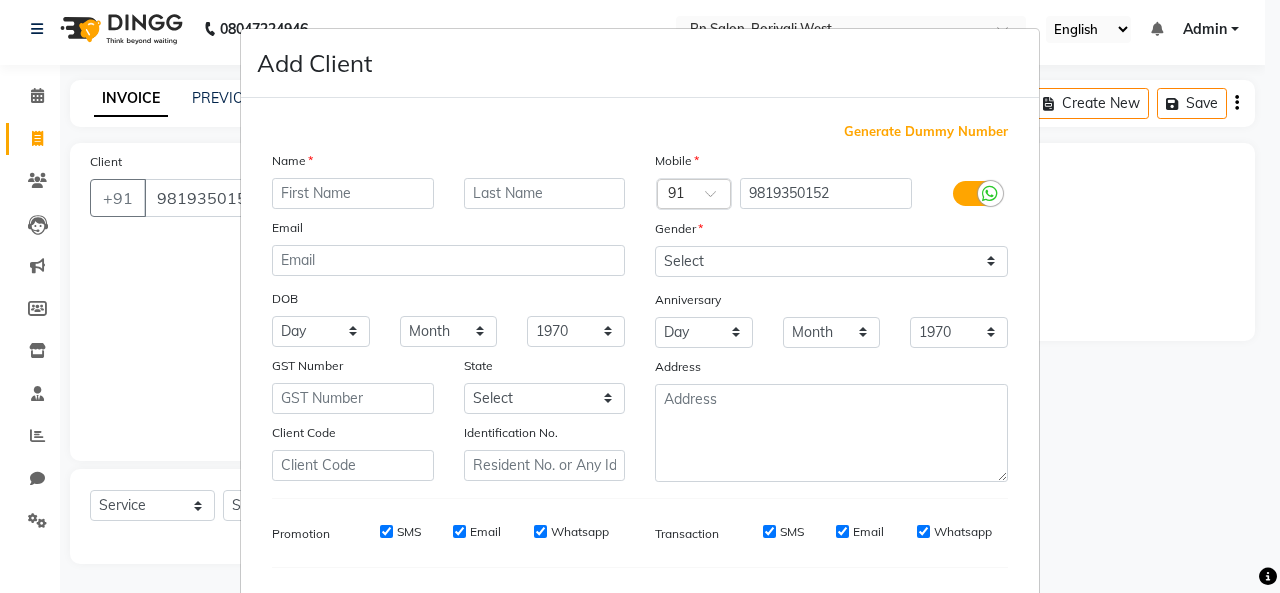 click at bounding box center [353, 193] 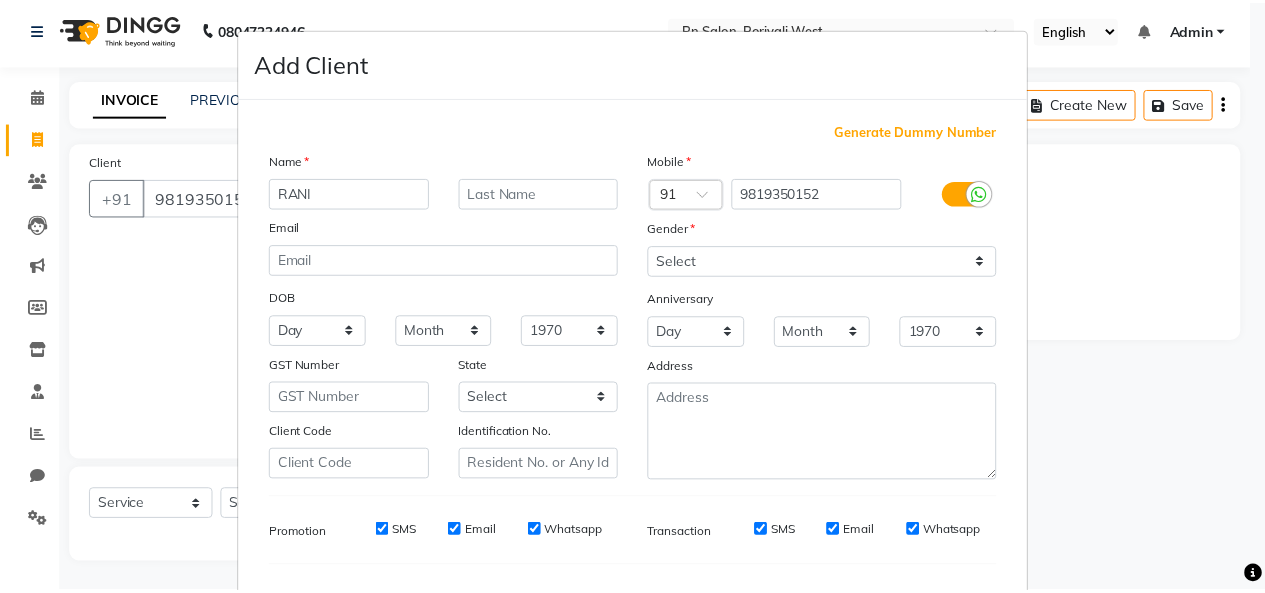 scroll, scrollTop: 200, scrollLeft: 0, axis: vertical 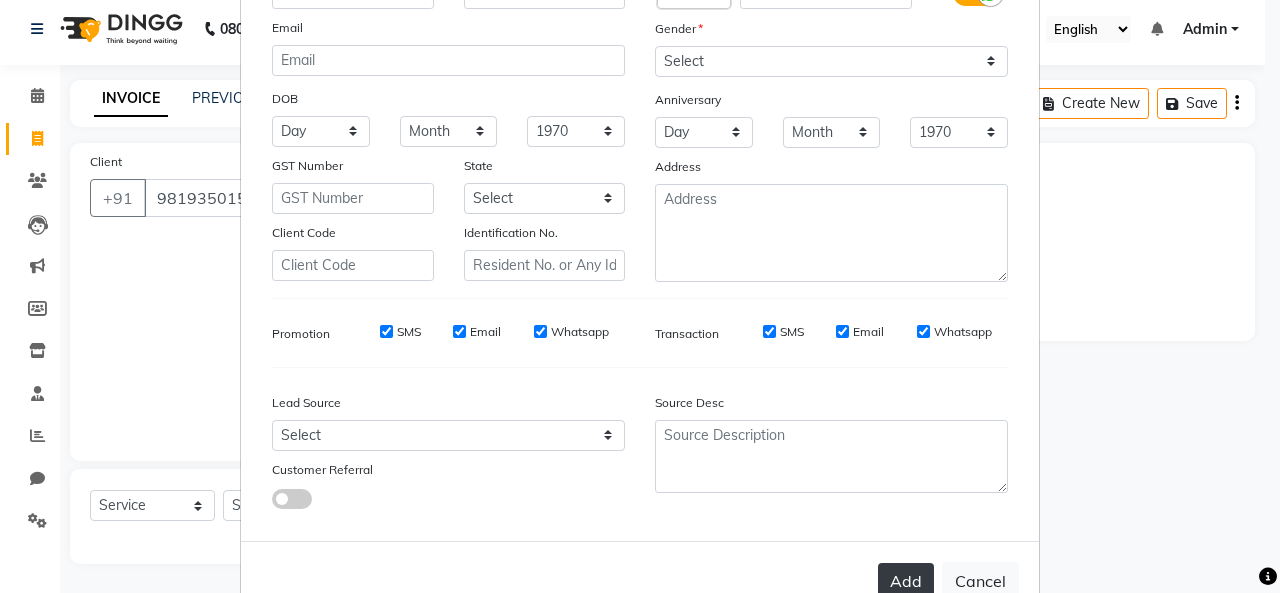 type on "RANI" 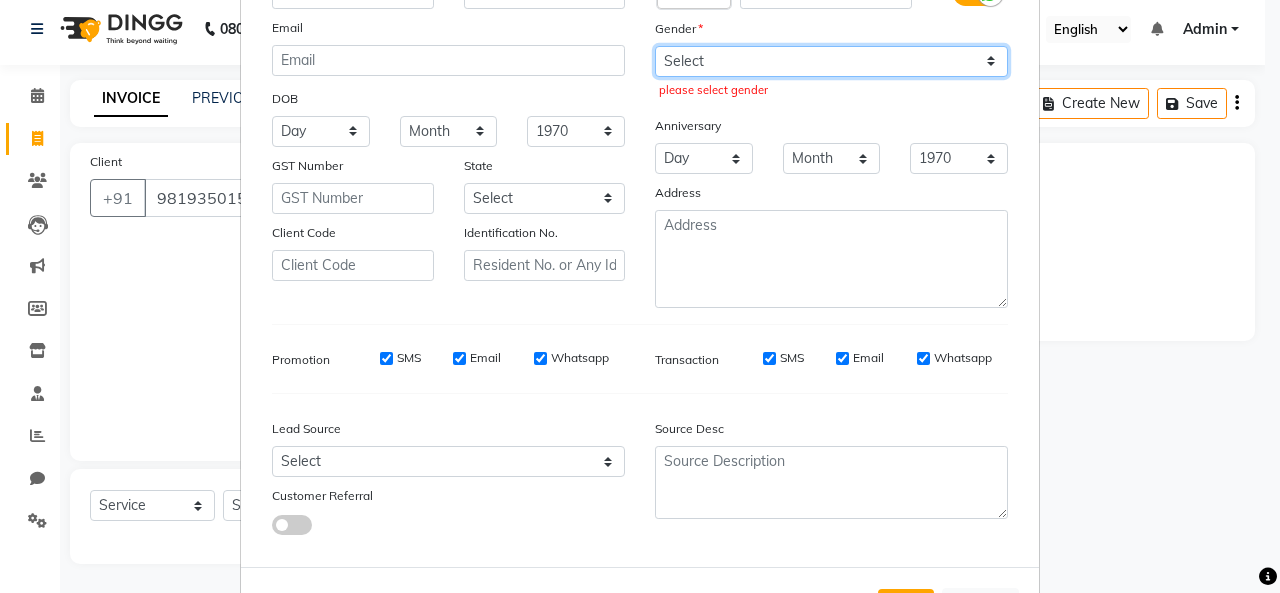 click on "Select Male Female Other Prefer Not To Say" at bounding box center [831, 61] 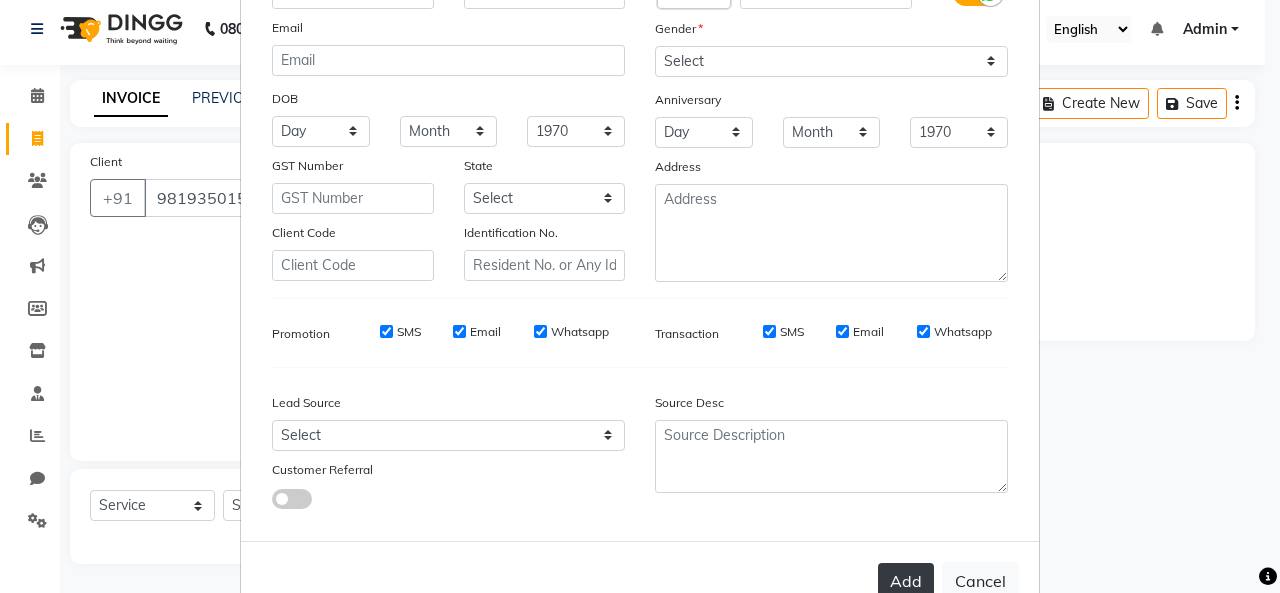click on "Add" at bounding box center [906, 581] 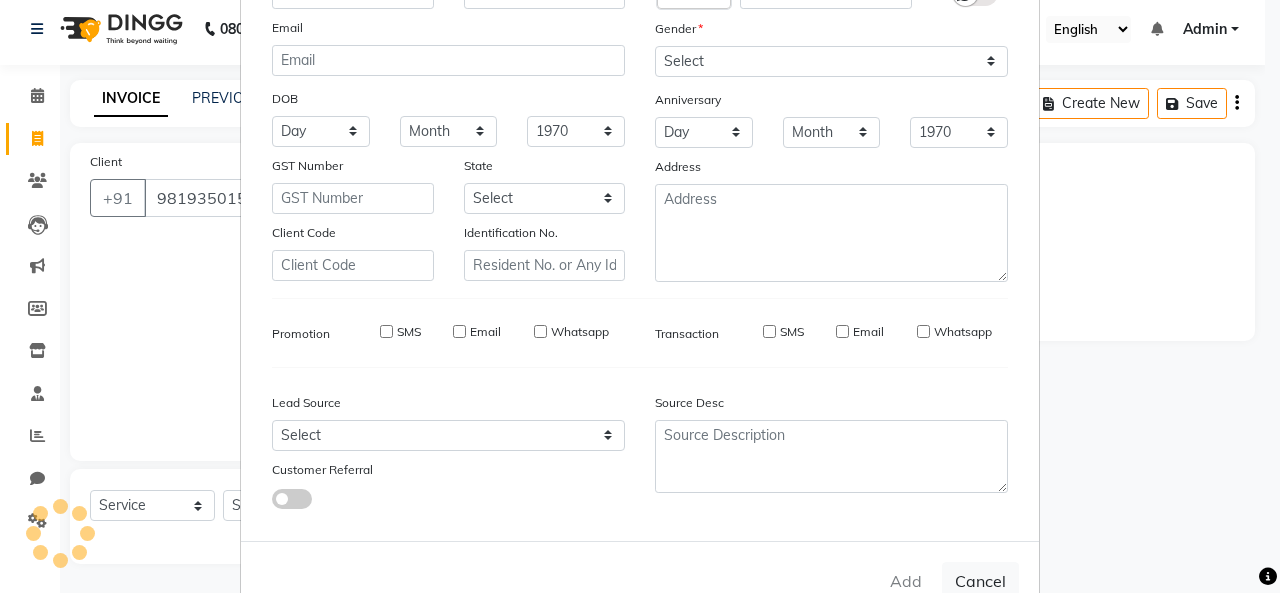 type 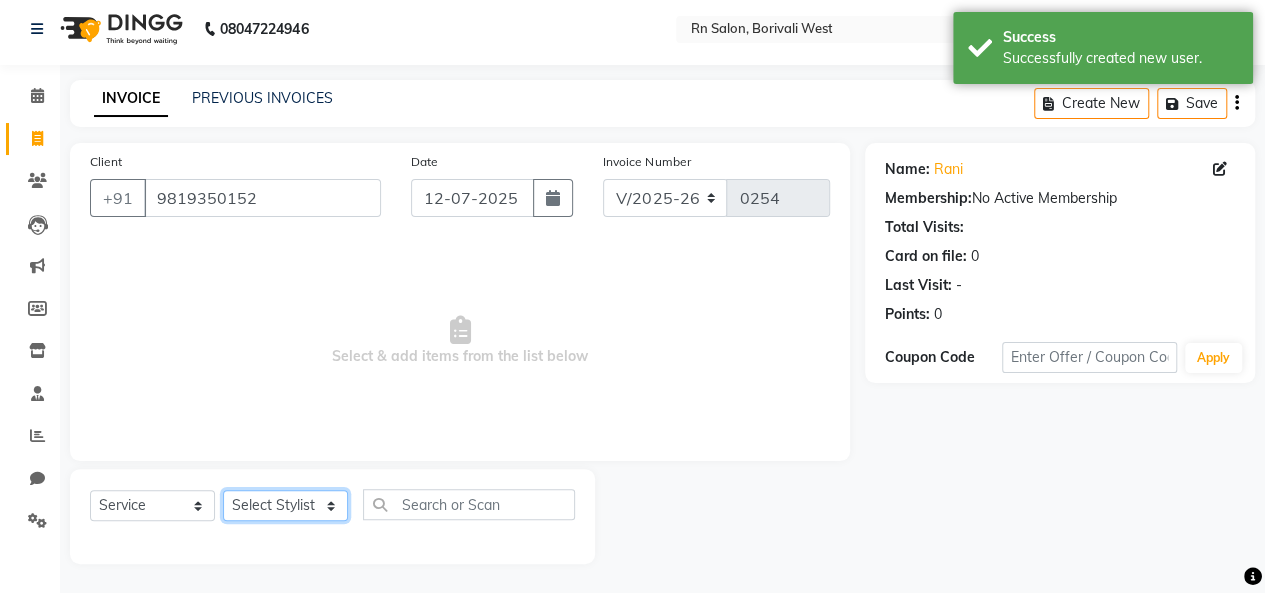 click on "Select Stylist Beena jaiswar deependra parking FARHANA Gautam master Luv kush tripathi Nitin Parmar Ravi sharma Roshni gupta shakiba barbhuiya Subhankar Mali Veronica d Souza" 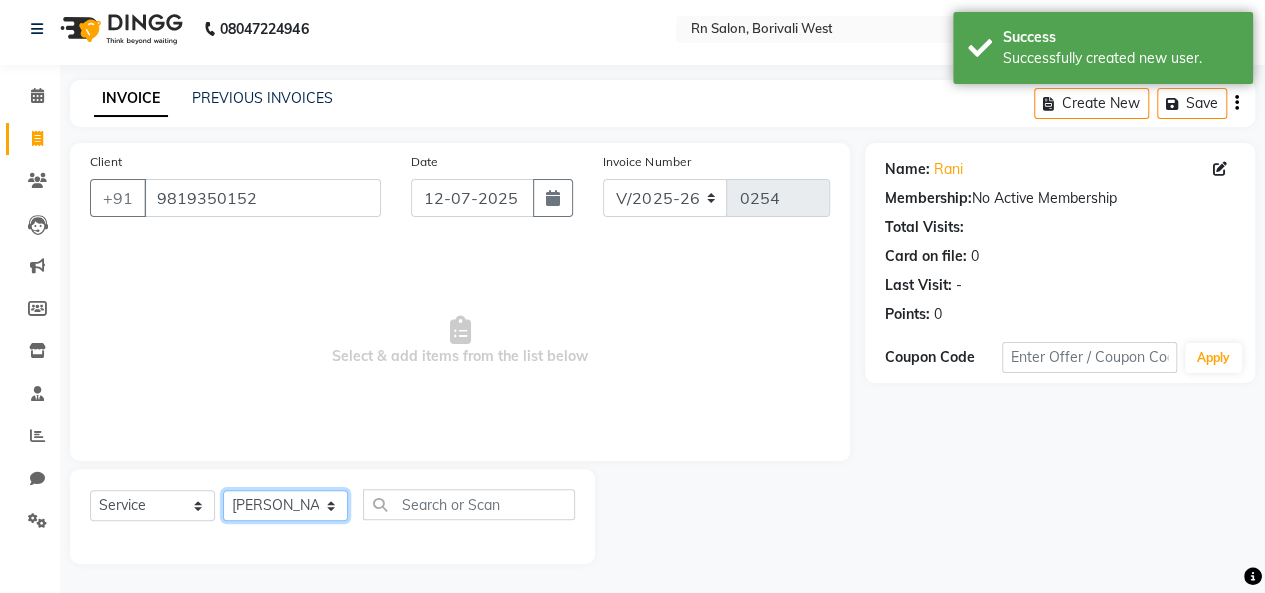 click on "Select Stylist Beena jaiswar deependra parking FARHANA Gautam master Luv kush tripathi Nitin Parmar Ravi sharma Roshni gupta shakiba barbhuiya Subhankar Mali Veronica d Souza" 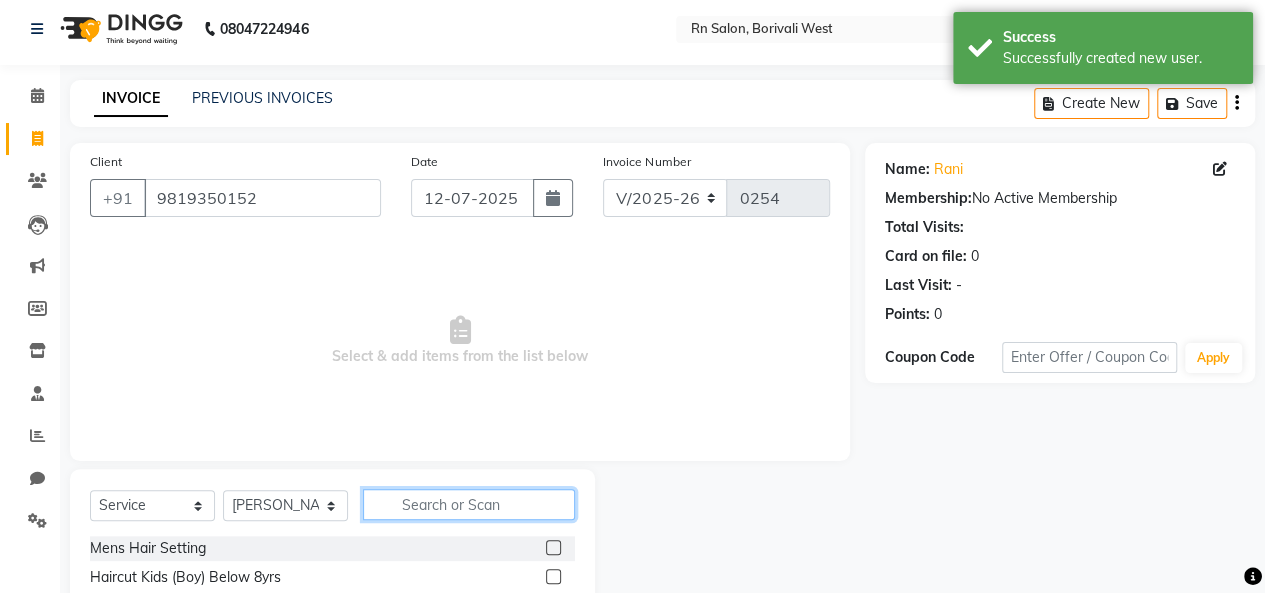 click 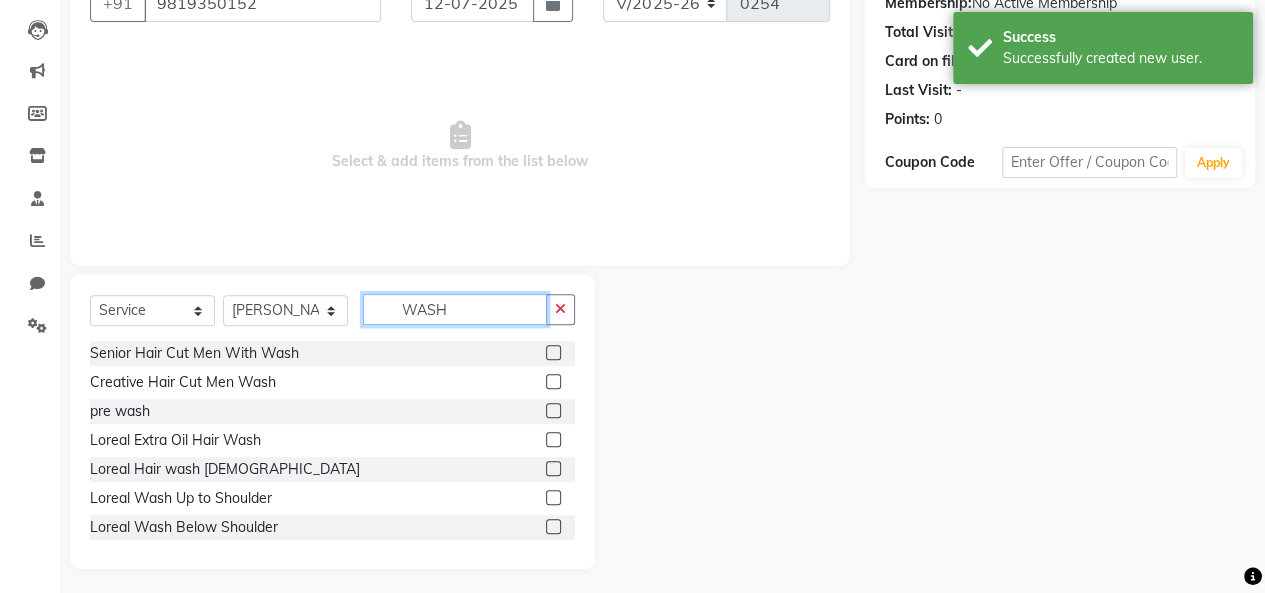 scroll, scrollTop: 207, scrollLeft: 0, axis: vertical 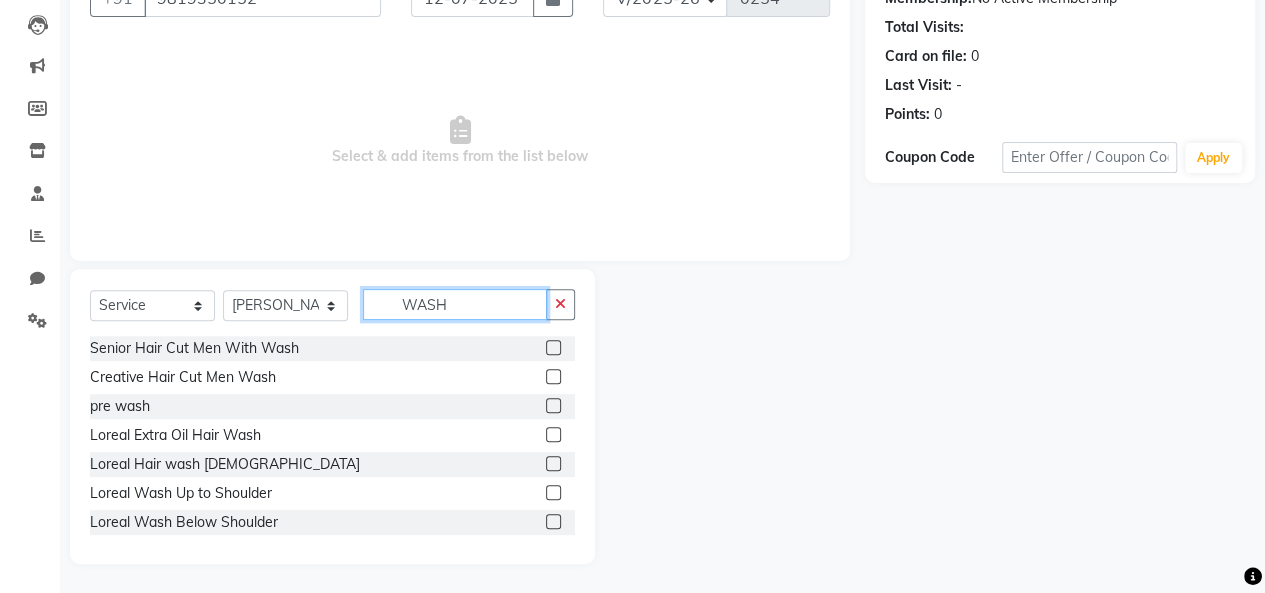 type on "WASH" 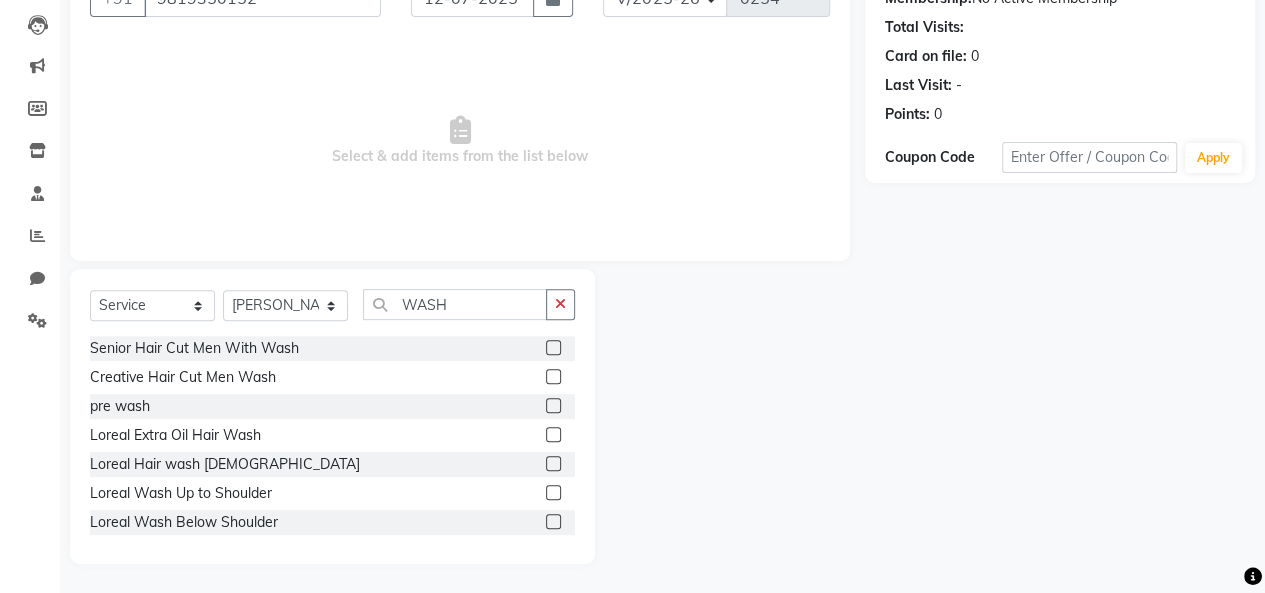 click 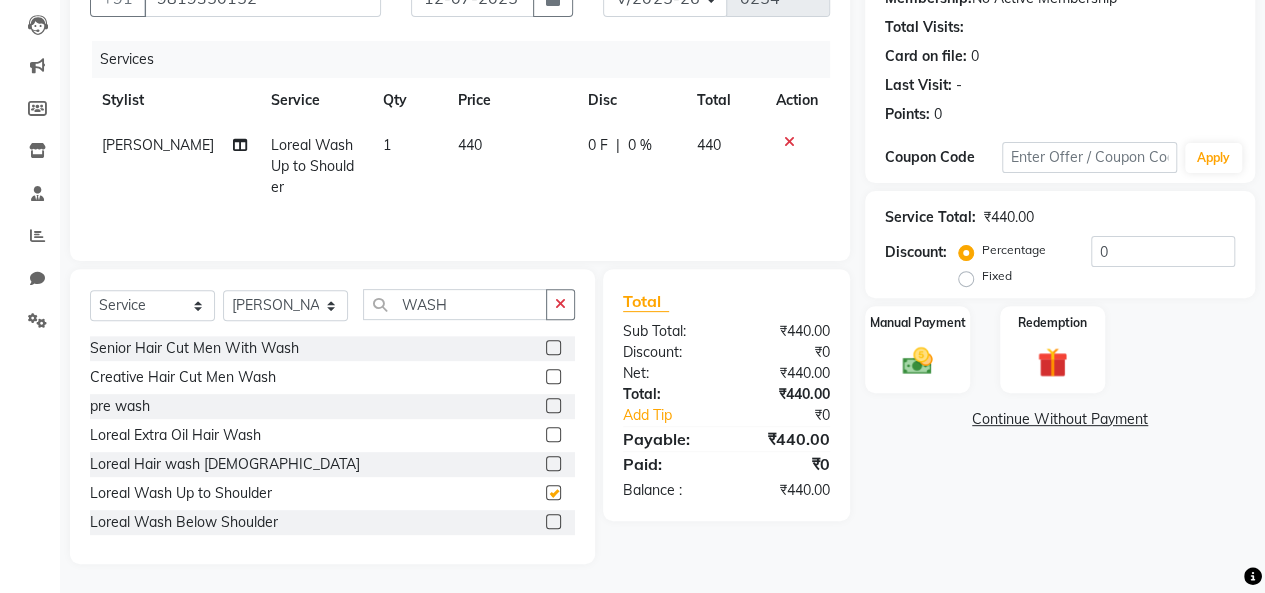 checkbox on "false" 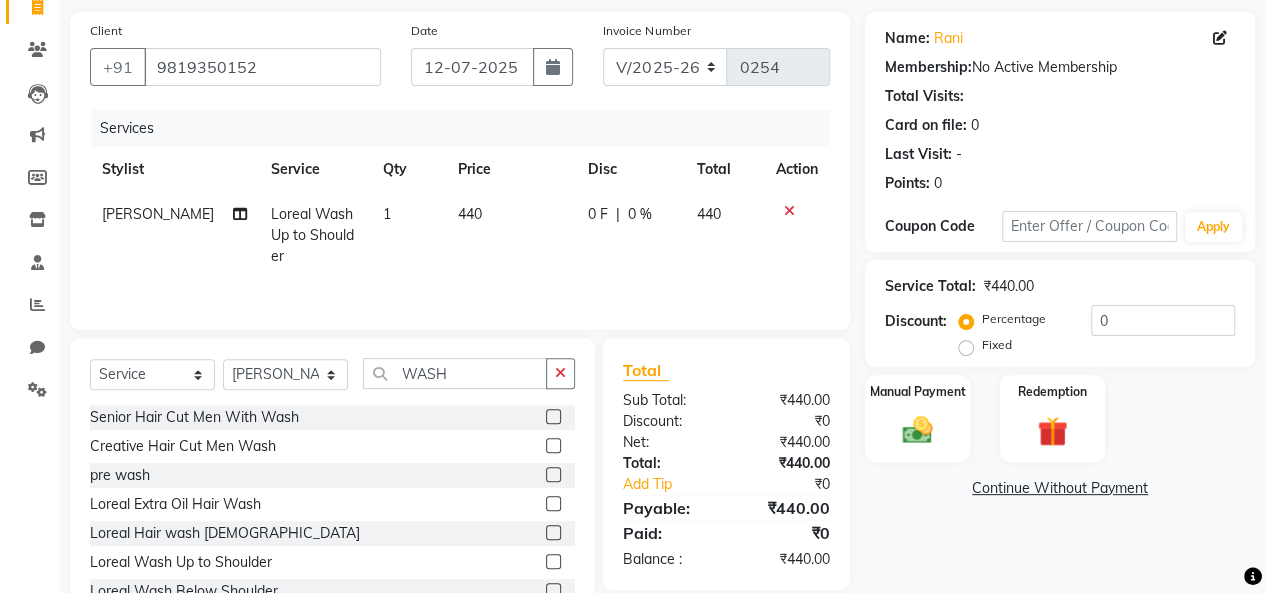scroll, scrollTop: 107, scrollLeft: 0, axis: vertical 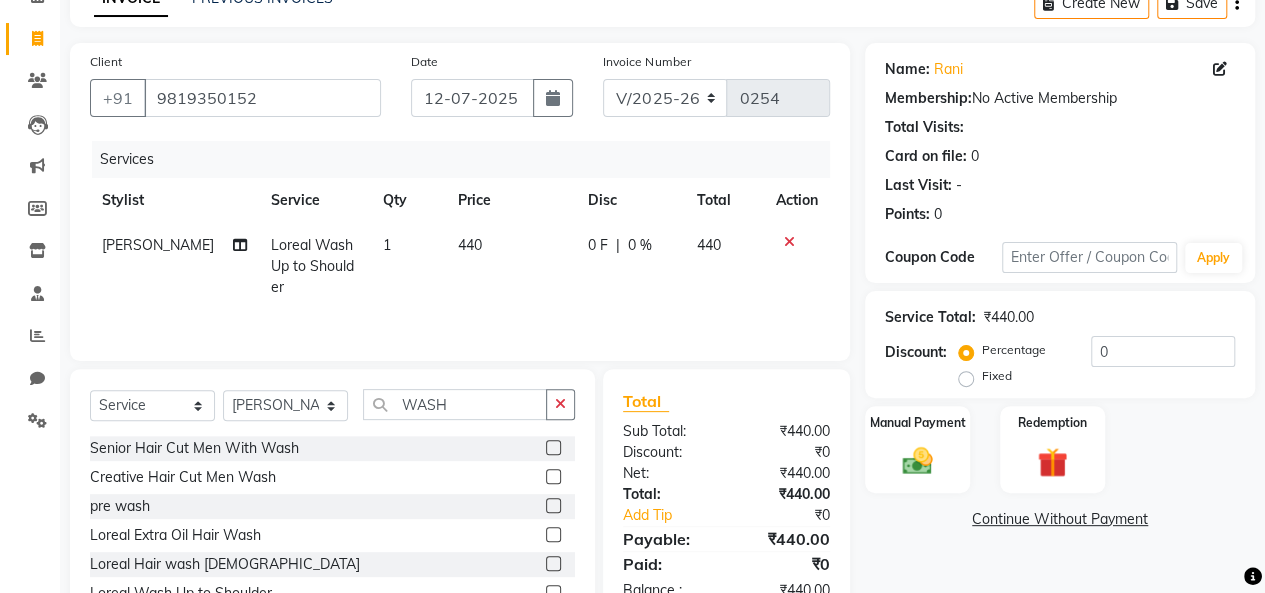 click on "440" 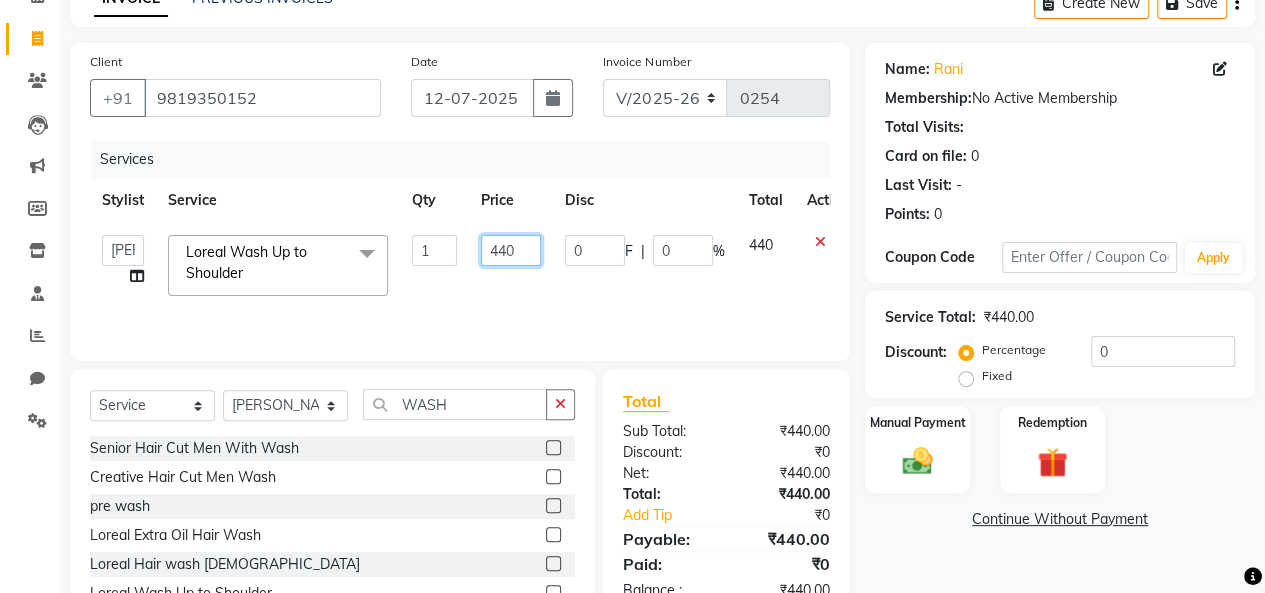 click on "440" 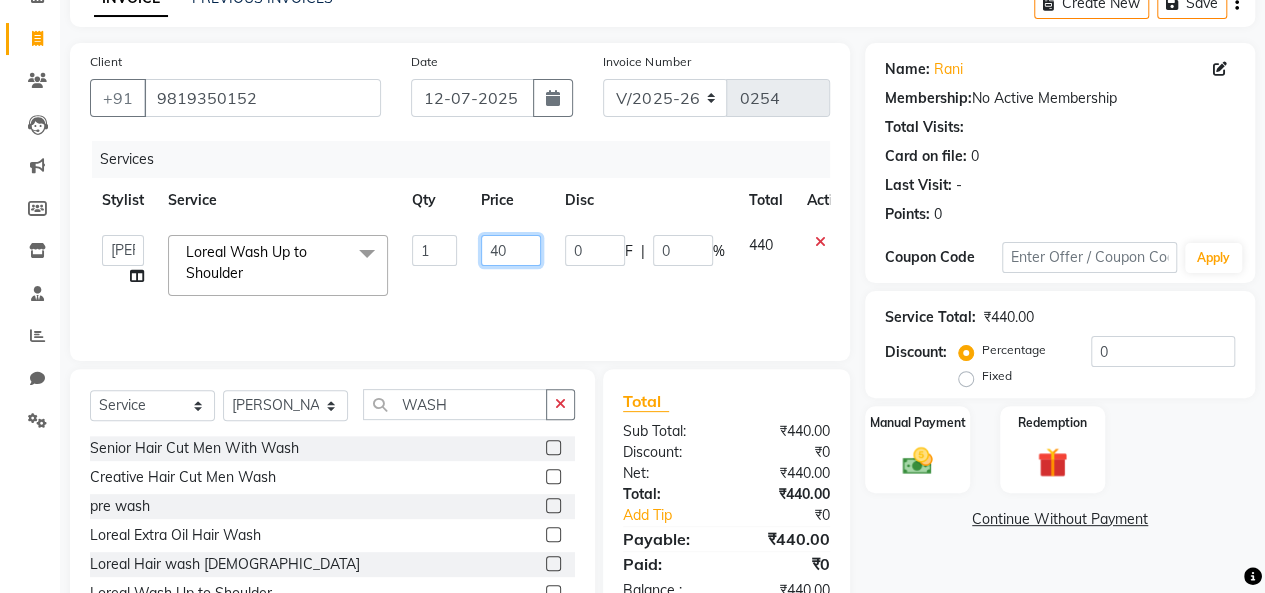 type on "400" 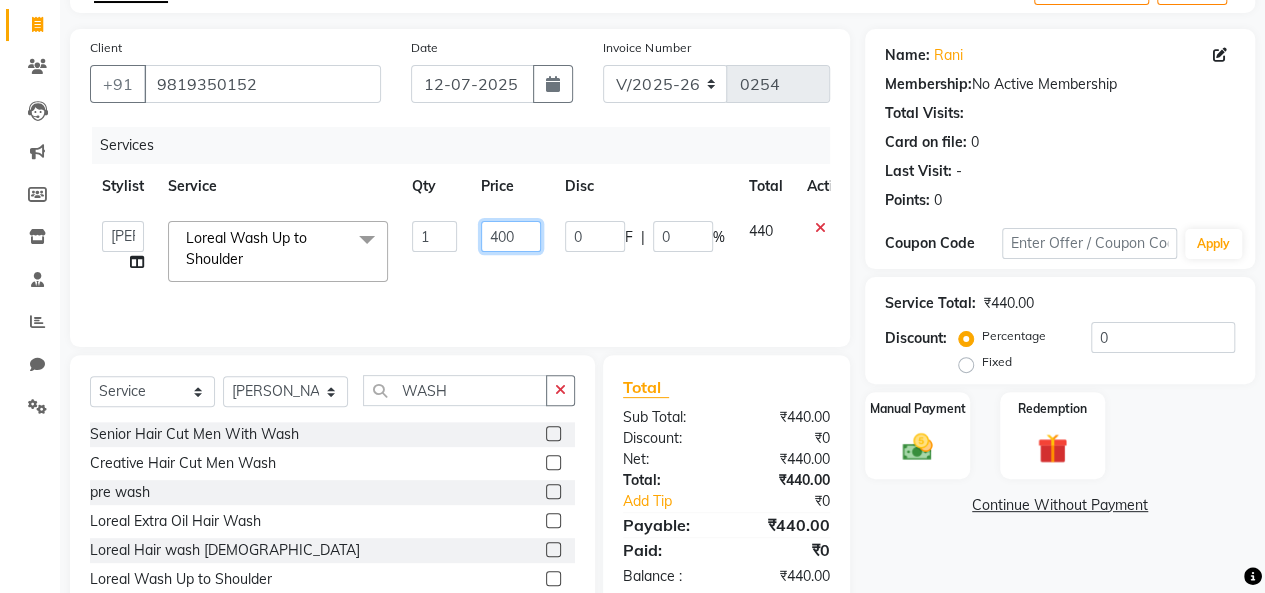 scroll, scrollTop: 207, scrollLeft: 0, axis: vertical 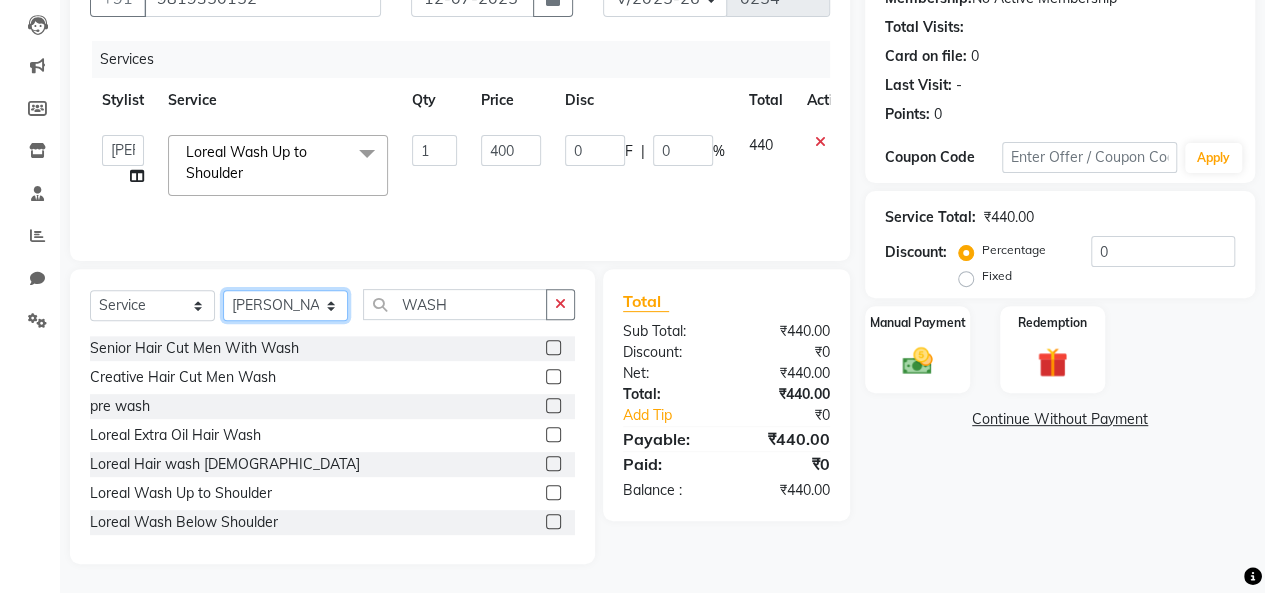 click on "Select Stylist Beena jaiswar deependra parking FARHANA Gautam master Luv kush tripathi Nitin Parmar Ravi sharma Roshni gupta shakiba barbhuiya Subhankar Mali Veronica d Souza" 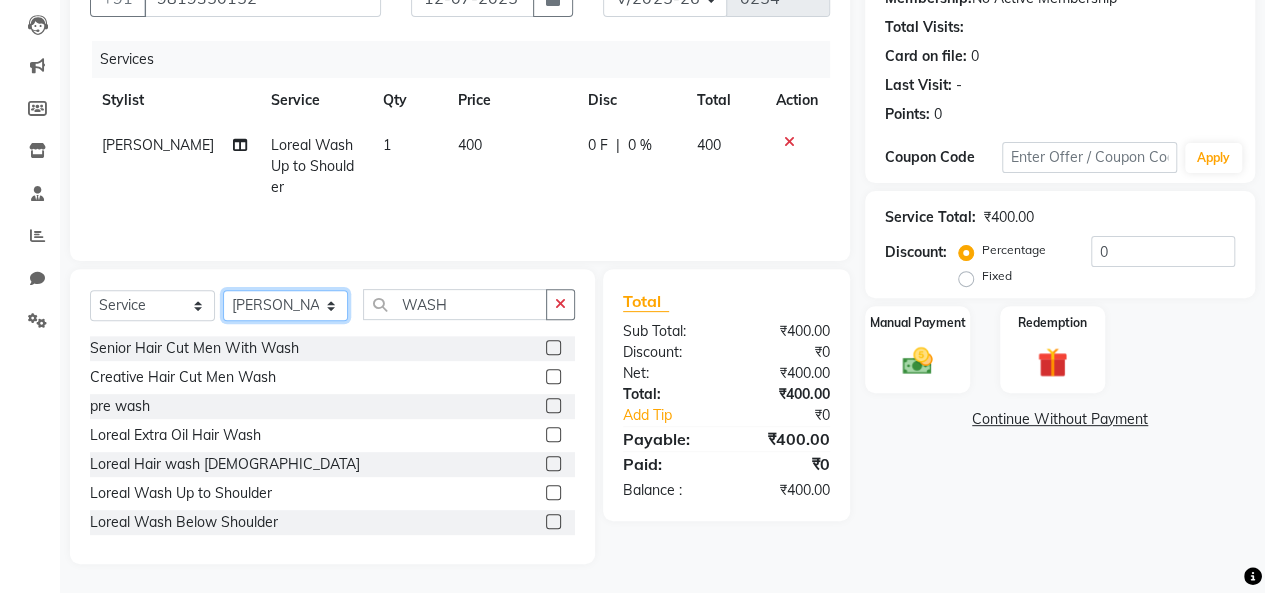 select on "84273" 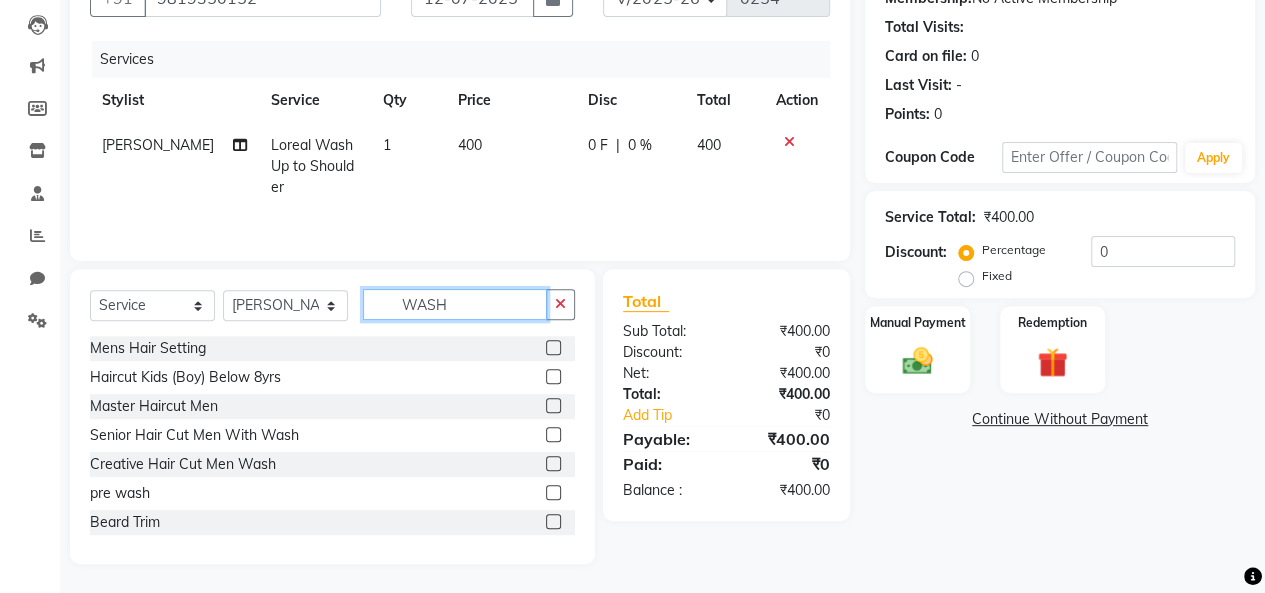 click on "WASH" 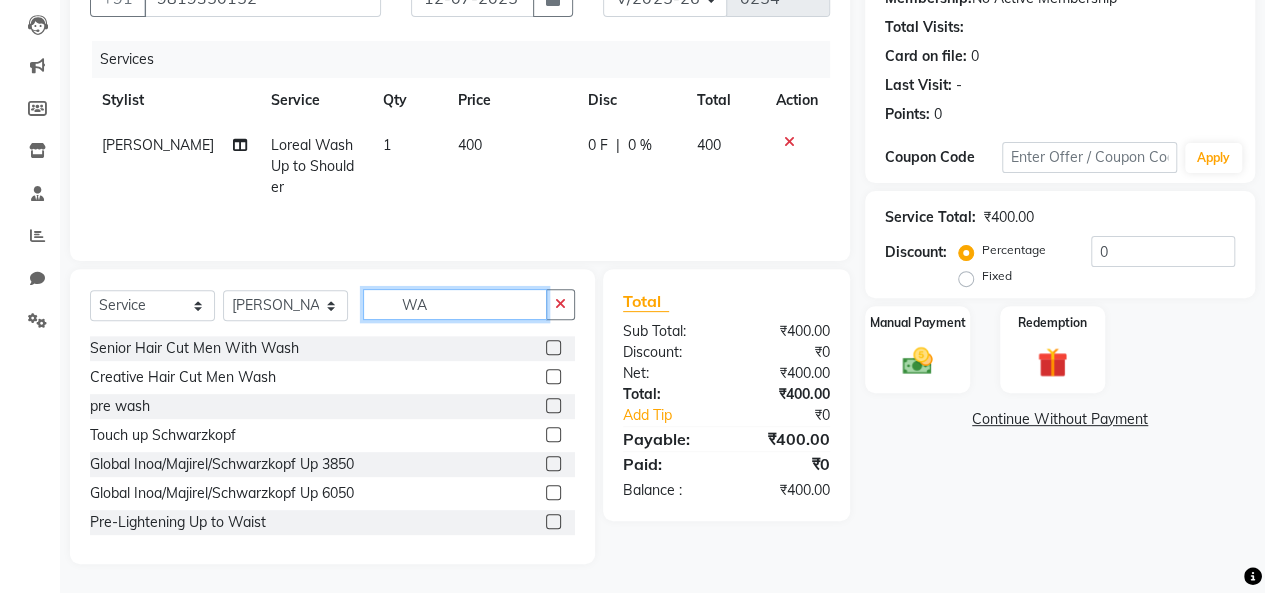 type on "W" 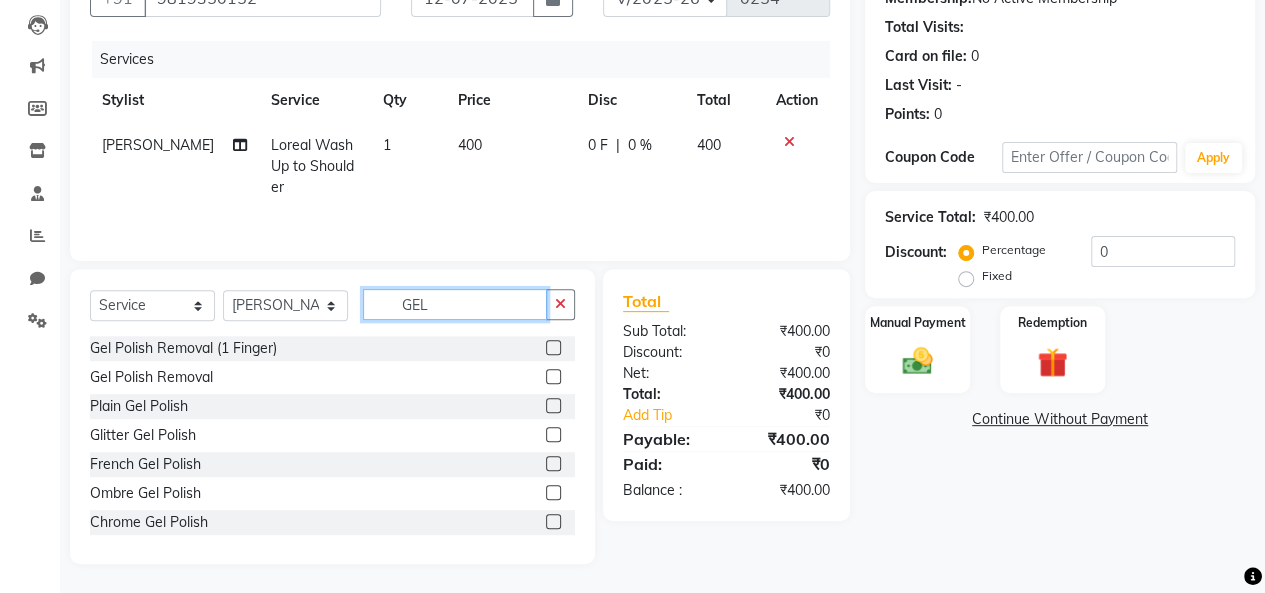 type on "GEL" 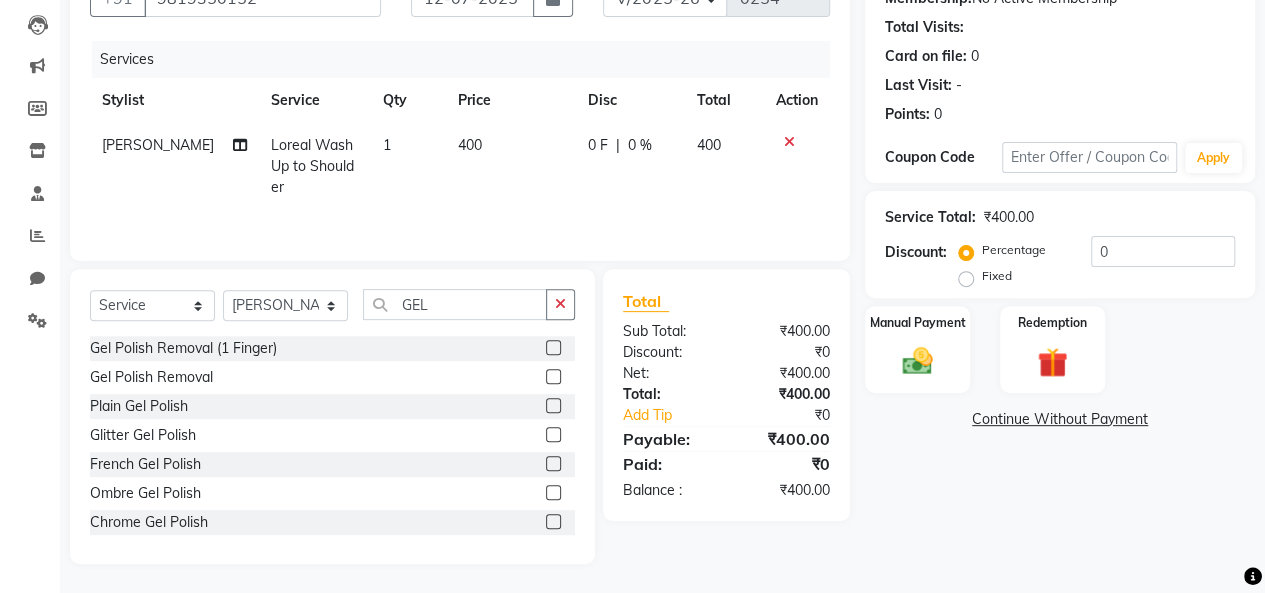 click 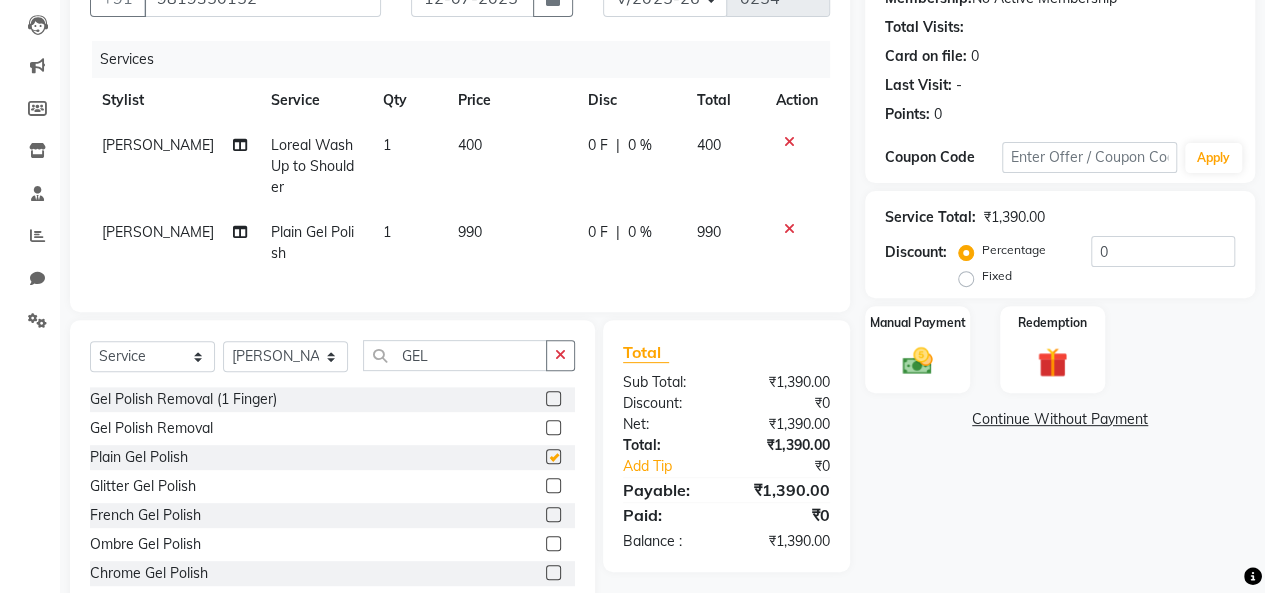 checkbox on "false" 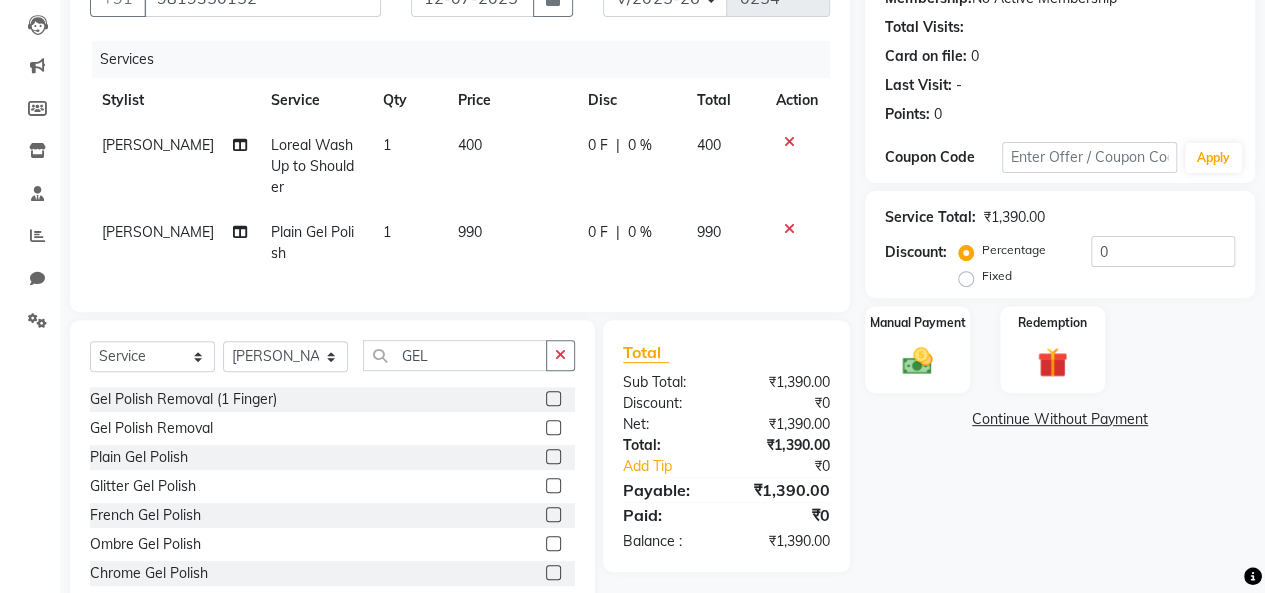 click on "990" 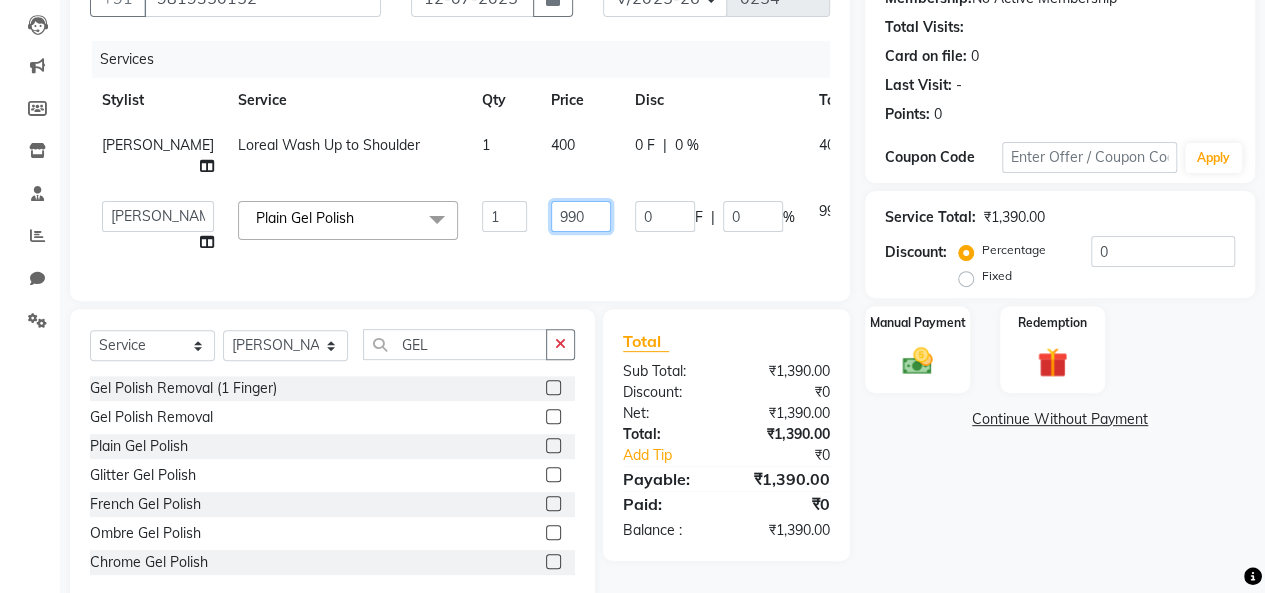 click on "990" 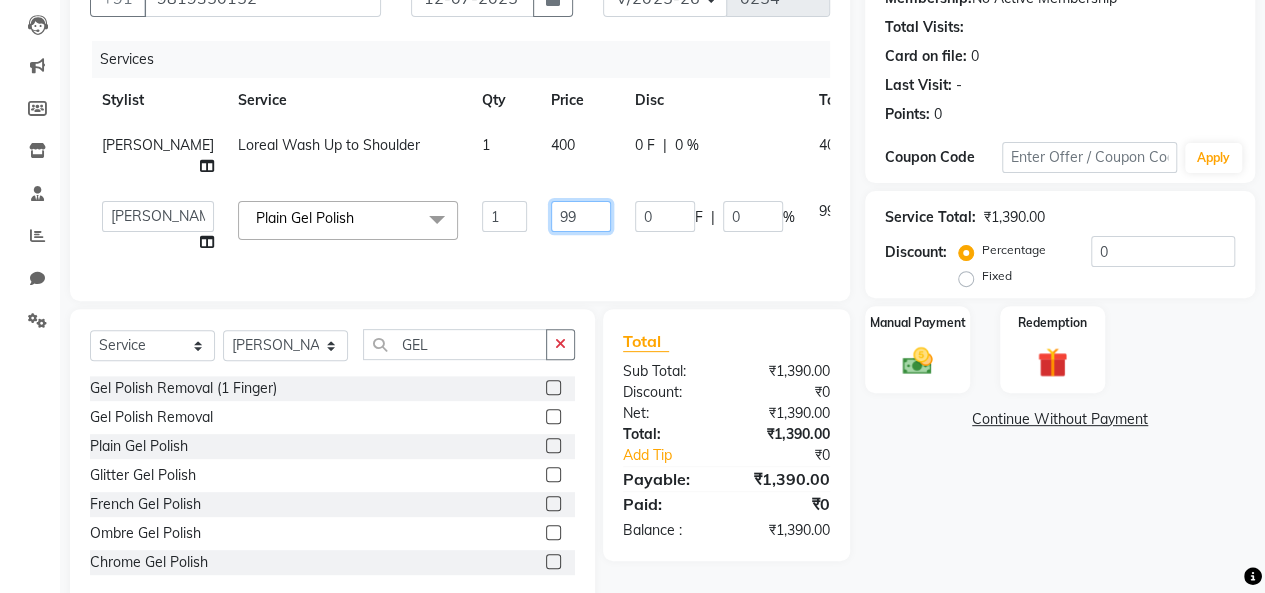 type on "9" 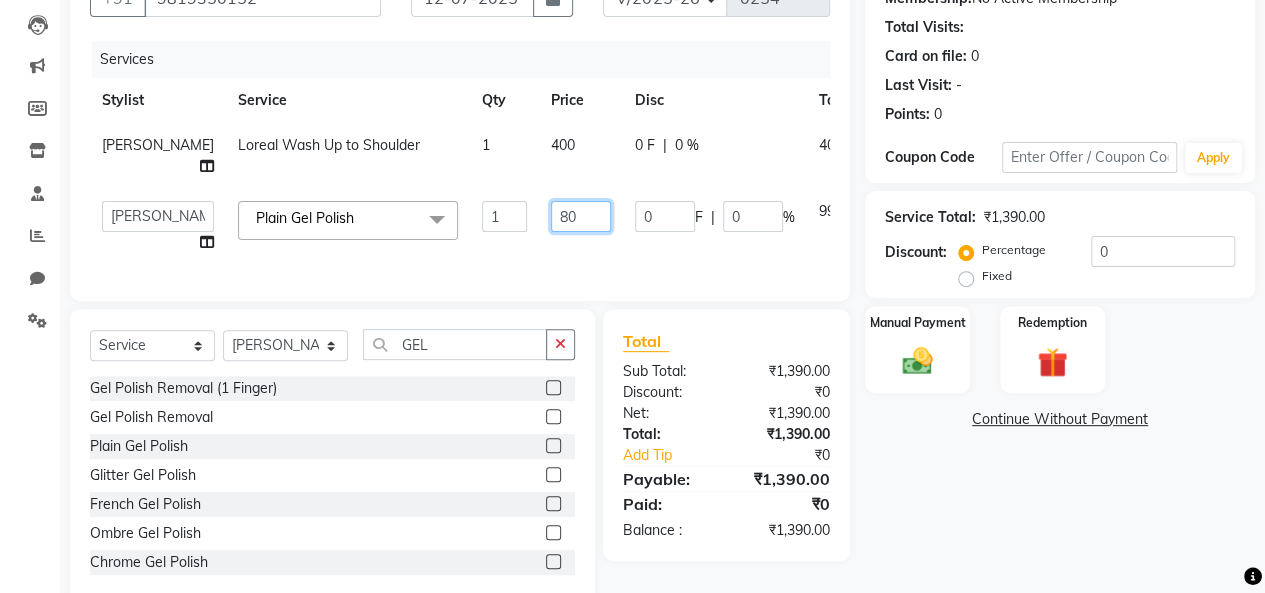 type on "800" 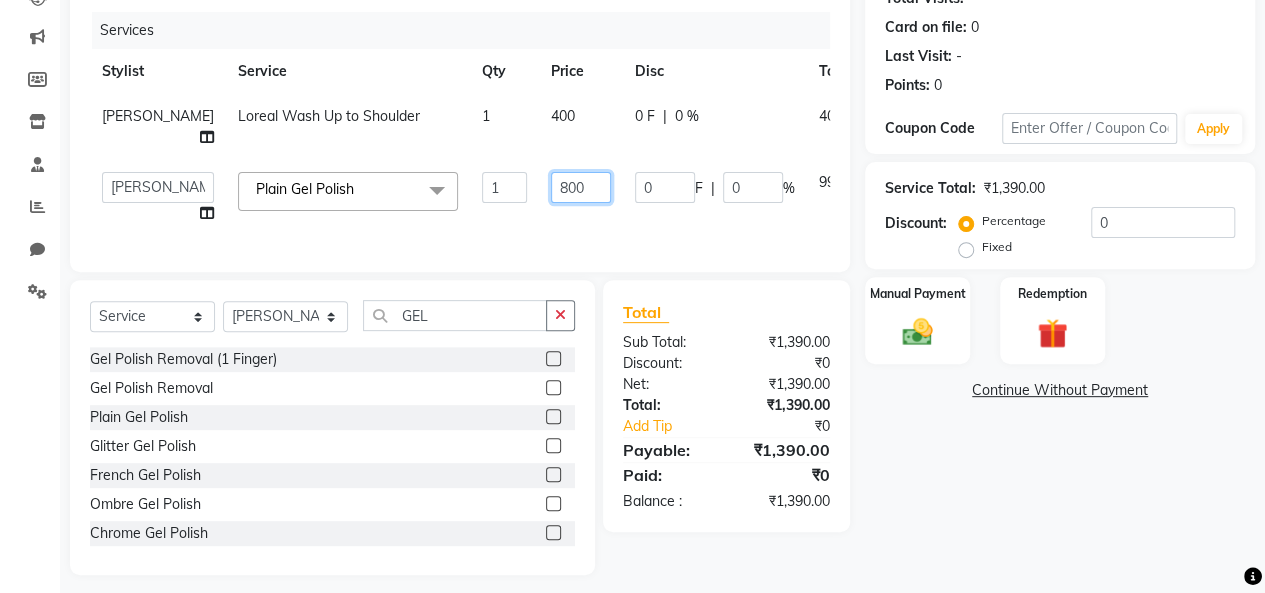 scroll, scrollTop: 283, scrollLeft: 0, axis: vertical 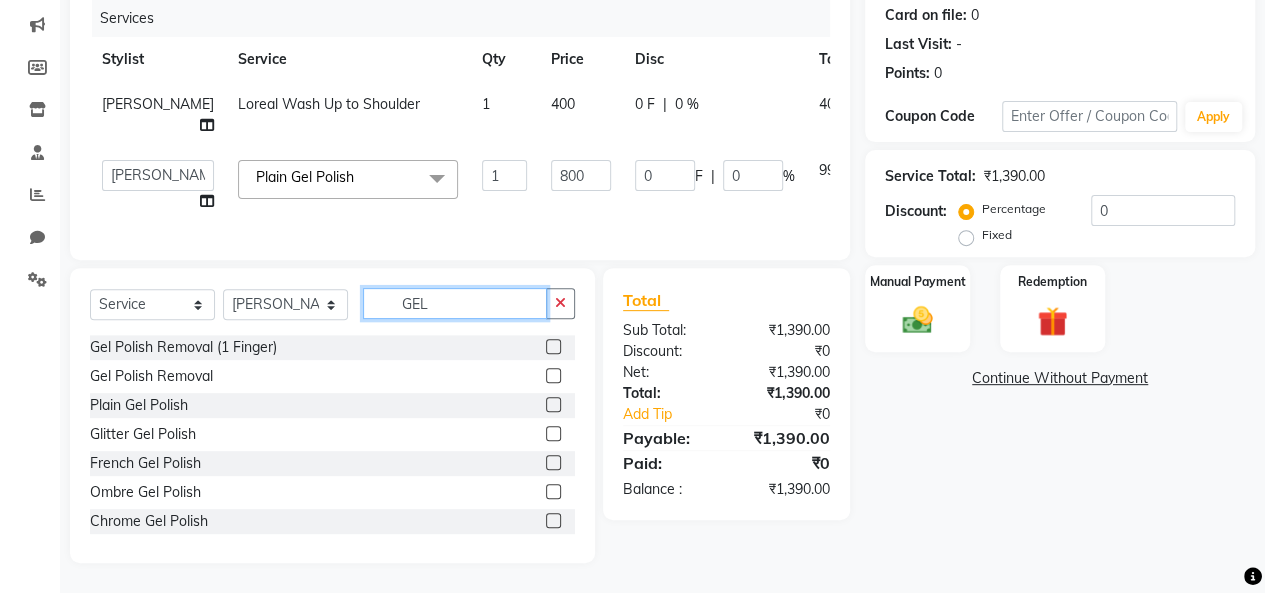 click on "GEL" 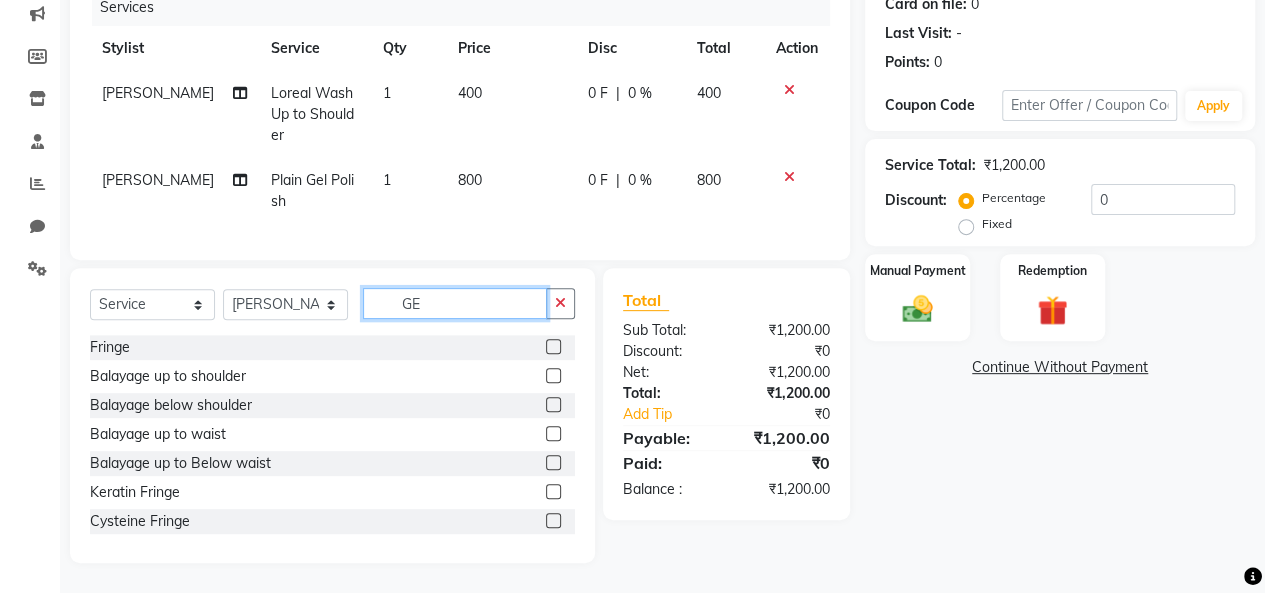 type on "G" 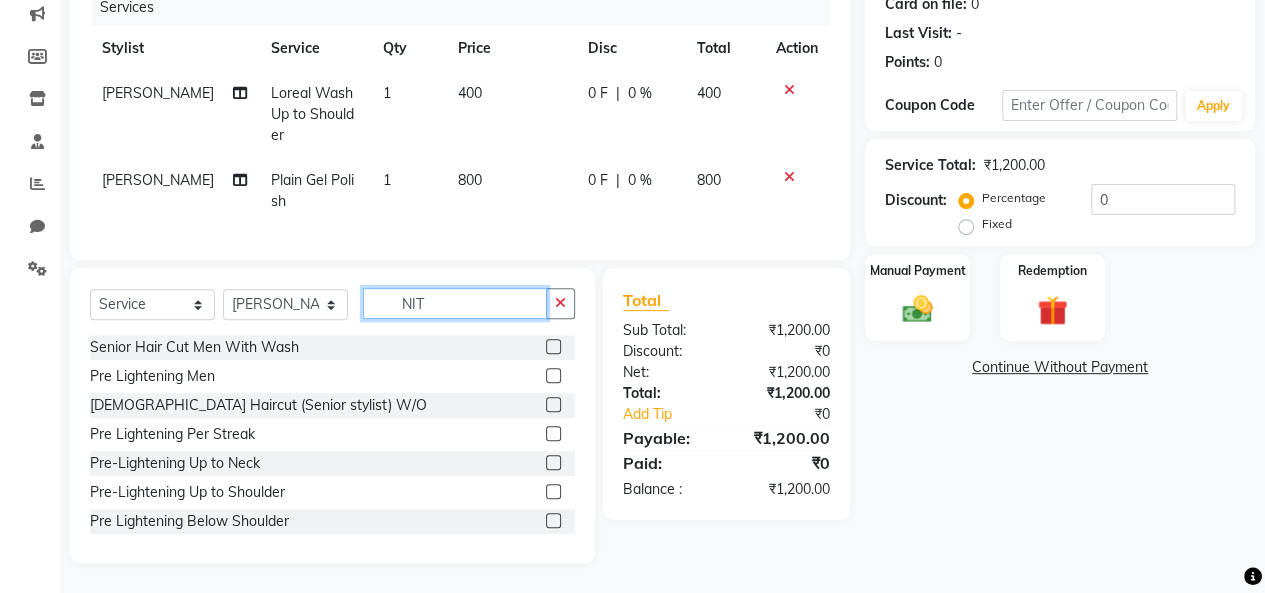 scroll, scrollTop: 230, scrollLeft: 0, axis: vertical 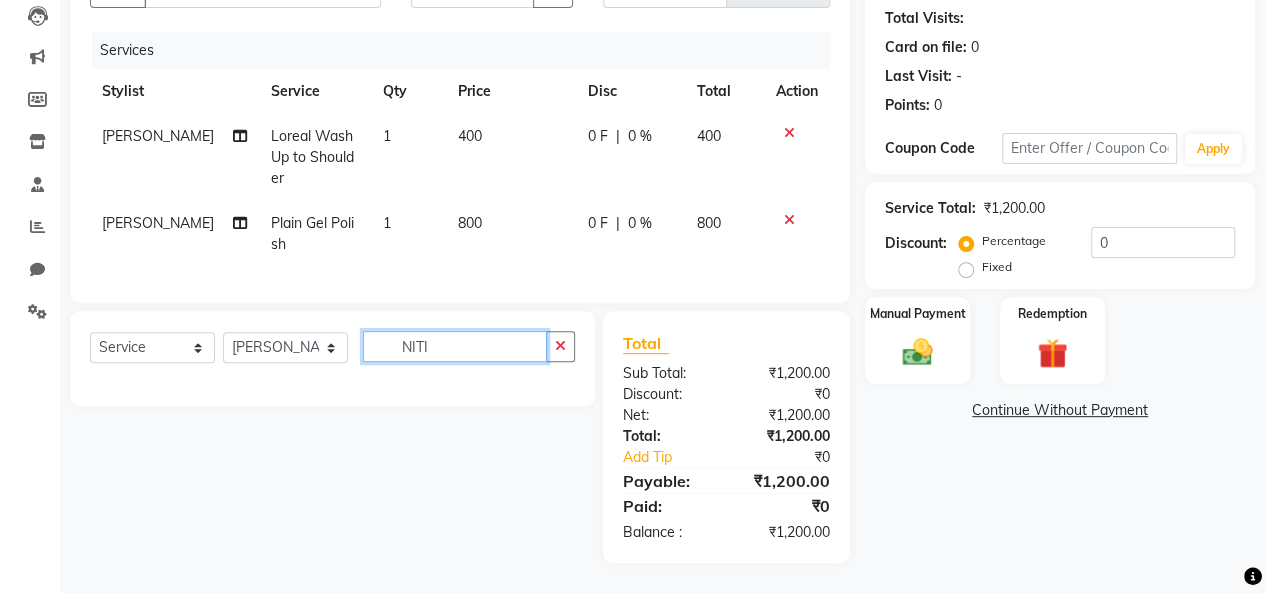 click on "NITI" 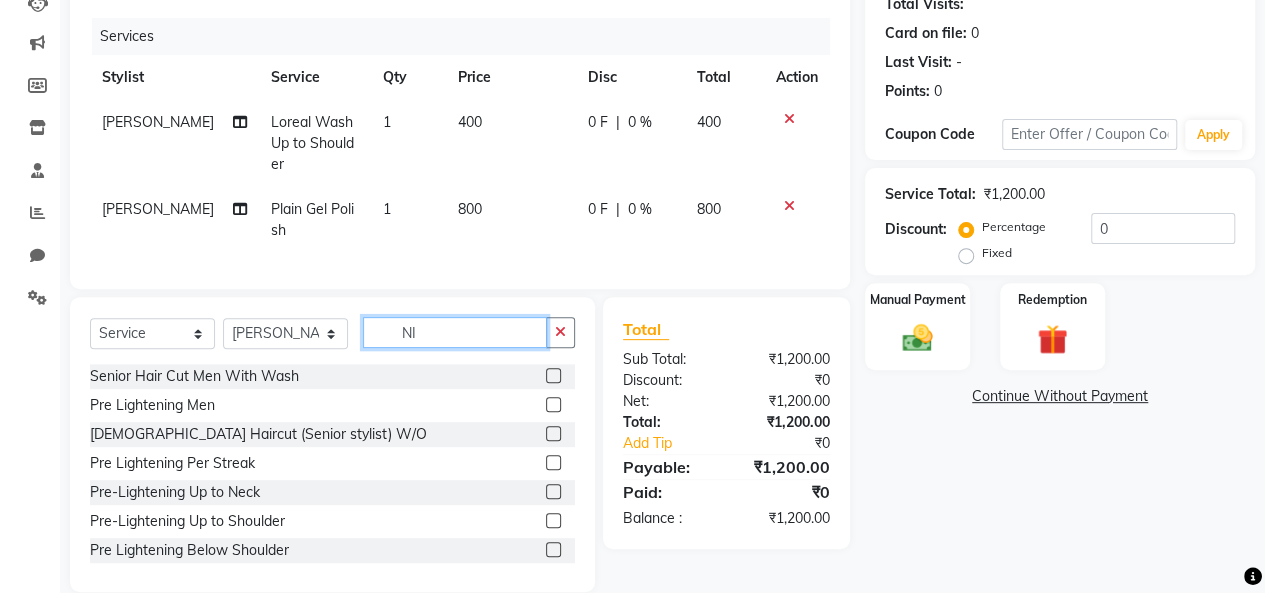 type on "N" 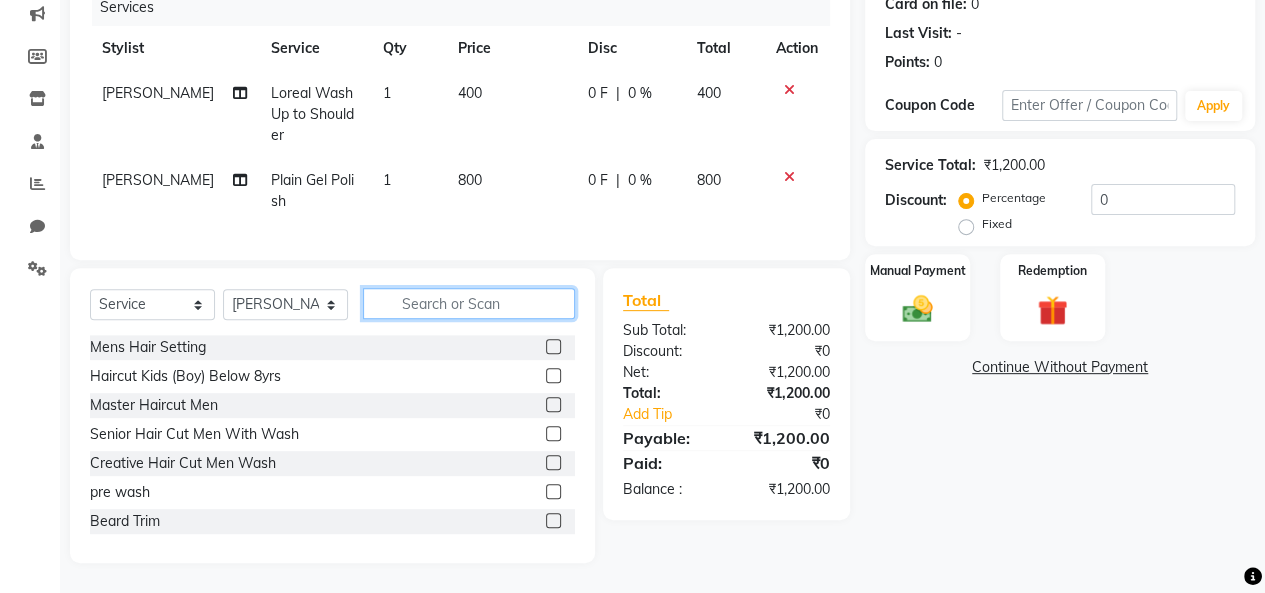 type 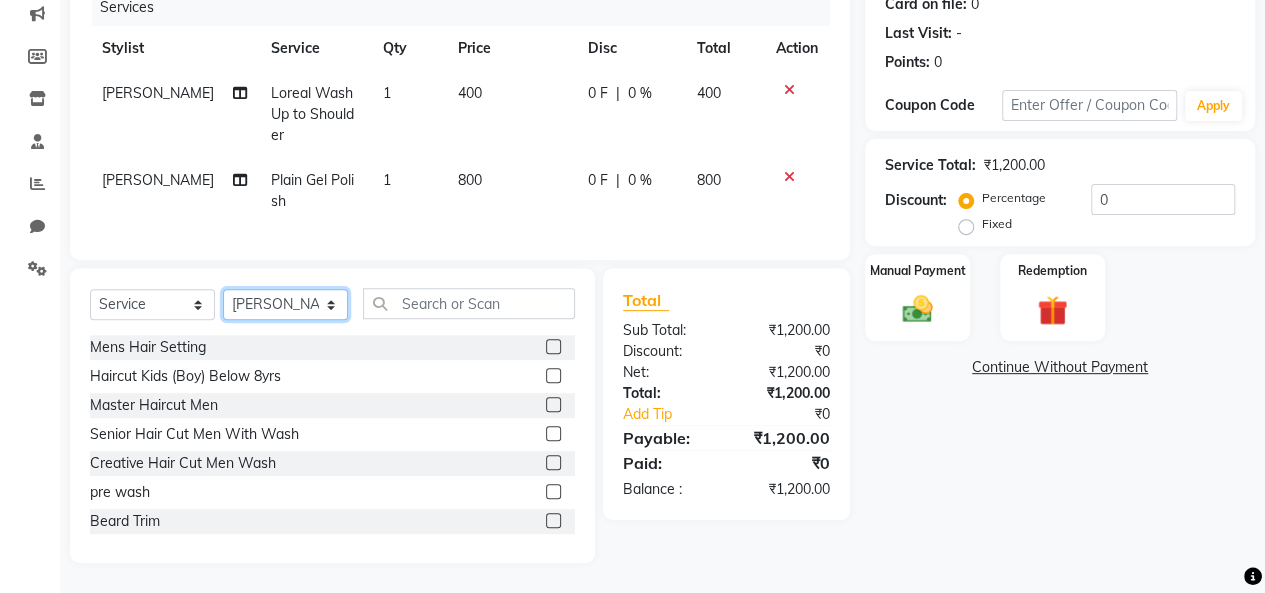 click on "Select Stylist Beena jaiswar deependra parking FARHANA Gautam master Luv kush tripathi Nitin Parmar Ravi sharma Roshni gupta shakiba barbhuiya Subhankar Mali Veronica d Souza" 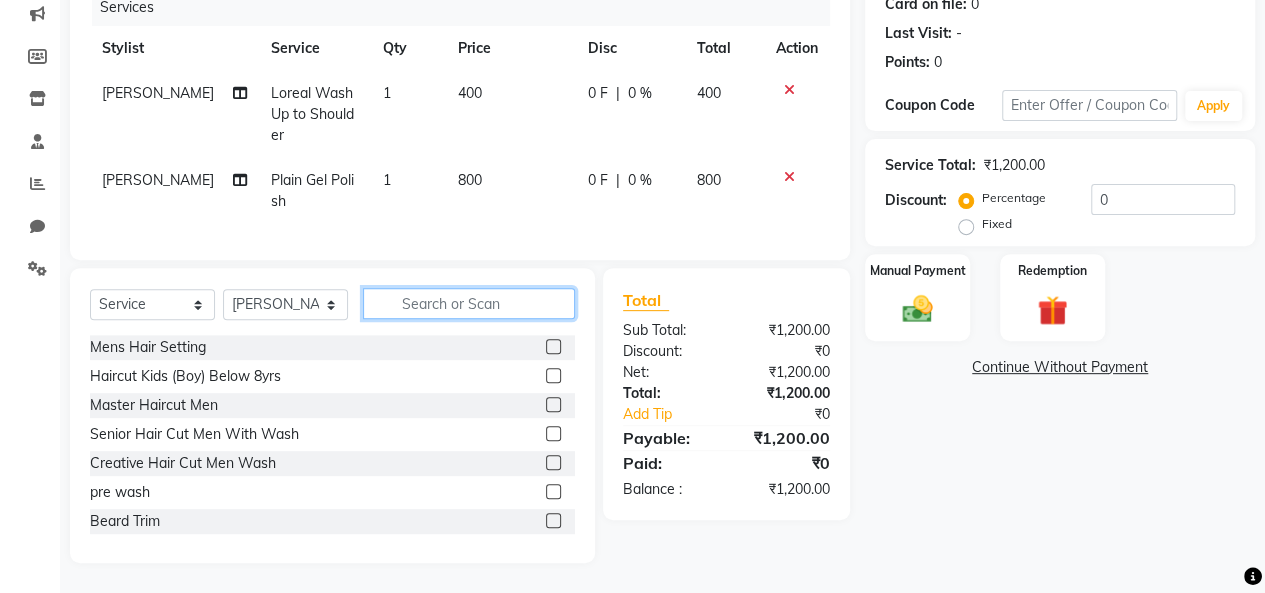 click 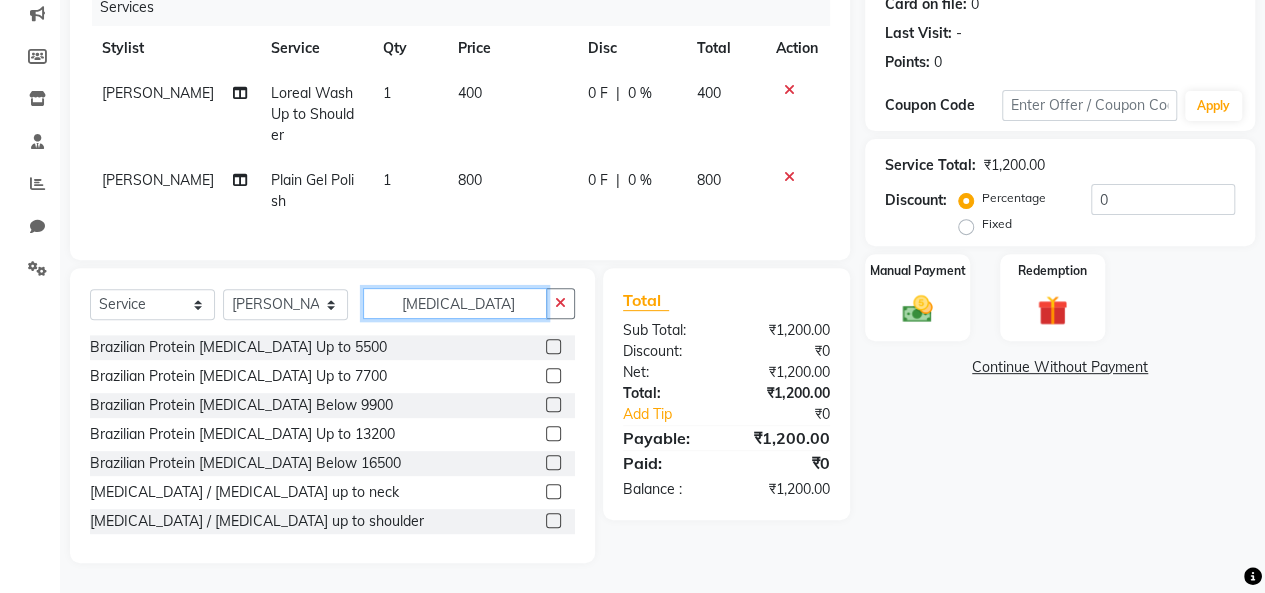 type on "BOTOX" 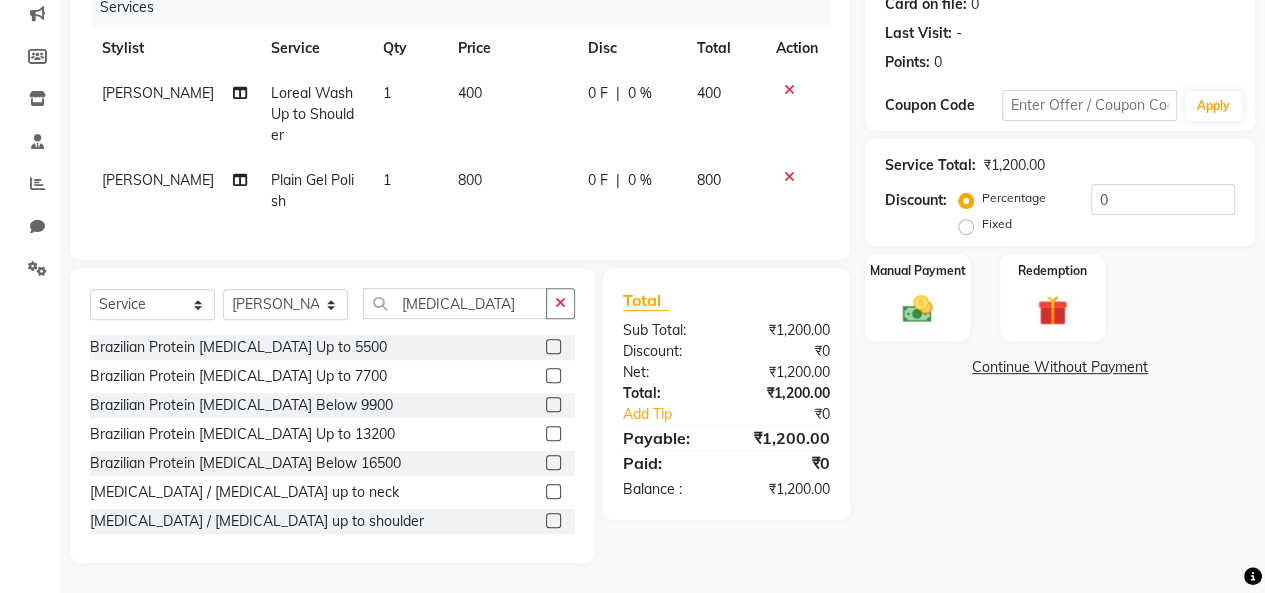 click on "Brazilian Protein Botox Up to 7700" 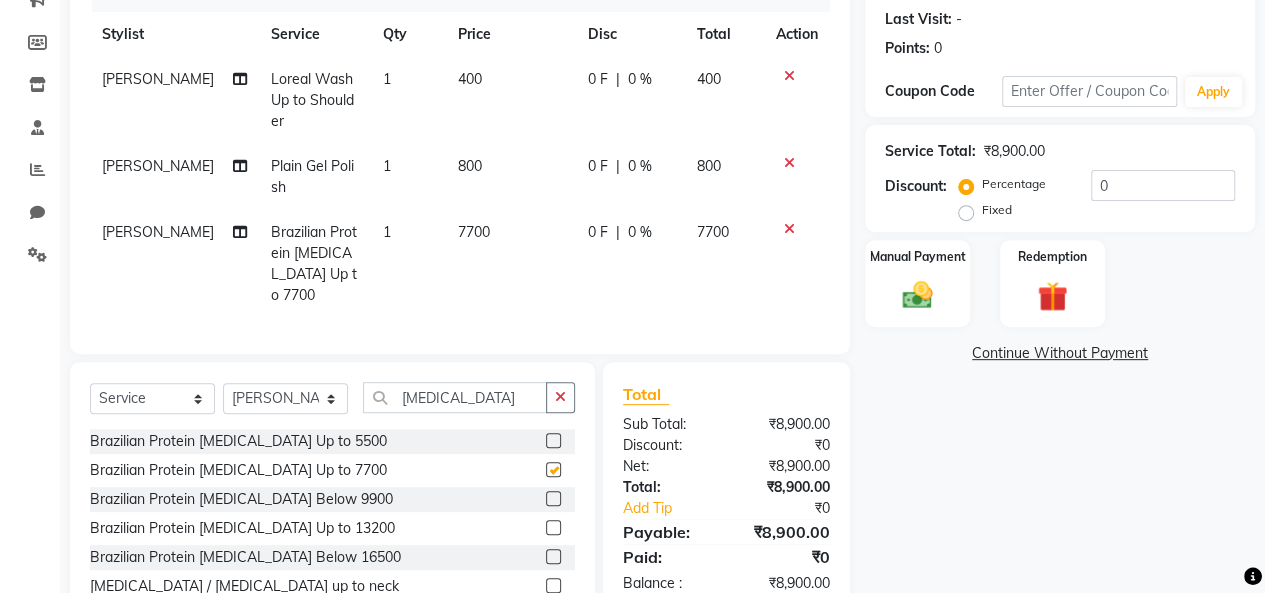 checkbox on "false" 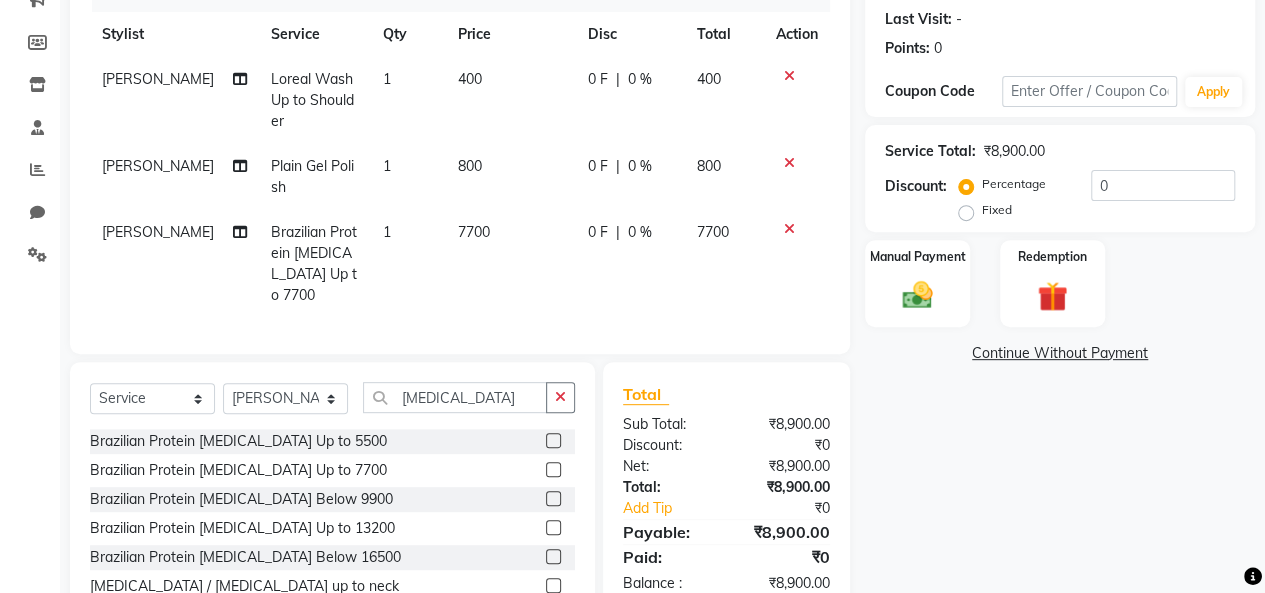 click on "0 F | 0 %" 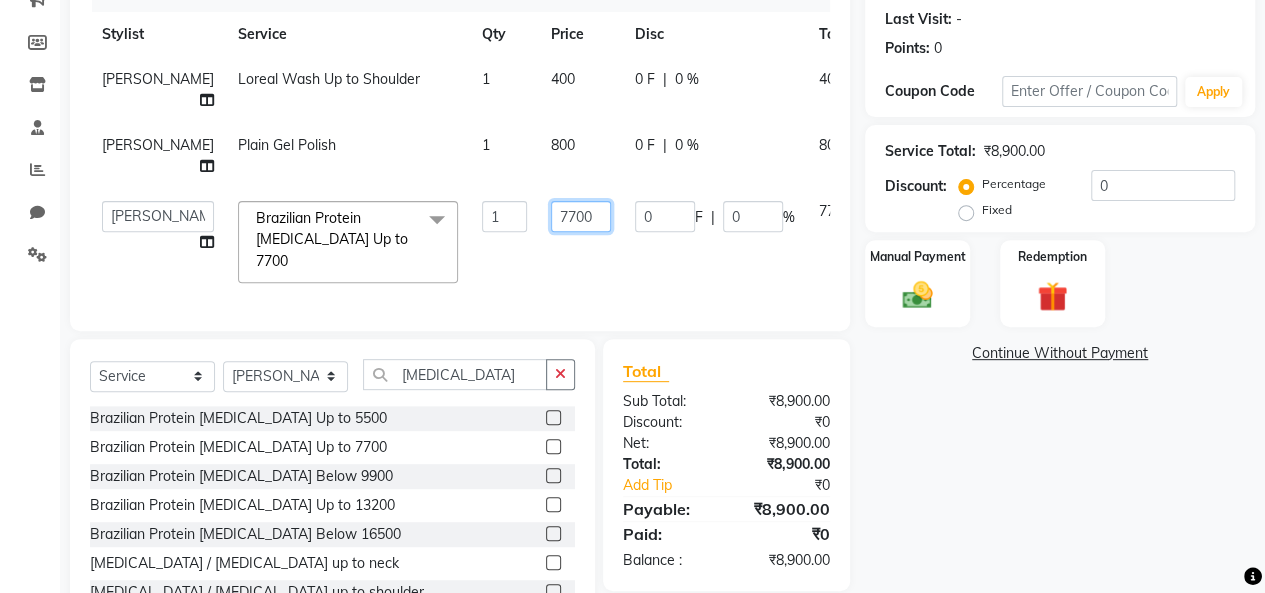click on "7700" 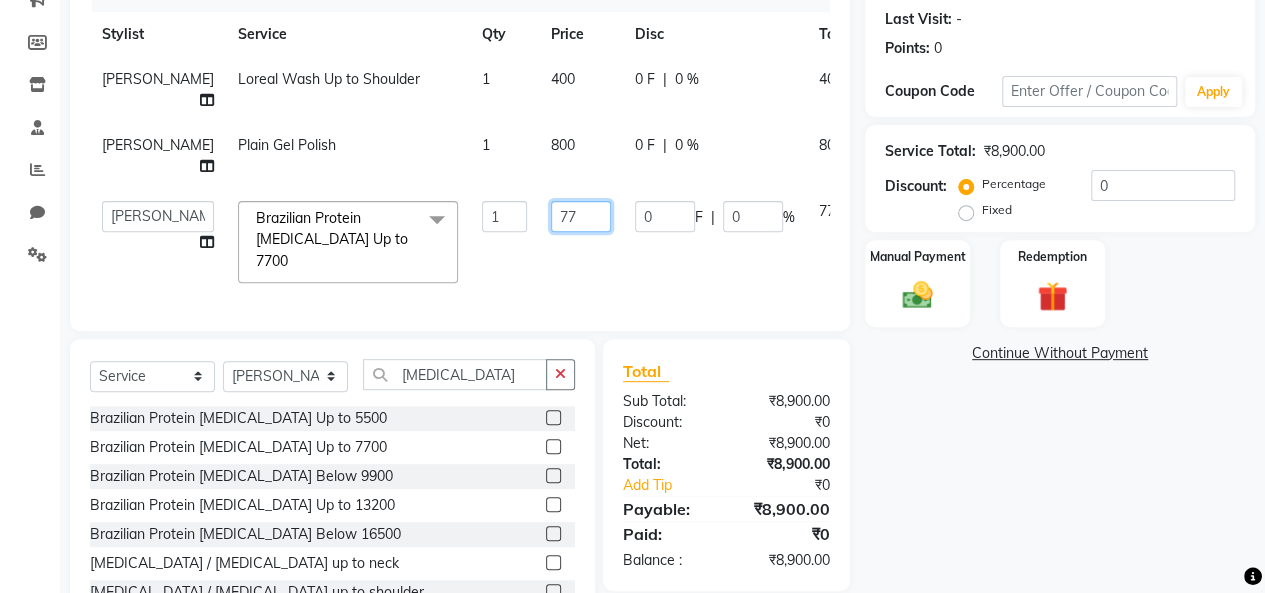 type on "7" 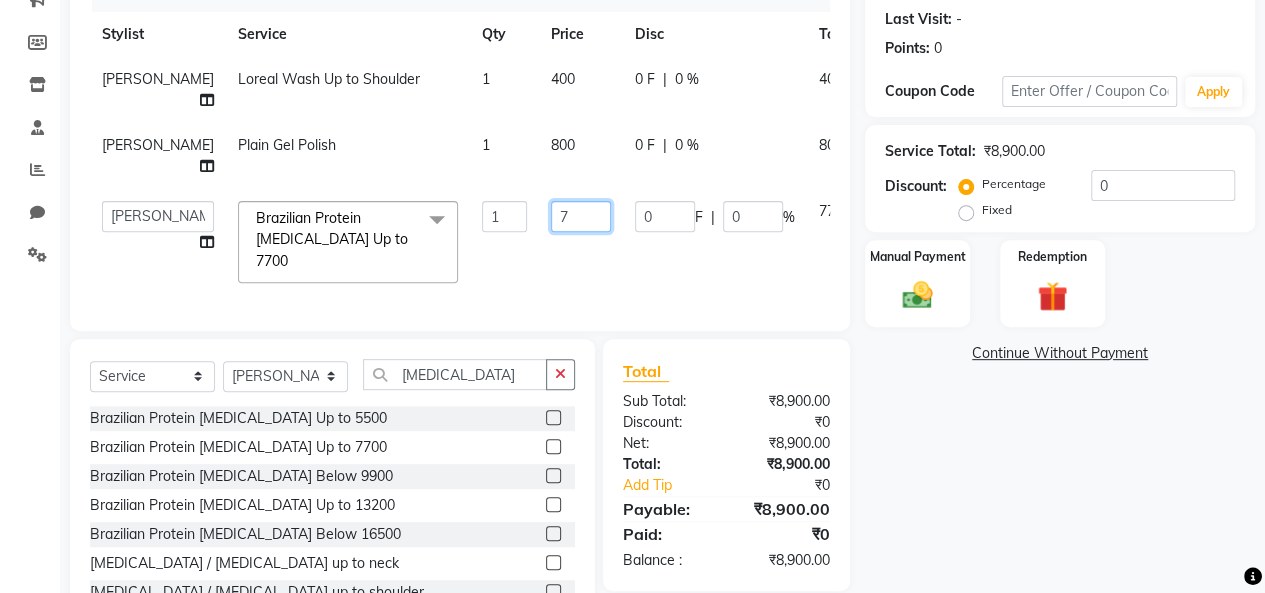 type 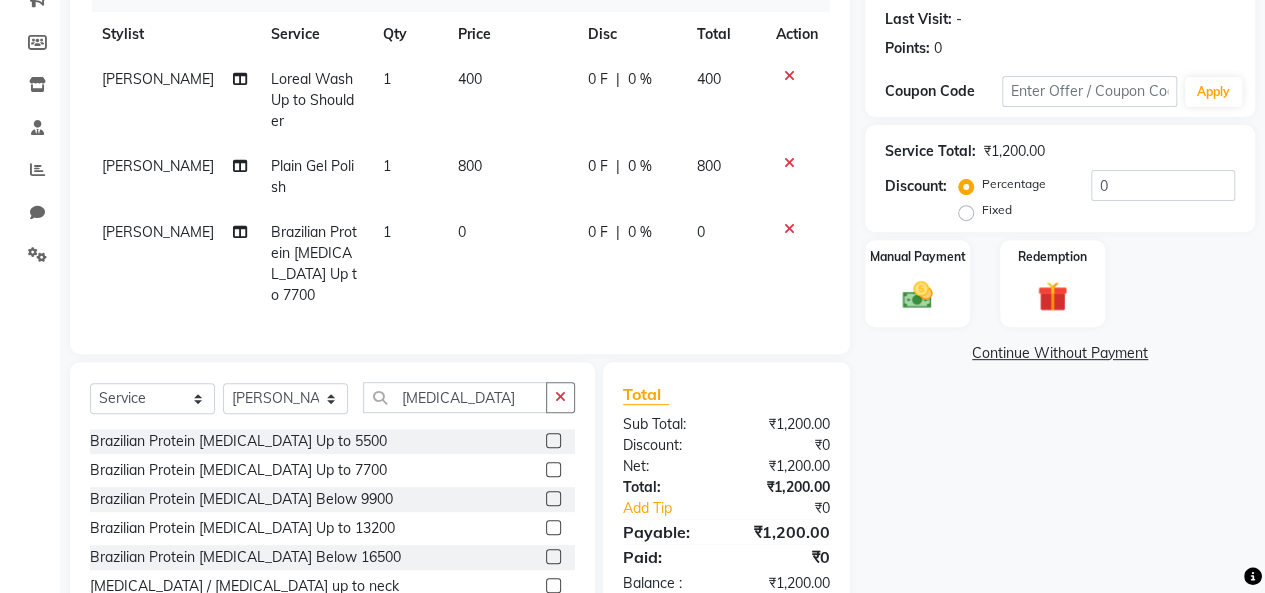 click on "400" 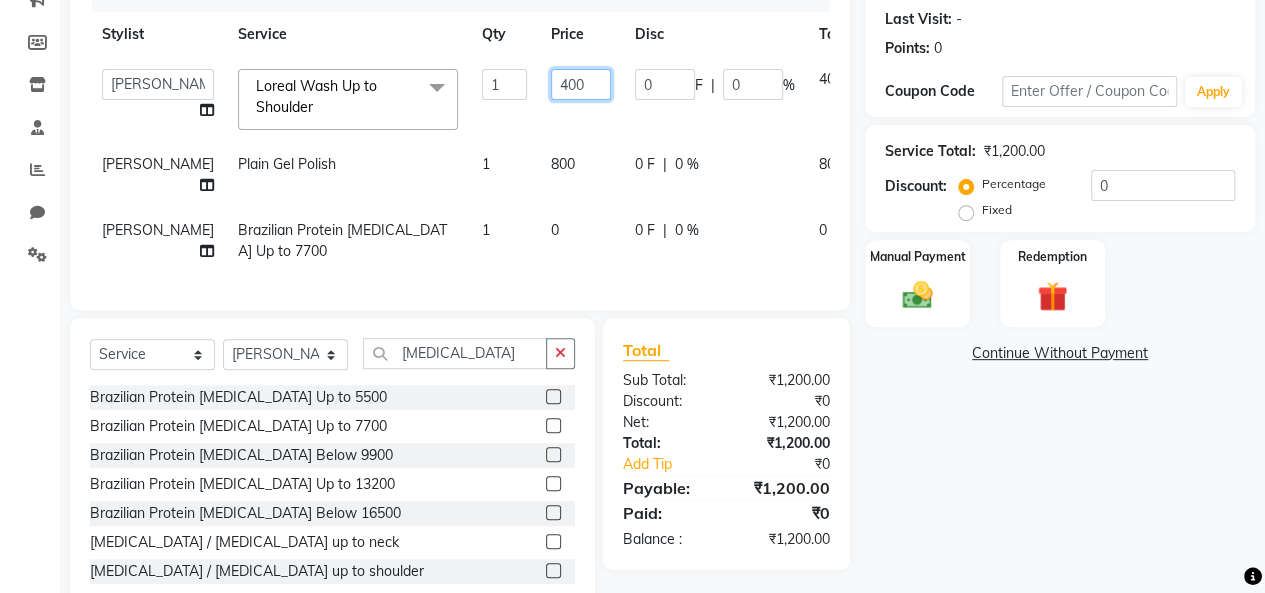 click on "400" 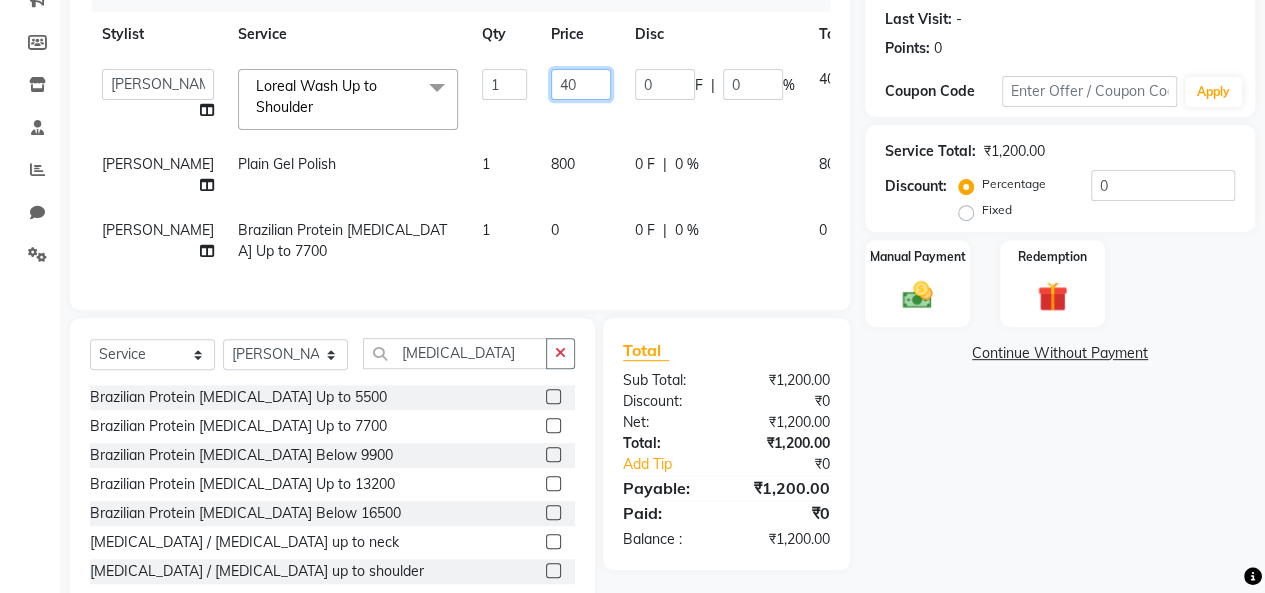 type on "4" 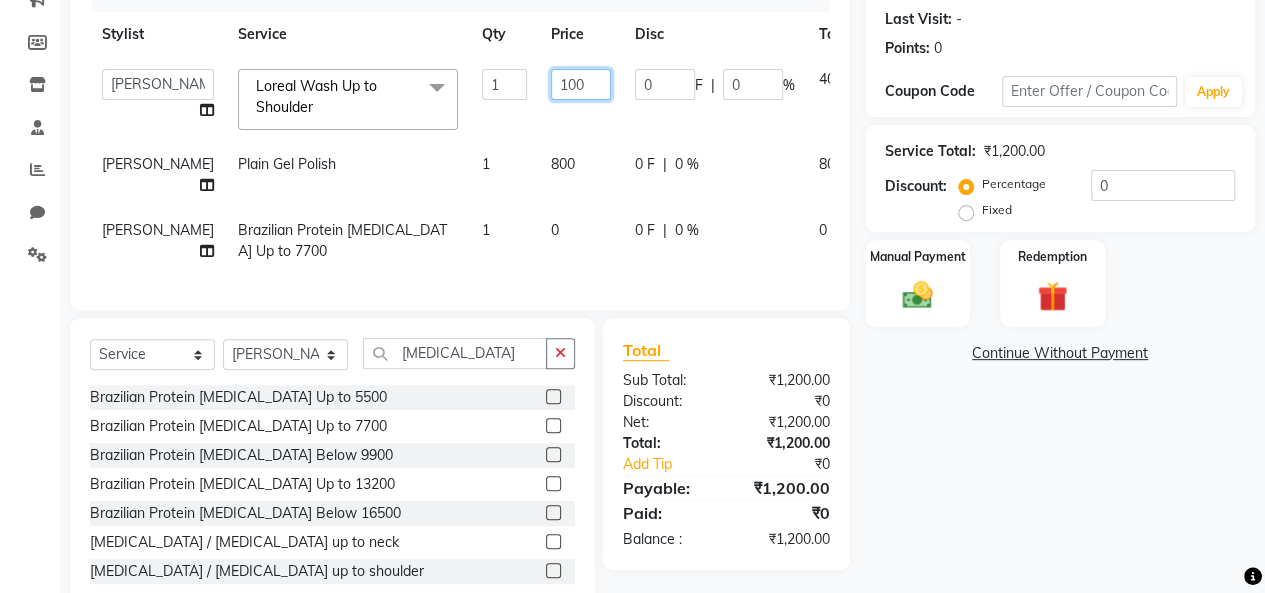 type on "1000" 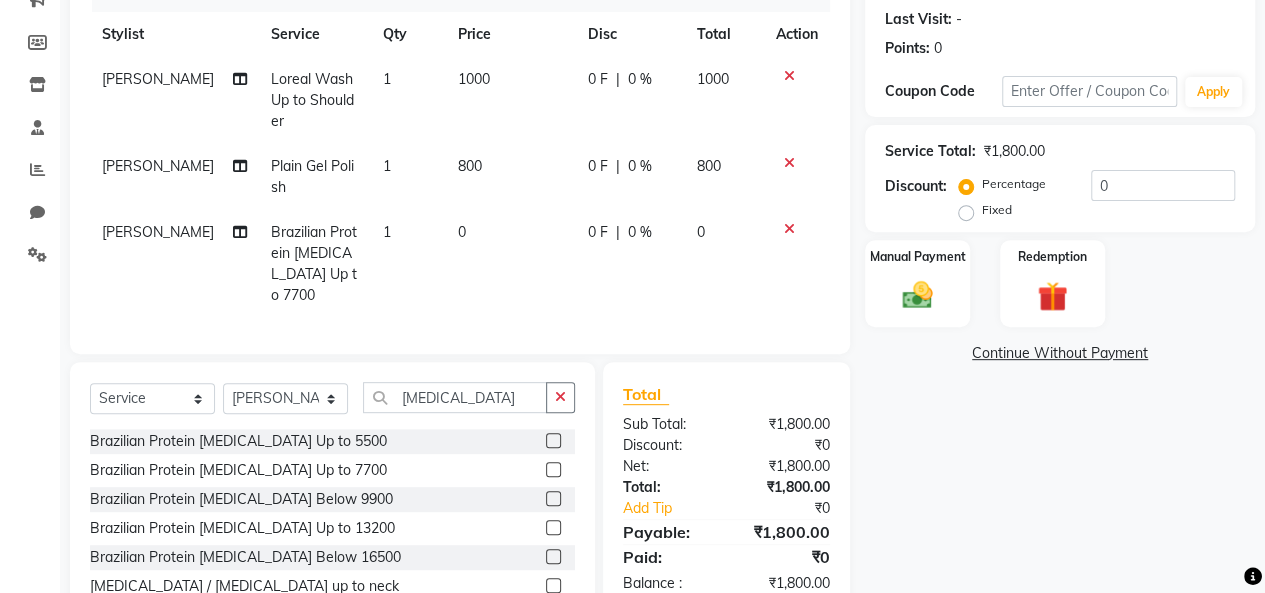 click on "0" 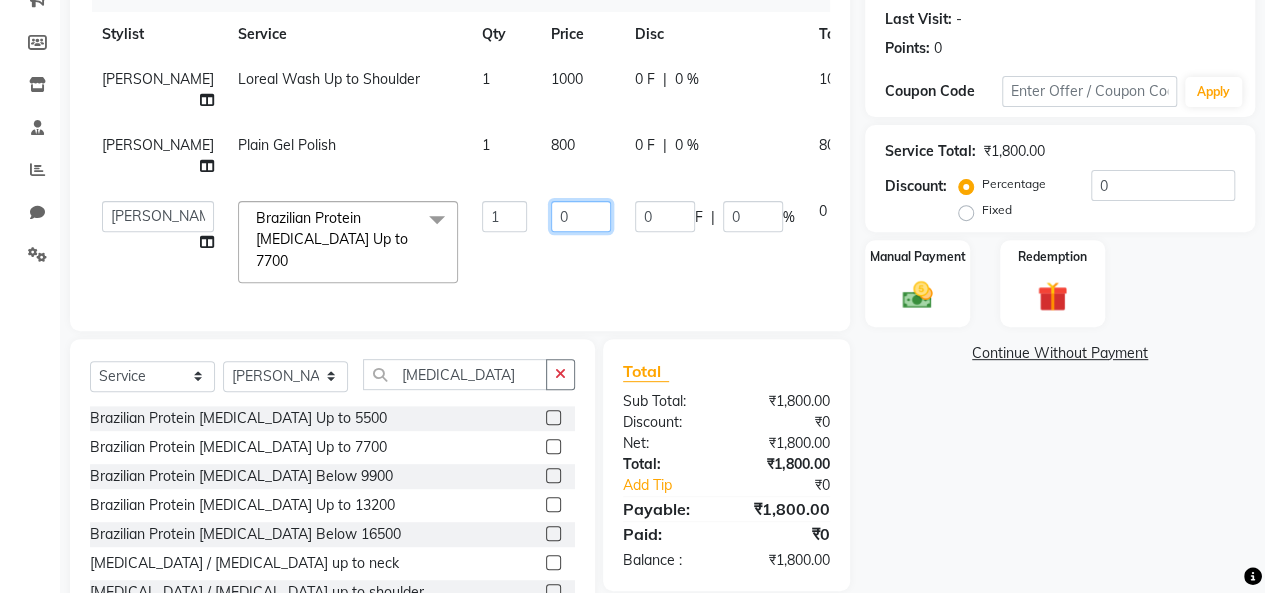click on "0" 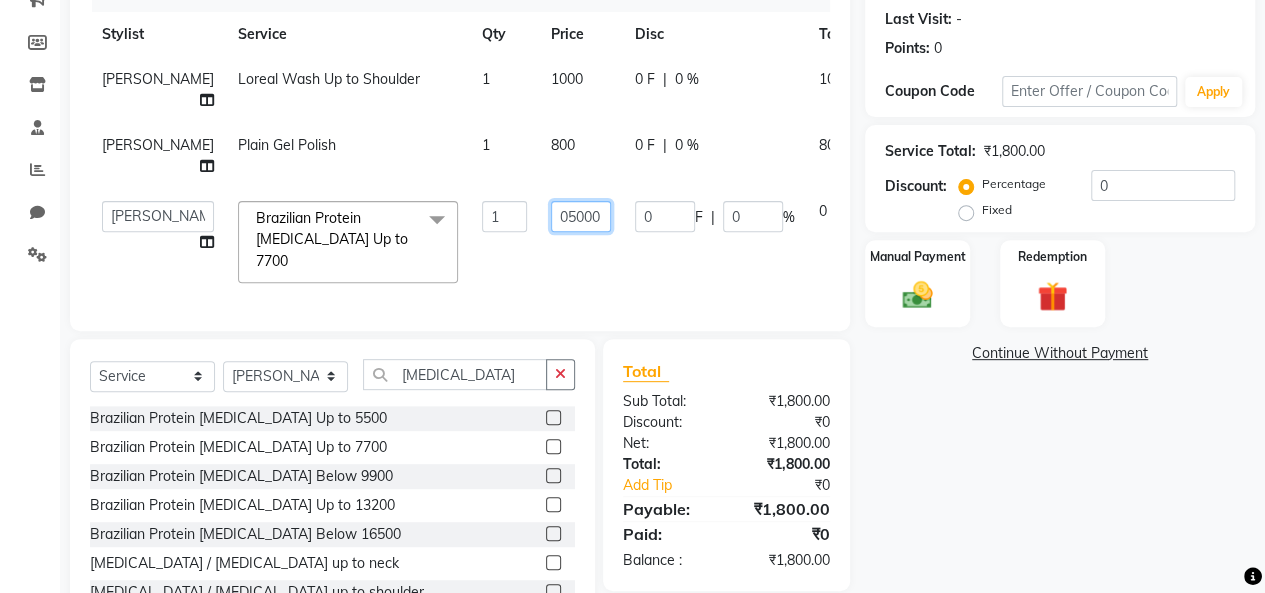 click on "05000" 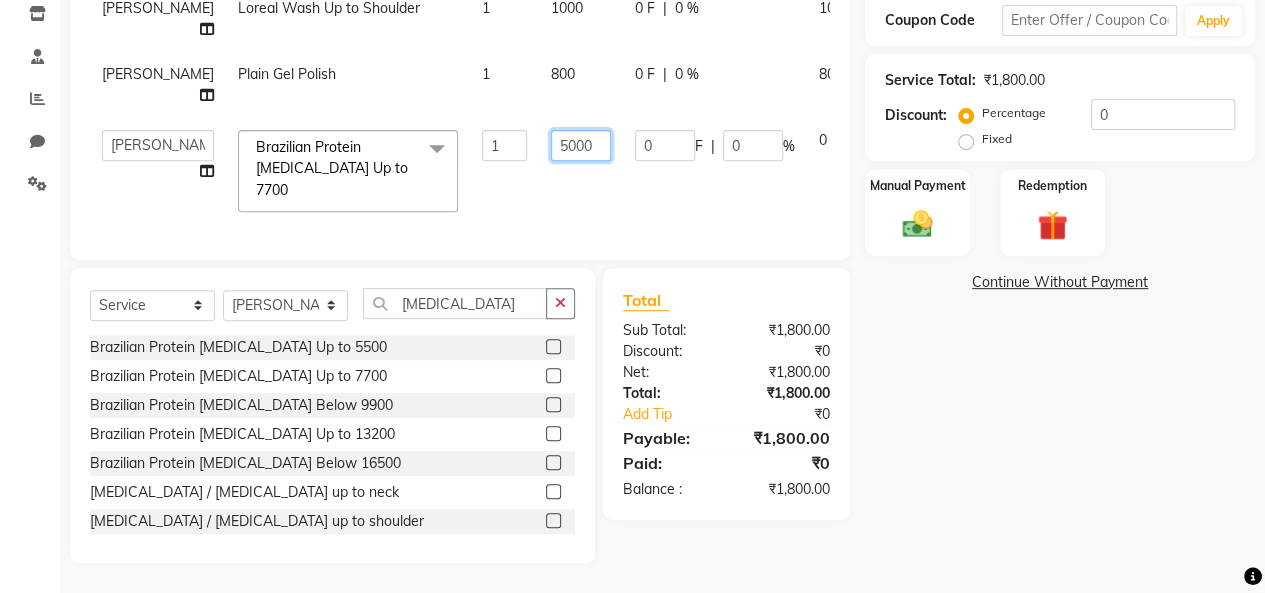 scroll, scrollTop: 378, scrollLeft: 0, axis: vertical 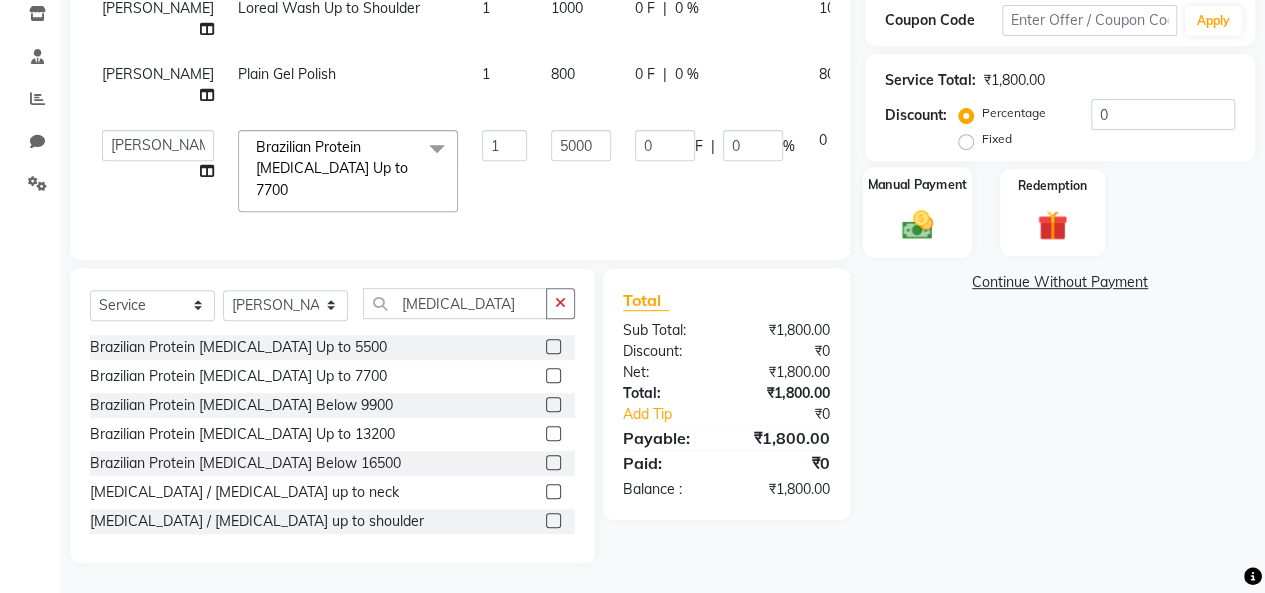click on "Manual Payment" 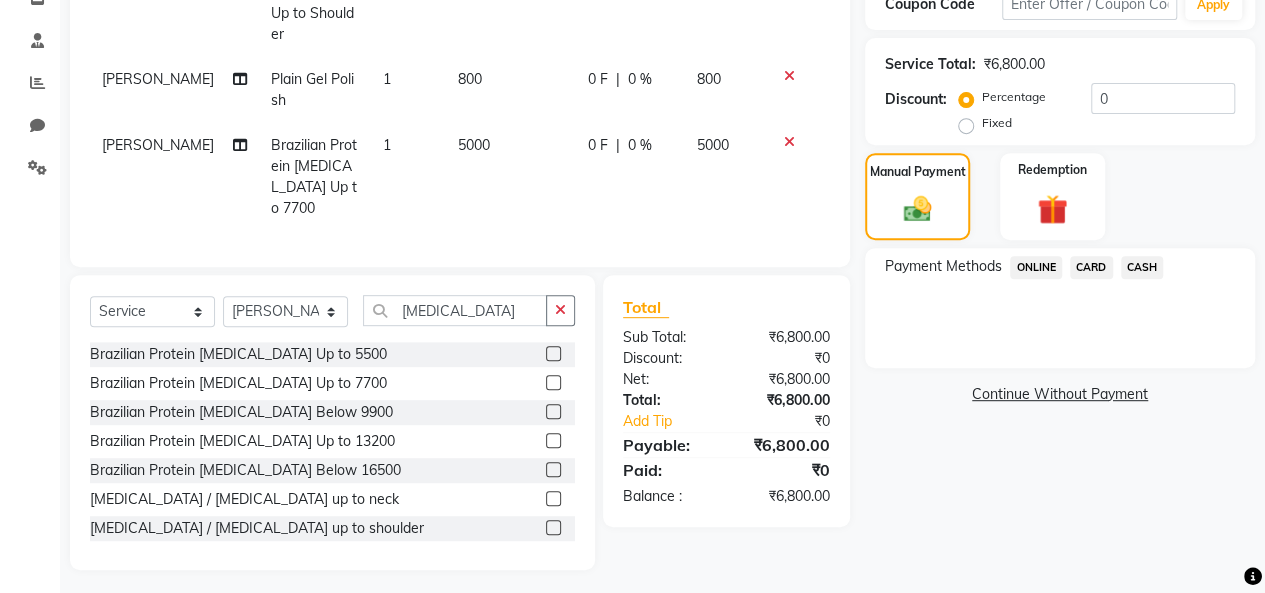 click on "CASH" 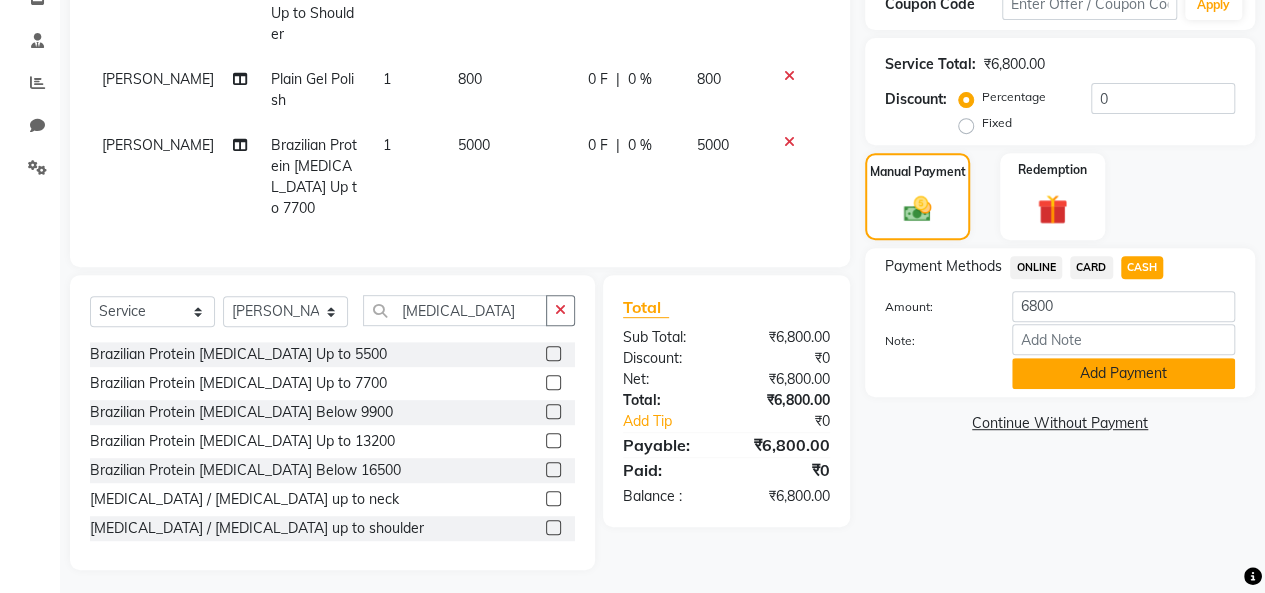 click on "Add Payment" 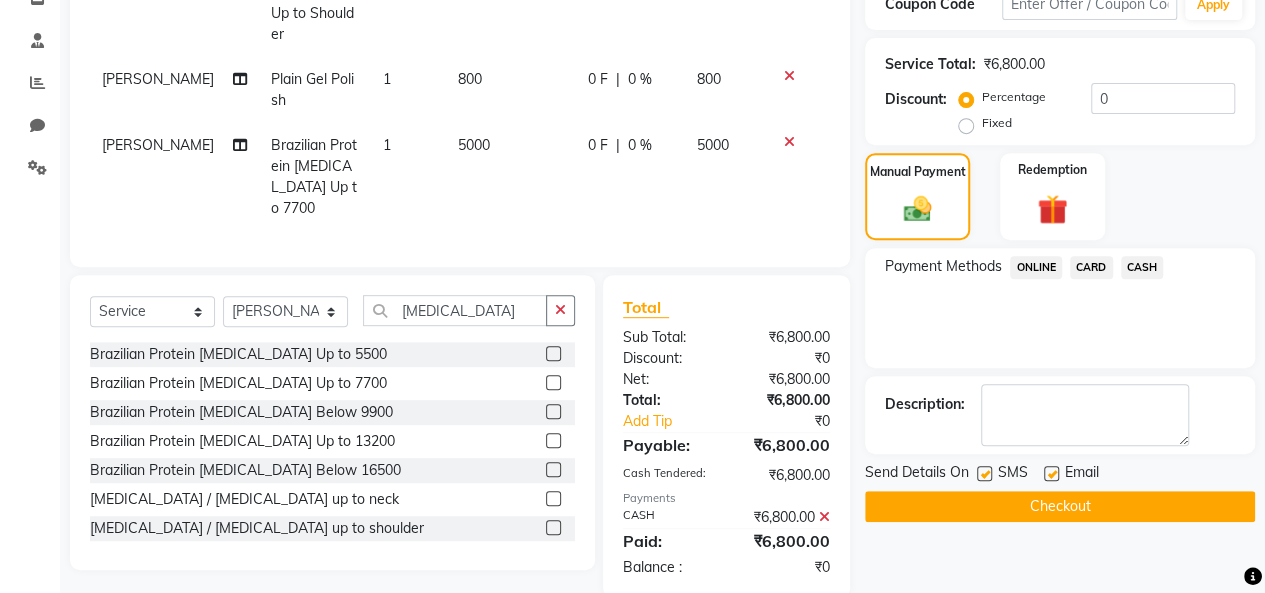click on "Checkout" 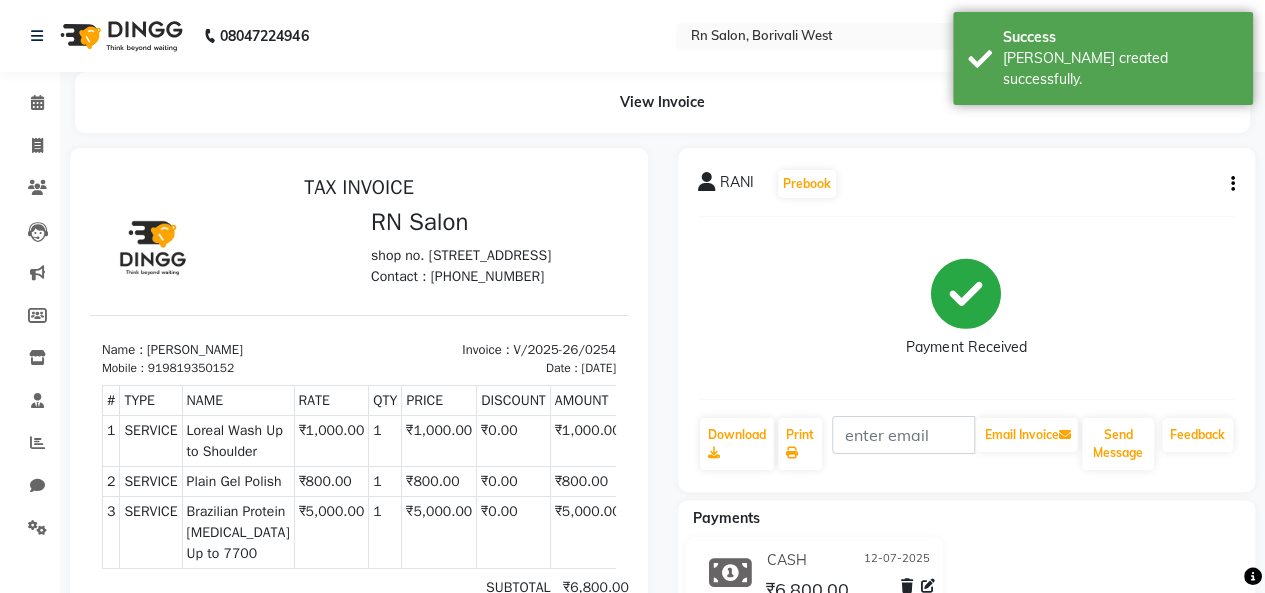 scroll, scrollTop: 0, scrollLeft: 0, axis: both 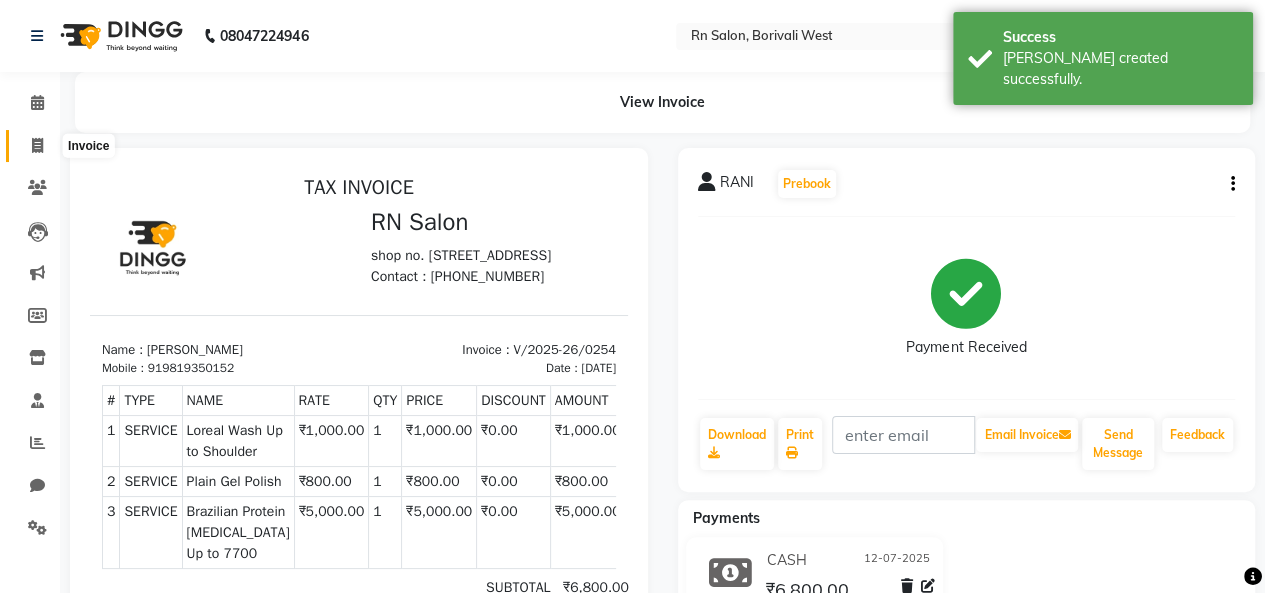 click 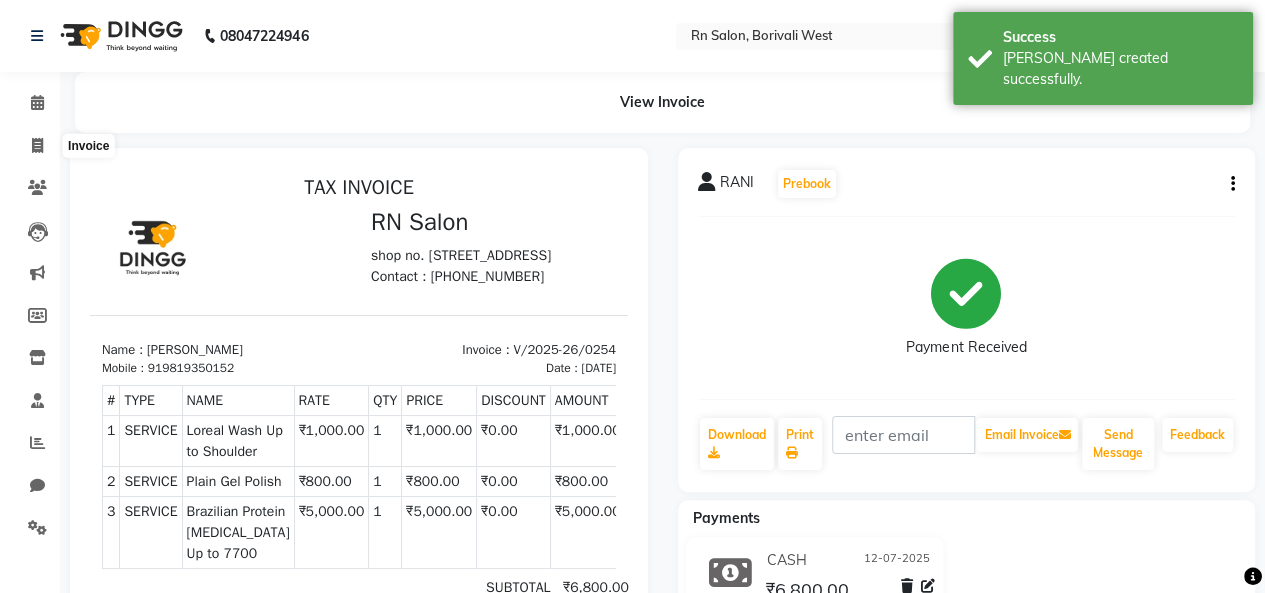 select on "service" 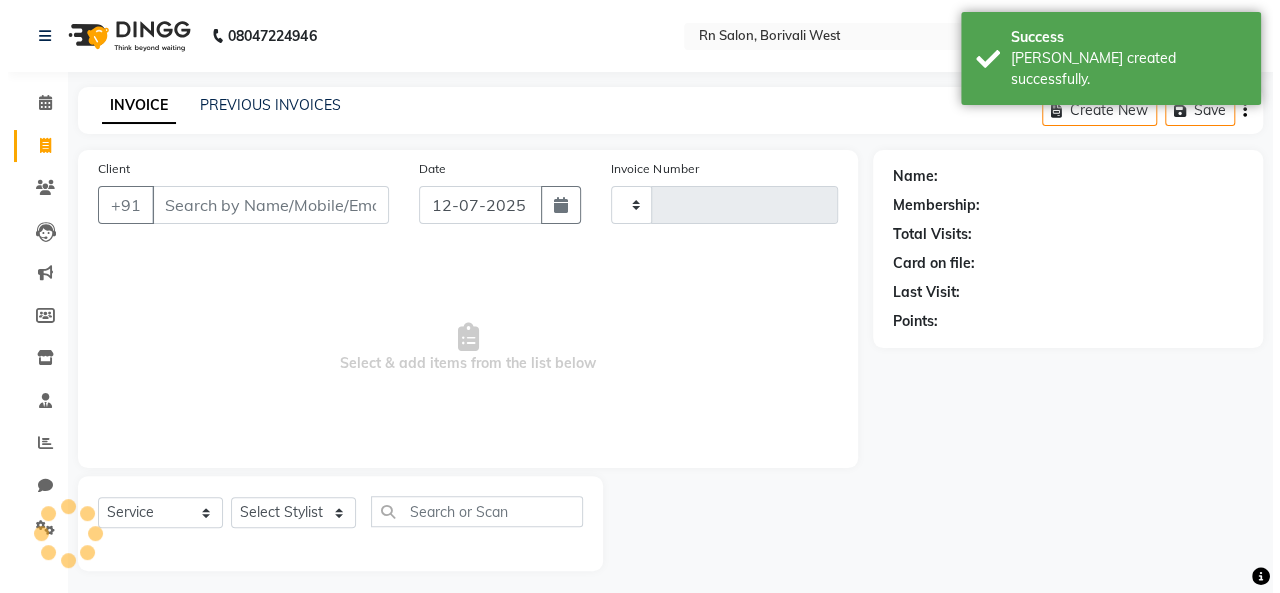 scroll, scrollTop: 7, scrollLeft: 0, axis: vertical 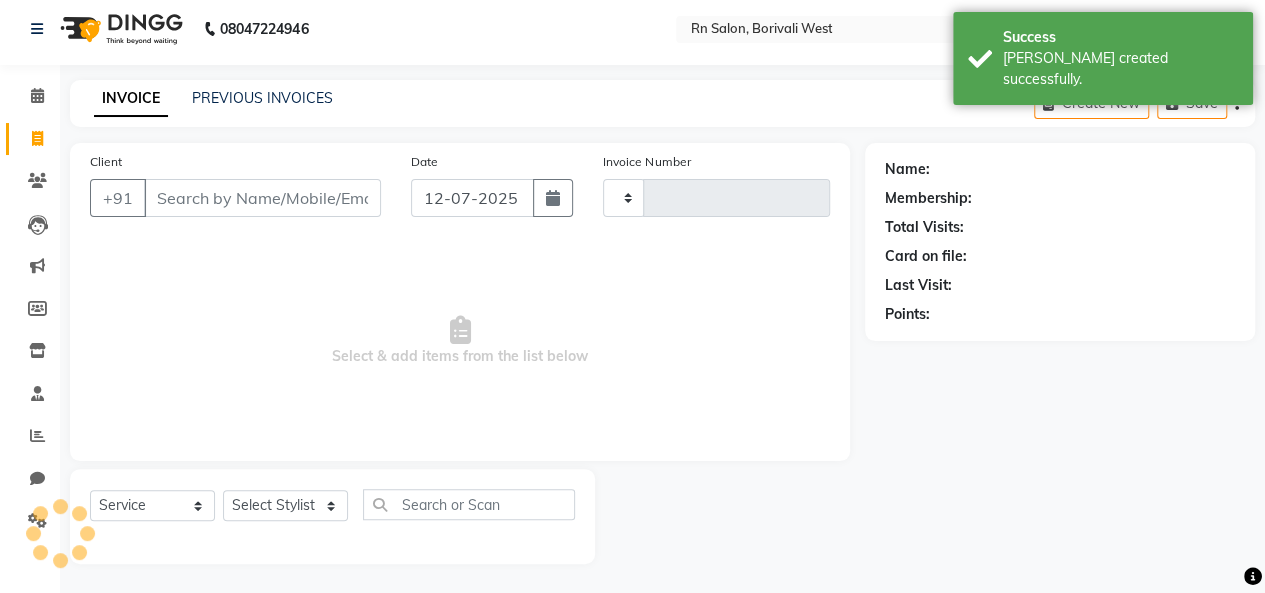 type on "0255" 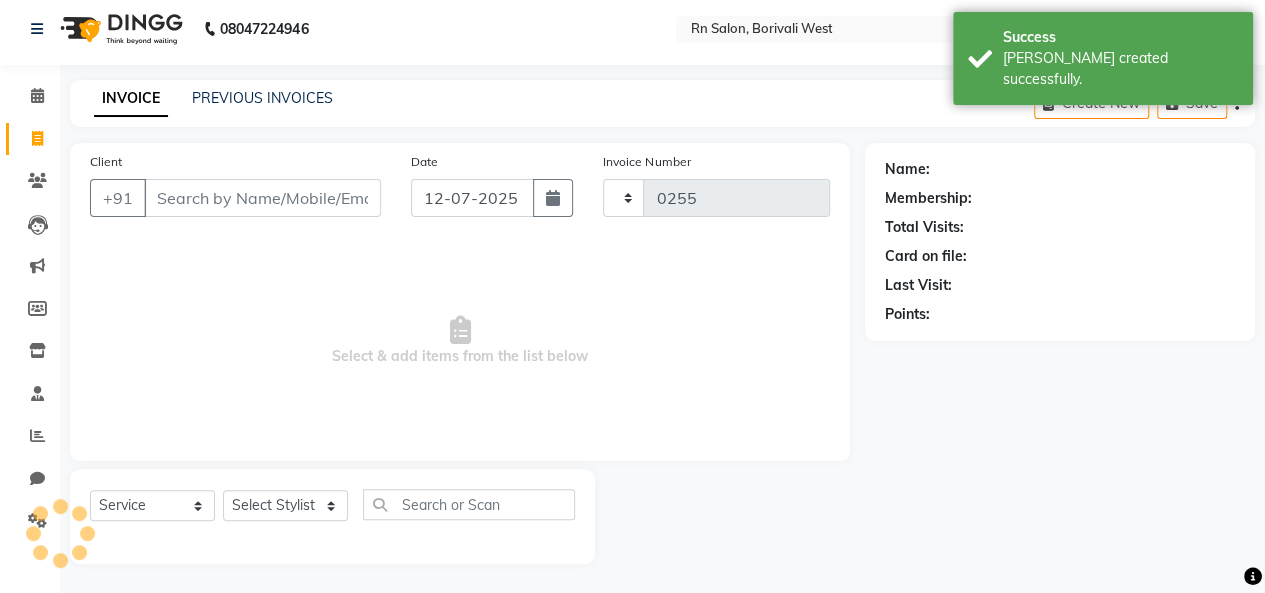 select on "8515" 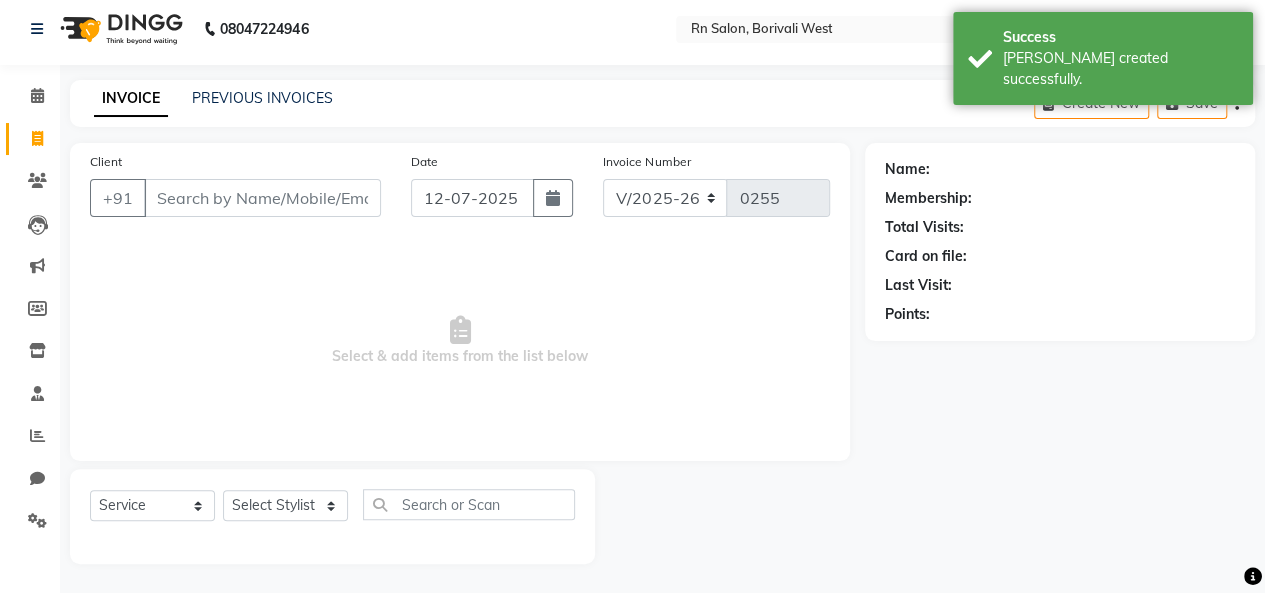 click on "Client" at bounding box center [262, 198] 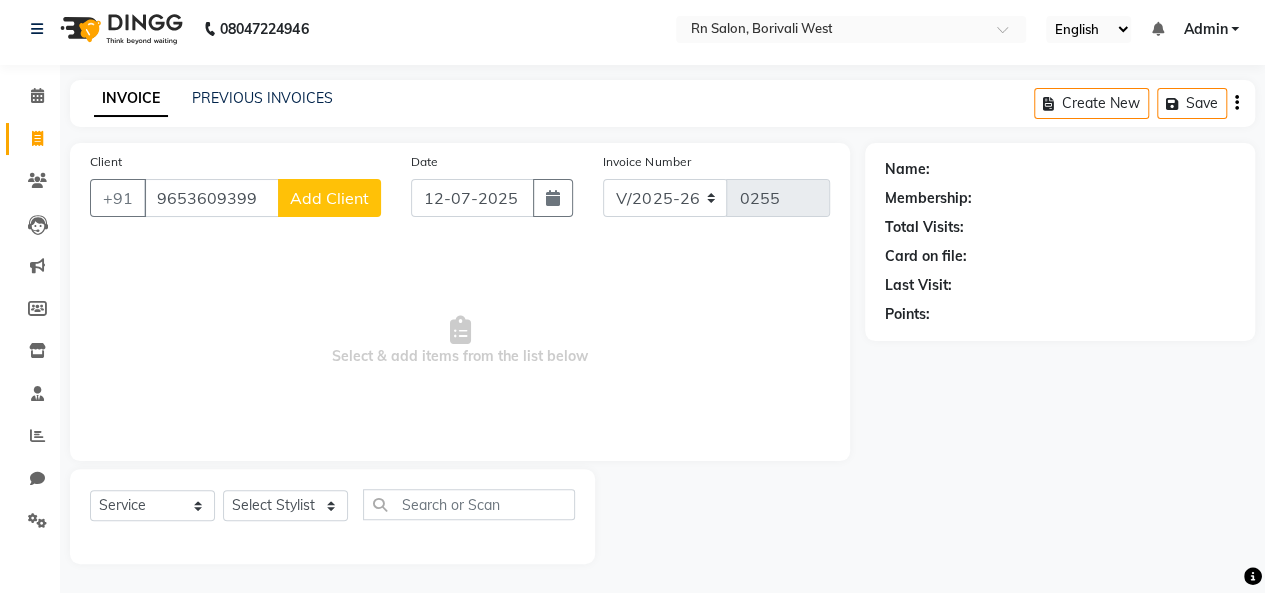 type on "9653609399" 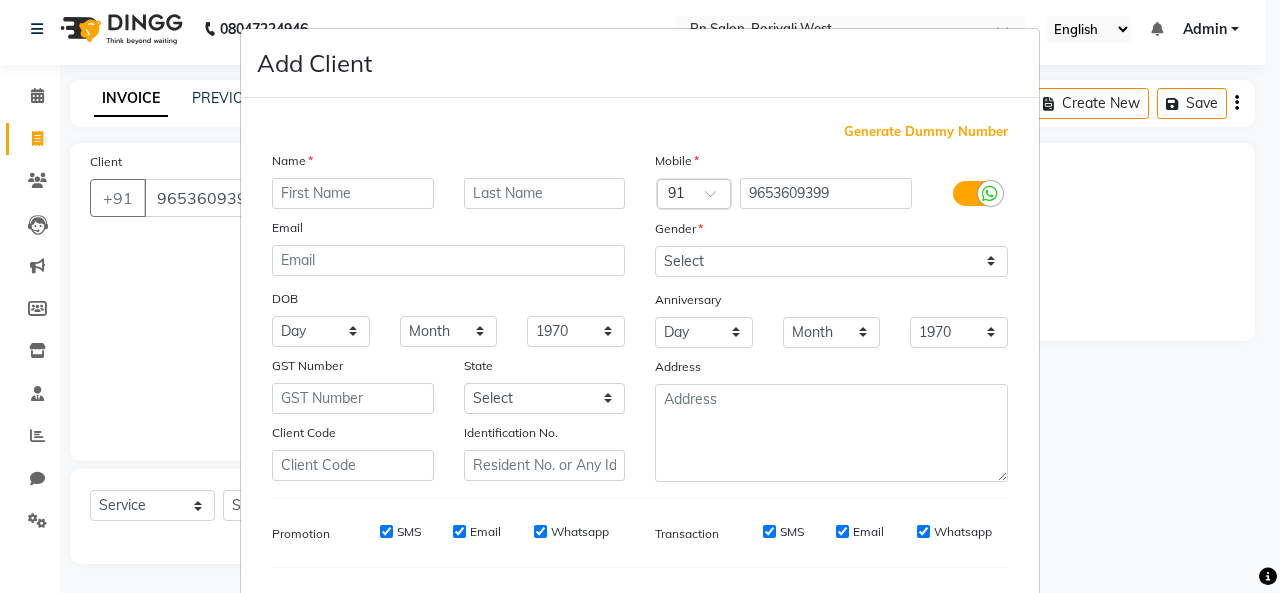click at bounding box center [353, 193] 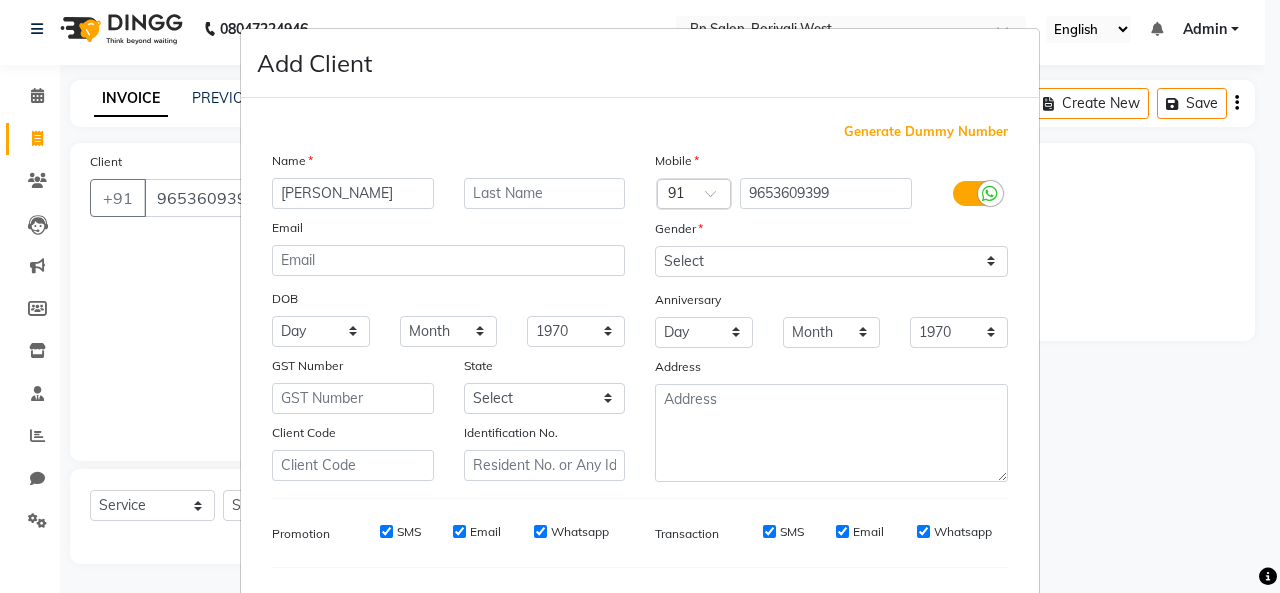 type on "VRUNDA" 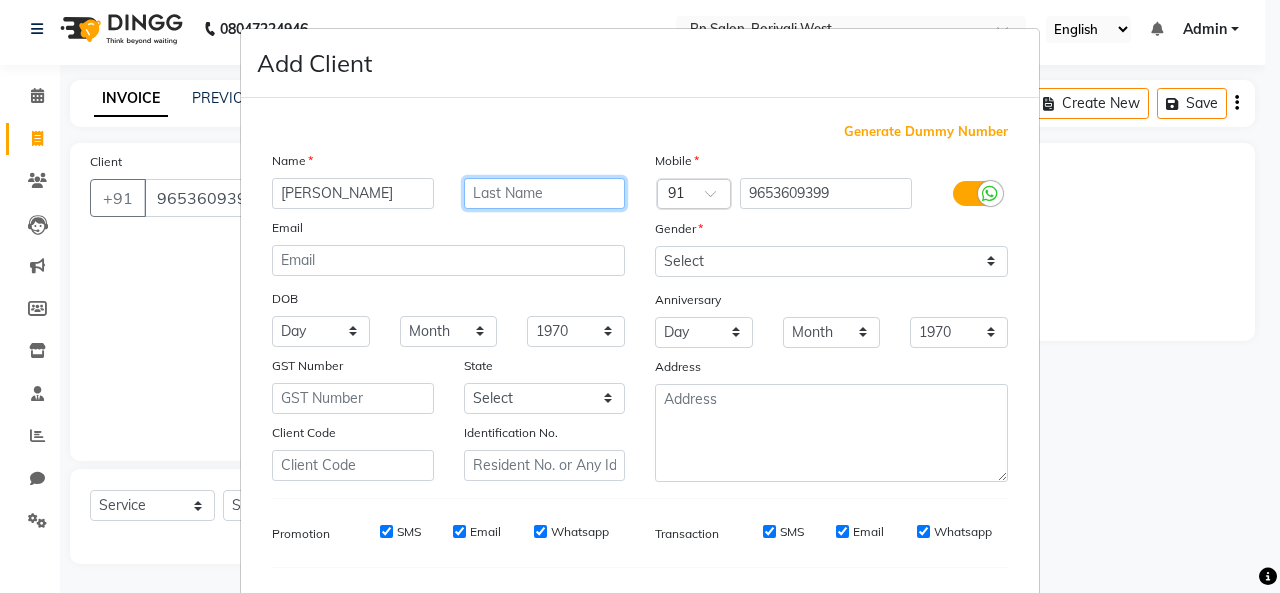 click at bounding box center [545, 193] 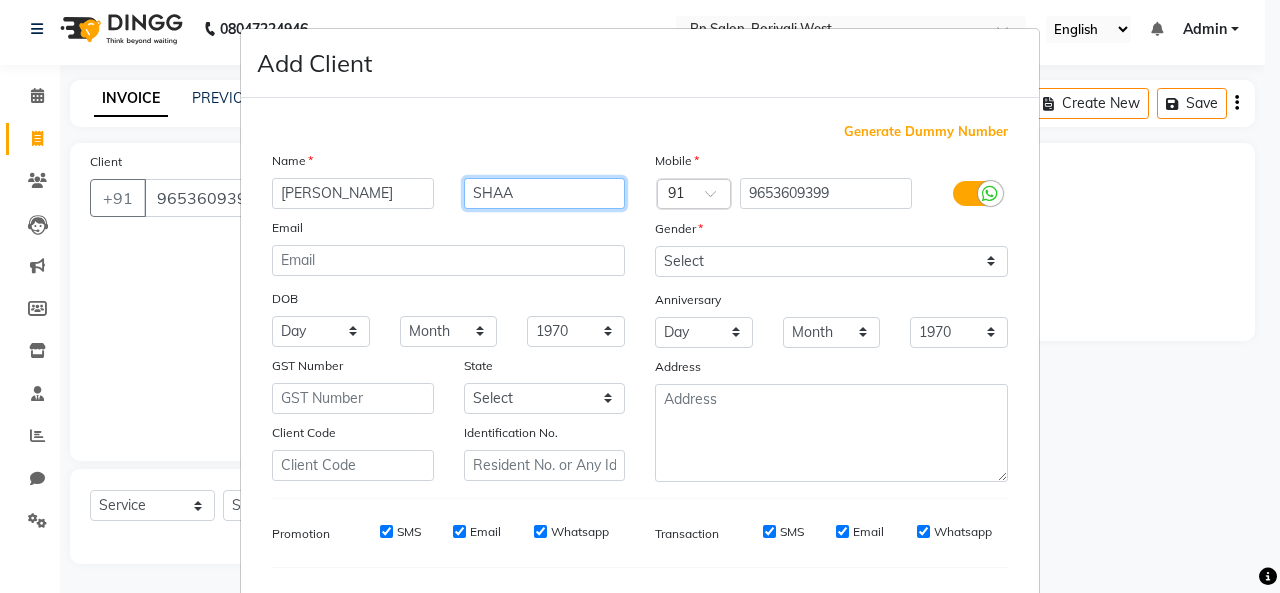 scroll, scrollTop: 252, scrollLeft: 0, axis: vertical 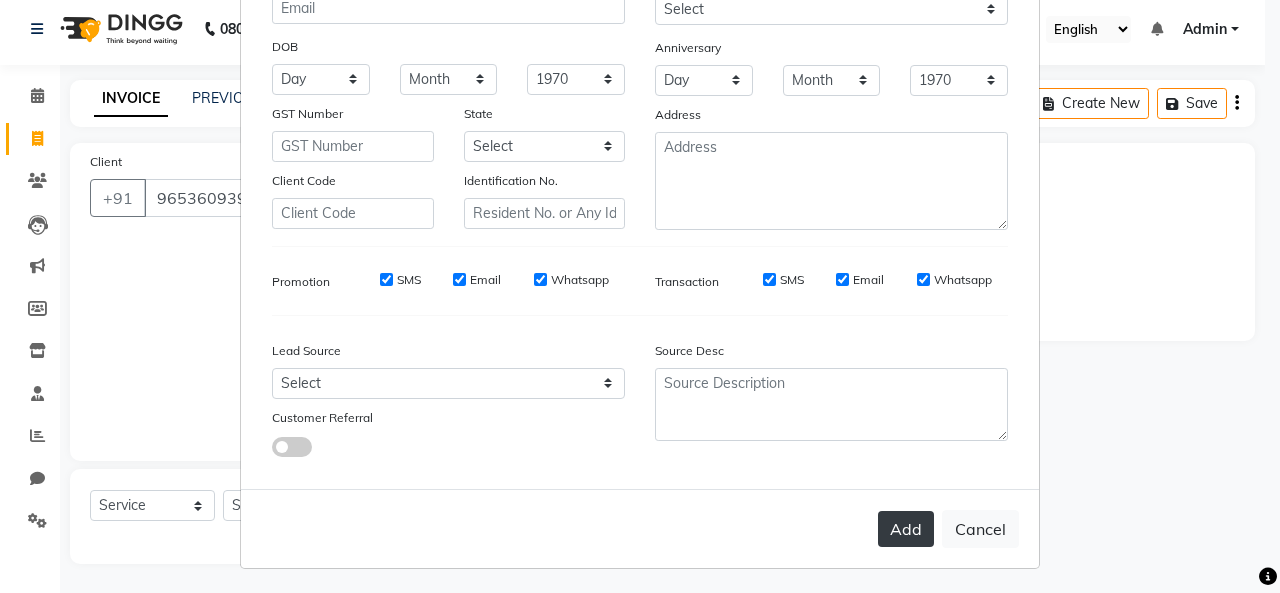type on "SHAA" 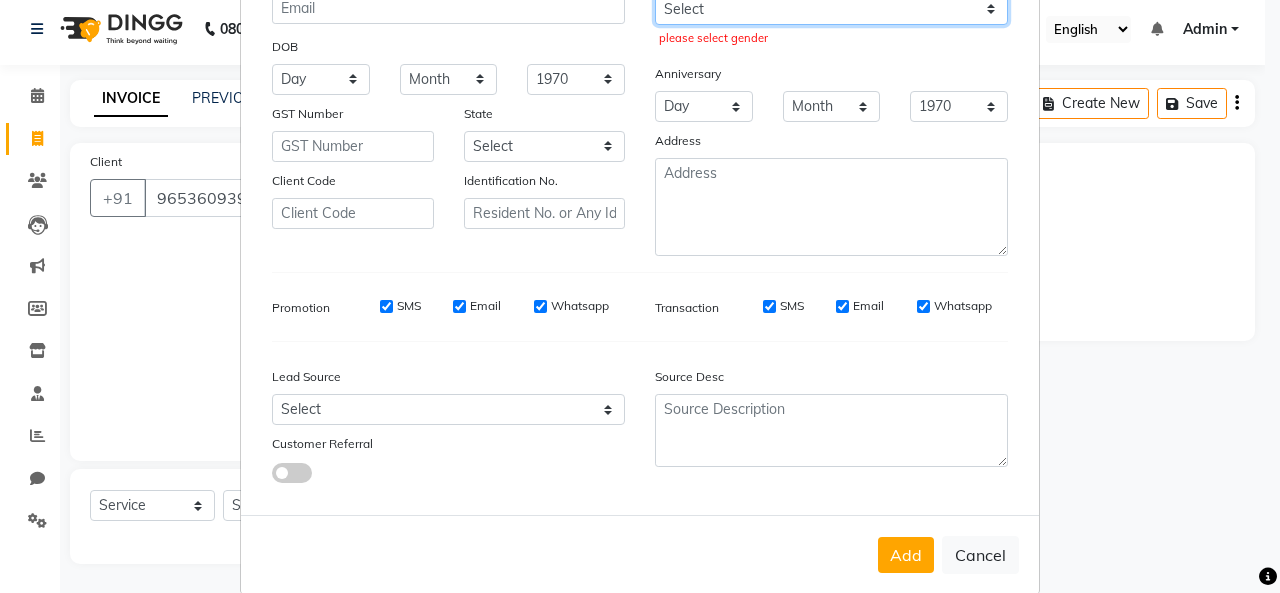 click on "Select Male Female Other Prefer Not To Say" at bounding box center (831, 9) 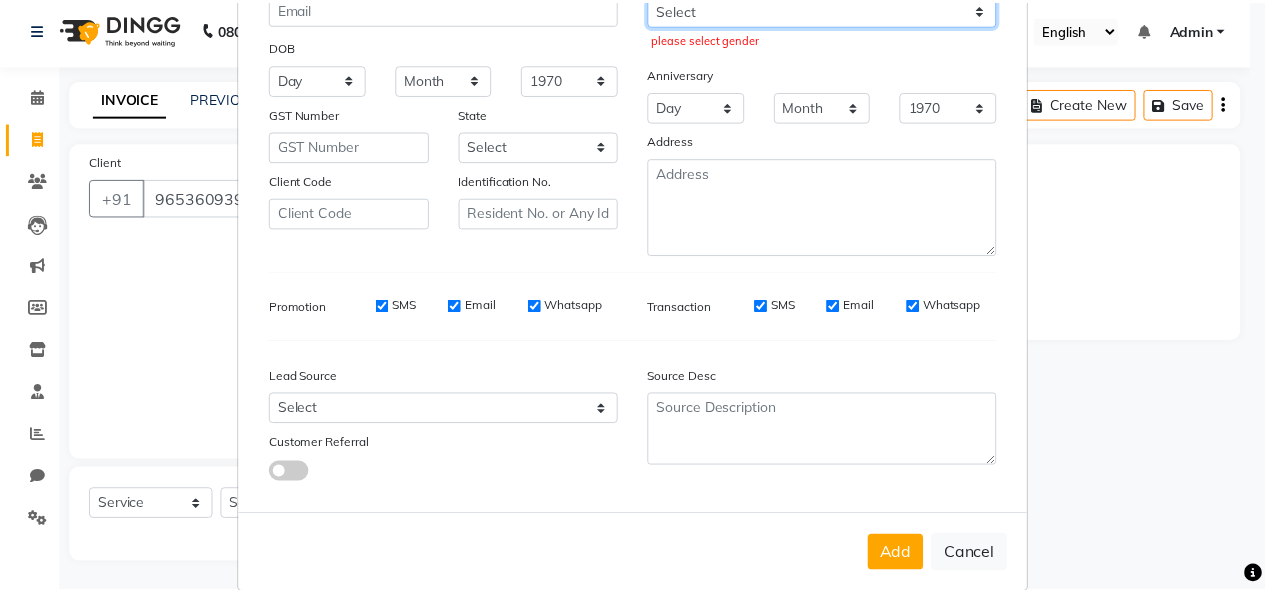 scroll, scrollTop: 244, scrollLeft: 0, axis: vertical 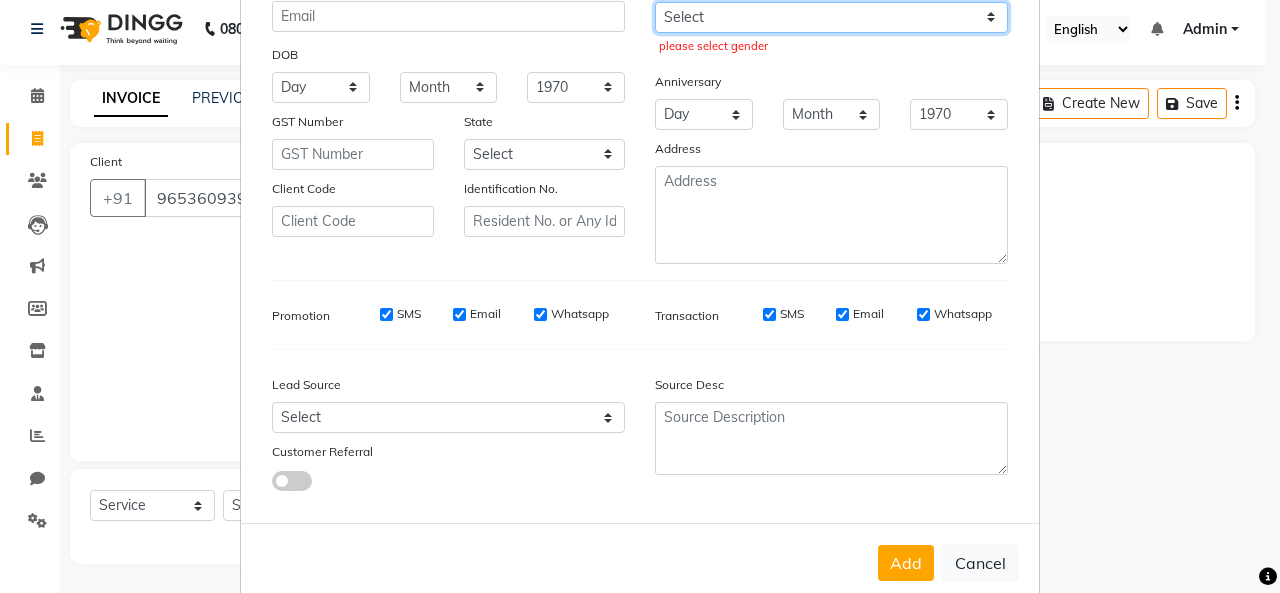 select on "female" 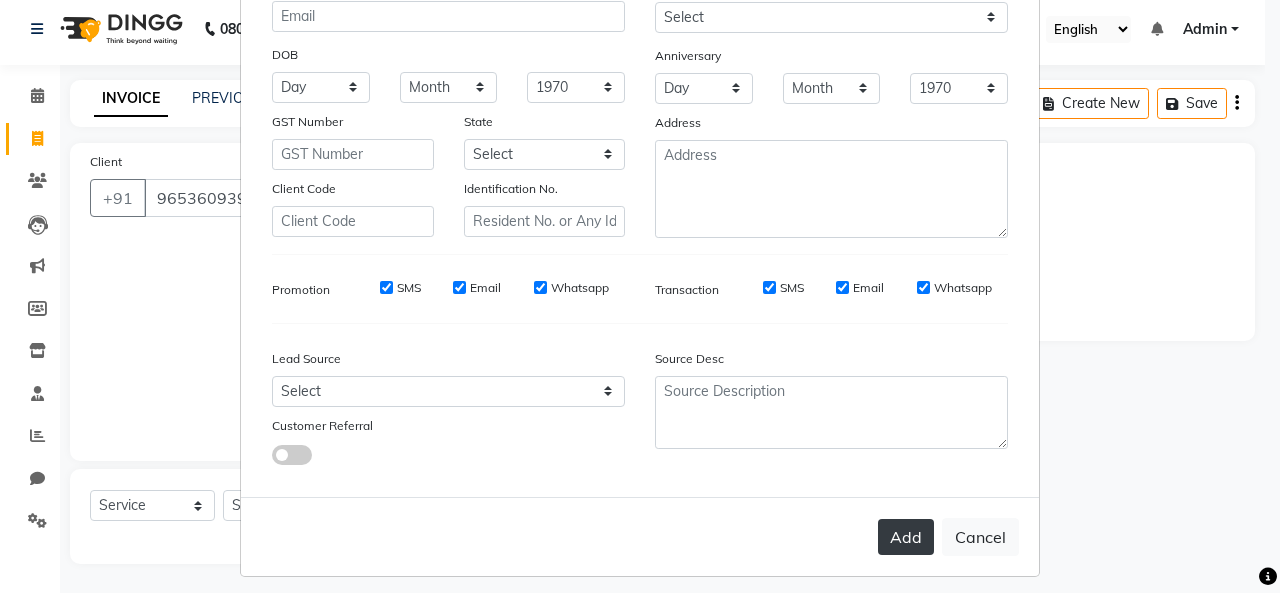 click on "Add" at bounding box center (906, 537) 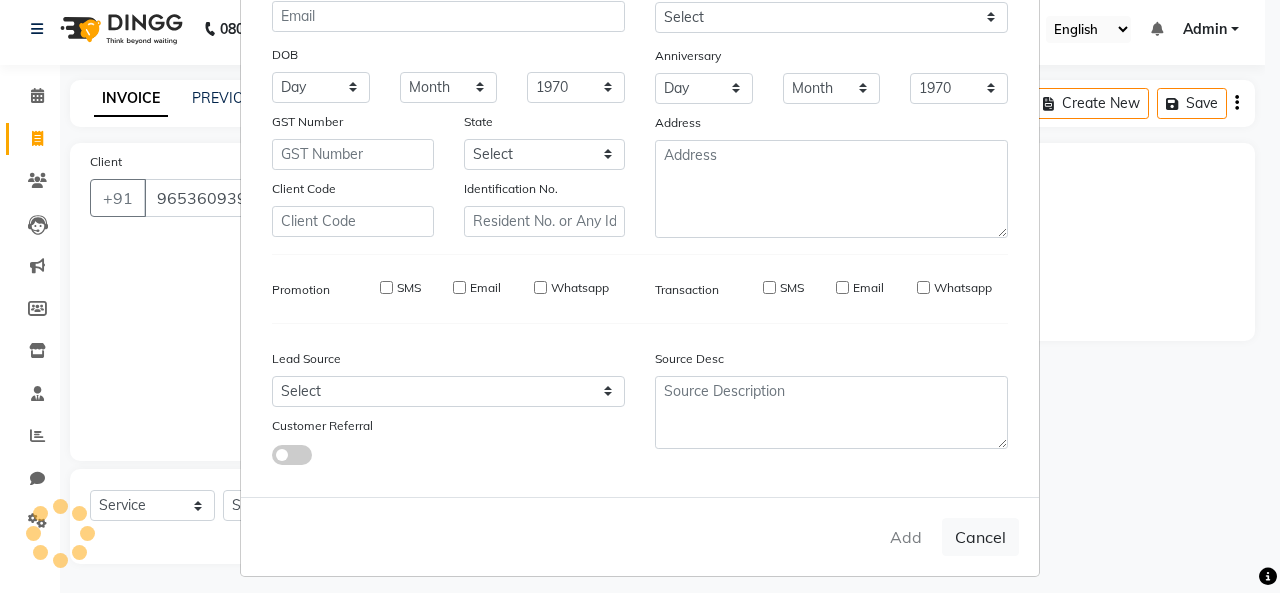 type 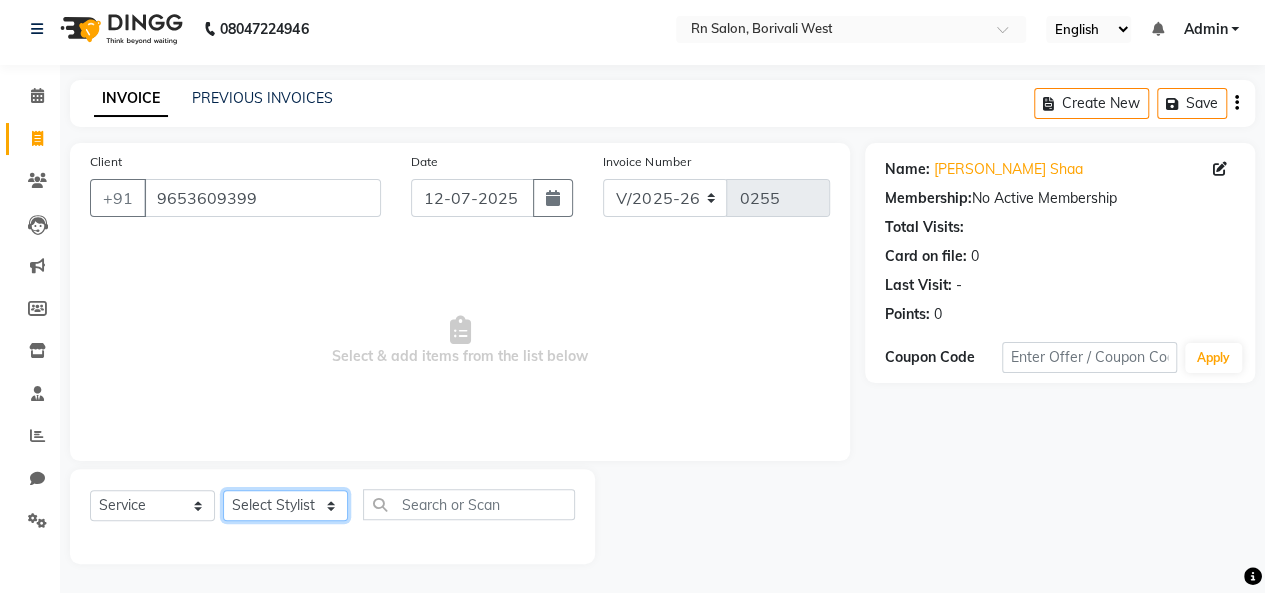 click on "Select Stylist Beena jaiswar deependra parking FARHANA Gautam master Luv kush tripathi Nitin Parmar Ravi sharma Roshni gupta shakiba barbhuiya Subhankar Mali Veronica d Souza" 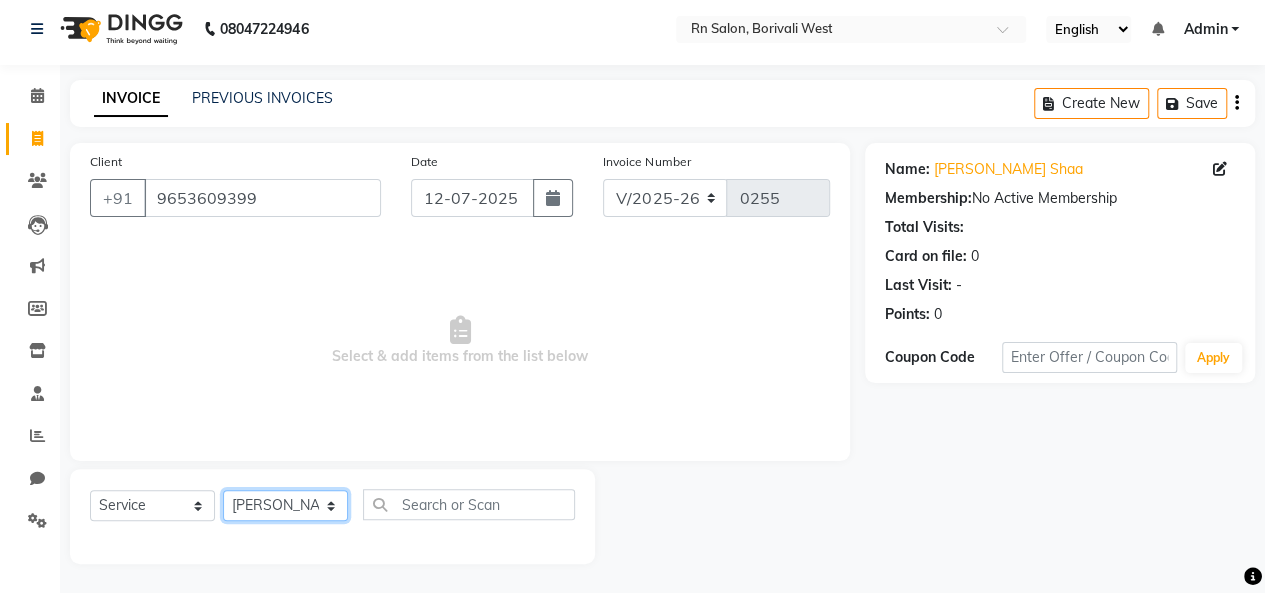 click on "Select Stylist Beena jaiswar deependra parking FARHANA Gautam master Luv kush tripathi Nitin Parmar Ravi sharma Roshni gupta shakiba barbhuiya Subhankar Mali Veronica d Souza" 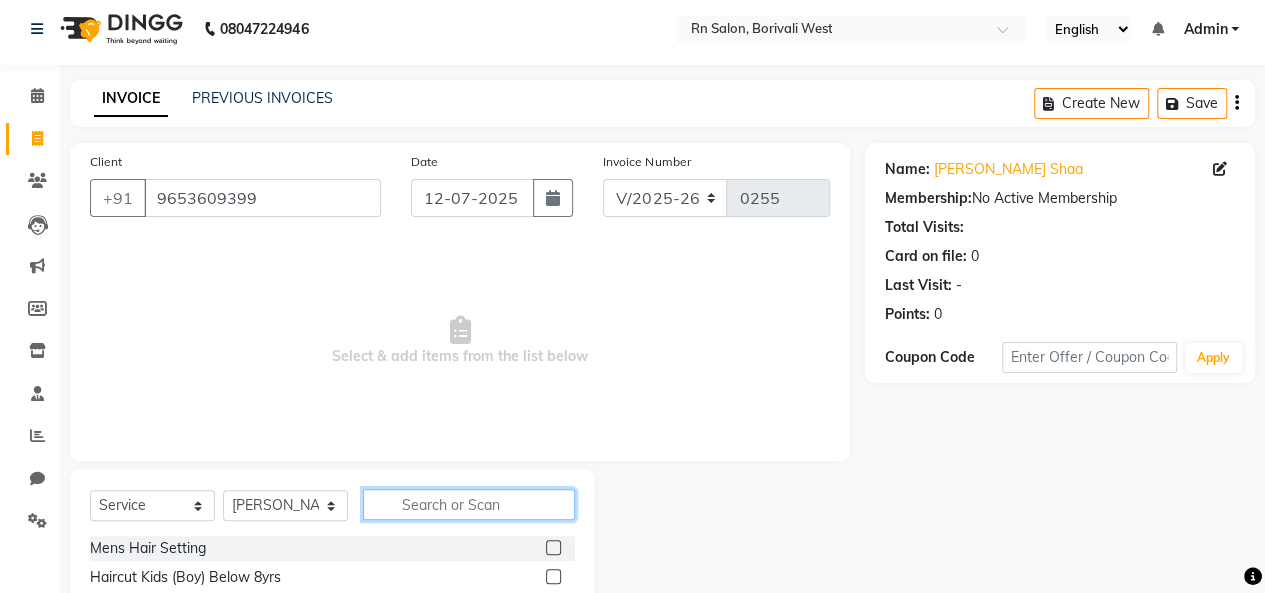 click 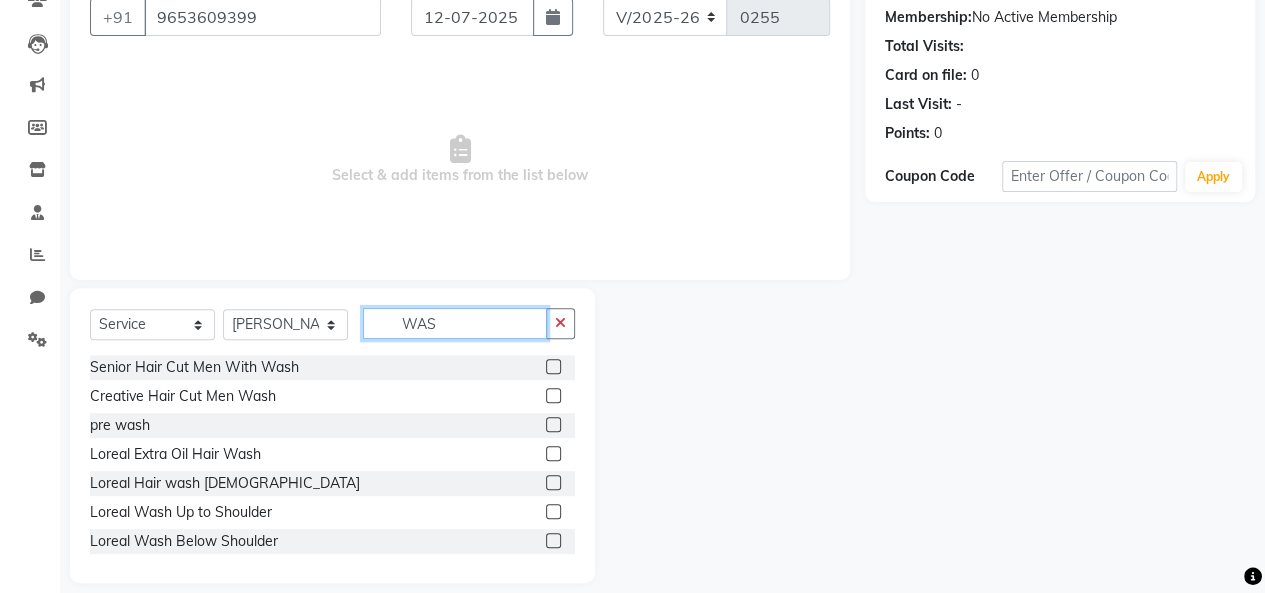 scroll, scrollTop: 207, scrollLeft: 0, axis: vertical 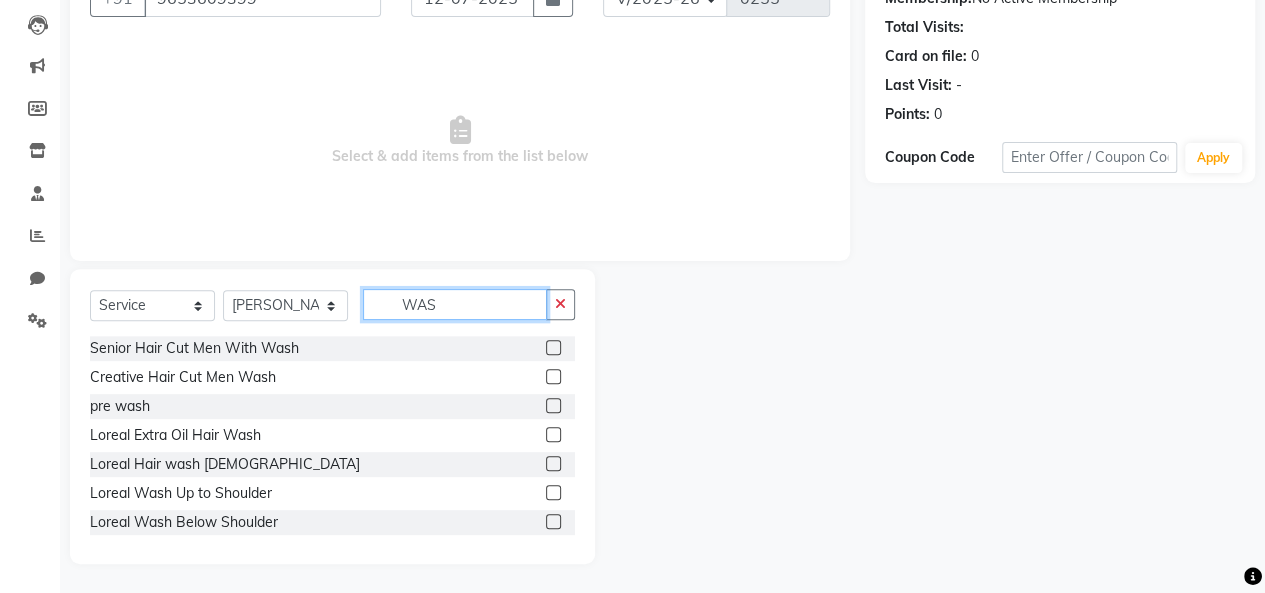 type on "WAS" 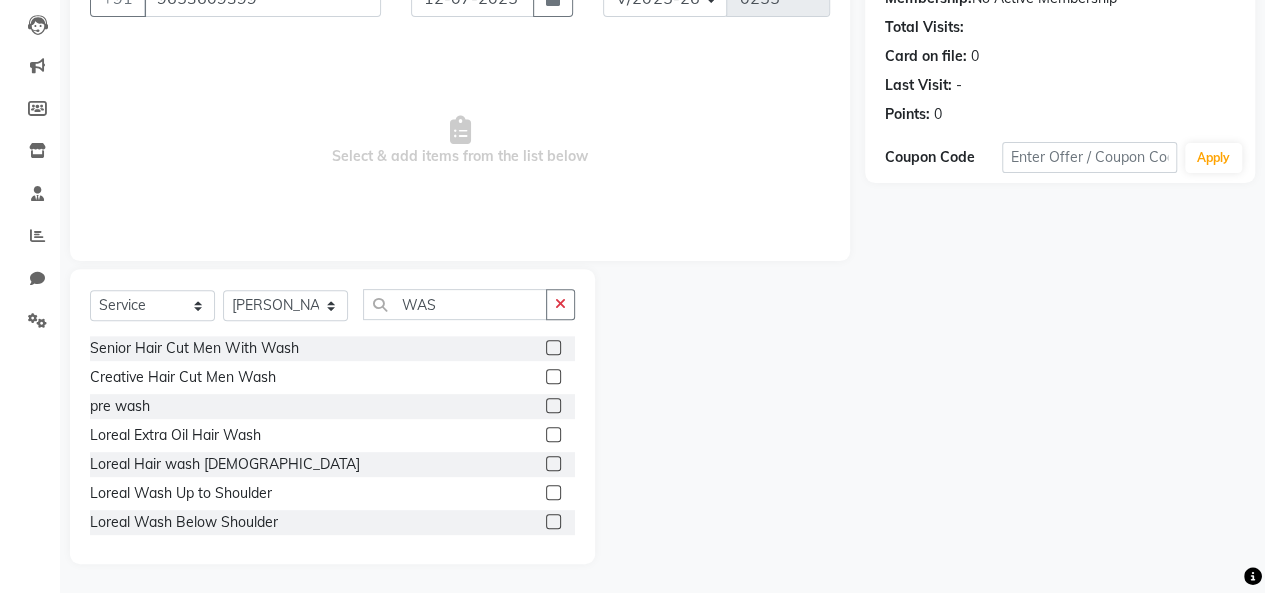 click 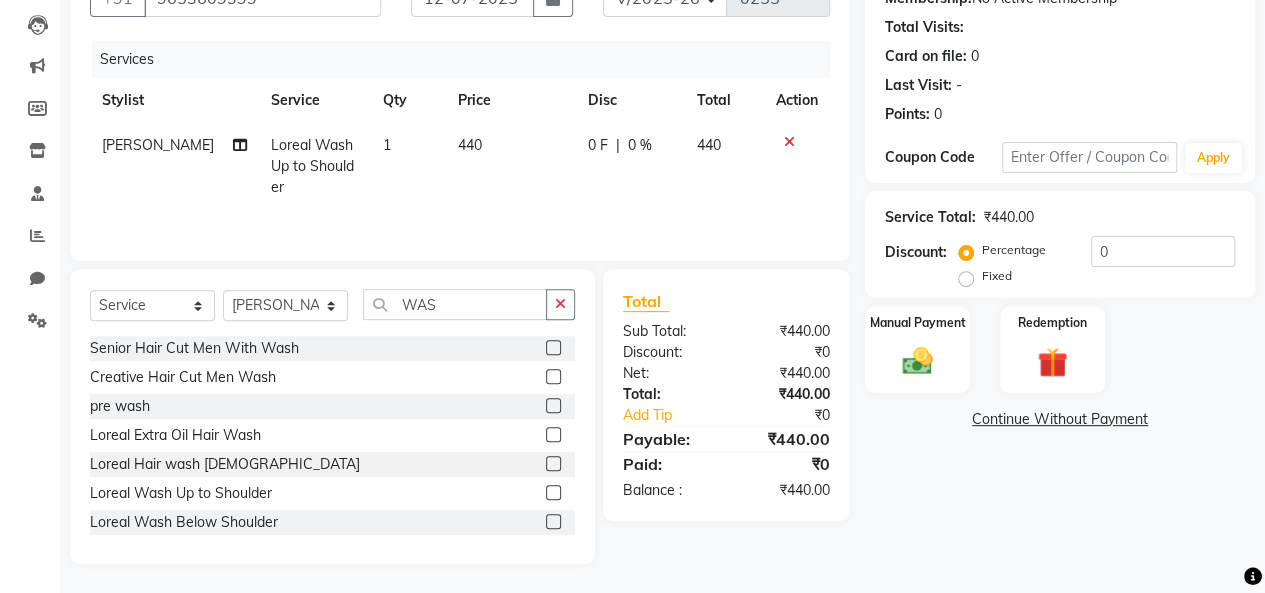 click 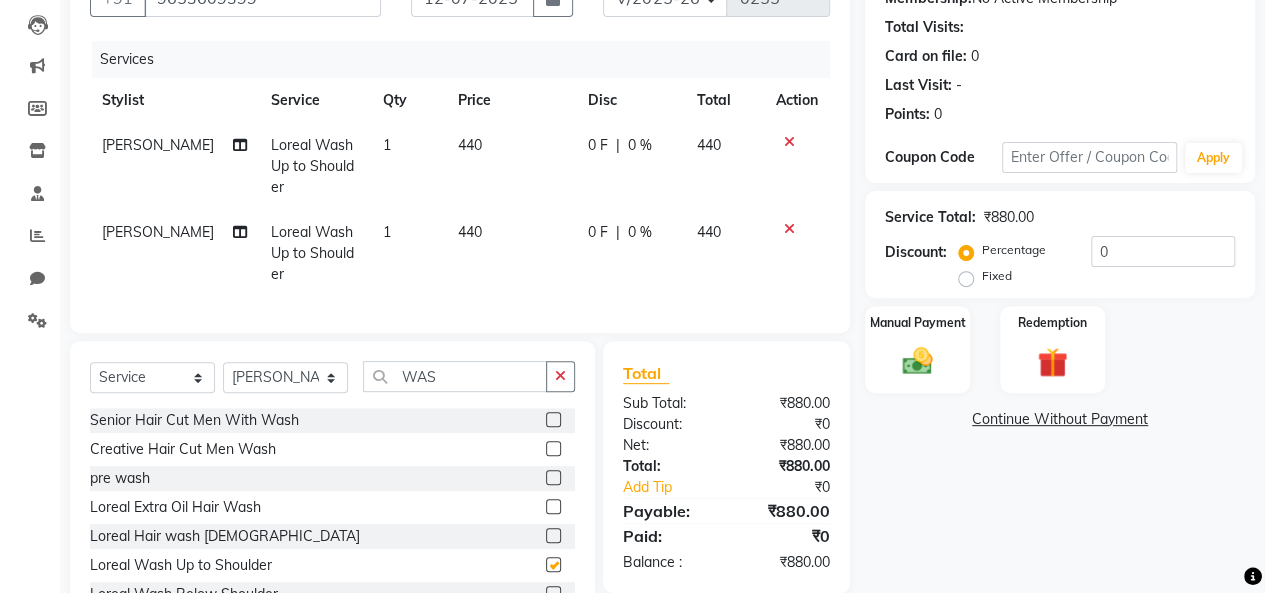 checkbox on "false" 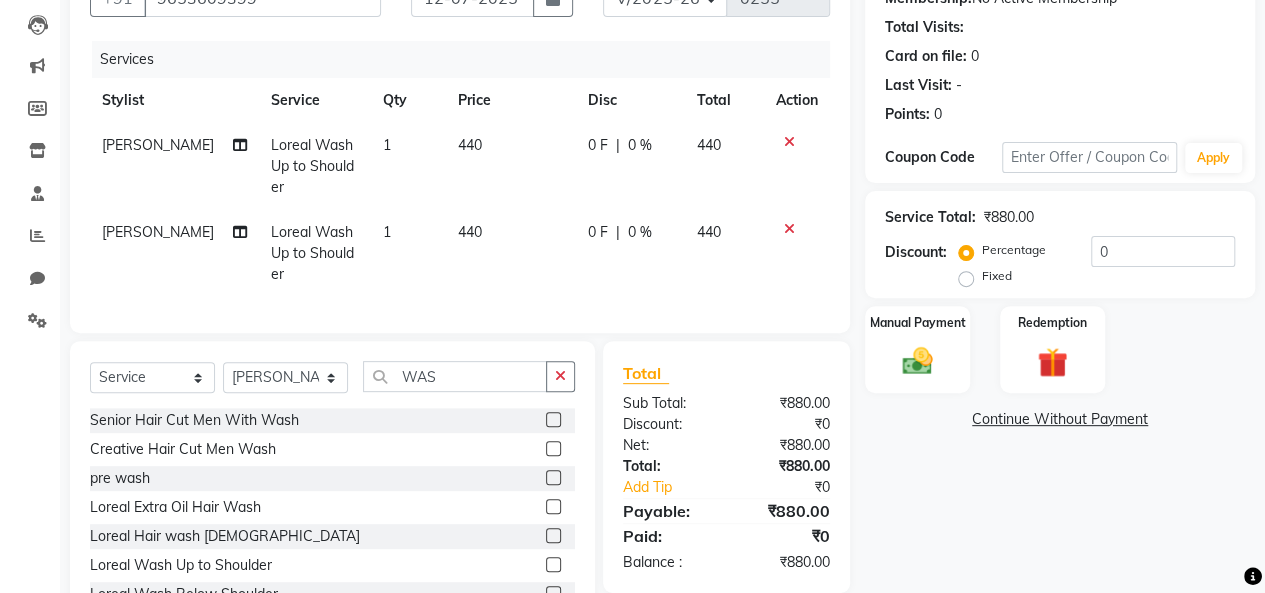 click on "440" 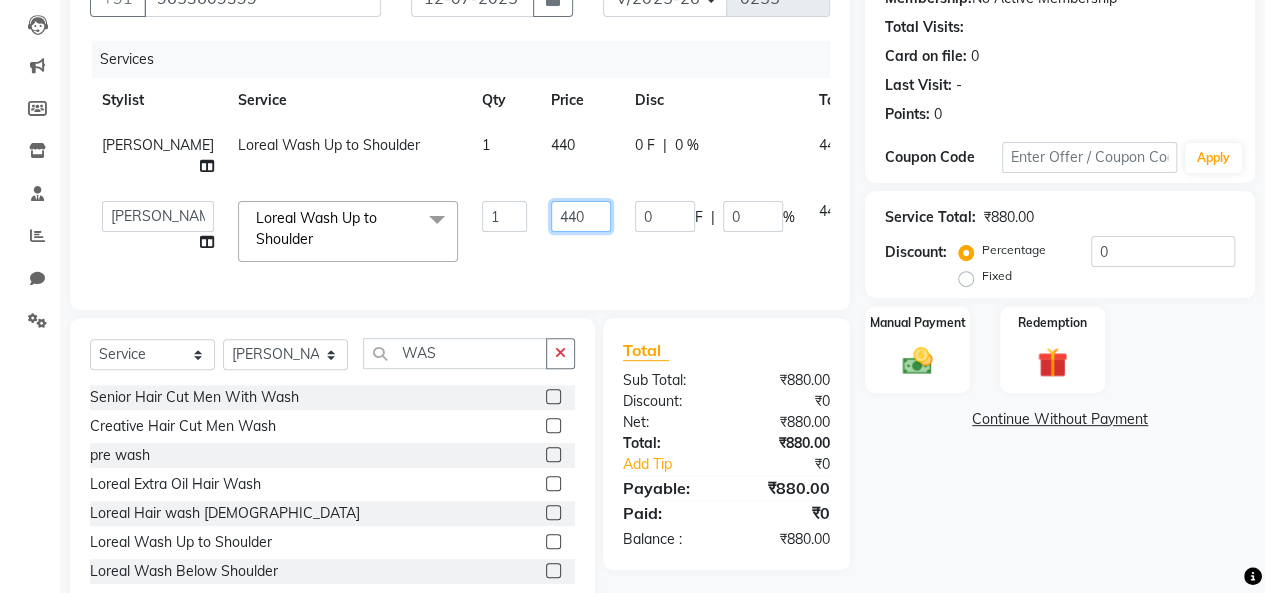 click on "440" 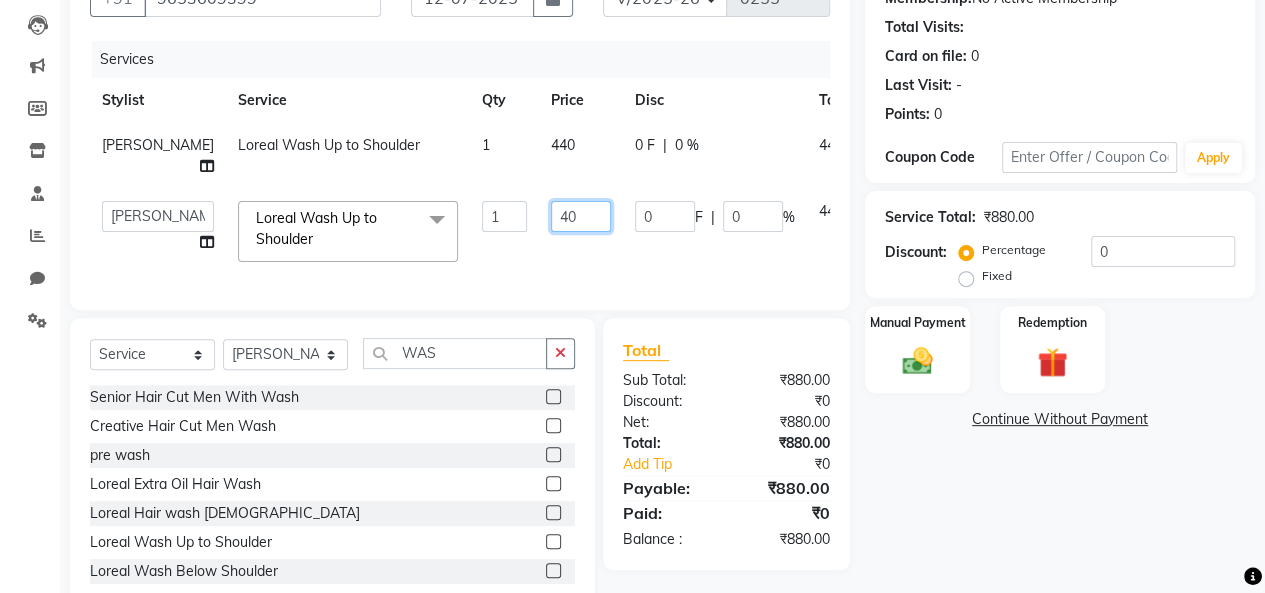 type on "400" 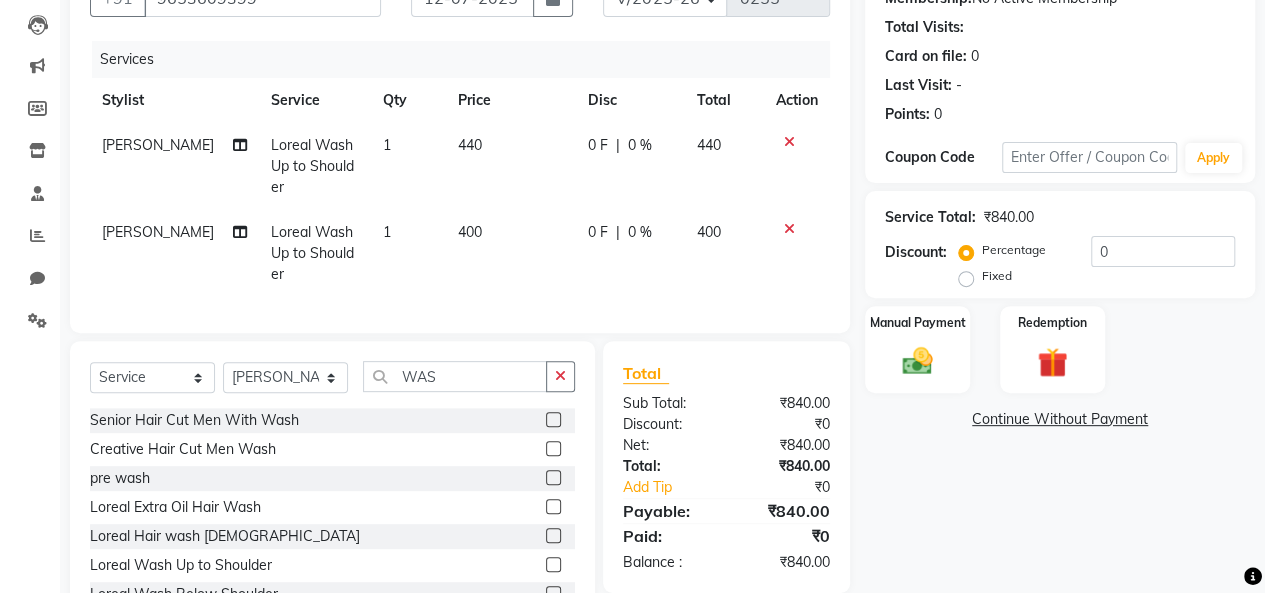 click on "440" 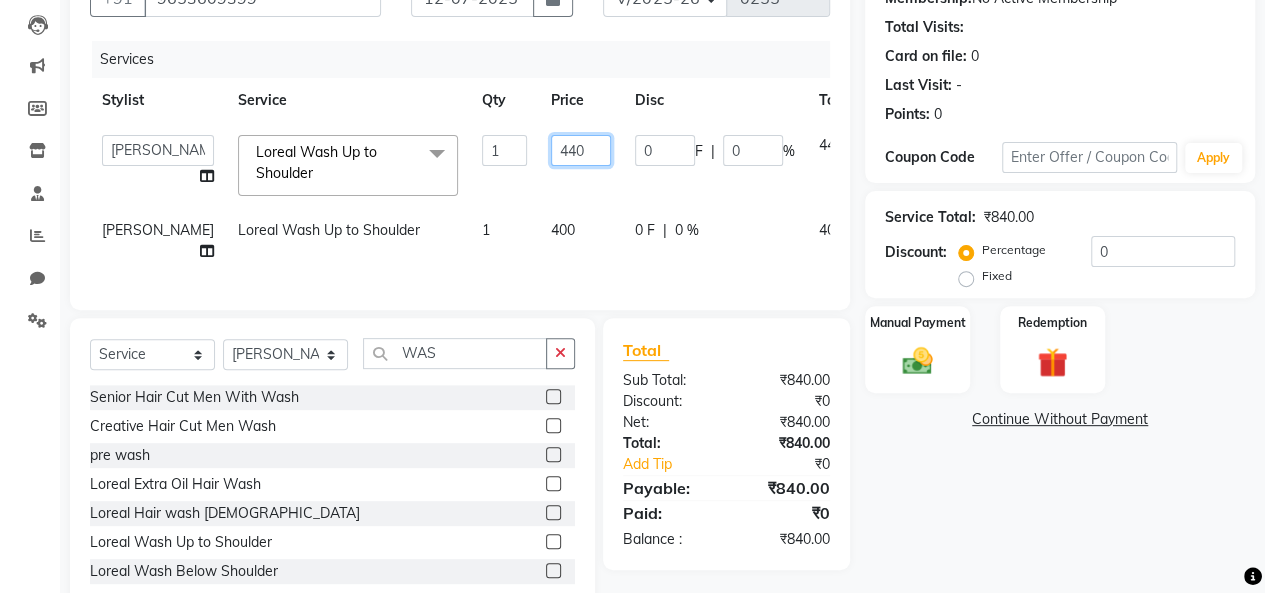 click on "440" 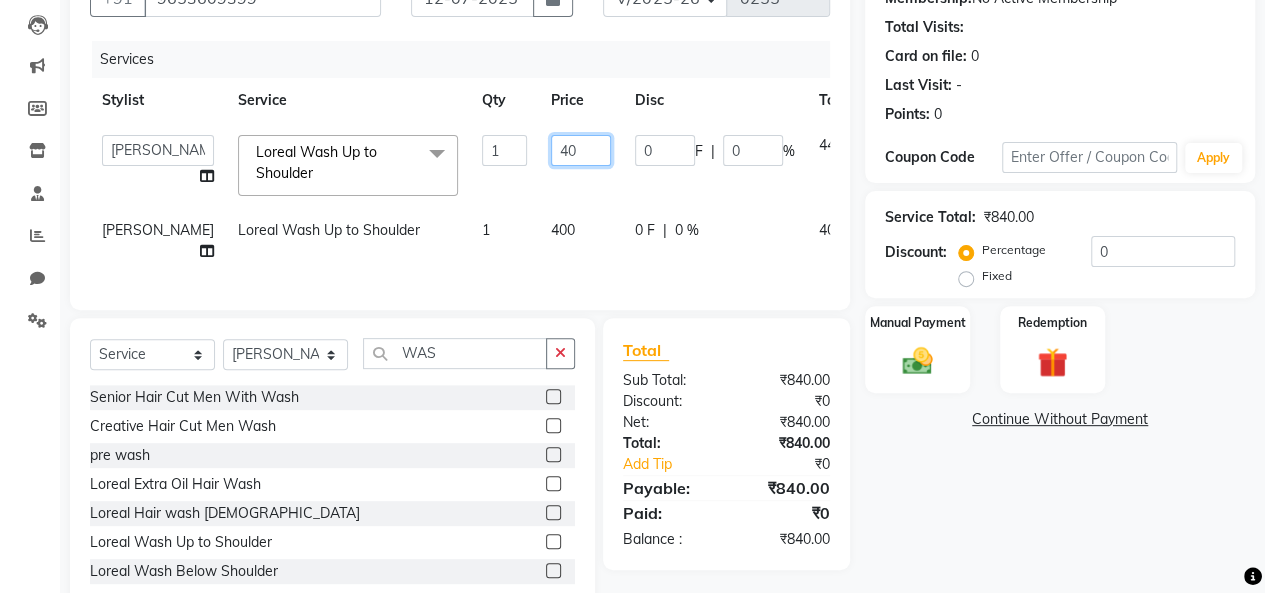 type on "400" 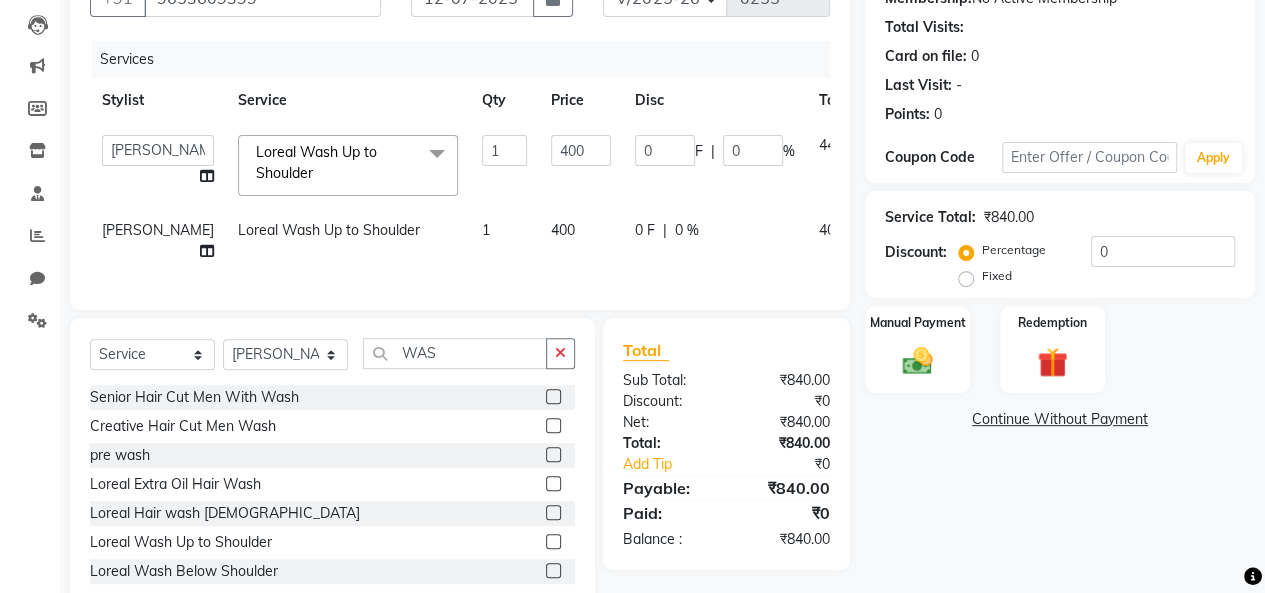 click on "400" 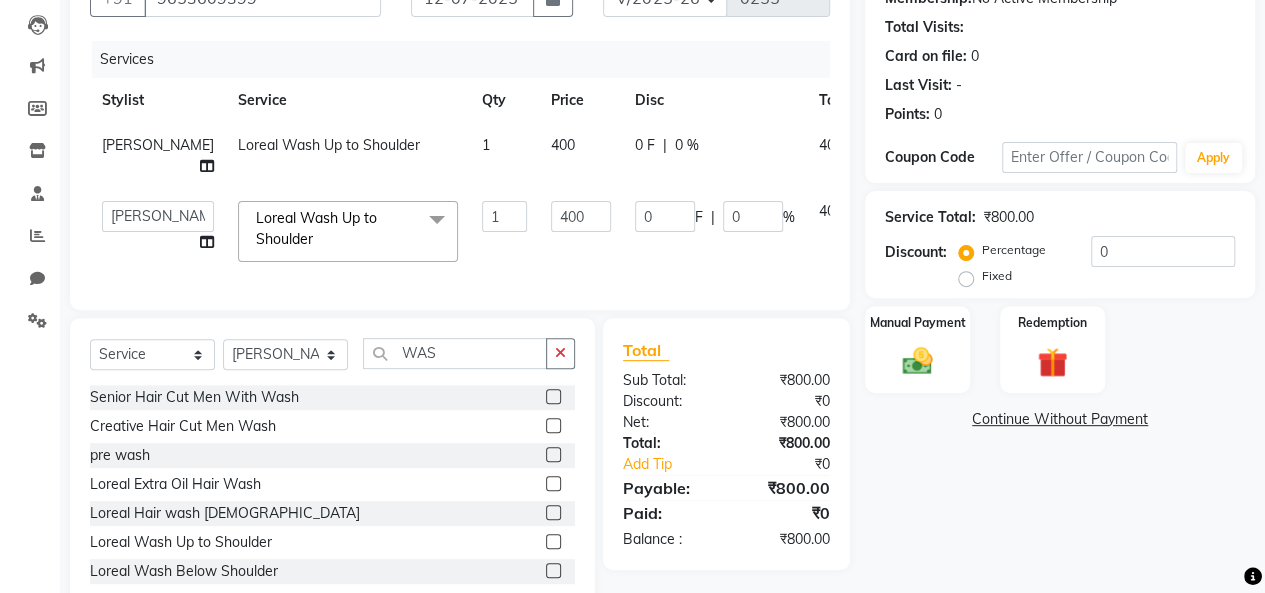 click 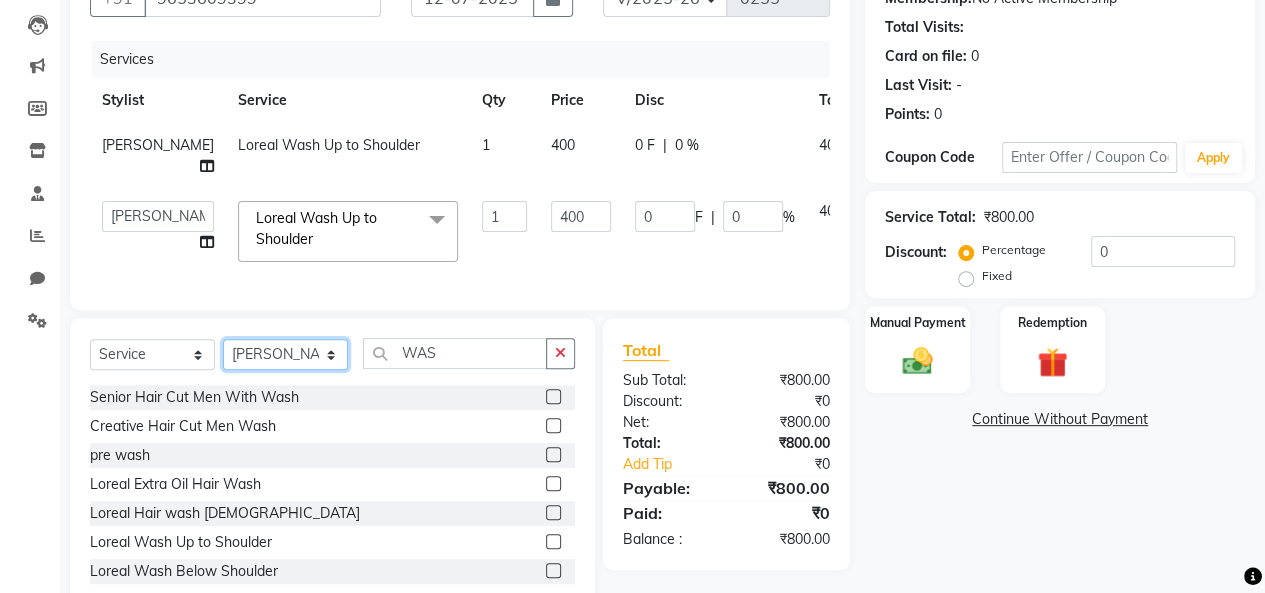 click on "Select Stylist Beena jaiswar deependra parking FARHANA Gautam master Luv kush tripathi Nitin Parmar Ravi sharma Roshni gupta shakiba barbhuiya Subhankar Mali Veronica d Souza" 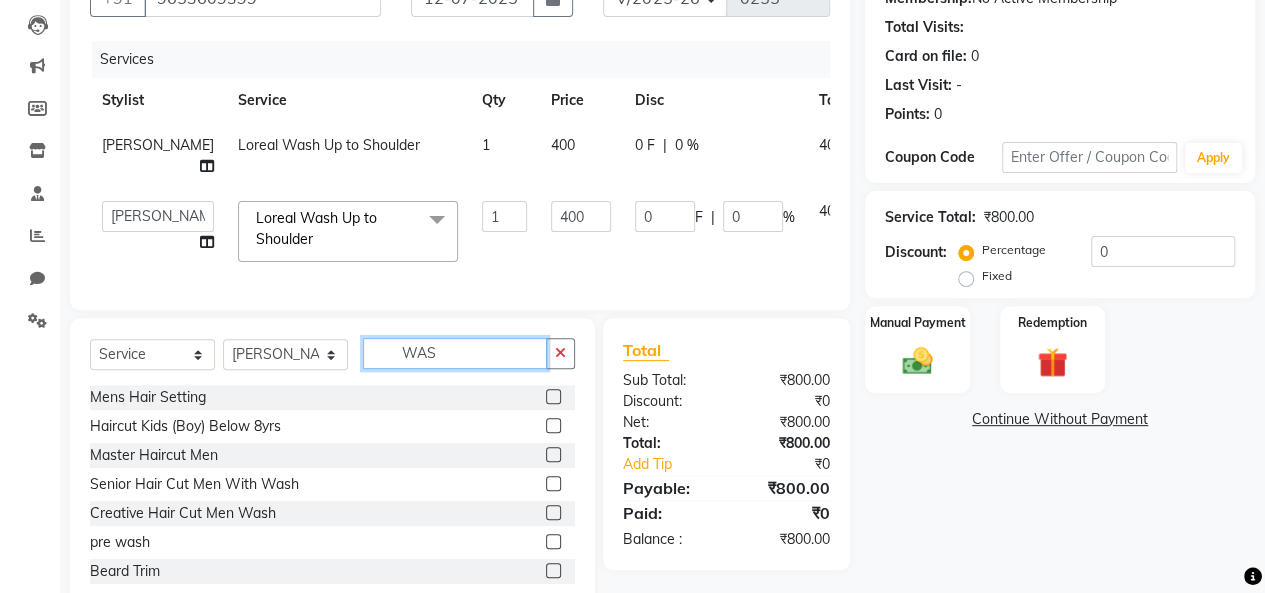 click on "WAS" 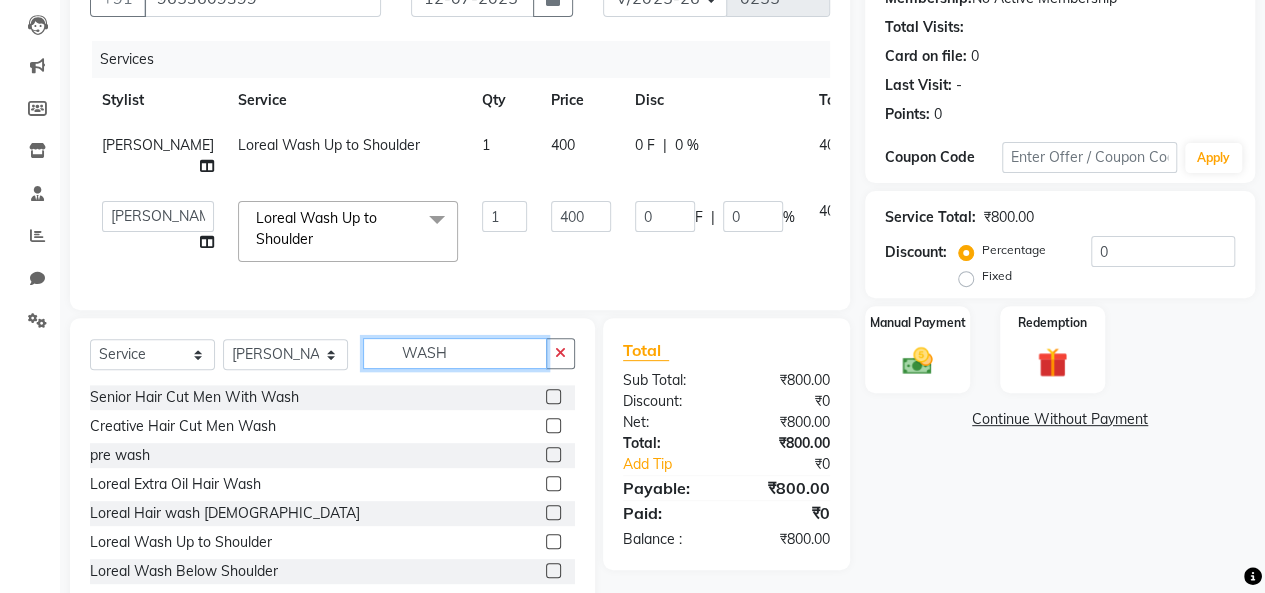 type on "WASH" 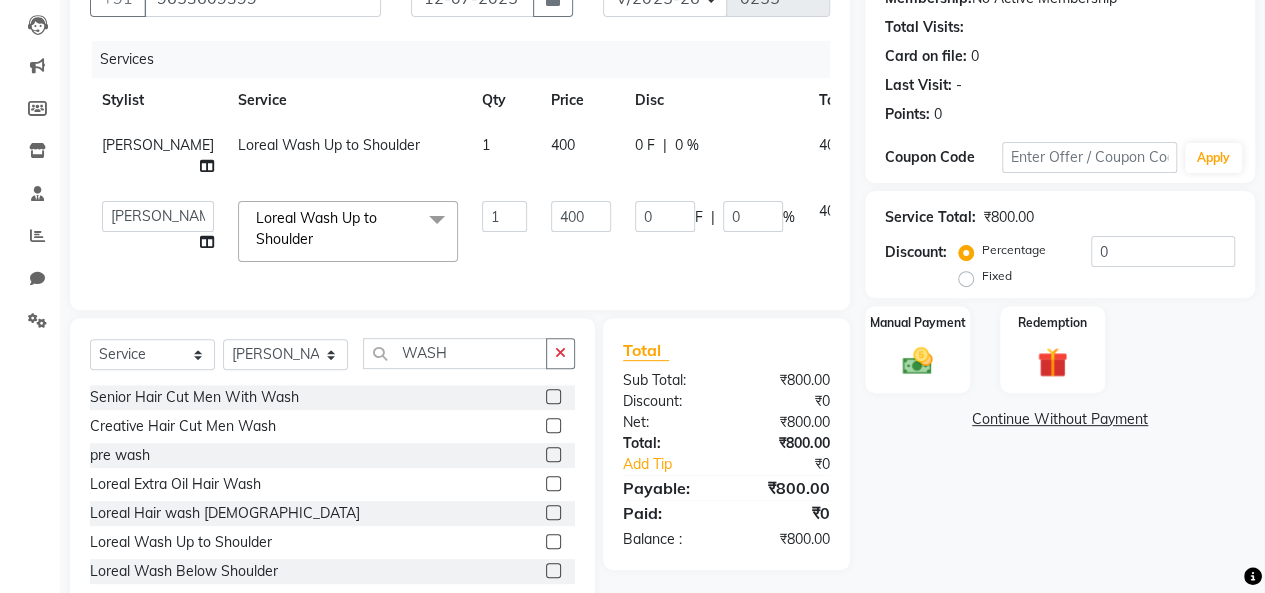 click 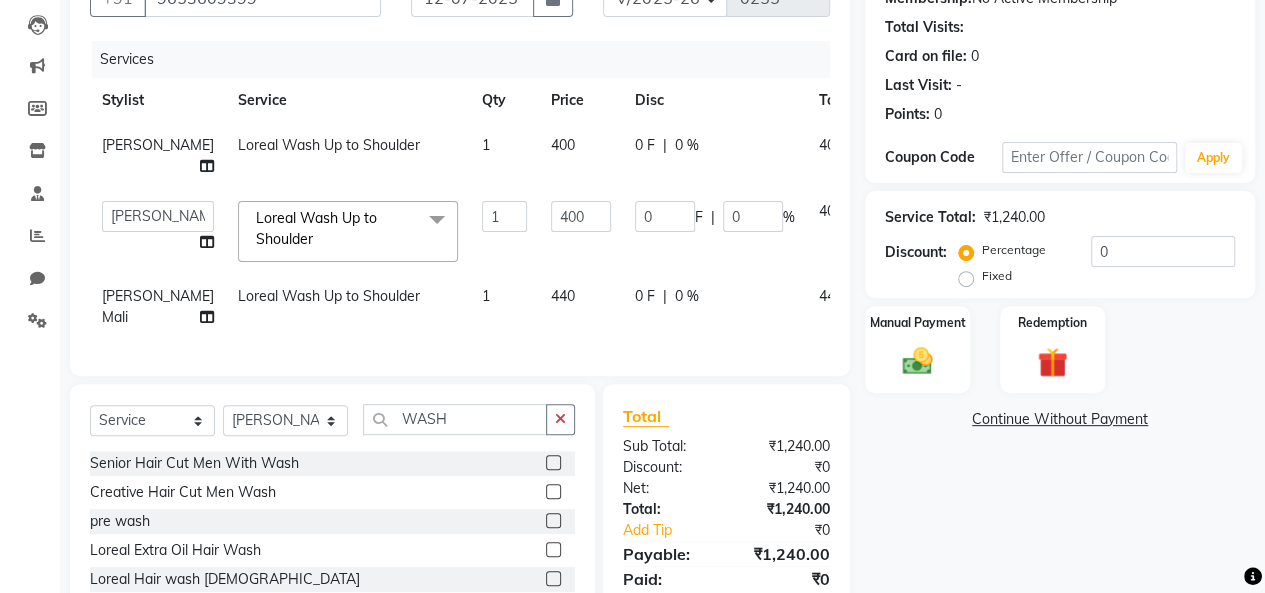 checkbox on "false" 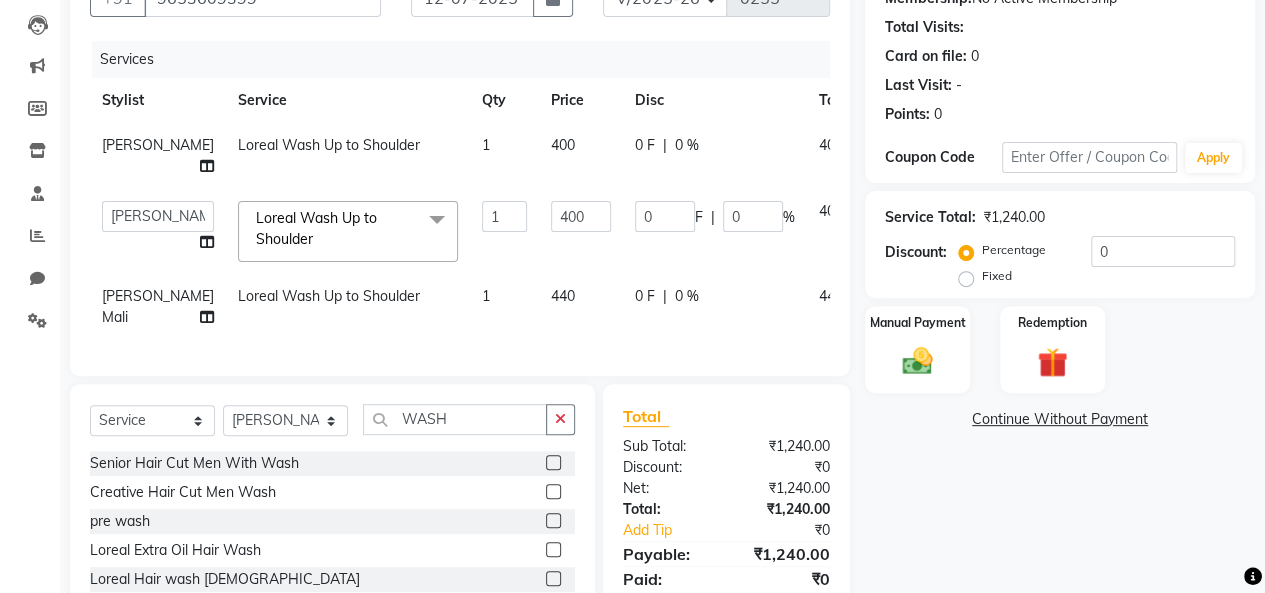 click on "440" 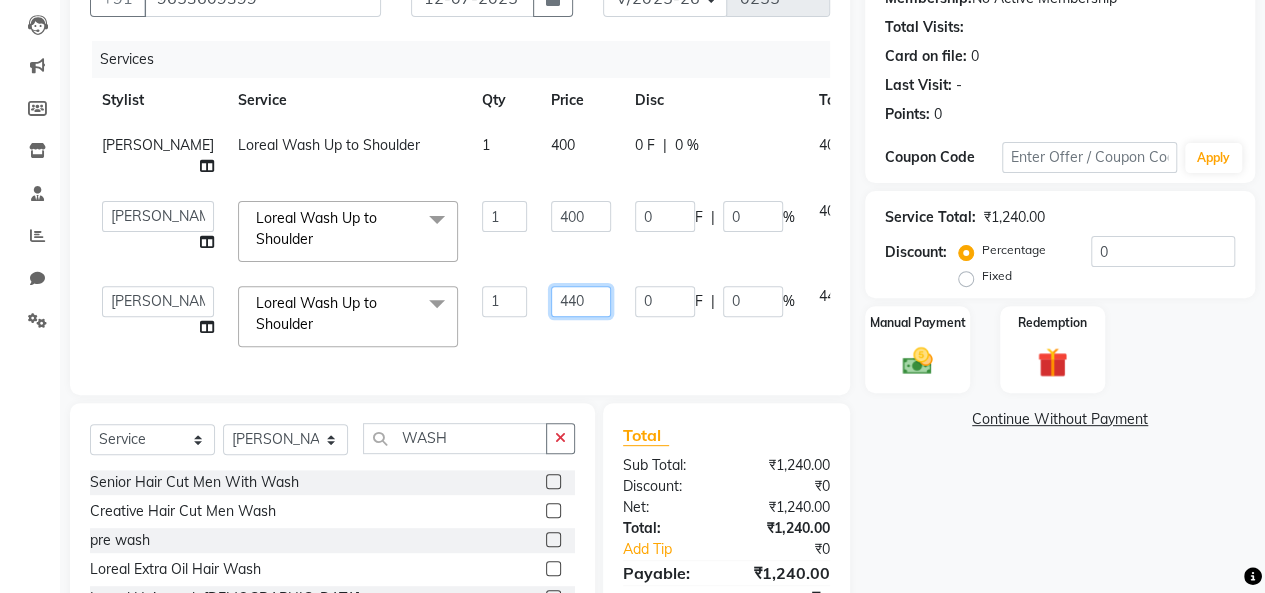 click on "440" 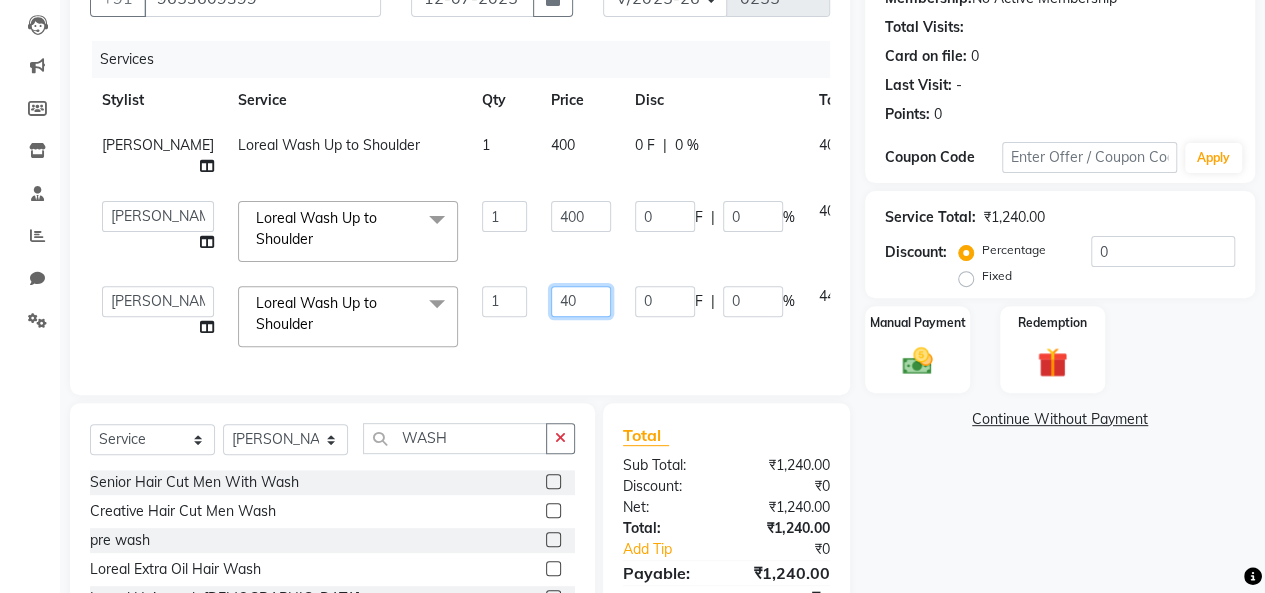 type on "400" 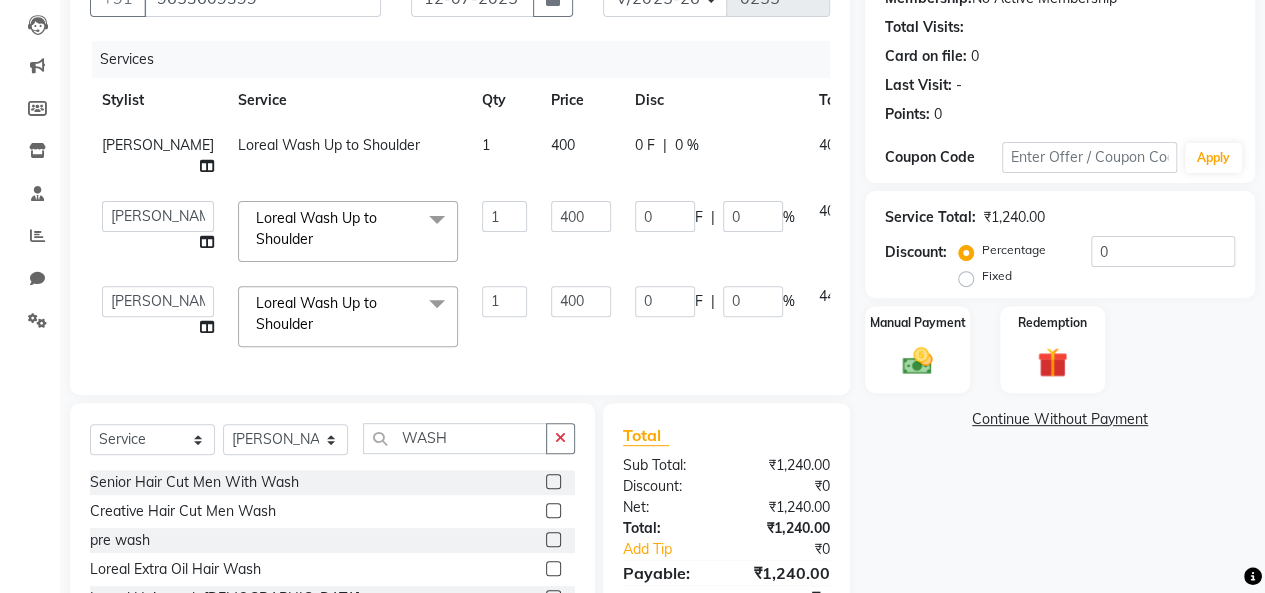 click on "Services Stylist Service Qty Price Disc Total Action Beena jaiswar Loreal Wash Up to Shoulder 1 400 0 F | 0 % 400  Beena jaiswar   deependra parking   FARHANA   Gautam master   Luv kush tripathi   Nitin Parmar   Ravi sharma   Roshni gupta   shakiba barbhuiya   Subhankar Mali   Veronica d Souza  Loreal Wash Up to Shoulder  x Mens Hair Setting Haircut Kids (Boy) Below 8yrs Master Haircut Men  Senior Hair Cut Men With Wash Creative Hair Cut Men Wash pre wash Beard Trim Beard Styling Shave Head Shave Baby Mundan Male Trim Under arm Male Trim Arms Male Trim Half Legs Male Trim Half front/Back Eye Brow Color Streak Men Side Locks Color Moustache Color Beard Color Global Color (Majirel) Men Global Color (Inoa) Men Pre Lightening Men Highlights Men Fringe Female Haircut (One Length Trim) Haircut Kids (Girl) Below 8yrs Female Haircut (Senior stylist) W/O Female Hair updo Female Haircut (Creative stylist) W/O Per Chunk/Streak Women 440 Root touch up Touch up Majirel Touch up Schwarzkopf  Inoa TOUCH UP CROWN Vajacial 1" 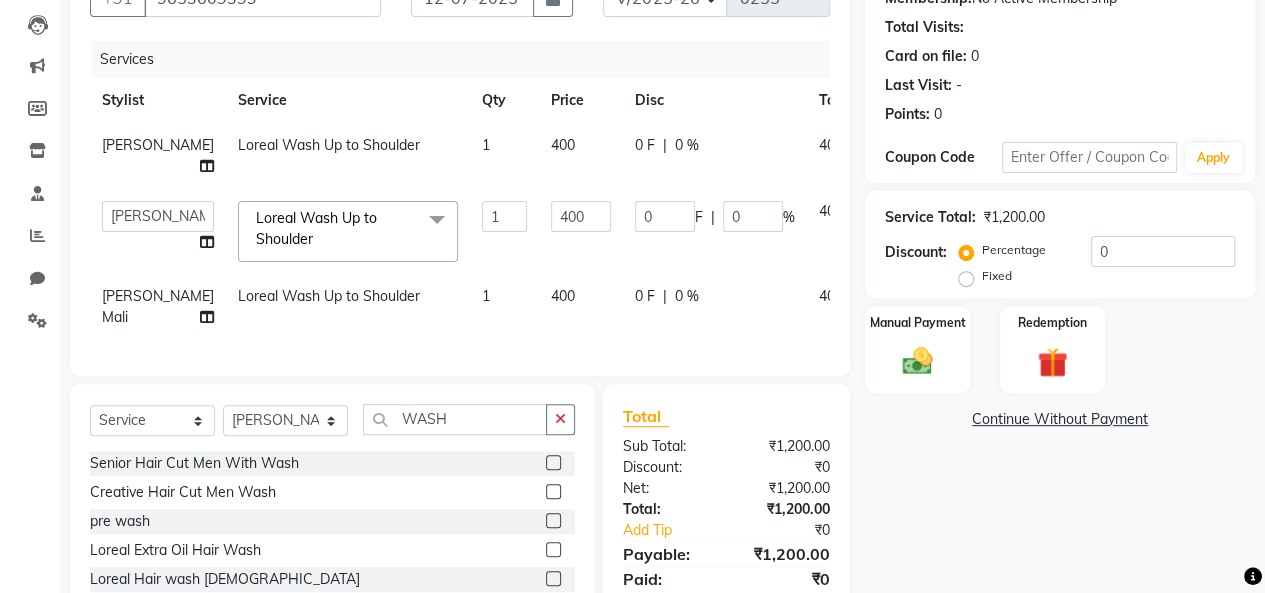 click on "0 F | 0 %" 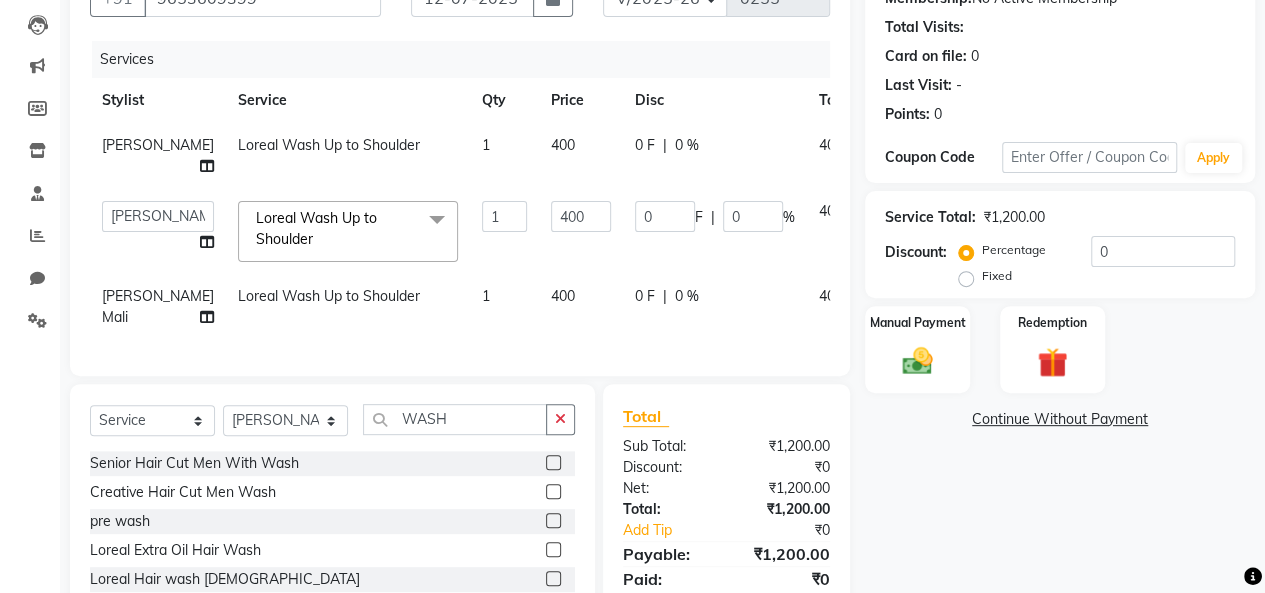 select on "84270" 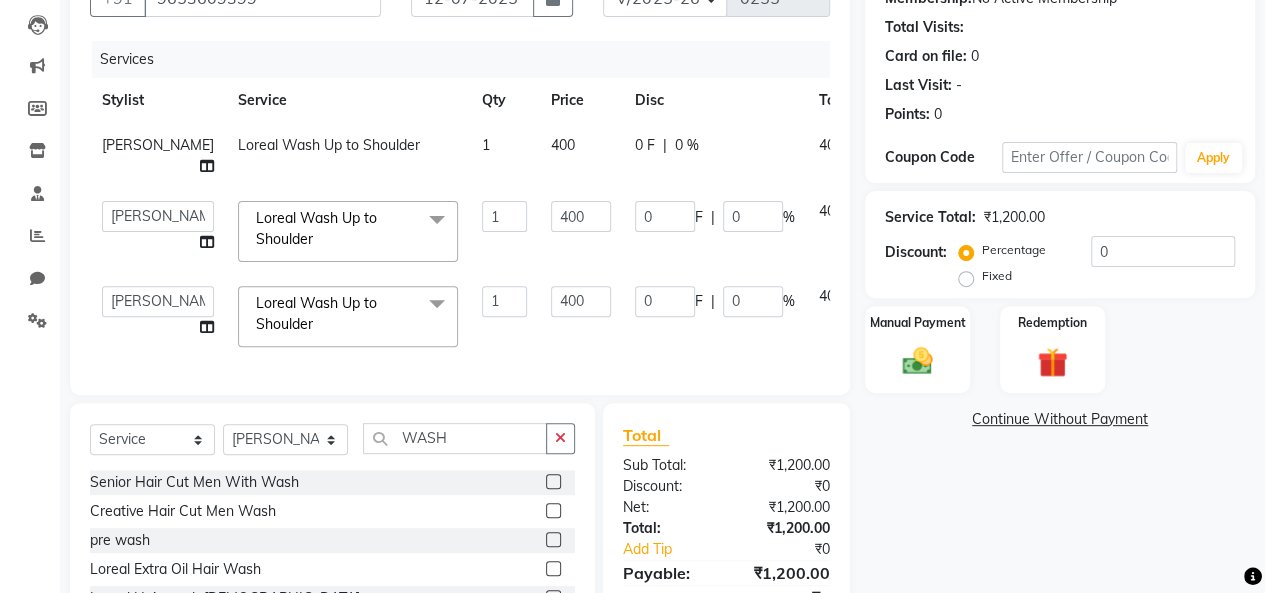 click 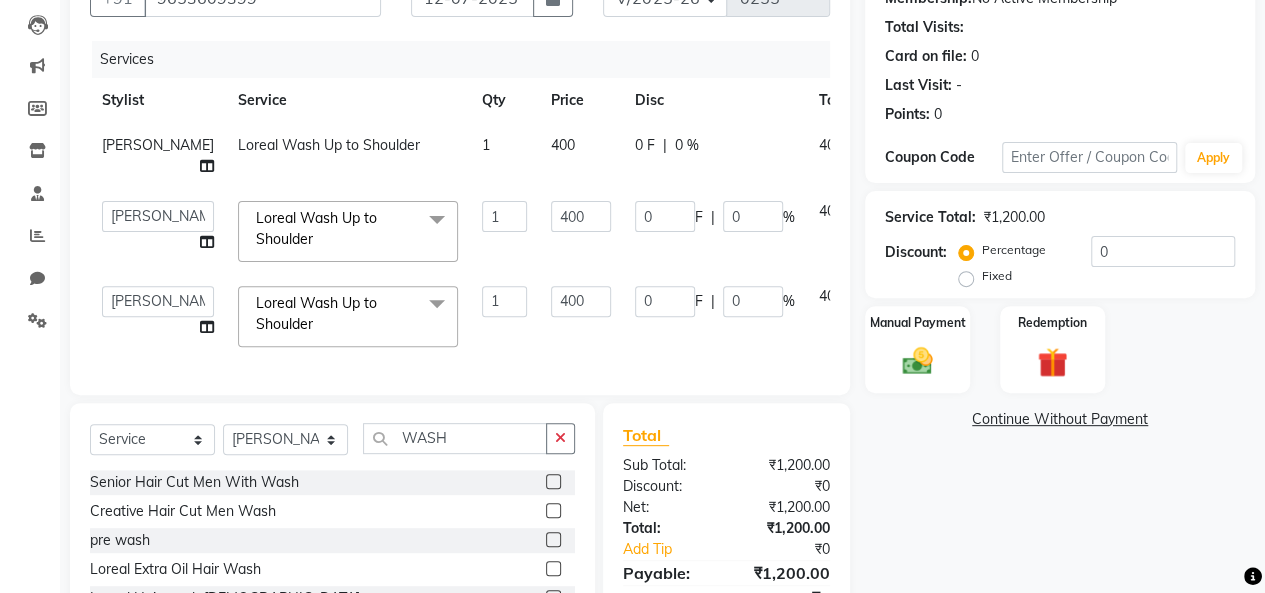drag, startPoint x: 823, startPoint y: 225, endPoint x: 821, endPoint y: 235, distance: 10.198039 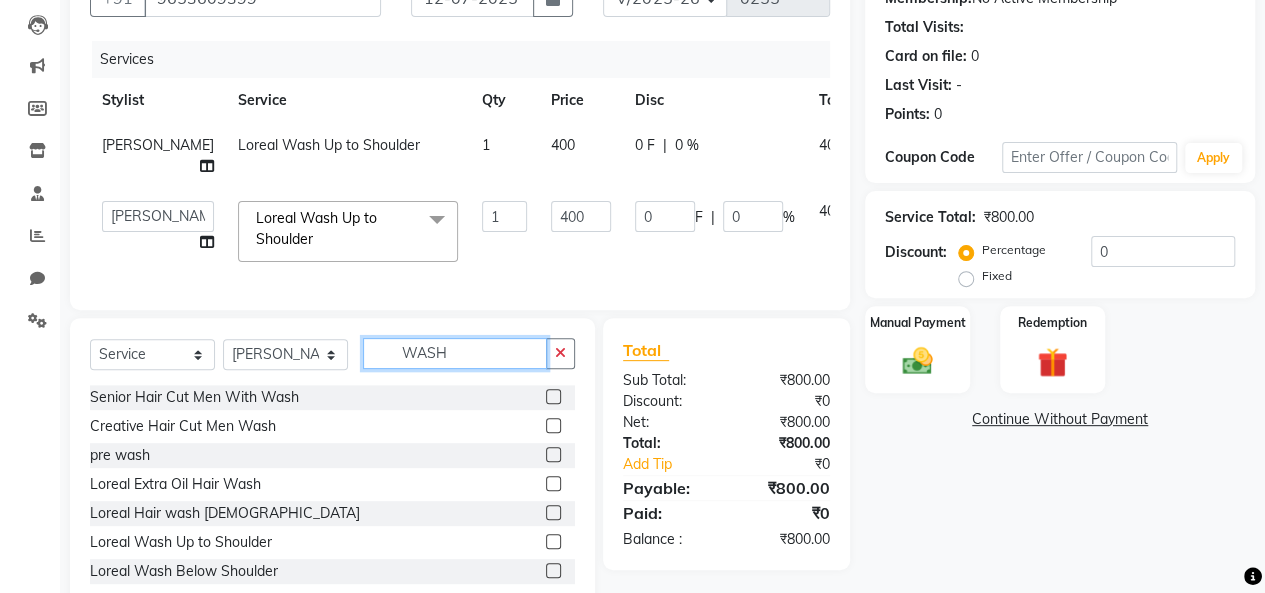 click on "WASH" 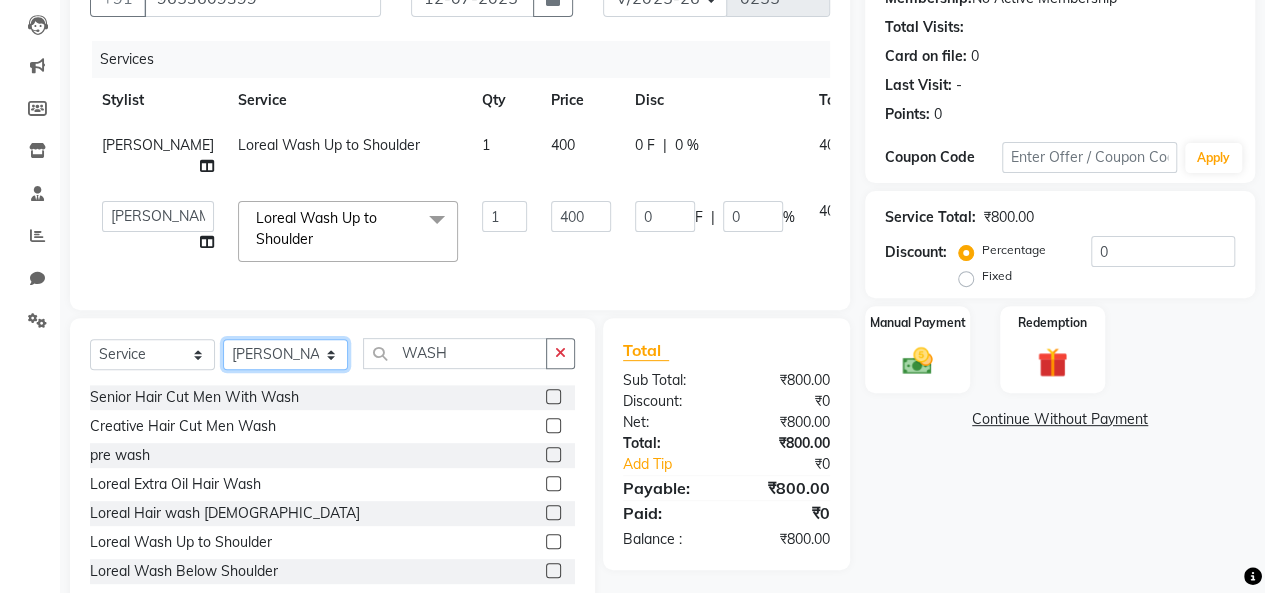 click on "Select Stylist Beena jaiswar deependra parking FARHANA Gautam master Luv kush tripathi Nitin Parmar Ravi sharma Roshni gupta shakiba barbhuiya Subhankar Mali Veronica d Souza" 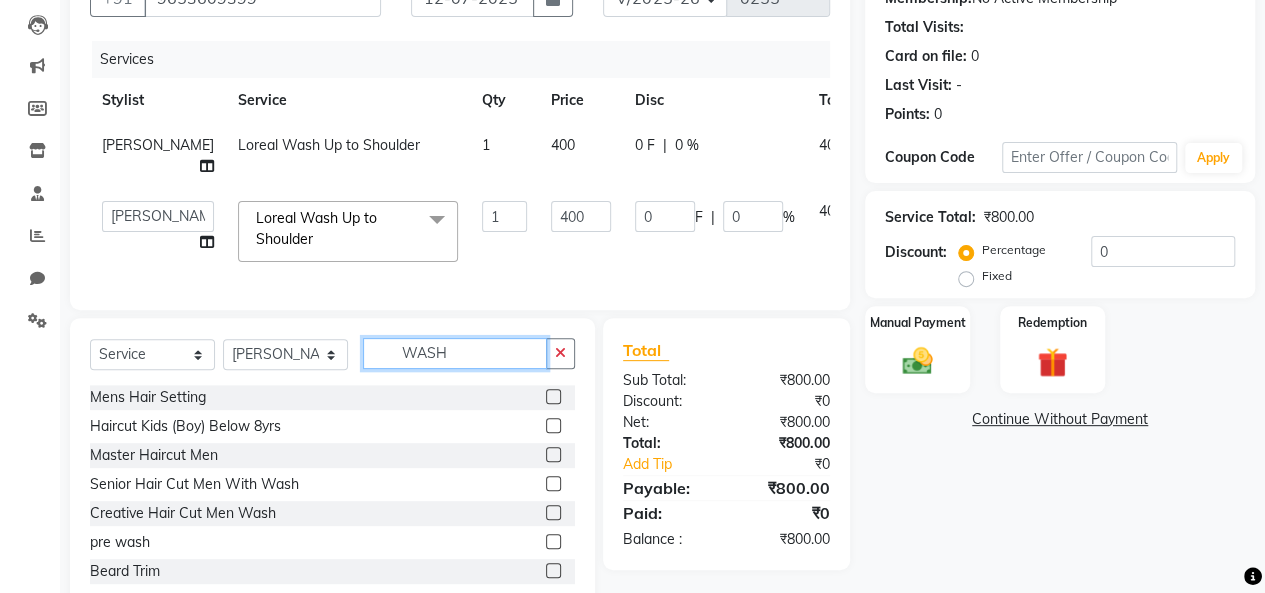click on "WASH" 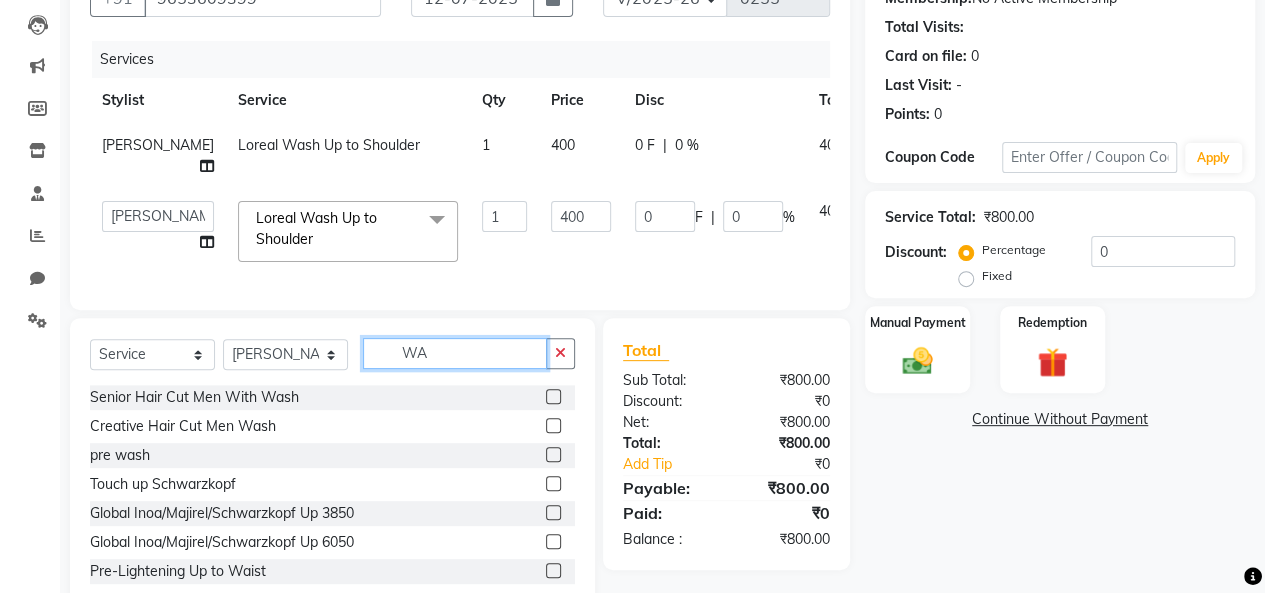 type on "W" 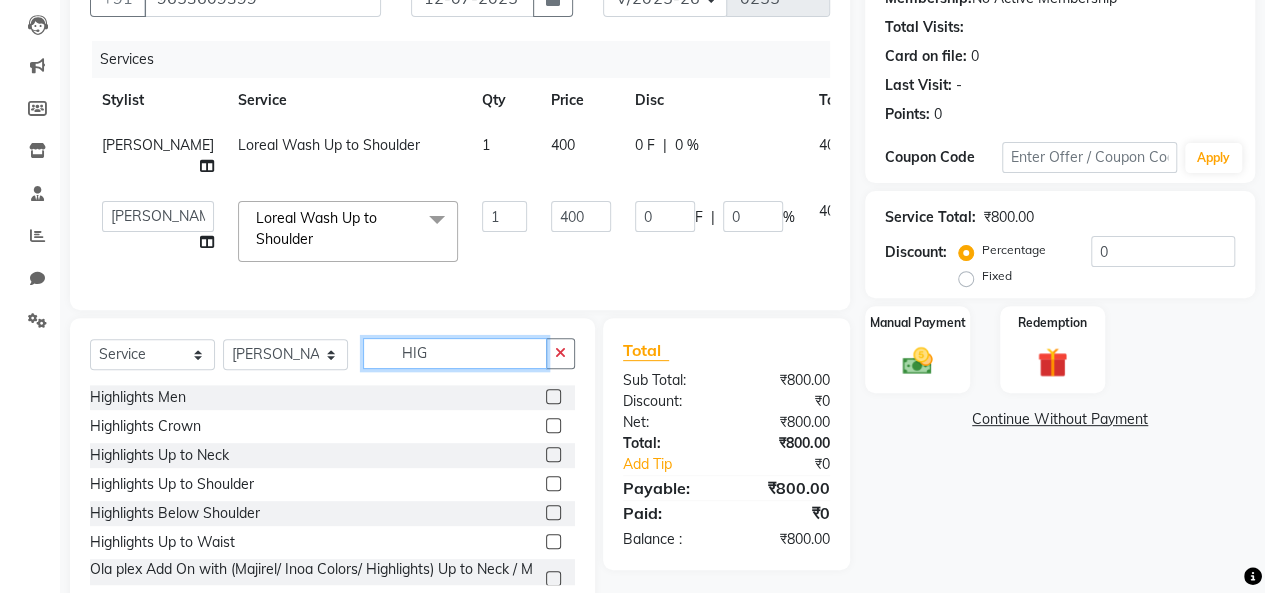 type on "HIG" 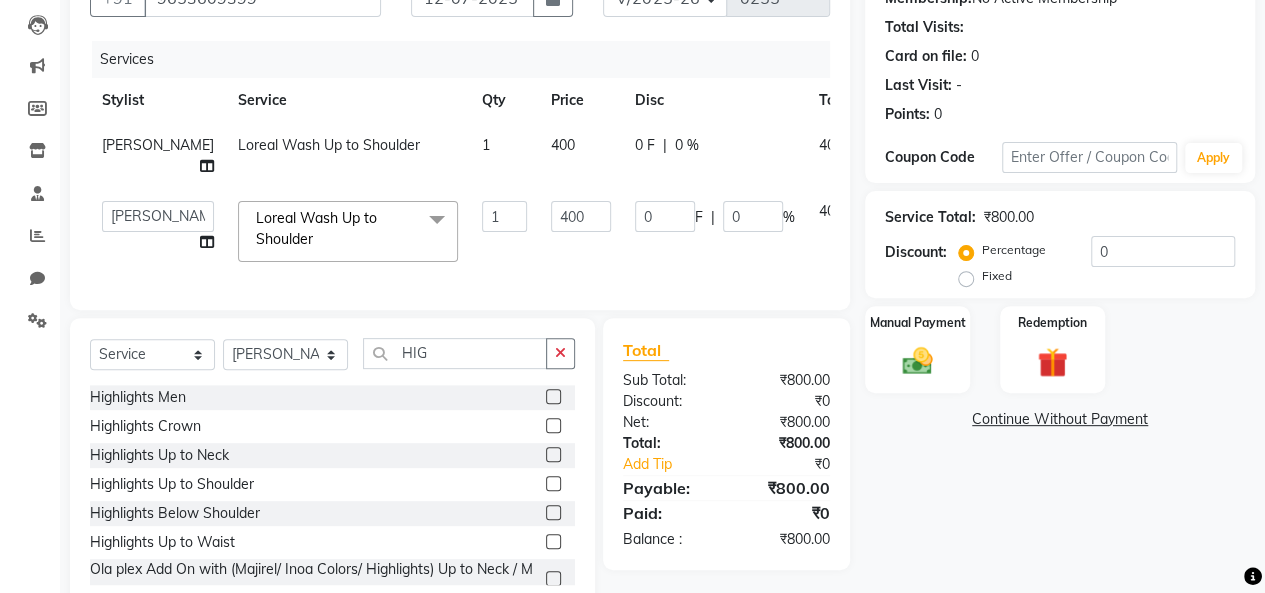 click 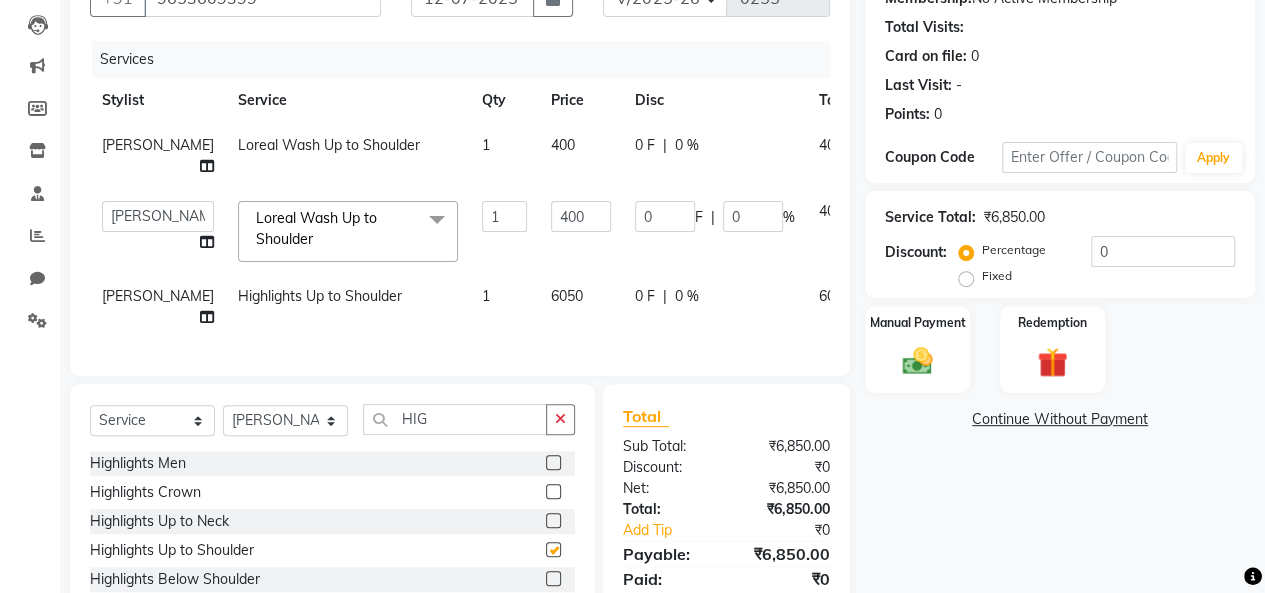 checkbox on "false" 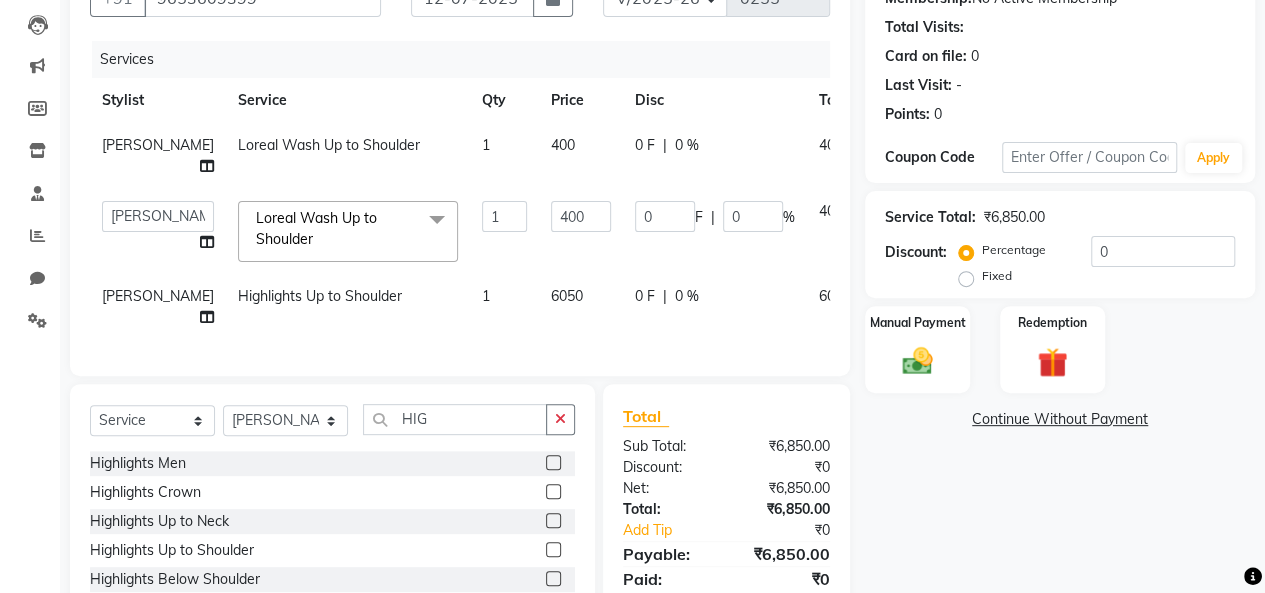 click on "6050" 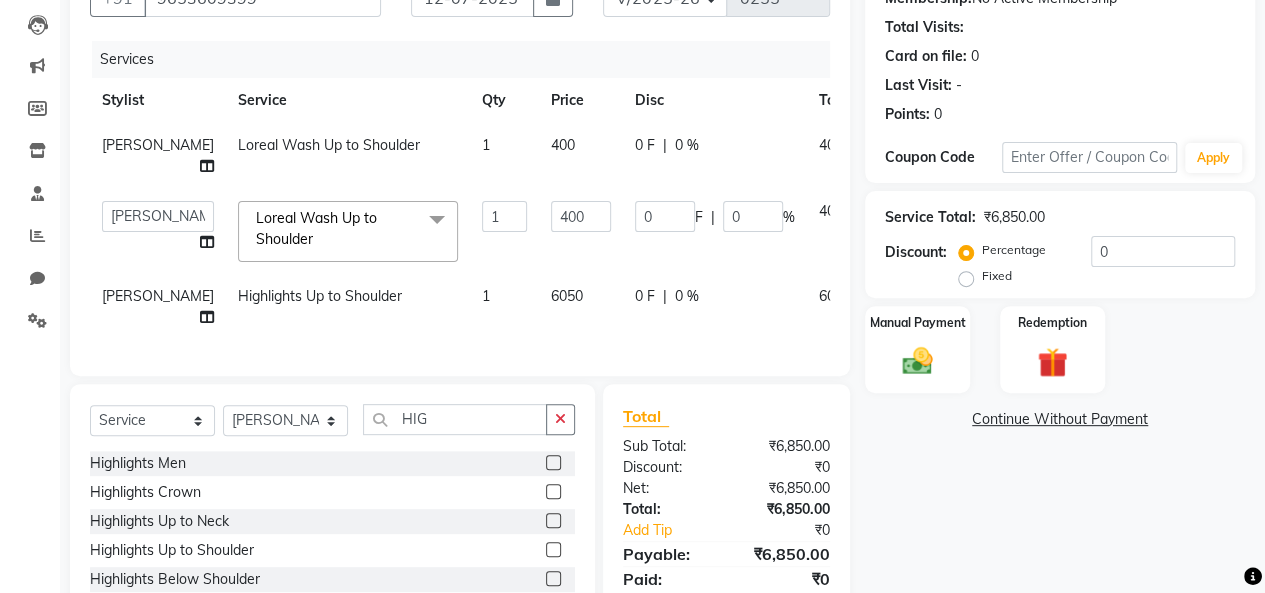 select on "83940" 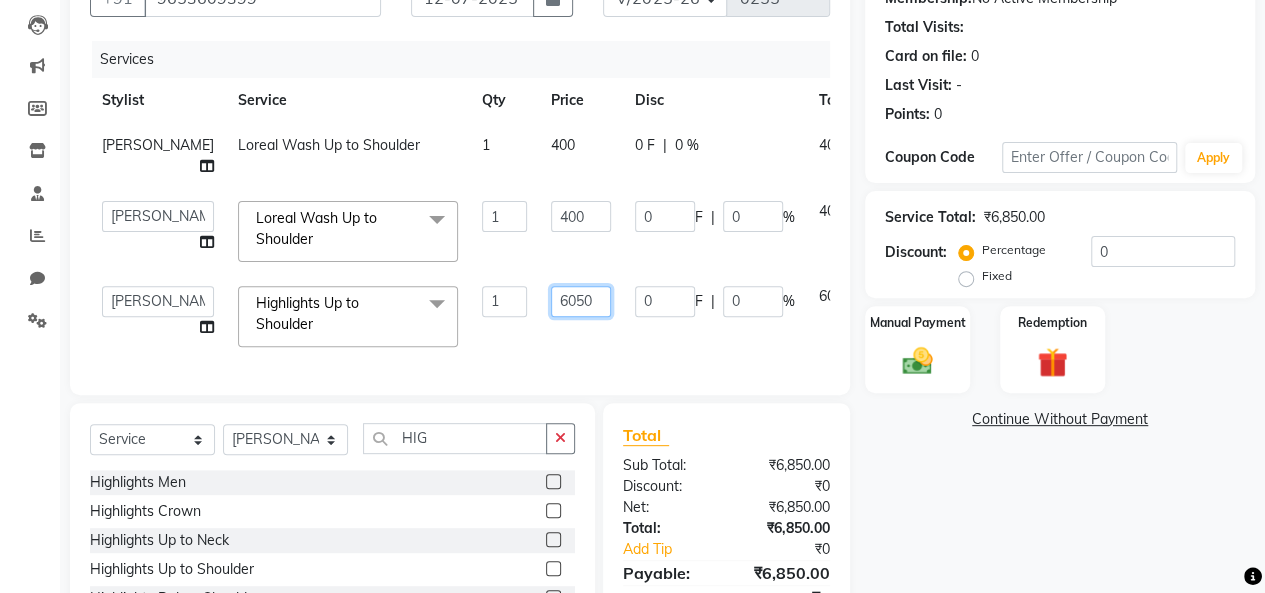 click on "6050" 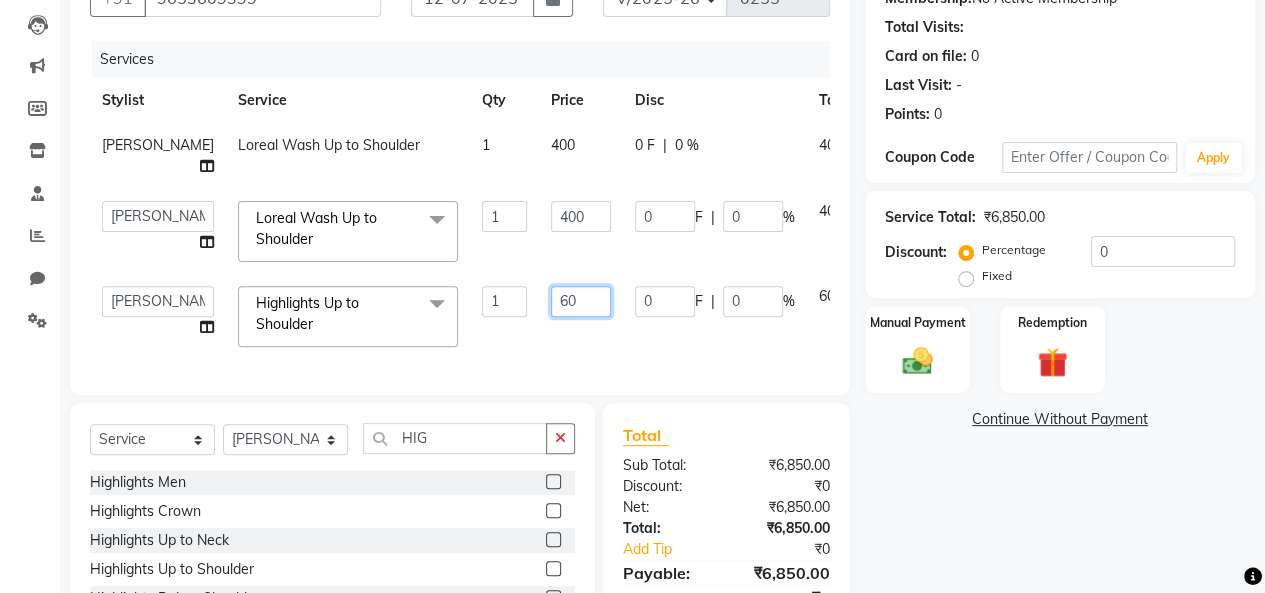 type on "6" 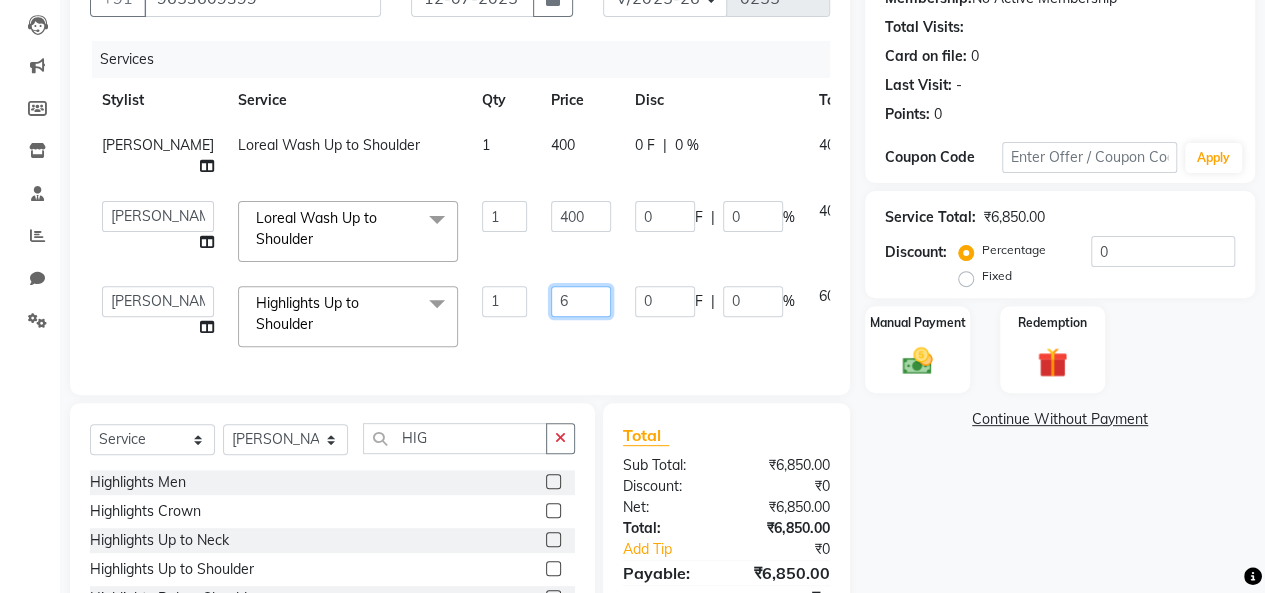 type 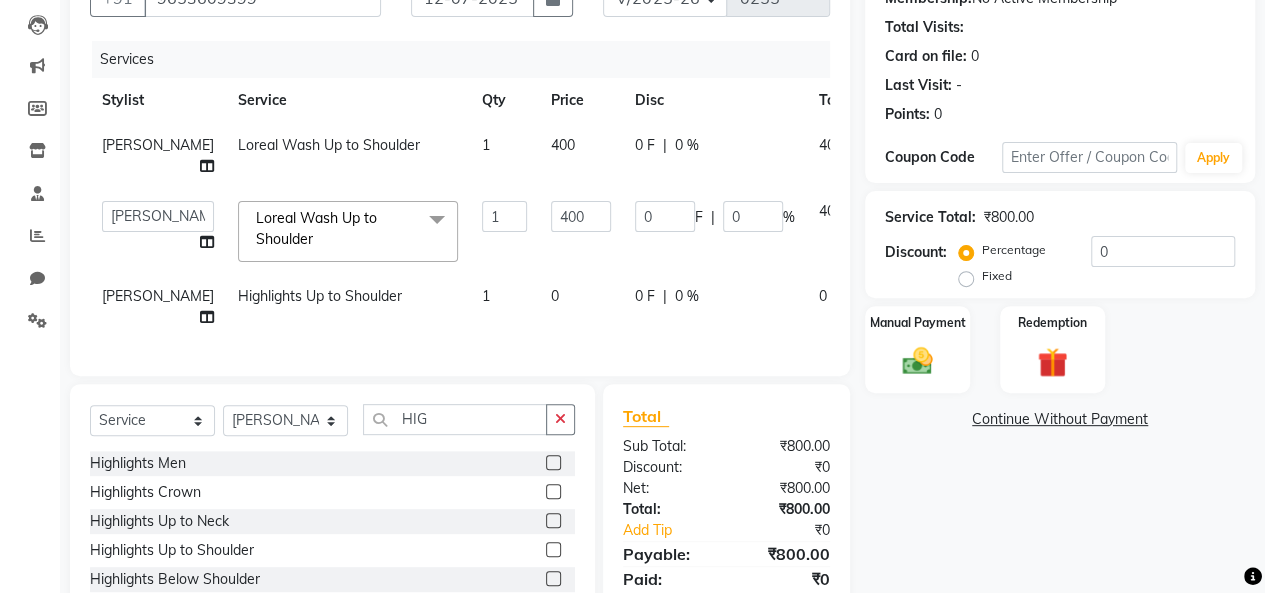 click on "400" 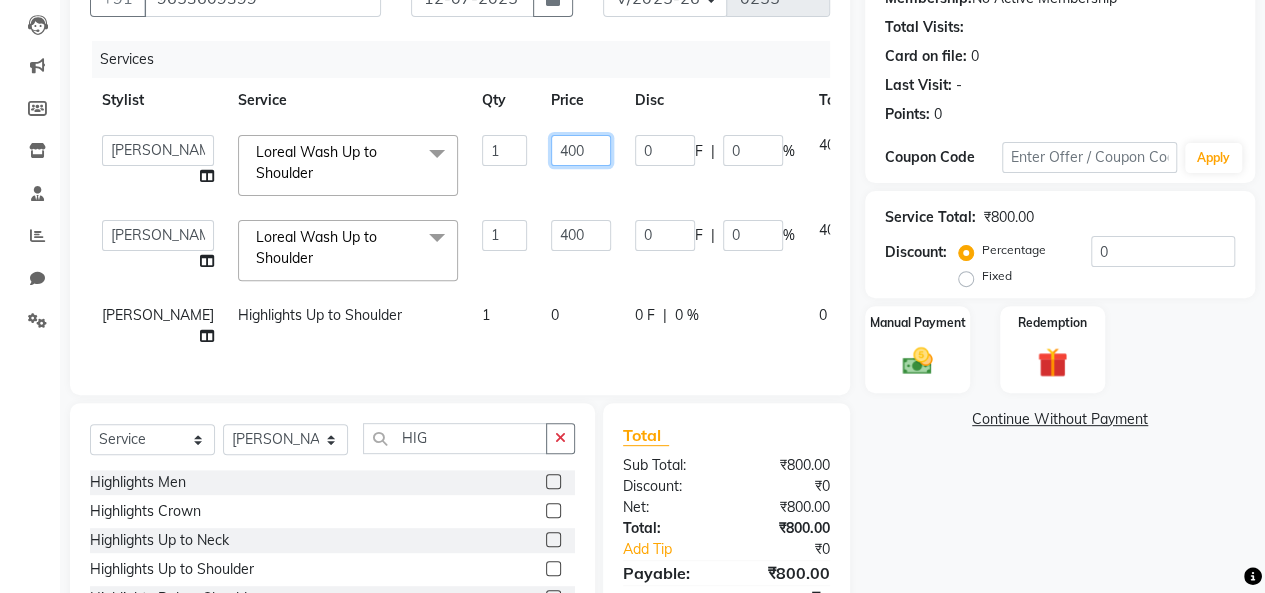 click on "400" 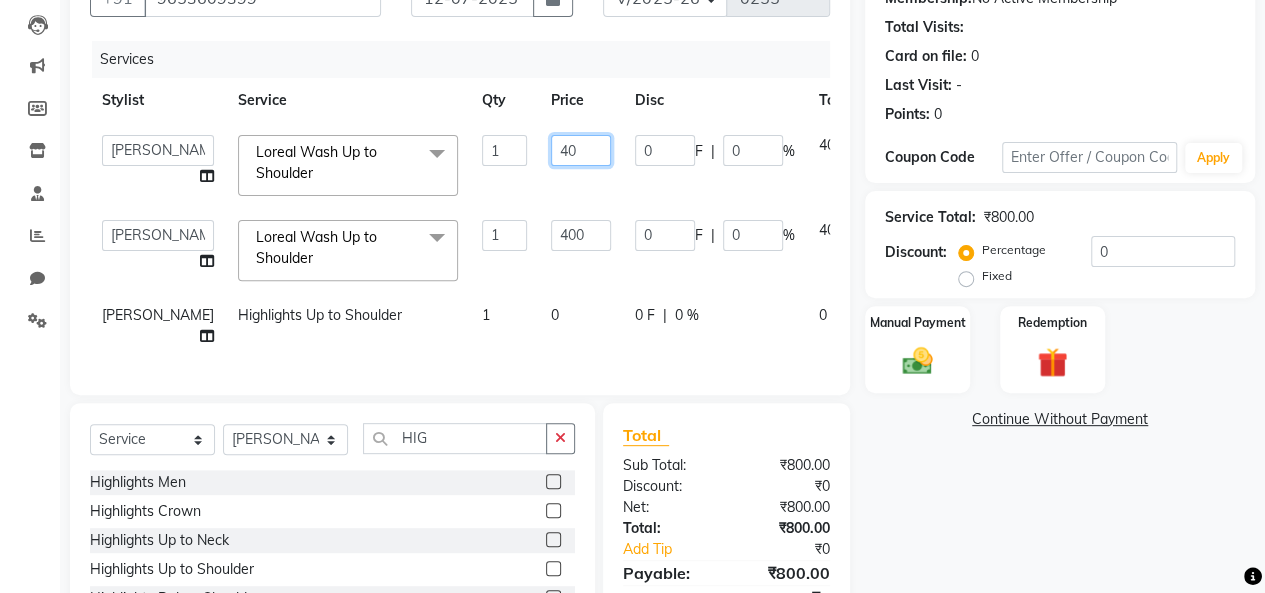 type on "4" 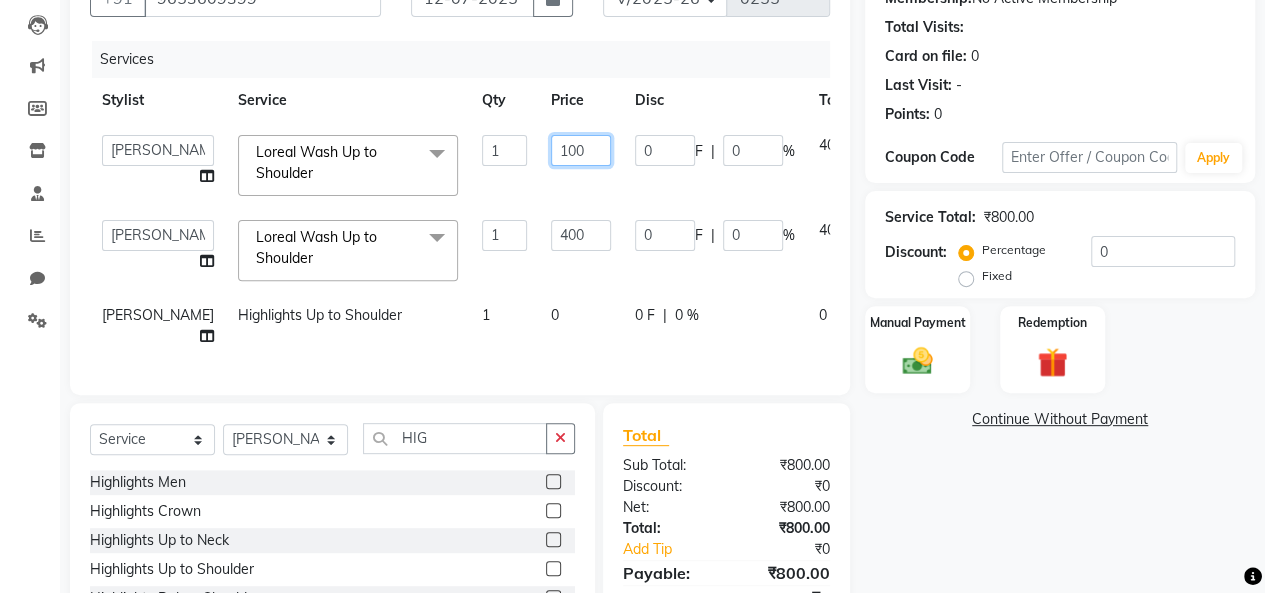 type on "1000" 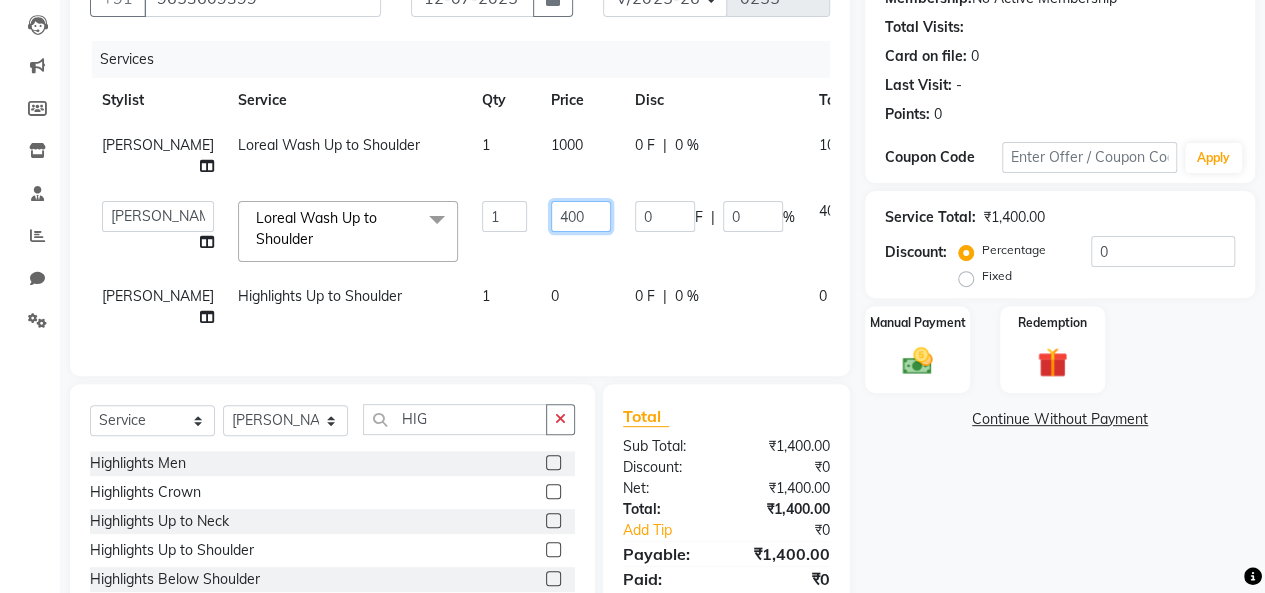 click on "400" 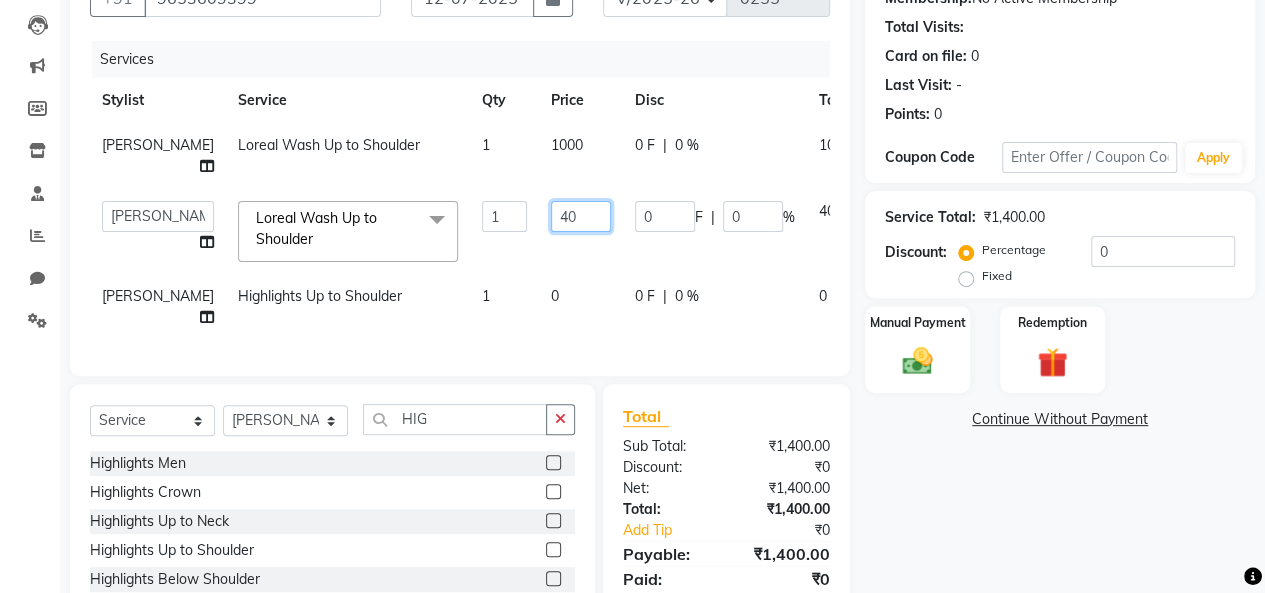 type on "4" 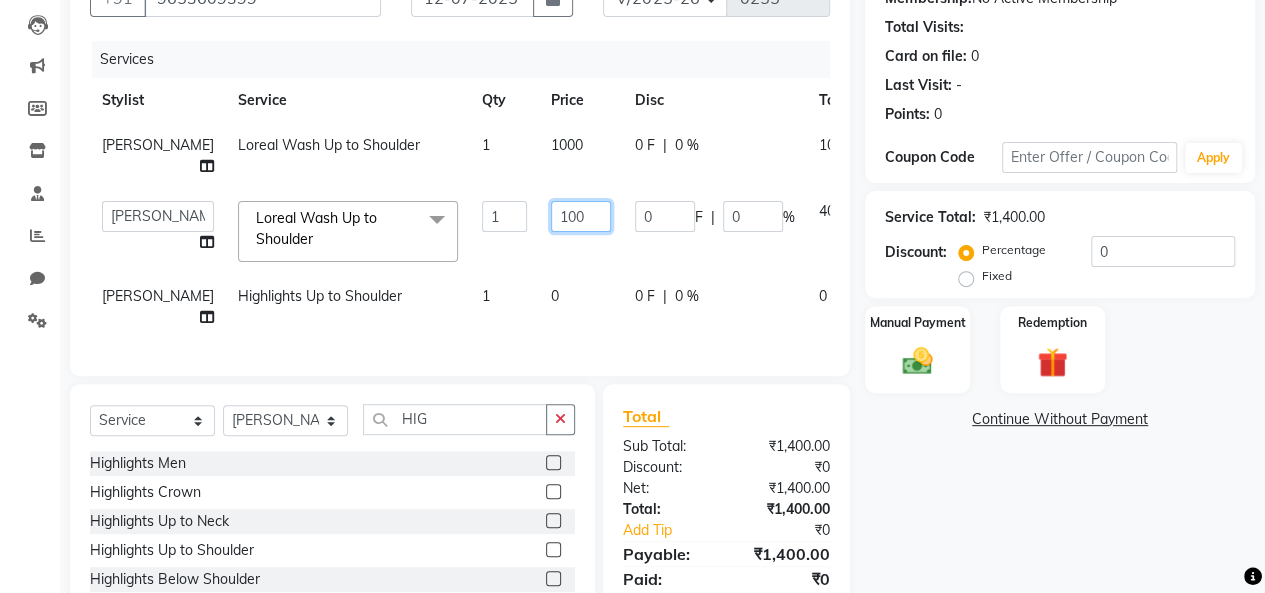 type on "1000" 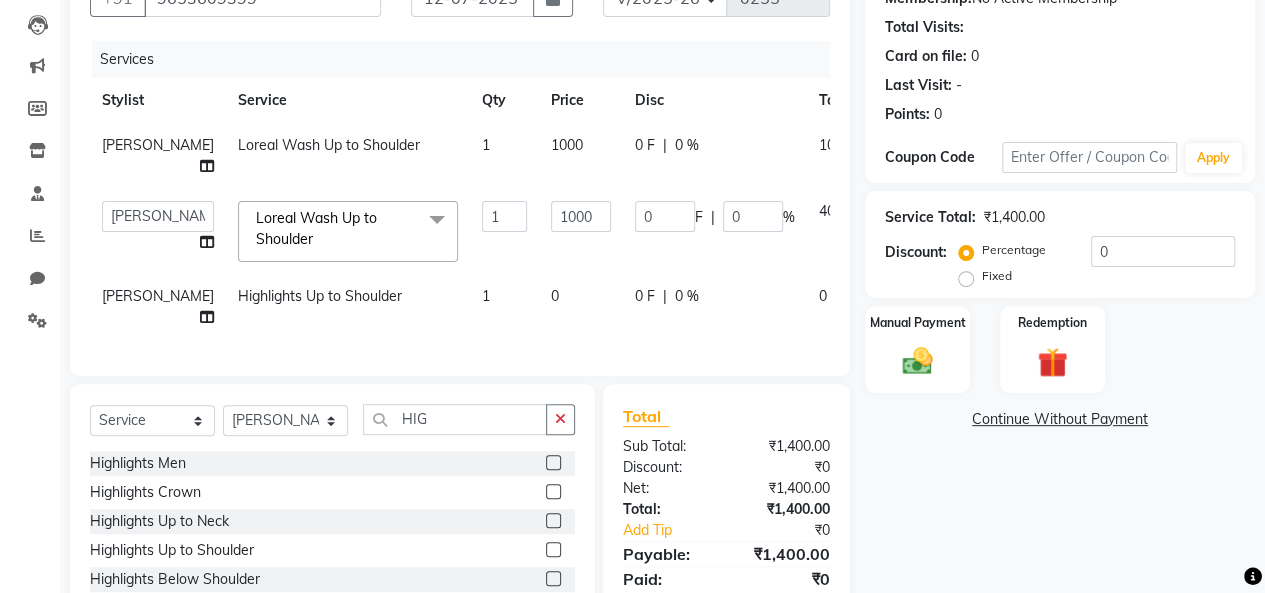 click on "Nitin Parmar Highlights Up to Shoulder 1 0 0 F | 0 % 0" 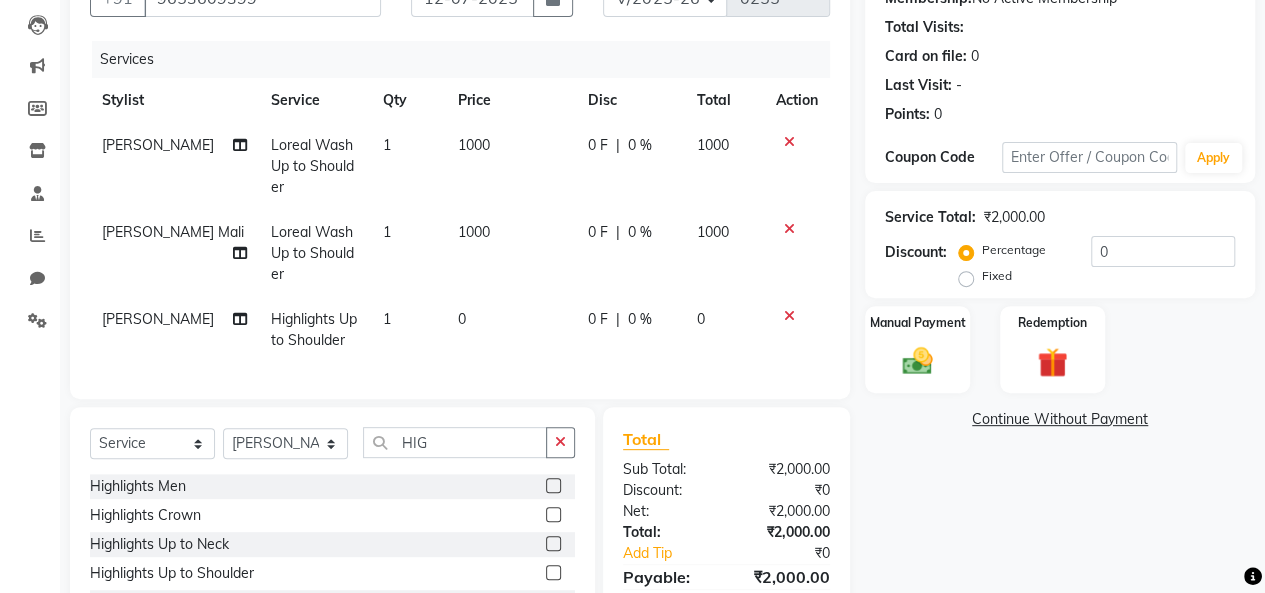 click on "1000" 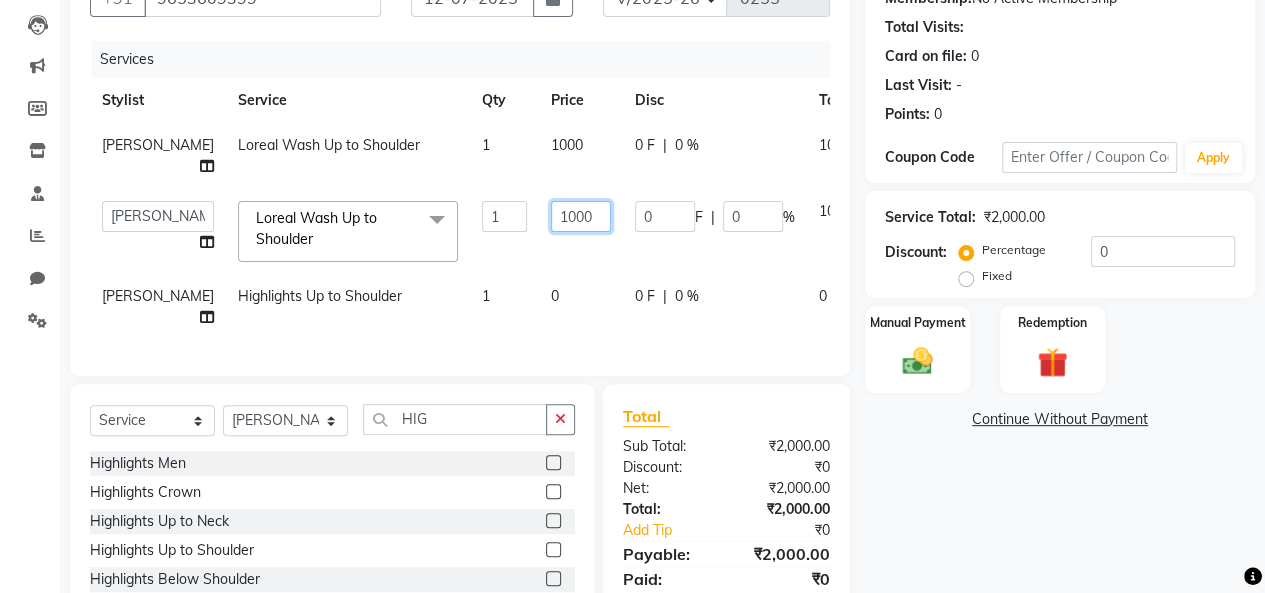 click on "1000" 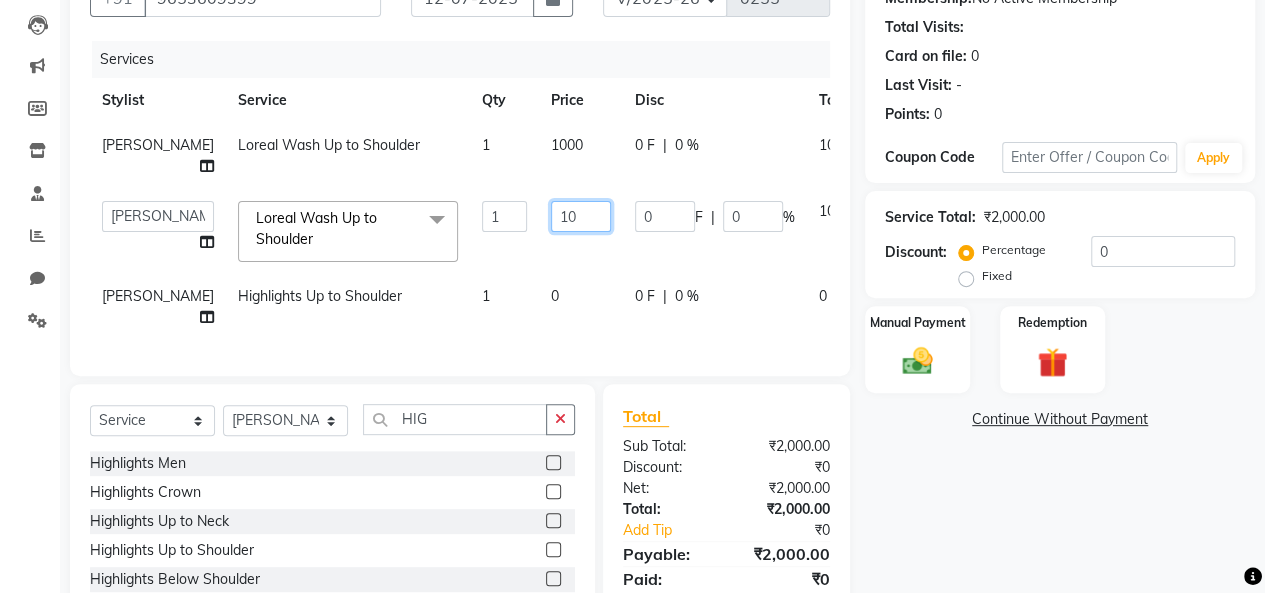 type on "1" 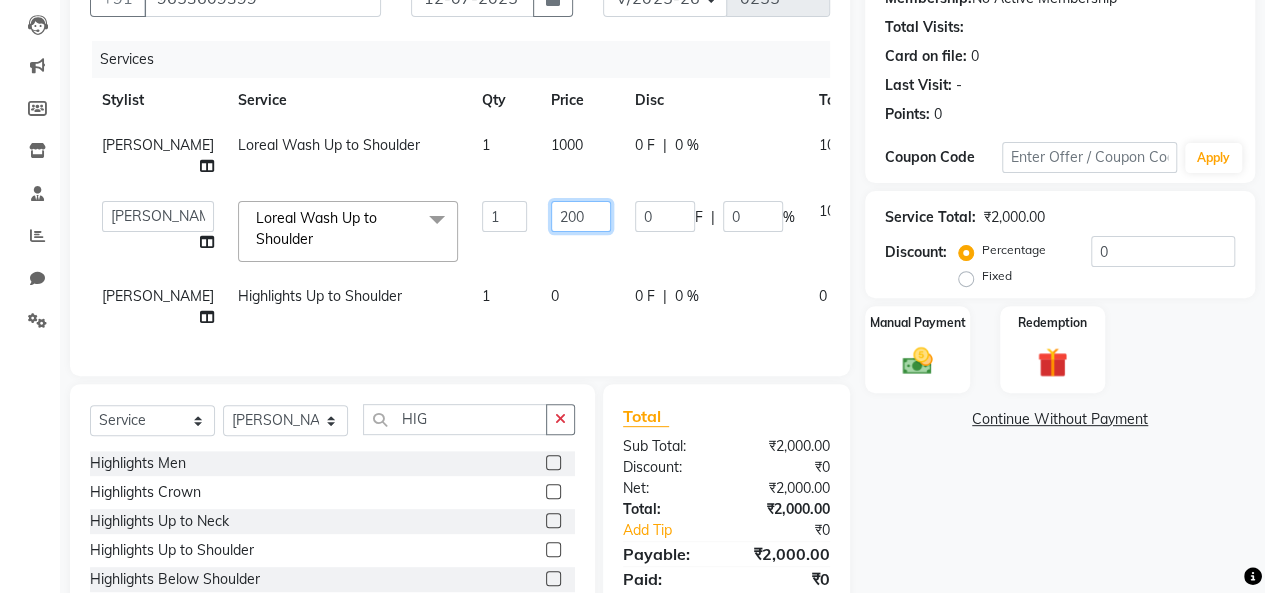 type on "2000" 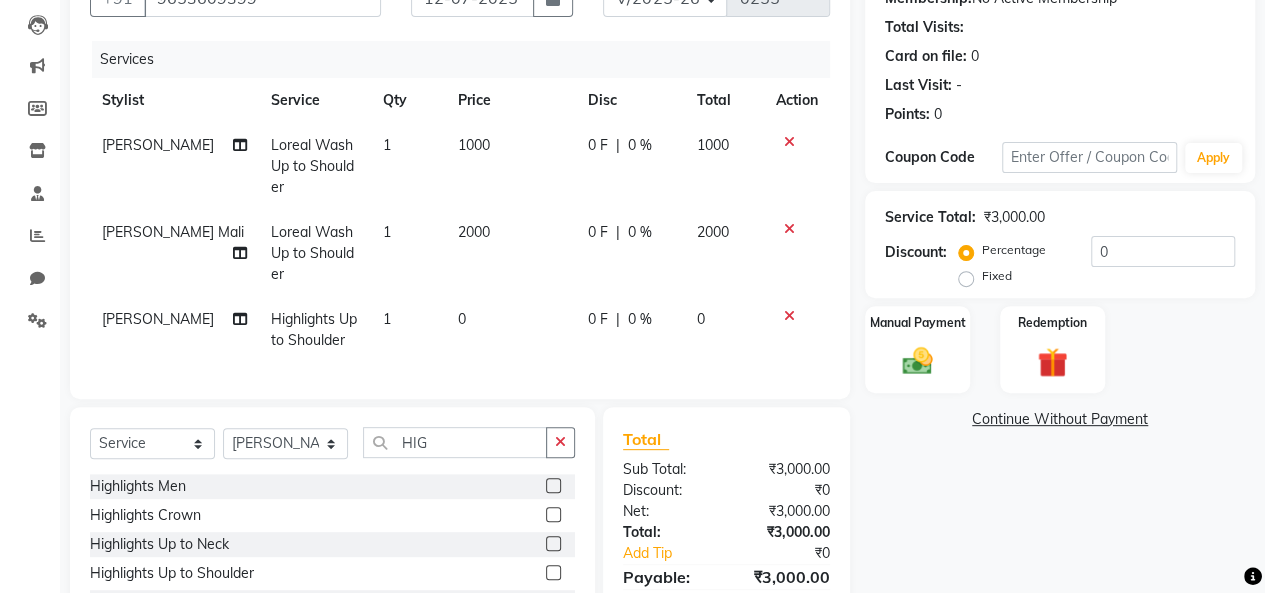 click on "1000" 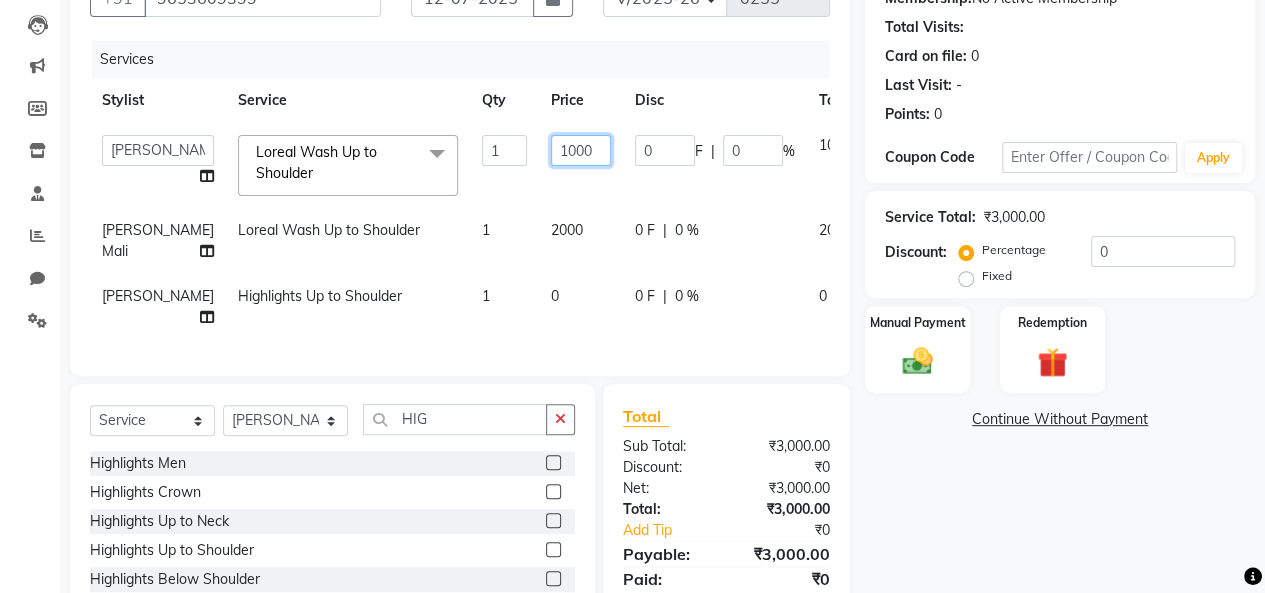 click on "1000" 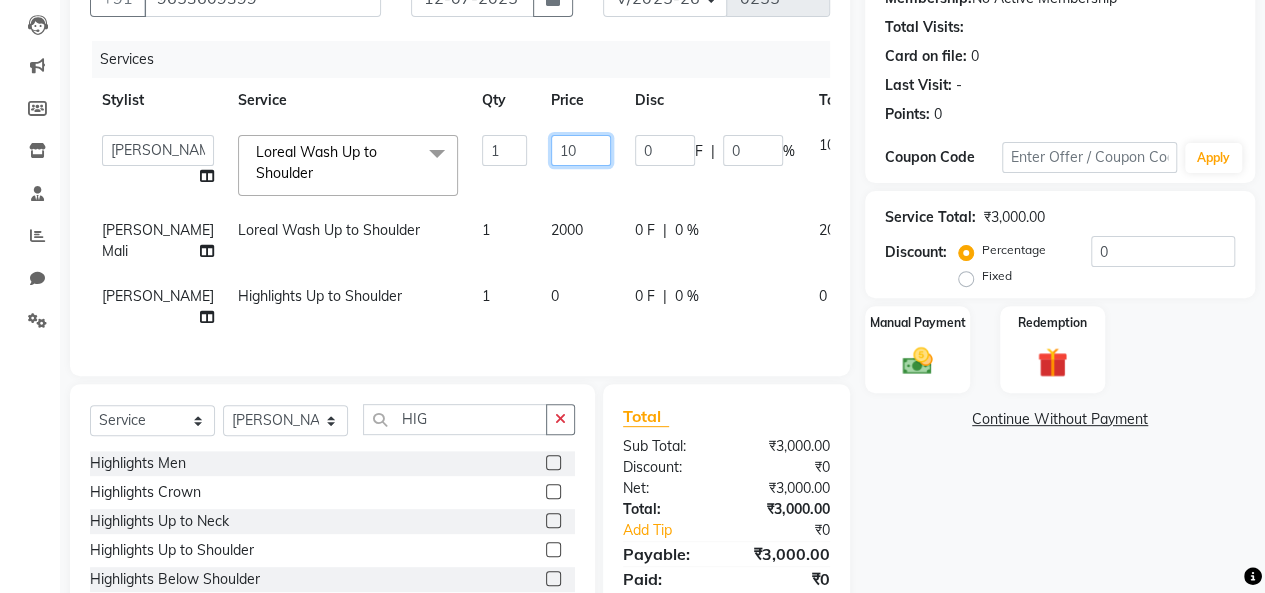 type on "1" 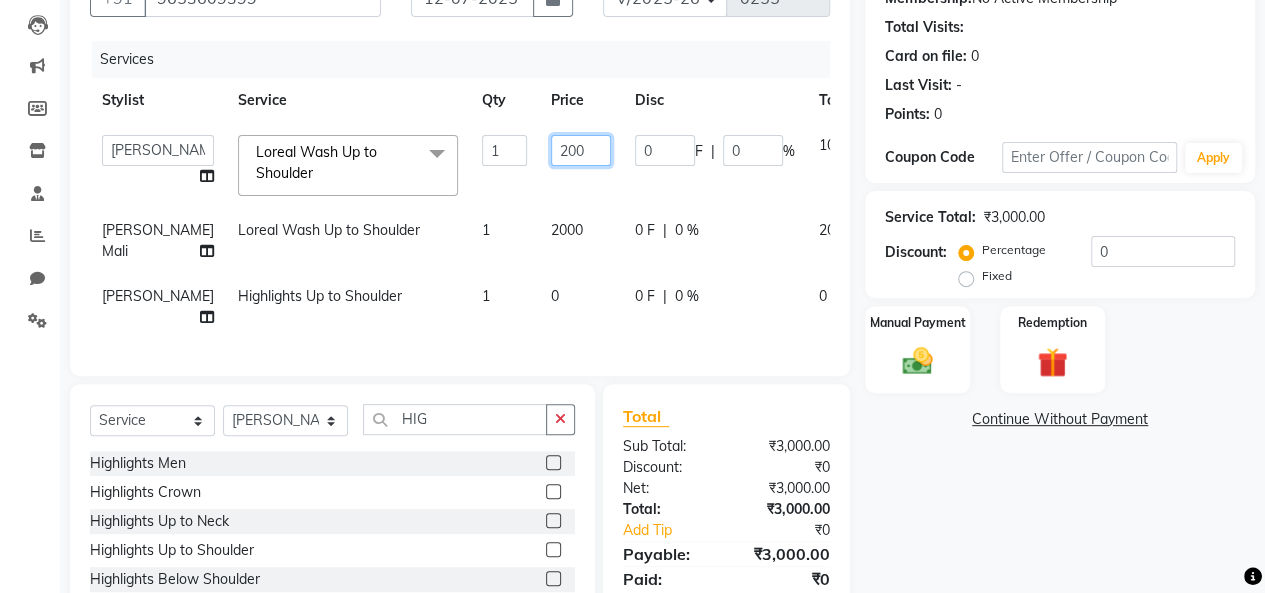 type on "2000" 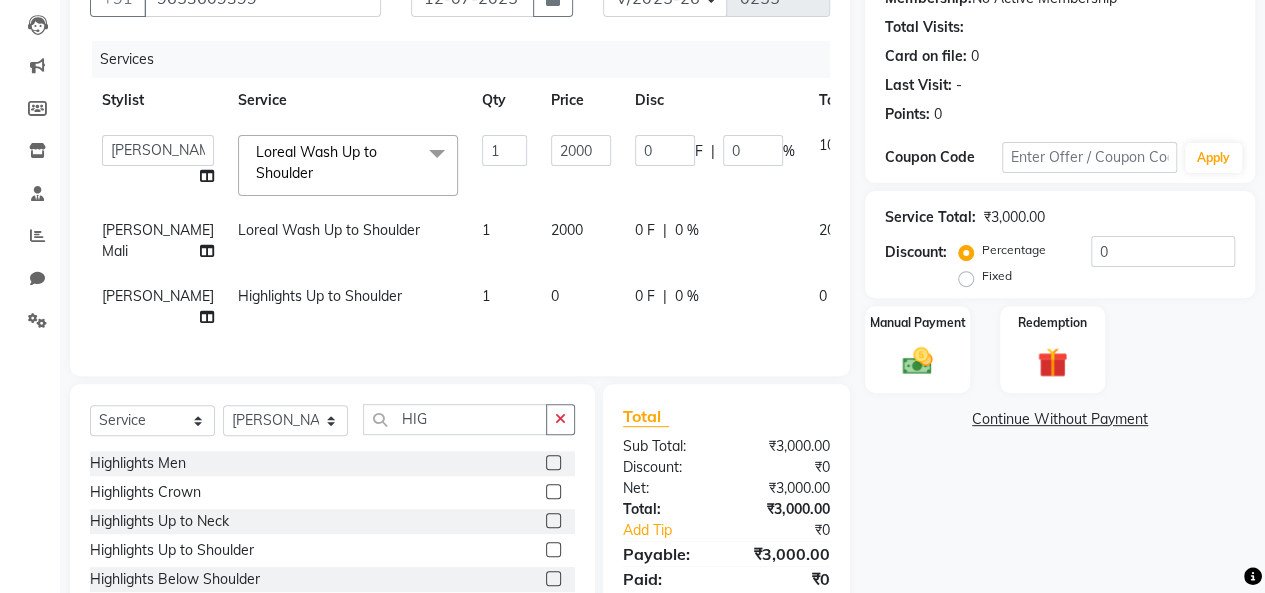 click on "Beena jaiswar   deependra parking   FARHANA   Gautam master   Luv kush tripathi   Nitin Parmar   Ravi sharma   Roshni gupta   shakiba barbhuiya   Subhankar Mali   Veronica d Souza  Loreal Wash Up to Shoulder  x Mens Hair Setting Haircut Kids (Boy) Below 8yrs Master Haircut Men  Senior Hair Cut Men With Wash Creative Hair Cut Men Wash pre wash Beard Trim Beard Styling Shave Head Shave Baby Mundan Male Trim Under arm Male Trim Arms Male Trim Half Legs Male Trim Half front/Back Eye Brow Color Streak Men Side Locks Color Moustache Color Beard Color Global Color (Majirel) Men Global Color (Inoa) Men Pre Lightening Men Highlights Men Fringe Female Haircut (One Length Trim) Haircut Kids (Girl) Below 8yrs Female Haircut (Senior stylist) W/O Female Hair updo Female Haircut (Creative stylist) W/O Per Chunk/Streak Women 440 Root touch up Touch up Majirel Touch up Schwarzkopf  Inoa TOUCH UP CROWN Global Inoa/Majirel/Schwarzkopf Up 3850 Global Inoa/Majirel/Schwarzkopf Up 6050 Global LOREAL  PIXSI  Global  SHORT LENTH 1" 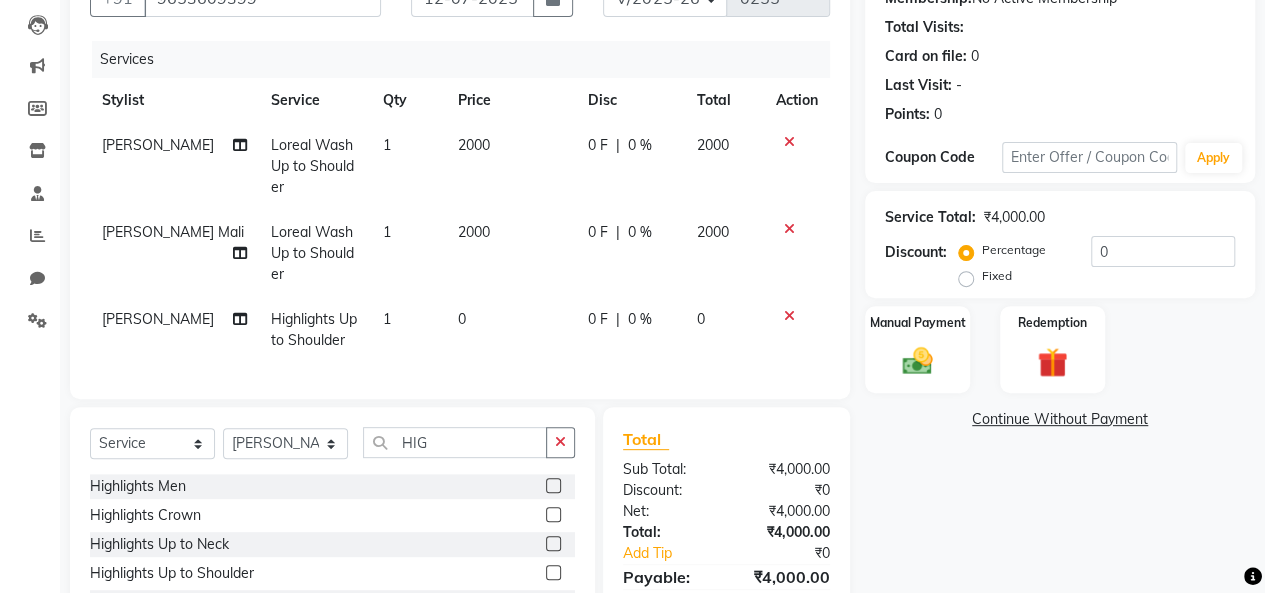 click on "0" 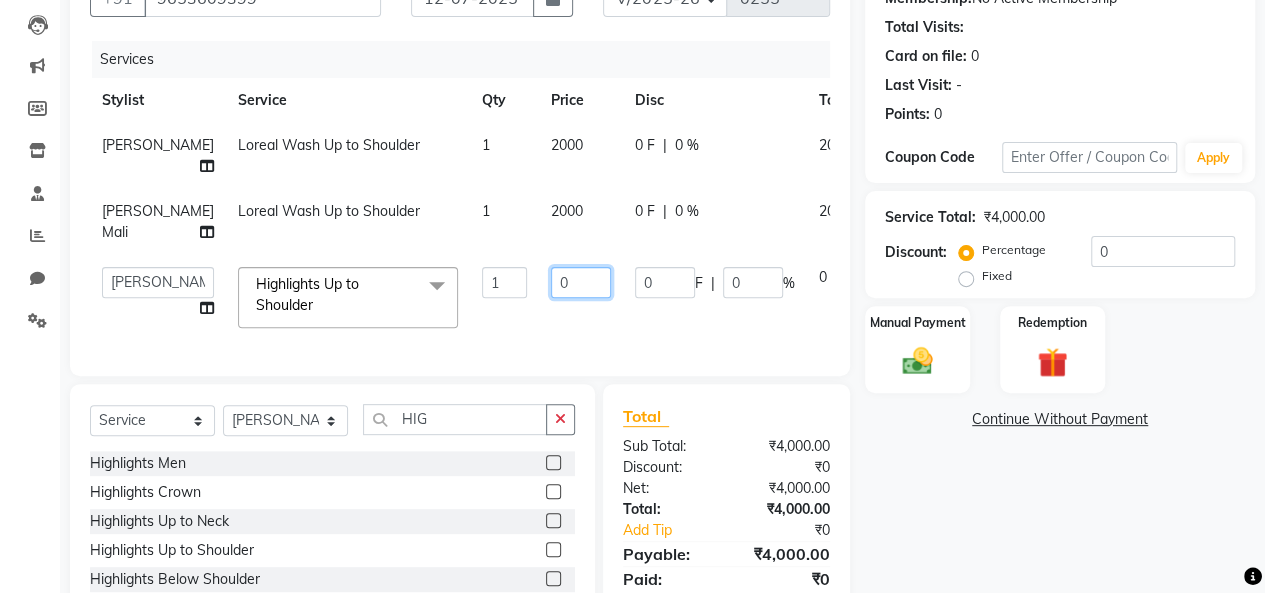click on "0" 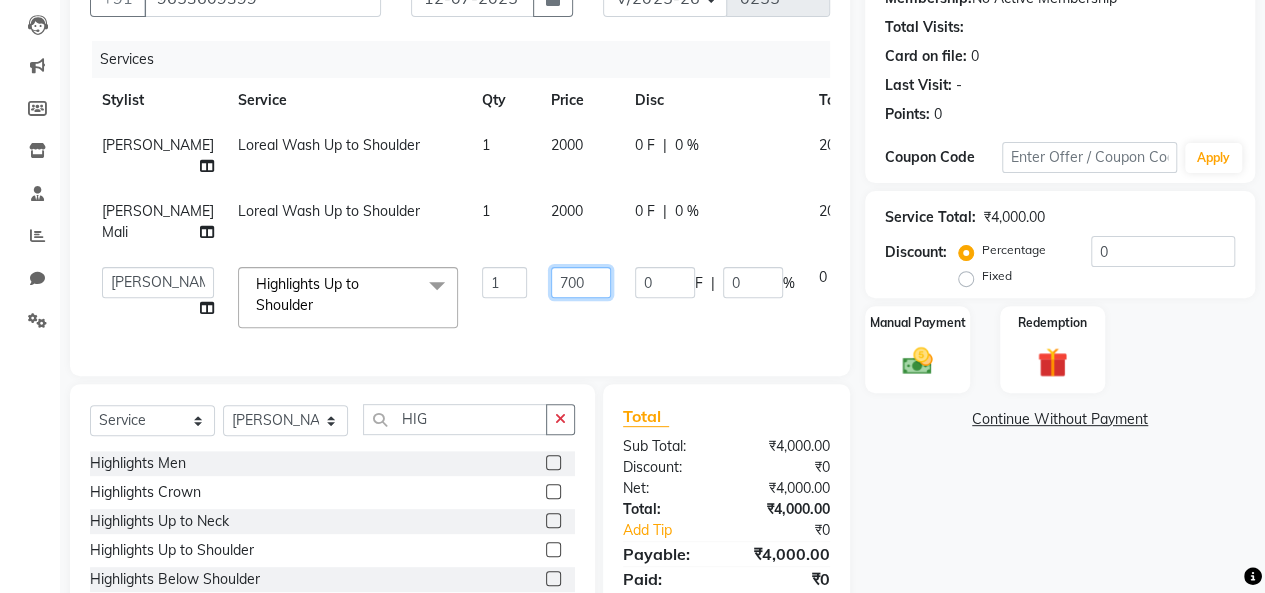 type on "7000" 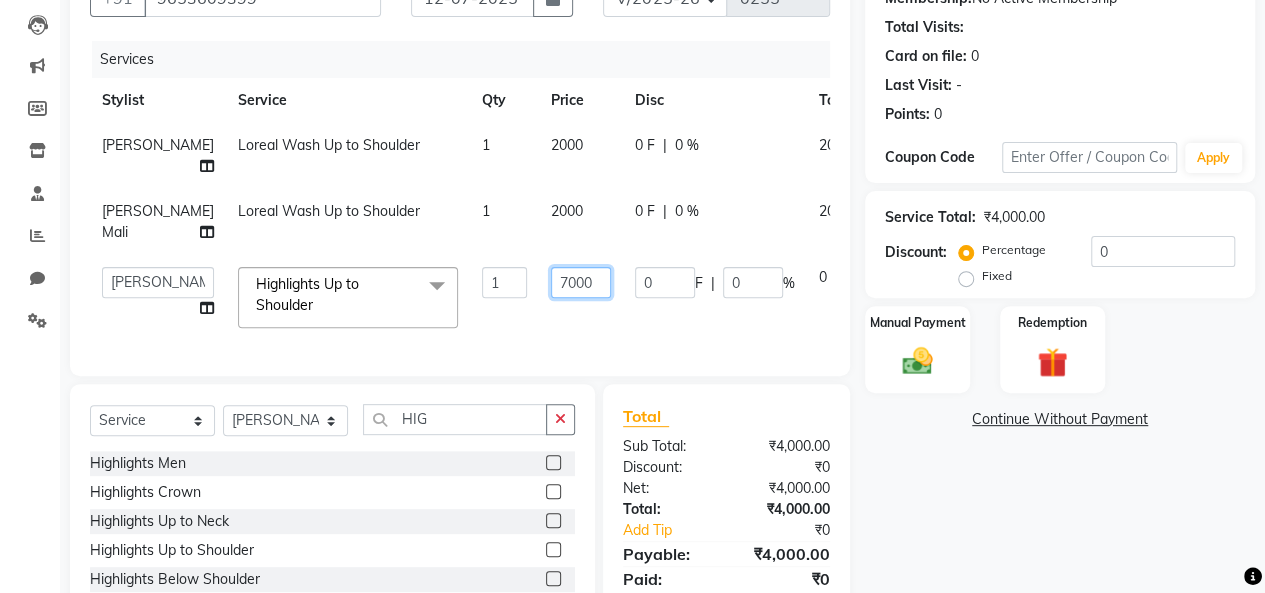 scroll, scrollTop: 336, scrollLeft: 0, axis: vertical 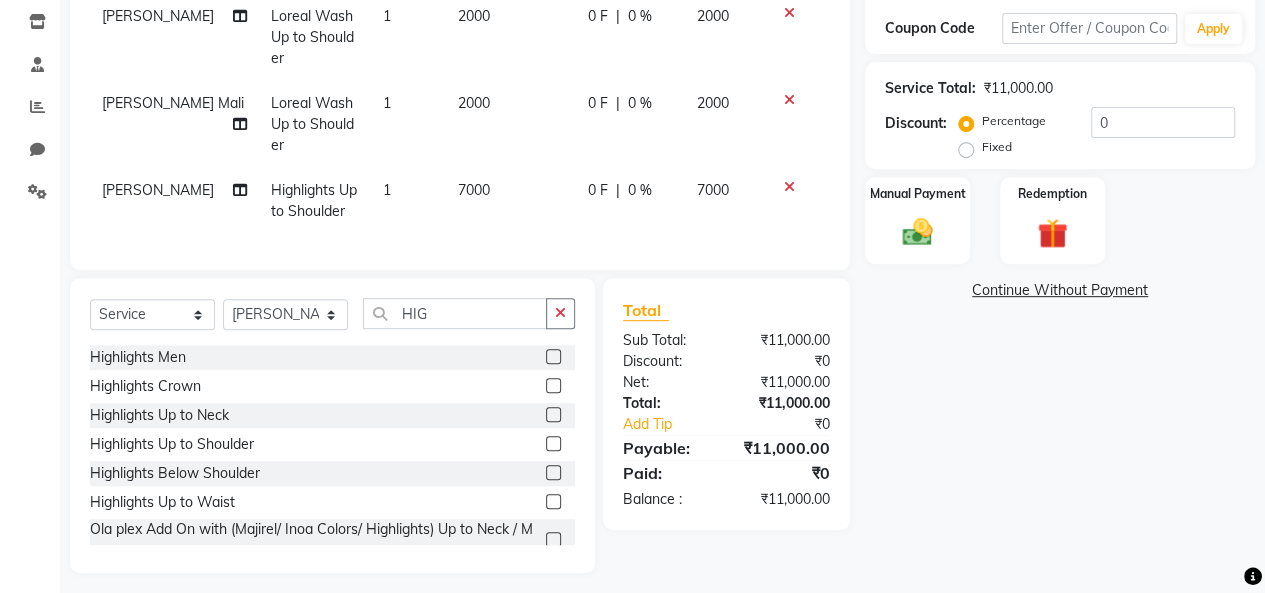 click on "Name: Vrunda Shaa Membership:  No Active Membership  Total Visits:   Card on file:  0 Last Visit:   - Points:   0  Coupon Code Apply Service Total:  ₹11,000.00  Discount:  Percentage   Fixed  0 Manual Payment Redemption  Continue Without Payment" 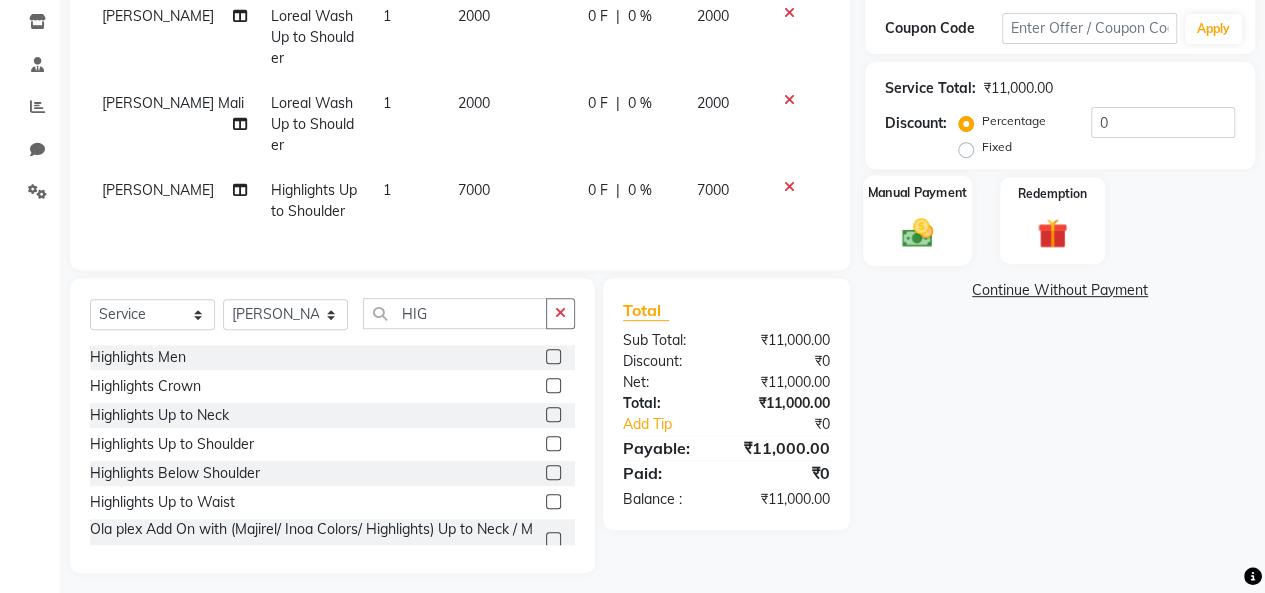 click 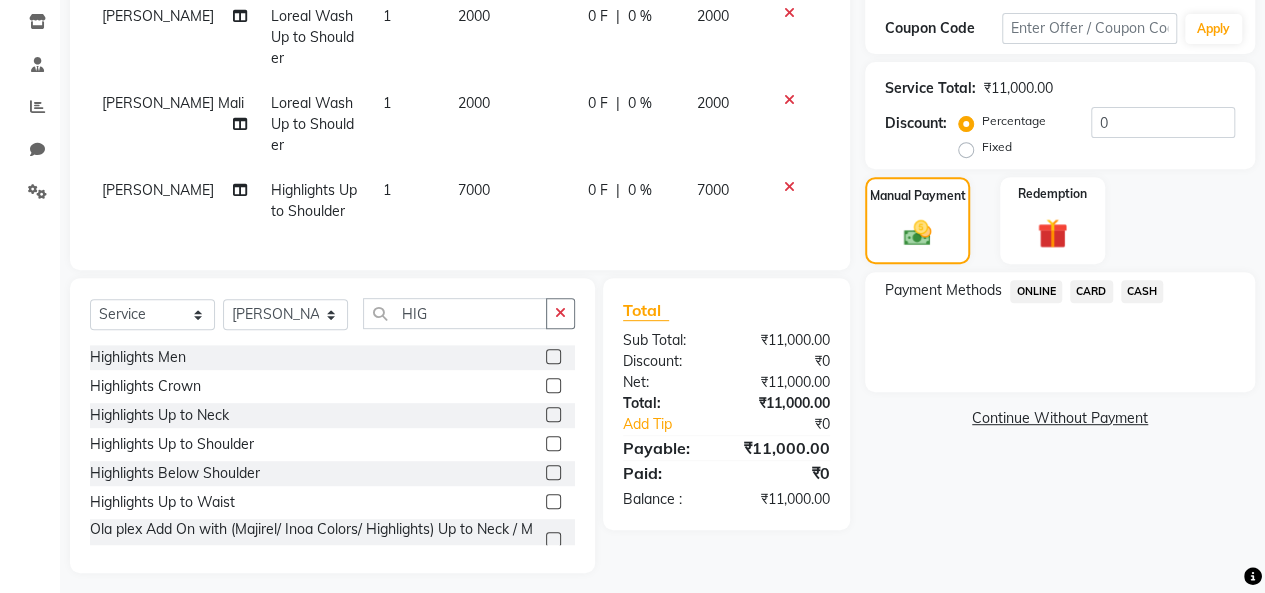 click on "ONLINE" 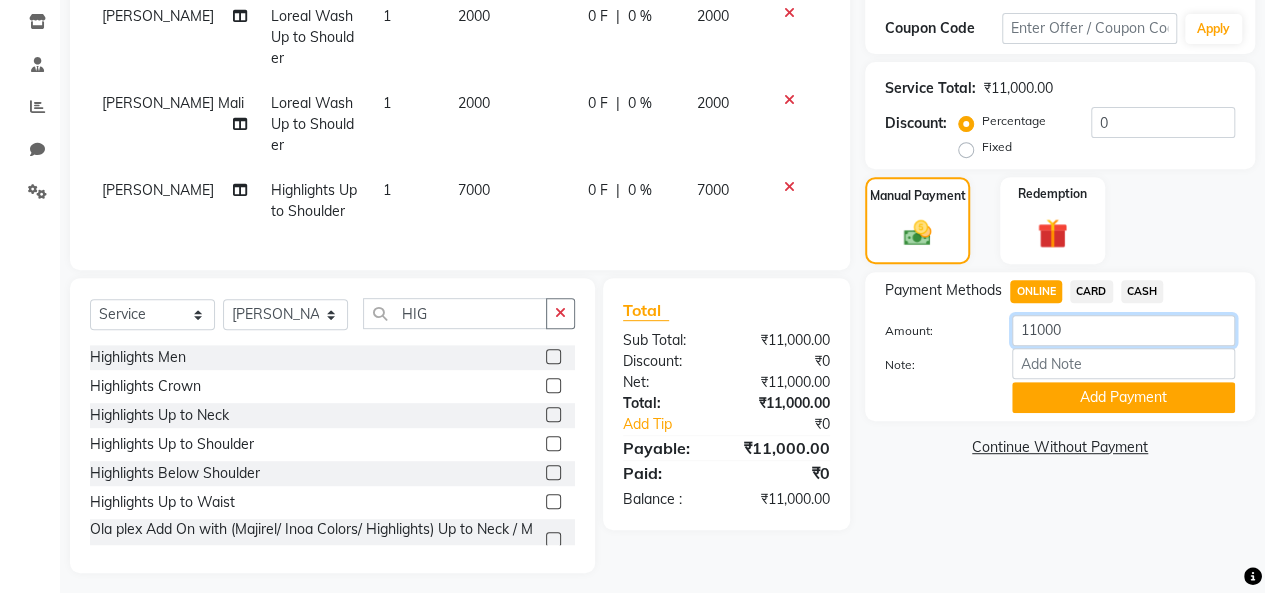 click on "11000" 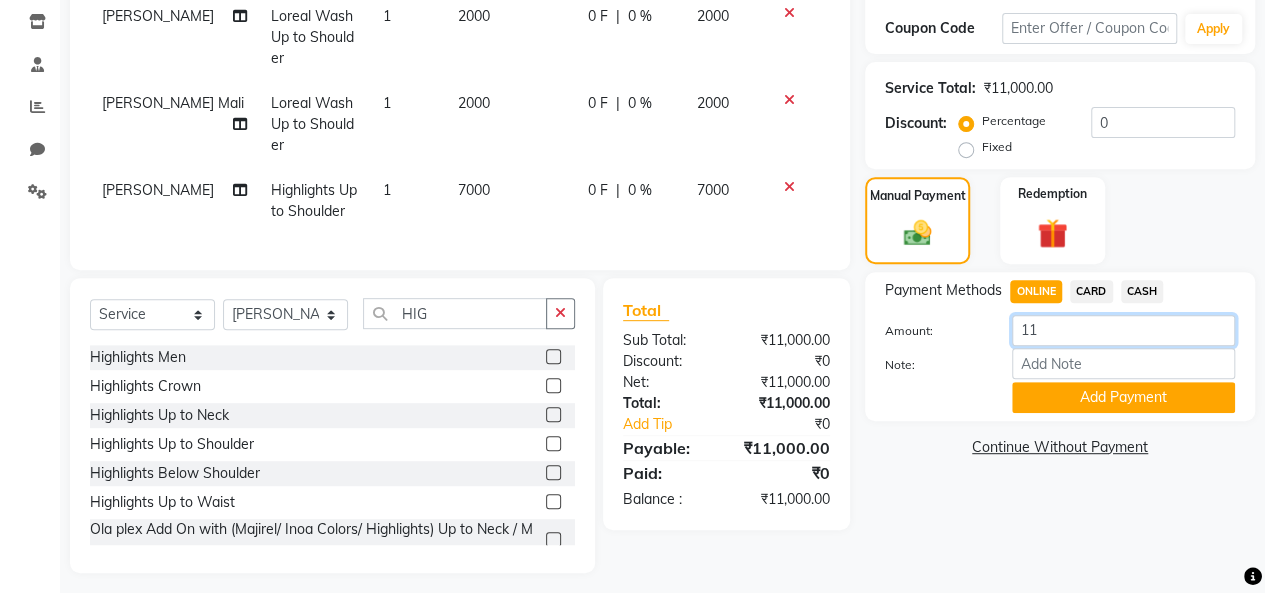 type on "1" 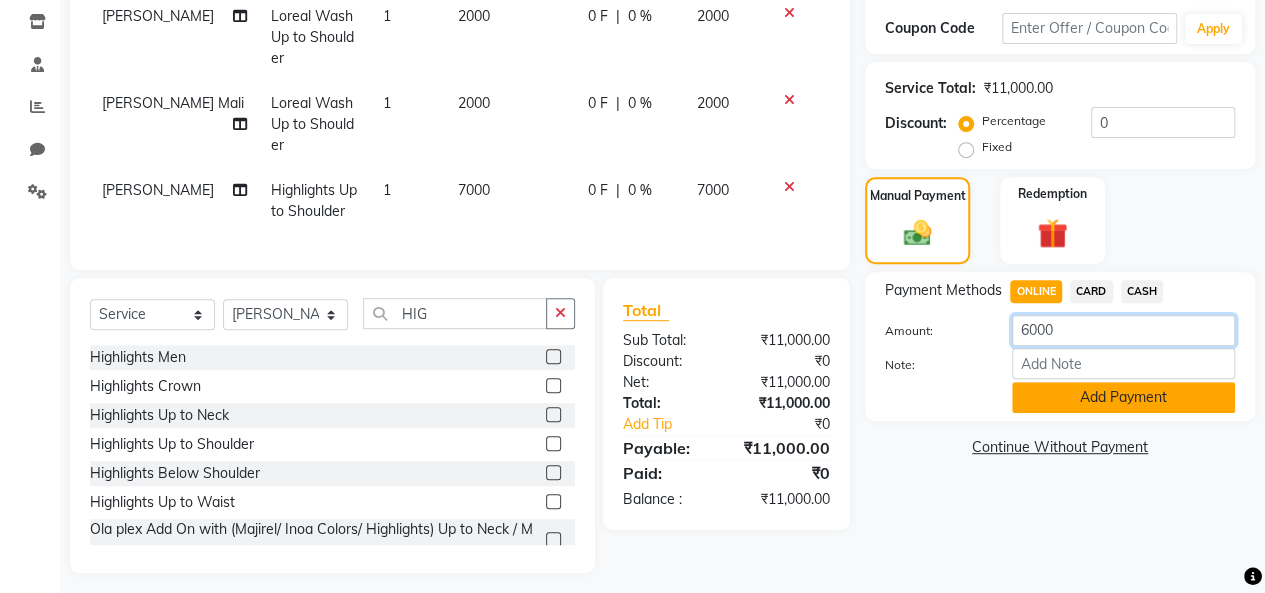 type on "6000" 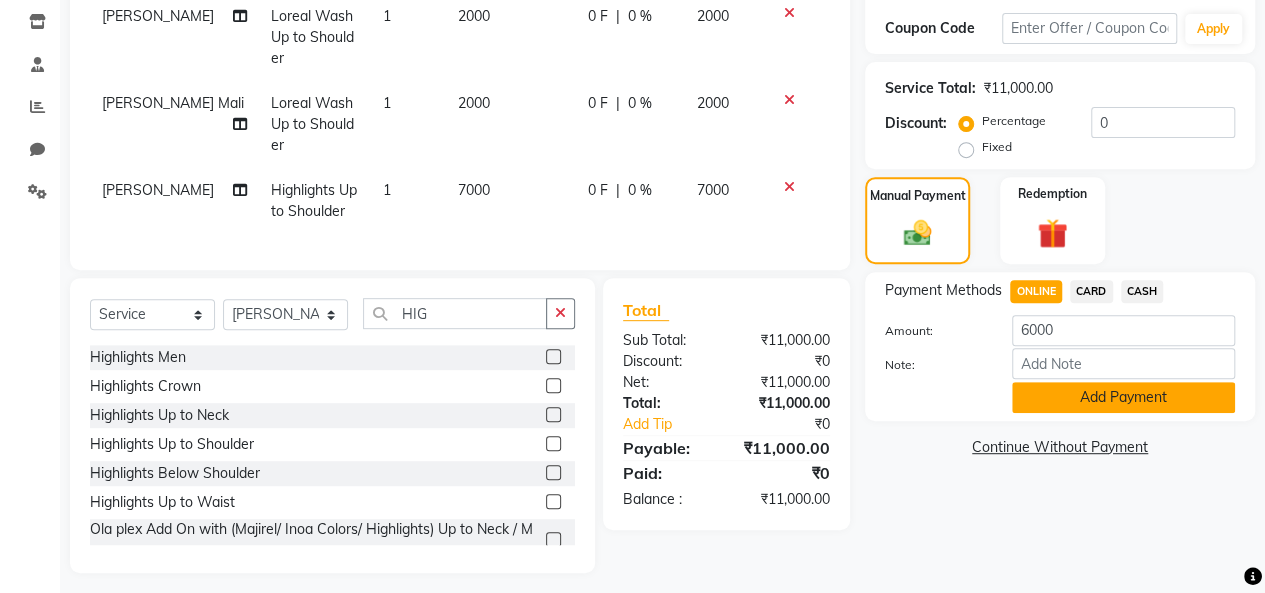 click on "Add Payment" 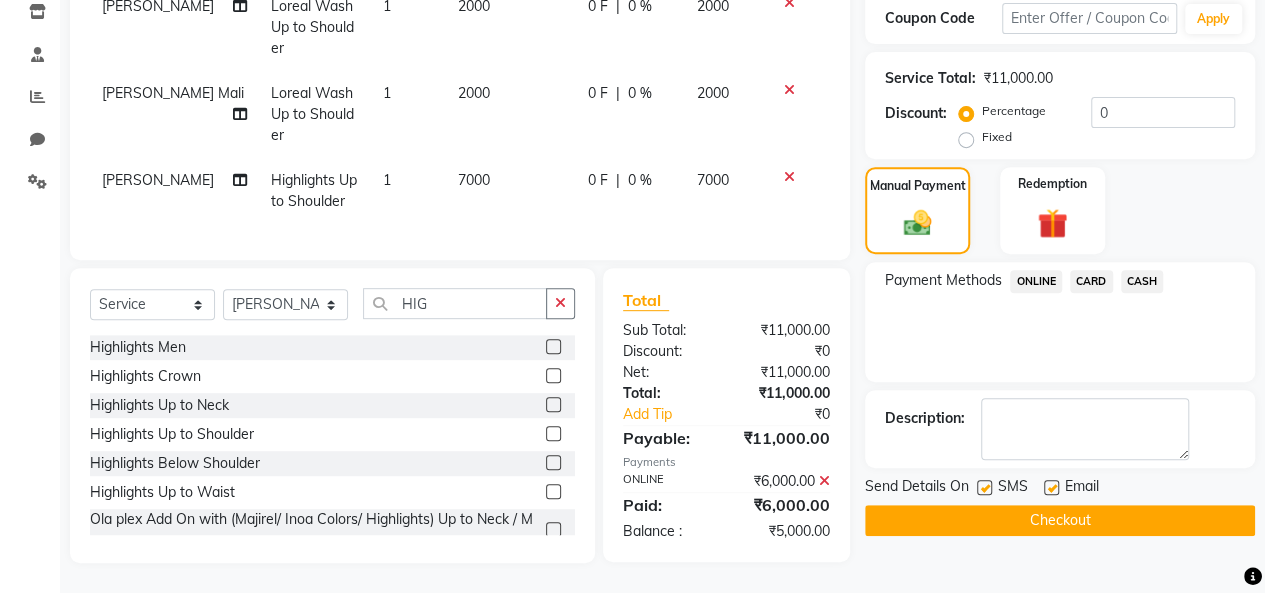 scroll, scrollTop: 360, scrollLeft: 0, axis: vertical 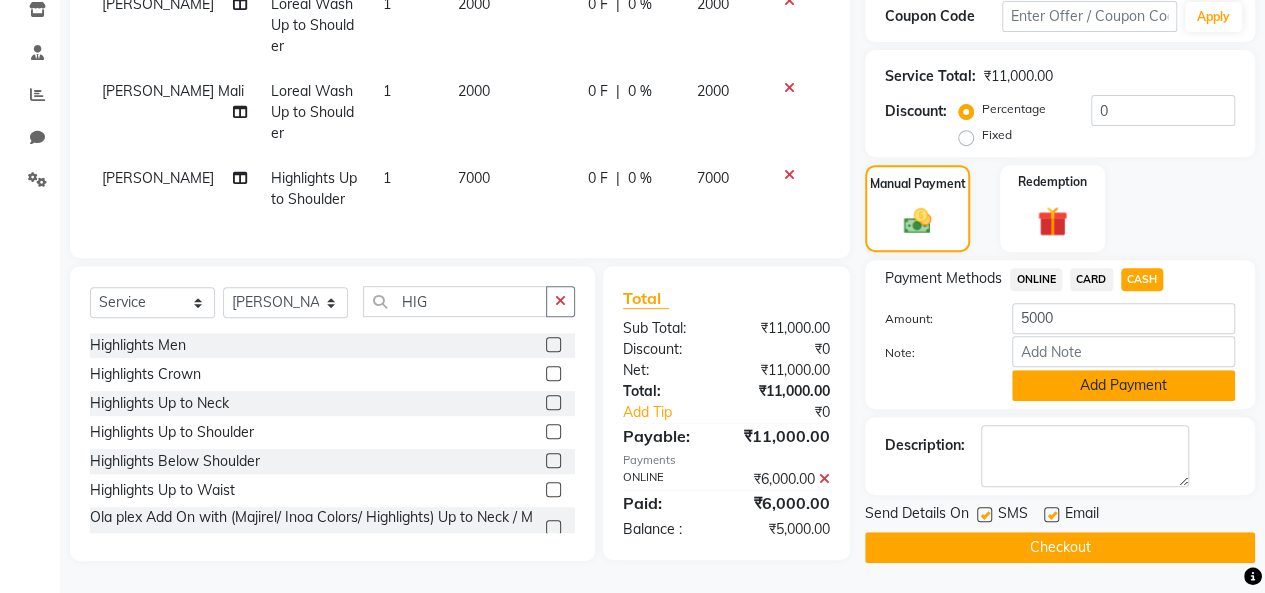 click on "Add Payment" 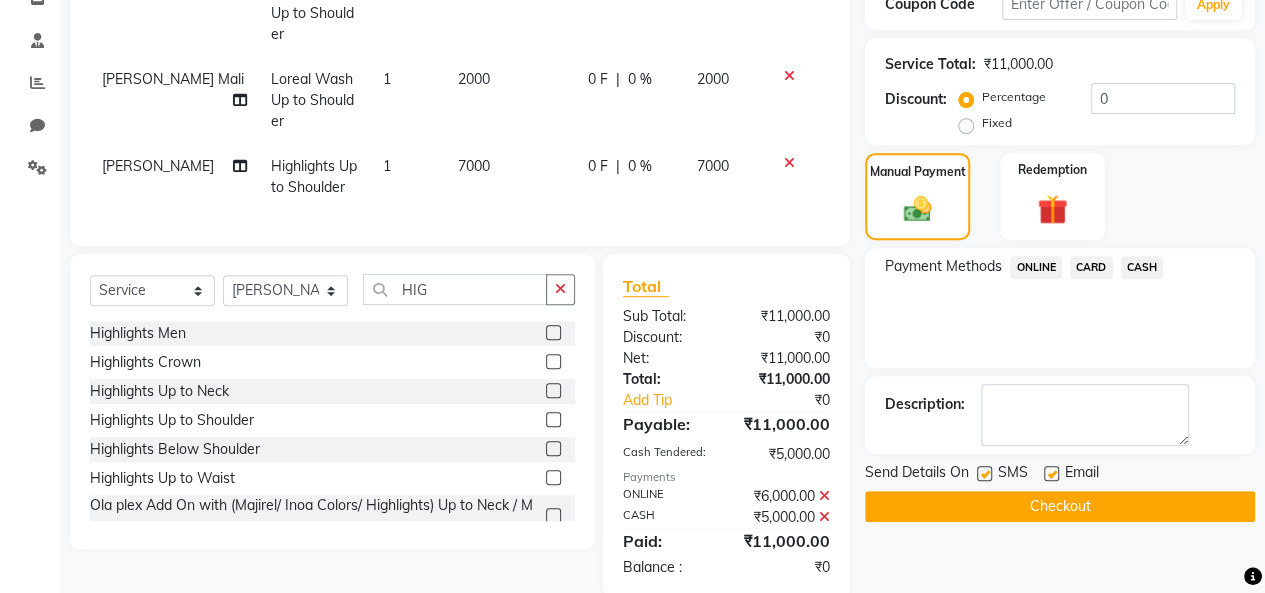 click on "Checkout" 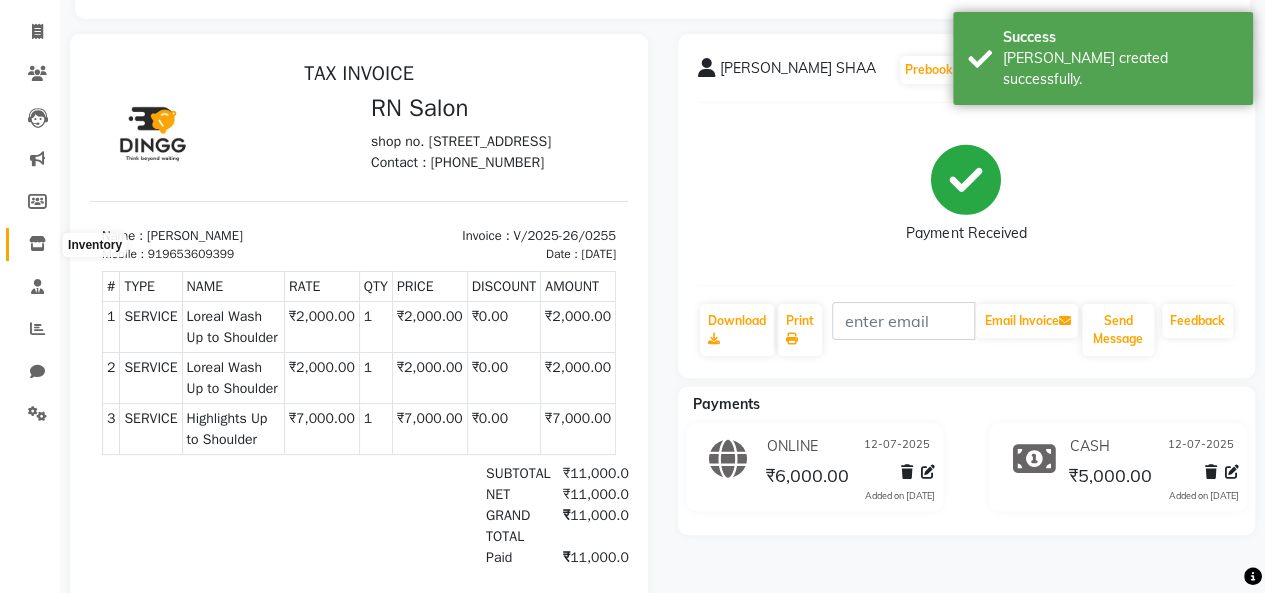 scroll, scrollTop: 0, scrollLeft: 0, axis: both 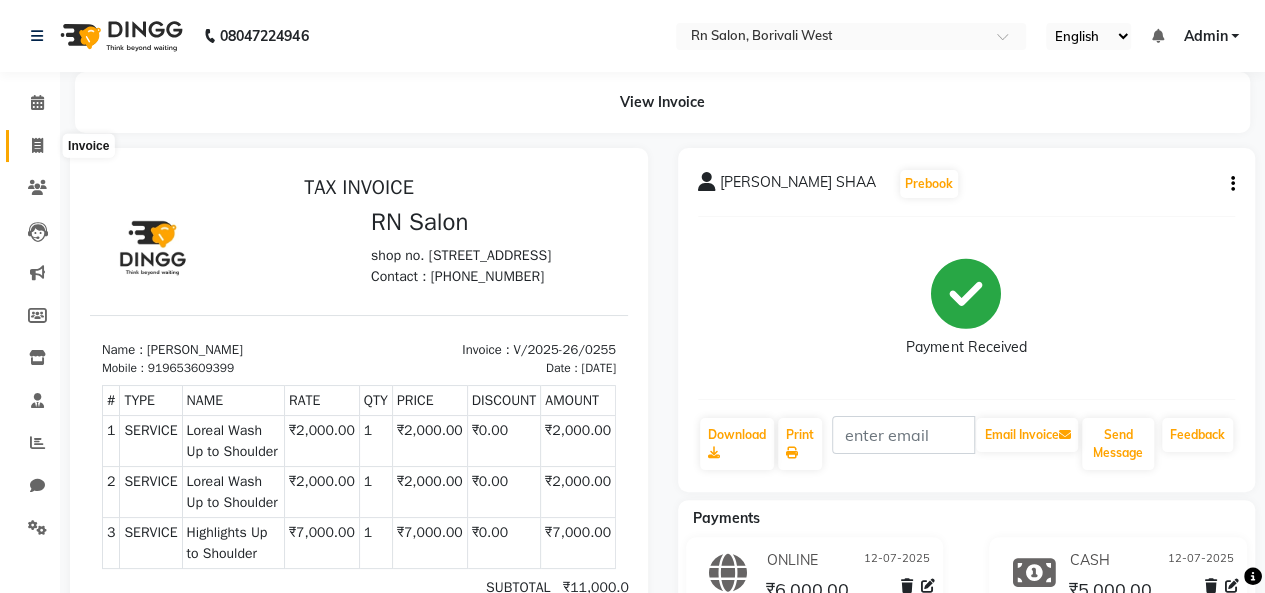 click 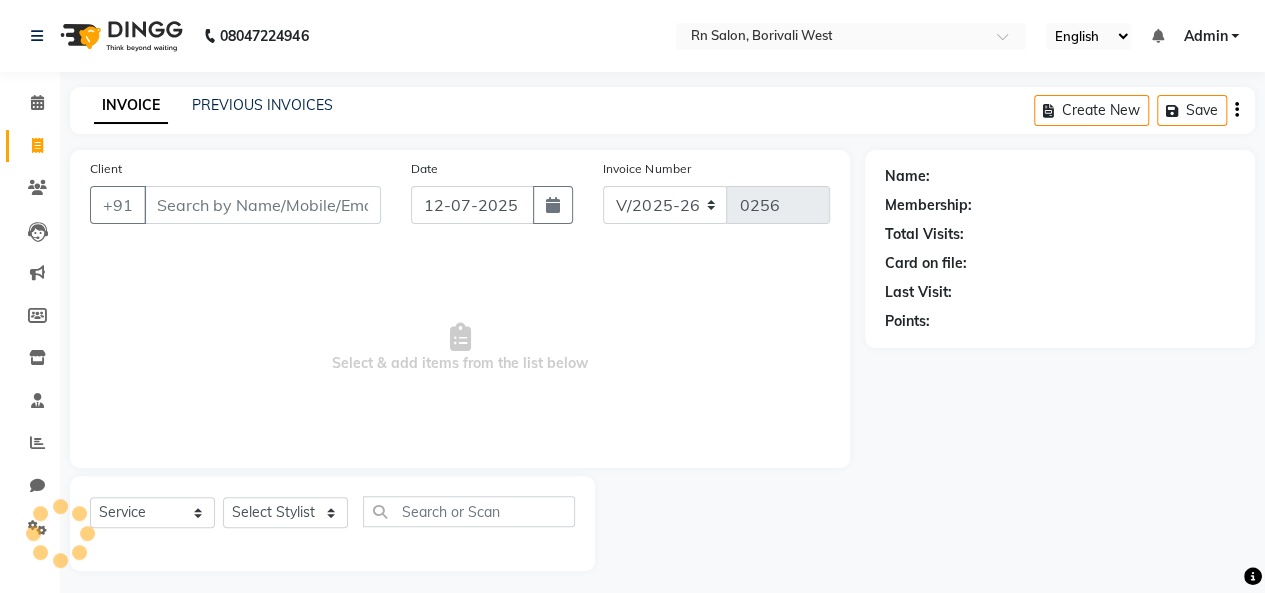 scroll, scrollTop: 7, scrollLeft: 0, axis: vertical 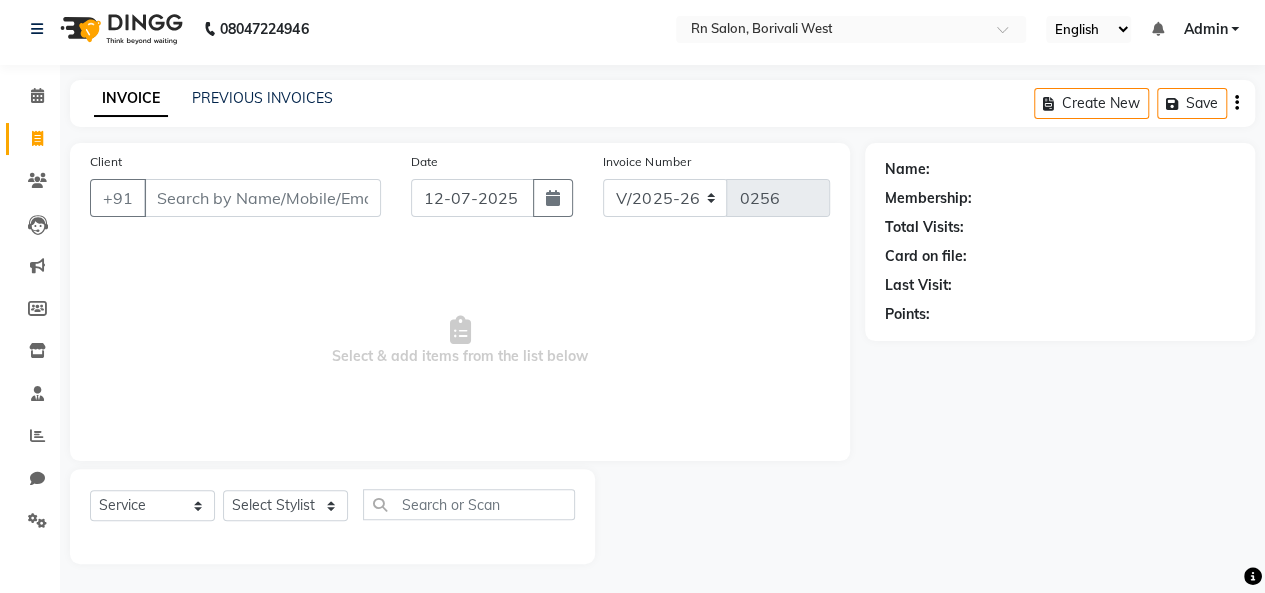click on "Select & add items from the list below" at bounding box center [460, 341] 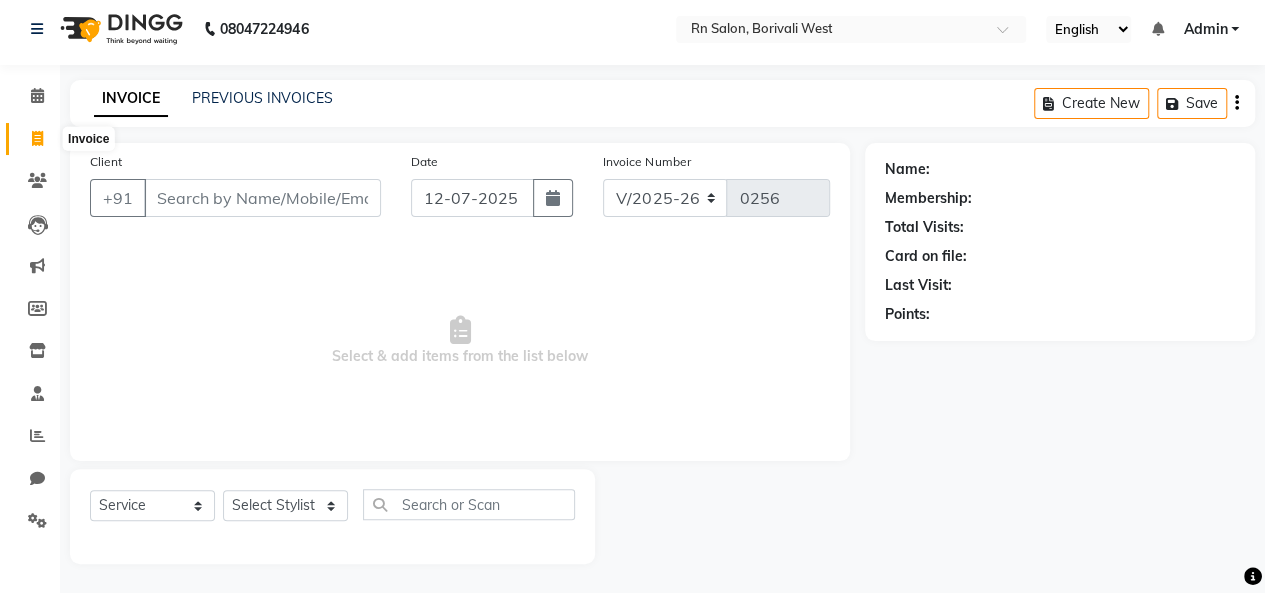 click 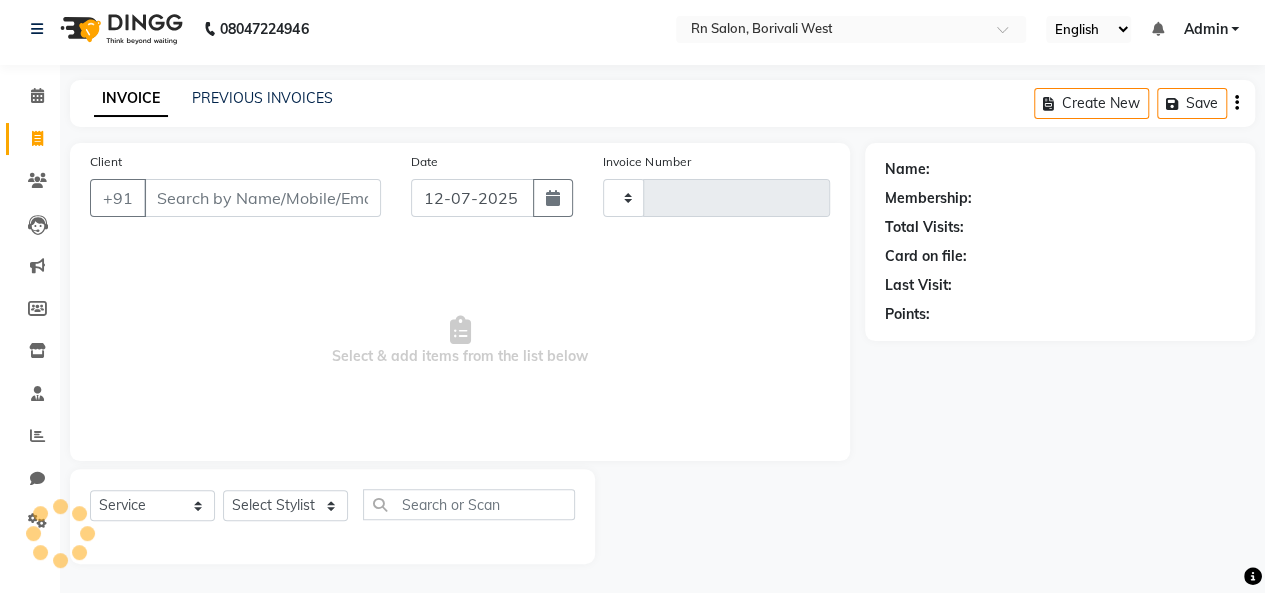 type on "0256" 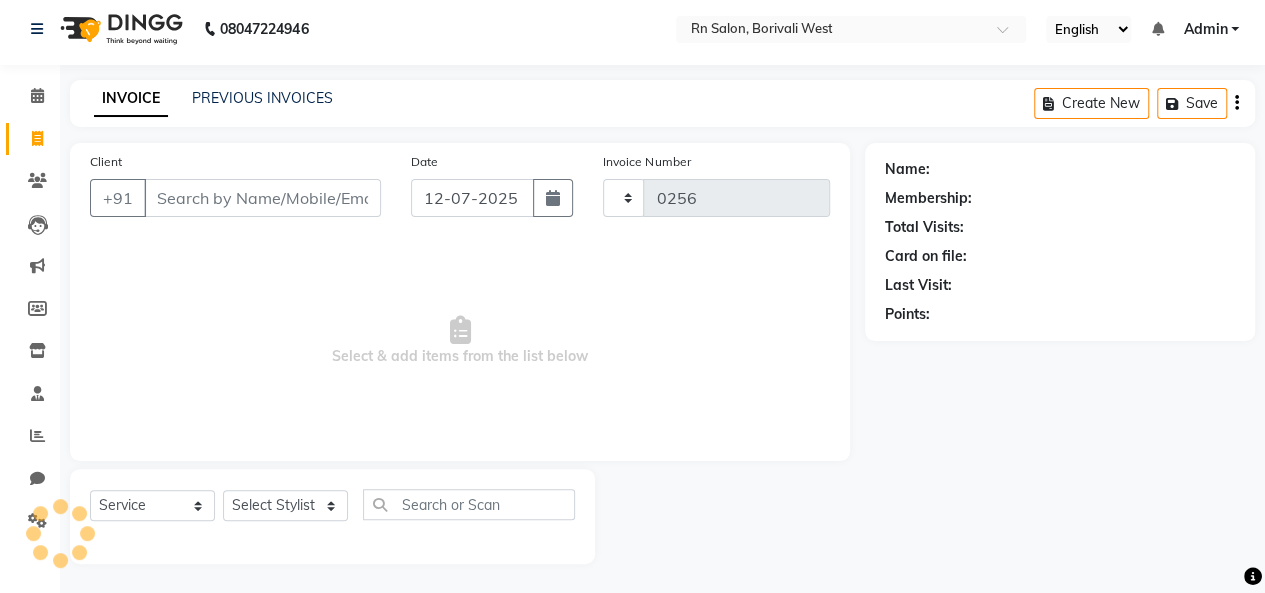 select on "8515" 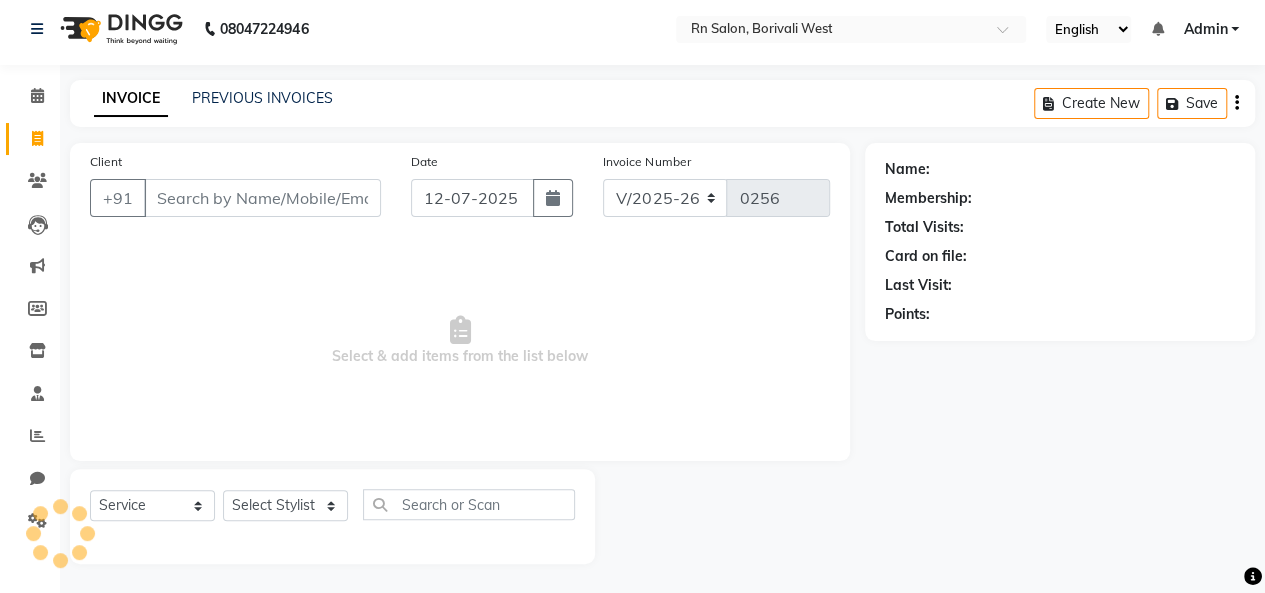 click on "Select & add items from the list below" at bounding box center [460, 341] 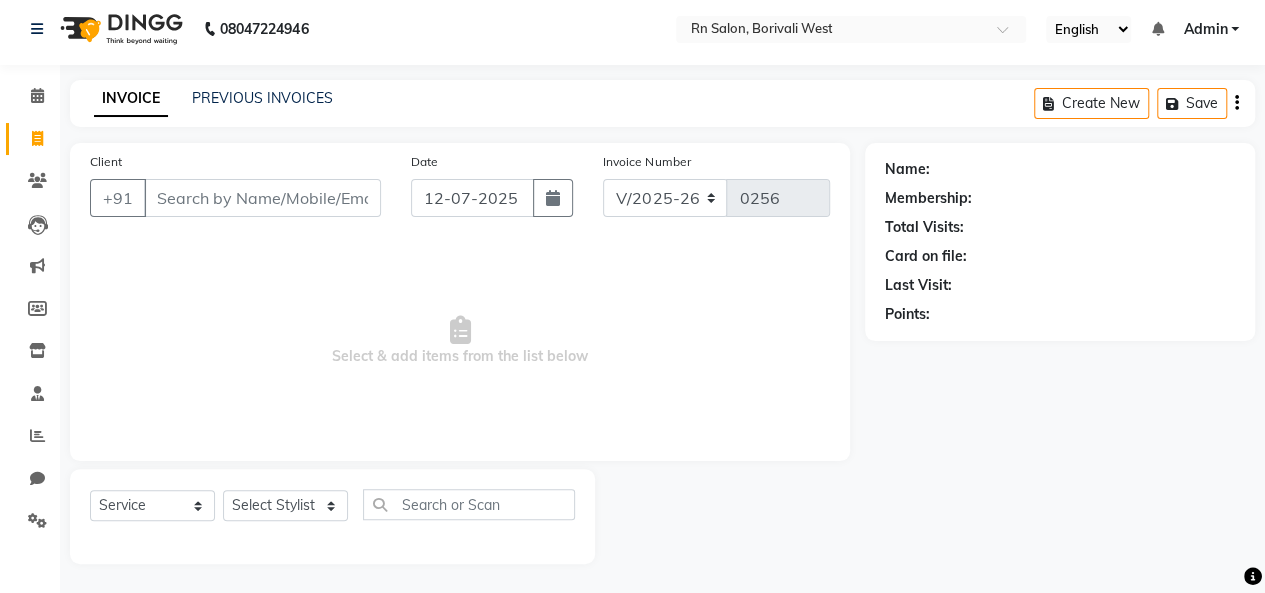 click on "Select & add items from the list below" at bounding box center (460, 341) 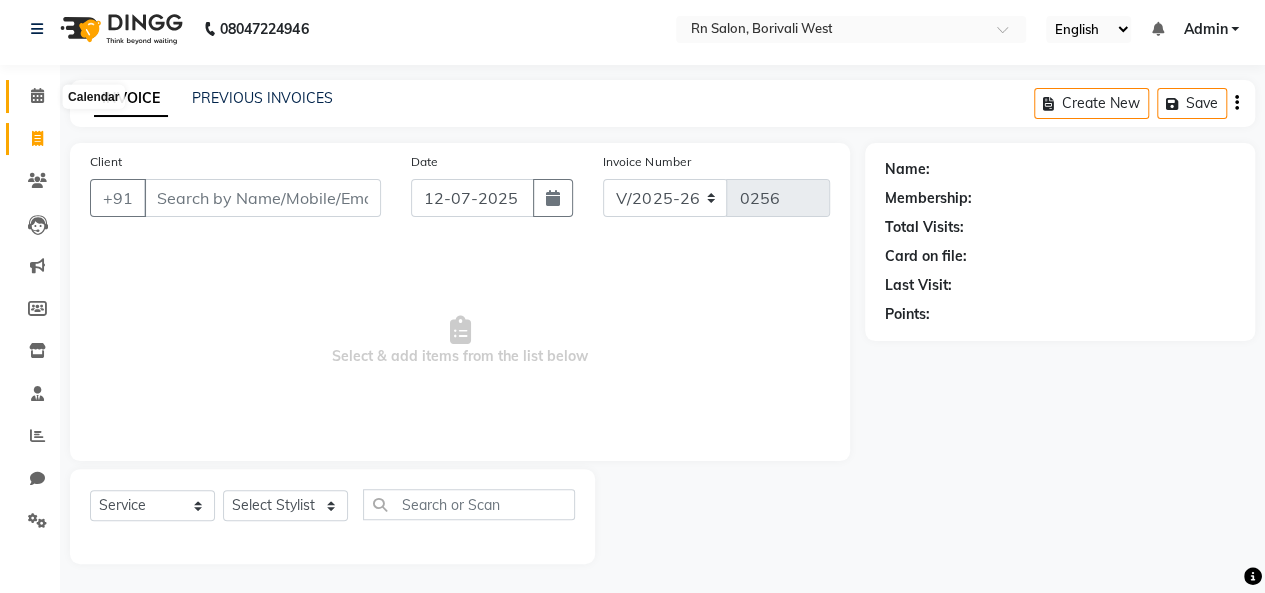 click 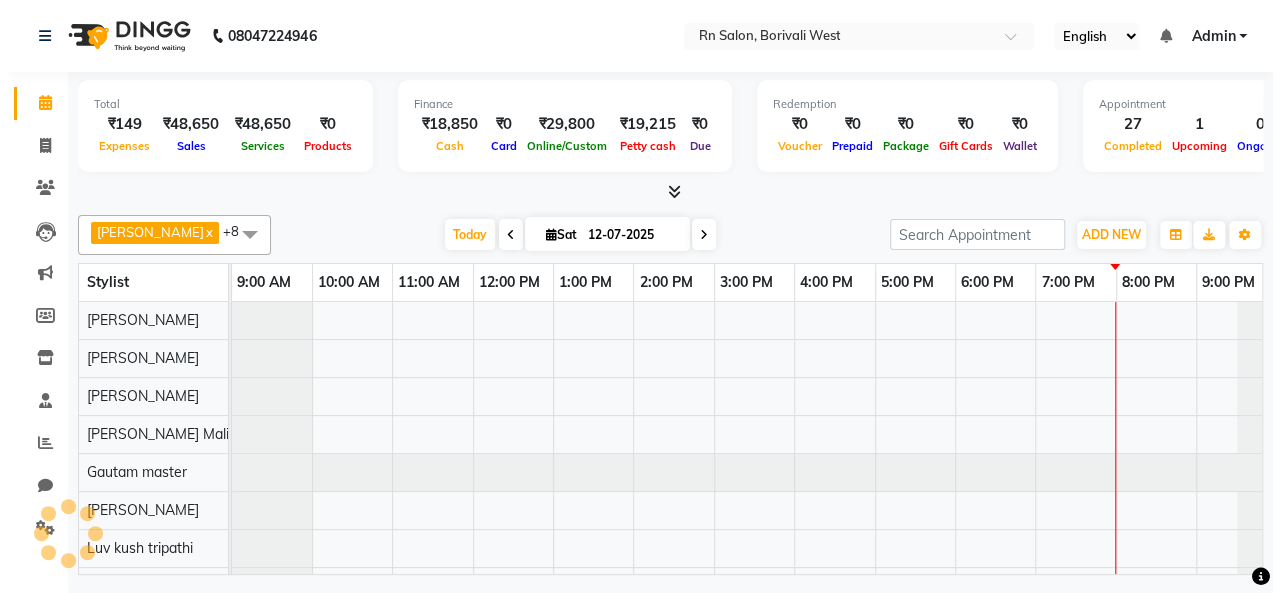 scroll, scrollTop: 0, scrollLeft: 0, axis: both 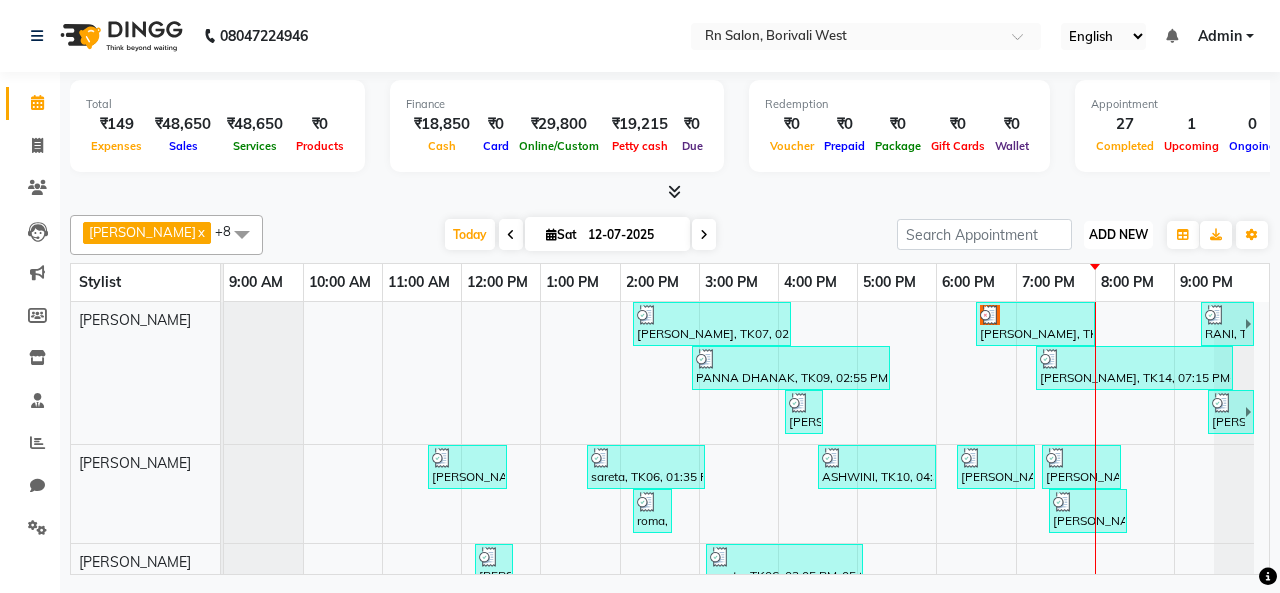click on "ADD NEW" at bounding box center (1118, 234) 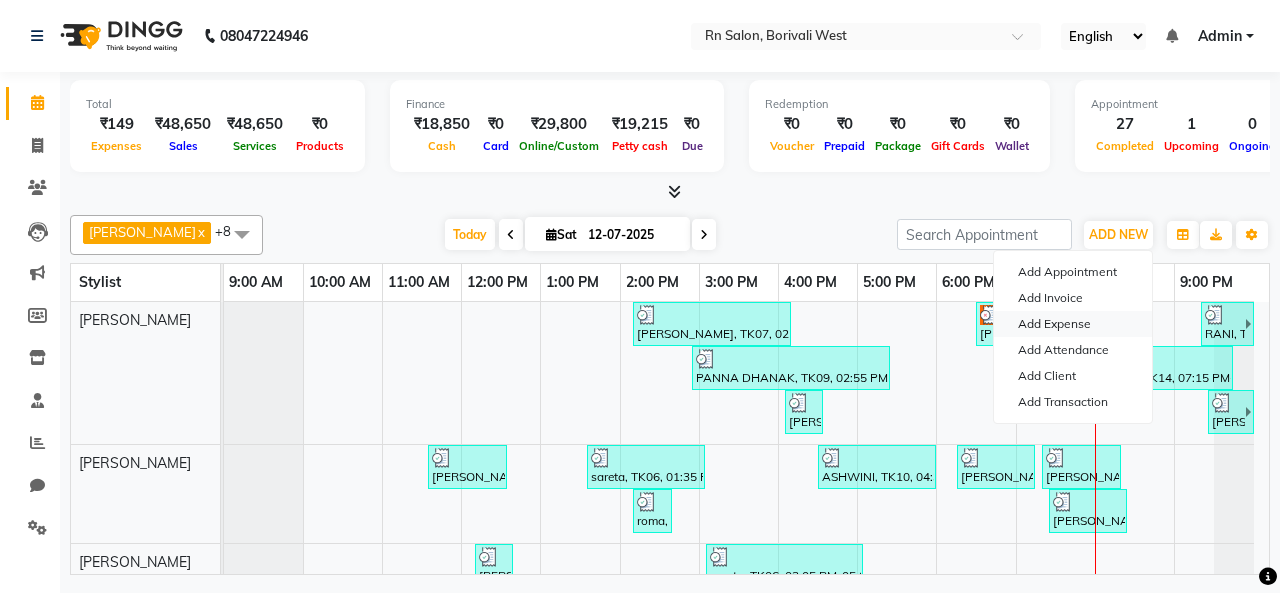 click on "Add Expense" at bounding box center [1073, 324] 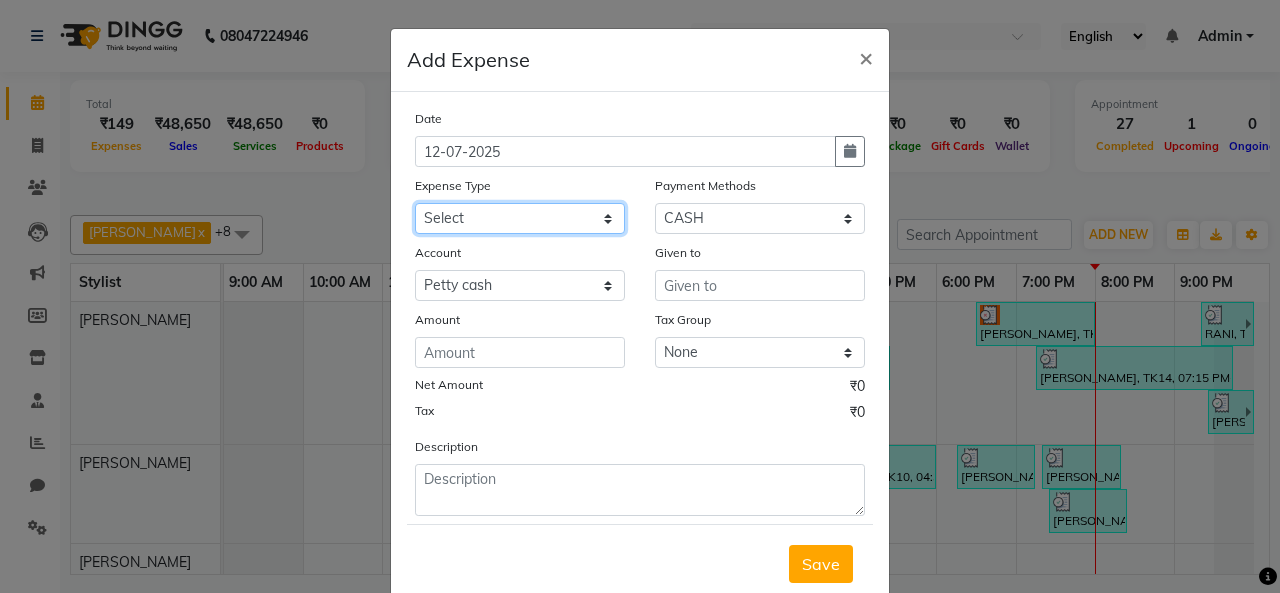 click on "Select Advance Salary Bank charges Car maintenance  Cash transfer to bank Cash transfer to hub Client Snacks Clinical charges Equipment Fuel Govt fee Incentive Insurance International purchase Loan Repayment Maintenance Marketing Miscellaneous MRA Other Pantry Product Rent Salary Staff Snacks Tax Tea & Refreshment Utilities" 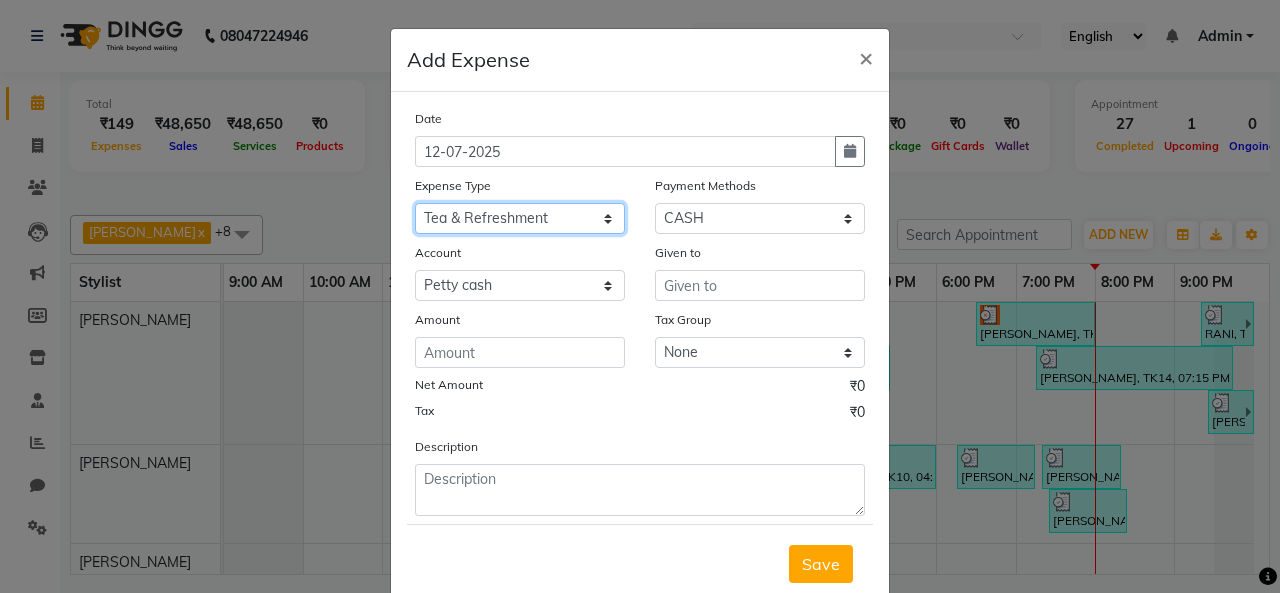 click on "Select Advance Salary Bank charges Car maintenance  Cash transfer to bank Cash transfer to hub Client Snacks Clinical charges Equipment Fuel Govt fee Incentive Insurance International purchase Loan Repayment Maintenance Marketing Miscellaneous MRA Other Pantry Product Rent Salary Staff Snacks Tax Tea & Refreshment Utilities" 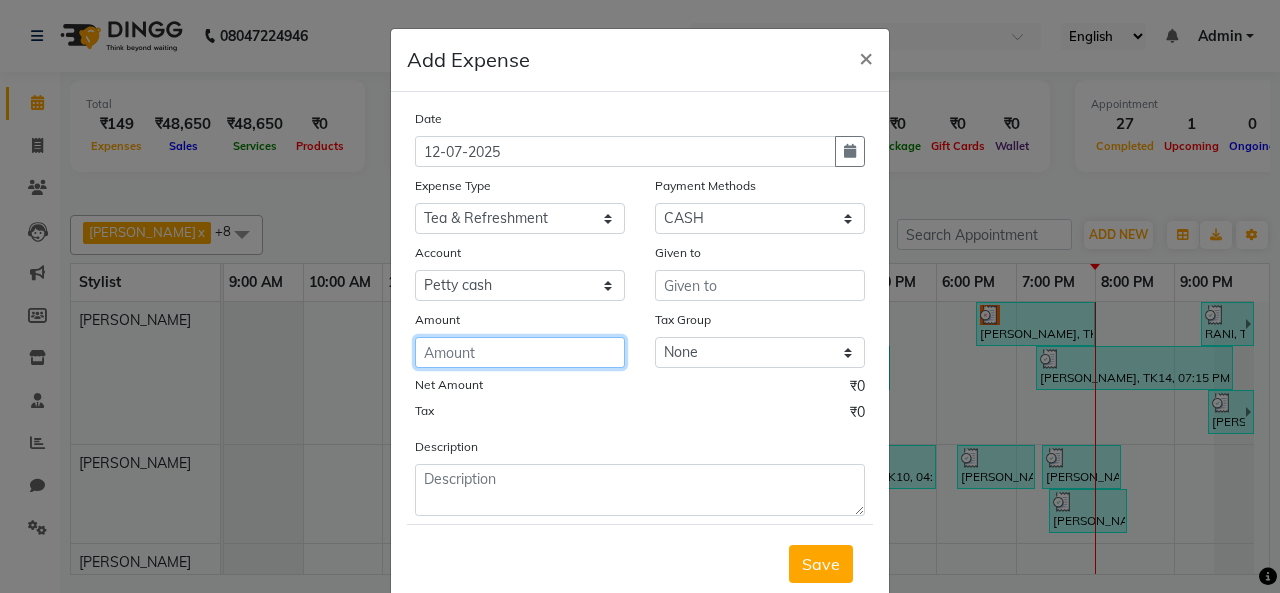 click 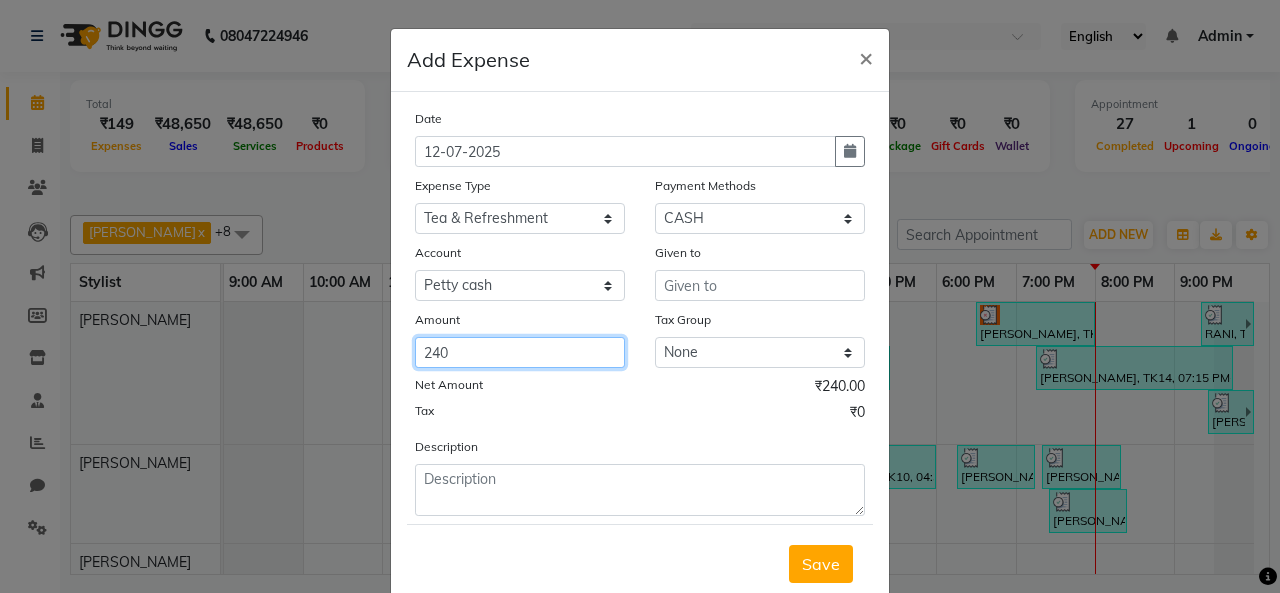 type on "240" 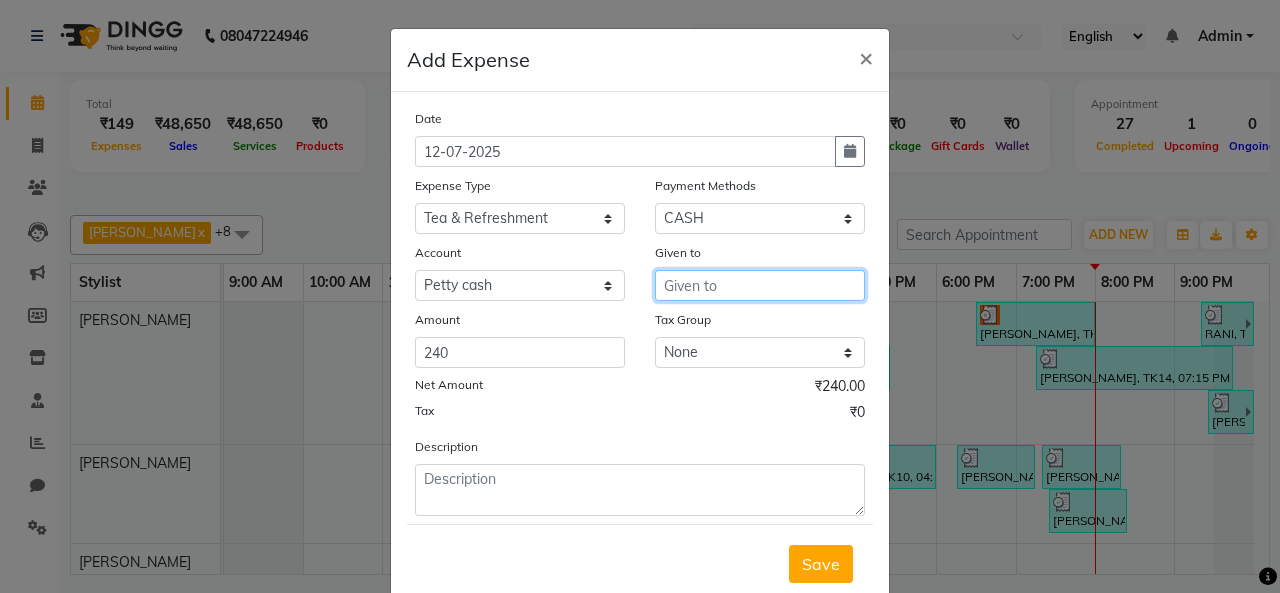 click at bounding box center (760, 285) 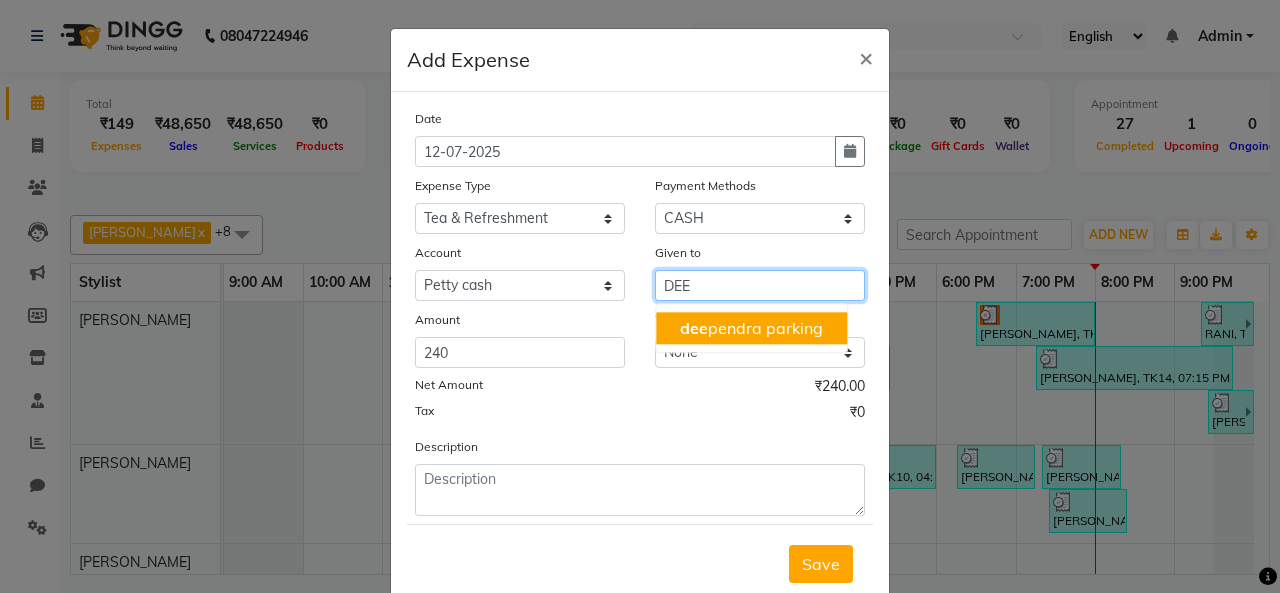 click on "dee pendra parking" at bounding box center [751, 328] 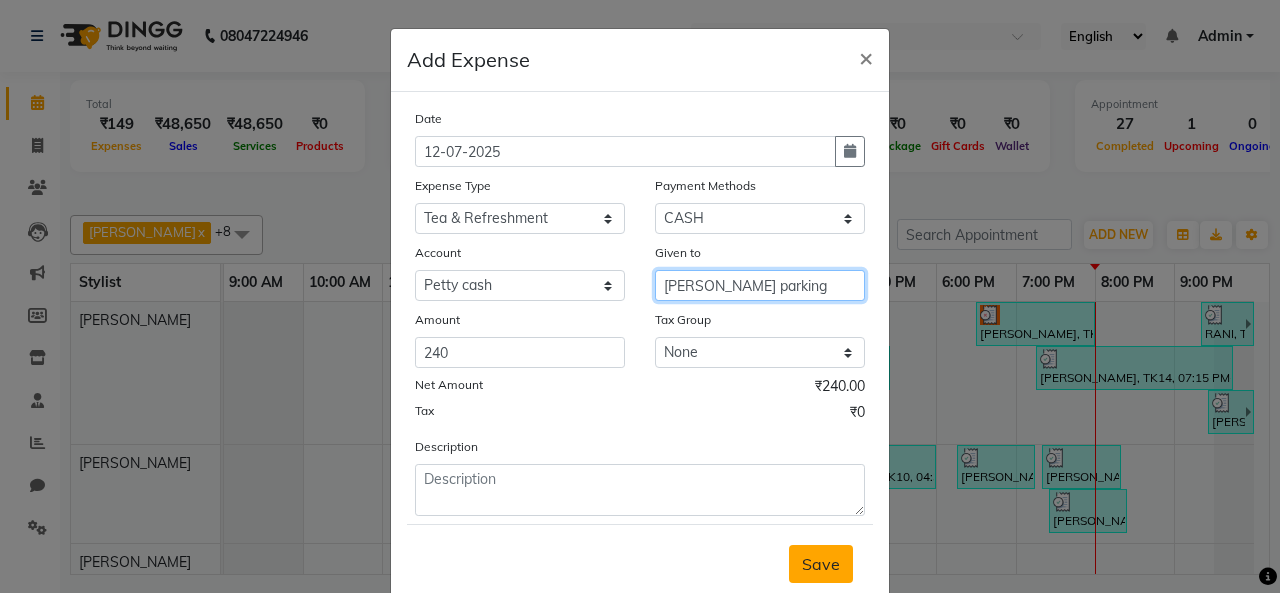 type on "deependra parking" 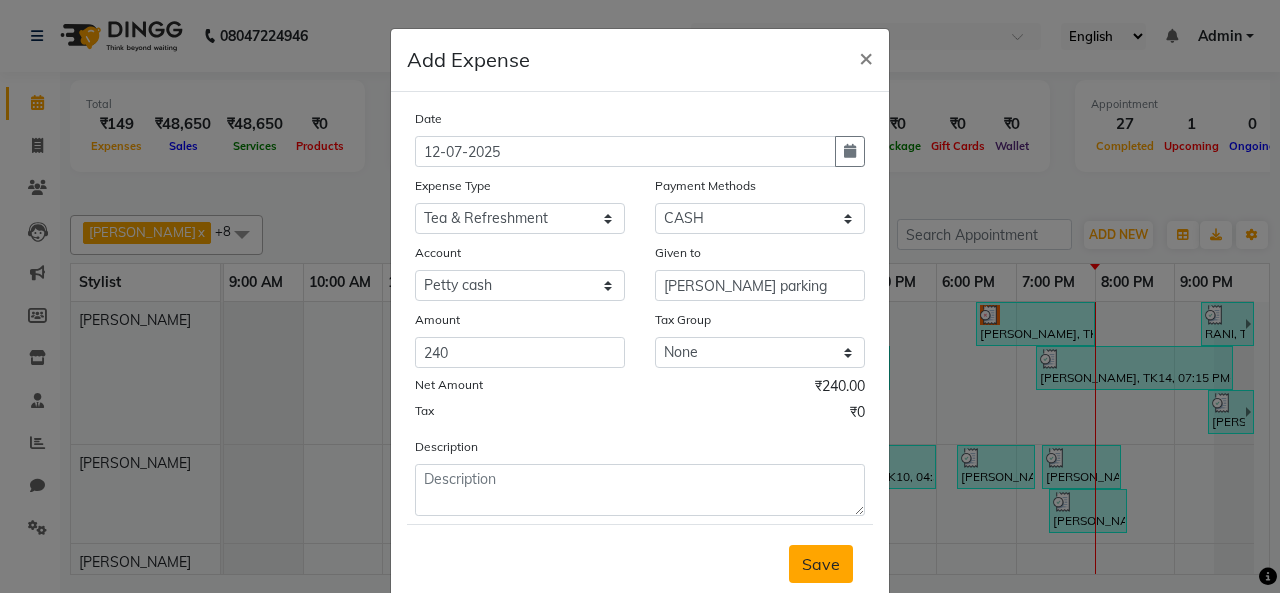 click on "Save" at bounding box center (821, 564) 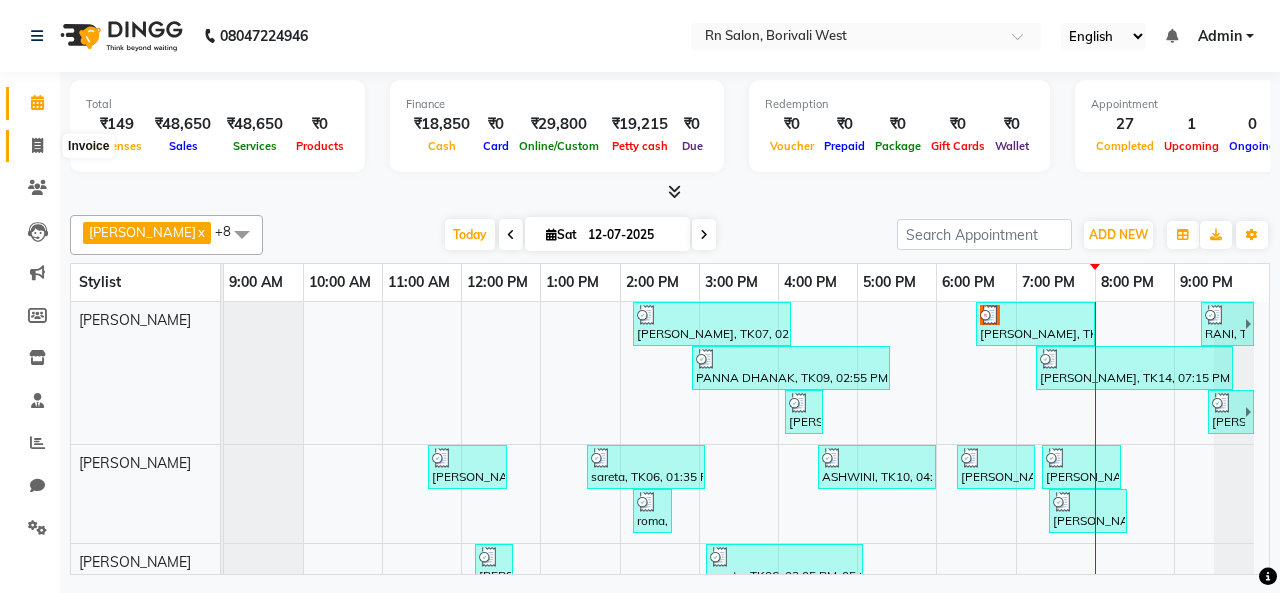 click 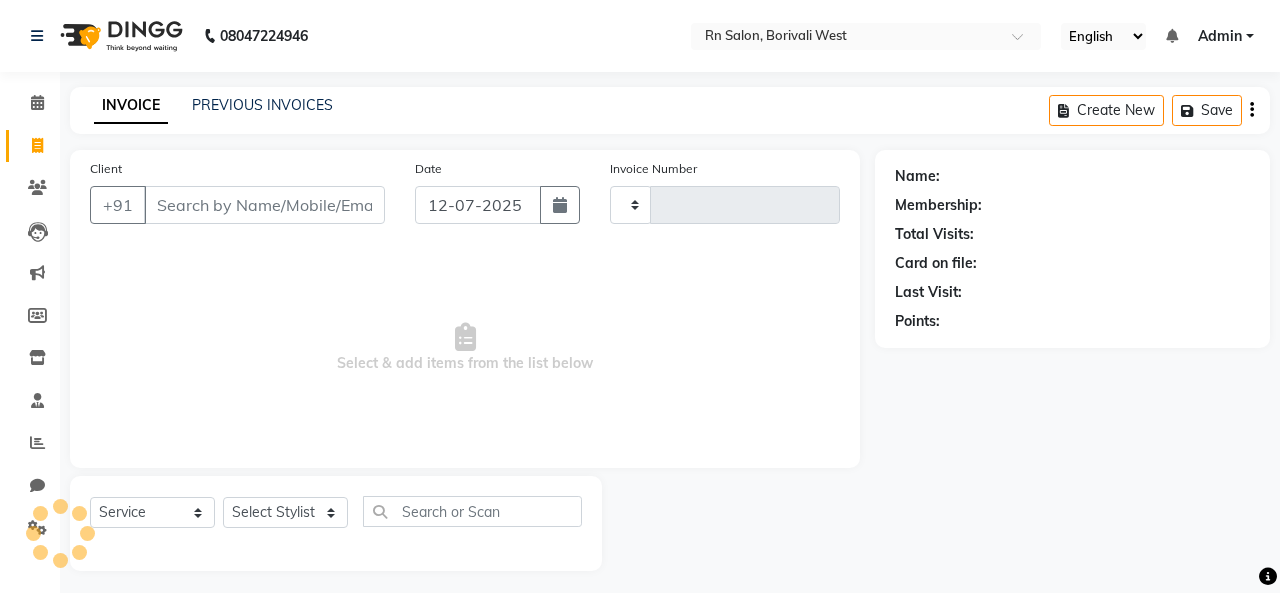 type on "0256" 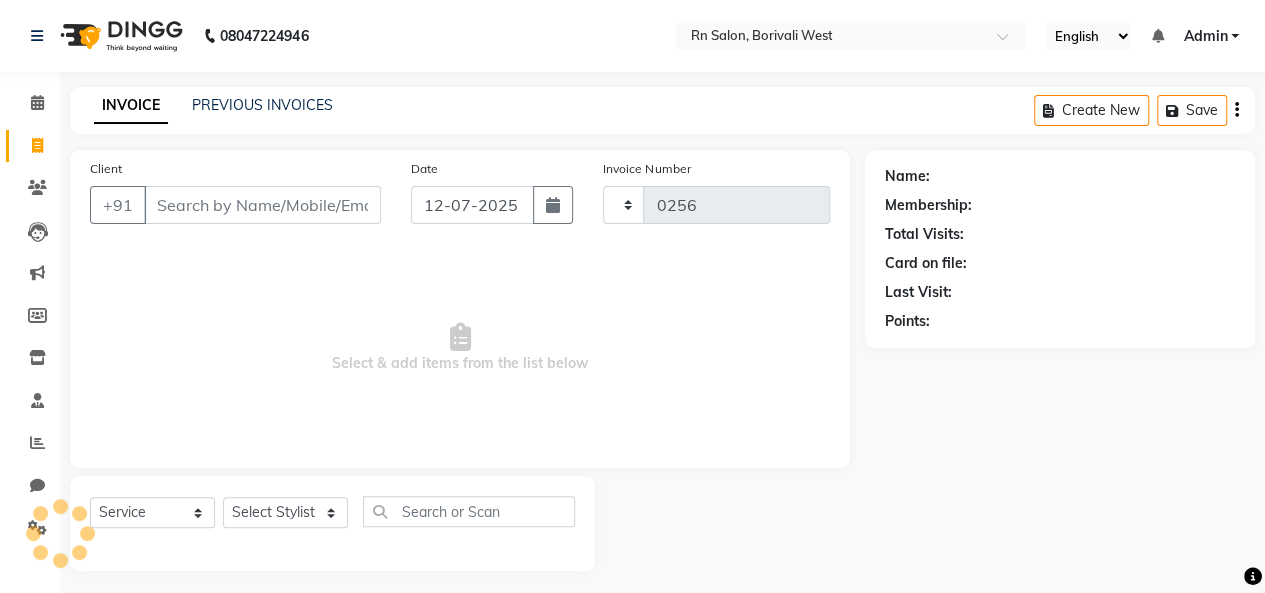 select on "8515" 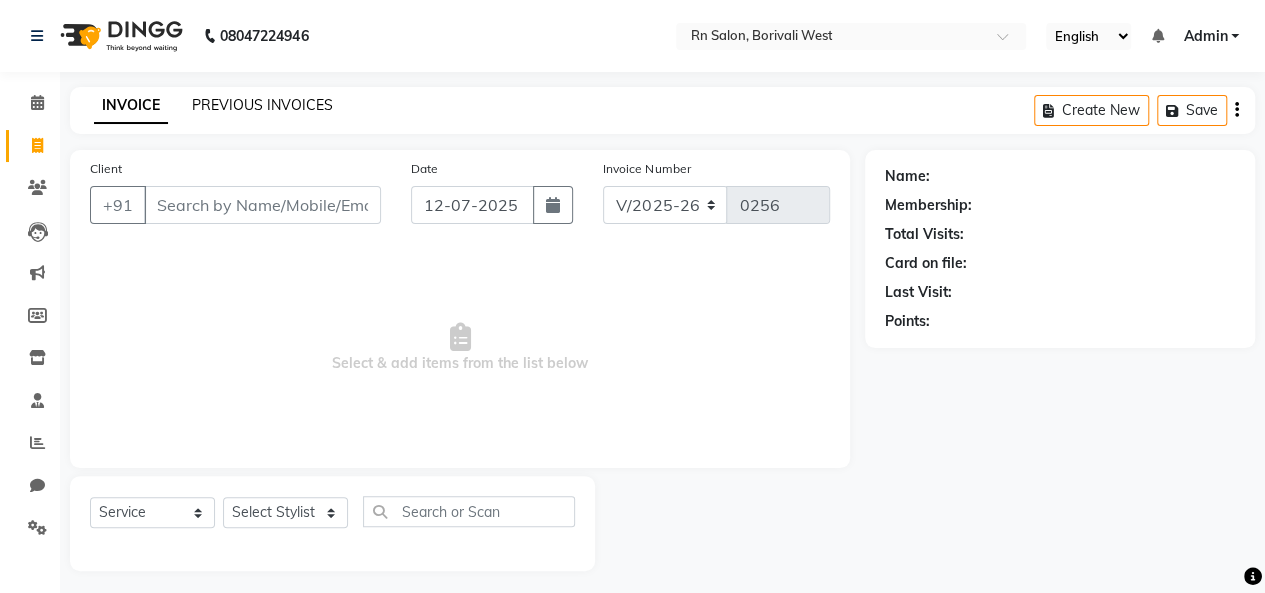 click on "PREVIOUS INVOICES" 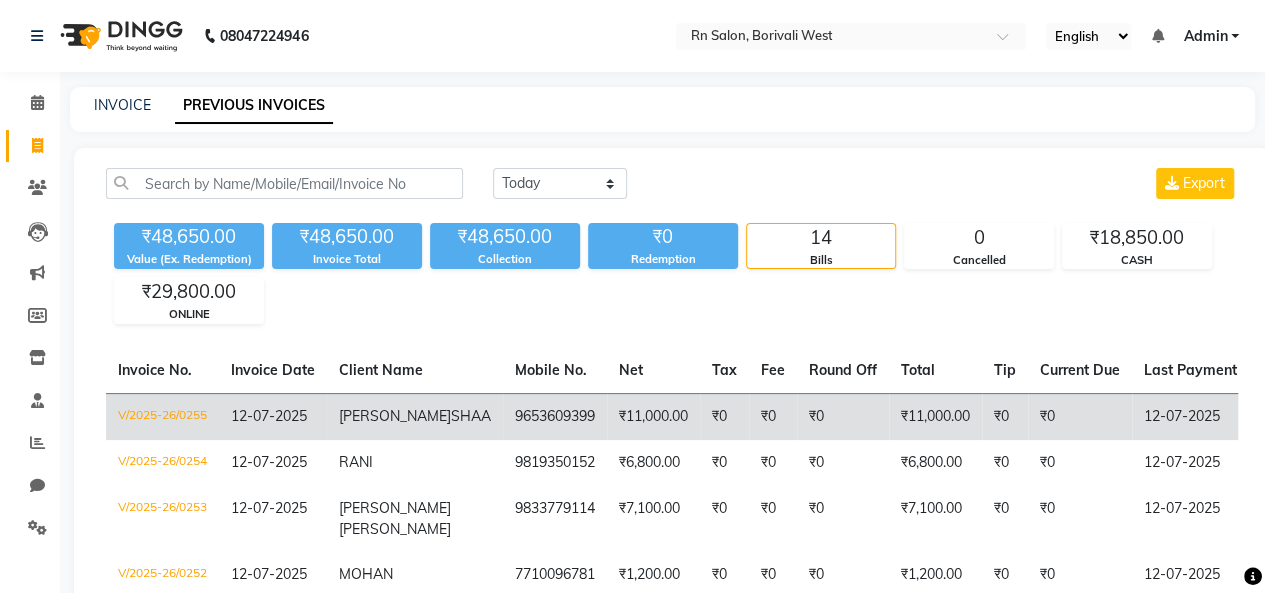 click on "12-07-2025" 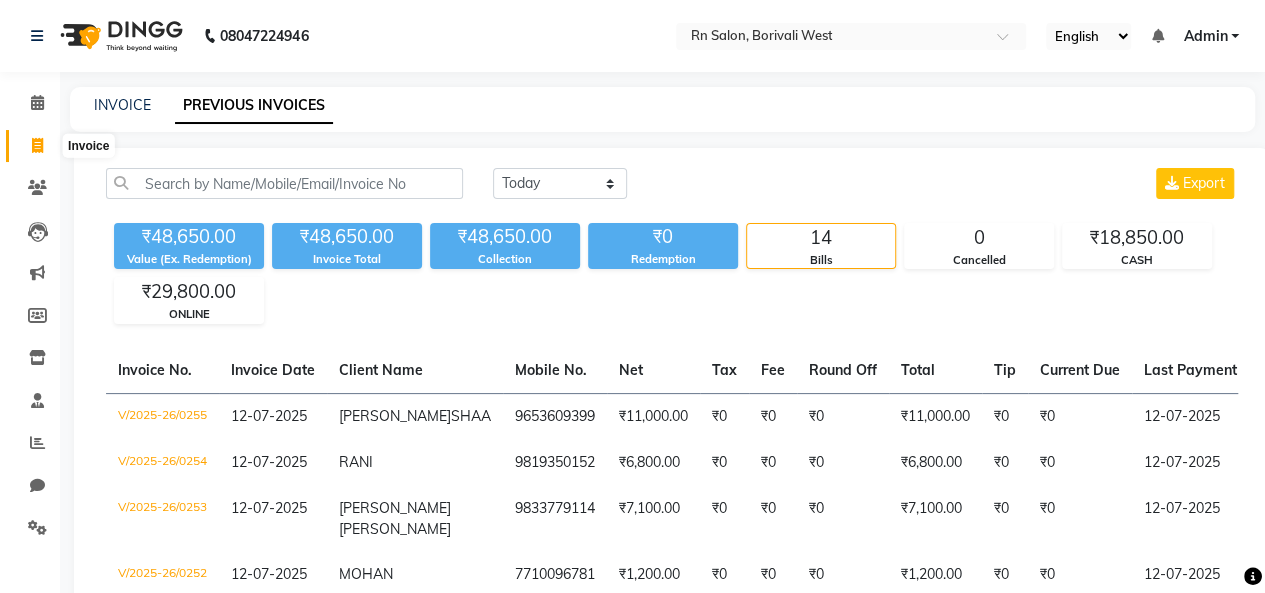 click 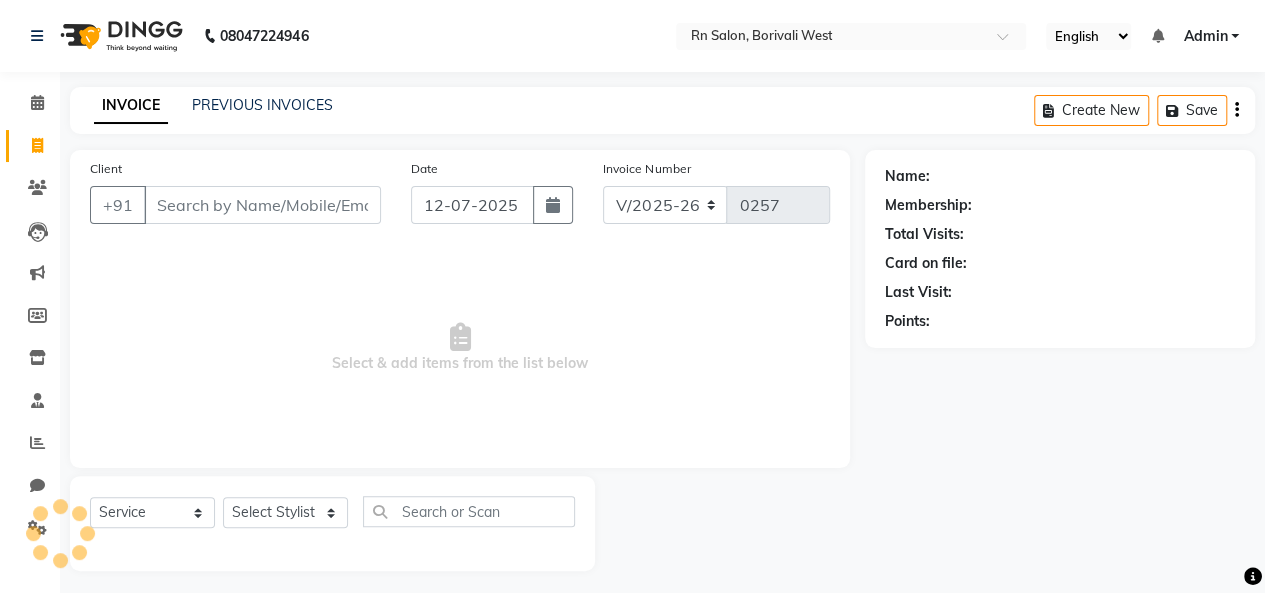scroll, scrollTop: 7, scrollLeft: 0, axis: vertical 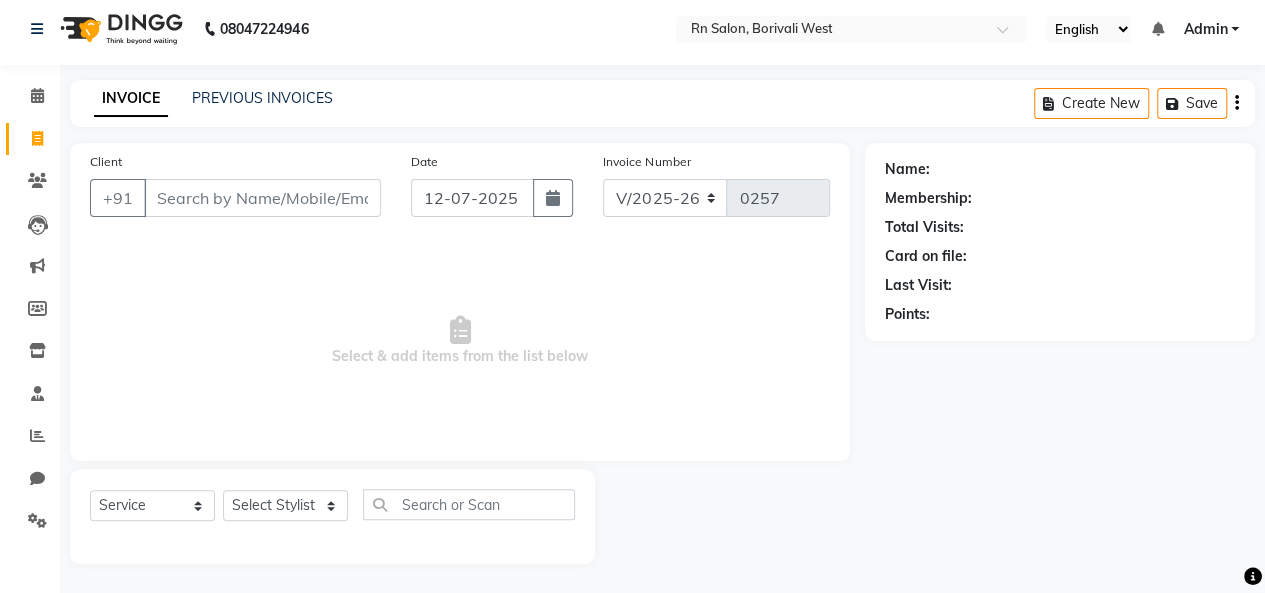 click on "Client" at bounding box center [262, 198] 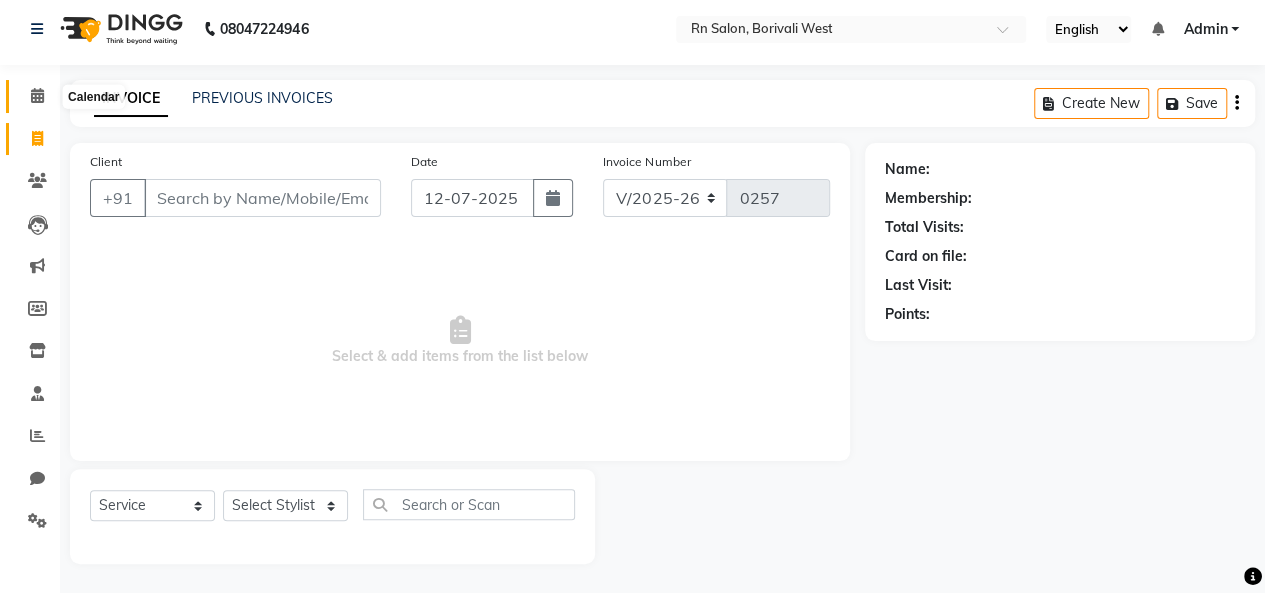 click 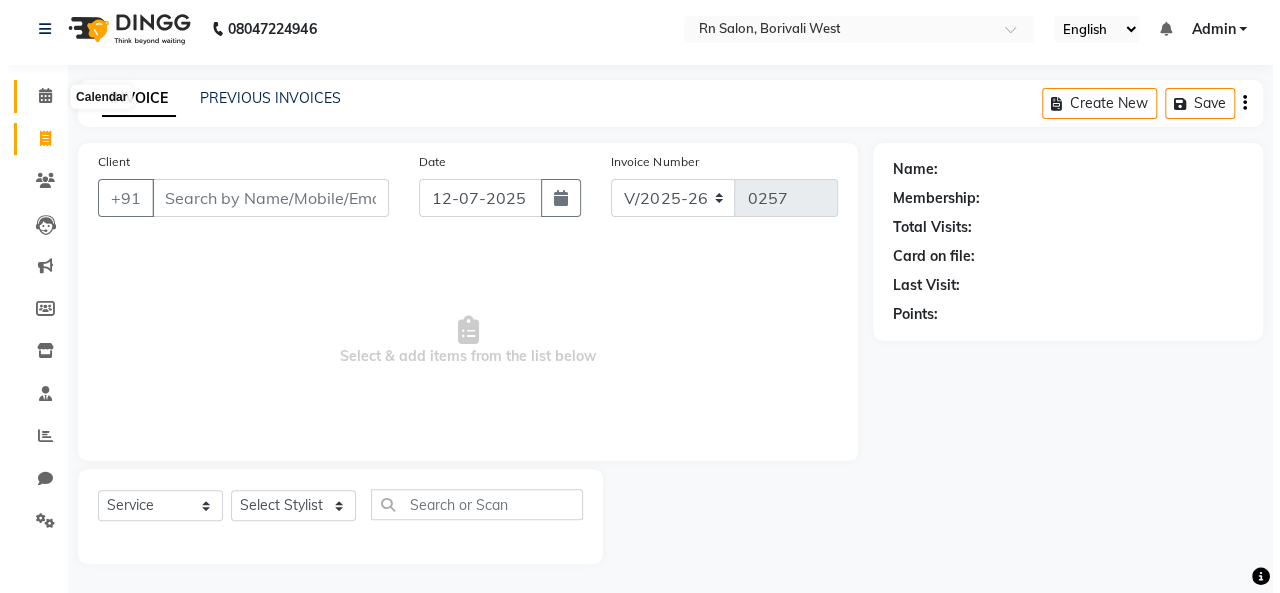 scroll, scrollTop: 0, scrollLeft: 0, axis: both 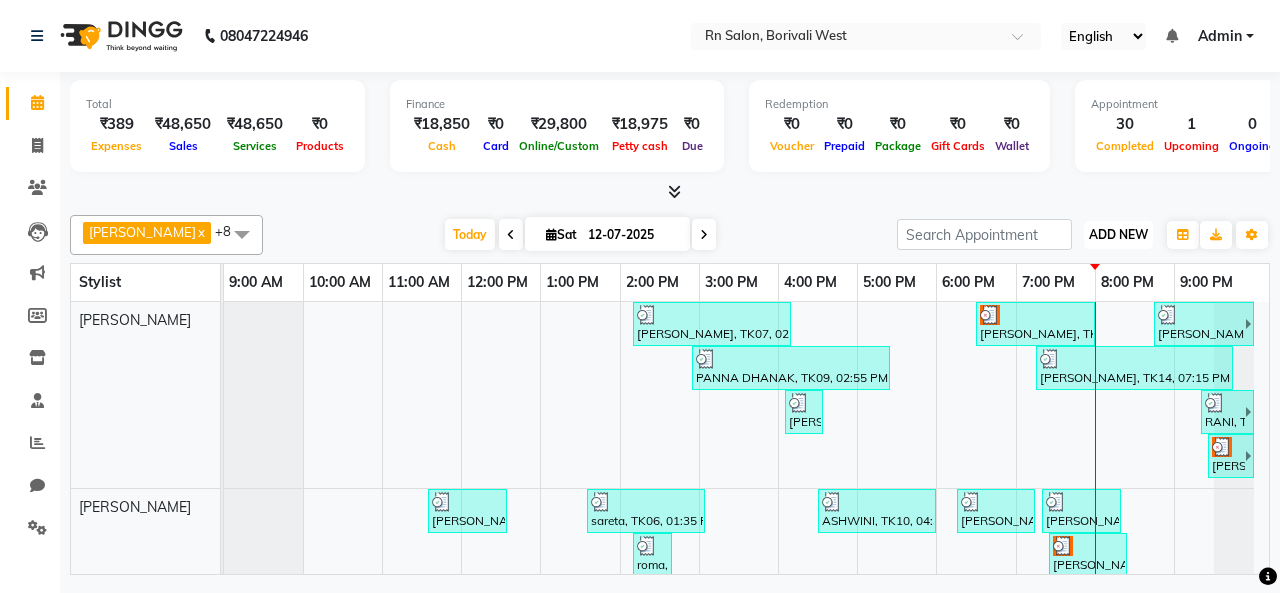 click on "ADD NEW Toggle Dropdown" at bounding box center (1118, 235) 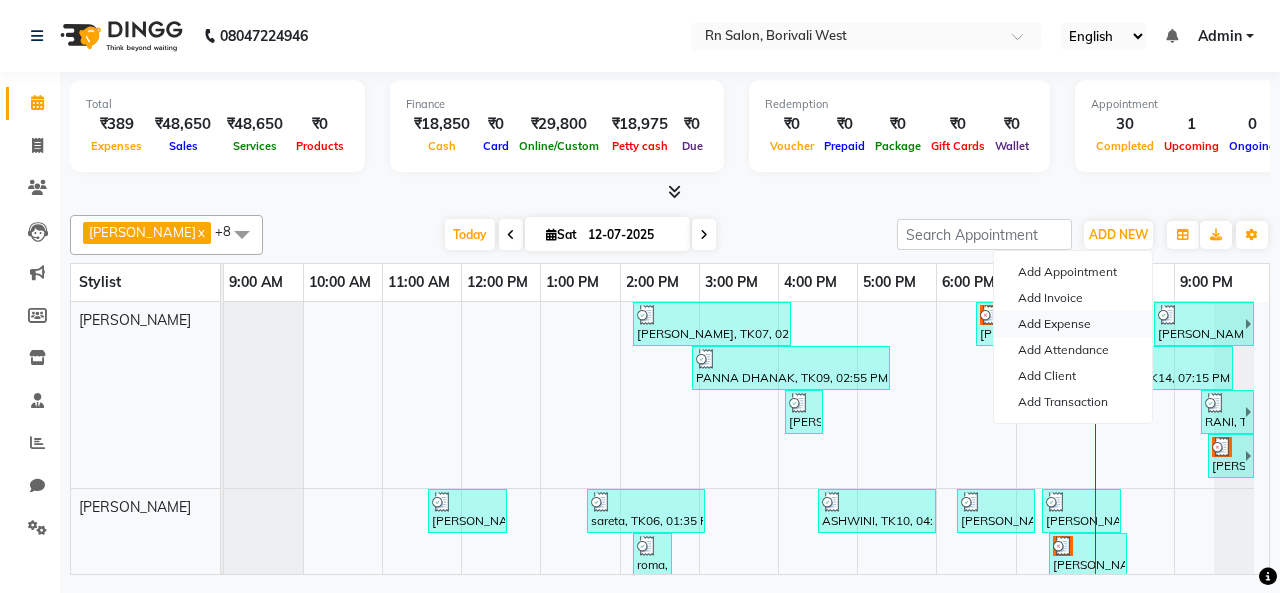 click on "Add Expense" at bounding box center [1073, 324] 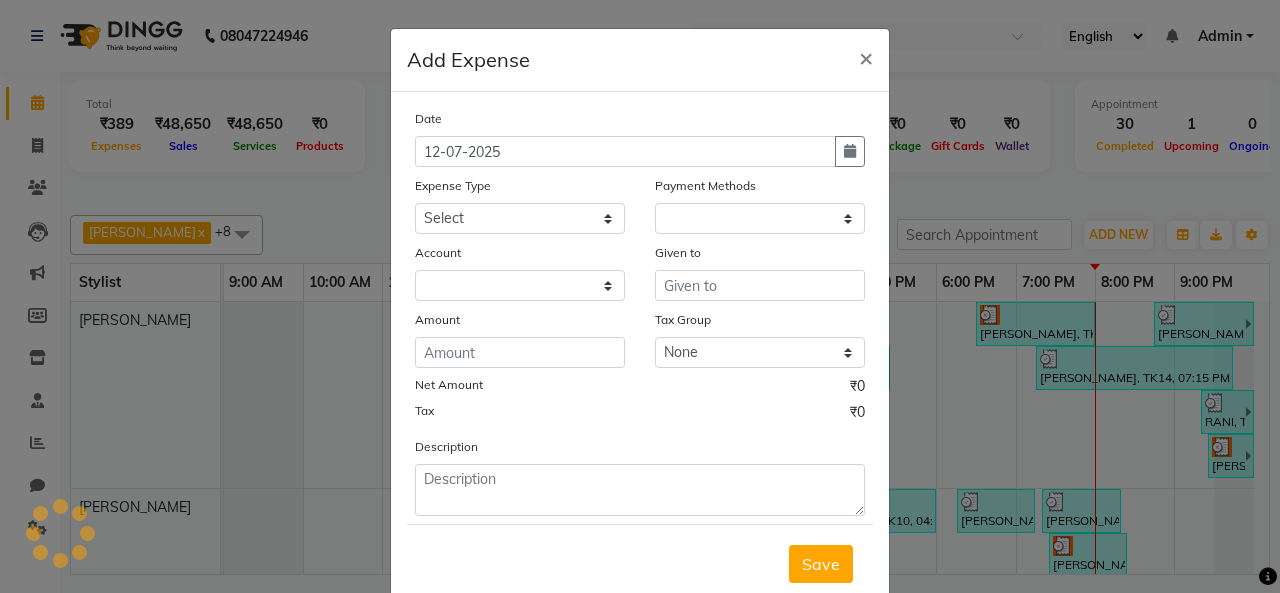 select on "1" 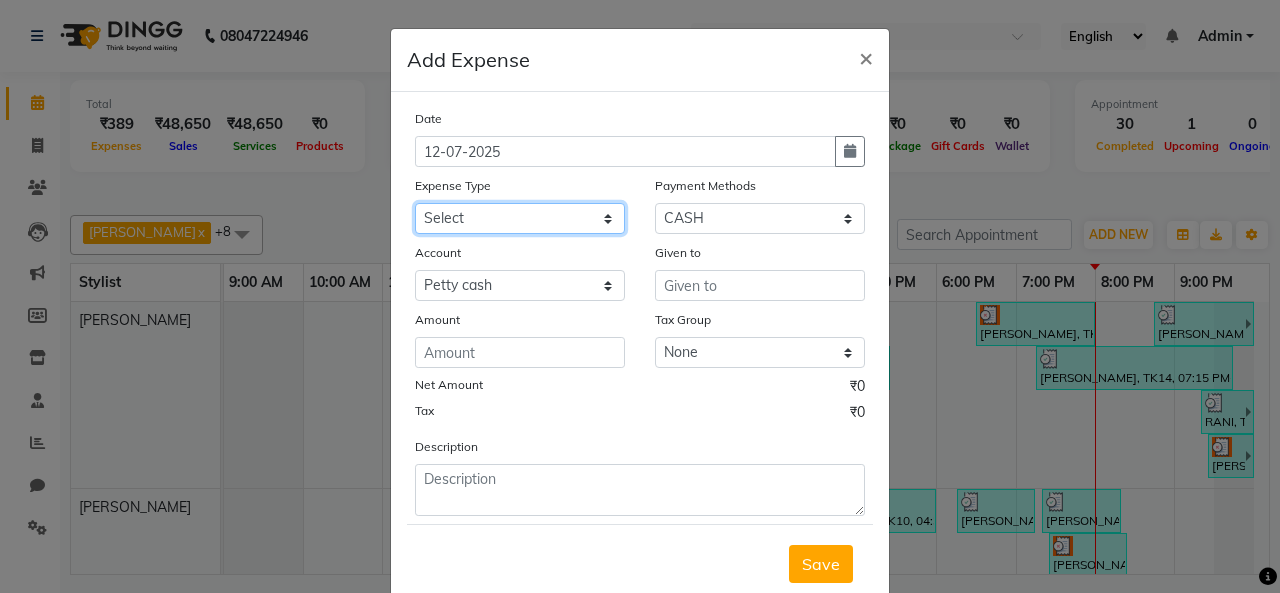 click on "Select Advance Salary Bank charges Car maintenance  Cash transfer to bank Cash transfer to hub Client Snacks Clinical charges Equipment Fuel Govt fee Incentive Insurance International purchase Loan Repayment Maintenance Marketing Miscellaneous MRA Other Pantry Product Rent Salary Staff Snacks Tax Tea & Refreshment Utilities" 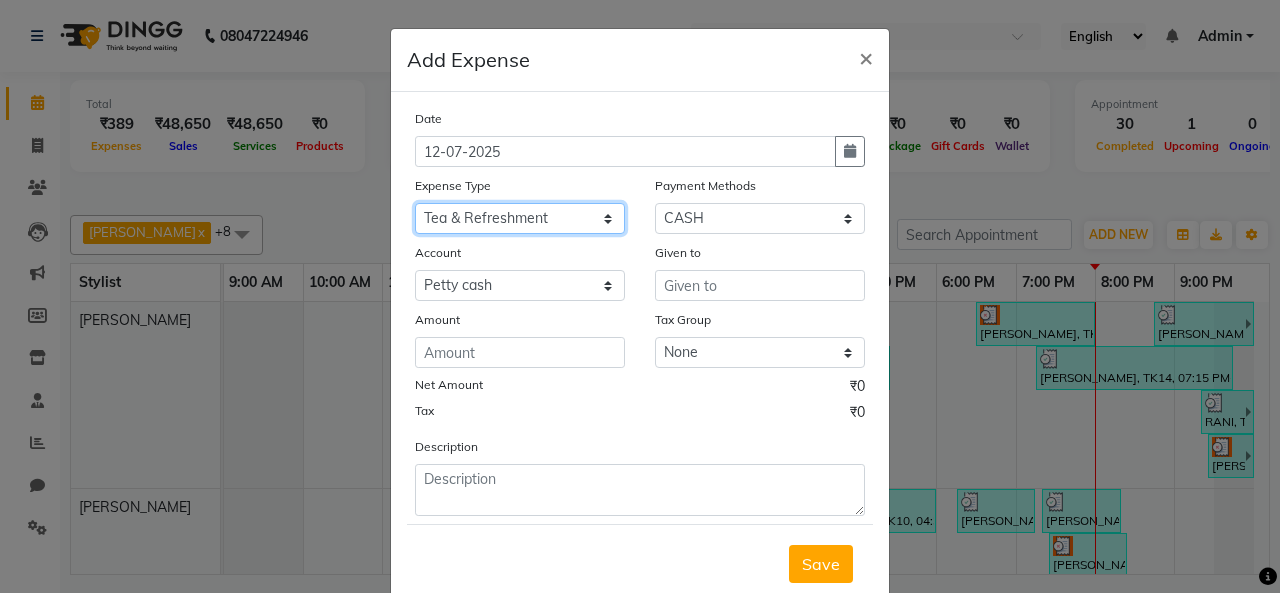 click on "Select Advance Salary Bank charges Car maintenance  Cash transfer to bank Cash transfer to hub Client Snacks Clinical charges Equipment Fuel Govt fee Incentive Insurance International purchase Loan Repayment Maintenance Marketing Miscellaneous MRA Other Pantry Product Rent Salary Staff Snacks Tax Tea & Refreshment Utilities" 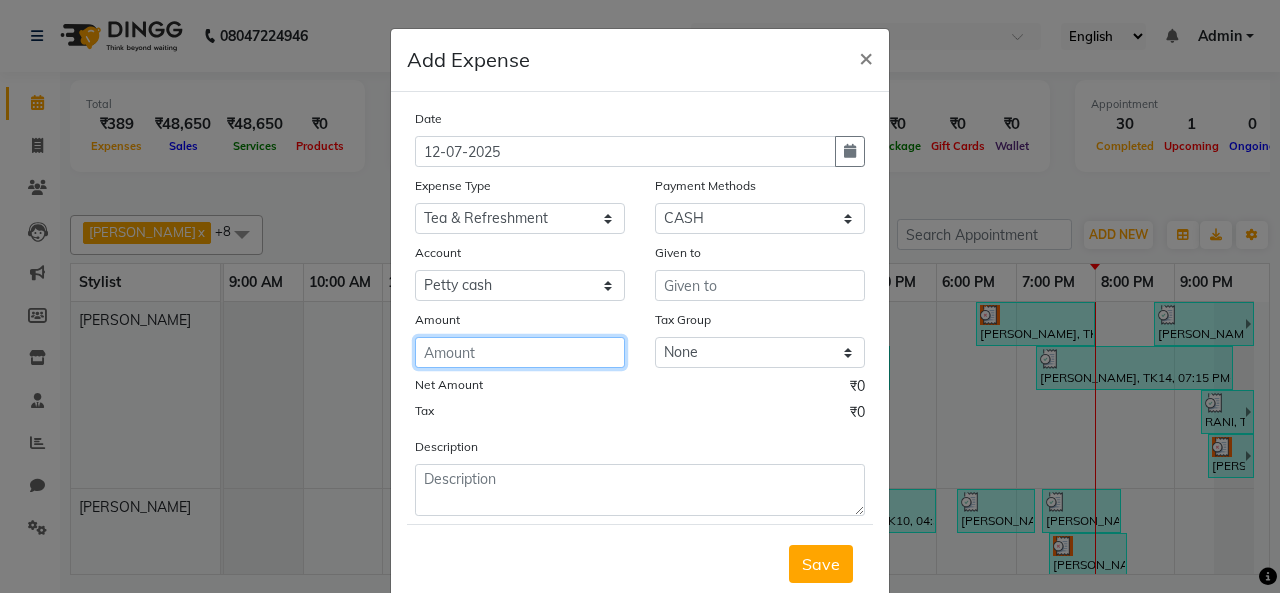 click 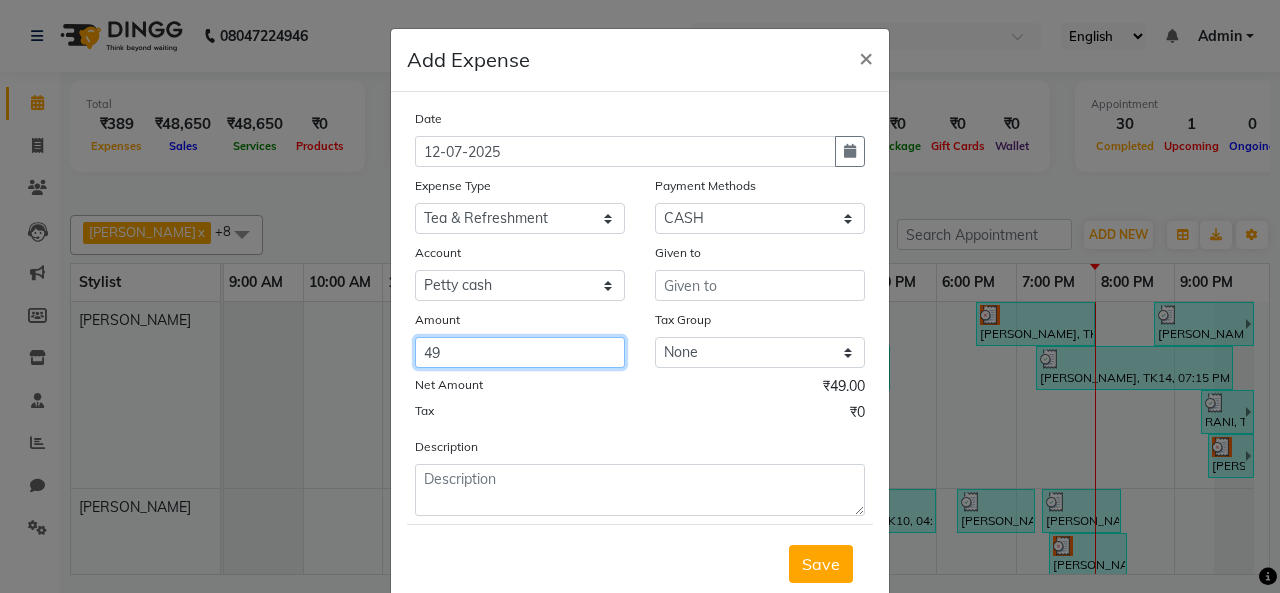 type on "49" 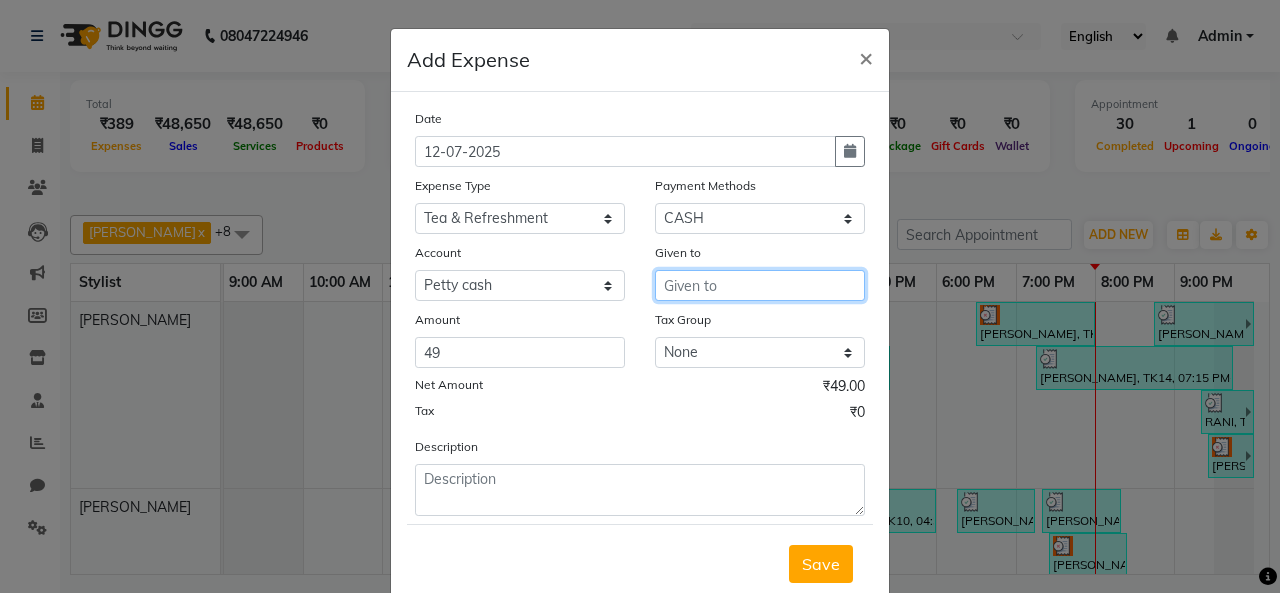 click at bounding box center [760, 285] 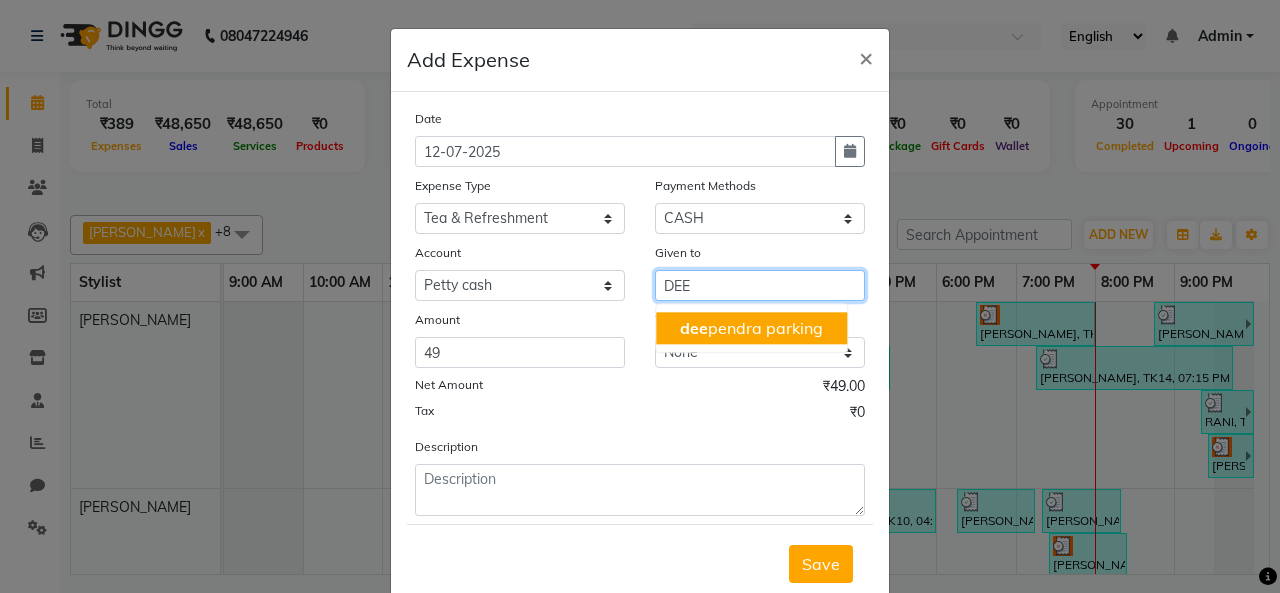 click on "dee pendra parking" at bounding box center (751, 328) 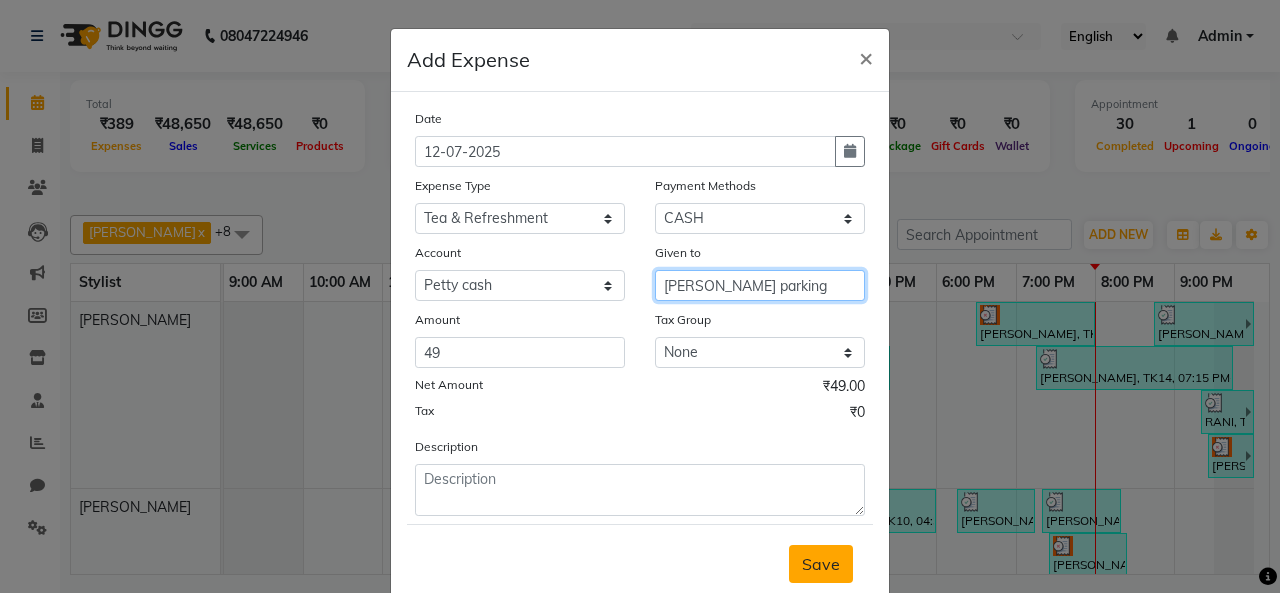 type on "deependra parking" 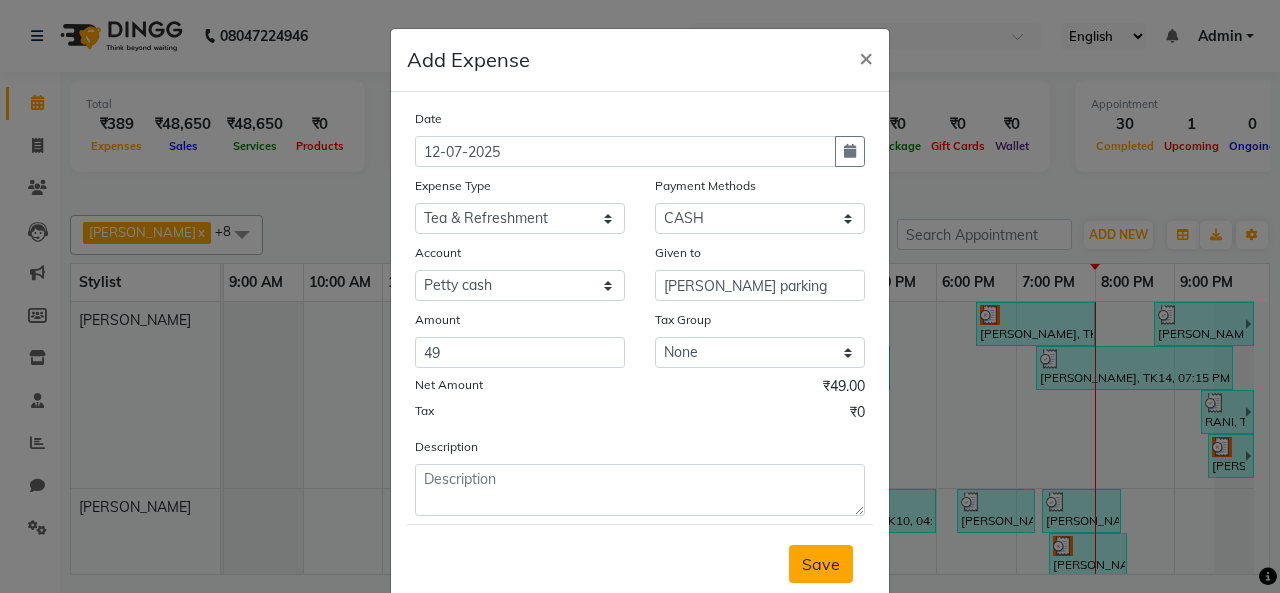 click on "Save" at bounding box center [821, 564] 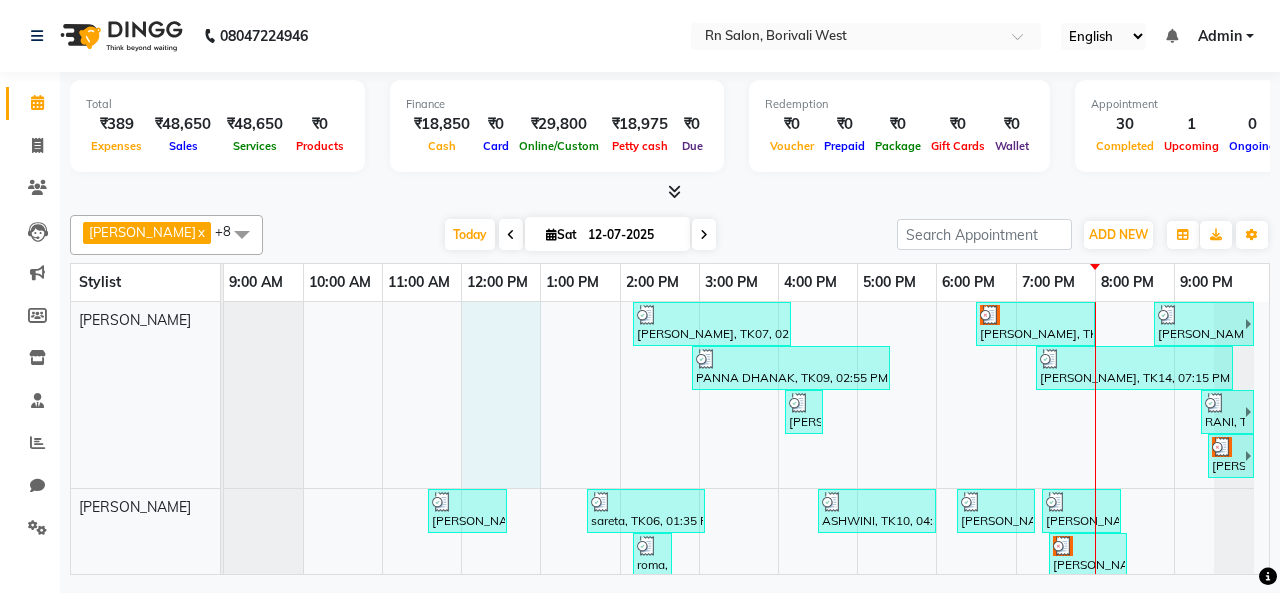 click on "Ayushi, TK07, 02:10 PM-04:10 PM, Highlights Below Shoulder     saloni, TK01, 06:30 PM-08:00 PM, Female Haircut (Senior stylist) W/O     VRUNDA SHAA, TK17, 08:45 PM-10:45 PM, Highlights Below Shoulder     PANNA DHANAK, TK09, 02:55 PM-05:25 PM, Root touch up,Loreal Wash Up to Shoulder     SUNALI DESAI, TK14, 07:15 PM-09:45 PM, Root touch up,Female Haircut (One Length Trim)     MEHUL SHAAH, TK08, 04:05 PM-04:35 PM, Master Haircut Men      RANI, TK15, 09:20 PM-11:20 PM, Brazilian Protein Botox Up to 7700     VRUNDA SHAA, TK16, 09:25 PM-11:25 PM, Highlights Up to Shoulder     kalpesh, TK03, 11:35 AM-12:35 PM, Beard Trim,Master Haircut Men      sareta, TK06, 01:35 PM-03:05 PM, L'oreal Hair Spa Below Shoulder     ASHWINI, TK10, 04:30 PM-06:00 PM, Root touch up     SUNALI DESAI, TK14, 06:15 PM-07:15 PM, Loreal Wash Up to Shoulder     RANI, TK15, 07:20 PM-08:20 PM, Loreal Wash Up to Shoulder     roma, TK05, 02:10 PM-02:40 PM, Loreal Hair wash Male         tushal, TK04, 12:10 PM-12:40 PM, Master Haircut Men" at bounding box center [746, 710] 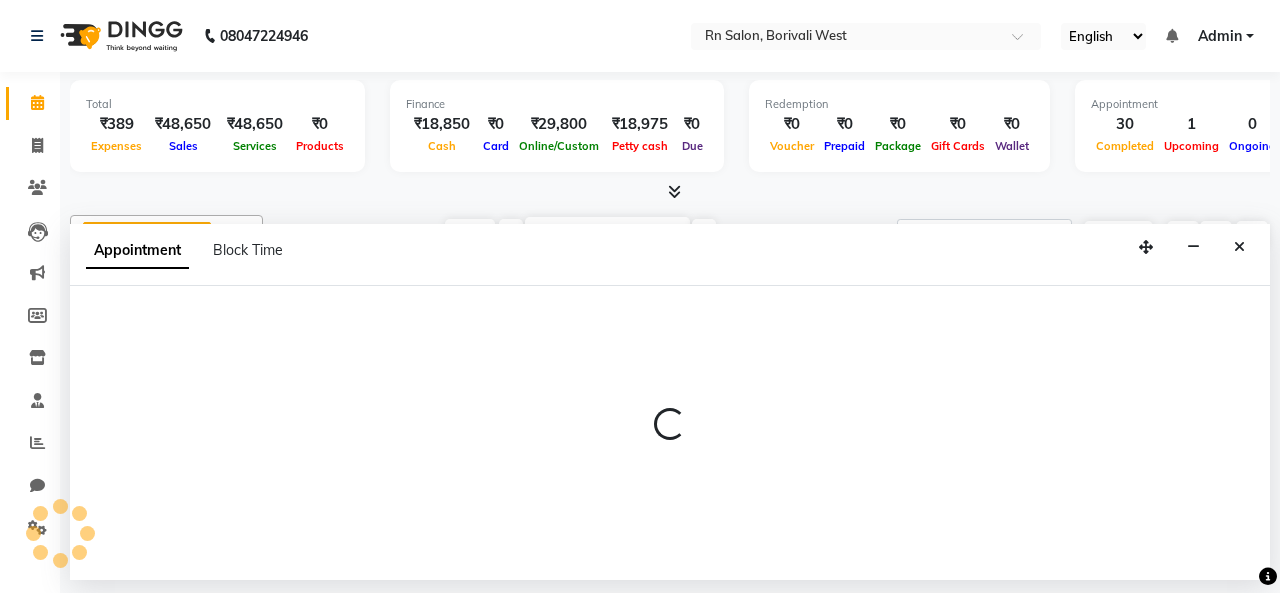 select on "83940" 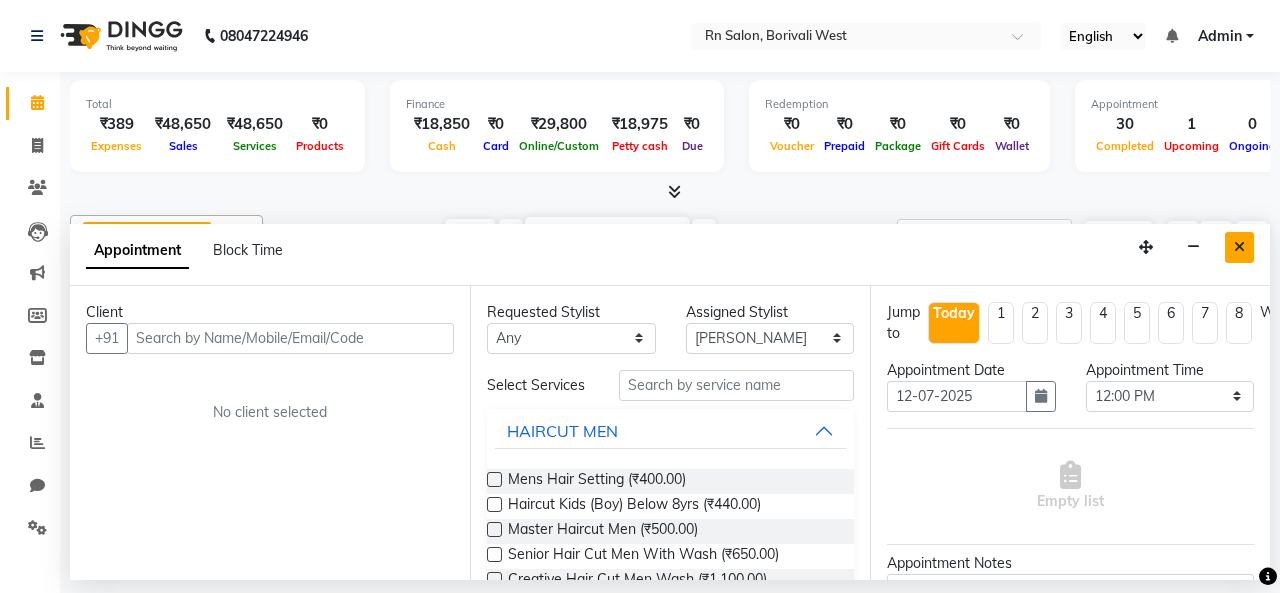 click at bounding box center (1239, 247) 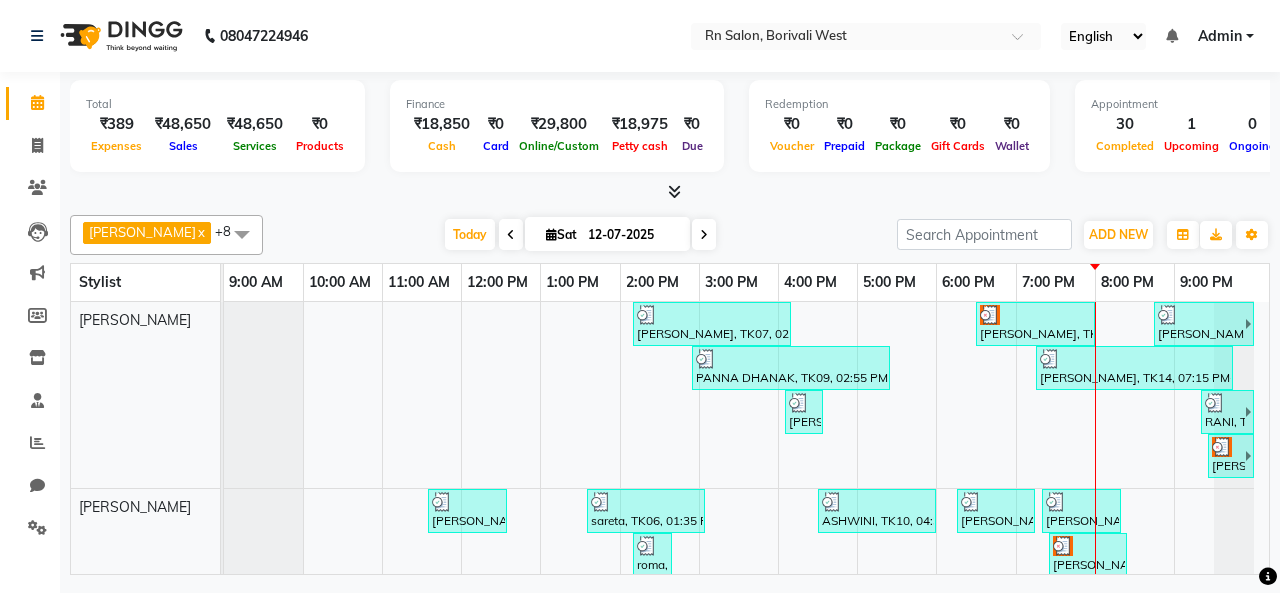 scroll, scrollTop: 184, scrollLeft: 0, axis: vertical 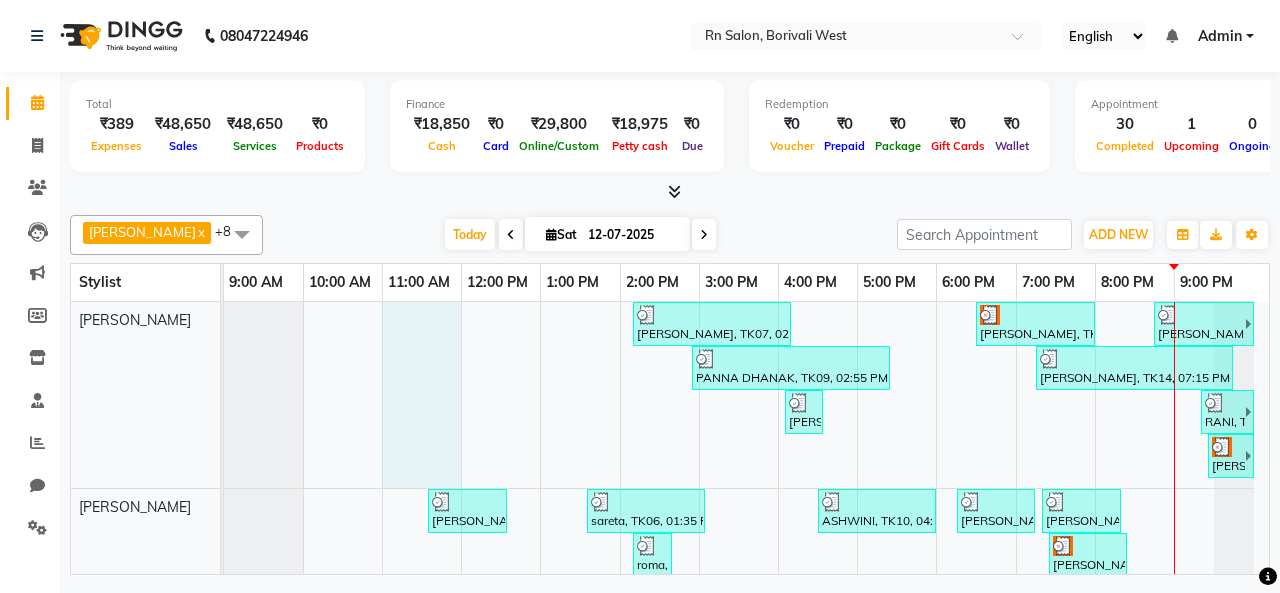 click on "Ayushi, TK07, 02:10 PM-04:10 PM, Highlights Below Shoulder     saloni, TK01, 06:30 PM-08:00 PM, Female Haircut (Senior stylist) W/O     VRUNDA SHAA, TK17, 08:45 PM-10:45 PM, Highlights Below Shoulder     PANNA DHANAK, TK09, 02:55 PM-05:25 PM, Root touch up,Loreal Wash Up to Shoulder     SUNALI DESAI, TK14, 07:15 PM-09:45 PM, Root touch up,Female Haircut (One Length Trim)     MEHUL SHAAH, TK08, 04:05 PM-04:35 PM, Master Haircut Men      RANI, TK15, 09:20 PM-11:20 PM, Brazilian Protein Botox Up to 7700     VRUNDA SHAA, TK16, 09:25 PM-11:25 PM, Highlights Up to Shoulder     kalpesh, TK03, 11:35 AM-12:35 PM, Beard Trim,Master Haircut Men      sareta, TK06, 01:35 PM-03:05 PM, L'oreal Hair Spa Below Shoulder     ASHWINI, TK10, 04:30 PM-06:00 PM, Root touch up     SUNALI DESAI, TK14, 06:15 PM-07:15 PM, Loreal Wash Up to Shoulder     RANI, TK15, 07:20 PM-08:20 PM, Loreal Wash Up to Shoulder     roma, TK05, 02:10 PM-02:40 PM, Loreal Hair wash Male         tushal, TK04, 12:10 PM-12:40 PM, Master Haircut Men" at bounding box center [746, 710] 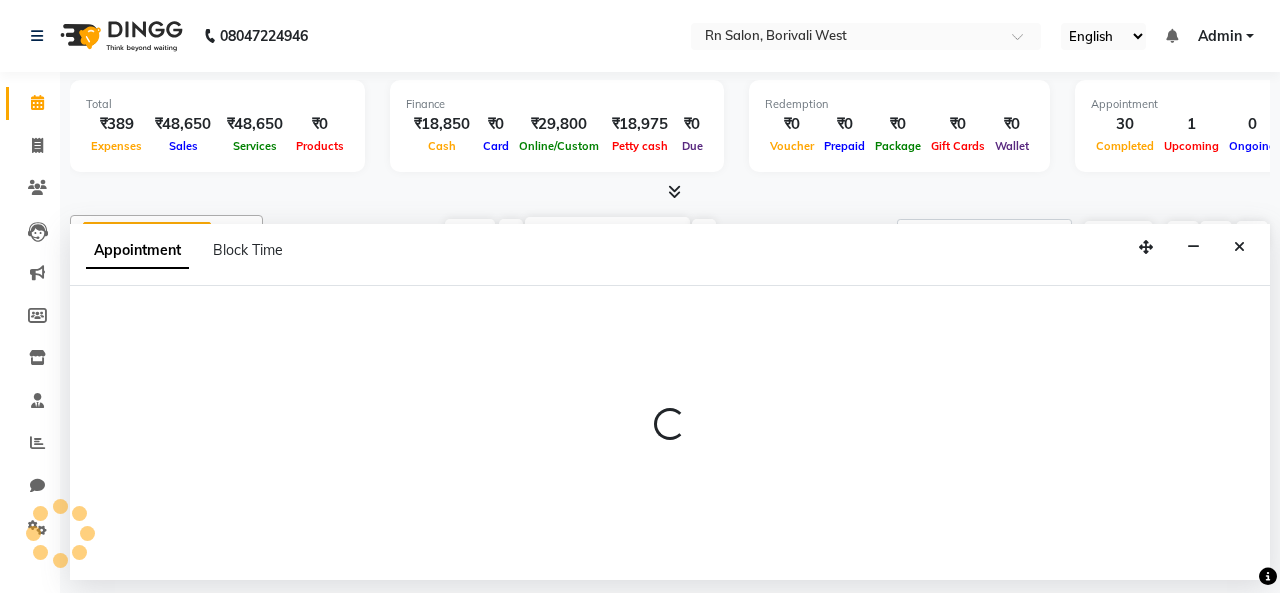 select on "83940" 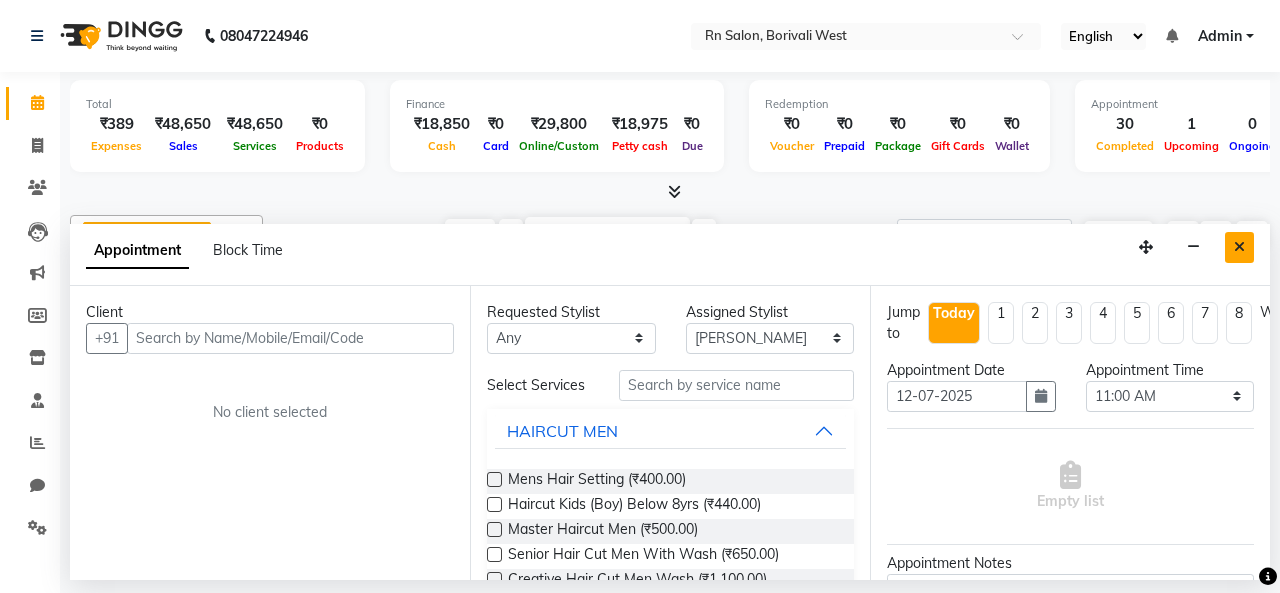 click at bounding box center [1239, 247] 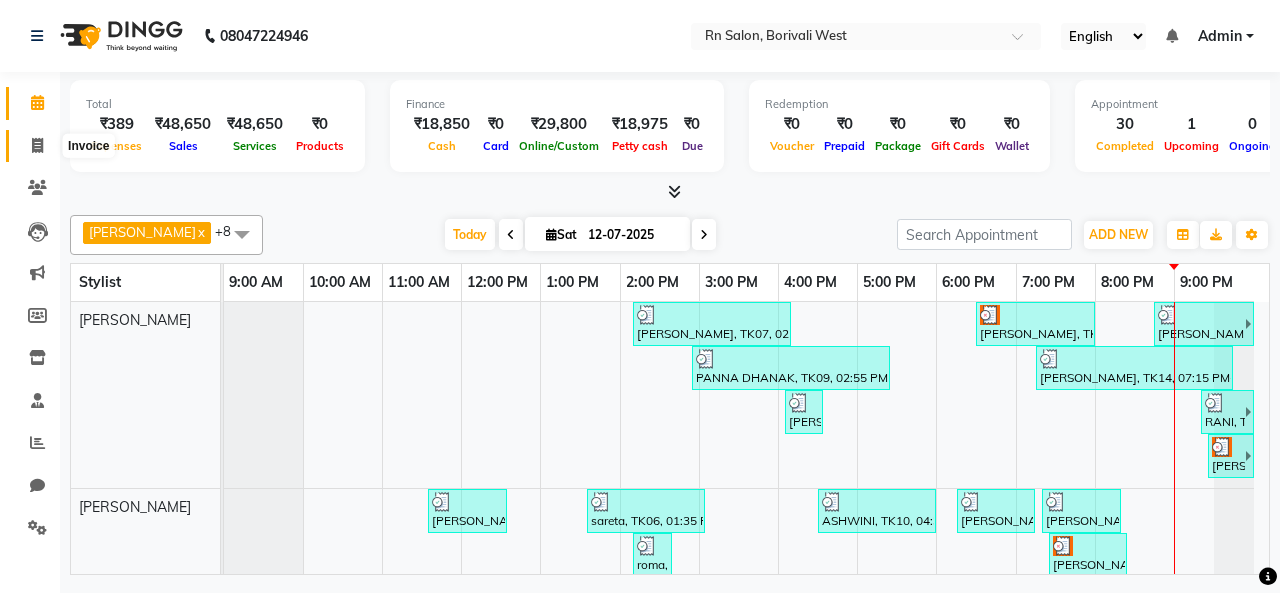 click 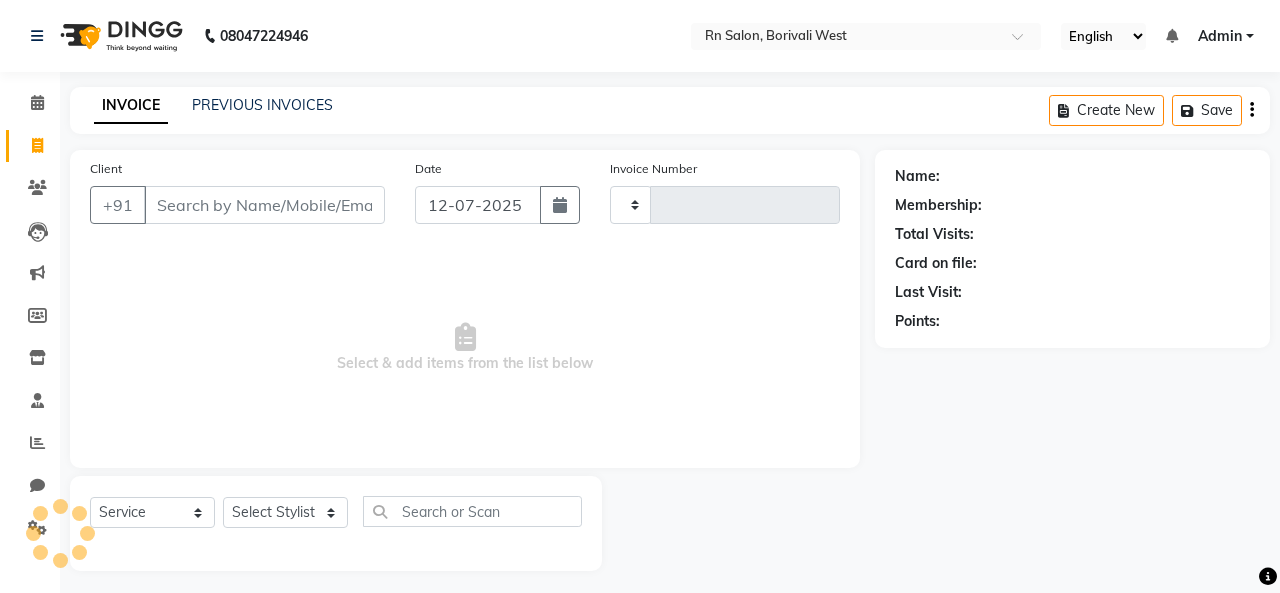 type on "0257" 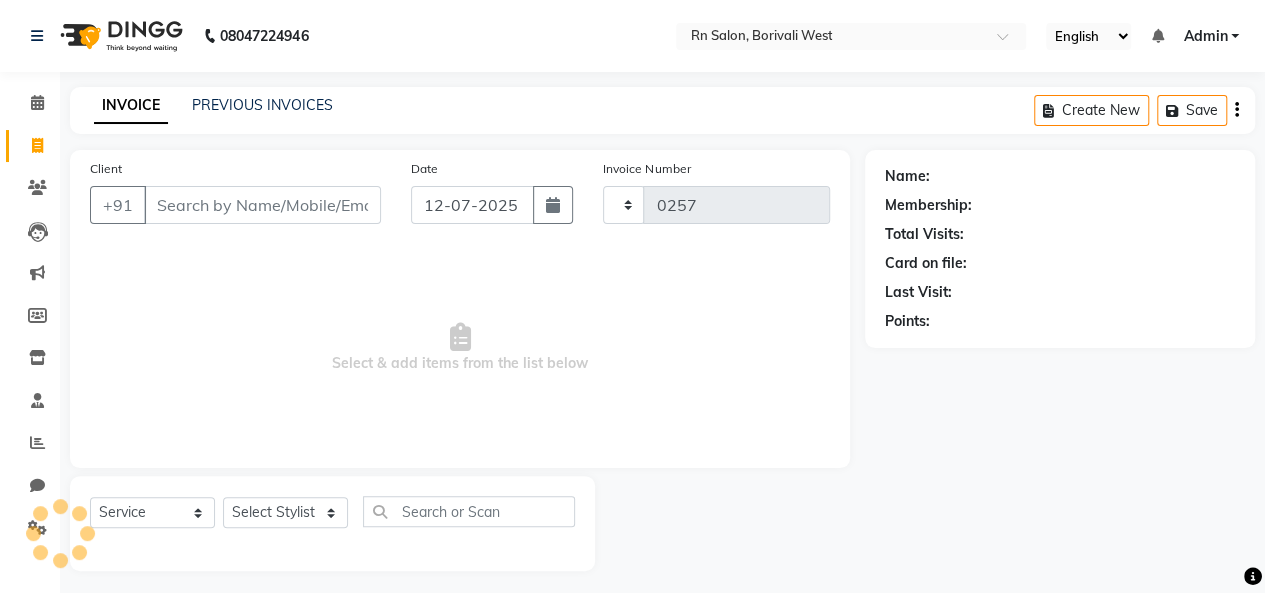 select on "8515" 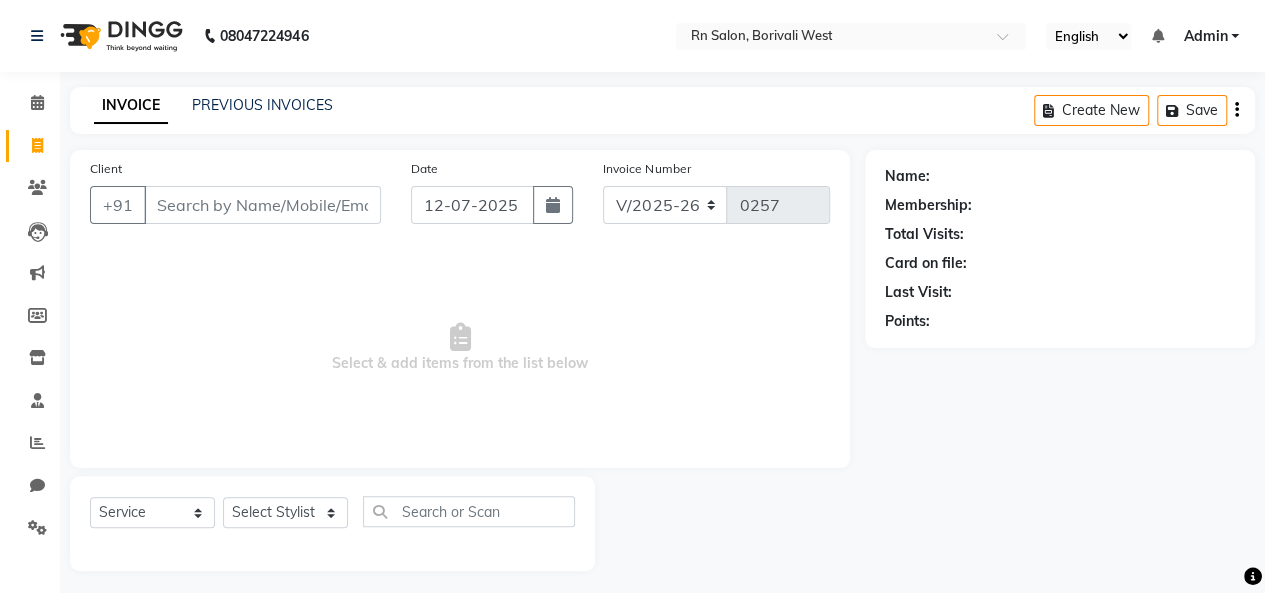 click on "Client" at bounding box center (262, 205) 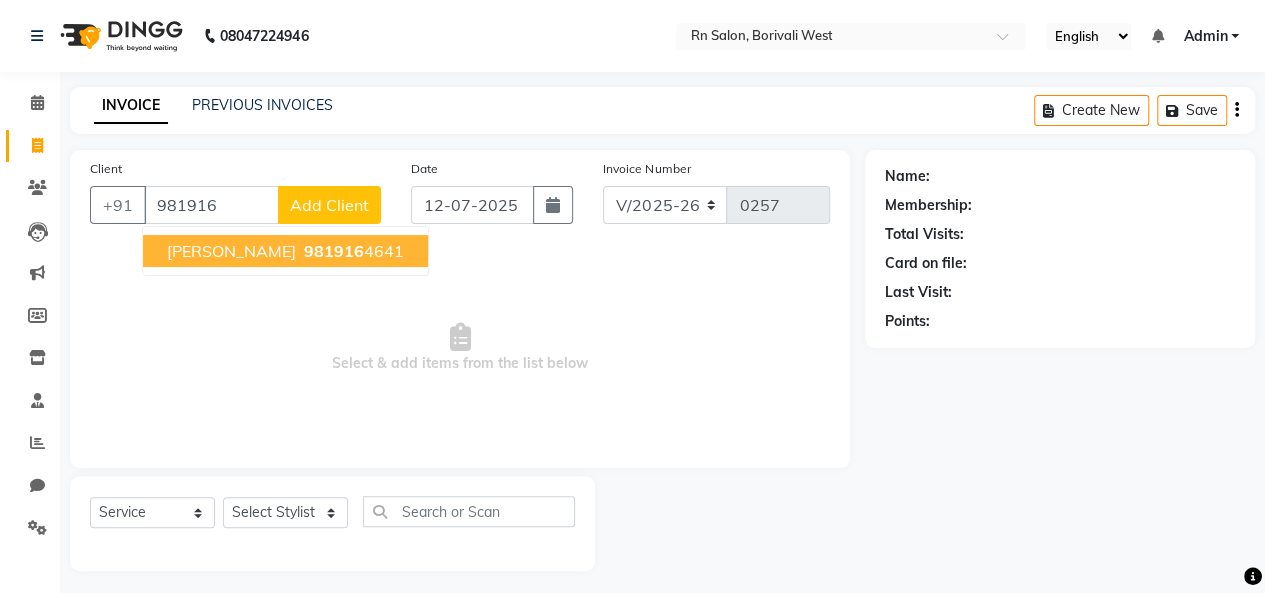 click on "981916" at bounding box center (334, 251) 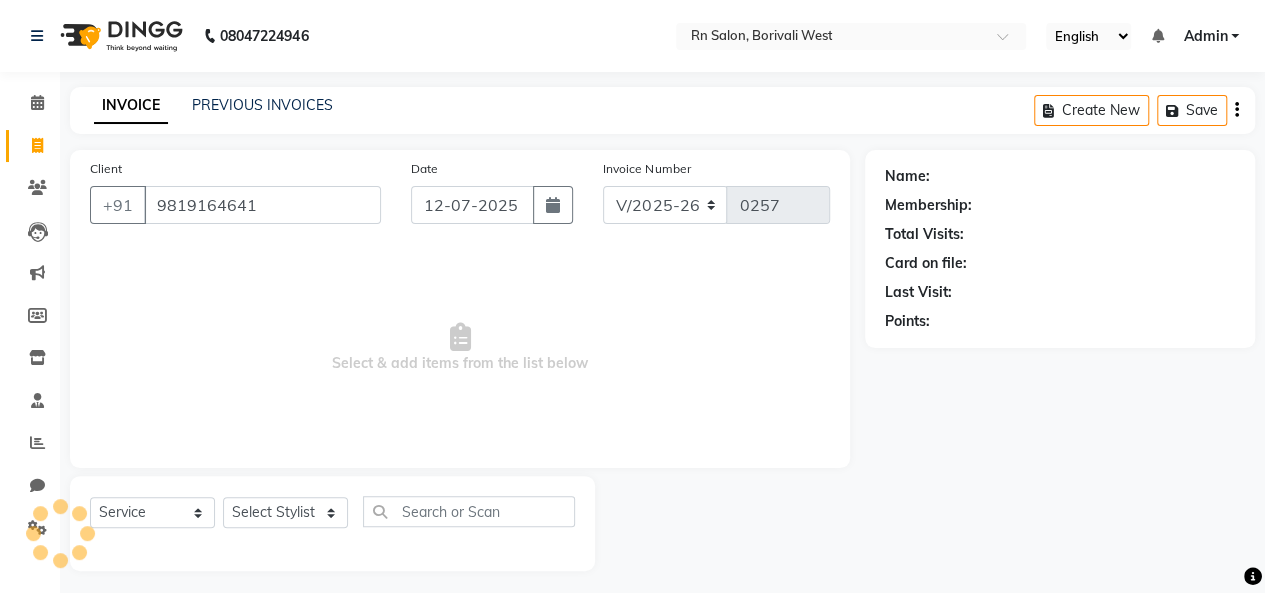 type on "9819164641" 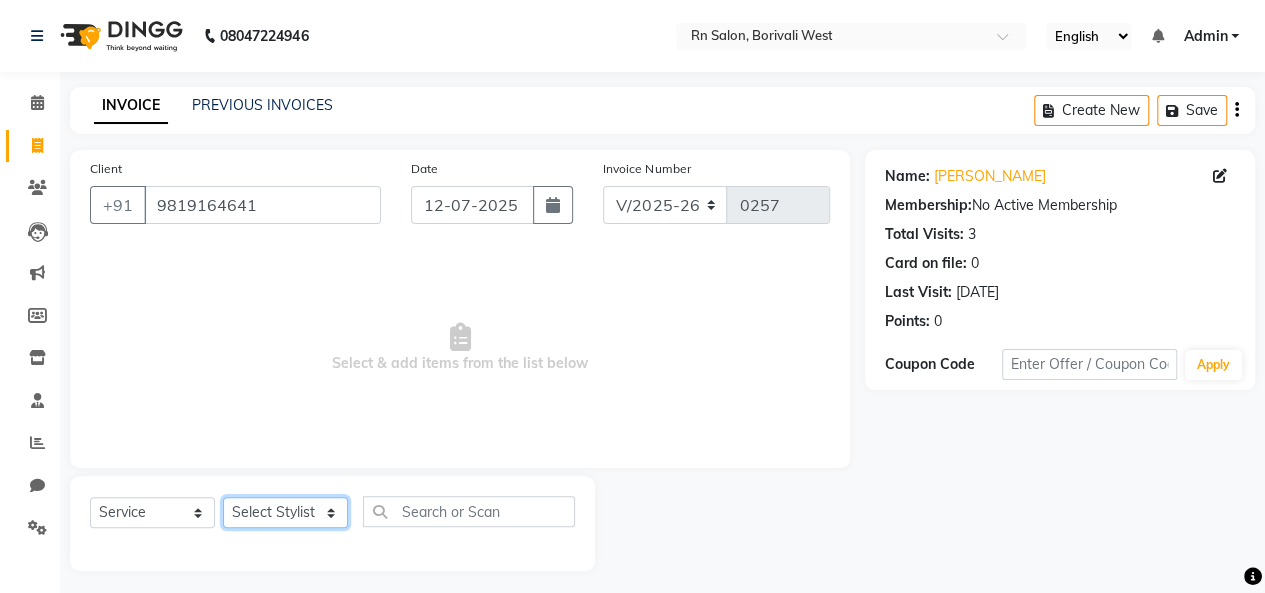 click on "Select Stylist Beena jaiswar deependra parking FARHANA Gautam master Luv kush tripathi Nitin Parmar Ravi sharma Roshni gupta shakiba barbhuiya Subhankar Mali Veronica d Souza" 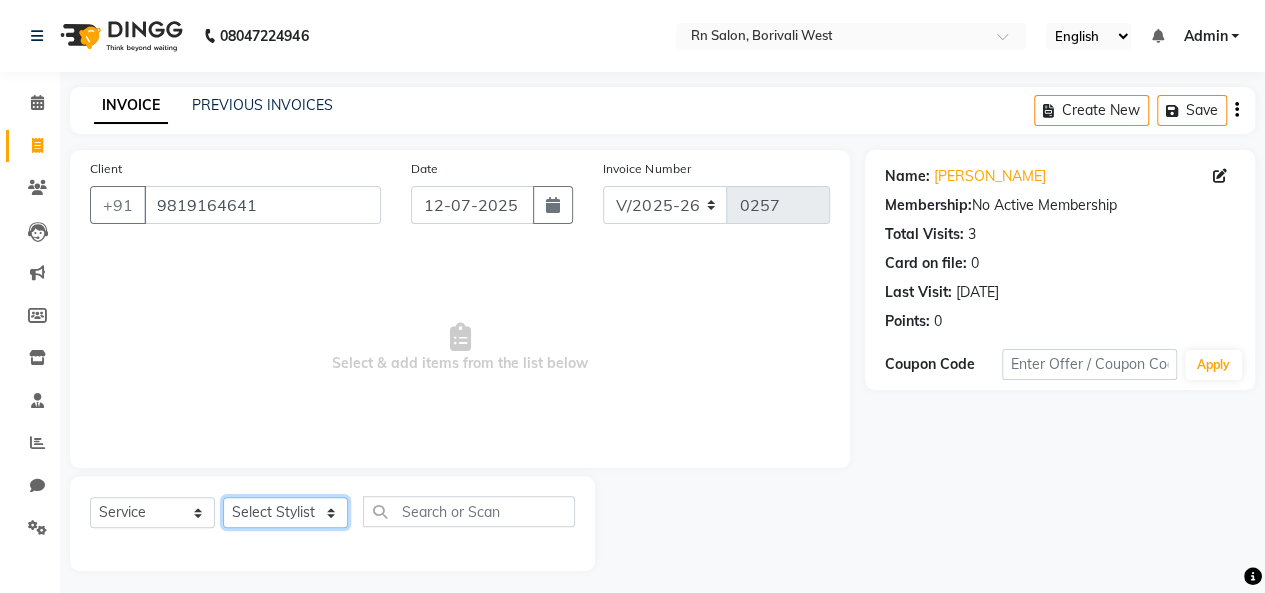 select on "83942" 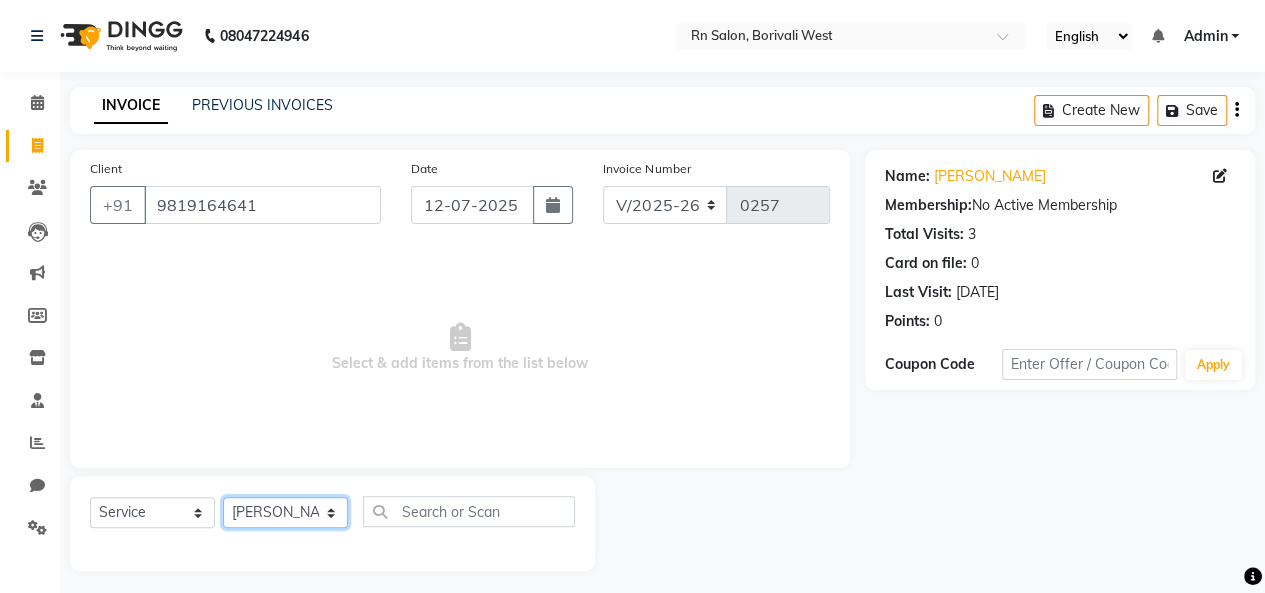 click on "Select Stylist Beena jaiswar deependra parking FARHANA Gautam master Luv kush tripathi Nitin Parmar Ravi sharma Roshni gupta shakiba barbhuiya Subhankar Mali Veronica d Souza" 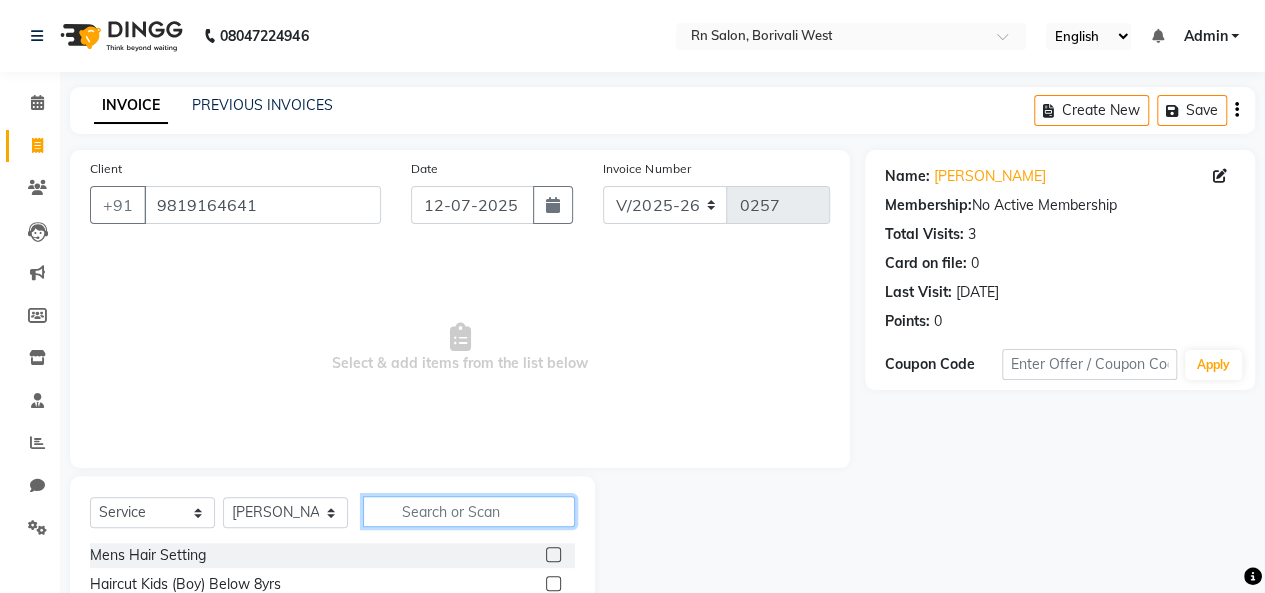 click 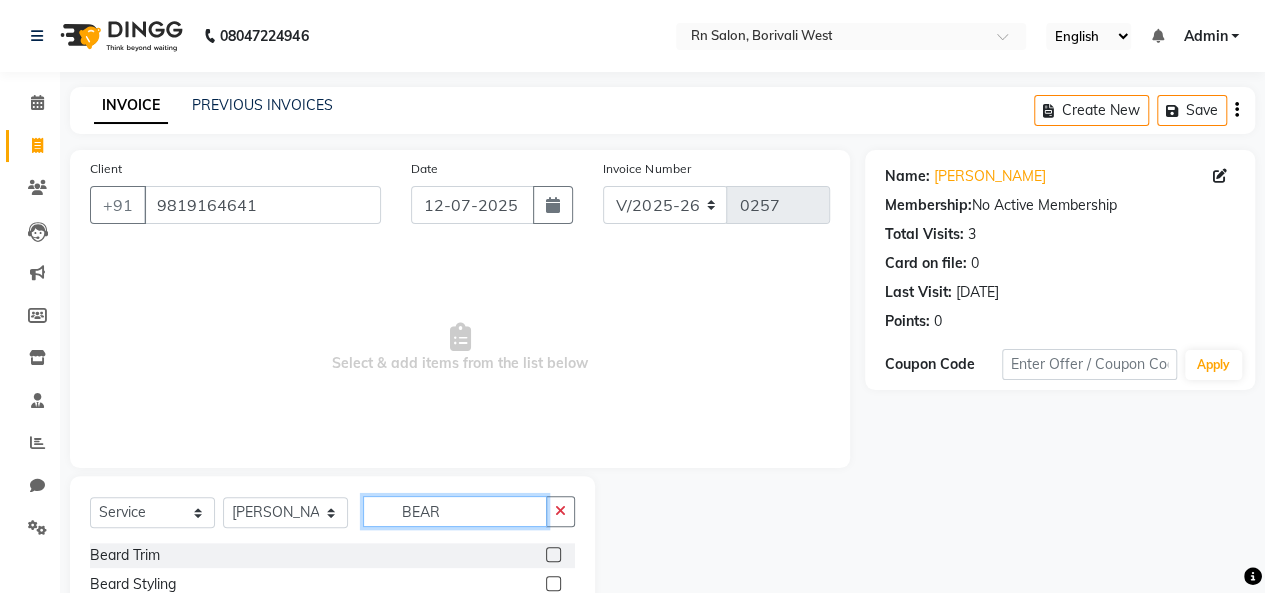type on "BEAR" 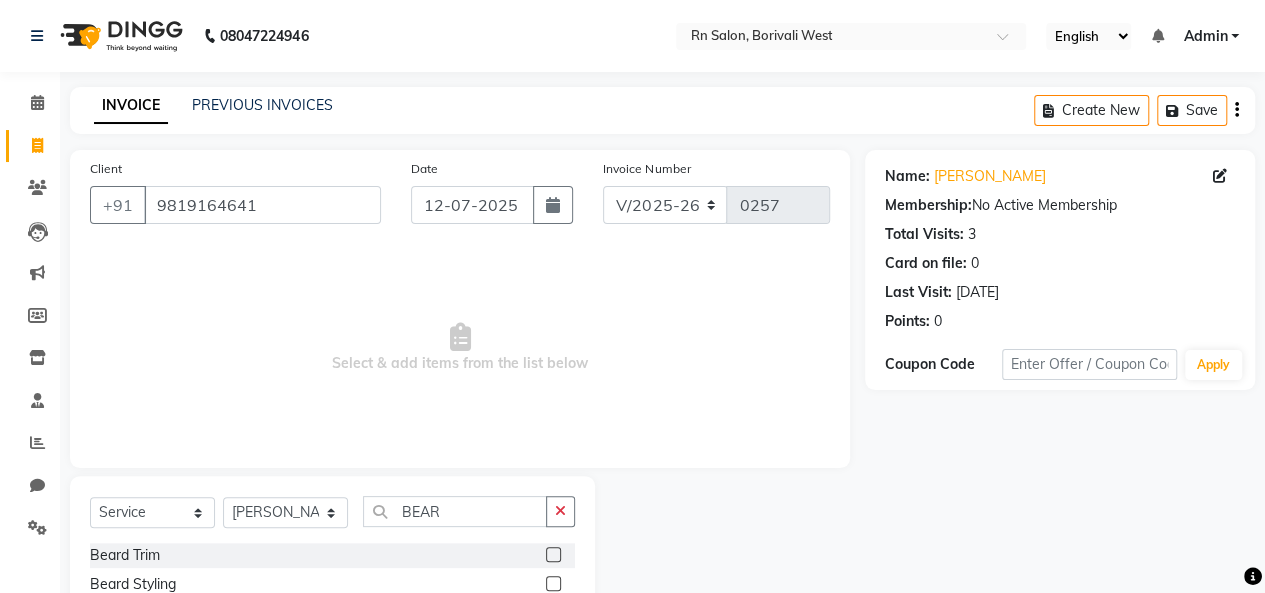 click 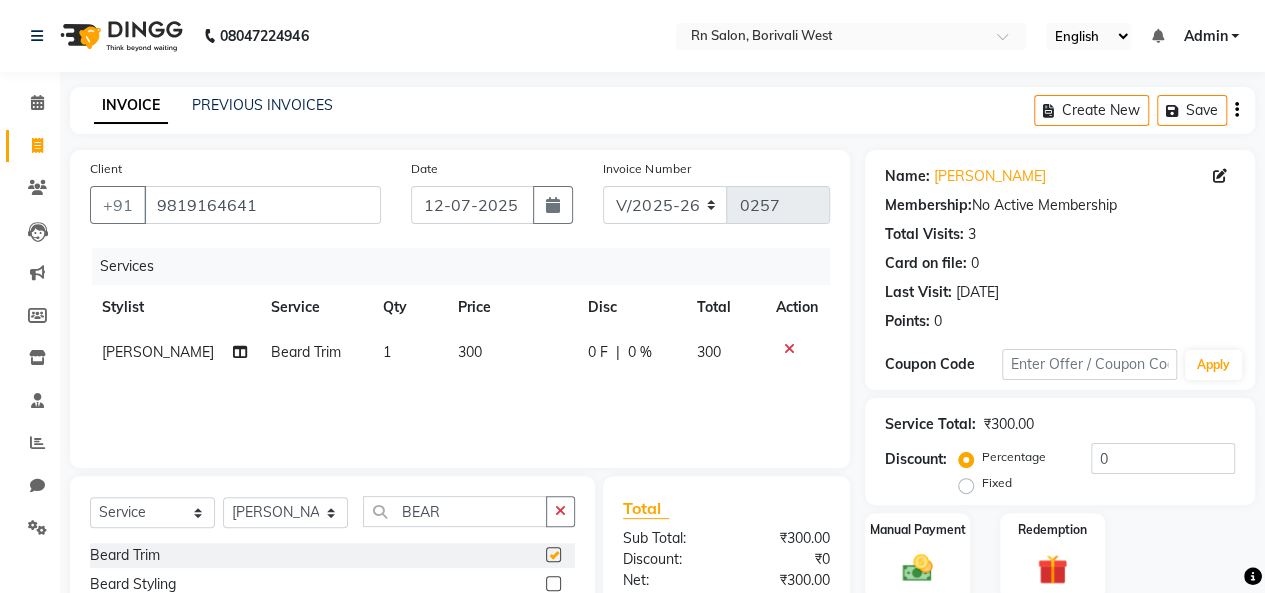 checkbox on "false" 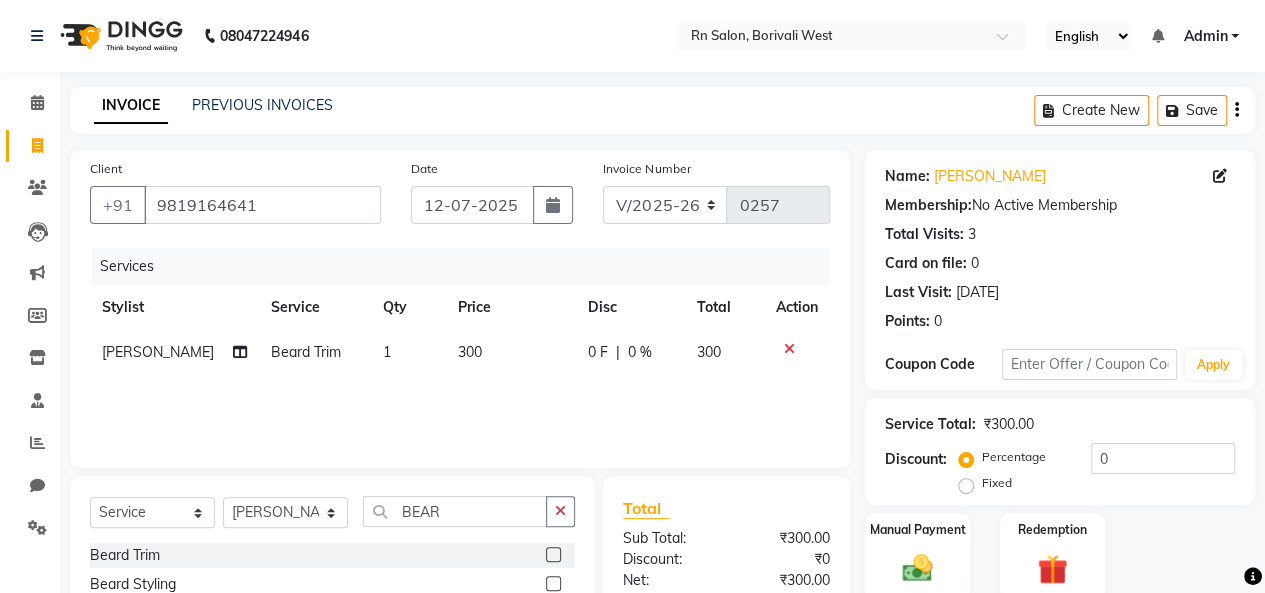 click on "300" 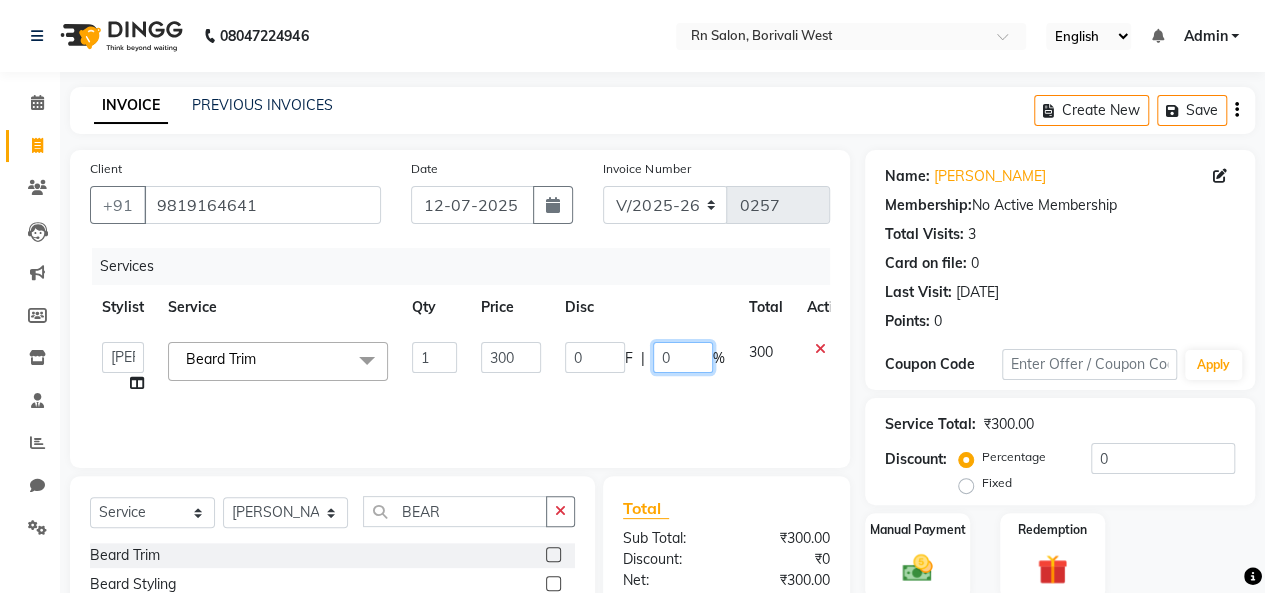 click on "0" 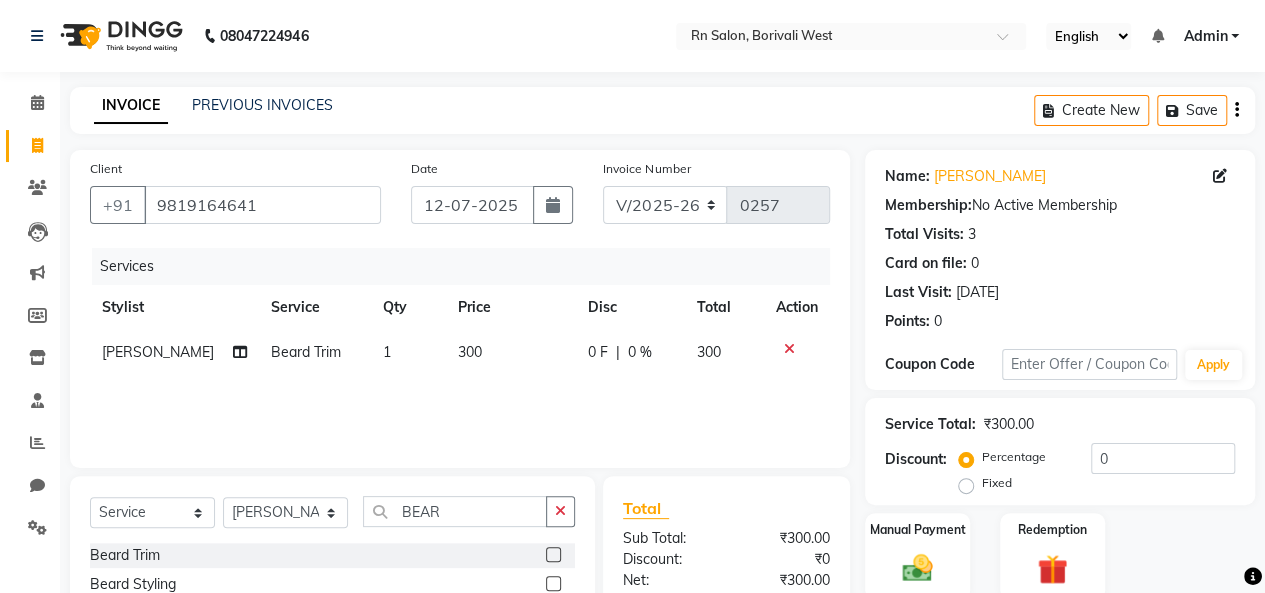click on "300" 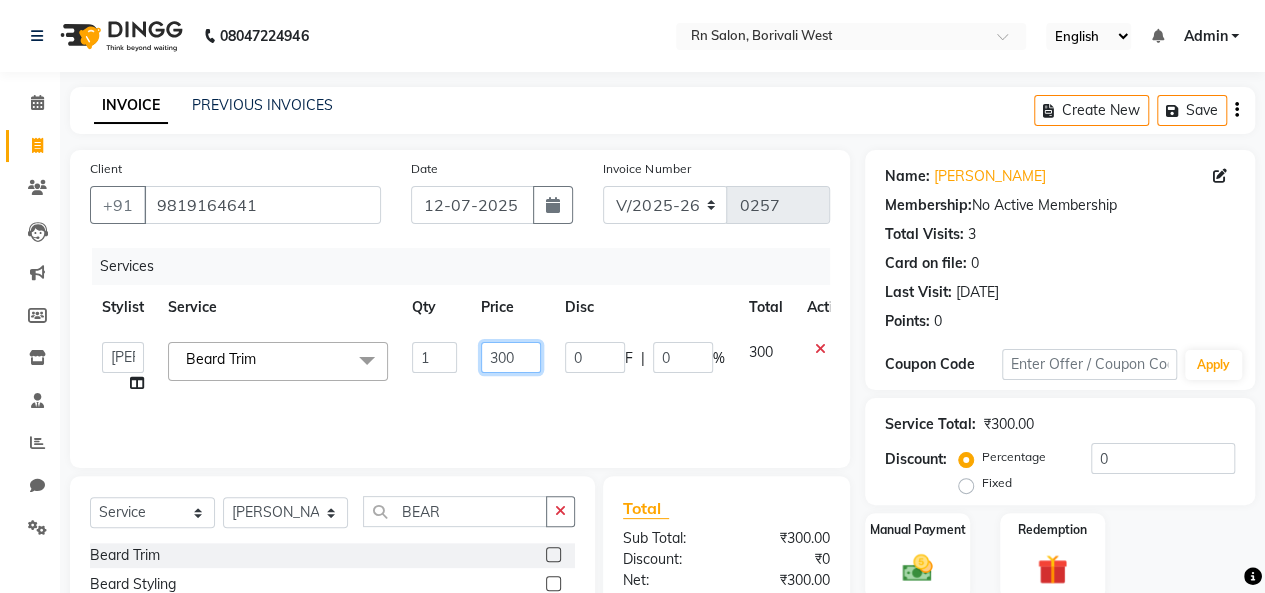 click on "300" 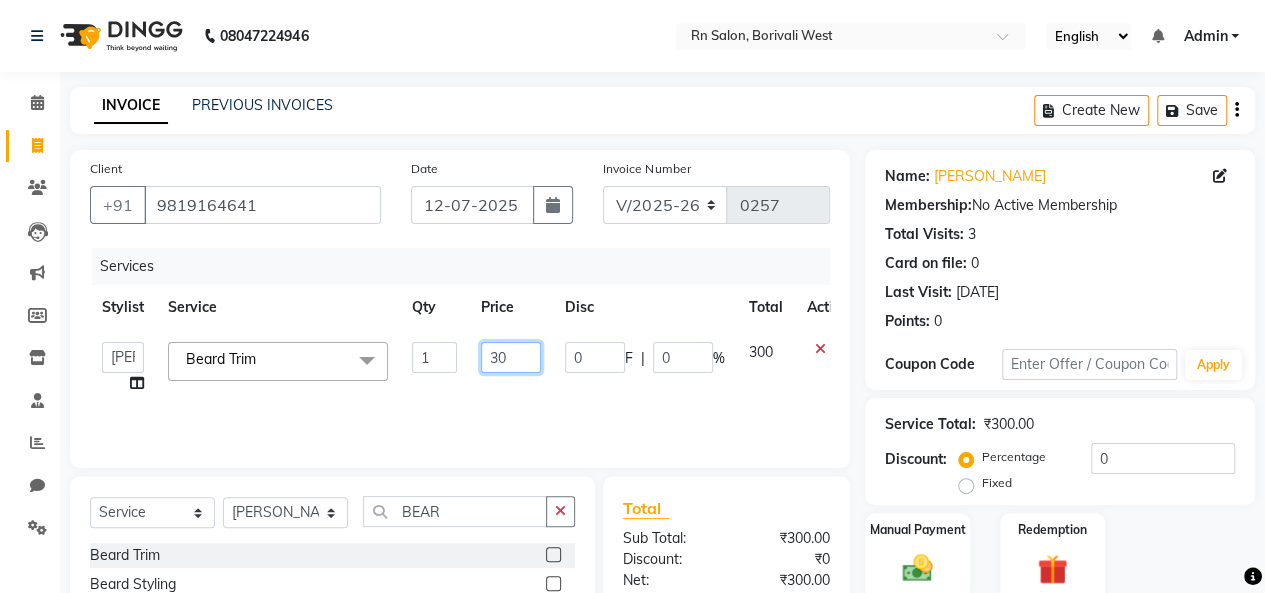 type on "3" 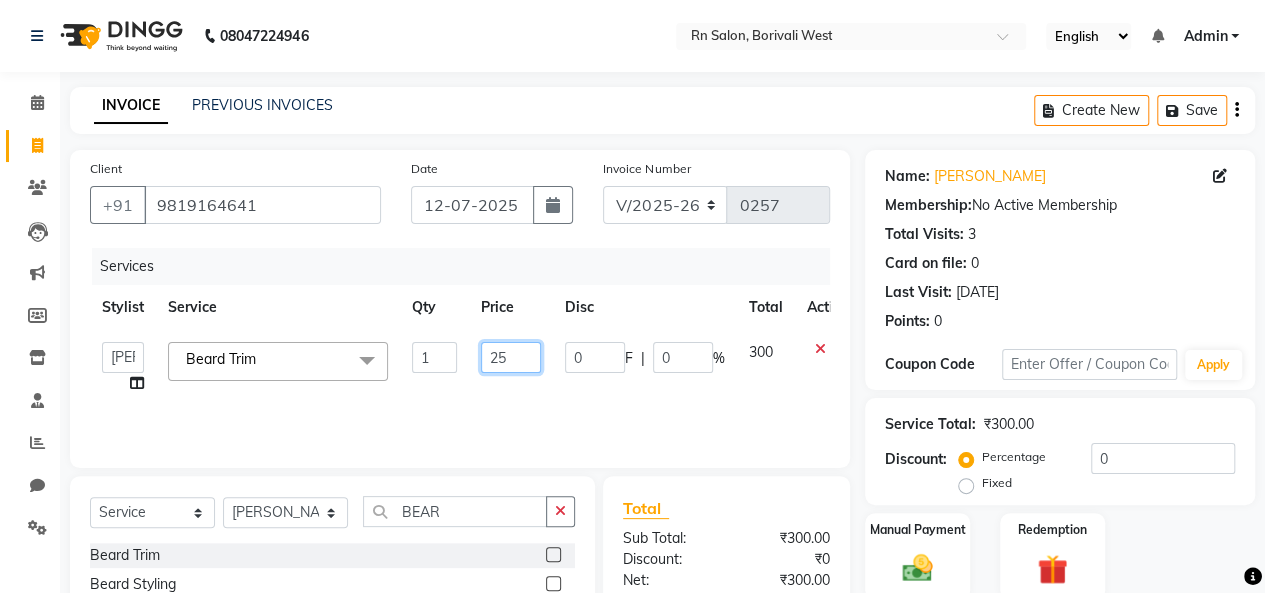 type on "250" 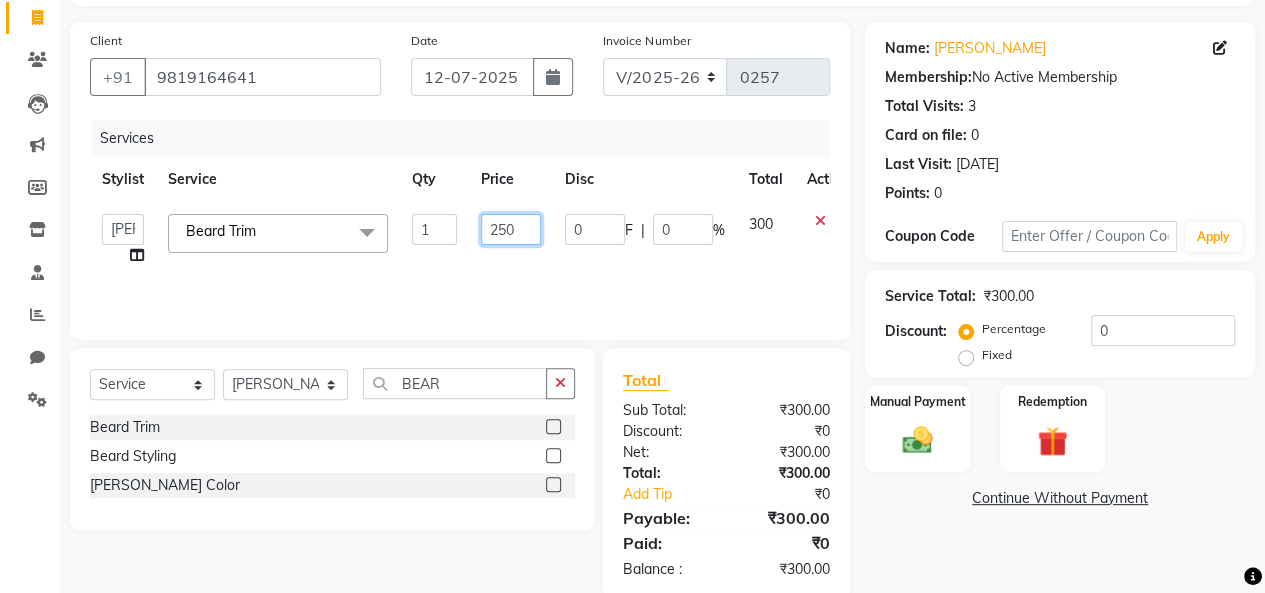 scroll, scrollTop: 163, scrollLeft: 0, axis: vertical 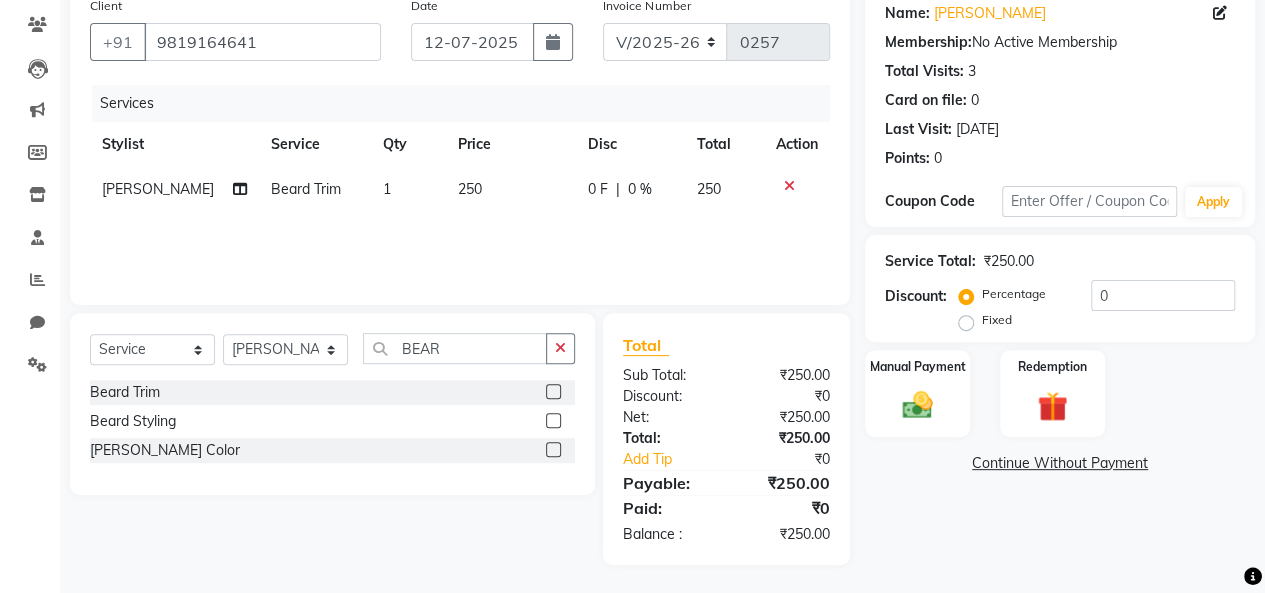 click on "INVOICE PREVIOUS INVOICES Create New   Save  Client +91 9819164641 Date 12-07-2025 Invoice Number V/2025 V/2025-26 0257 Services Stylist Service Qty Price Disc Total Action Ravi sharma Beard Trim 1 250 0 F | 0 % 250 Select  Service  Product  Membership  Package Voucher Prepaid Gift Card  Select Stylist Beena jaiswar deependra parking FARHANA Gautam master Luv kush tripathi Nitin Parmar Ravi sharma Roshni gupta shakiba barbhuiya Subhankar Mali Veronica d Souza BEAR Beard Trim  Beard Styling  Beard Color  Total Sub Total: ₹250.00 Discount: ₹0 Net: ₹250.00 Total: ₹250.00 Add Tip ₹0 Payable: ₹250.00 Paid: ₹0 Balance   : ₹250.00 Name: Rashesh  Membership:  No Active Membership  Total Visits:  3 Card on file:  0 Last Visit:   09-07-2025 Points:   0  Coupon Code Apply Service Total:  ₹250.00  Discount:  Percentage   Fixed  0 Manual Payment Redemption  Continue Without Payment" 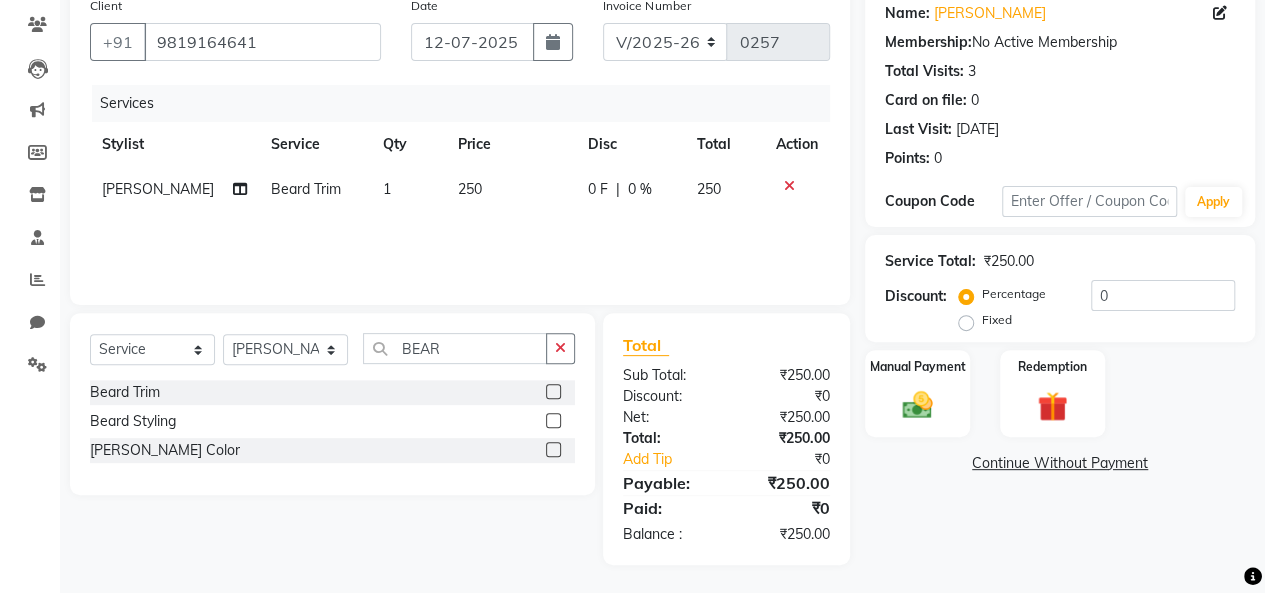 scroll, scrollTop: 0, scrollLeft: 0, axis: both 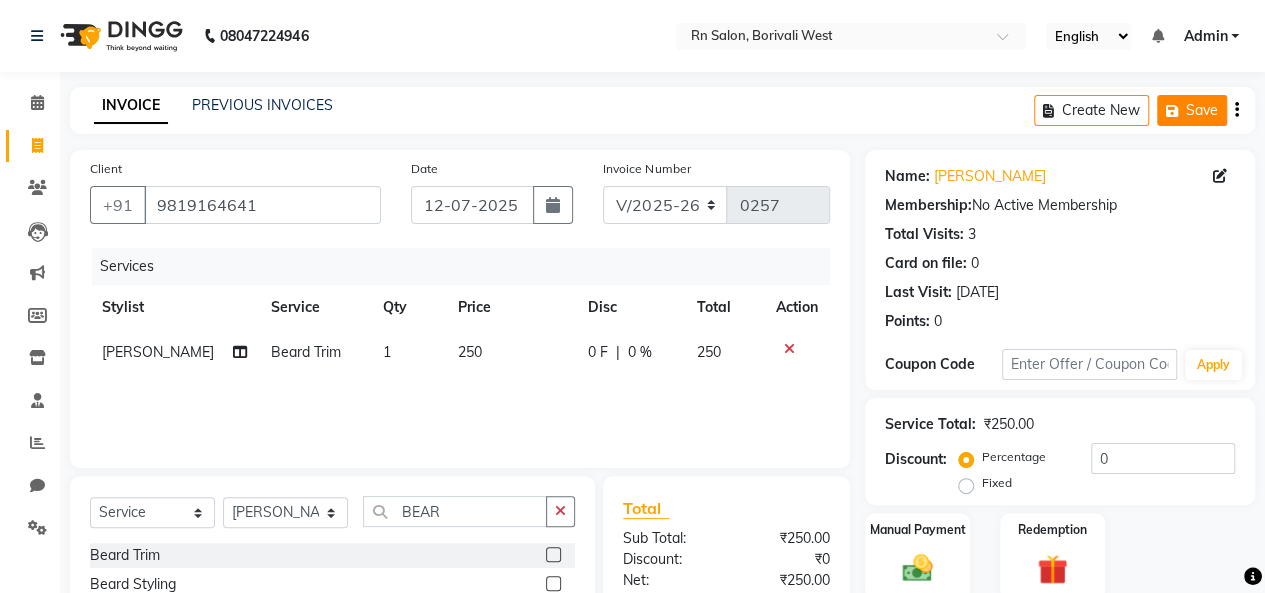 click on "Save" 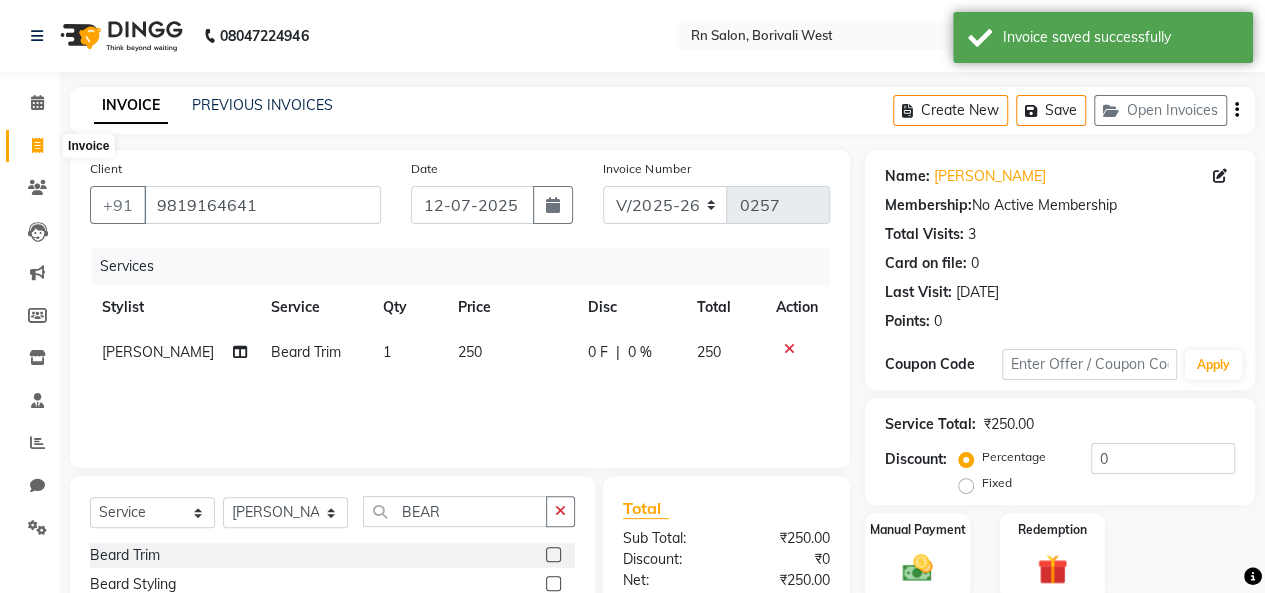 click 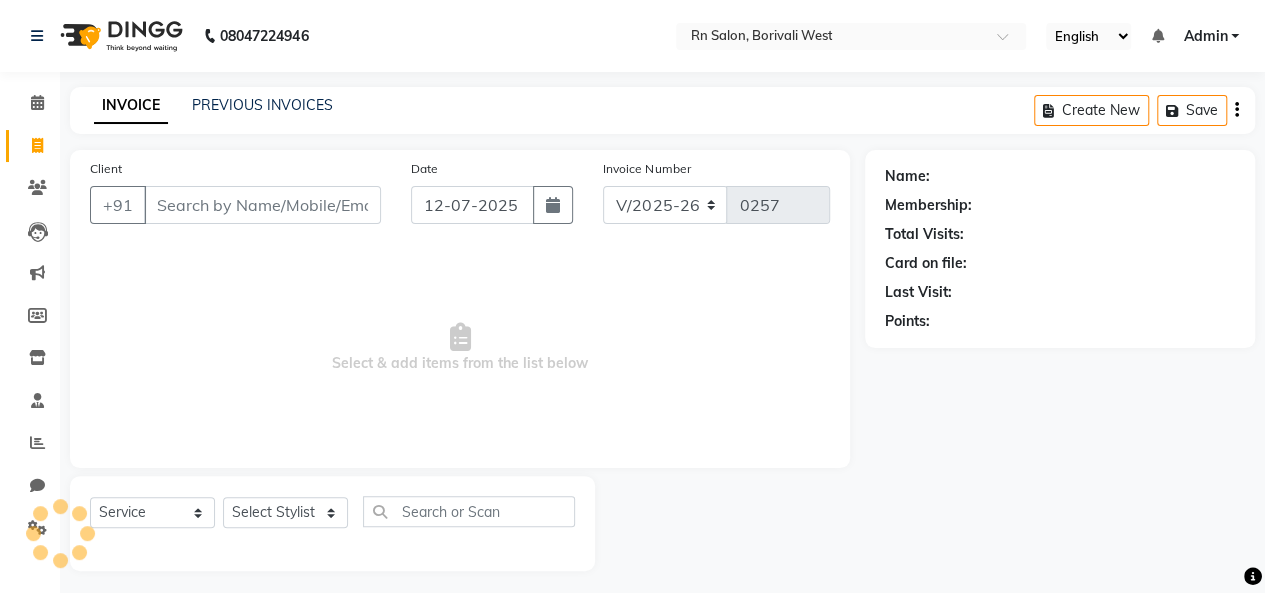 scroll, scrollTop: 7, scrollLeft: 0, axis: vertical 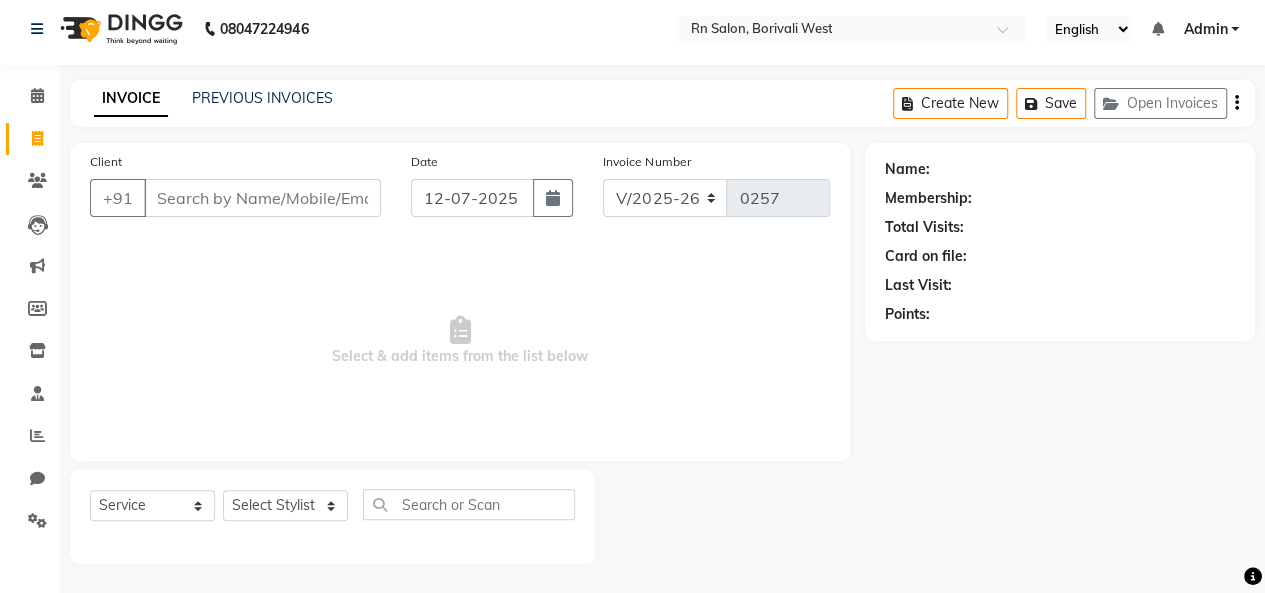 click on "Client" at bounding box center [262, 198] 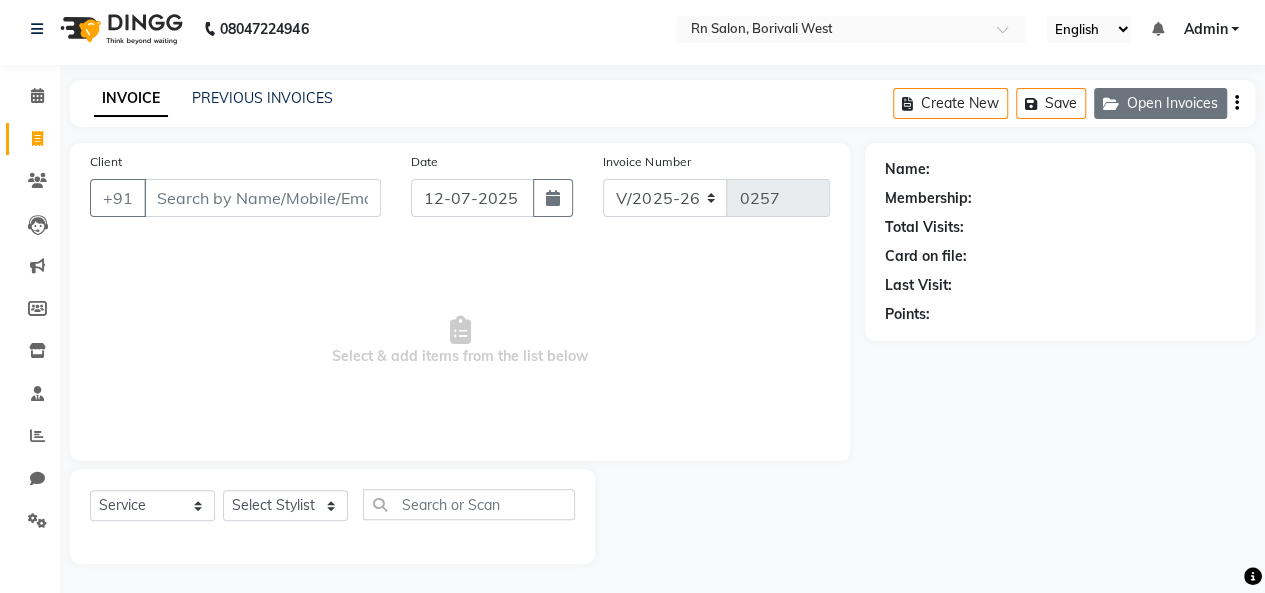 click on "Open Invoices" 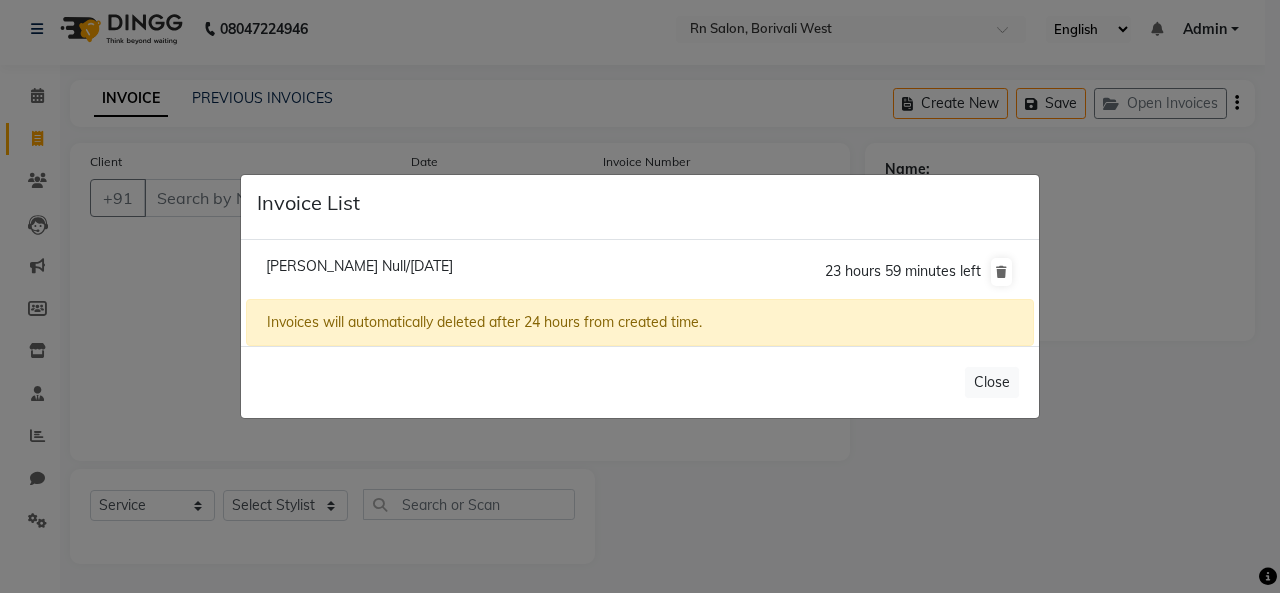 click on "Invoices will automatically deleted after 24 hours from created time." 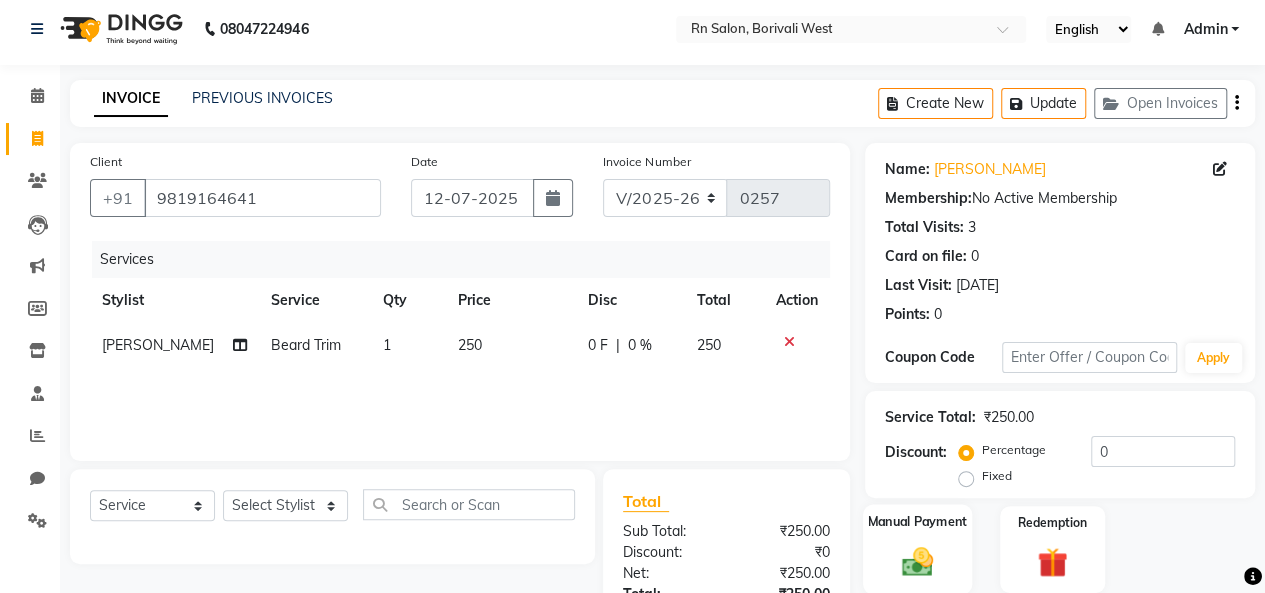 click 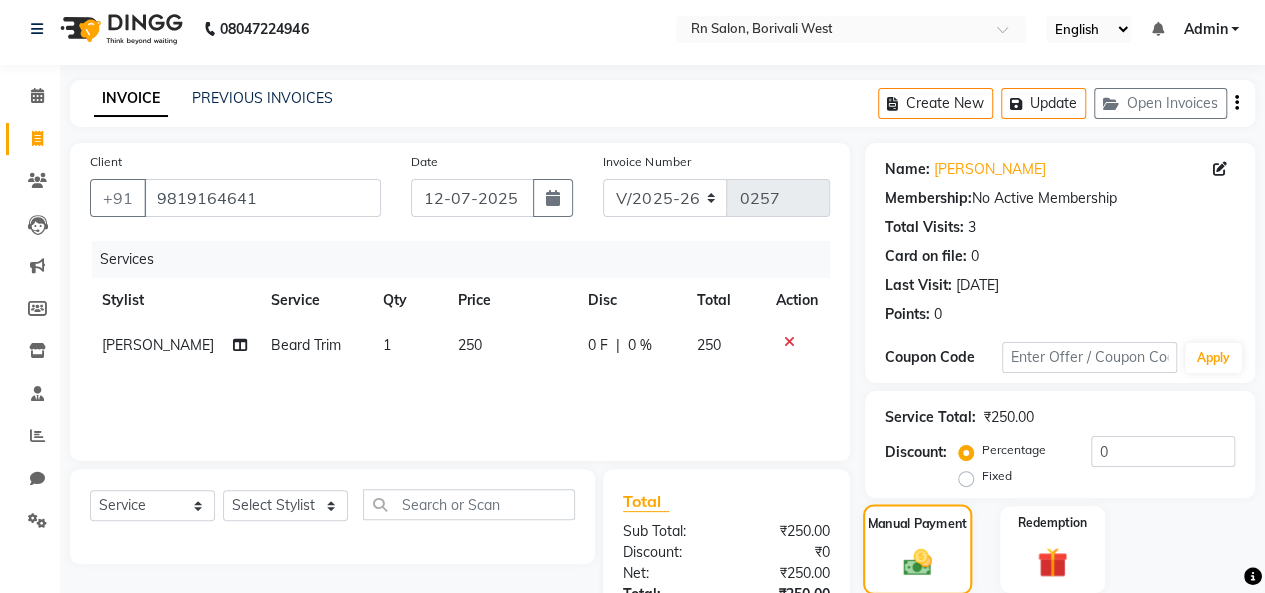 click 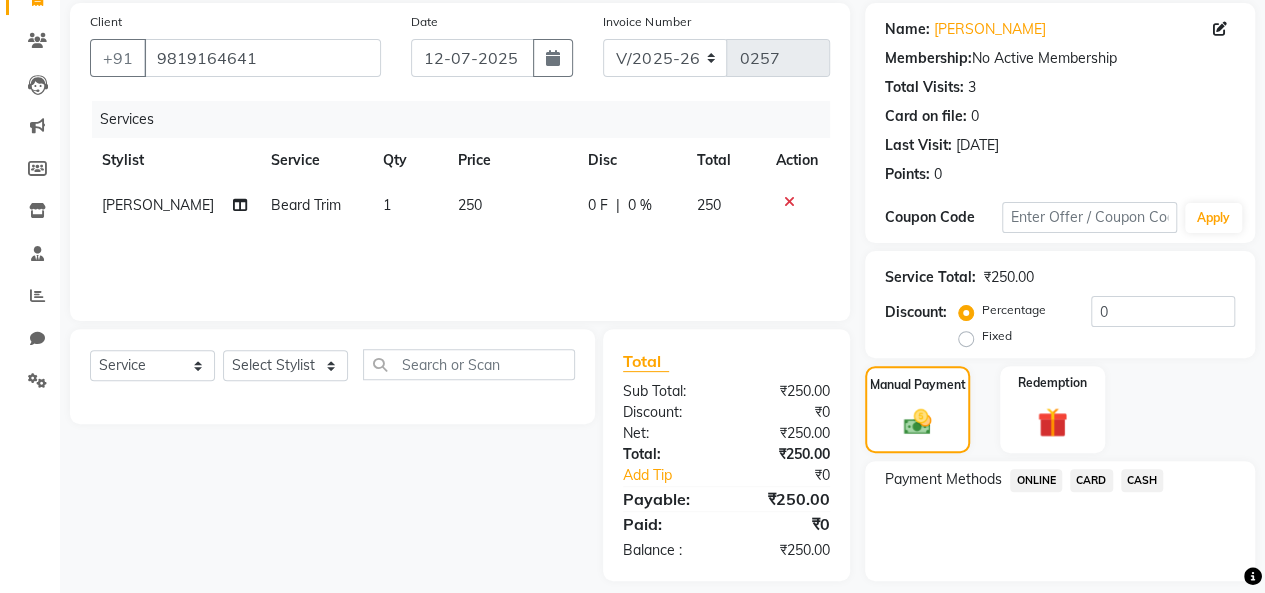 scroll, scrollTop: 205, scrollLeft: 0, axis: vertical 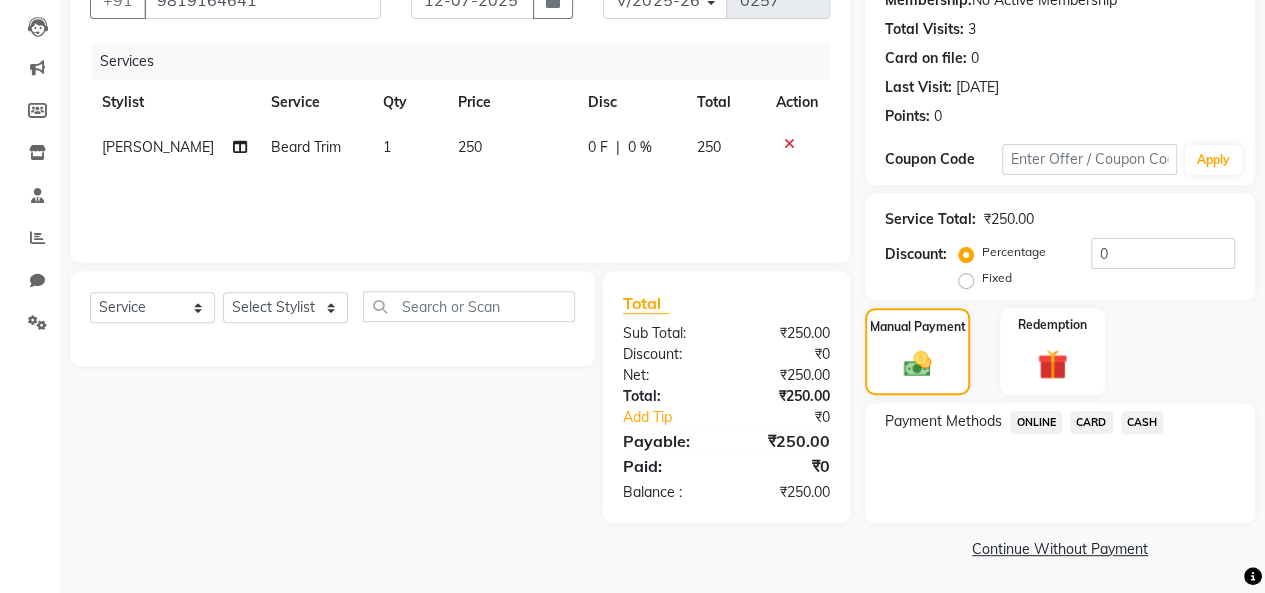 click on "ONLINE" 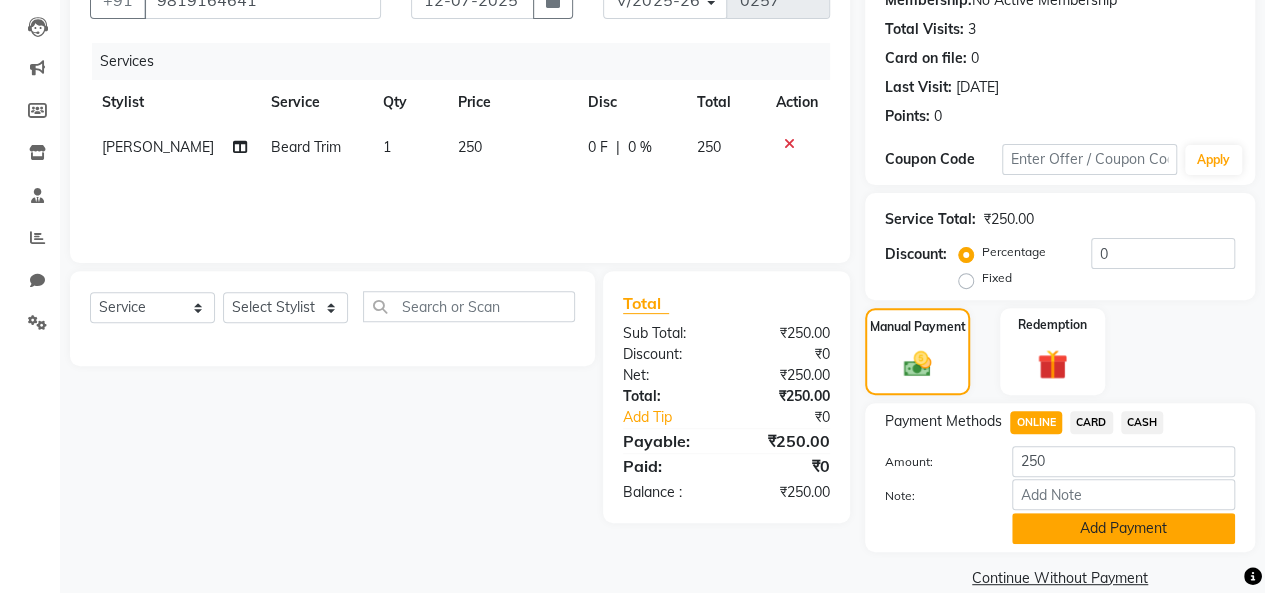click on "Add Payment" 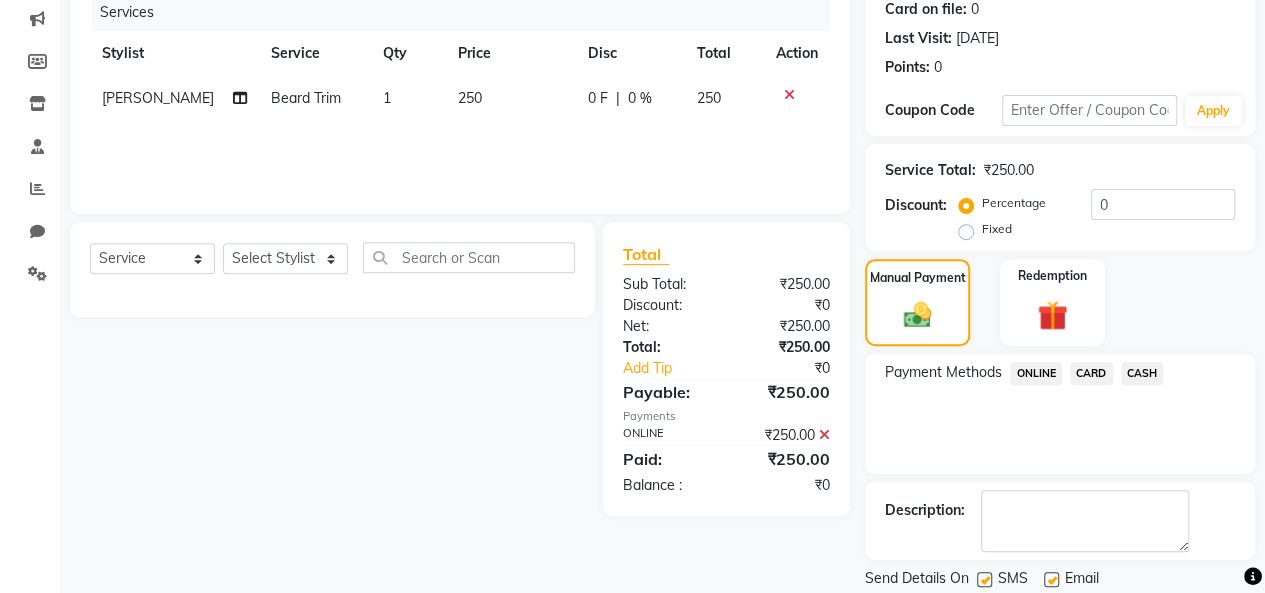 scroll, scrollTop: 316, scrollLeft: 0, axis: vertical 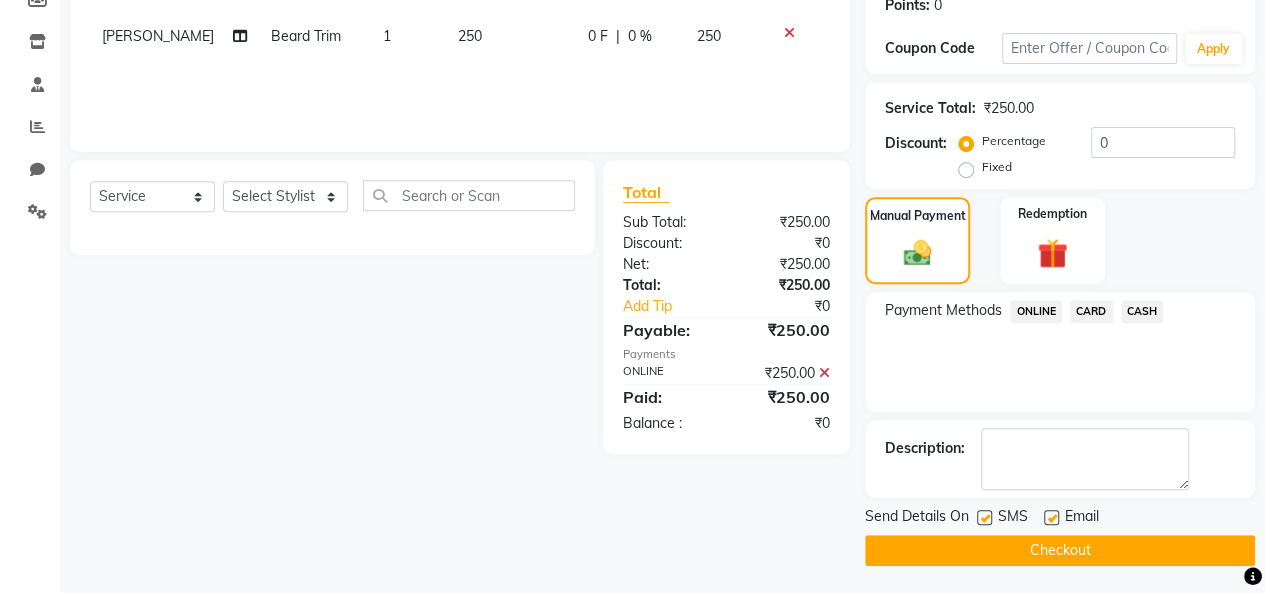 click on "Checkout" 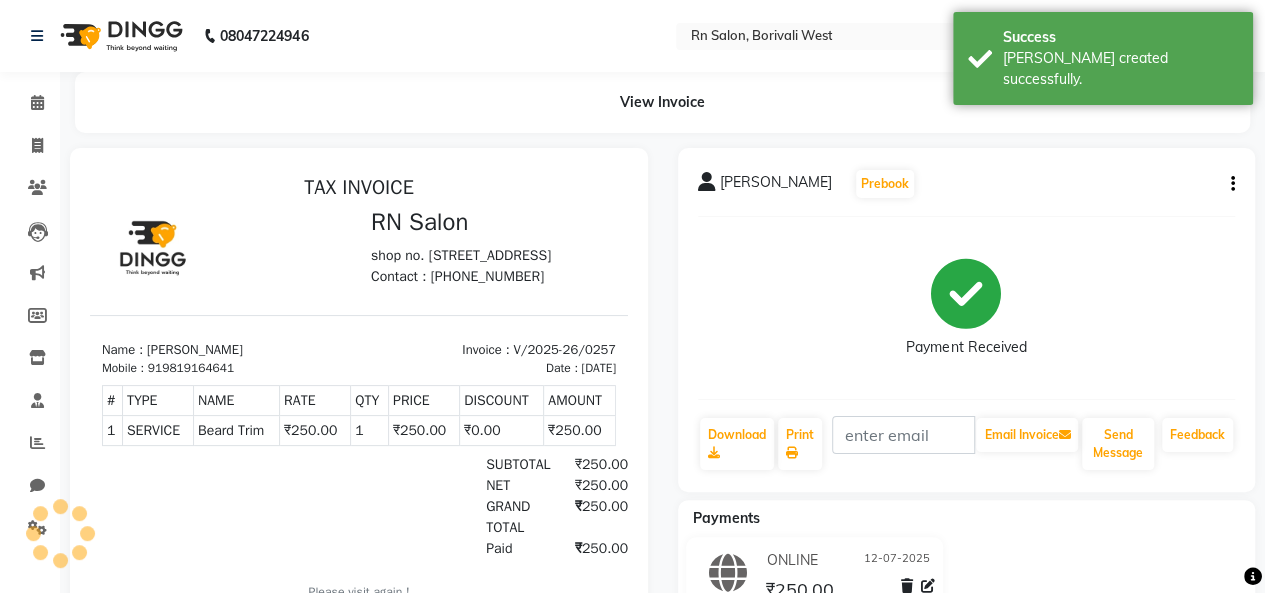 scroll, scrollTop: 0, scrollLeft: 0, axis: both 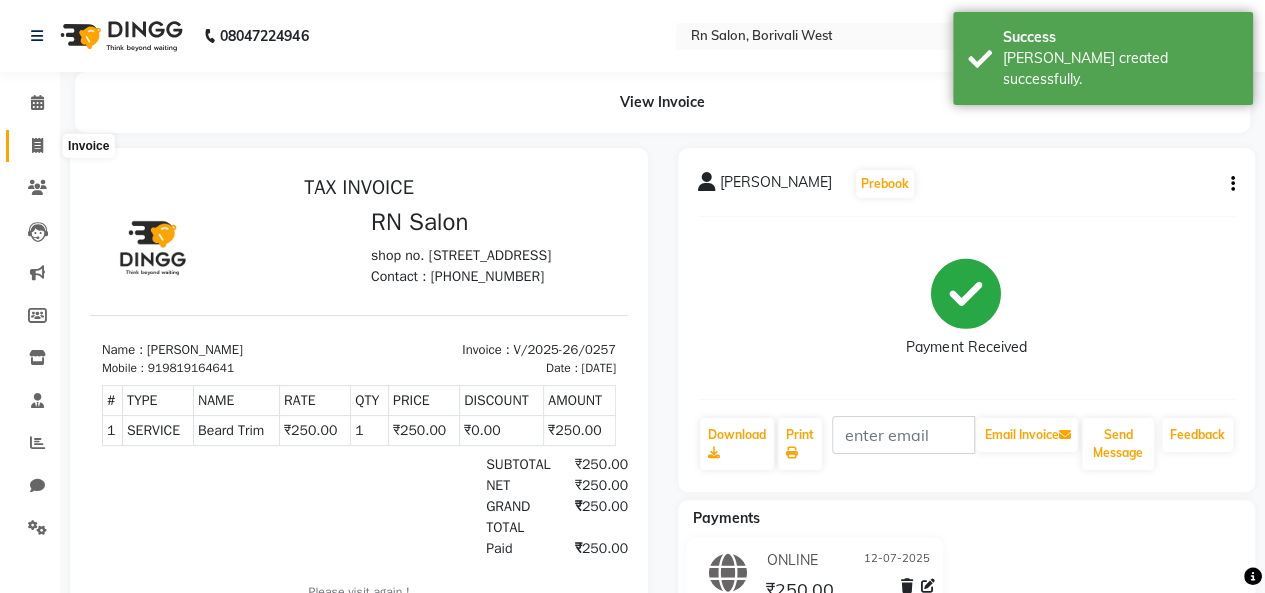 click 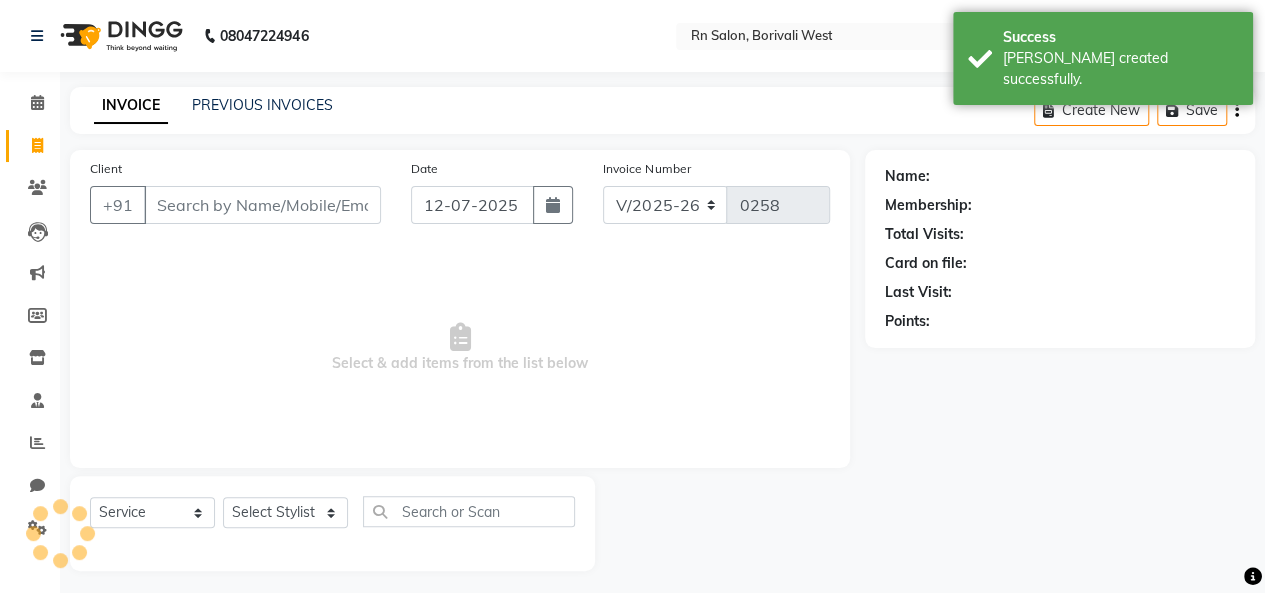 scroll, scrollTop: 7, scrollLeft: 0, axis: vertical 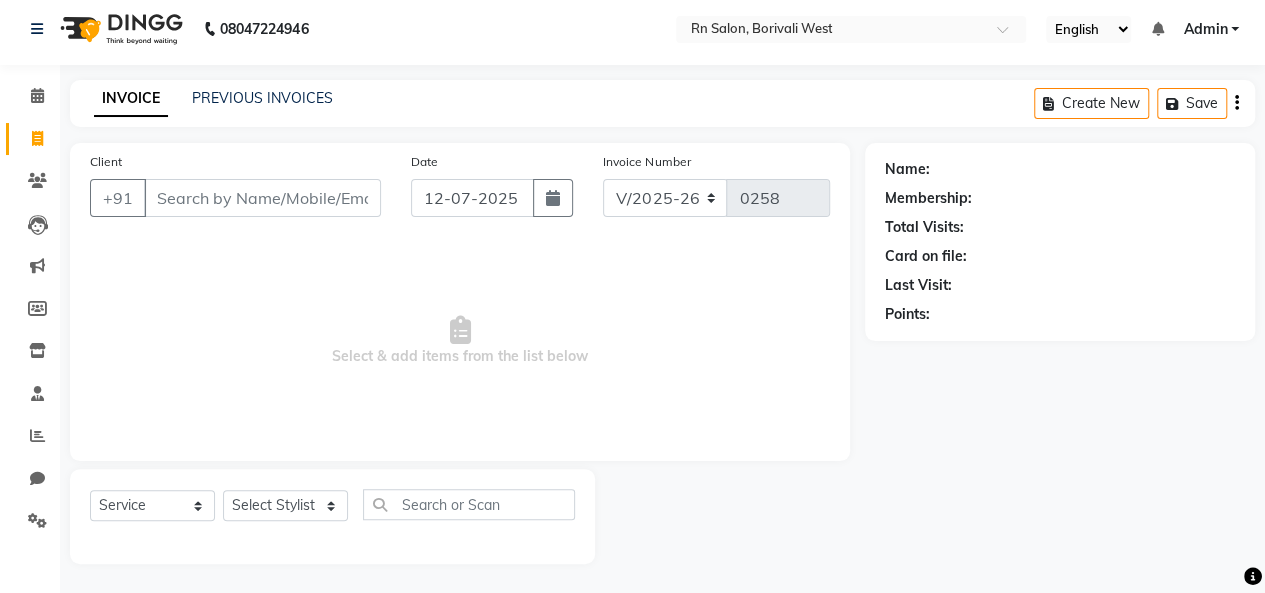 click on "Client" at bounding box center [262, 198] 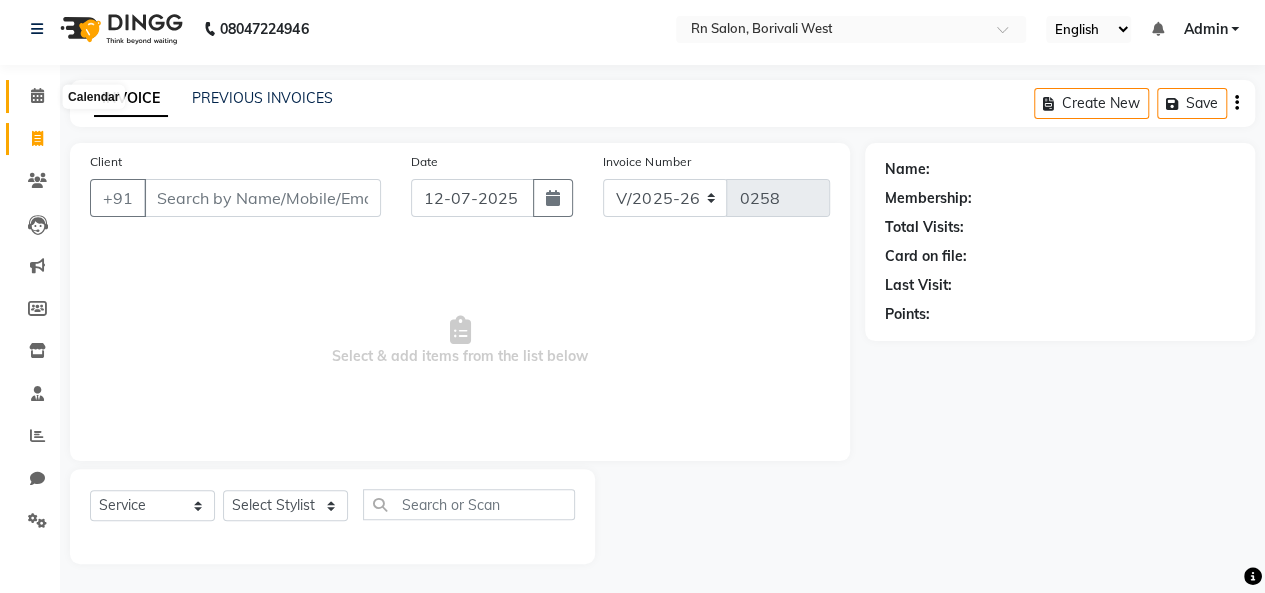 click 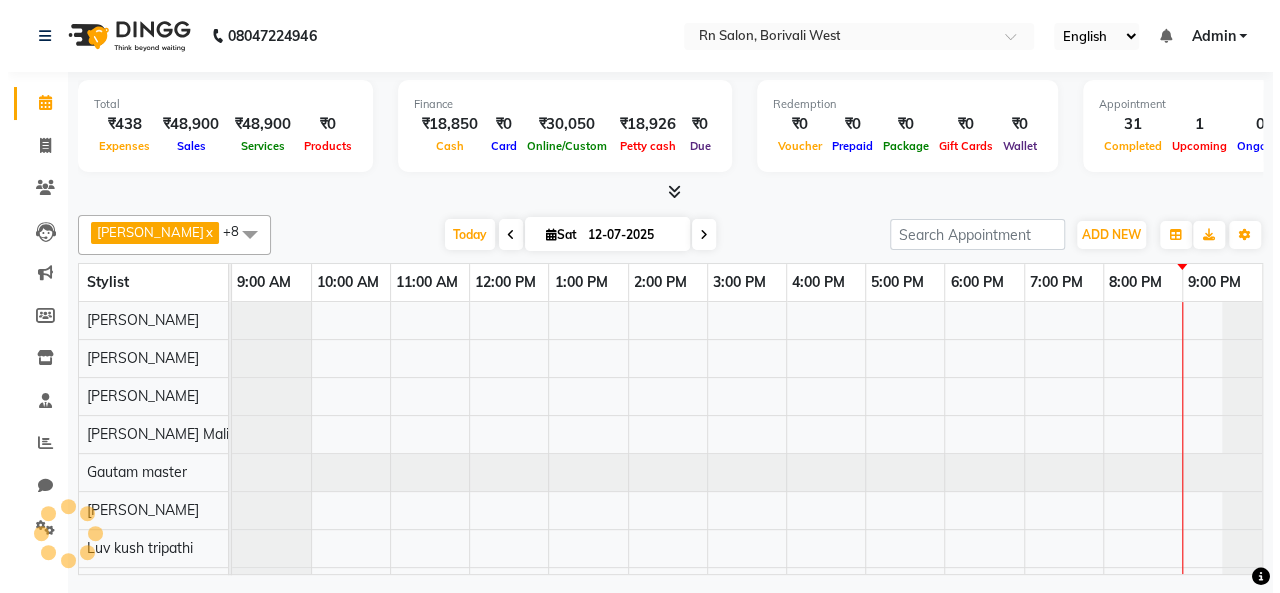 scroll, scrollTop: 0, scrollLeft: 0, axis: both 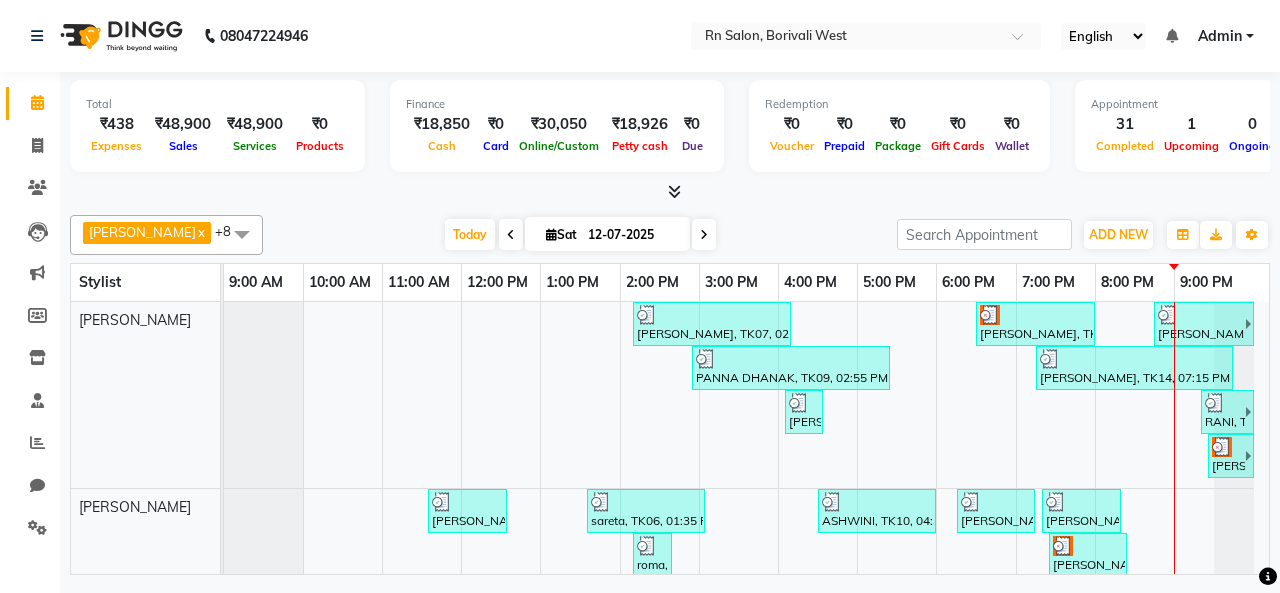 click on "Ayushi, TK07, 02:10 PM-04:10 PM, Highlights Below Shoulder     saloni, TK01, 06:30 PM-08:00 PM, Female Haircut (Senior stylist) W/O     VRUNDA SHAA, TK17, 08:45 PM-10:45 PM, Highlights Below Shoulder     PANNA DHANAK, TK09, 02:55 PM-05:25 PM, Root touch up,Loreal Wash Up to Shoulder     SUNALI DESAI, TK14, 07:15 PM-09:45 PM, Root touch up,Female Haircut (One Length Trim)     MEHUL SHAAH, TK08, 04:05 PM-04:35 PM, Master Haircut Men      RANI, TK15, 09:20 PM-11:20 PM, Brazilian Protein Botox Up to 7700     VRUNDA SHAA, TK16, 09:25 PM-11:25 PM, Highlights Up to Shoulder     kalpesh, TK03, 11:35 AM-12:35 PM, Beard Trim,Master Haircut Men      sareta, TK06, 01:35 PM-03:05 PM, L'oreal Hair Spa Below Shoulder     ASHWINI, TK10, 04:30 PM-06:00 PM, Root touch up     SUNALI DESAI, TK14, 06:15 PM-07:15 PM, Loreal Wash Up to Shoulder     RANI, TK15, 07:20 PM-08:20 PM, Loreal Wash Up to Shoulder     roma, TK05, 02:10 PM-02:40 PM, Loreal Hair wash Male         tushal, TK04, 12:10 PM-12:40 PM, Master Haircut Men" at bounding box center [746, 710] 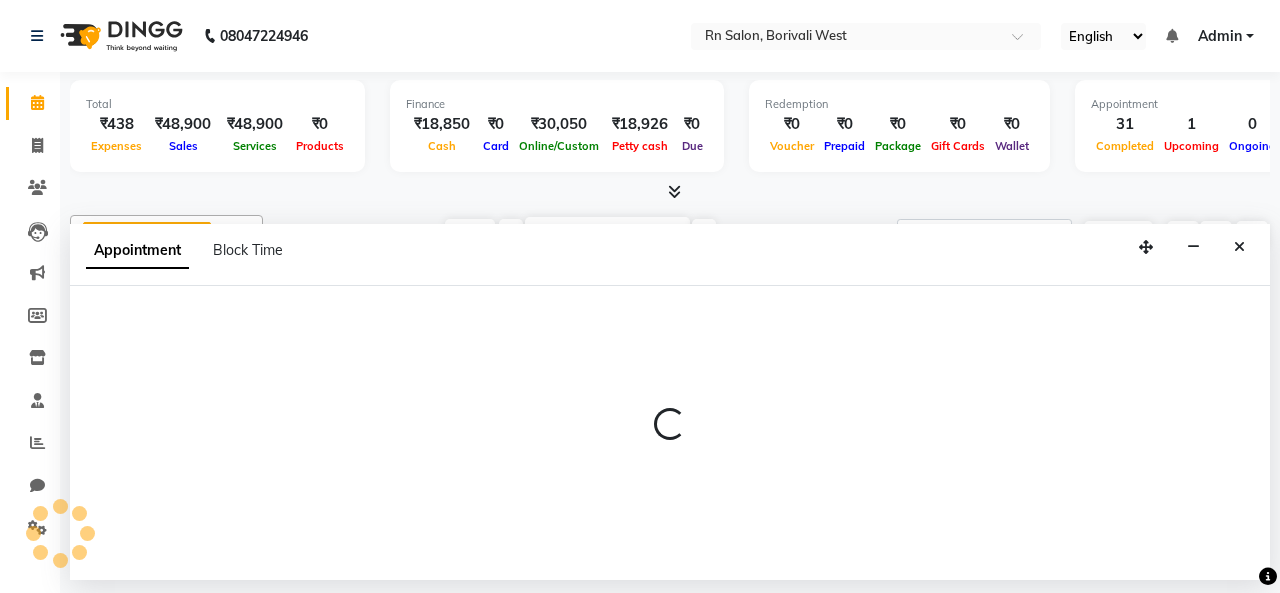 select on "83940" 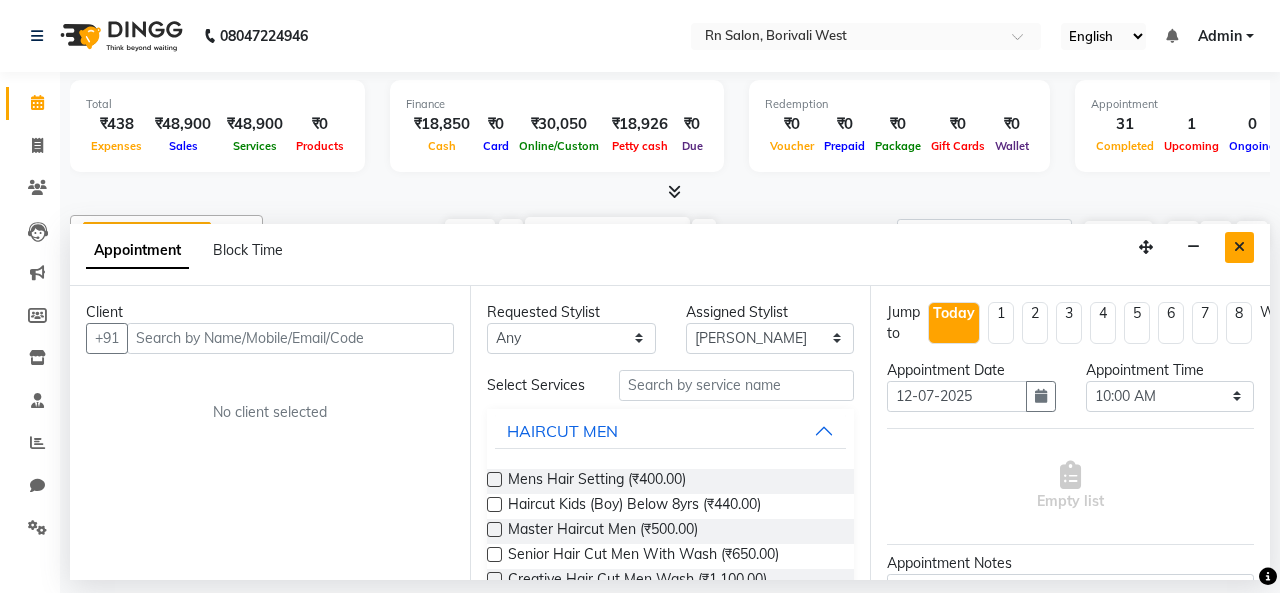 click at bounding box center [1239, 247] 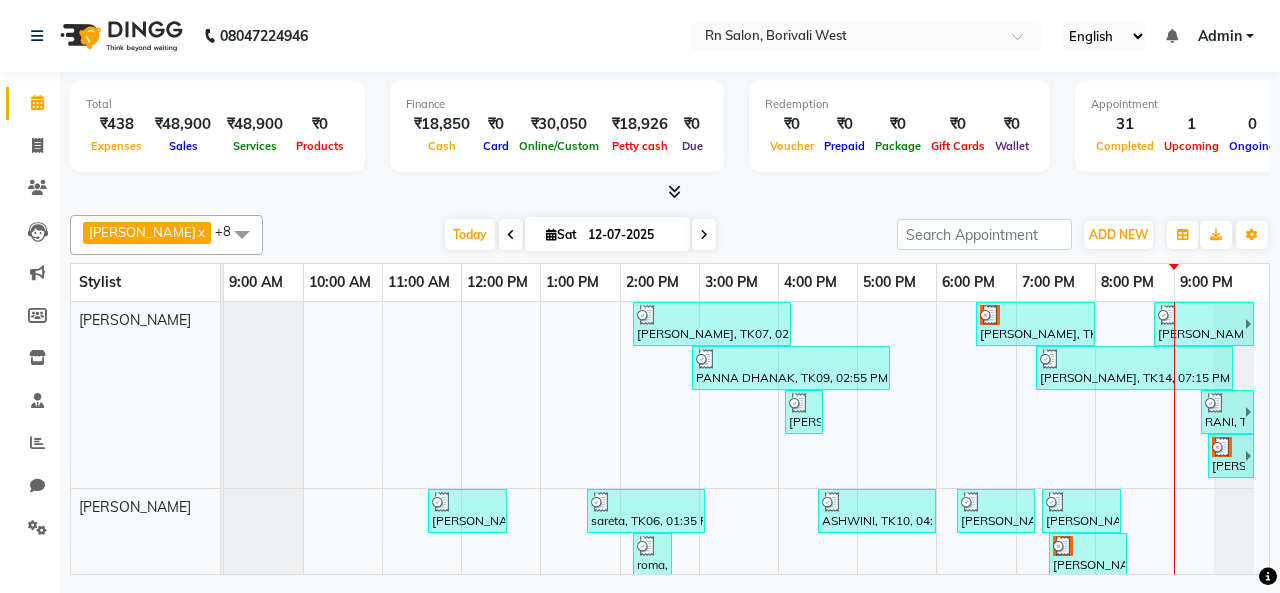click at bounding box center [674, 191] 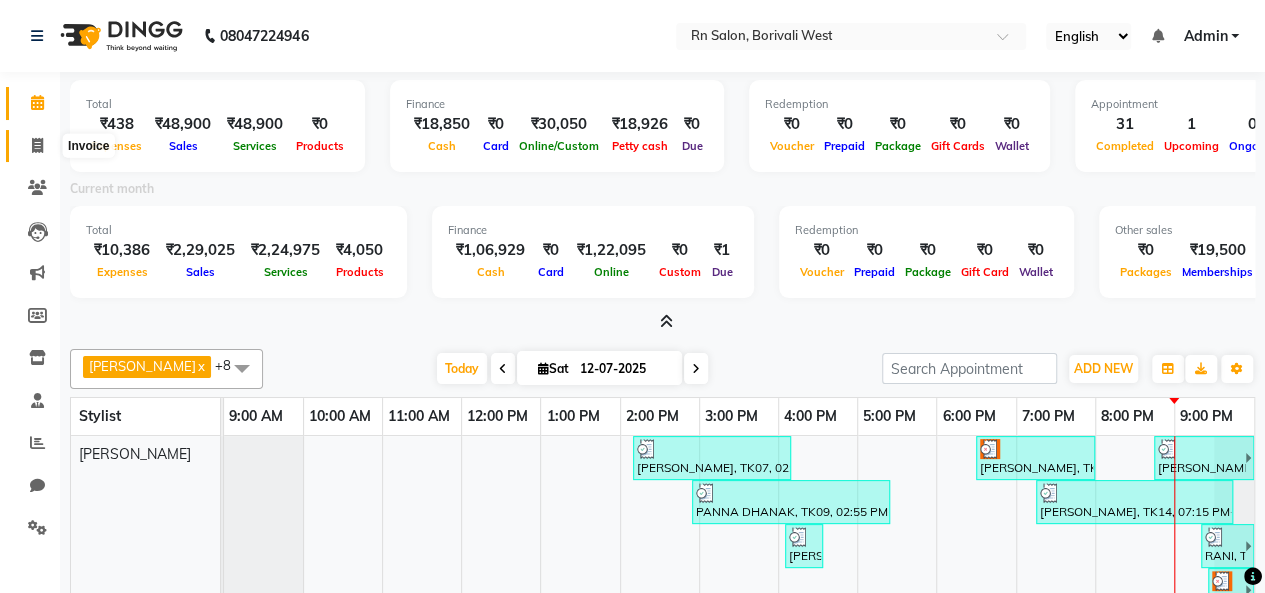 click 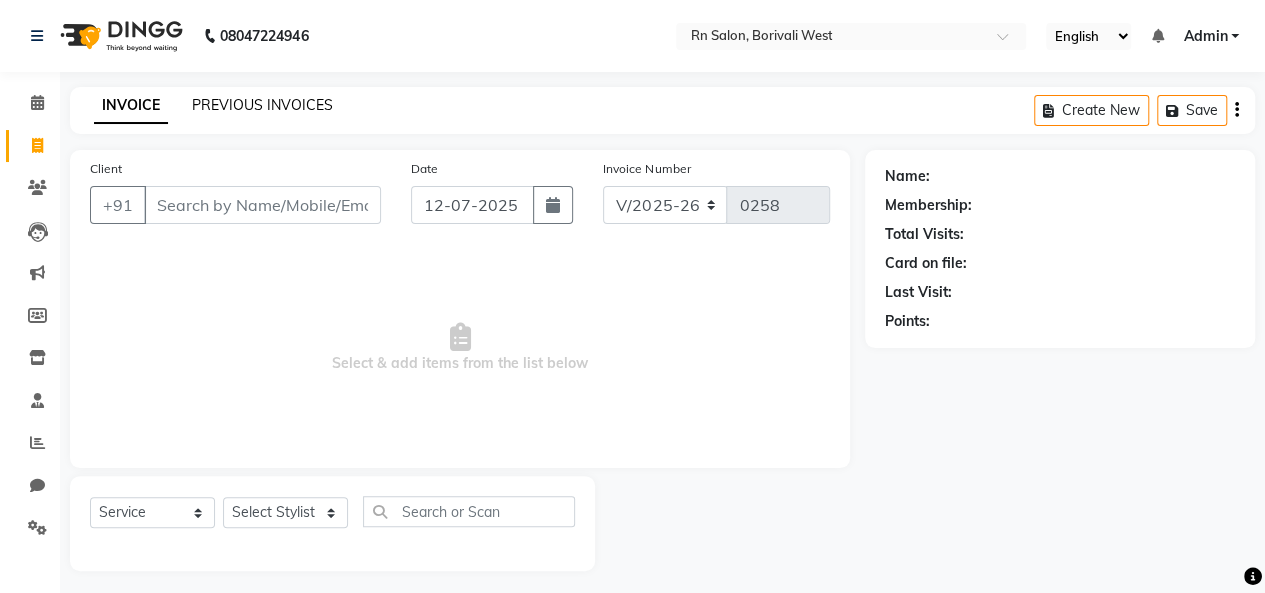 click on "PREVIOUS INVOICES" 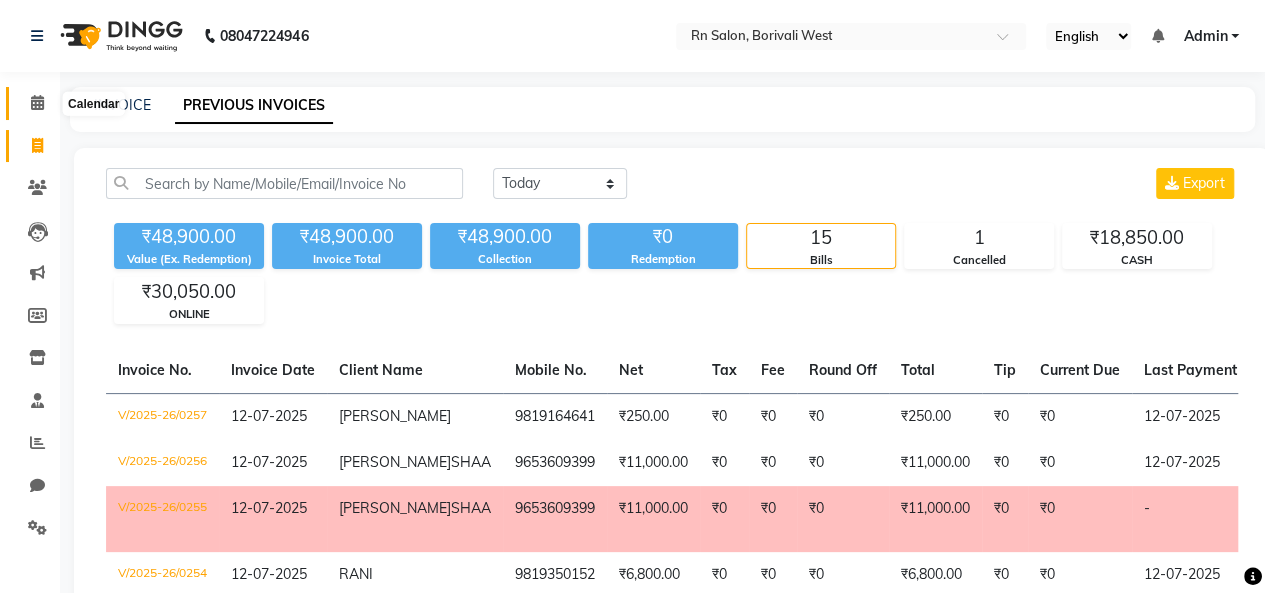click 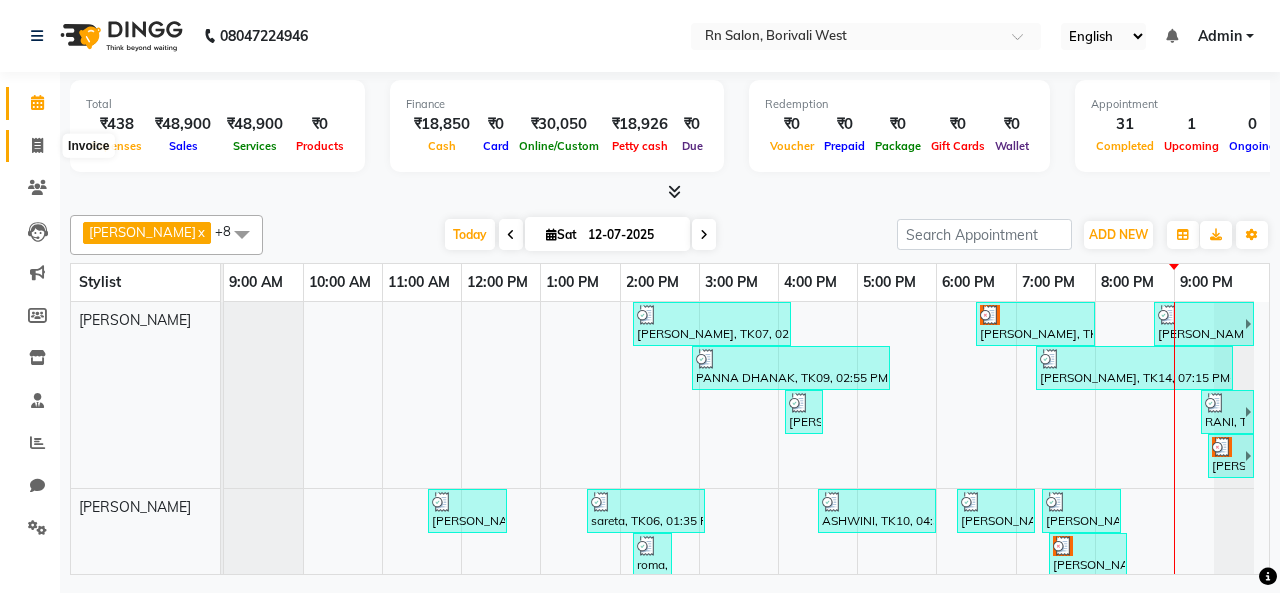click 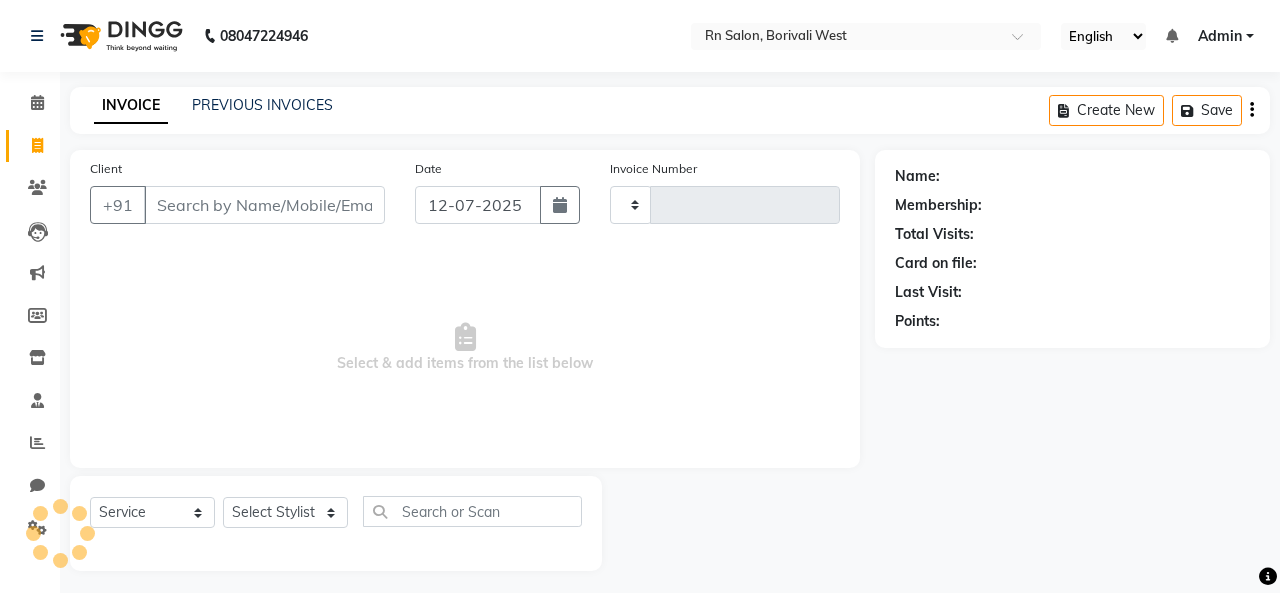 type on "0258" 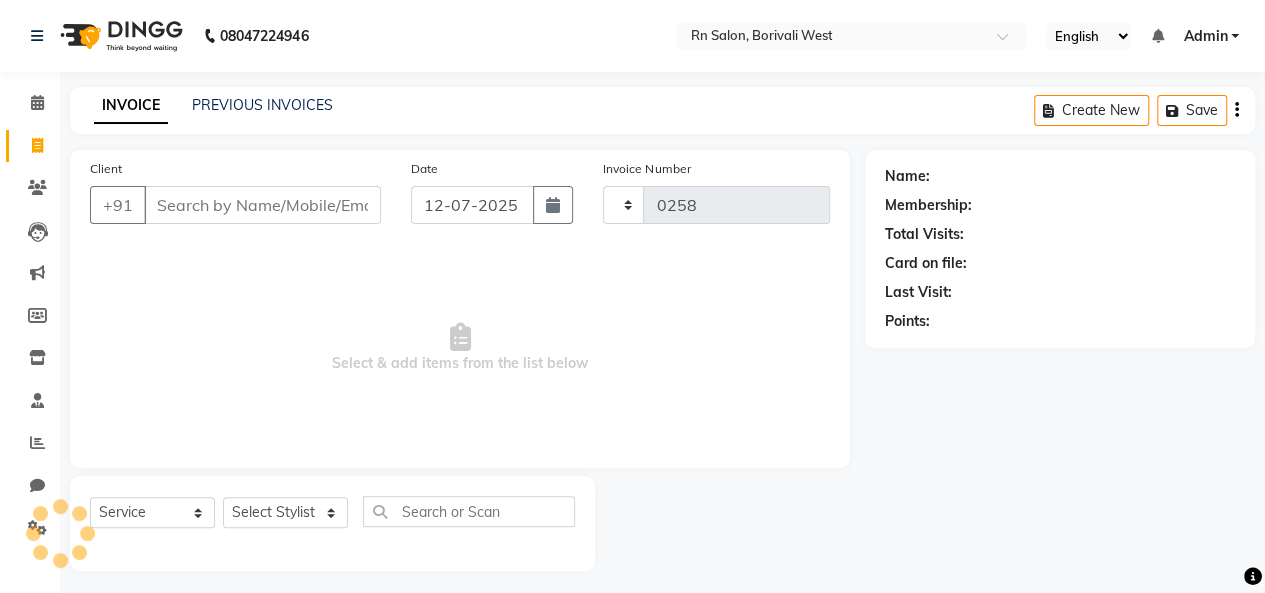 select on "8515" 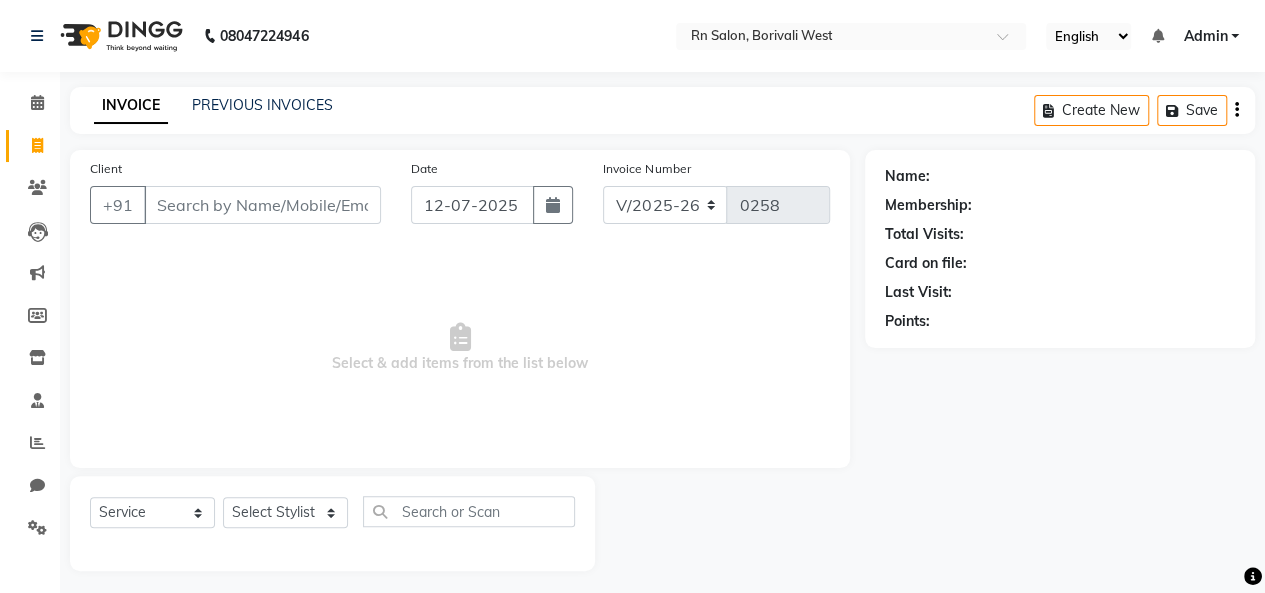 click on "Client" at bounding box center [262, 205] 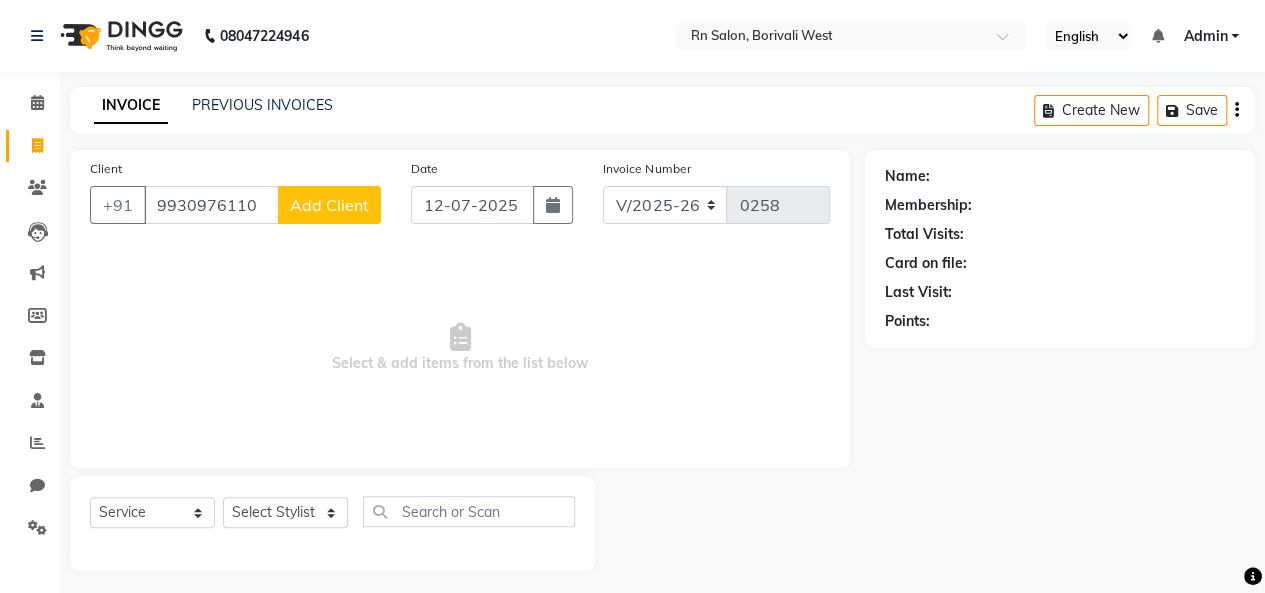 type on "9930976110" 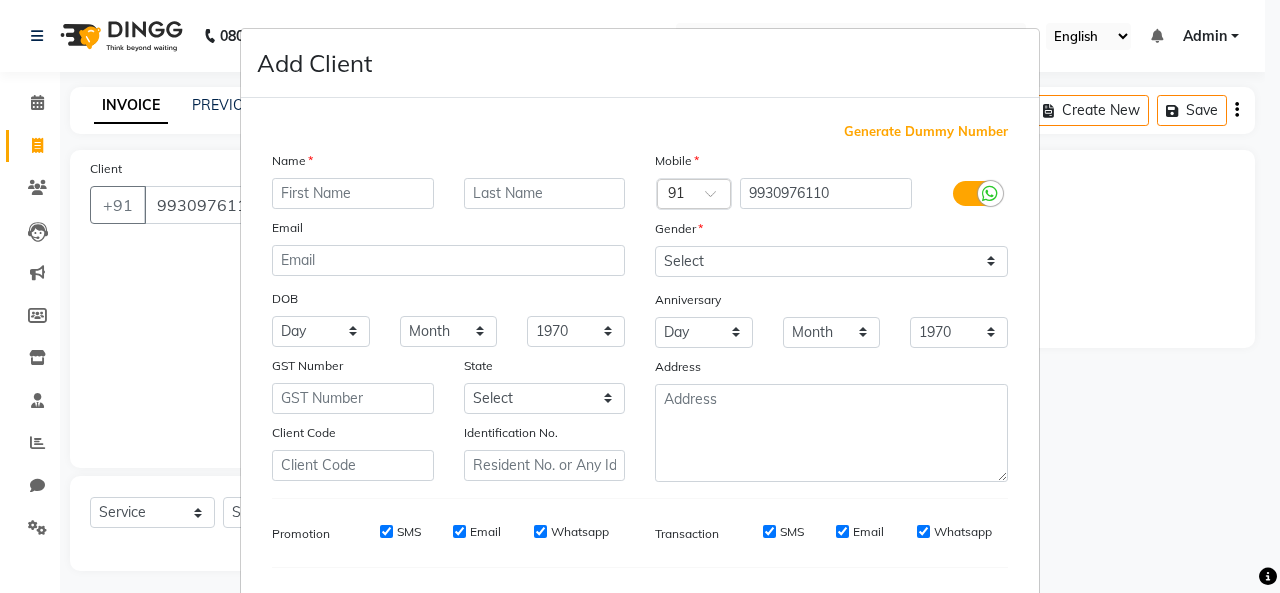 click at bounding box center [353, 193] 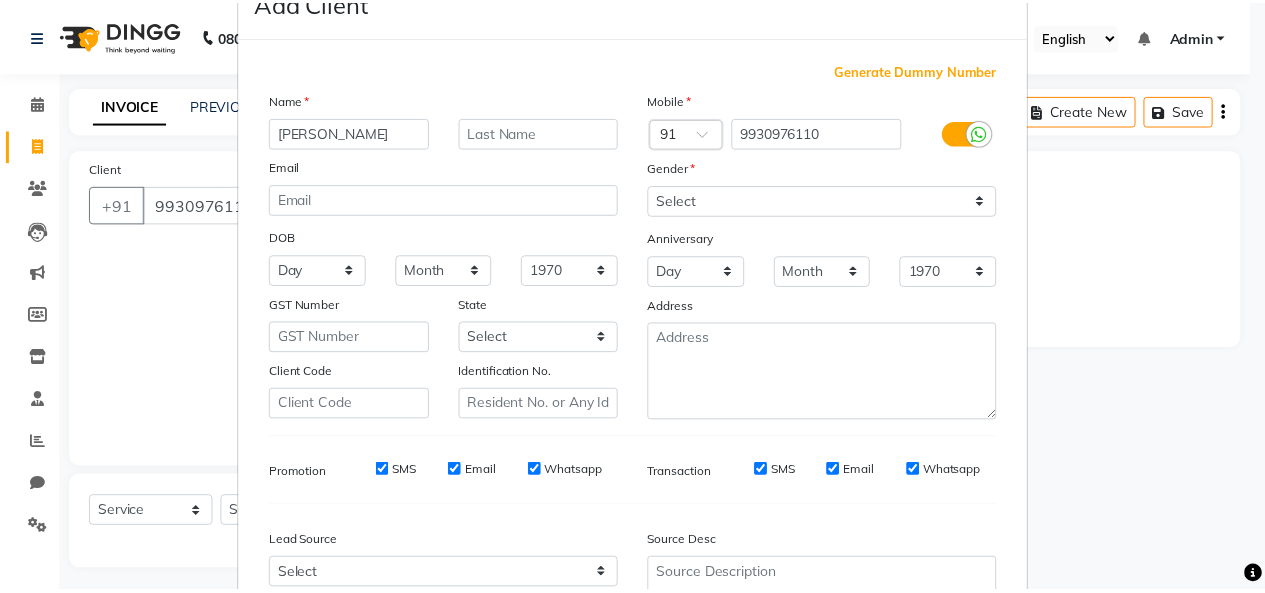 scroll, scrollTop: 200, scrollLeft: 0, axis: vertical 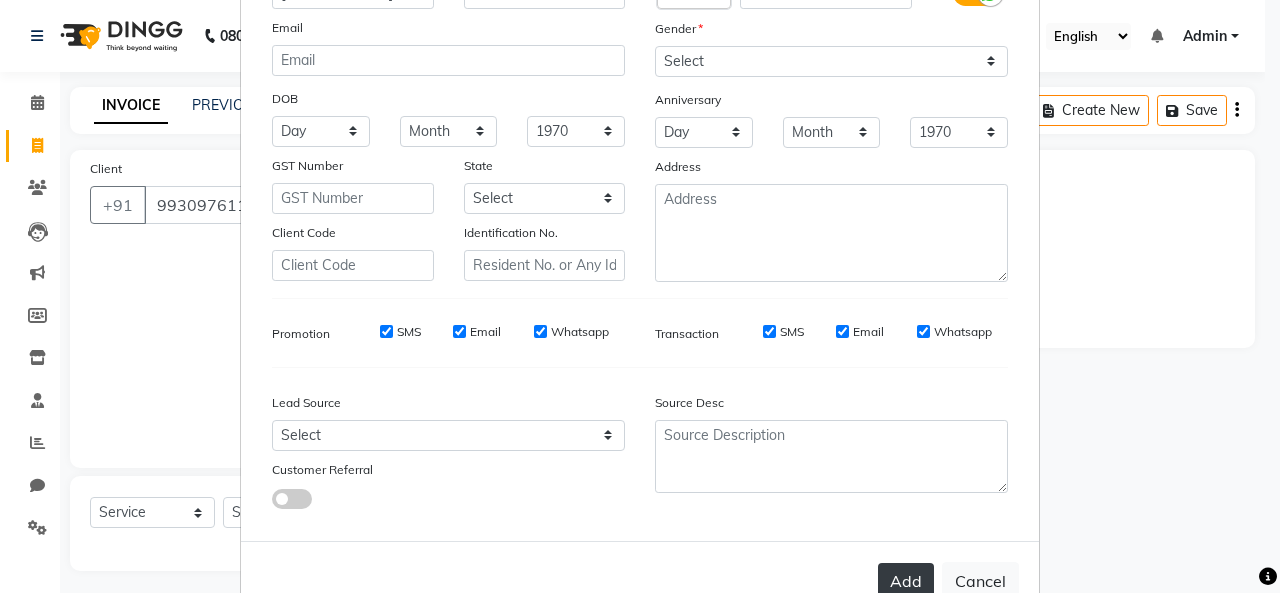 type on "ROOPAL" 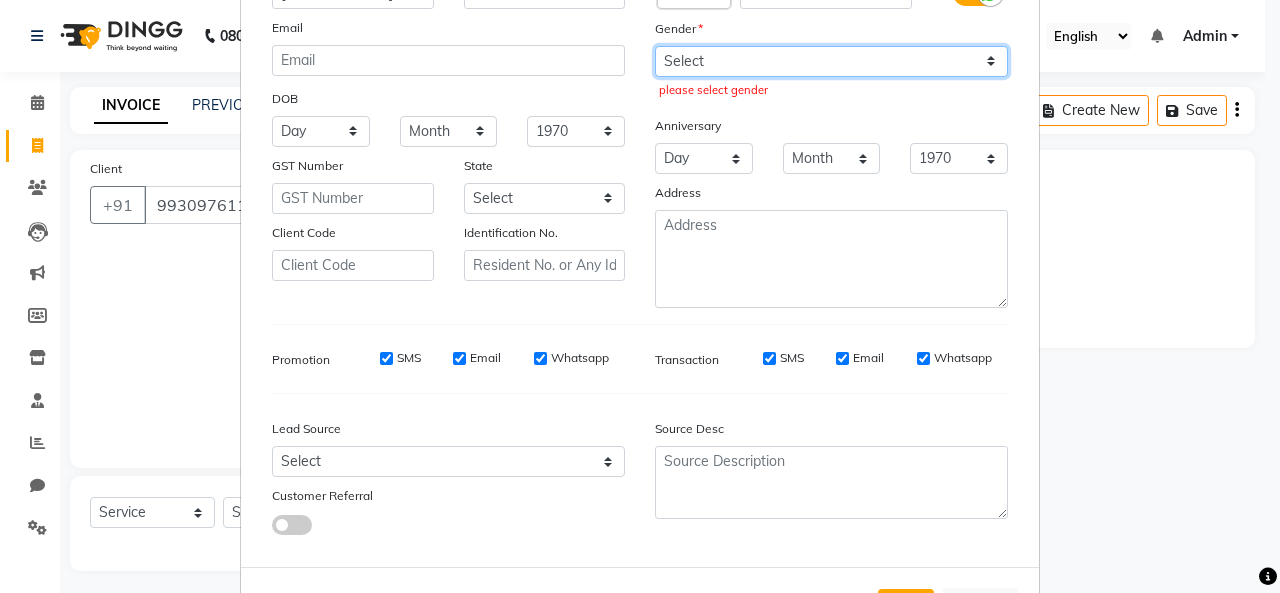 click on "Select Male Female Other Prefer Not To Say" at bounding box center (831, 61) 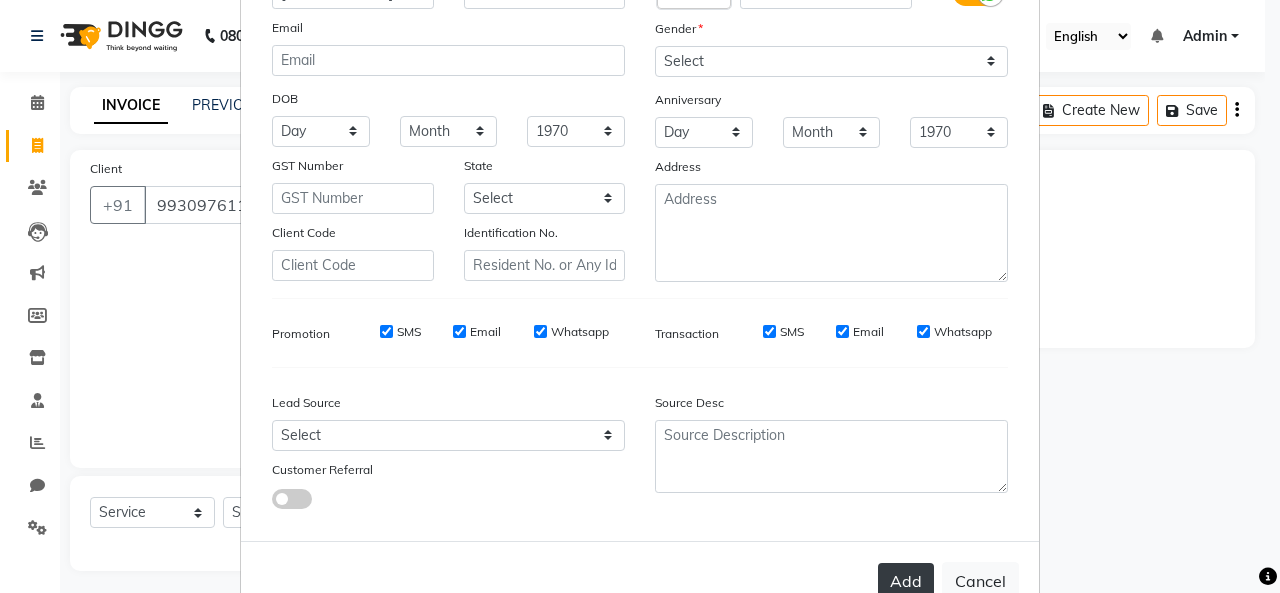 click on "Add" at bounding box center [906, 581] 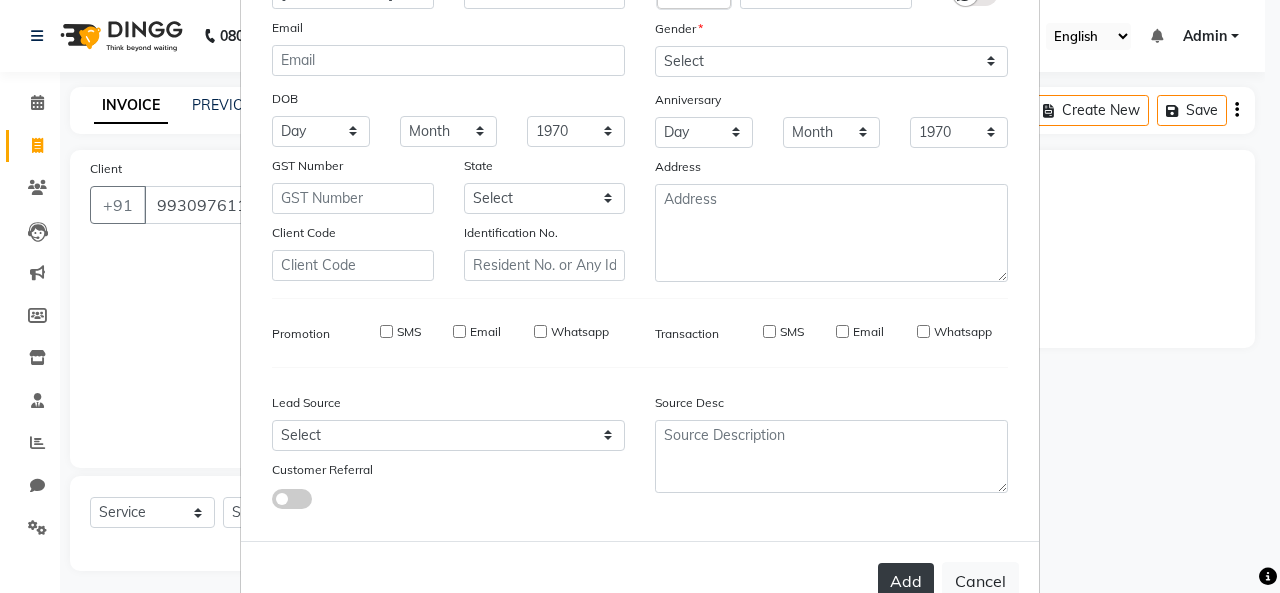 type 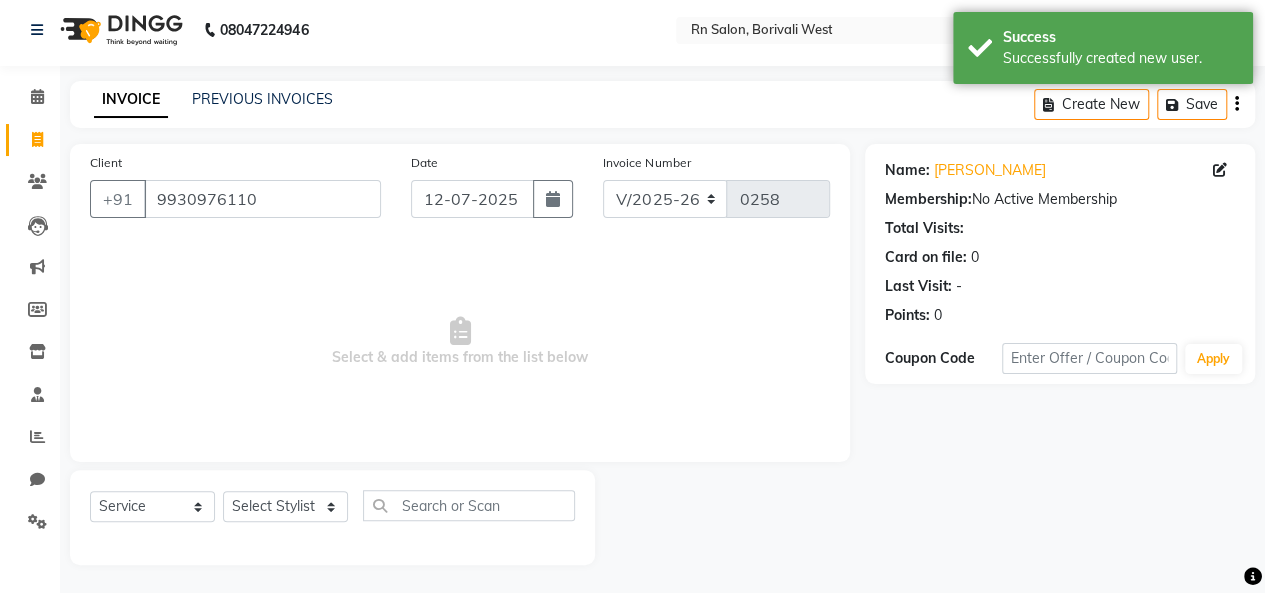 scroll, scrollTop: 7, scrollLeft: 0, axis: vertical 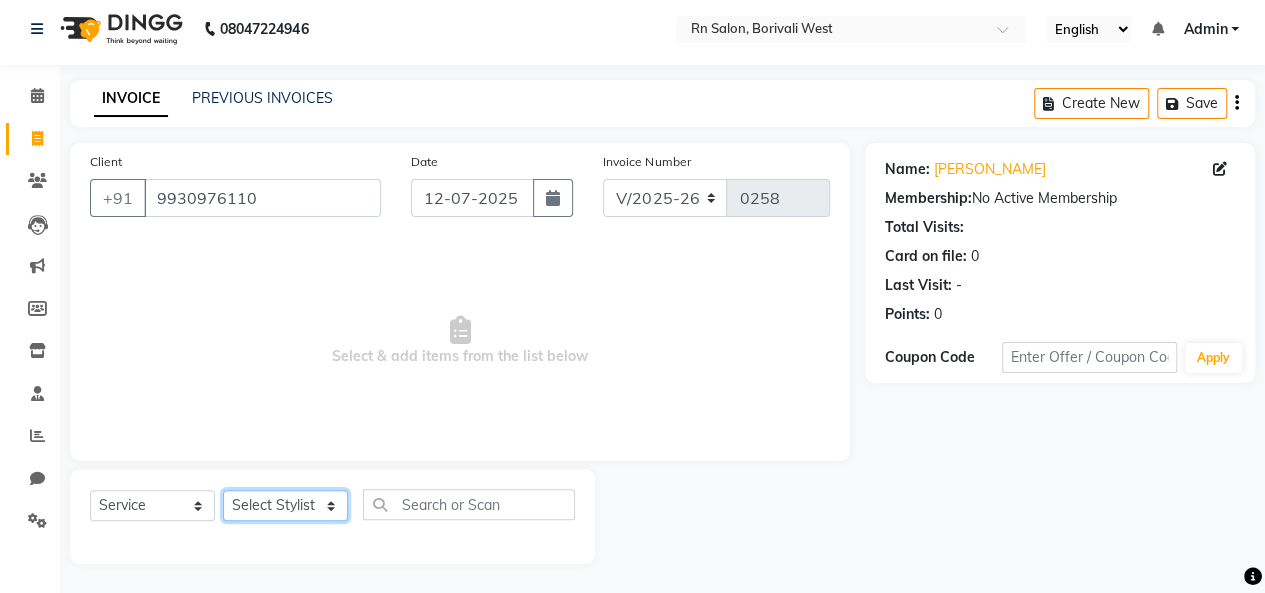 click on "Select Stylist Beena jaiswar deependra parking FARHANA Gautam master Luv kush tripathi Nitin Parmar Ravi sharma Roshni gupta shakiba barbhuiya Subhankar Mali Veronica d Souza" 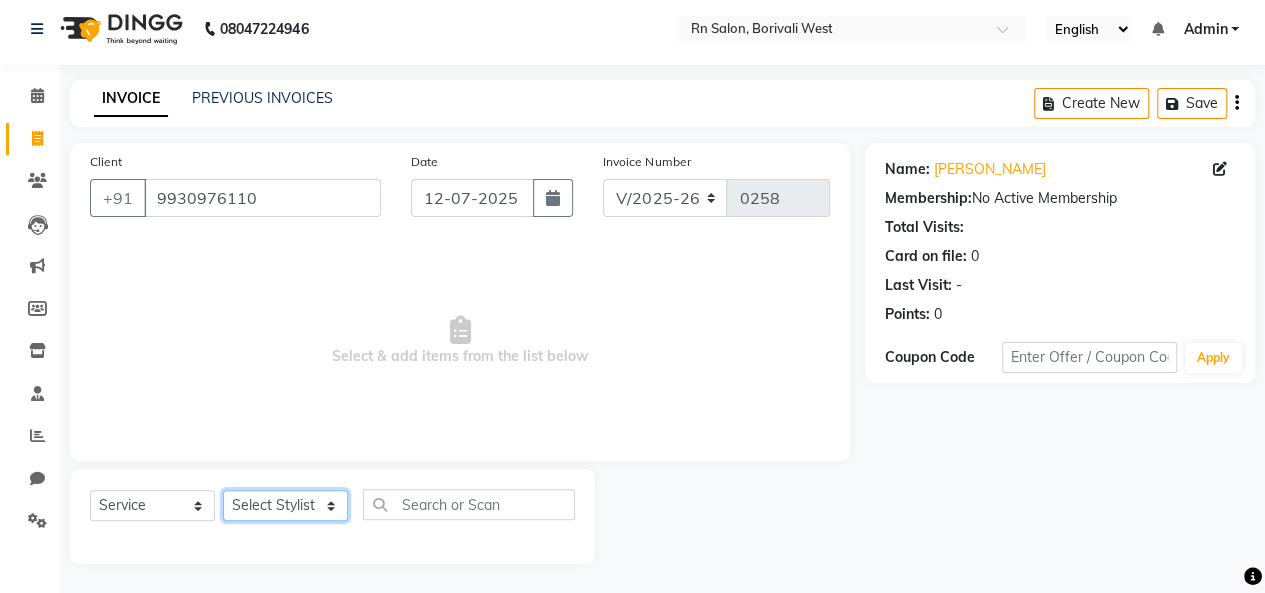 select on "83940" 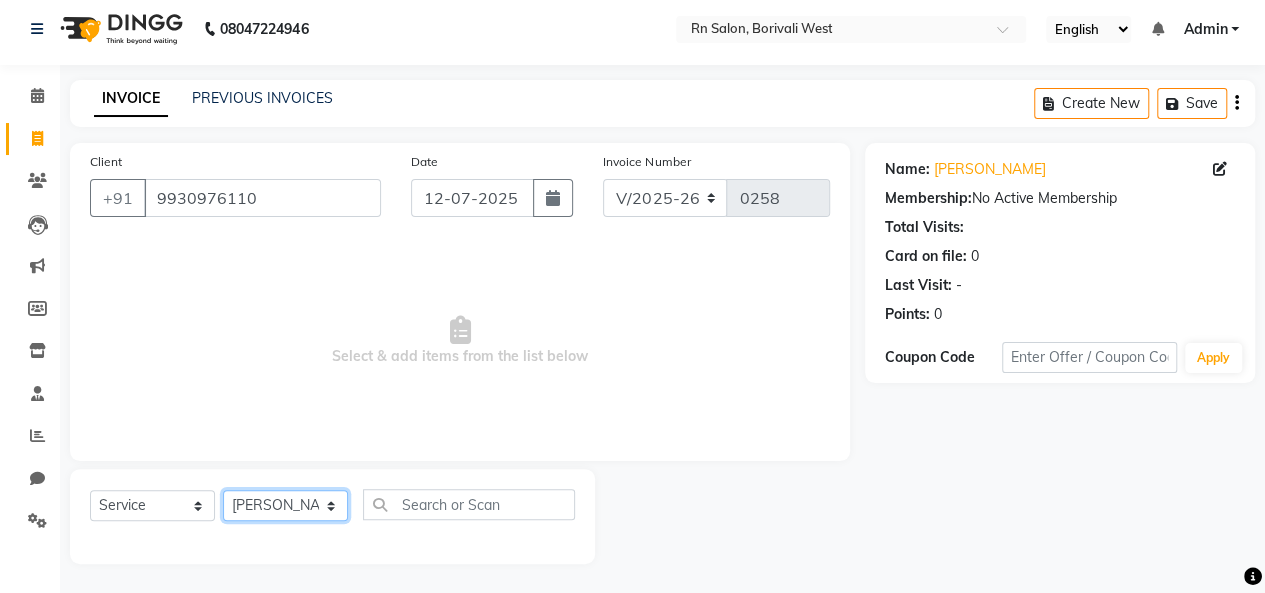 click on "Select Stylist Beena jaiswar deependra parking FARHANA Gautam master Luv kush tripathi Nitin Parmar Ravi sharma Roshni gupta shakiba barbhuiya Subhankar Mali Veronica d Souza" 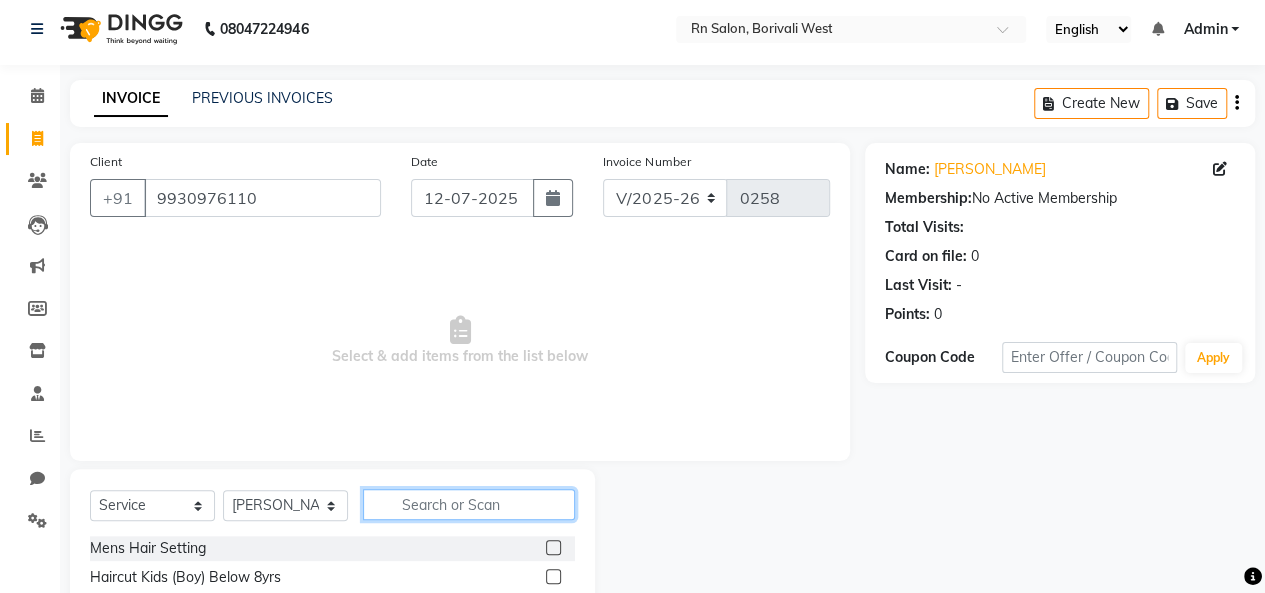 click 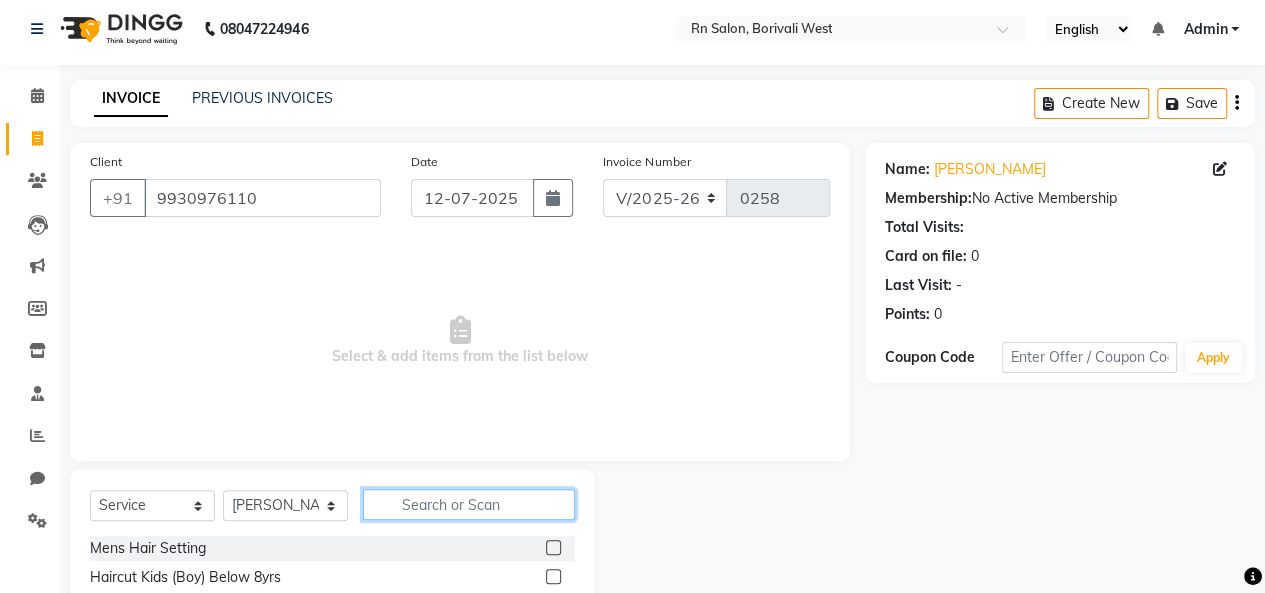 click 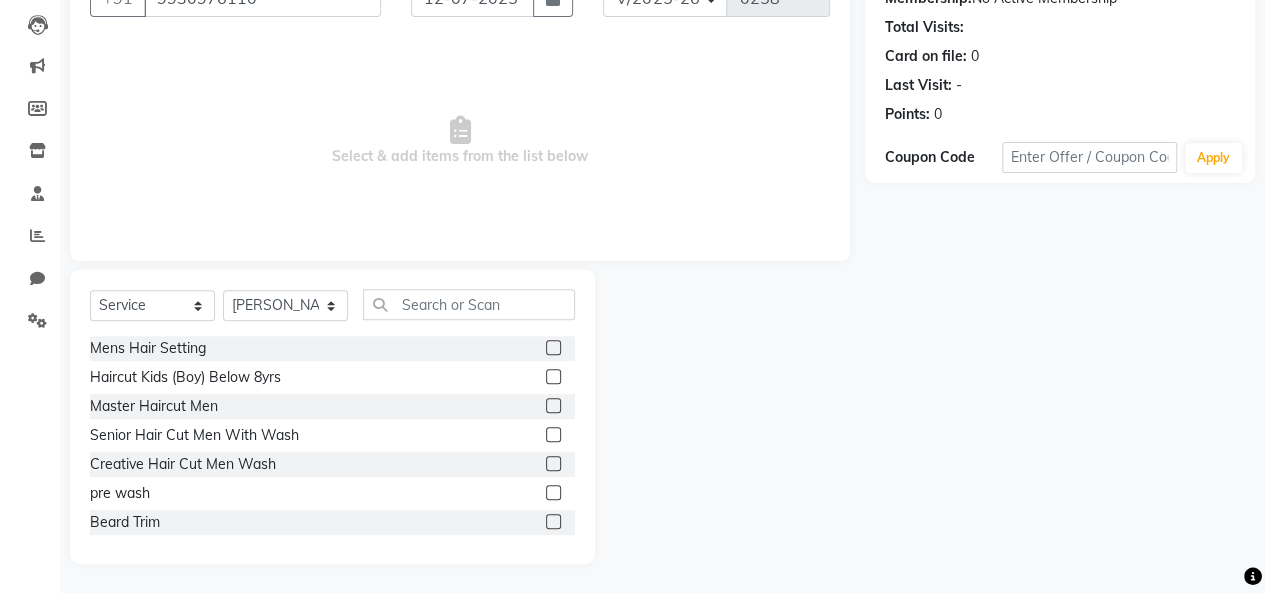 click 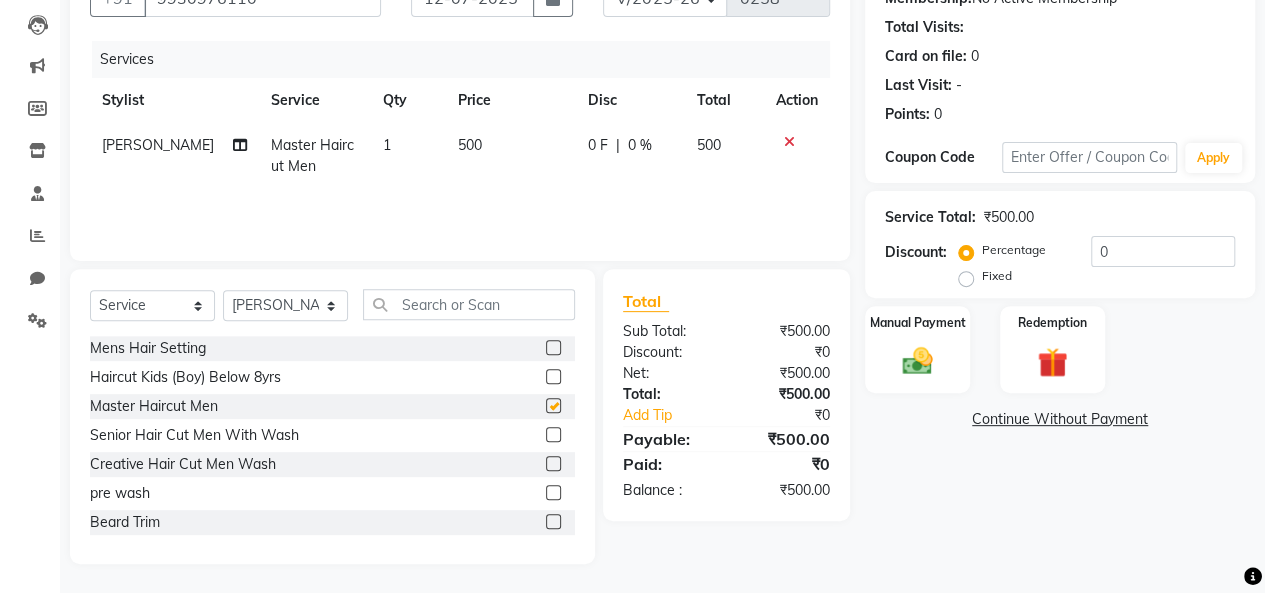 checkbox on "false" 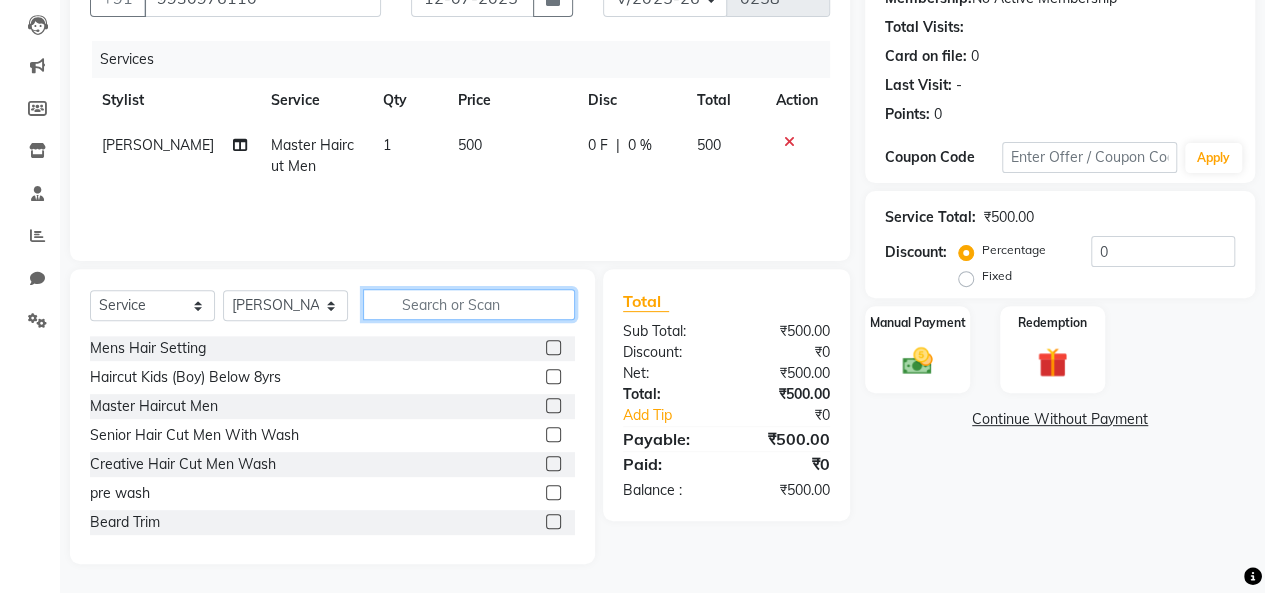 click 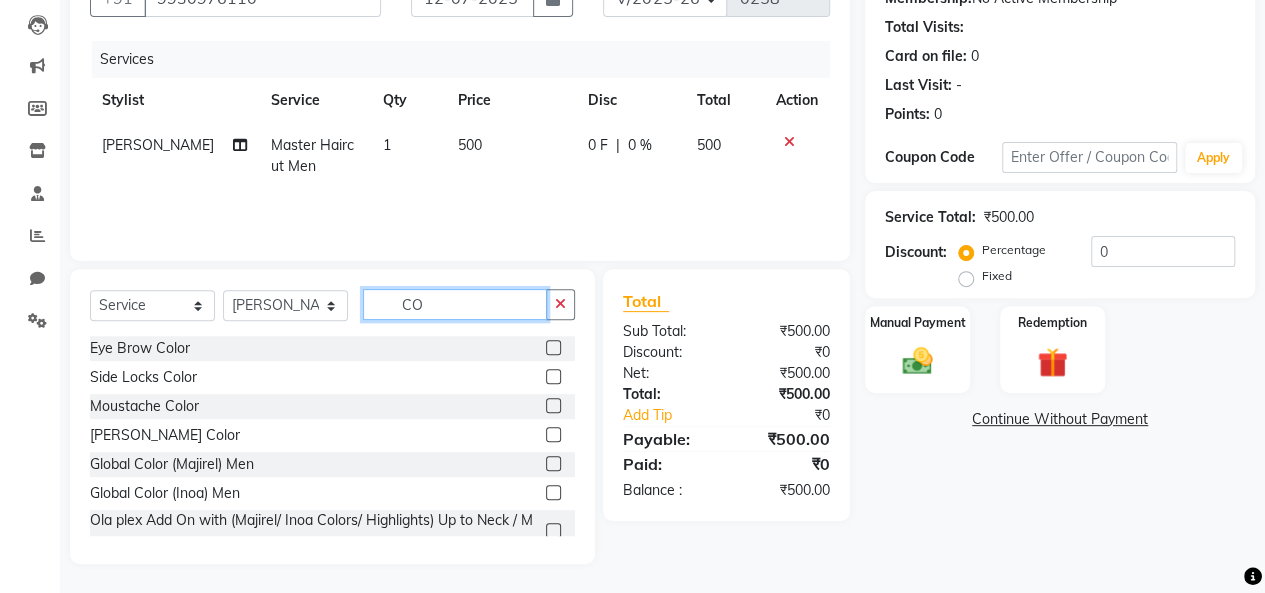 type on "C" 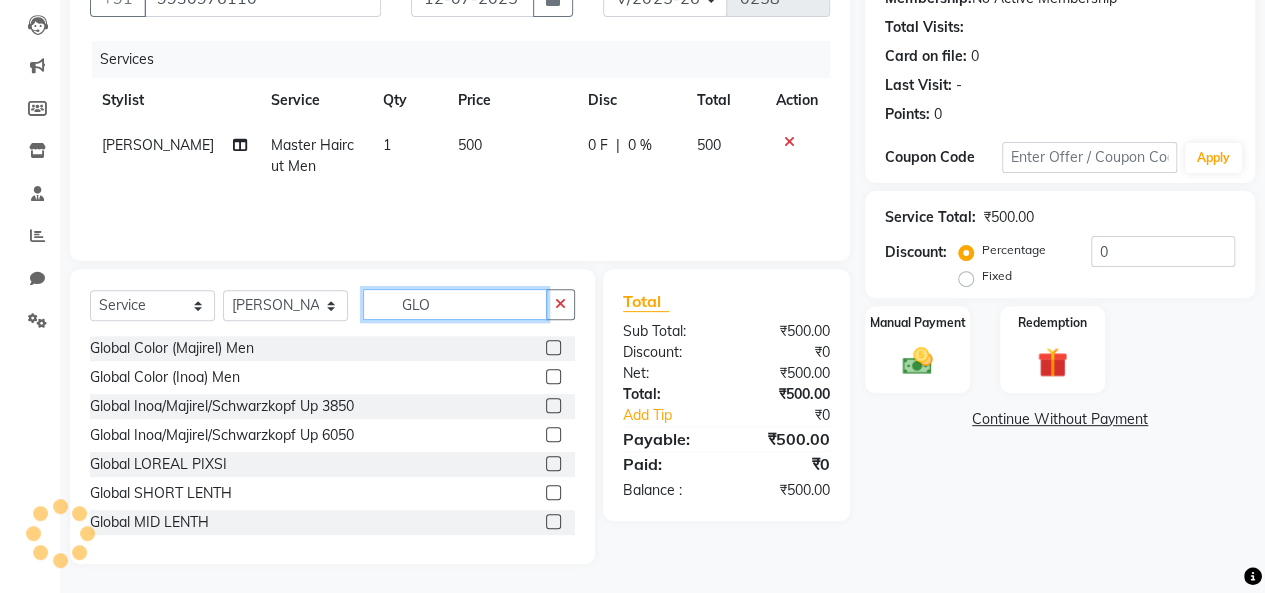 type on "GLO" 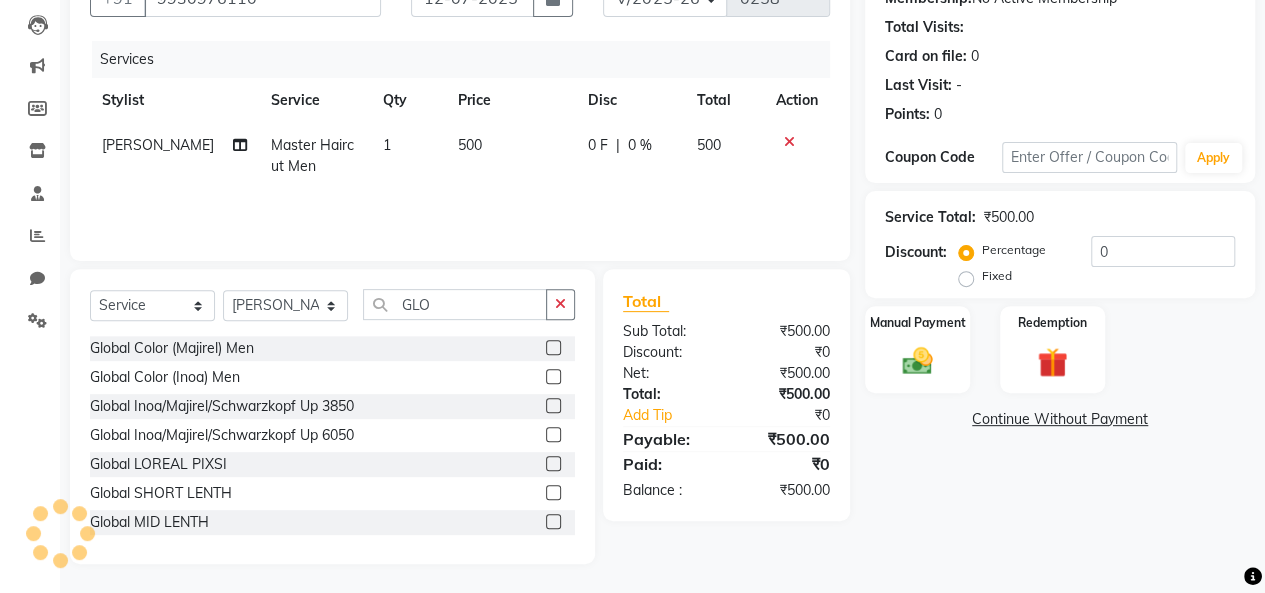 click on "Global Color (Inoa) Men" 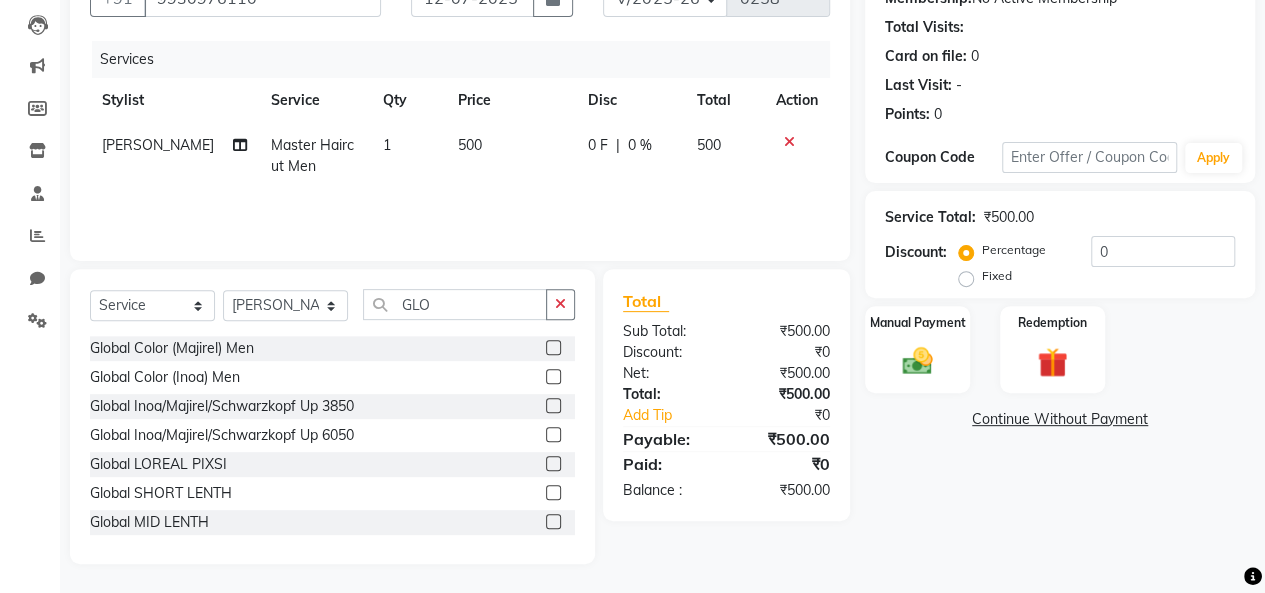 click 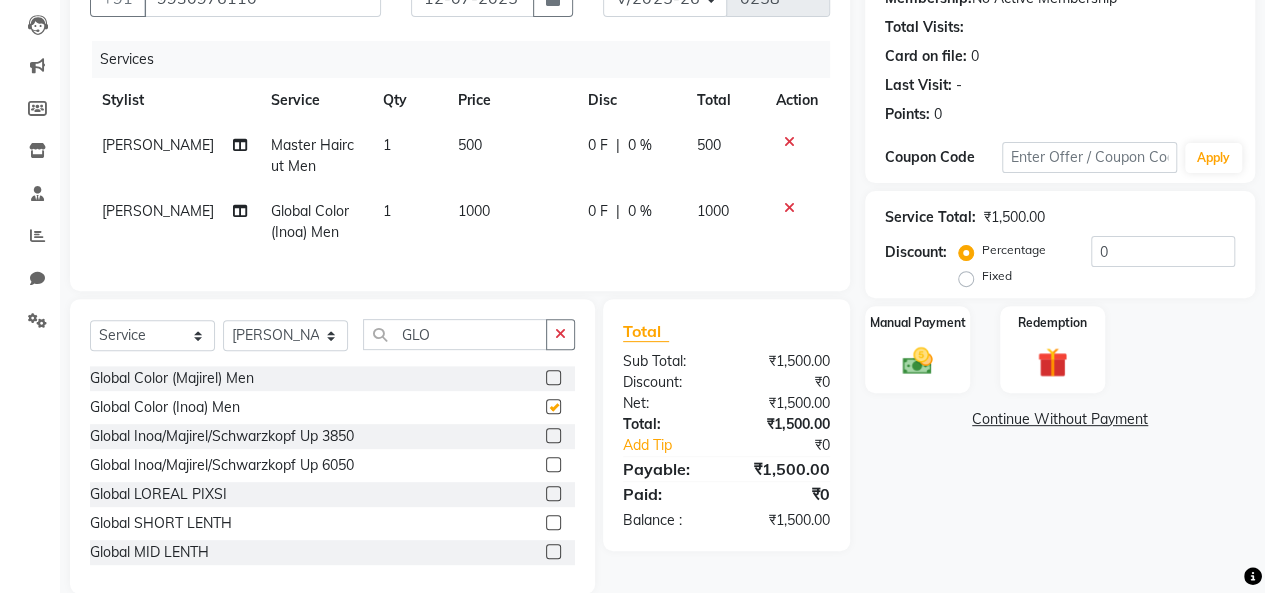 checkbox on "false" 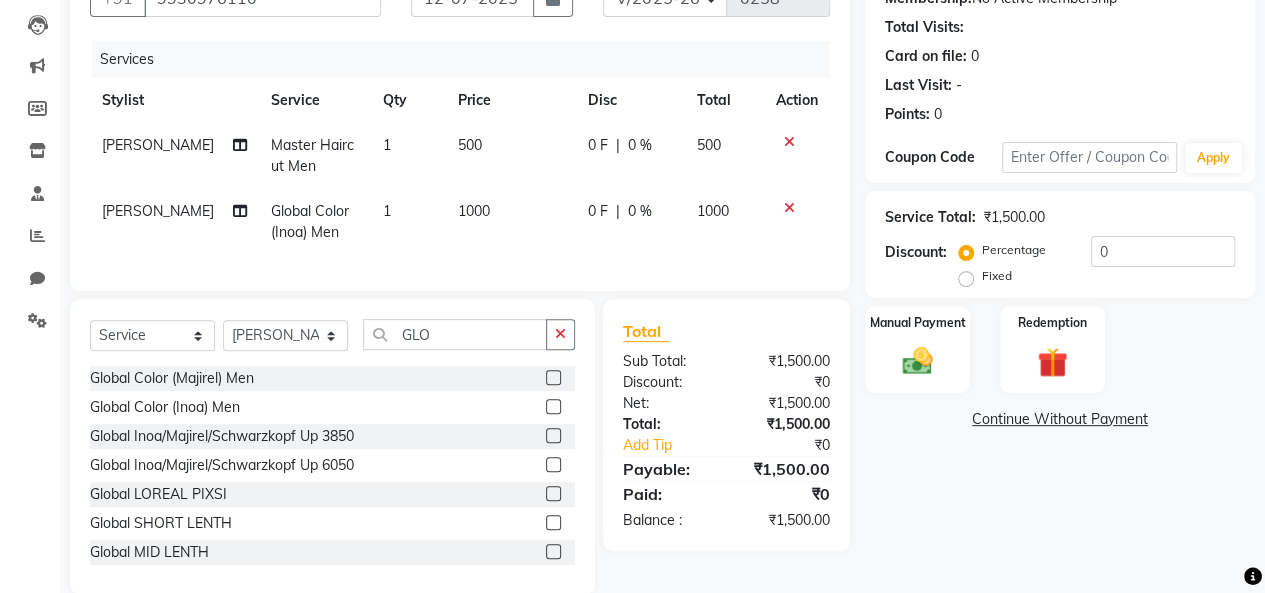 drag, startPoint x: 460, startPoint y: 147, endPoint x: 420, endPoint y: 112, distance: 53.15073 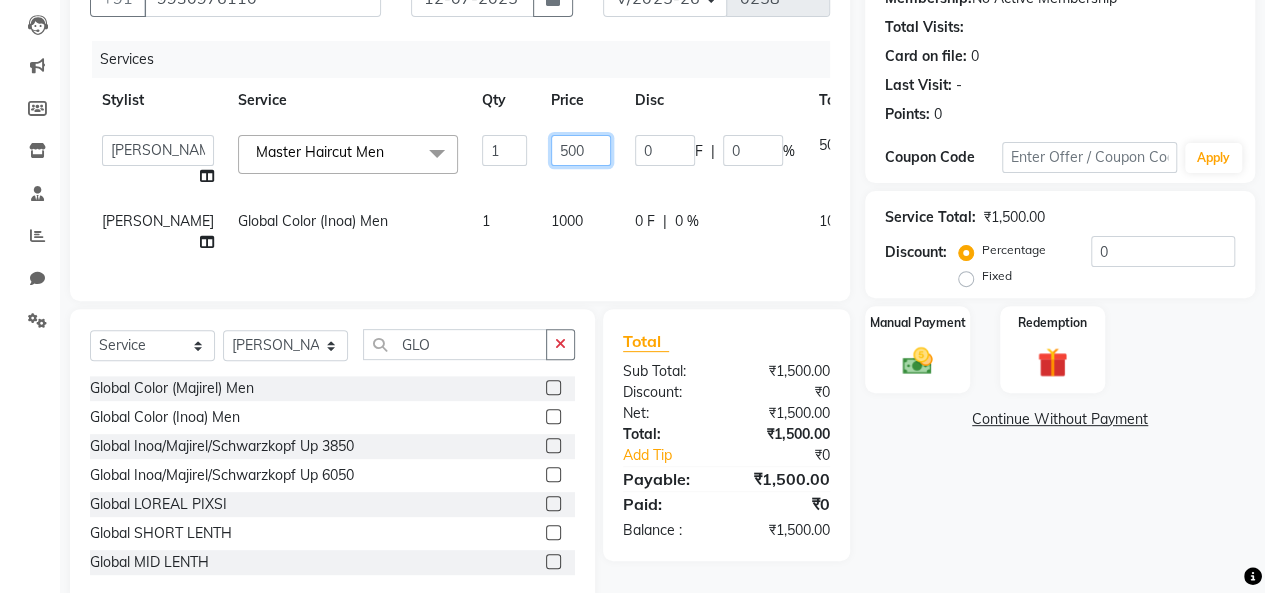click on "500" 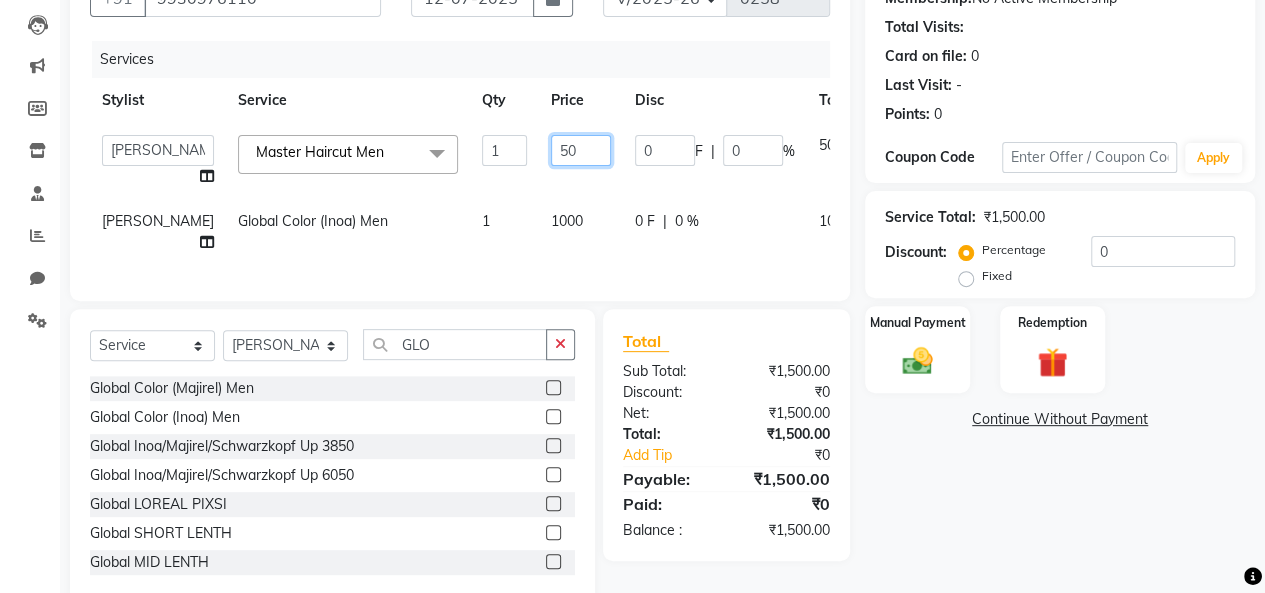 type on "5" 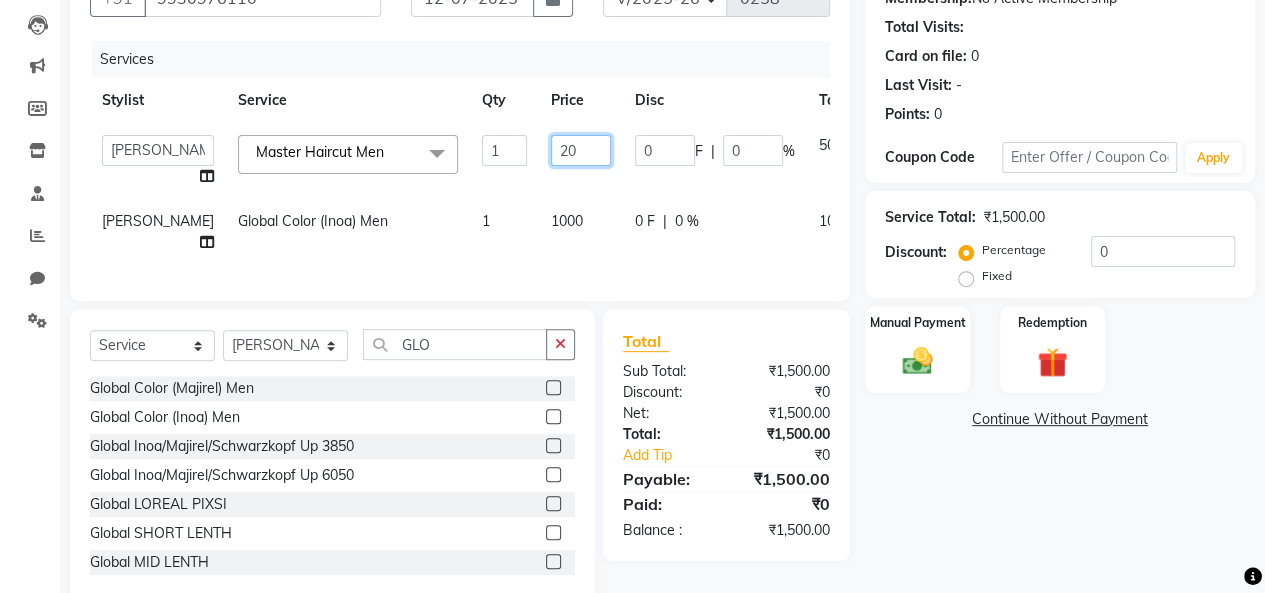 type on "200" 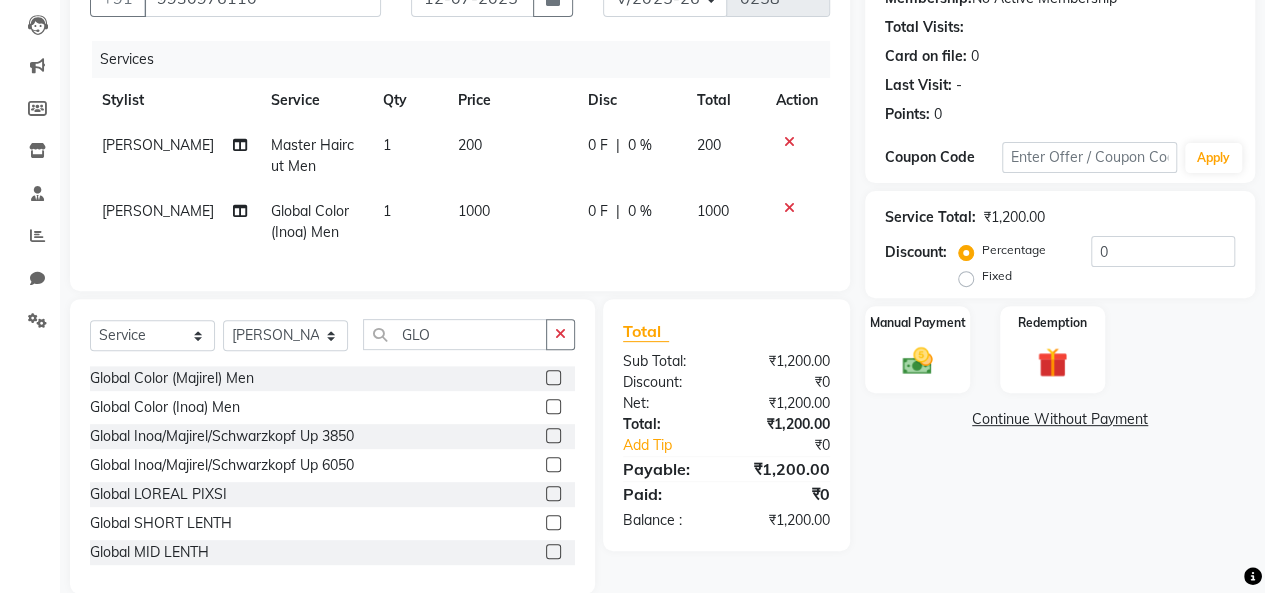 click on "1000" 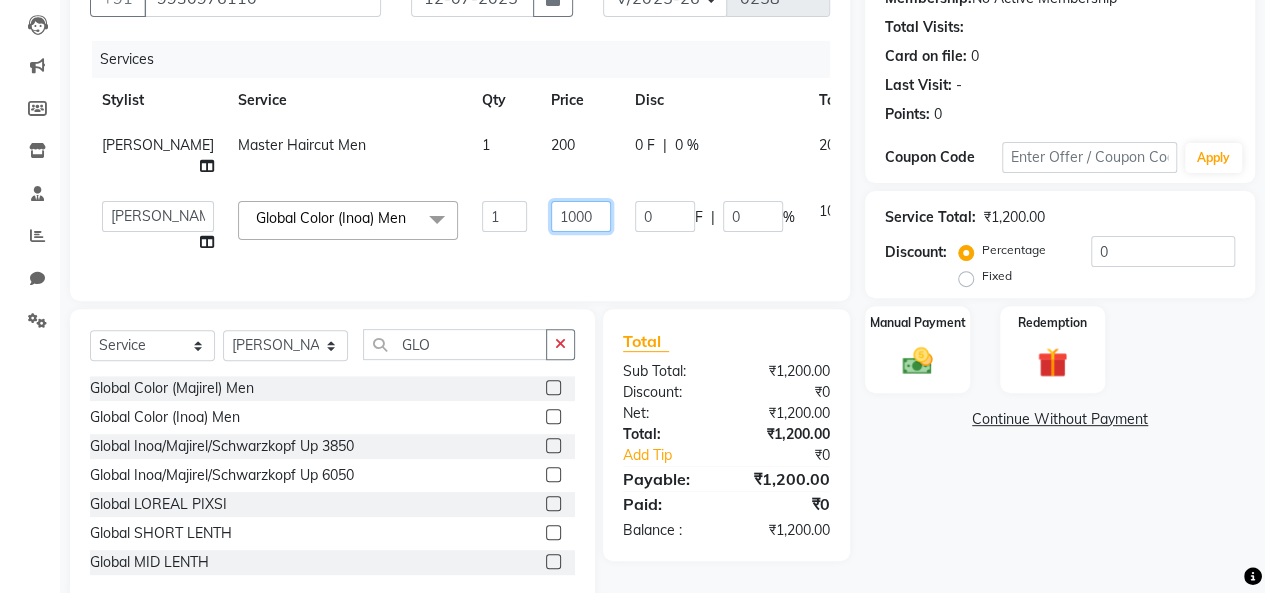 click on "1000" 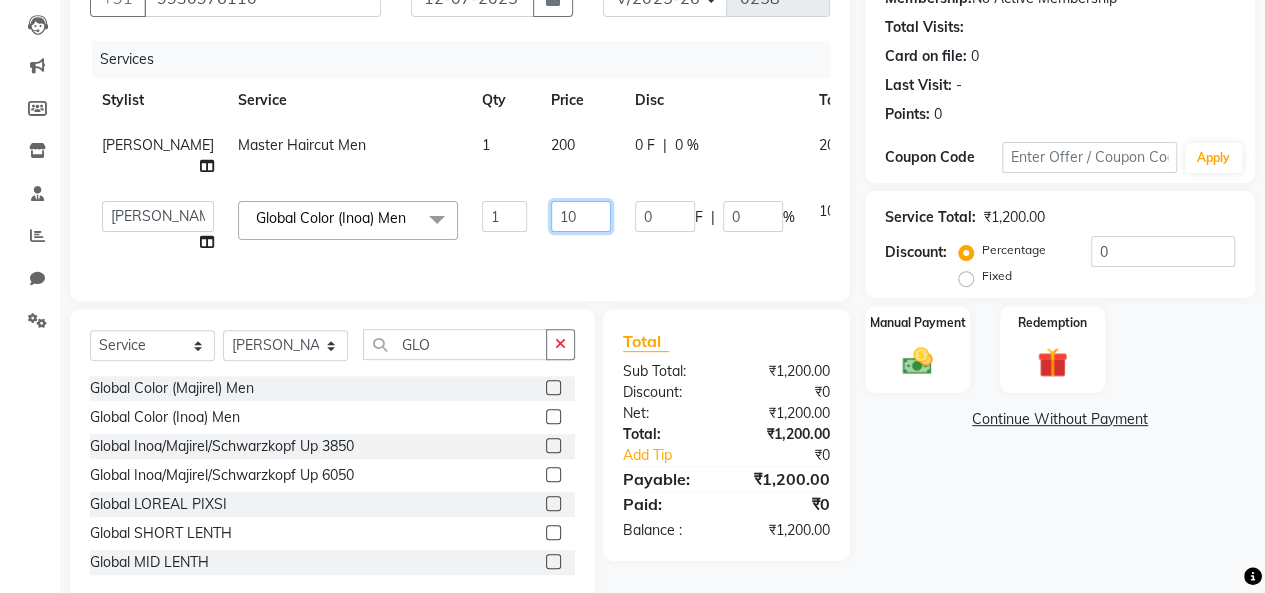 type on "1" 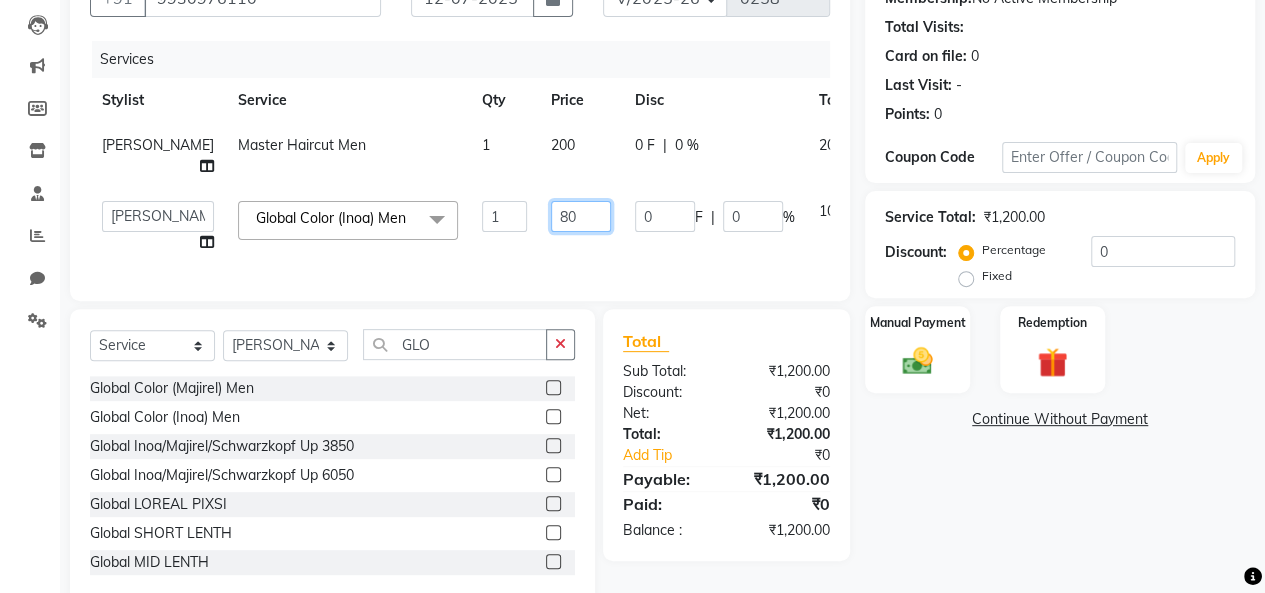 type on "800" 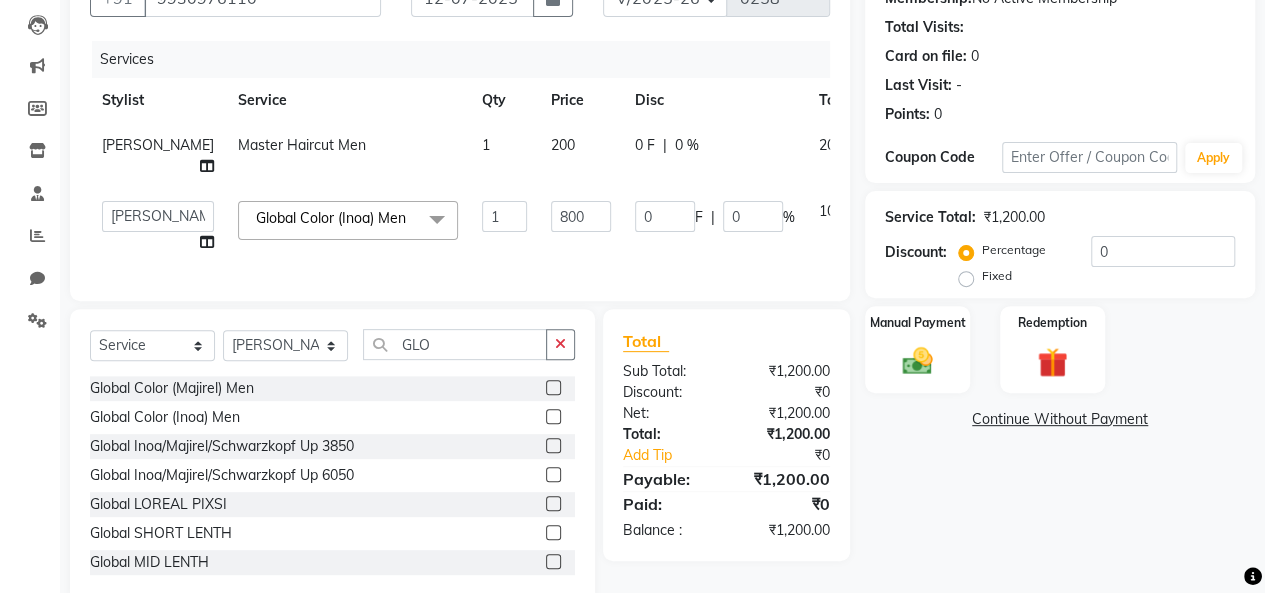 click on "200" 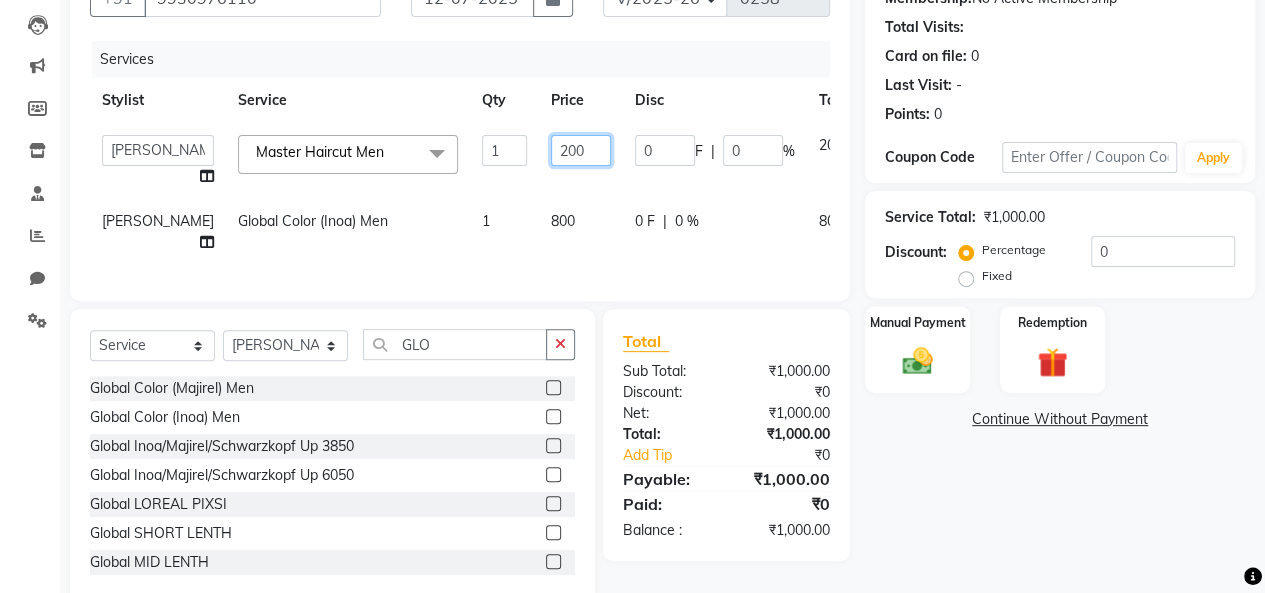 click on "200" 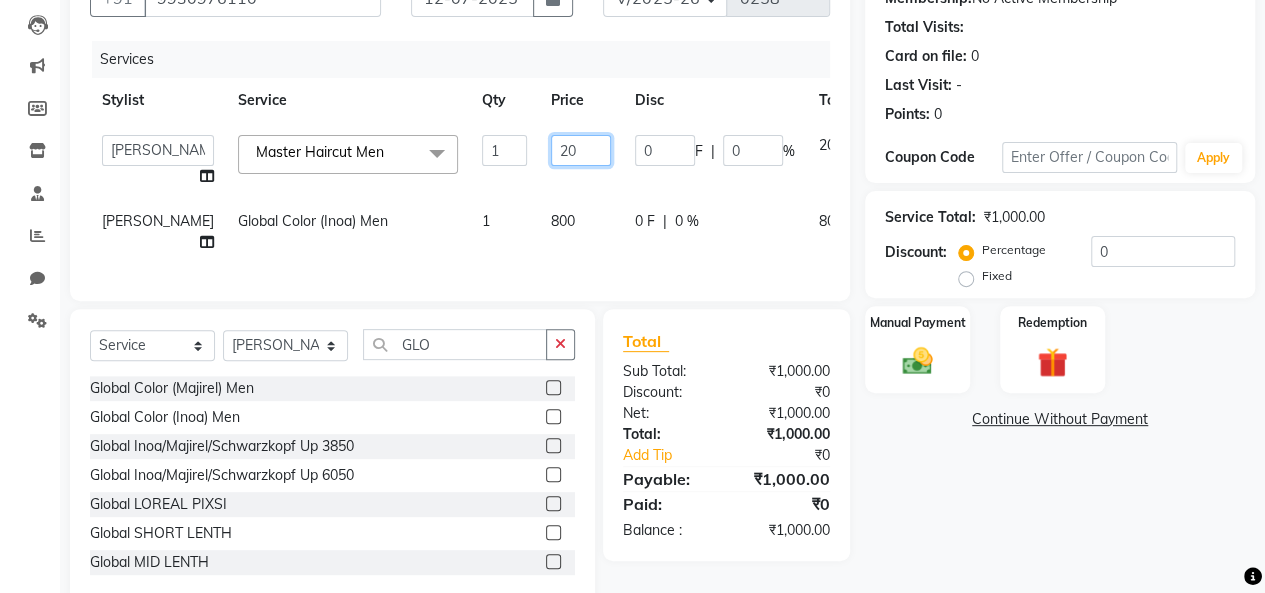type on "2" 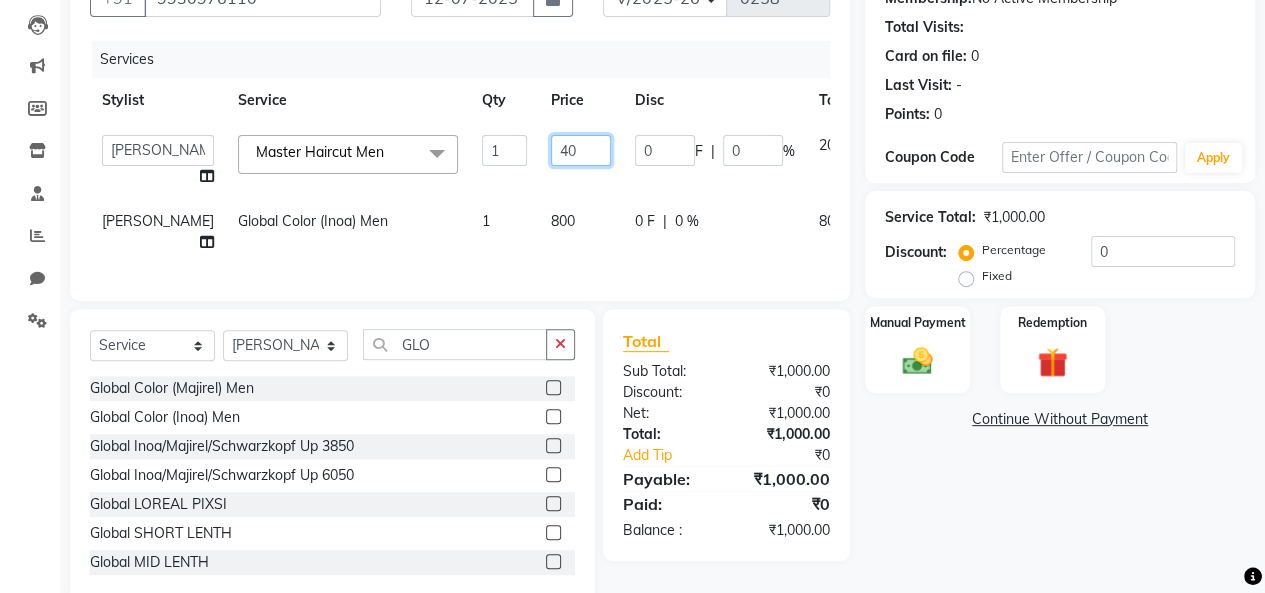 type on "400" 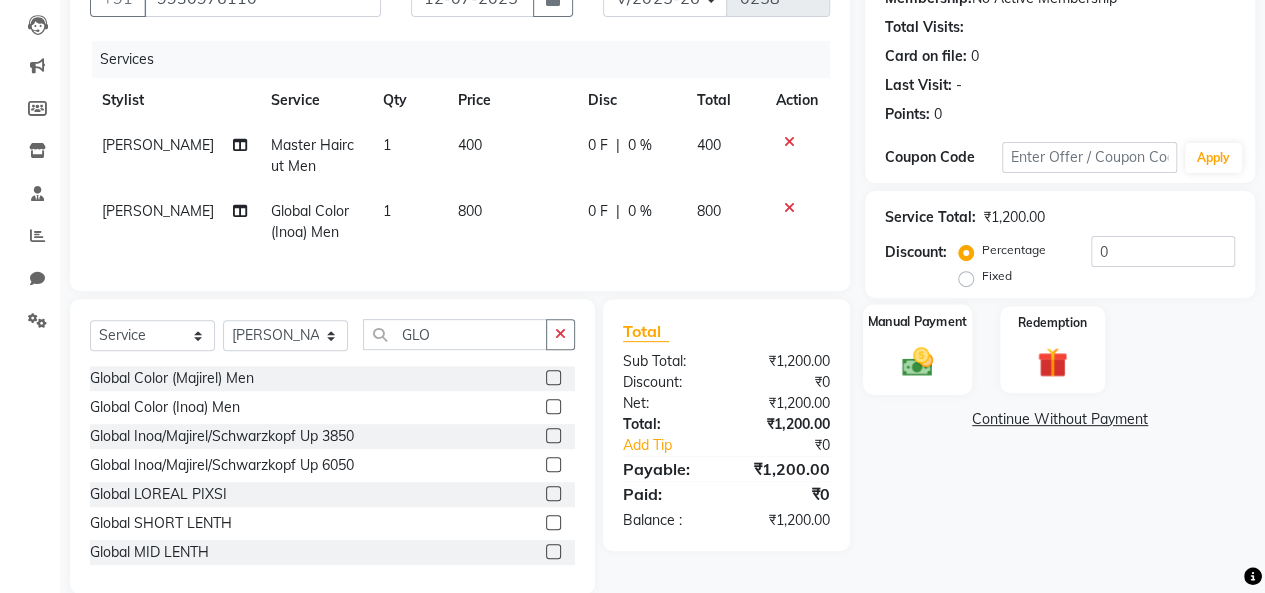 click on "Manual Payment" 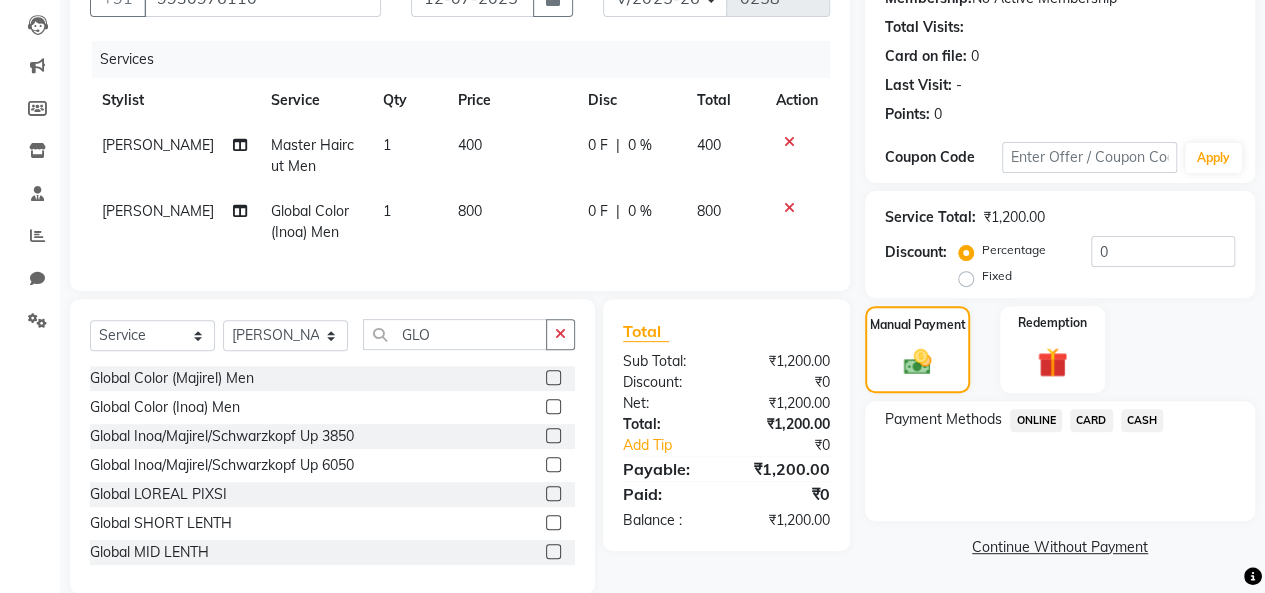 click on "CASH" 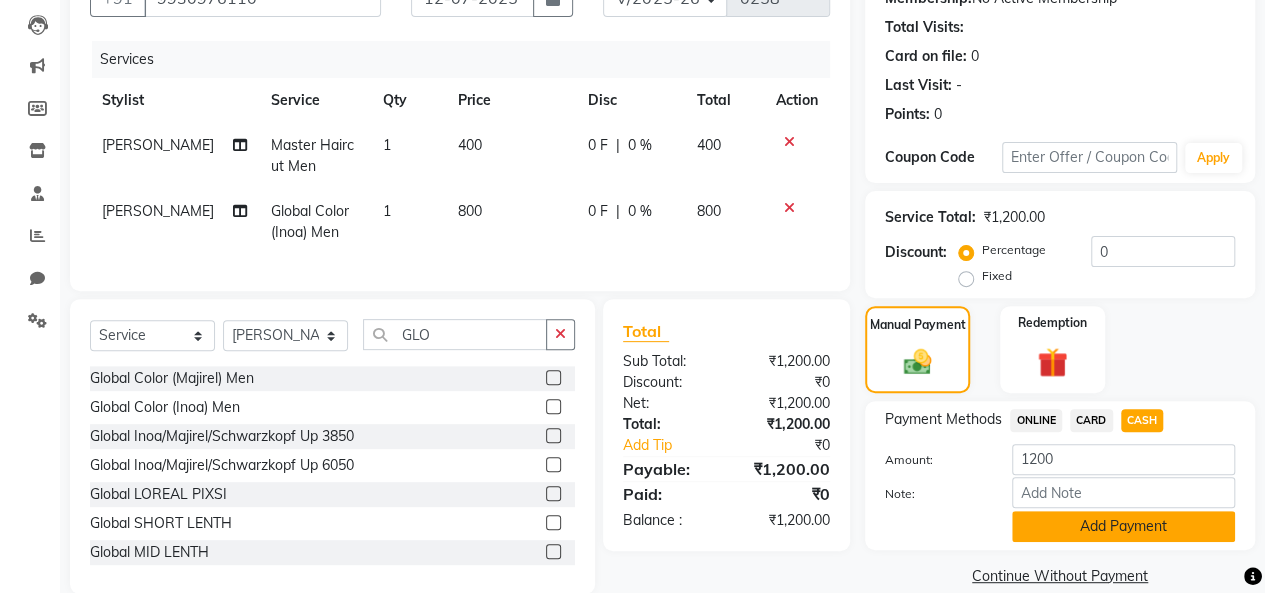click on "Add Payment" 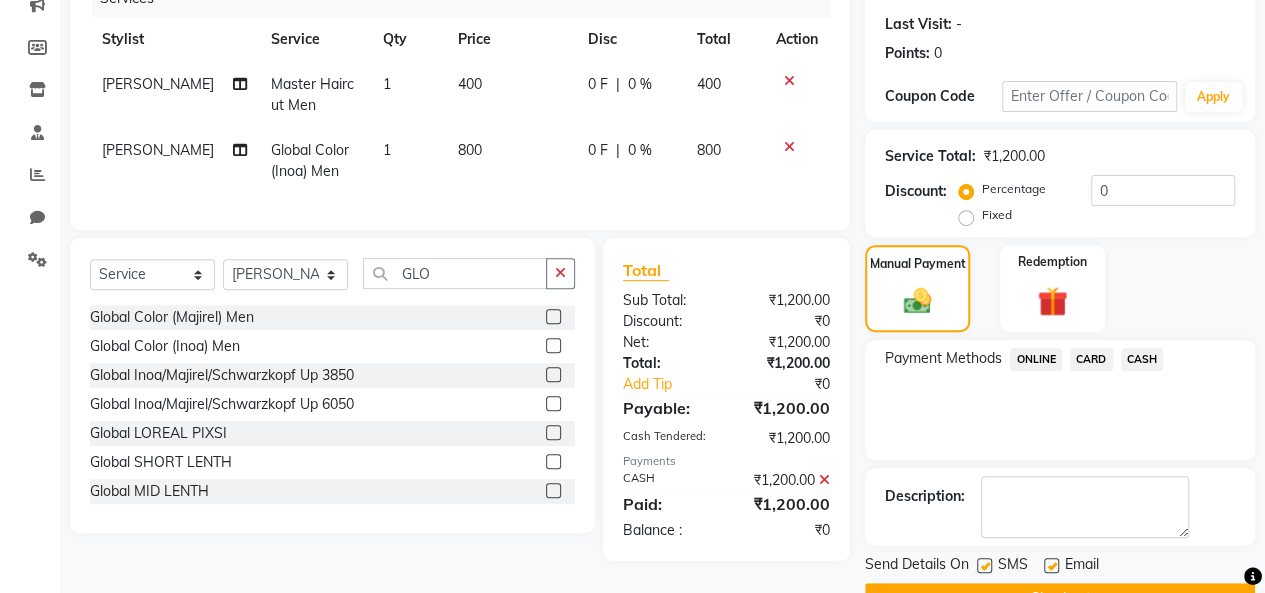 scroll, scrollTop: 316, scrollLeft: 0, axis: vertical 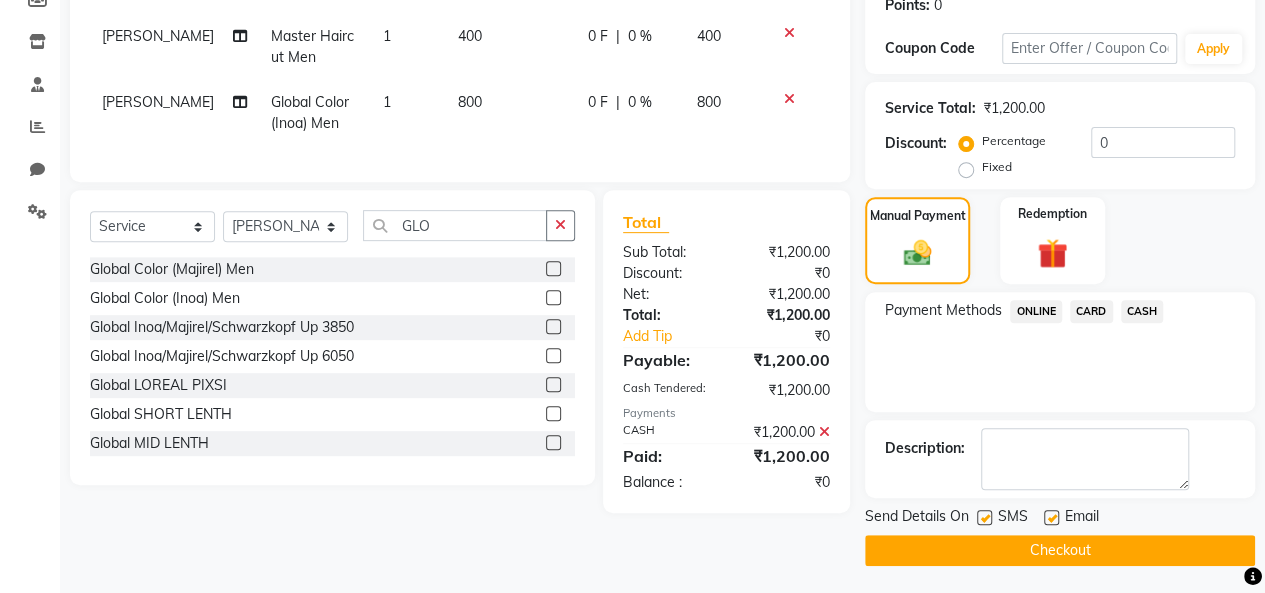 click on "Checkout" 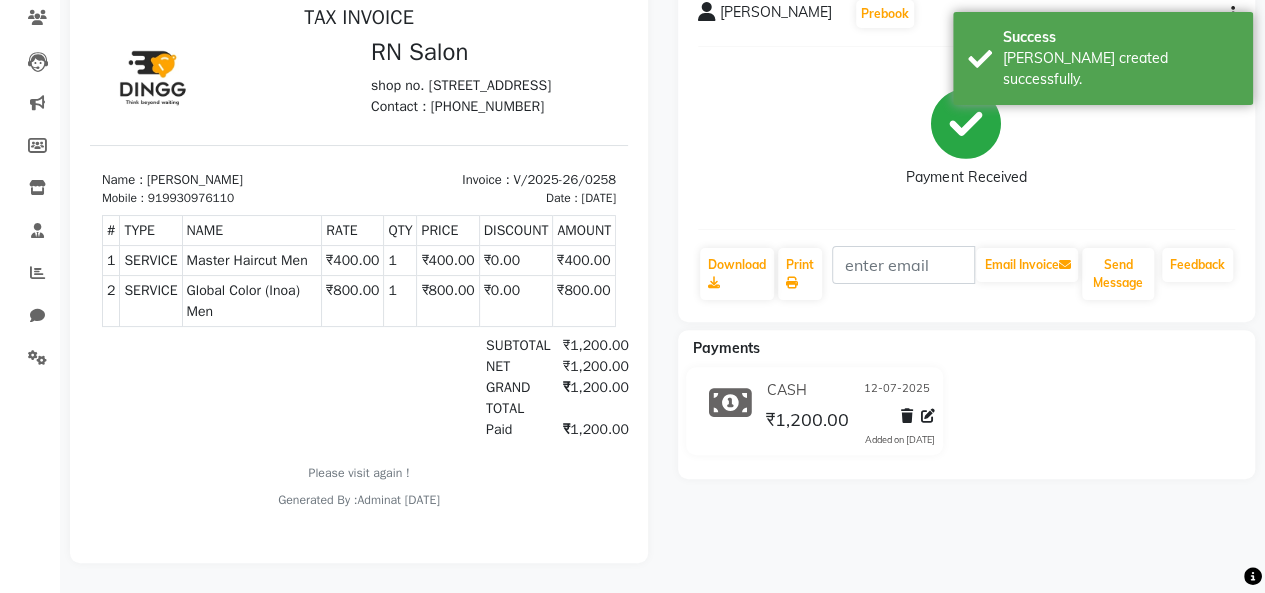 scroll, scrollTop: 184, scrollLeft: 0, axis: vertical 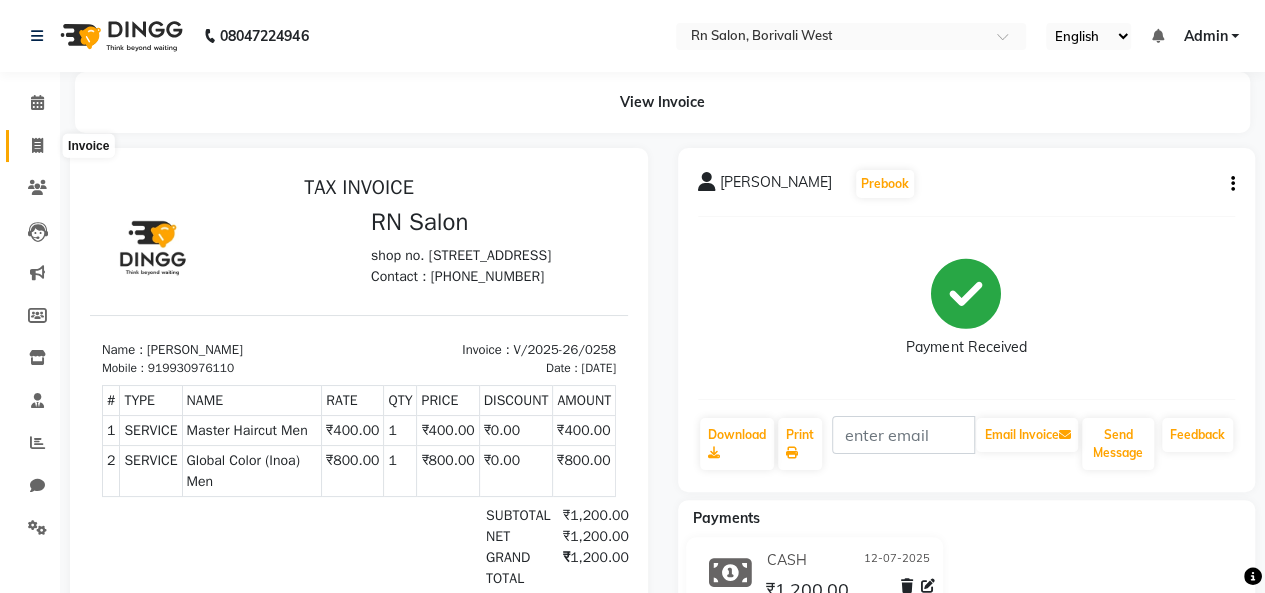 click 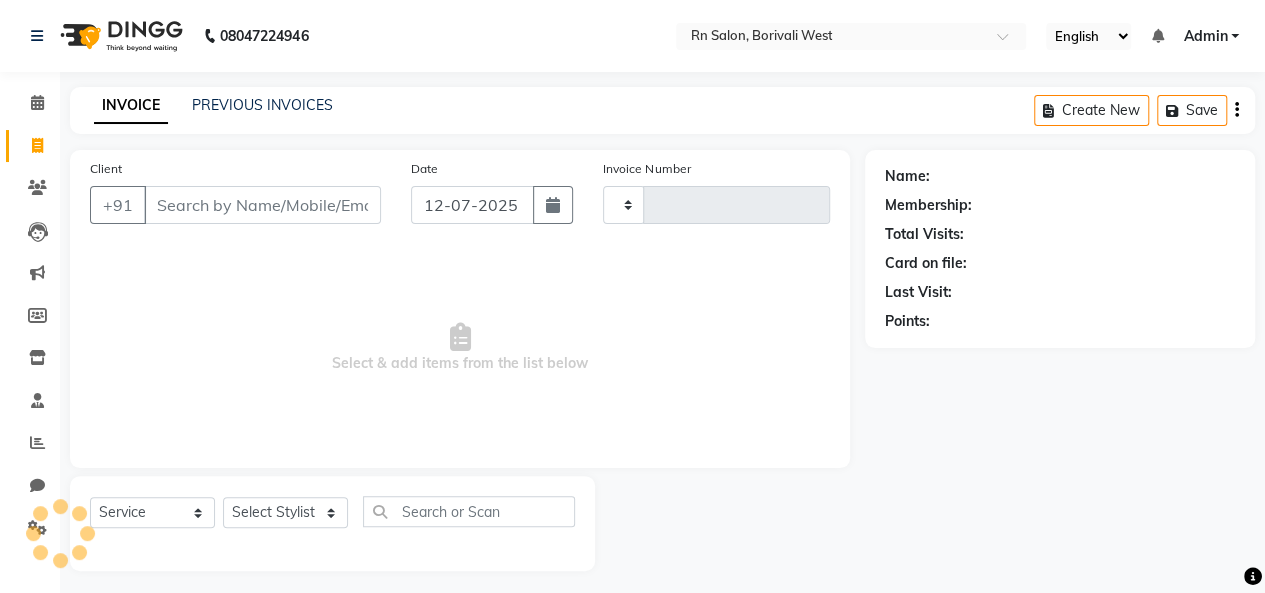 type on "0259" 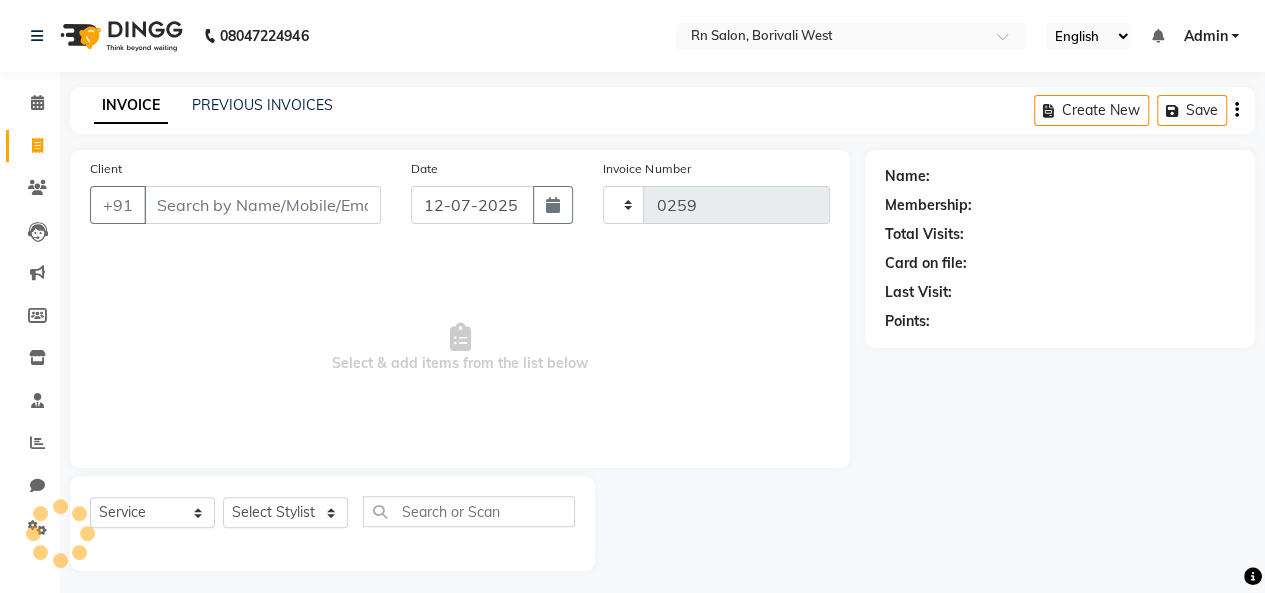 scroll, scrollTop: 7, scrollLeft: 0, axis: vertical 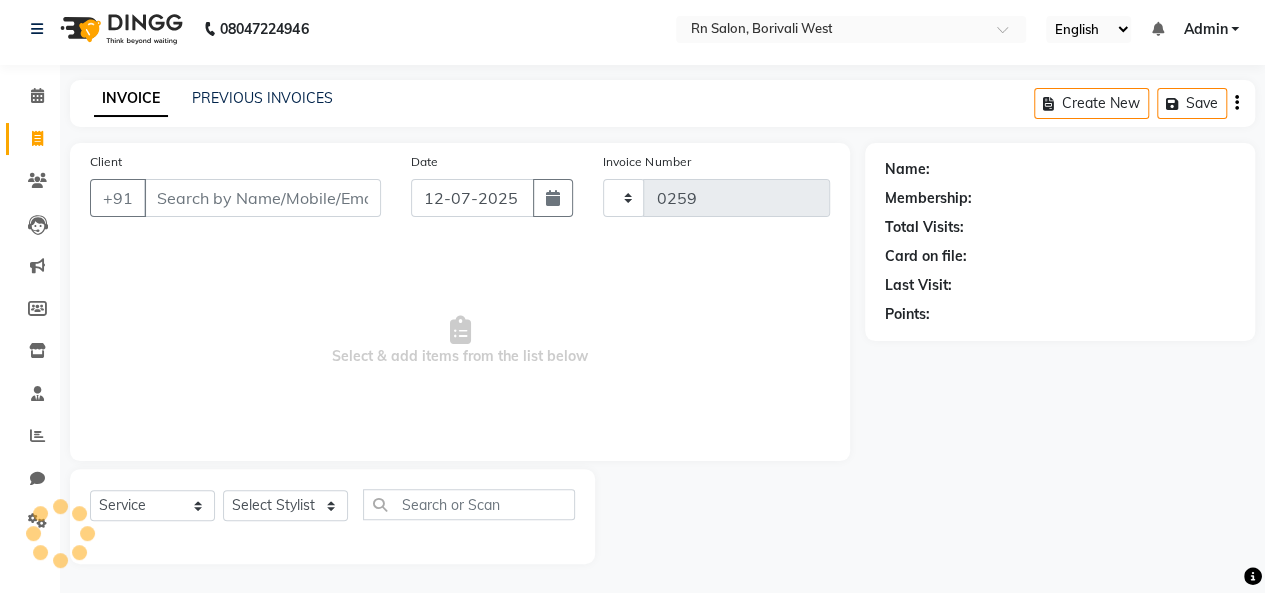 select on "8515" 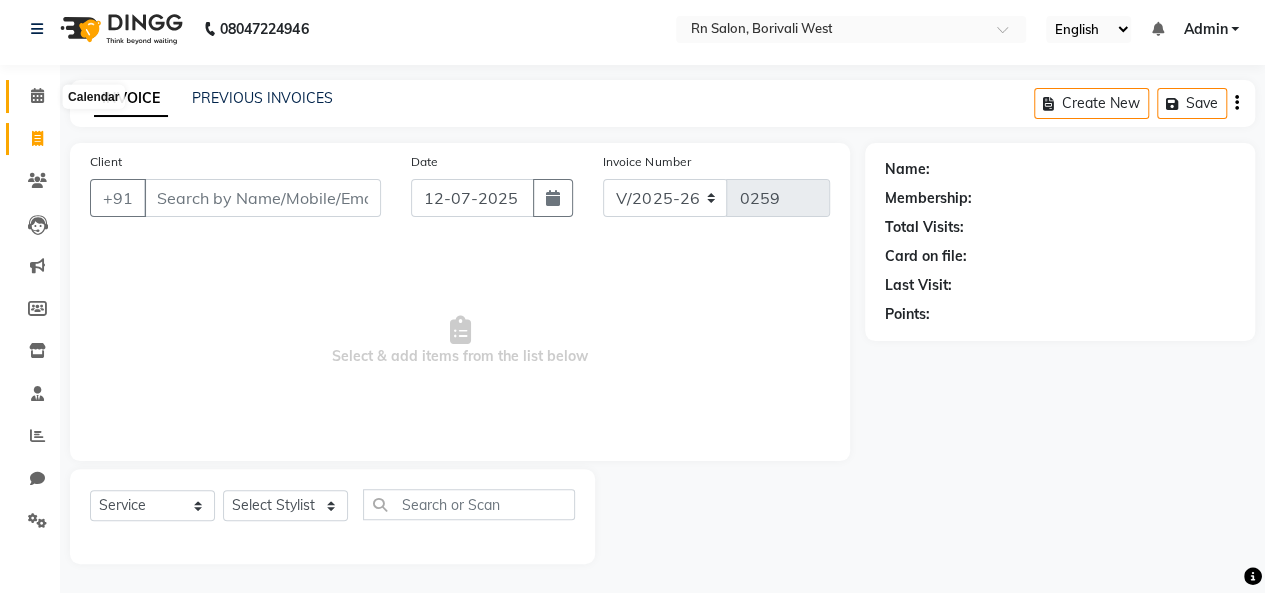 click 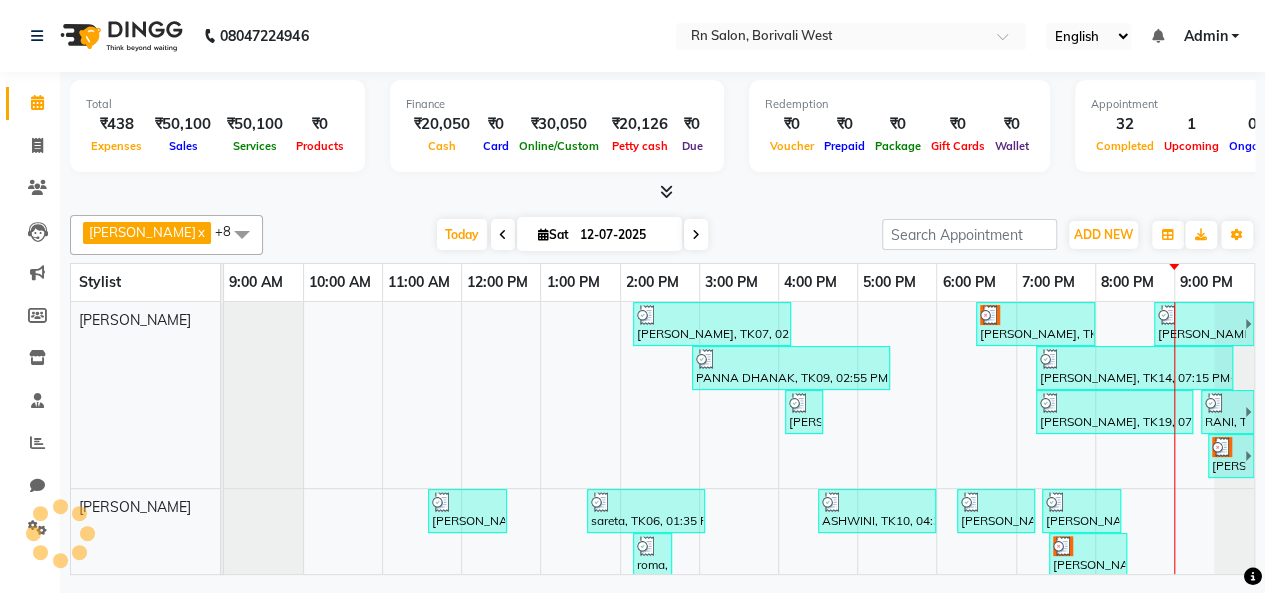 scroll, scrollTop: 0, scrollLeft: 0, axis: both 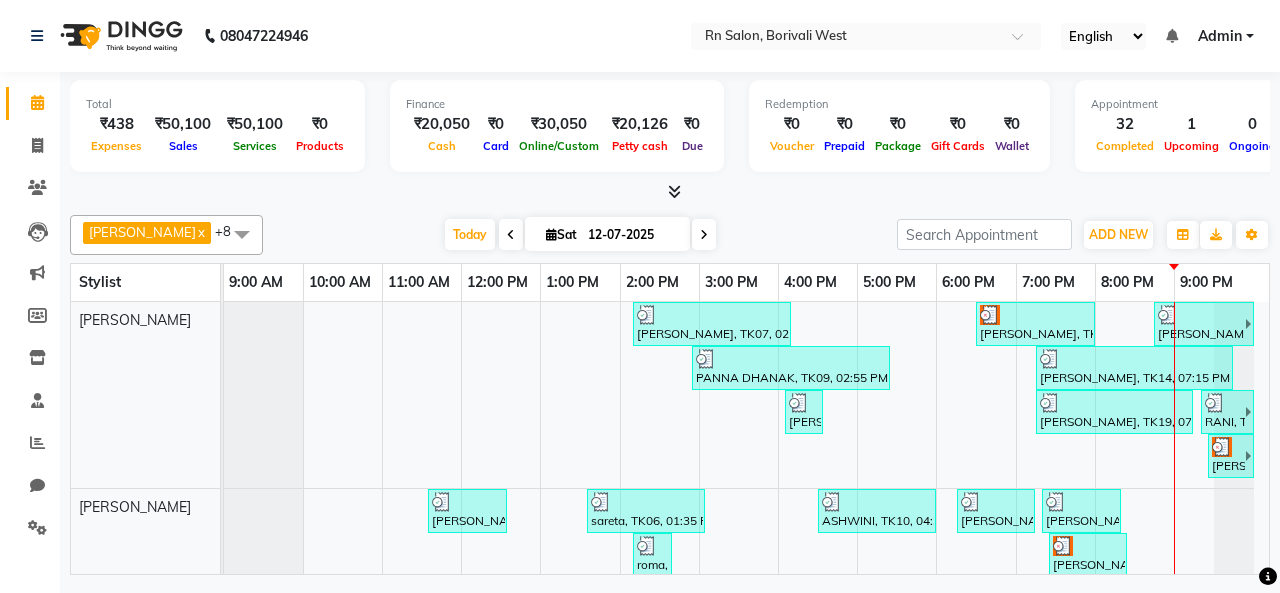 click on "Finance  ₹20,050  Cash ₹0  Card ₹30,050  Online/Custom ₹20,126 Petty cash ₹0 Due" at bounding box center (557, 126) 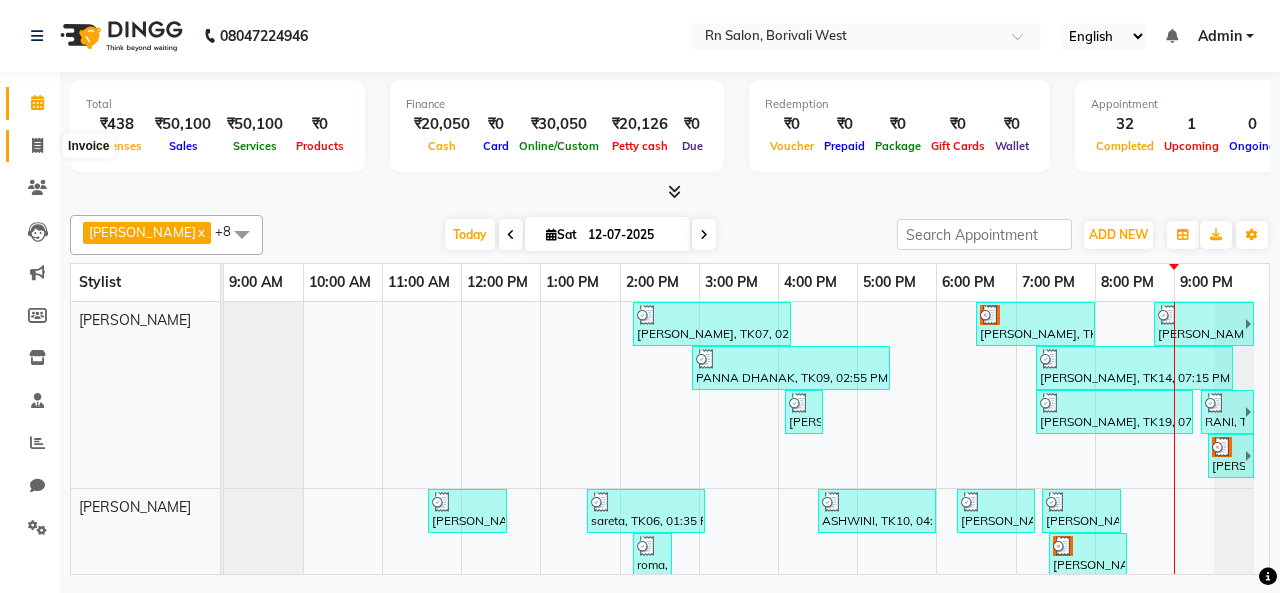 click 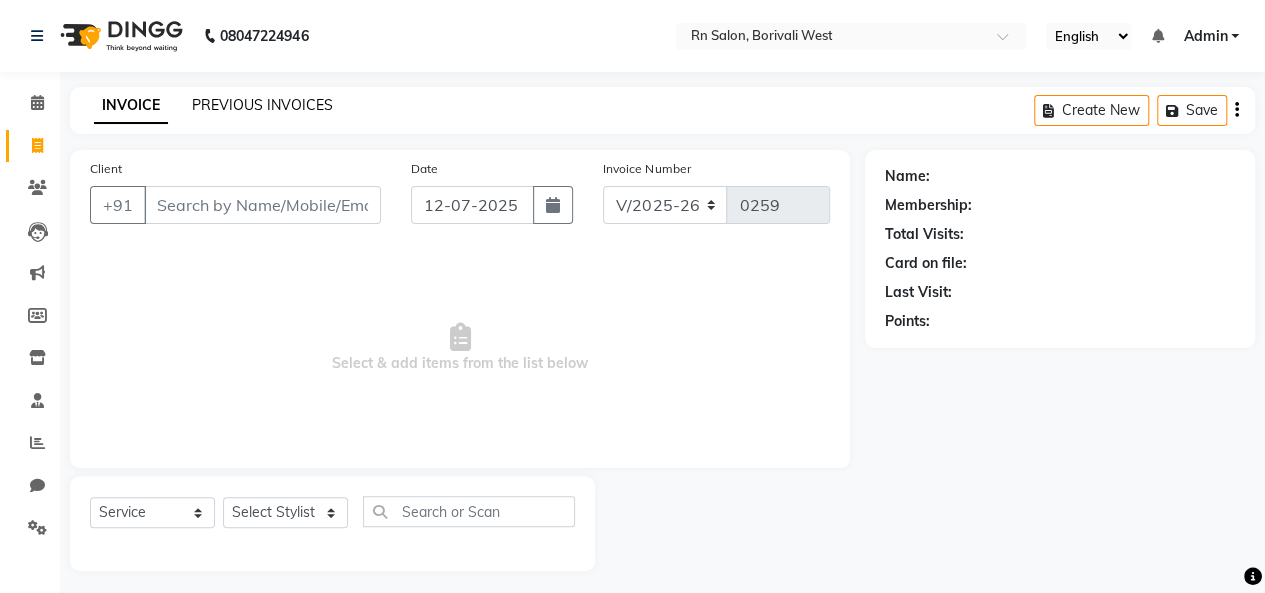 click on "PREVIOUS INVOICES" 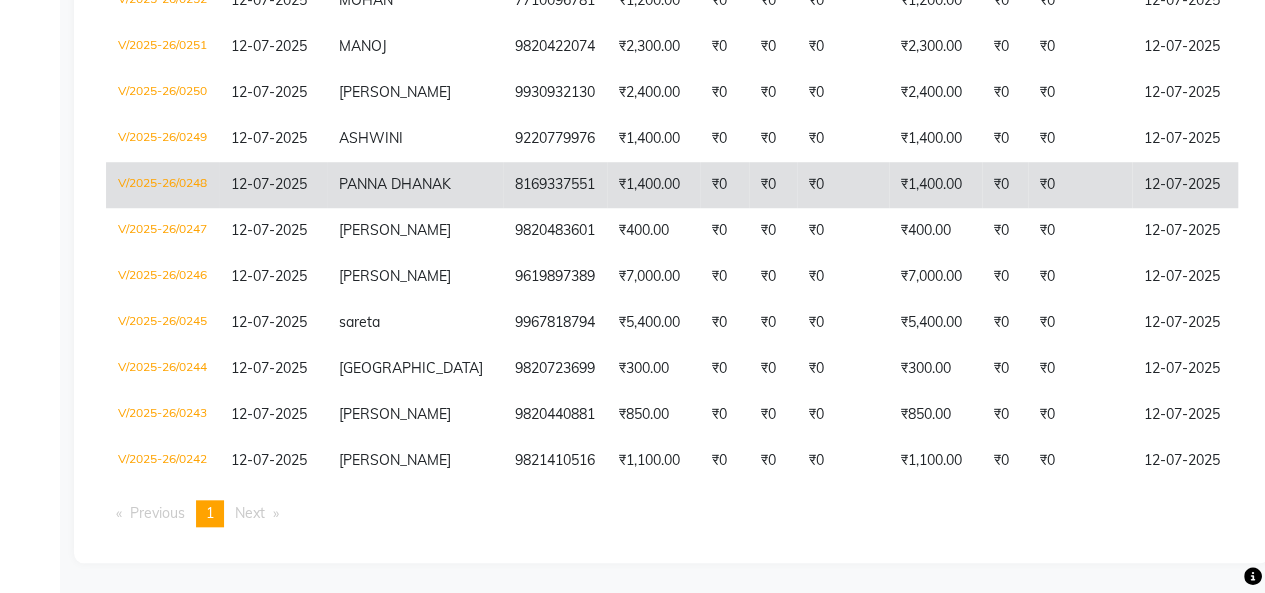 scroll, scrollTop: 801, scrollLeft: 0, axis: vertical 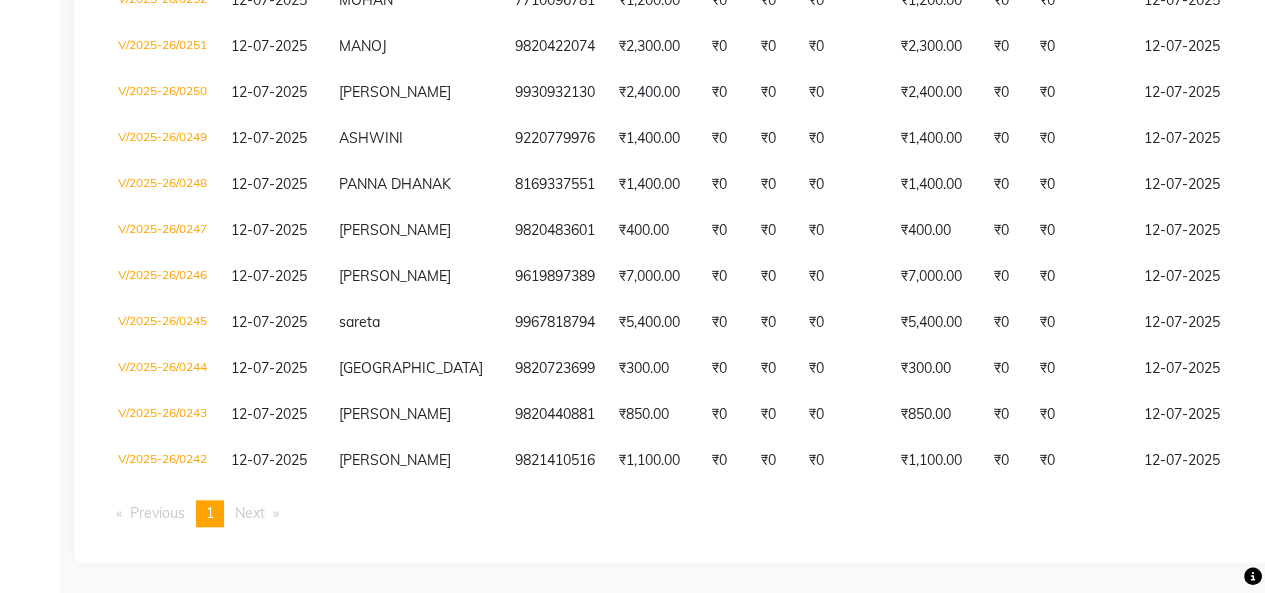 click on "Next  page" at bounding box center (250, 513) 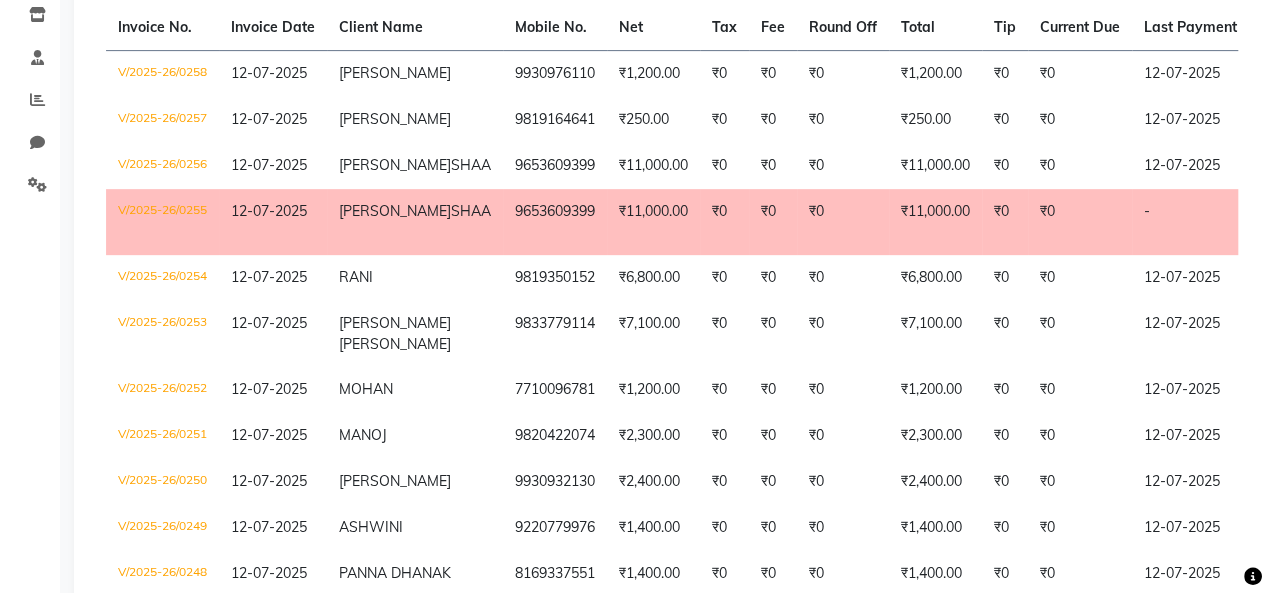 scroll, scrollTop: 301, scrollLeft: 0, axis: vertical 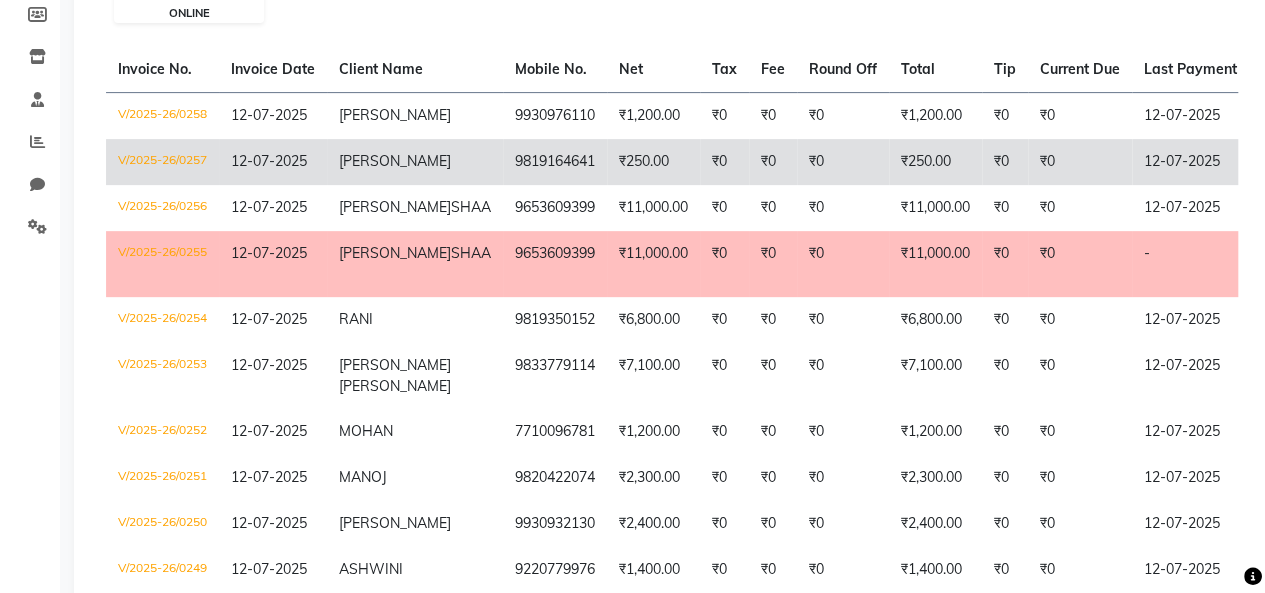 click on "₹250.00" 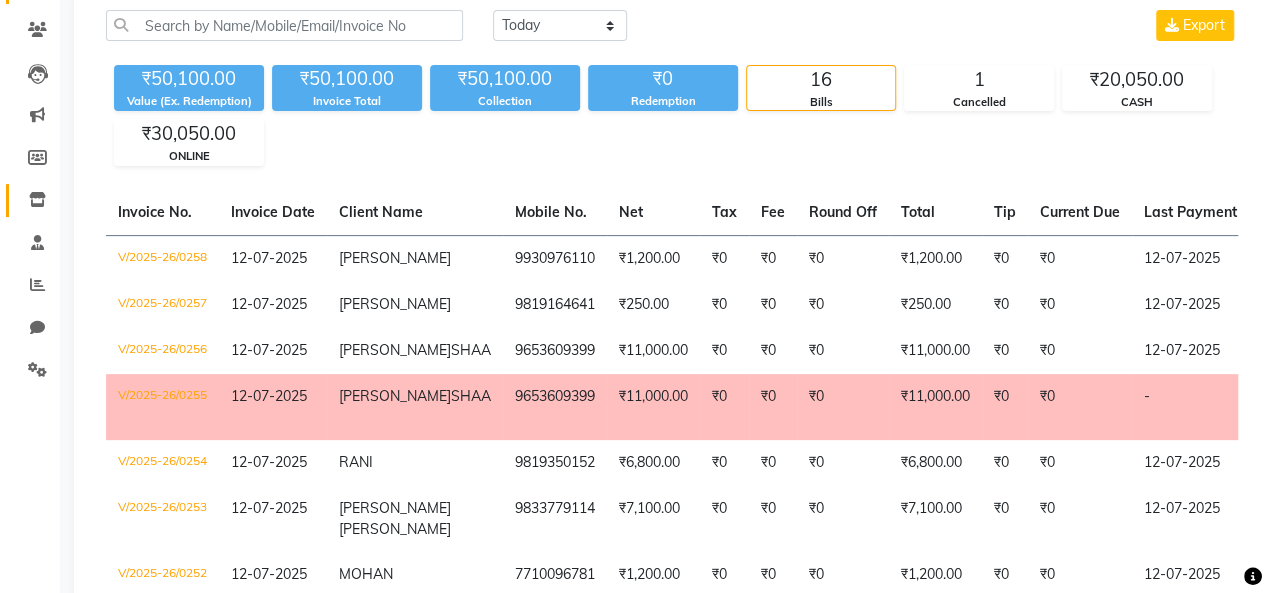 scroll, scrollTop: 0, scrollLeft: 0, axis: both 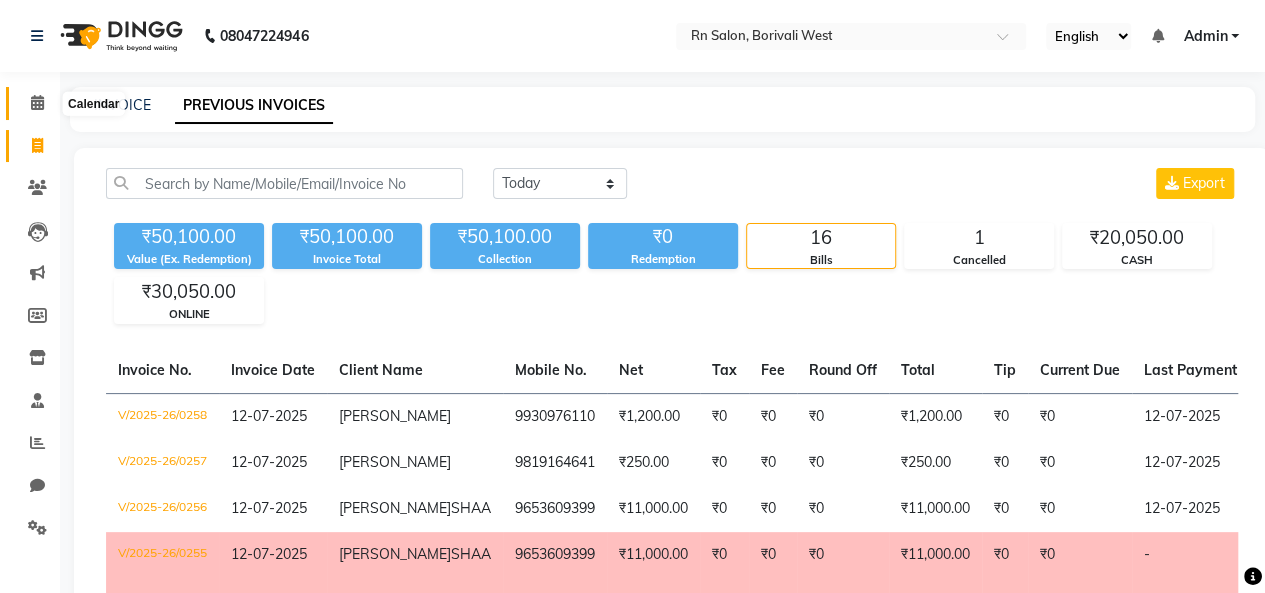 click 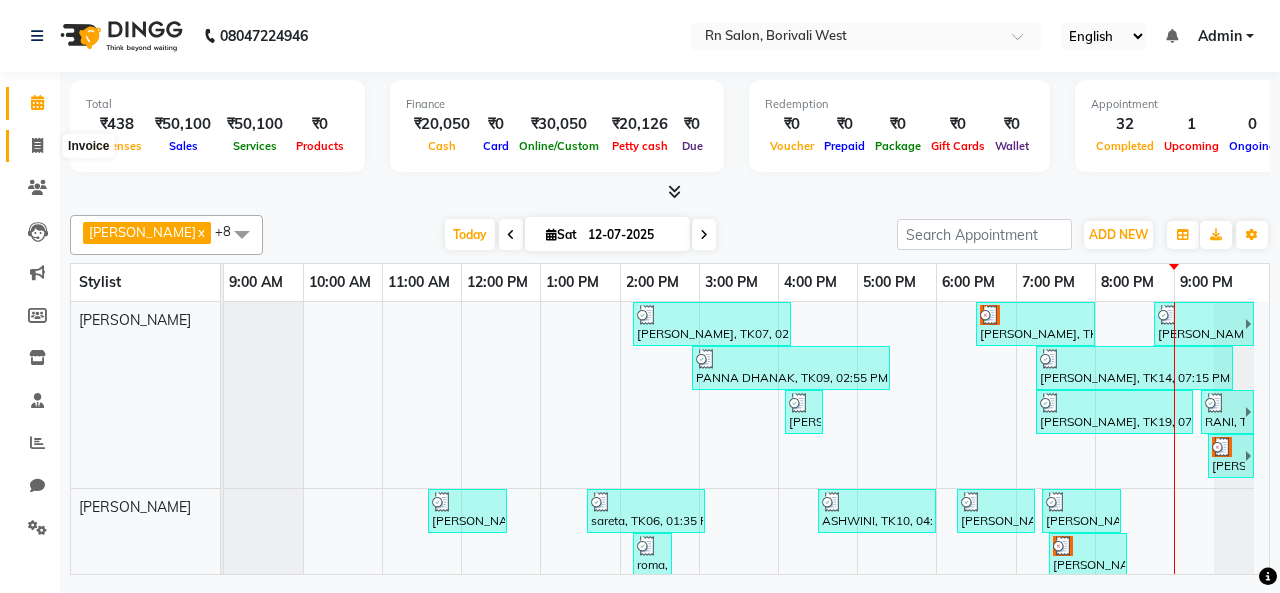 click 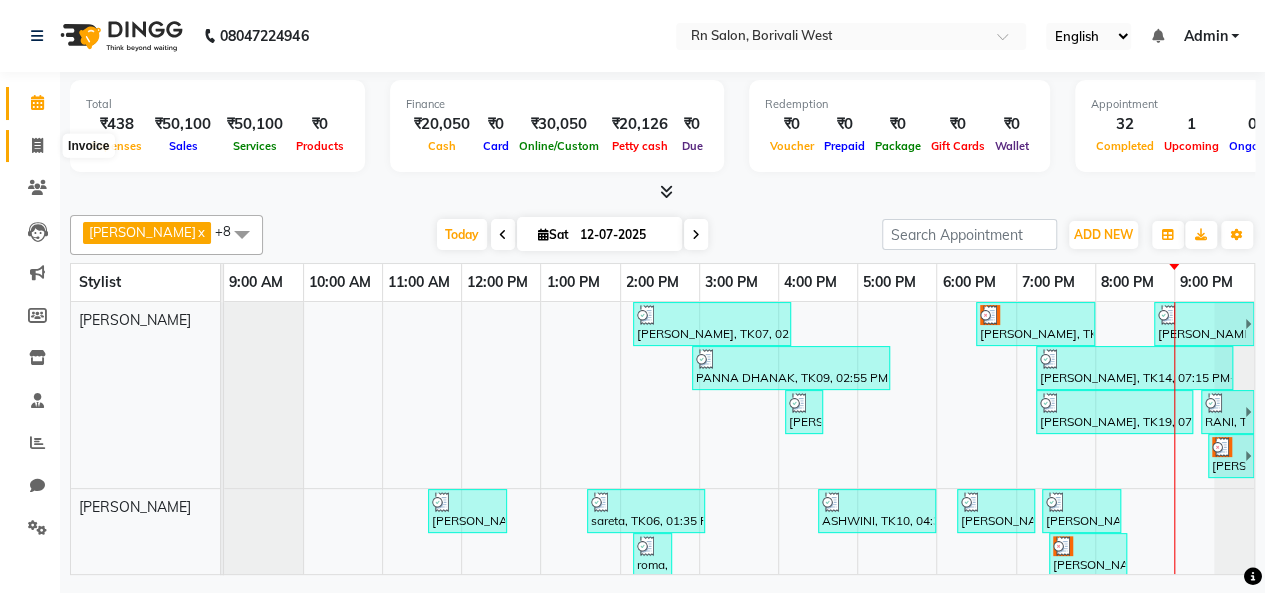 select on "8515" 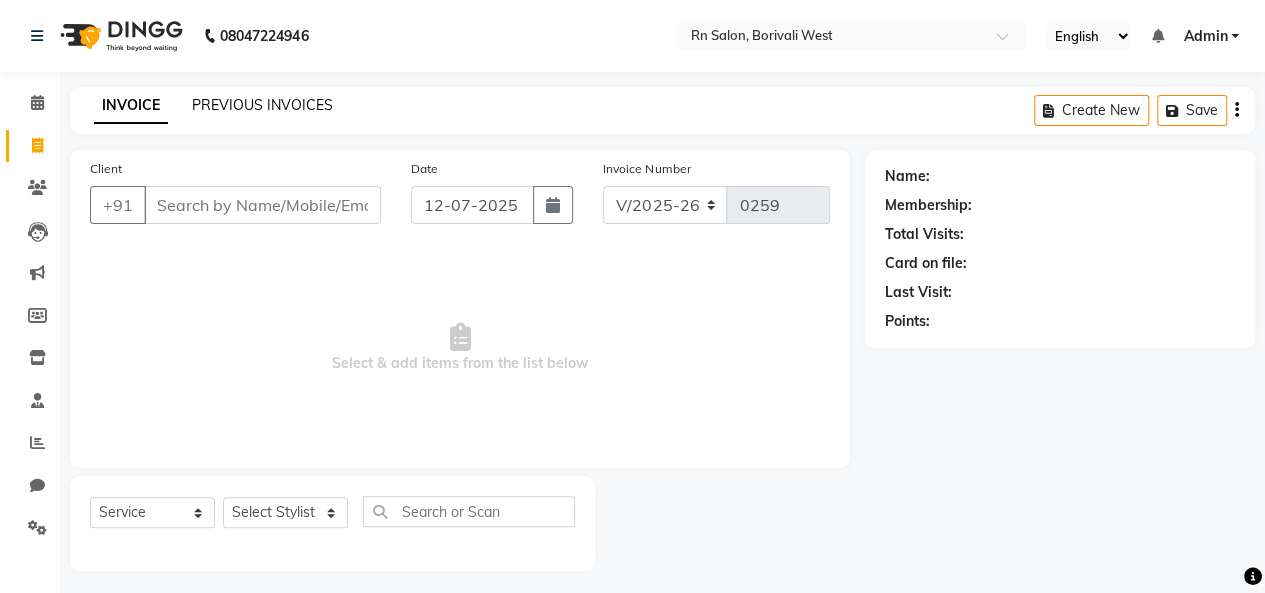 click on "PREVIOUS INVOICES" 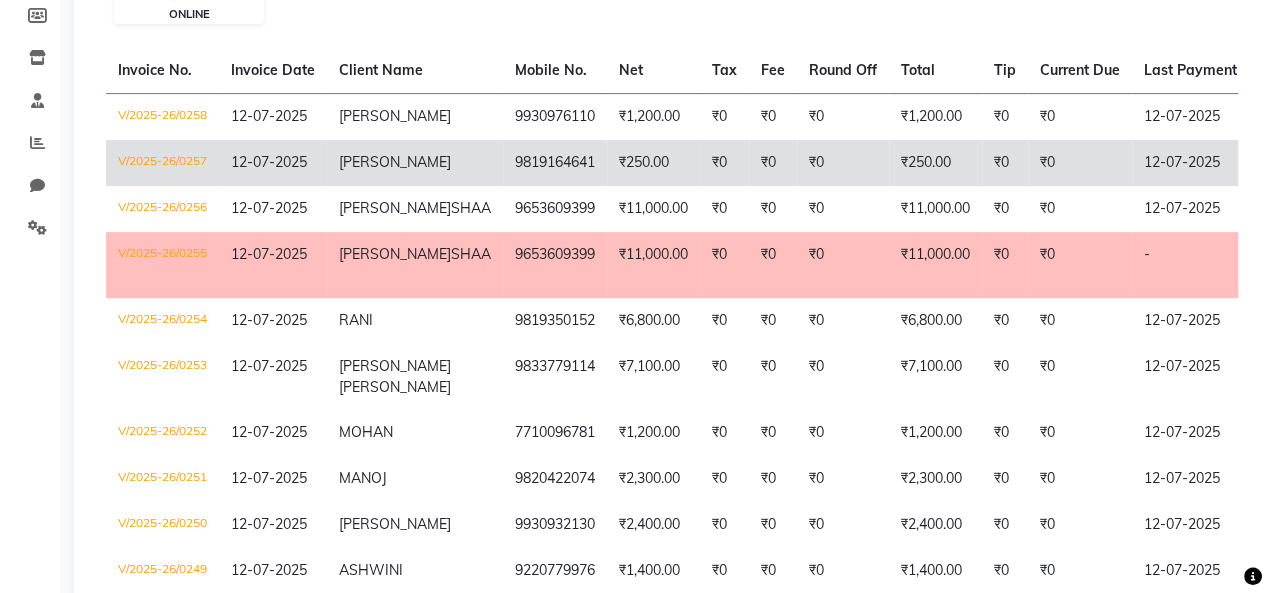 scroll, scrollTop: 200, scrollLeft: 0, axis: vertical 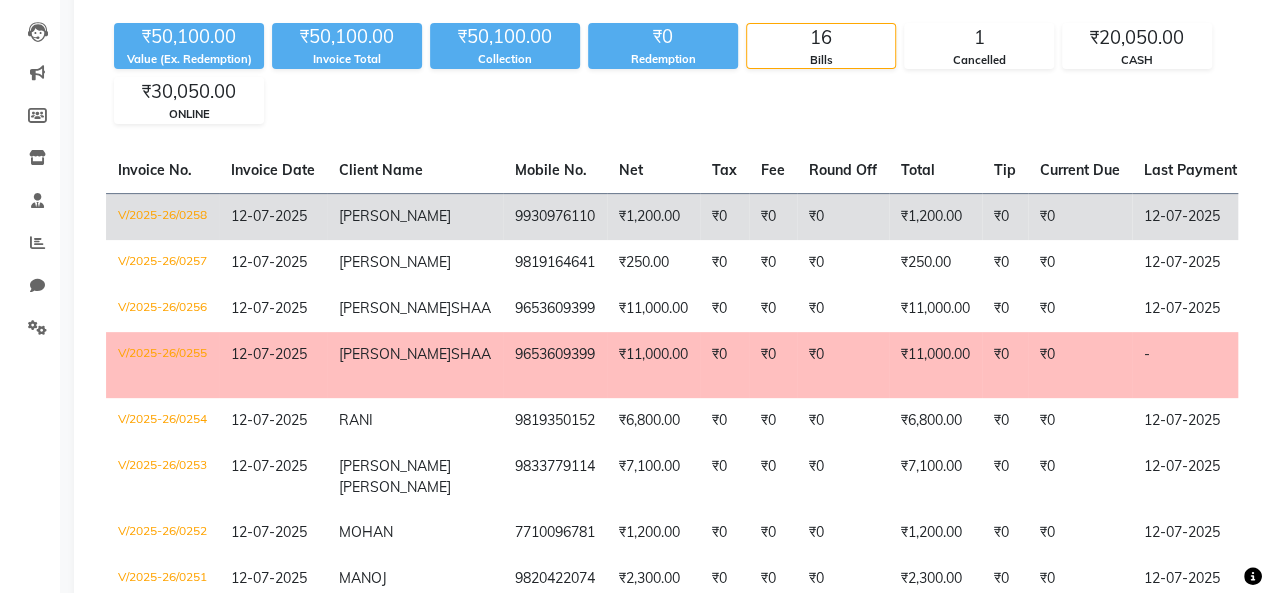click on "₹1,200.00" 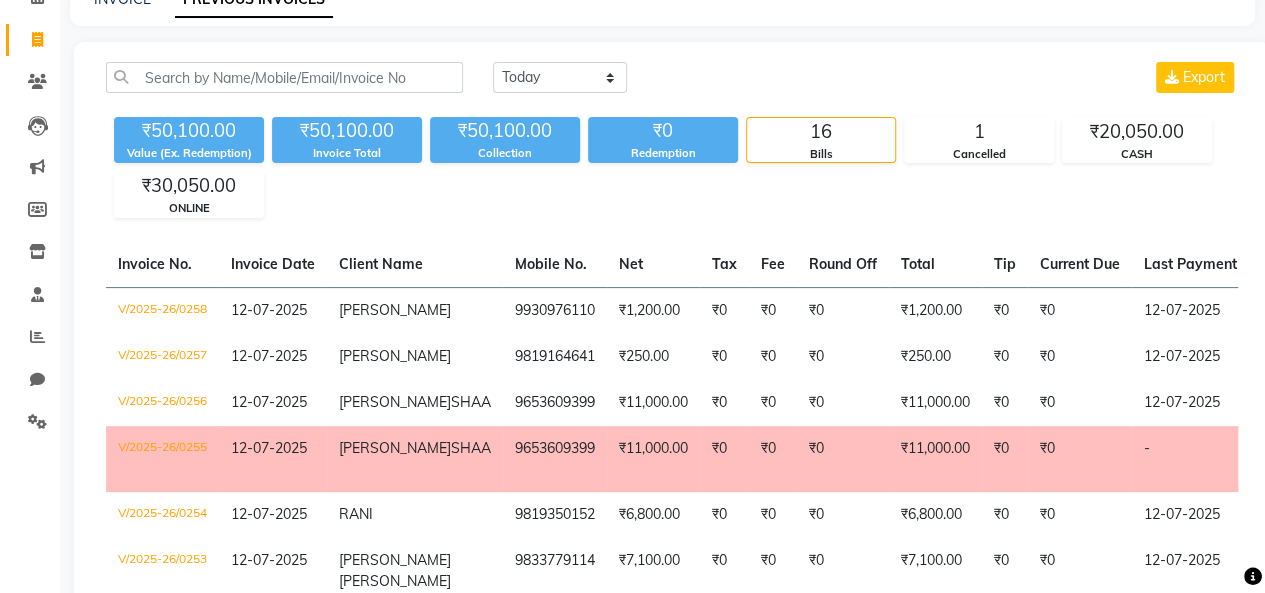 scroll, scrollTop: 0, scrollLeft: 0, axis: both 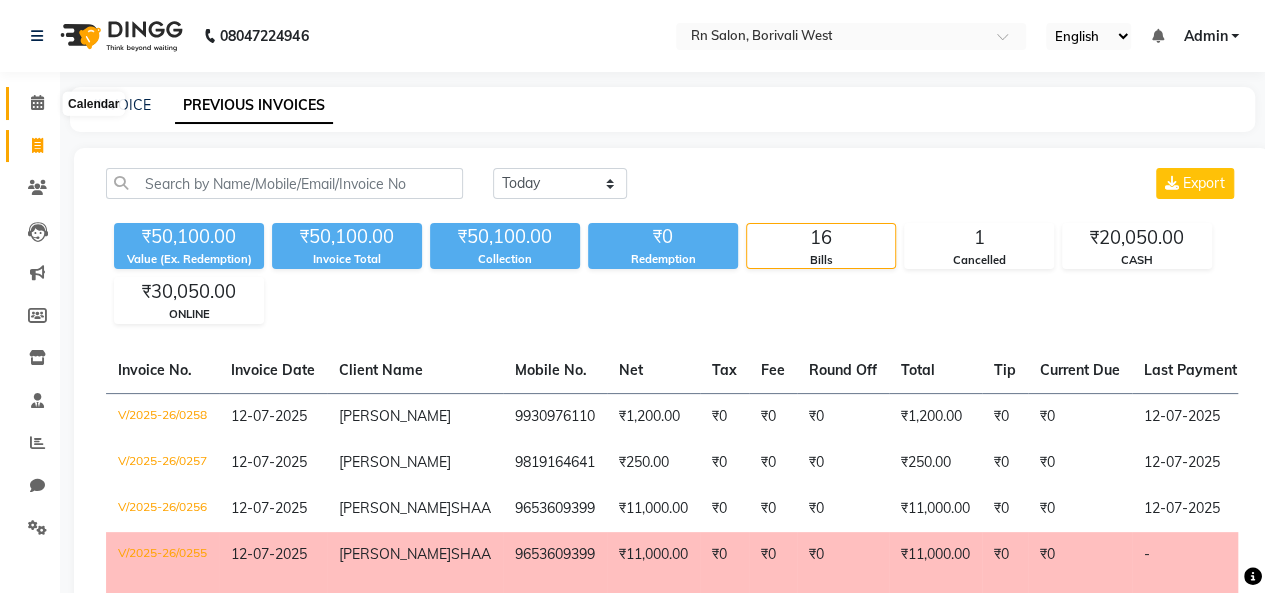 click 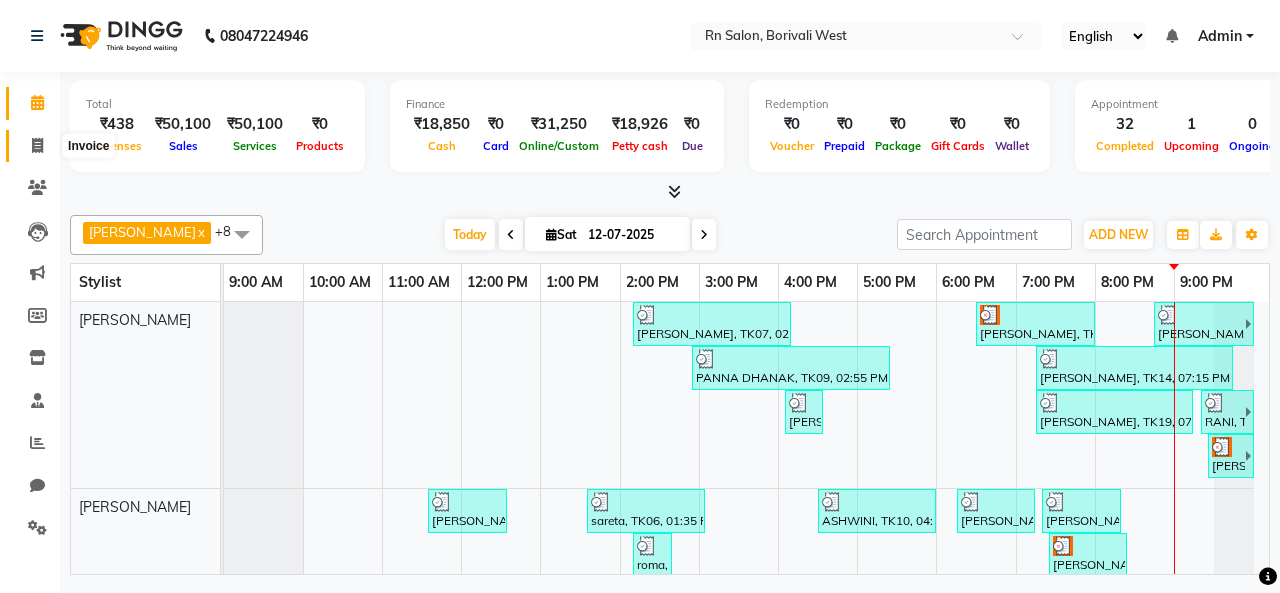 click 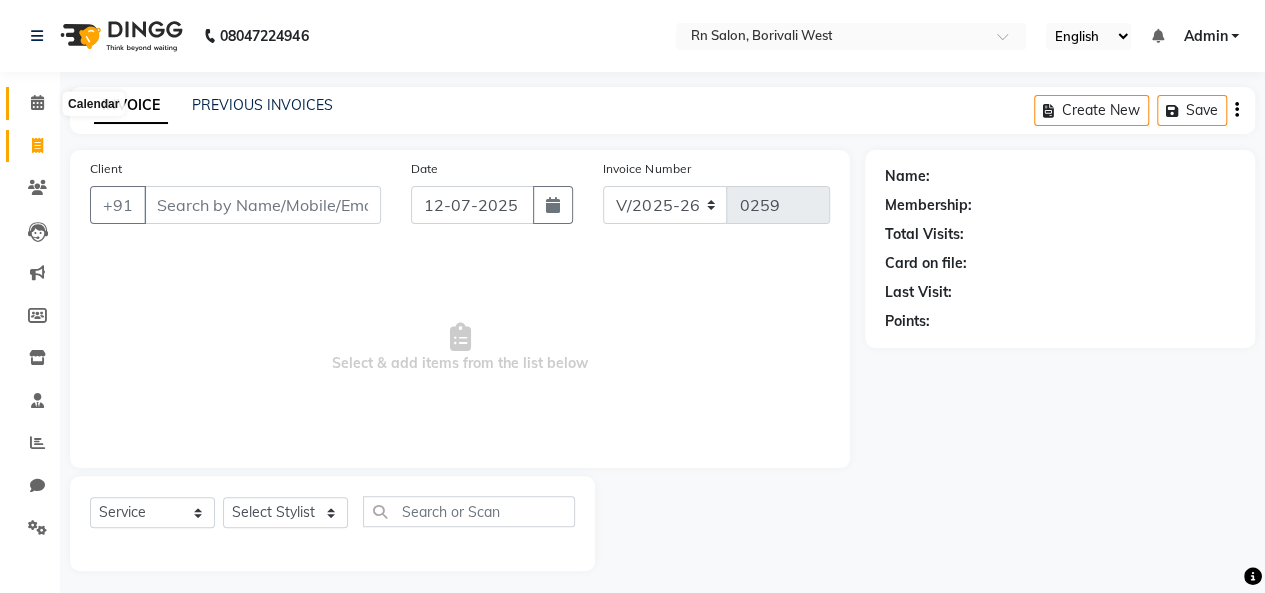 click 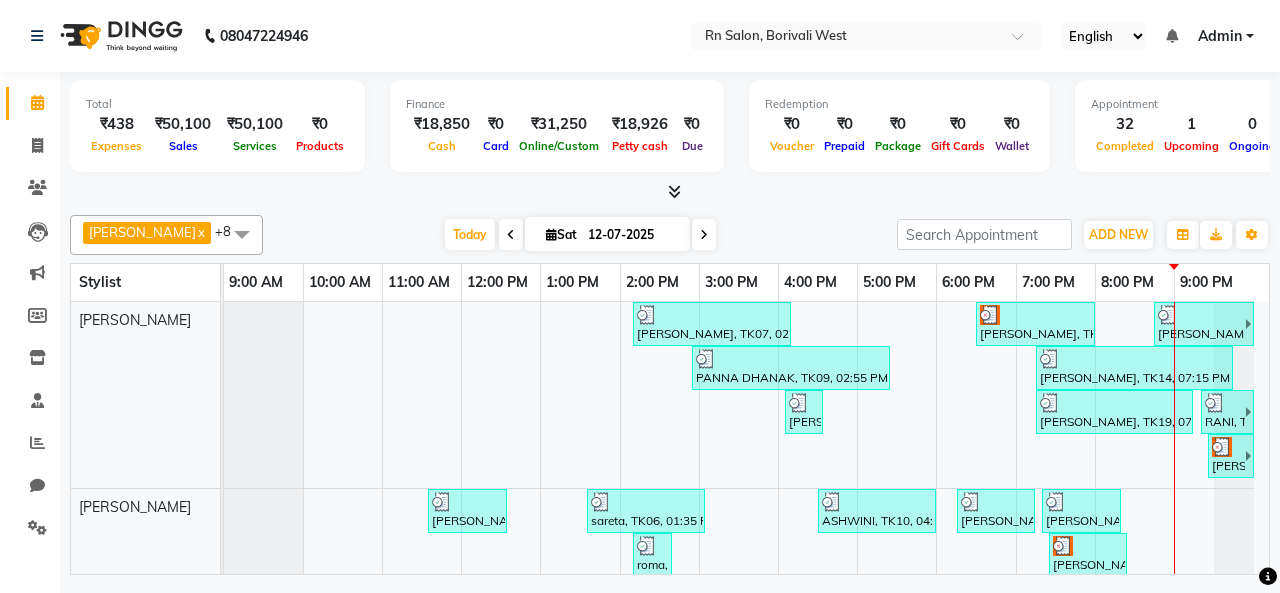 click at bounding box center [674, 191] 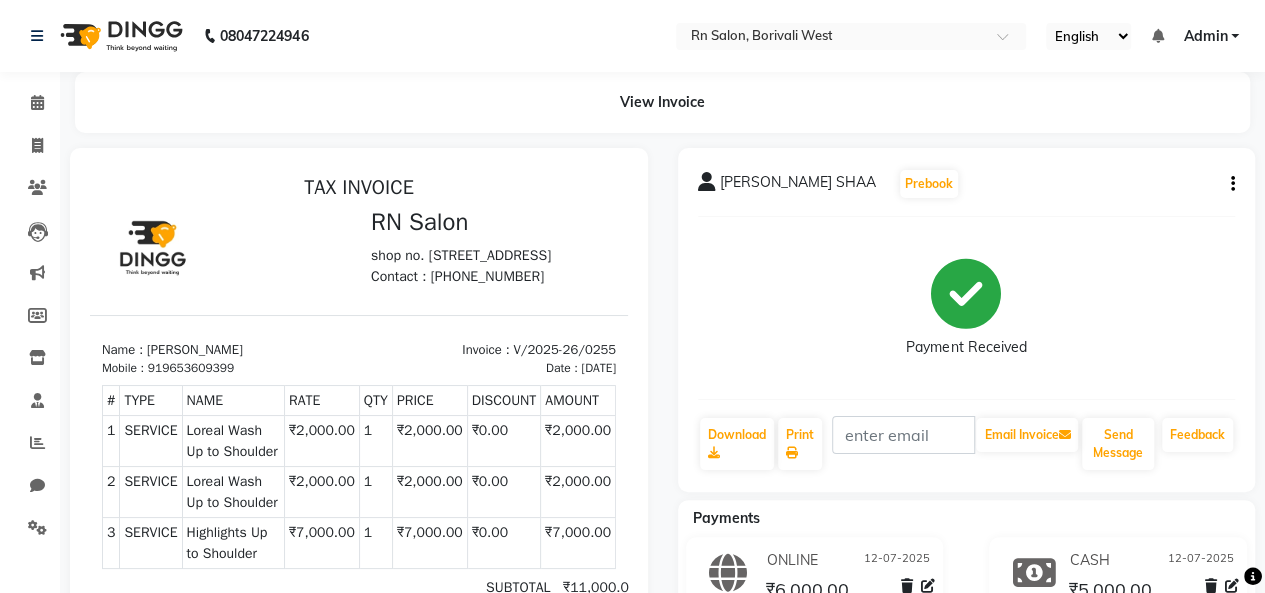 scroll, scrollTop: 0, scrollLeft: 0, axis: both 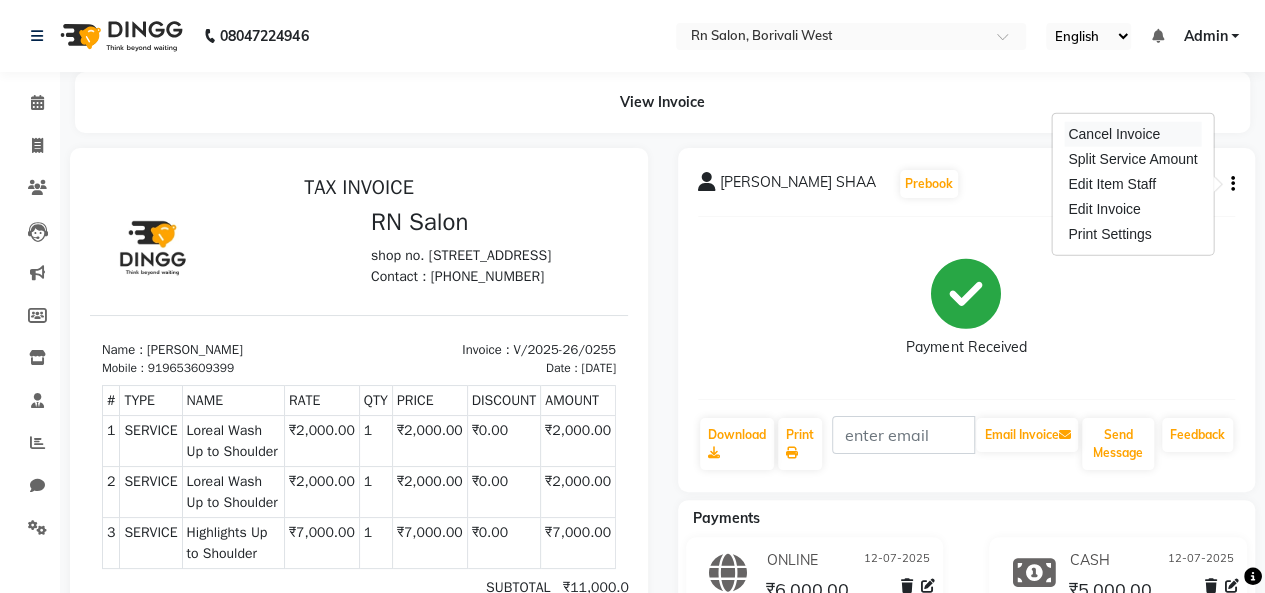 click on "Cancel Invoice" at bounding box center [1132, 134] 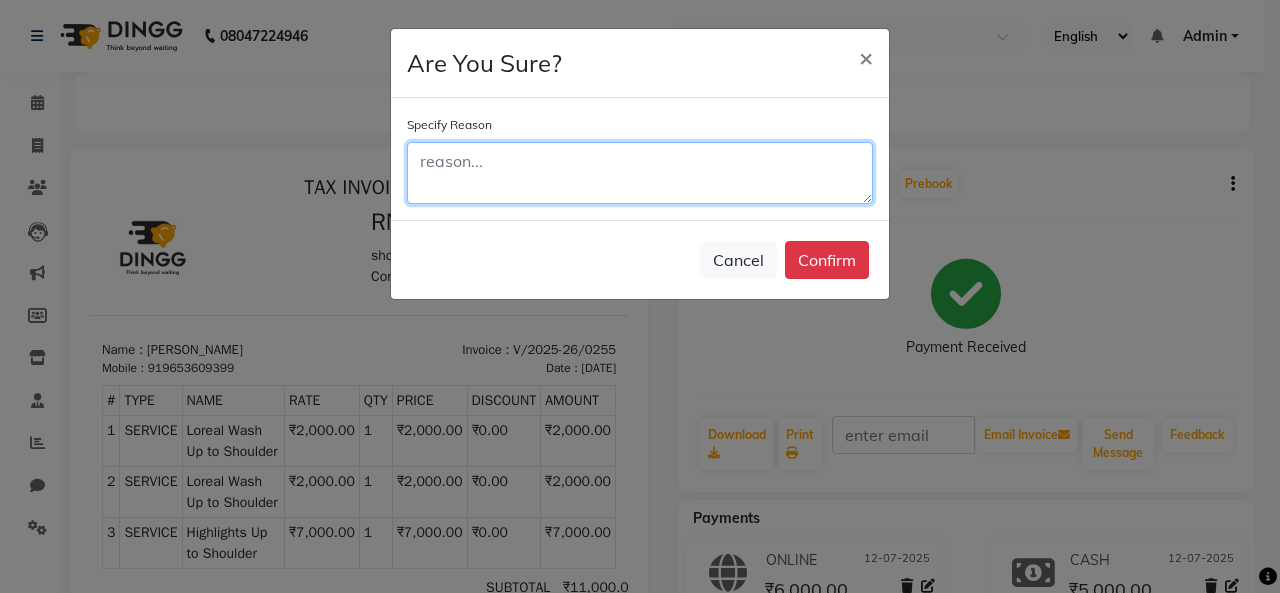 click 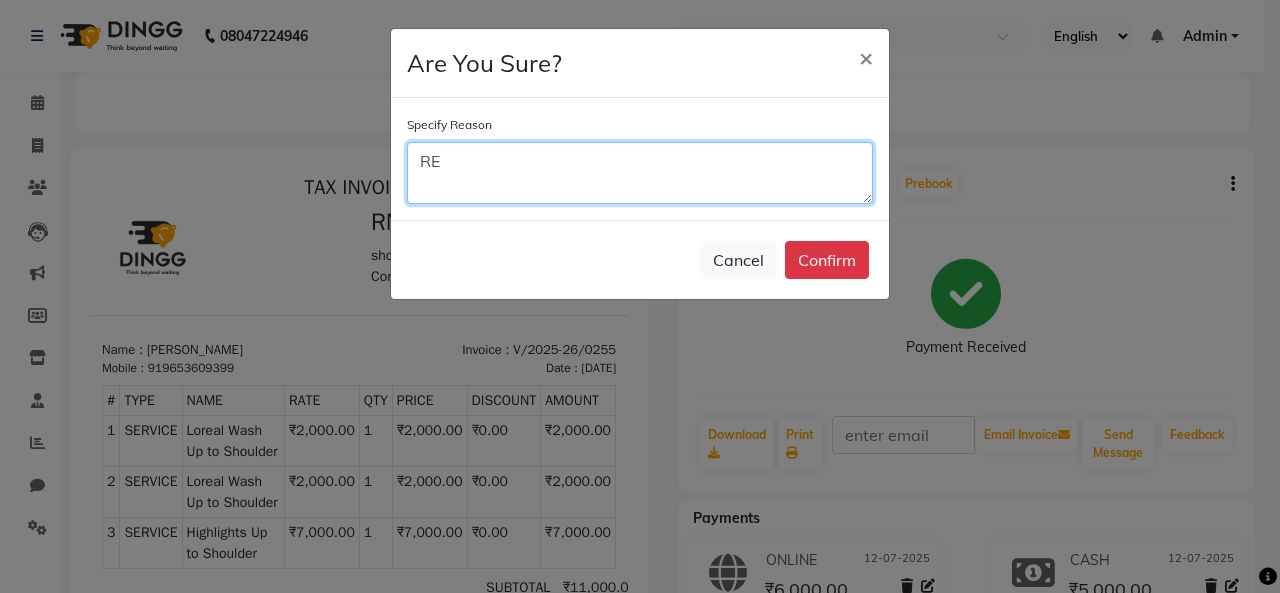 type on "R" 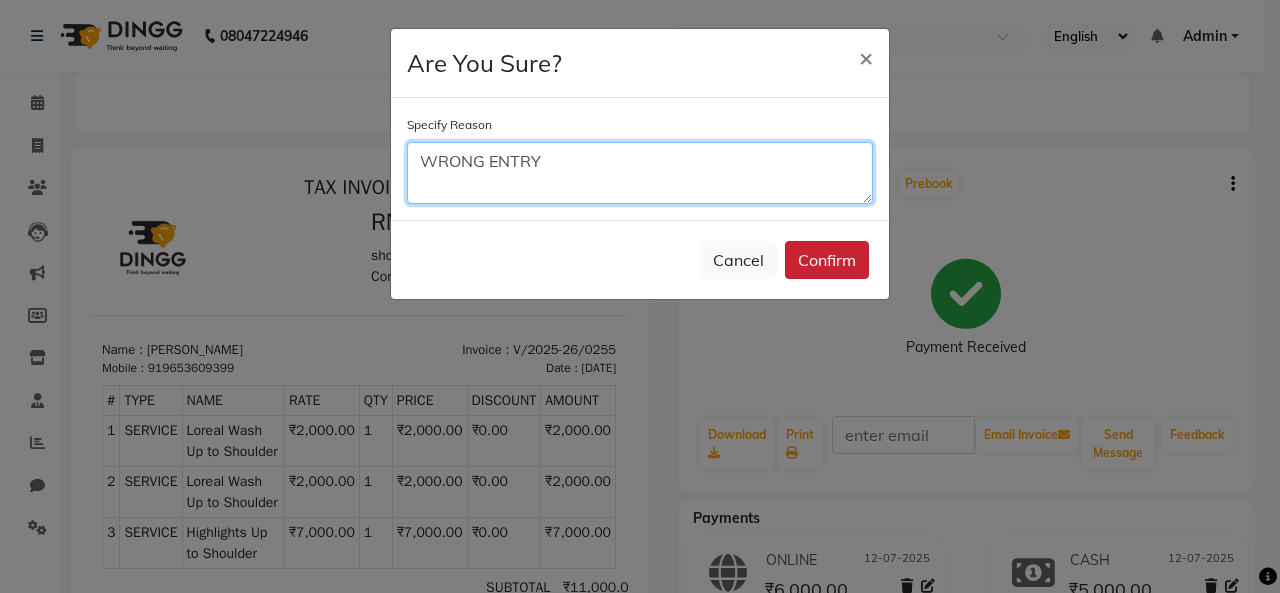 type on "WRONG ENTRY" 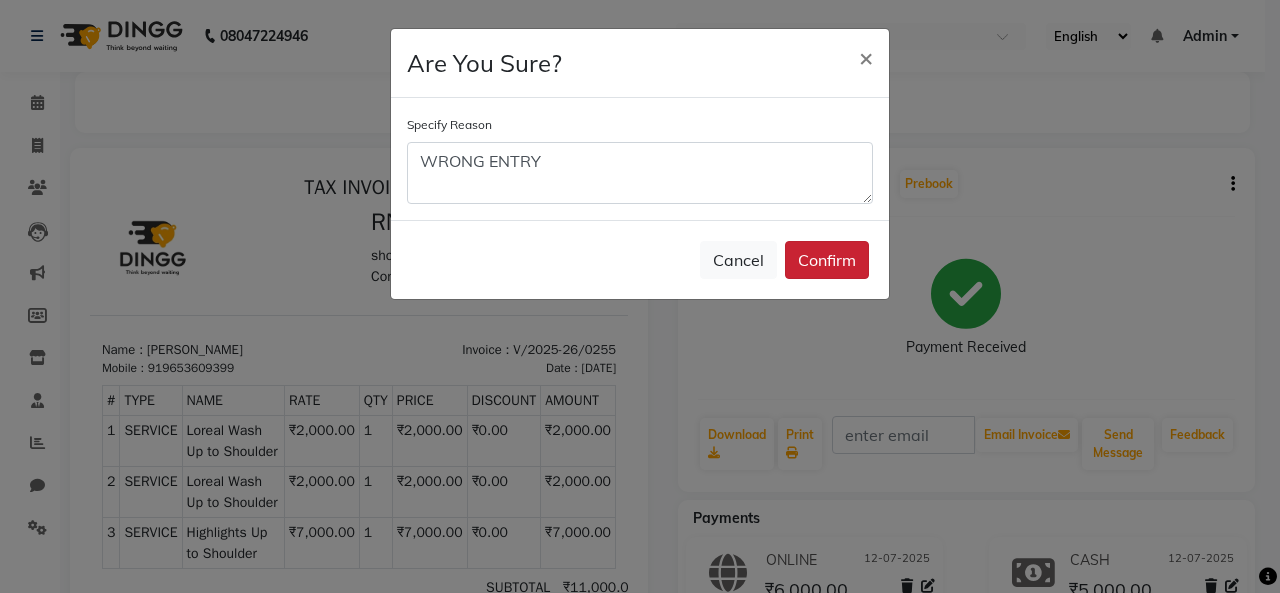 click on "Confirm" 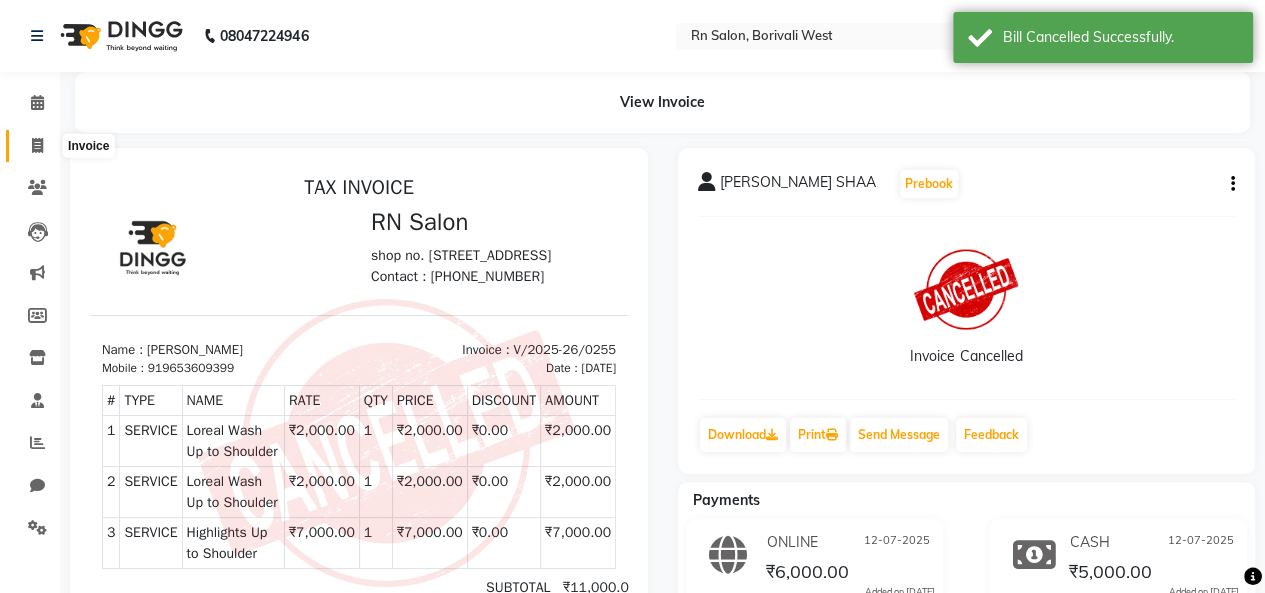 click 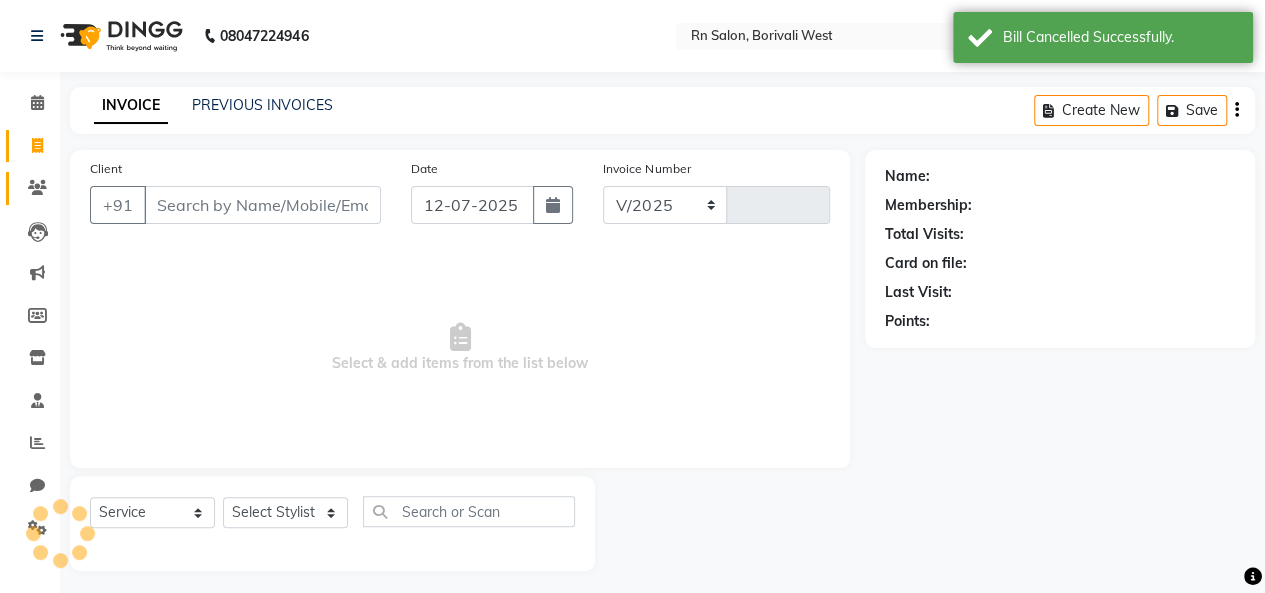 select on "8515" 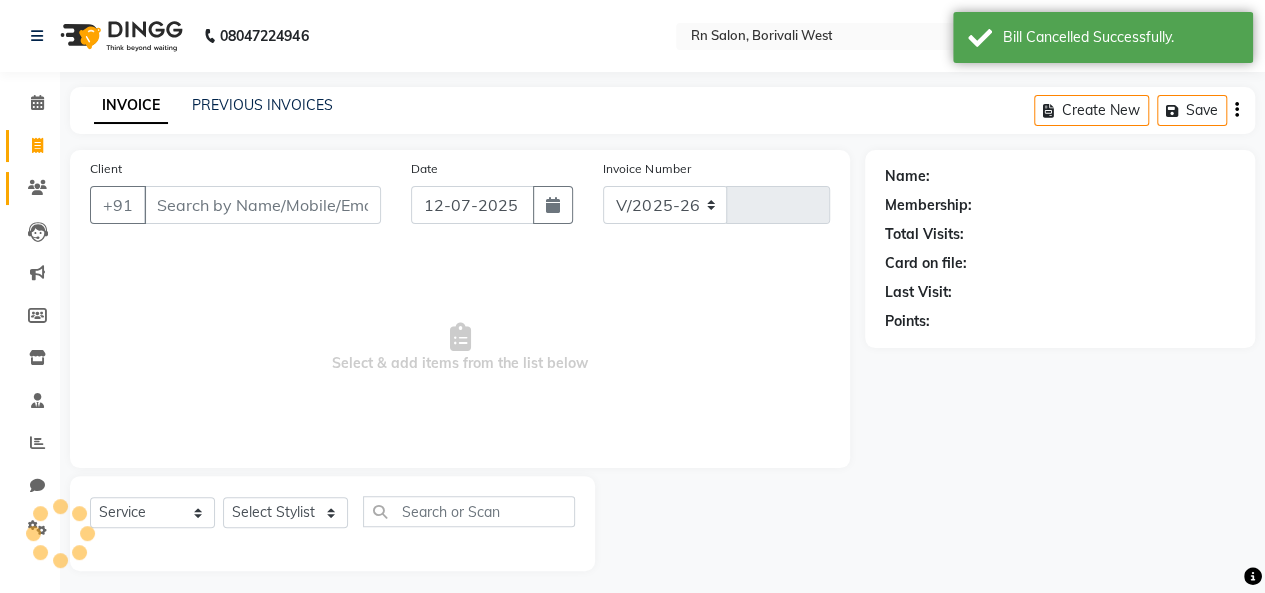 type on "0256" 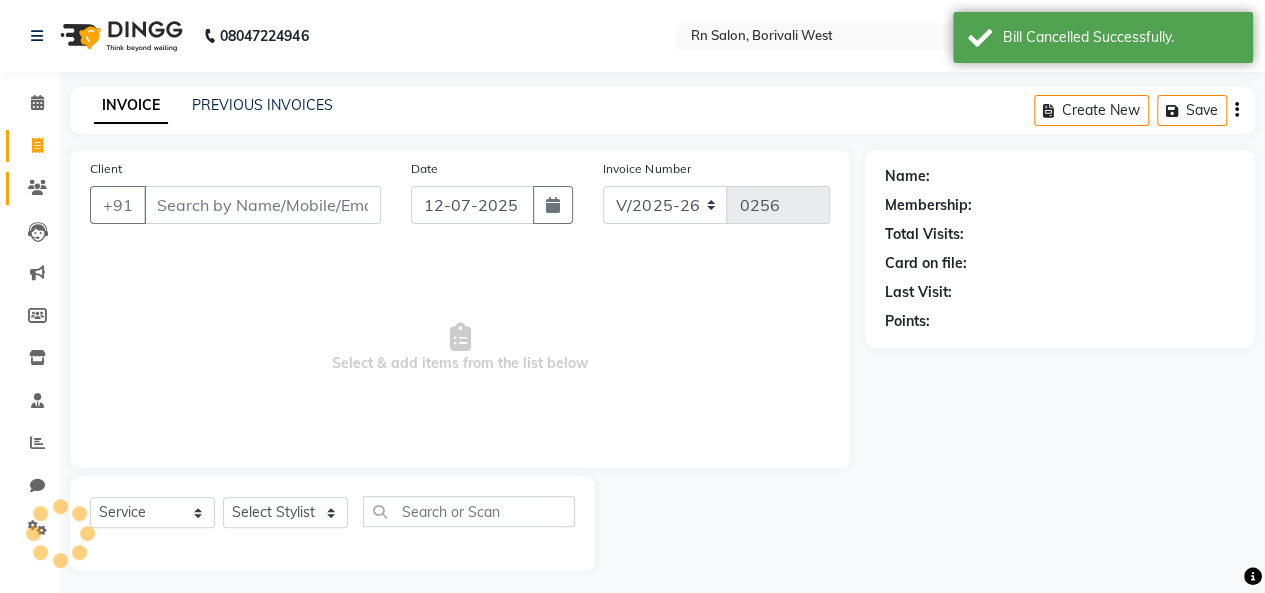 scroll, scrollTop: 7, scrollLeft: 0, axis: vertical 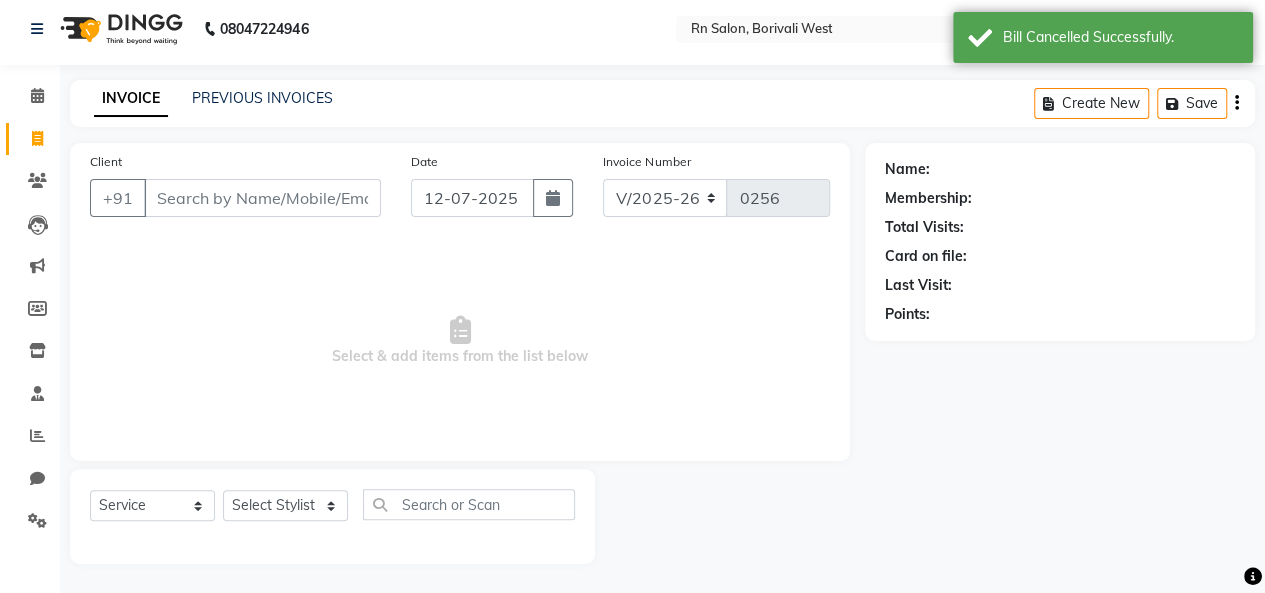 click on "Client" at bounding box center (262, 198) 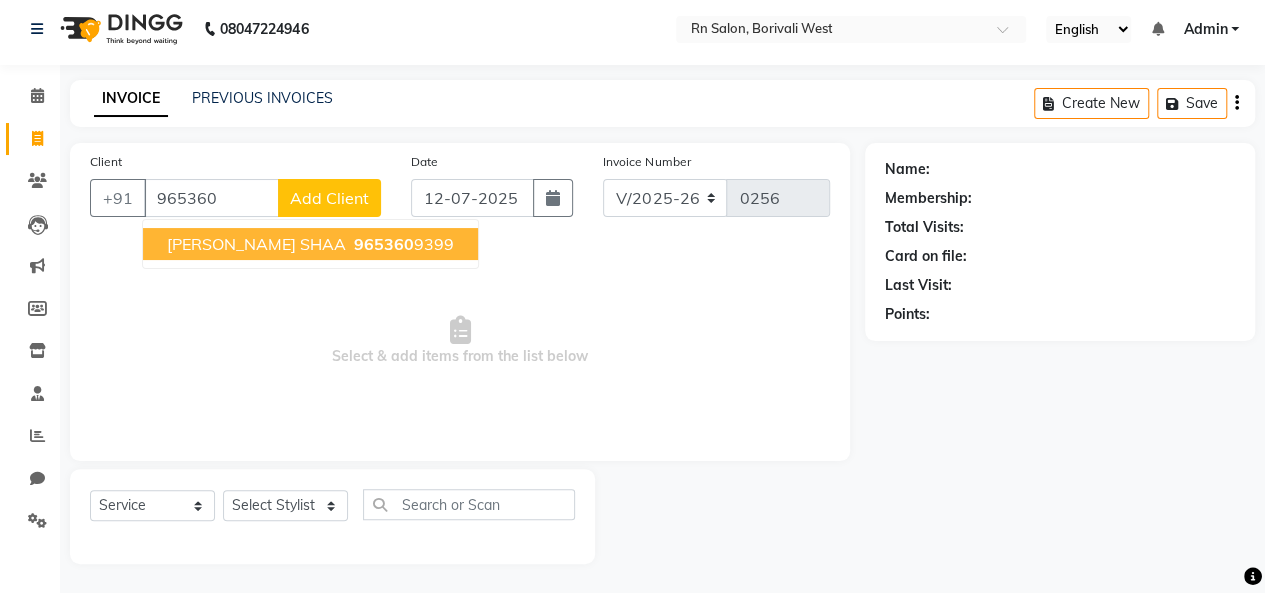 drag, startPoint x: 271, startPoint y: 232, endPoint x: 266, endPoint y: 217, distance: 15.811388 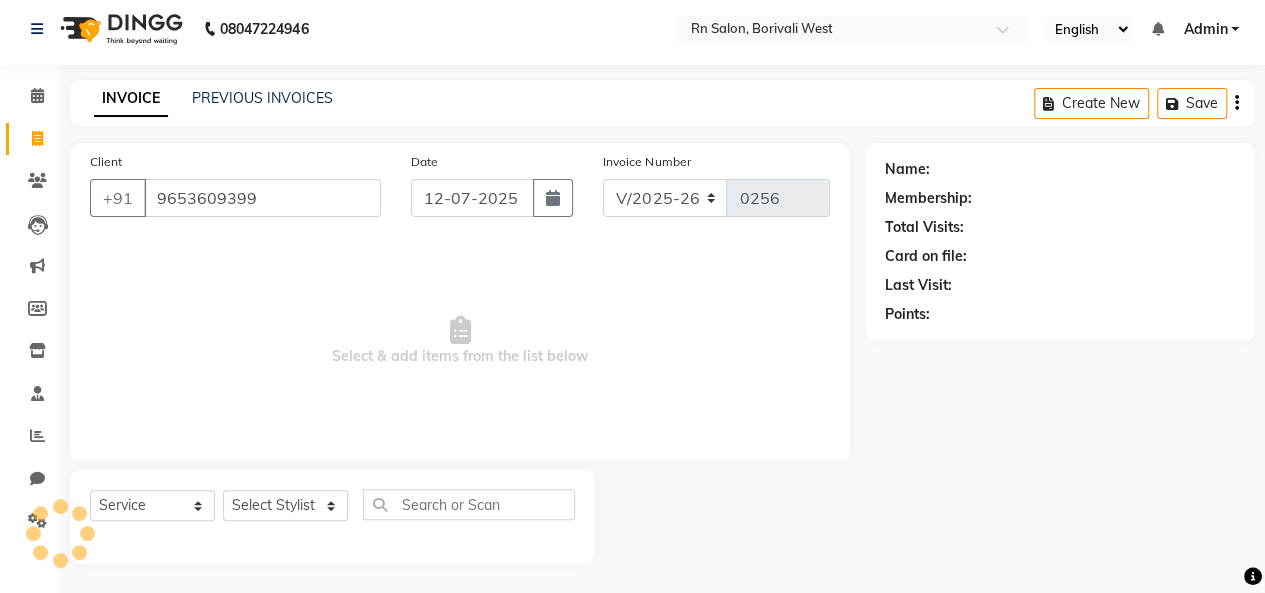 type on "9653609399" 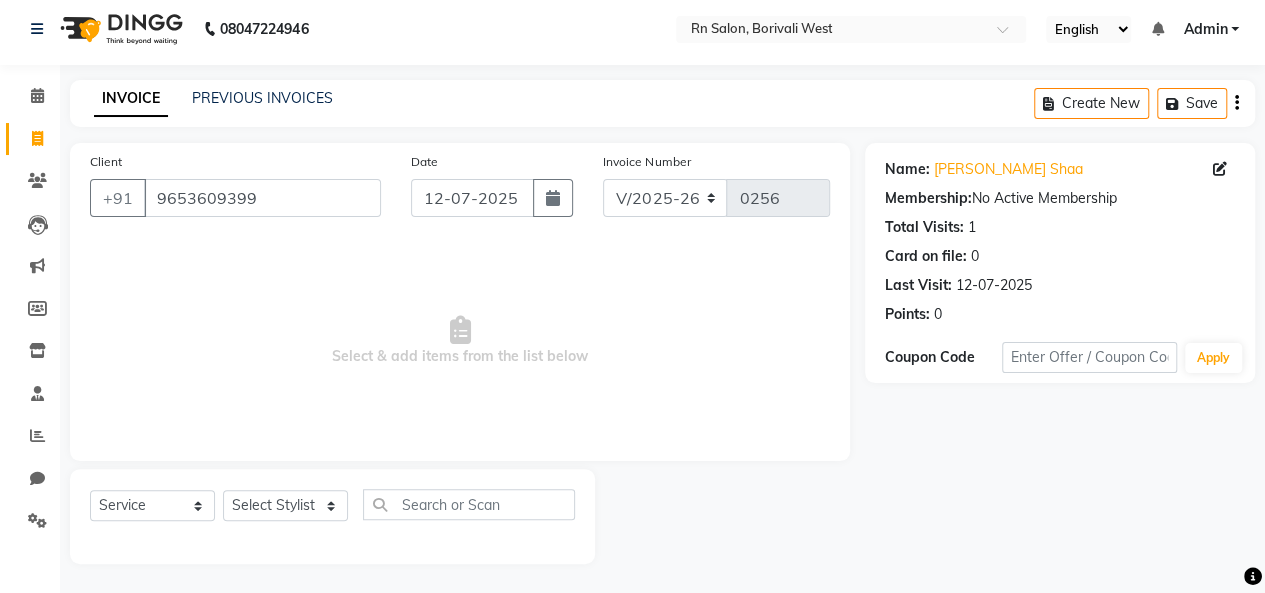 click on "Client +91 9653609399" 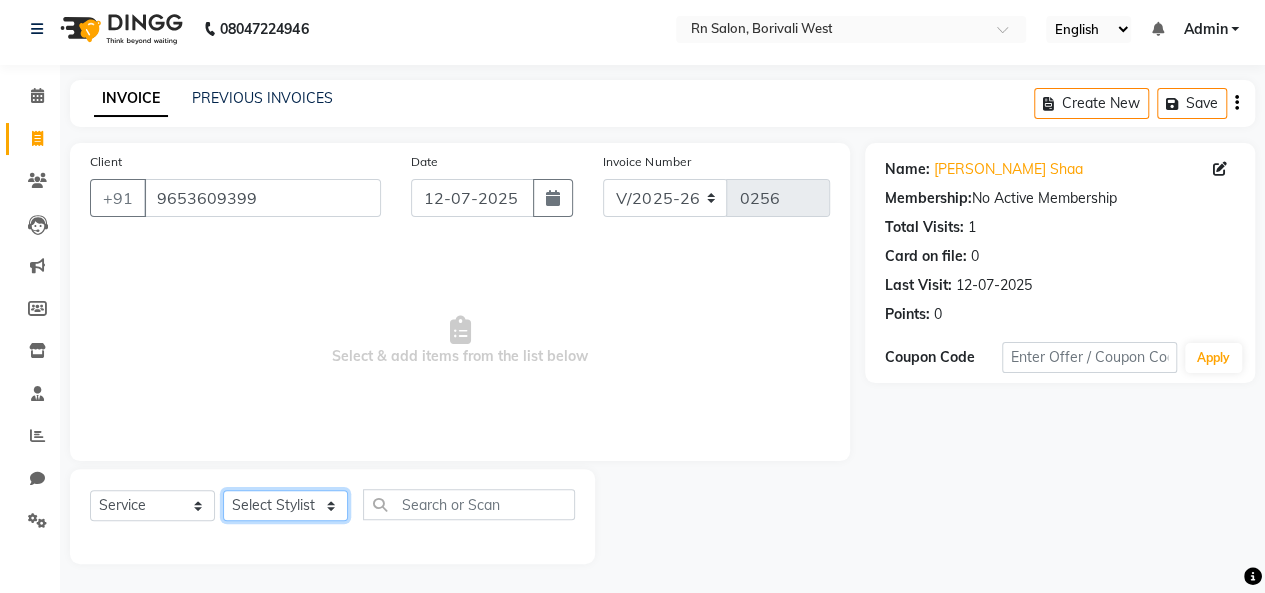 click on "Select Stylist [PERSON_NAME] [PERSON_NAME] parking [PERSON_NAME] master Luv kush tripathi [PERSON_NAME] [PERSON_NAME] [PERSON_NAME] [PERSON_NAME] [PERSON_NAME] Mali [PERSON_NAME]" 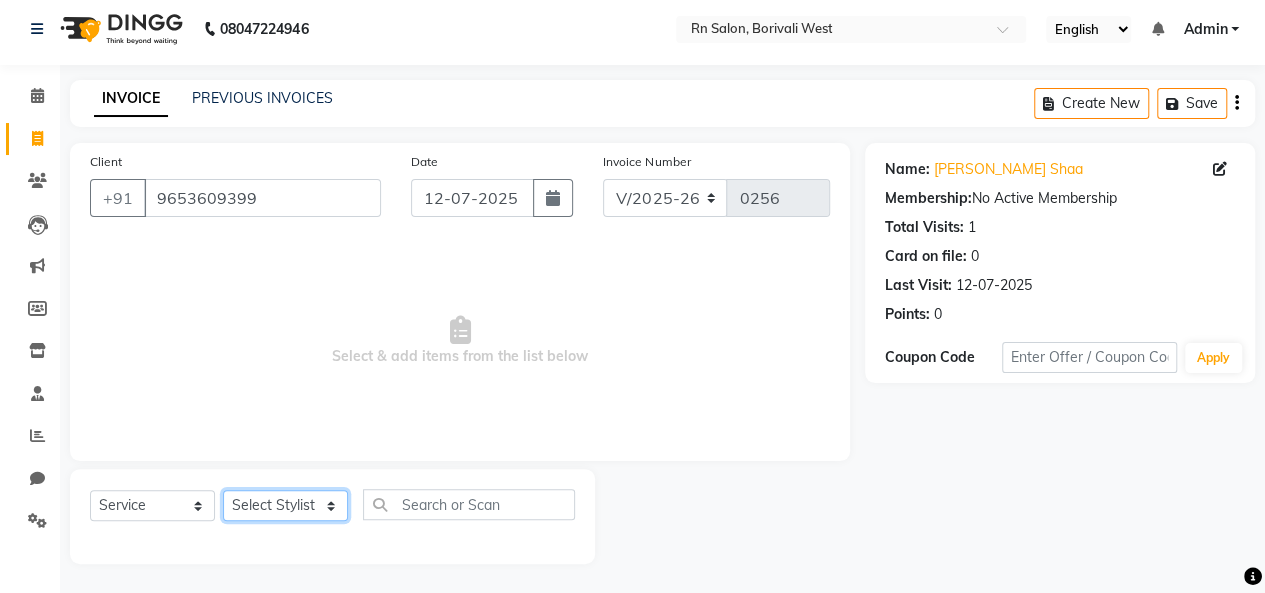 select on "84270" 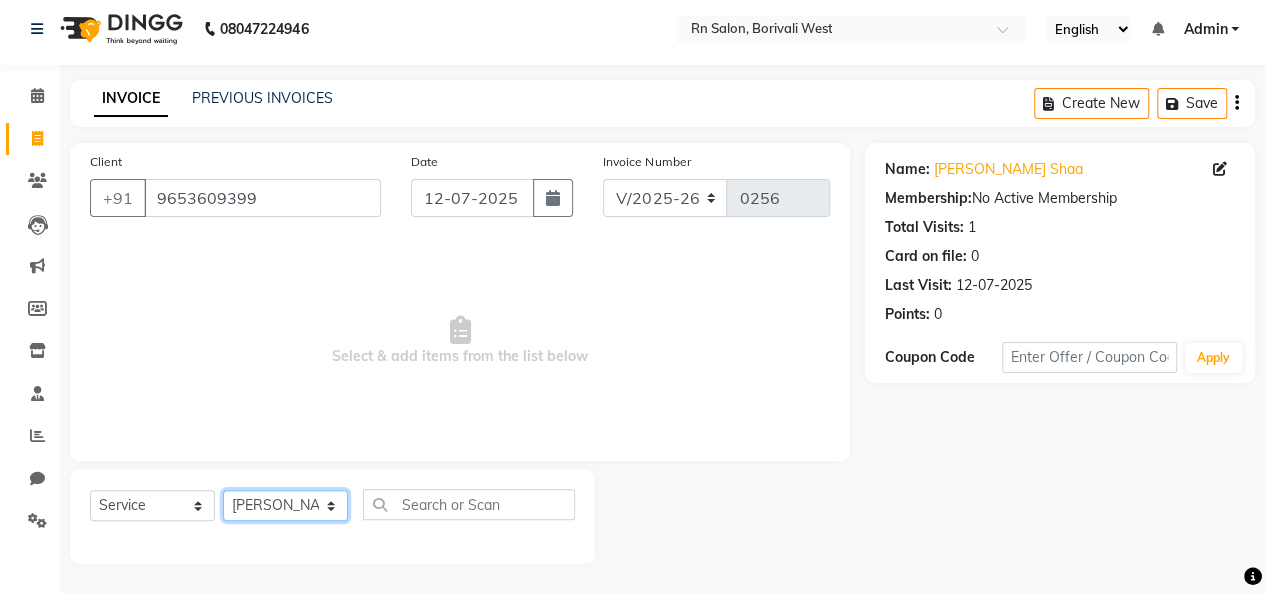 click on "Select Stylist [PERSON_NAME] [PERSON_NAME] parking [PERSON_NAME] master Luv kush tripathi [PERSON_NAME] [PERSON_NAME] [PERSON_NAME] [PERSON_NAME] [PERSON_NAME] Mali [PERSON_NAME]" 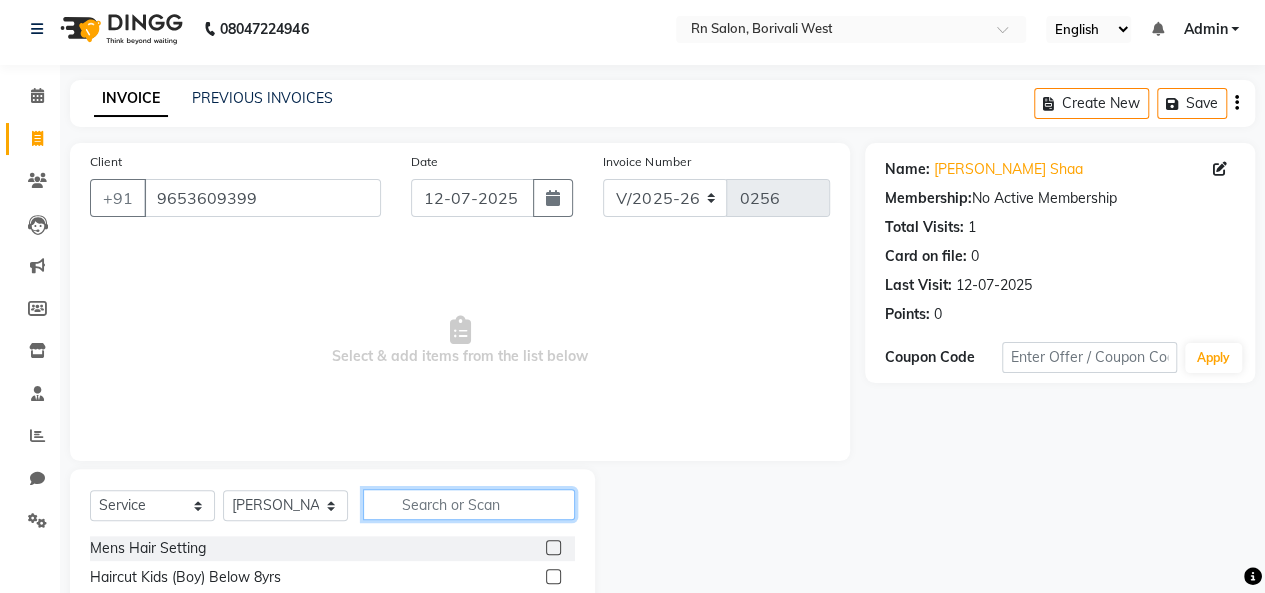 click 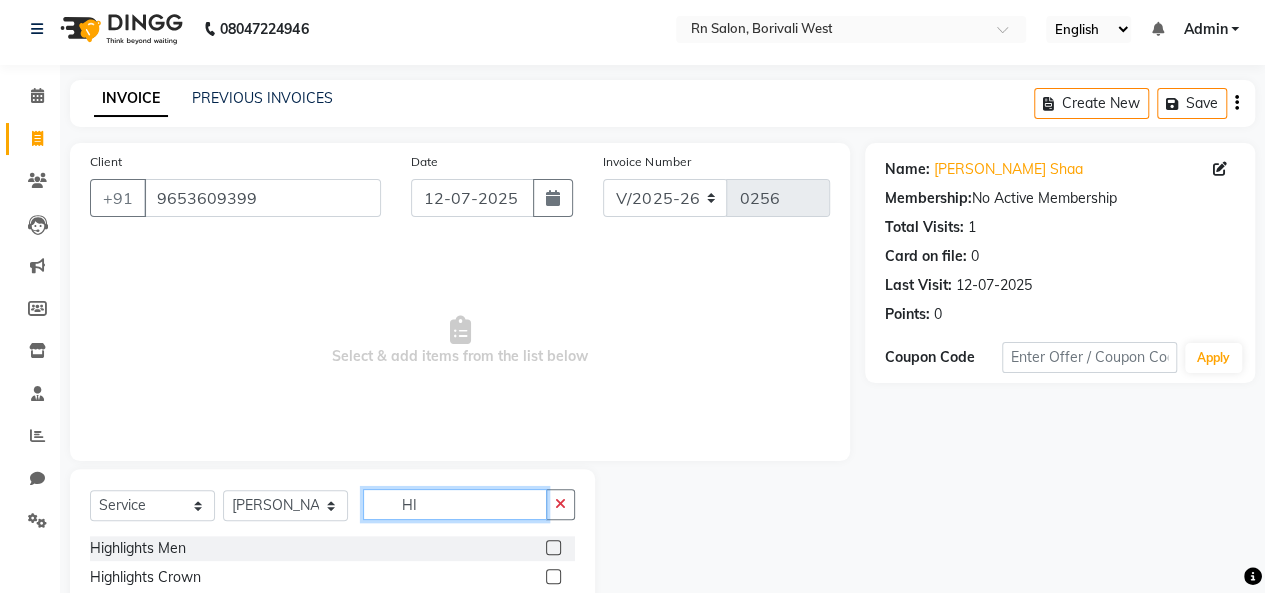 scroll, scrollTop: 207, scrollLeft: 0, axis: vertical 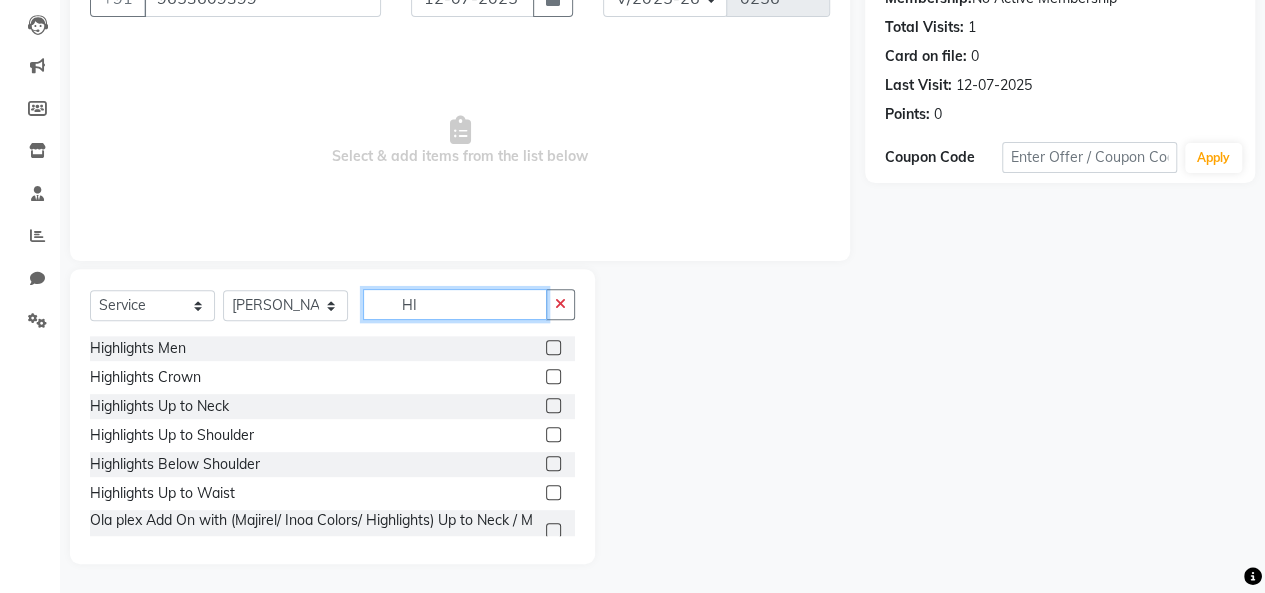 type on "HI" 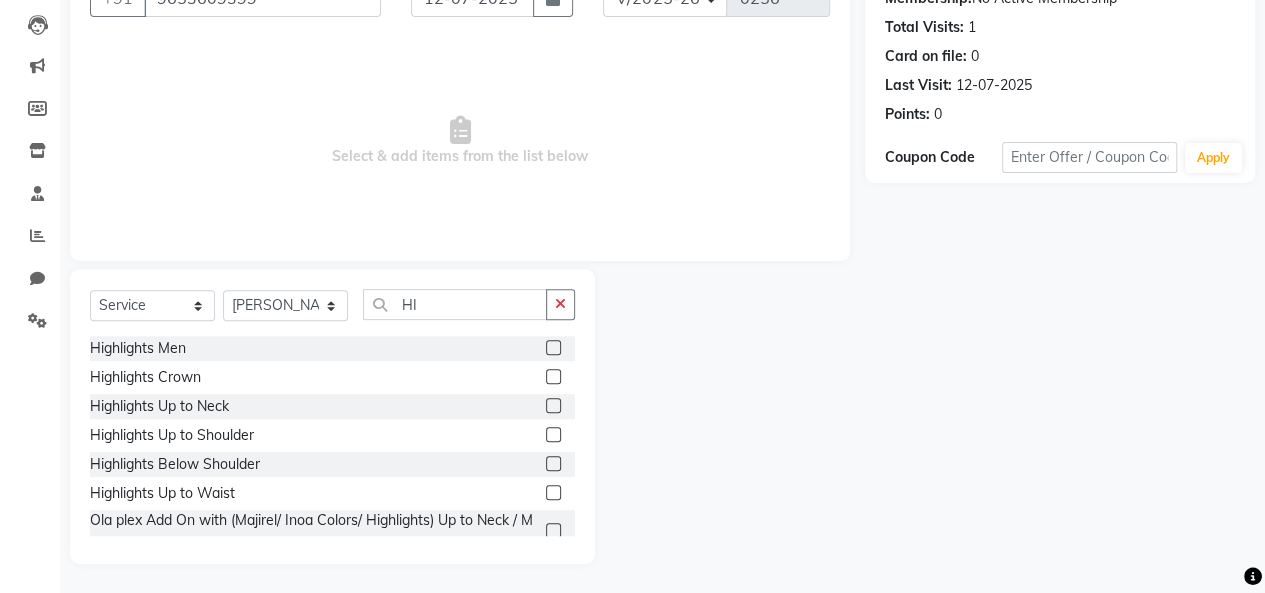 click 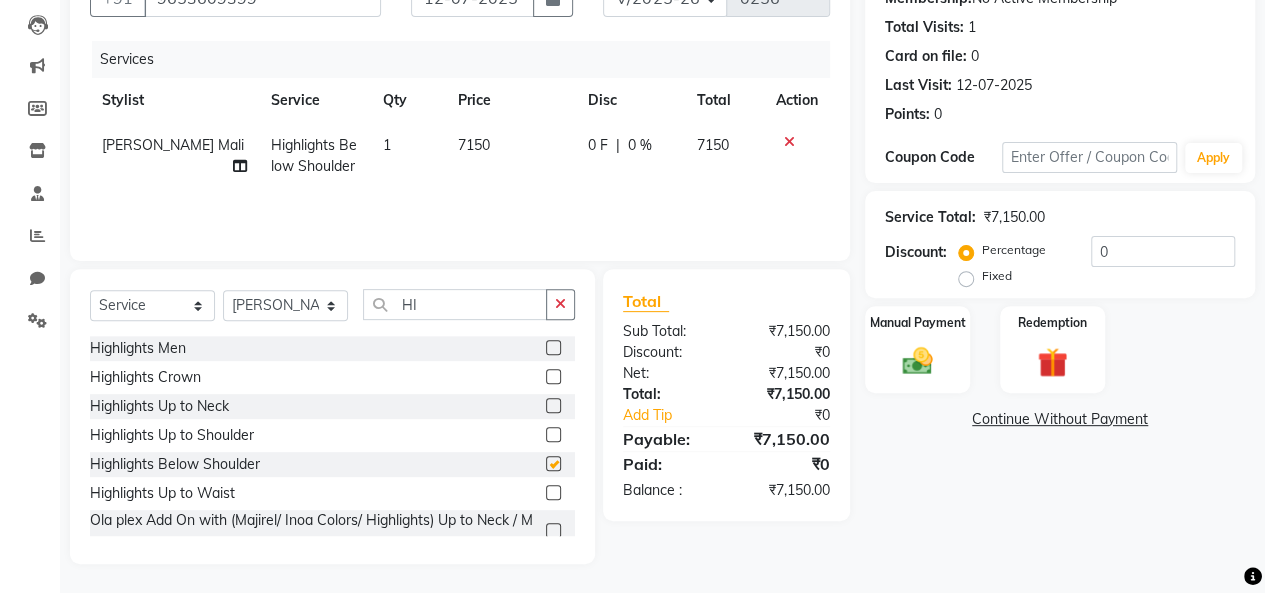 checkbox on "false" 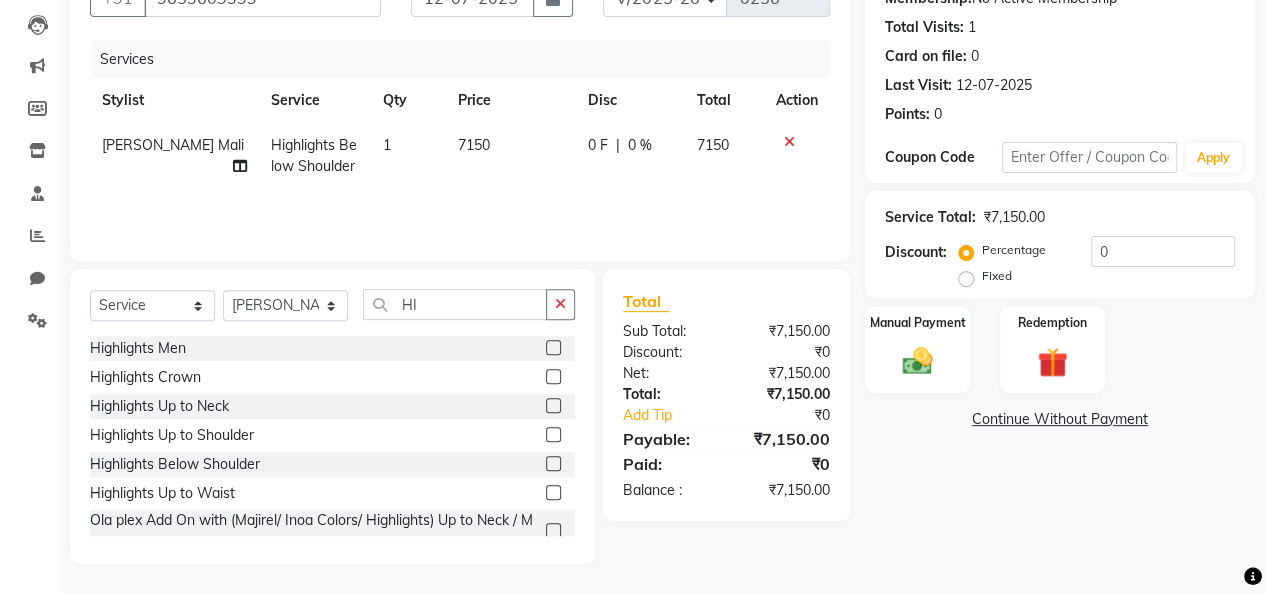click on "7150" 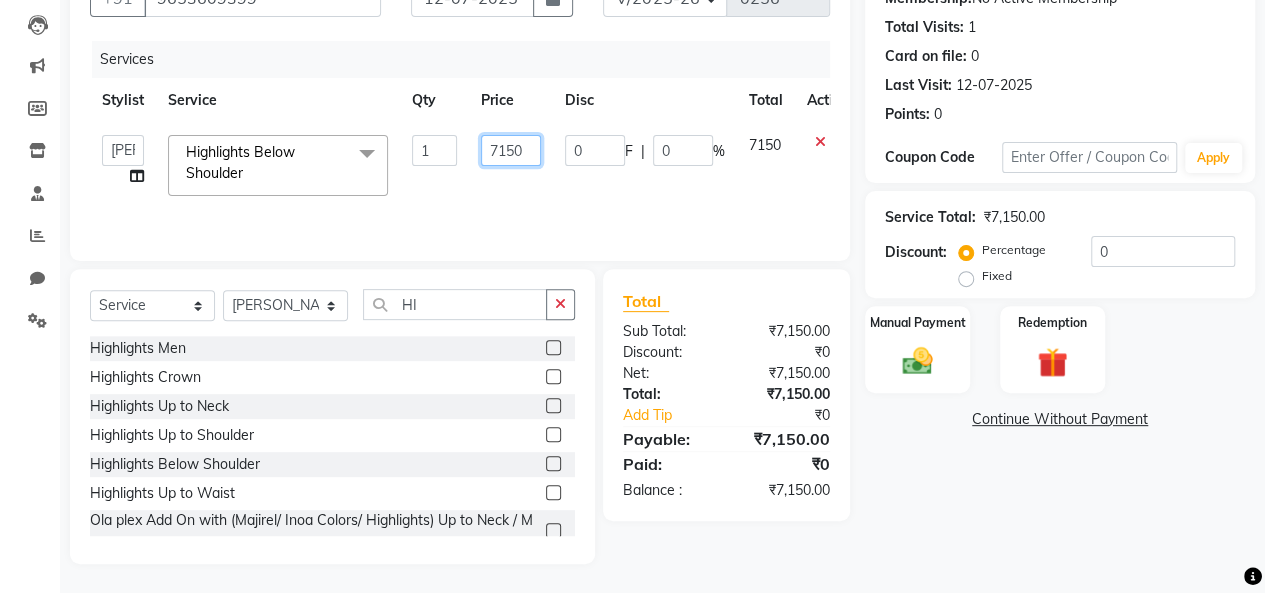 click on "7150" 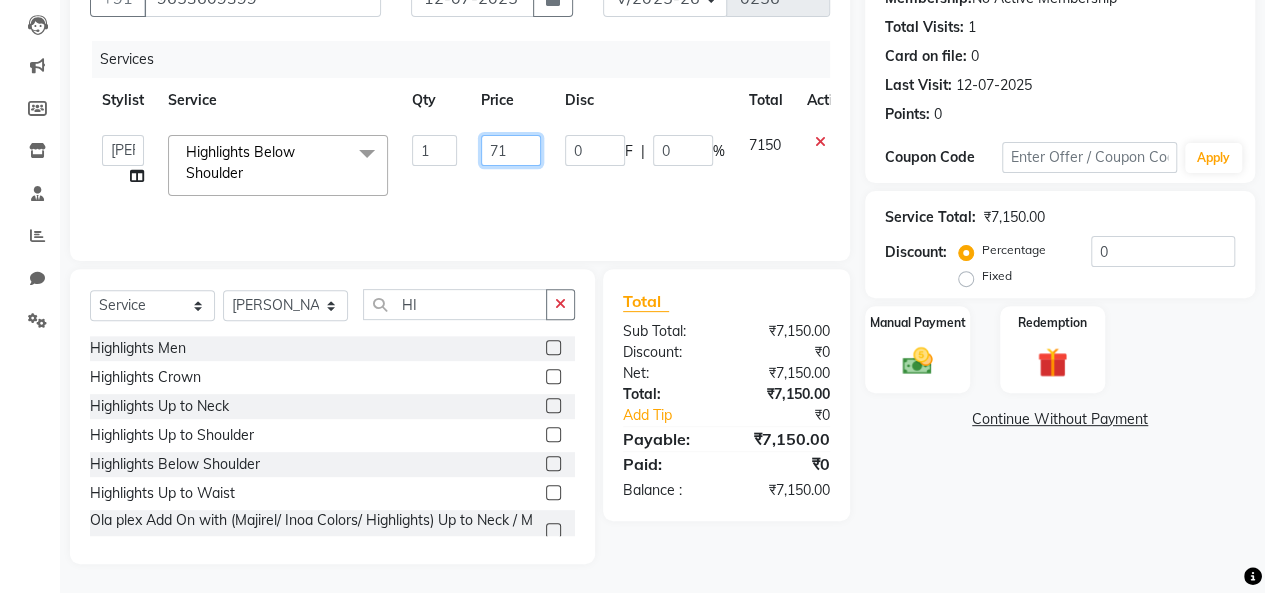 type on "7" 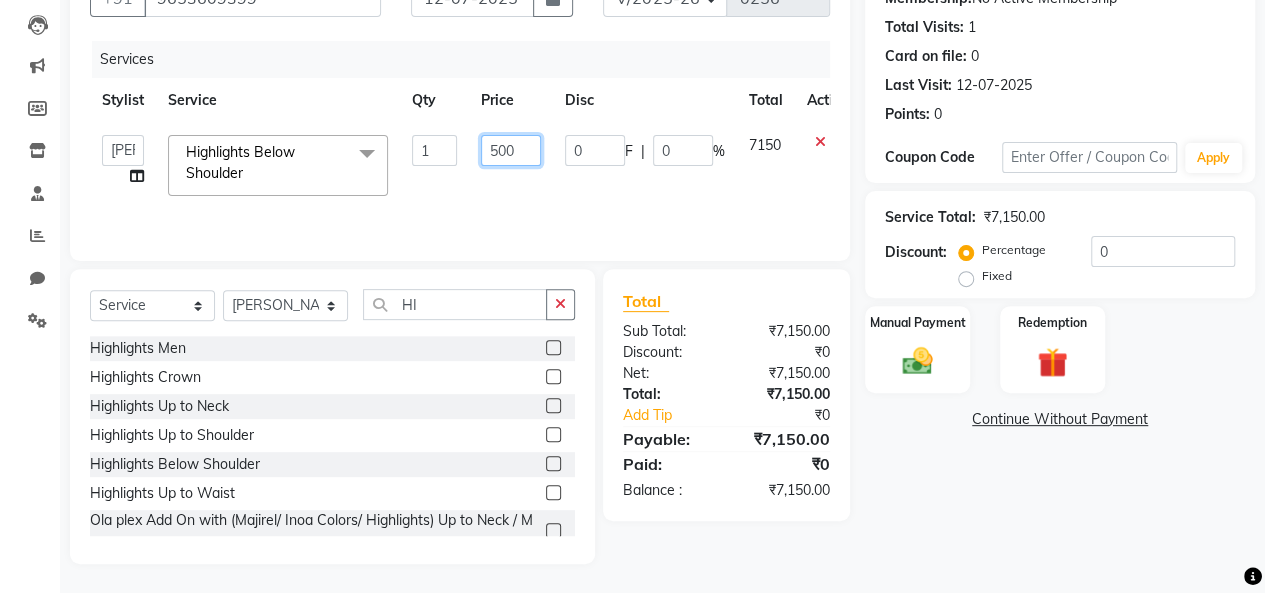type on "5000" 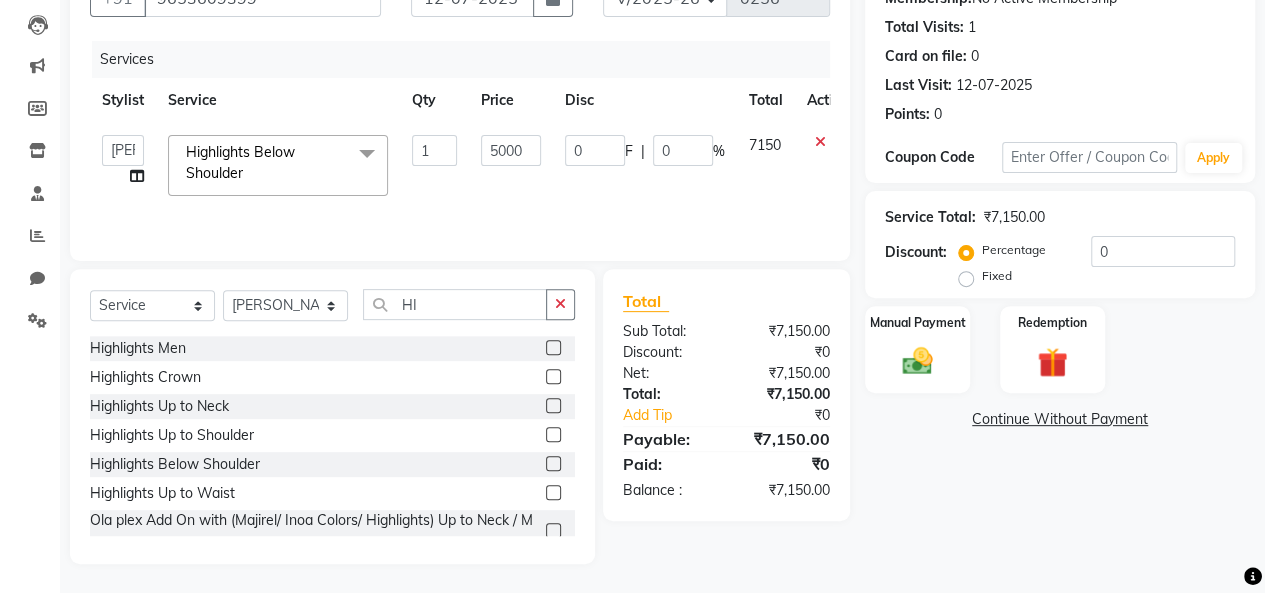 click on "5000" 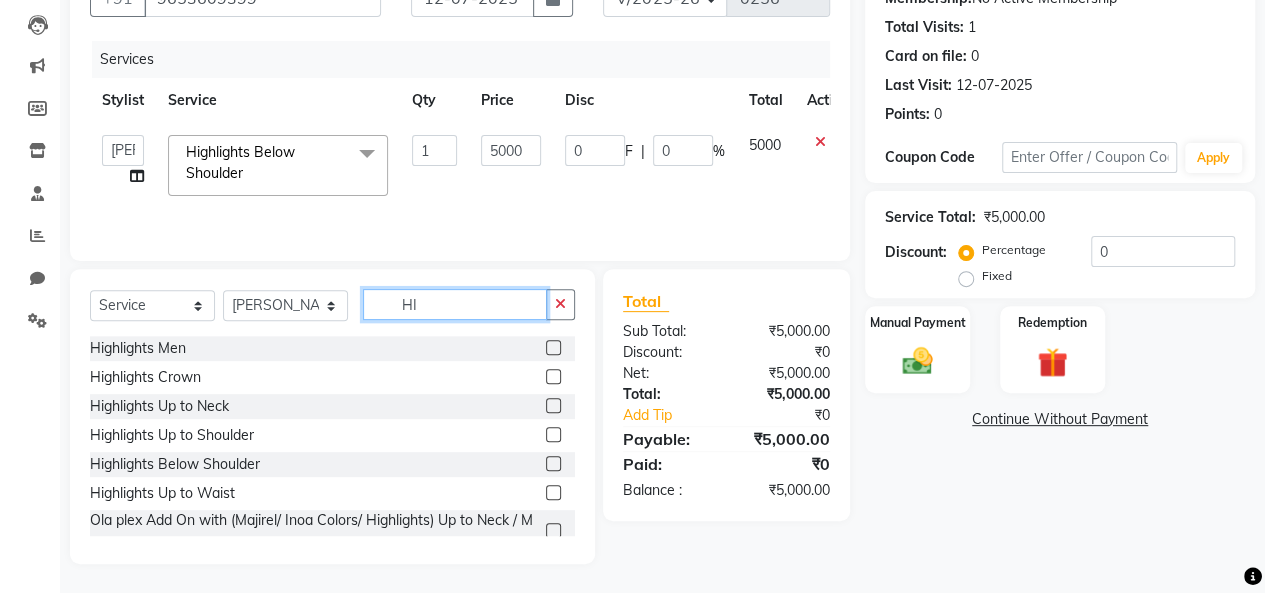 click on "HI" 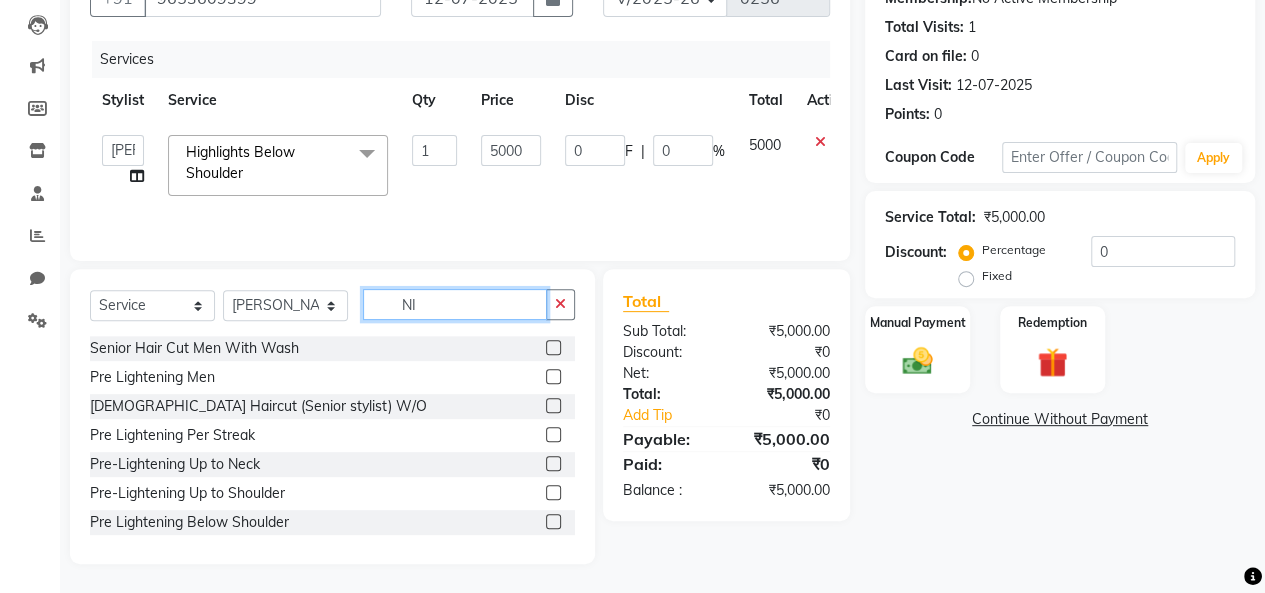 type on "NI" 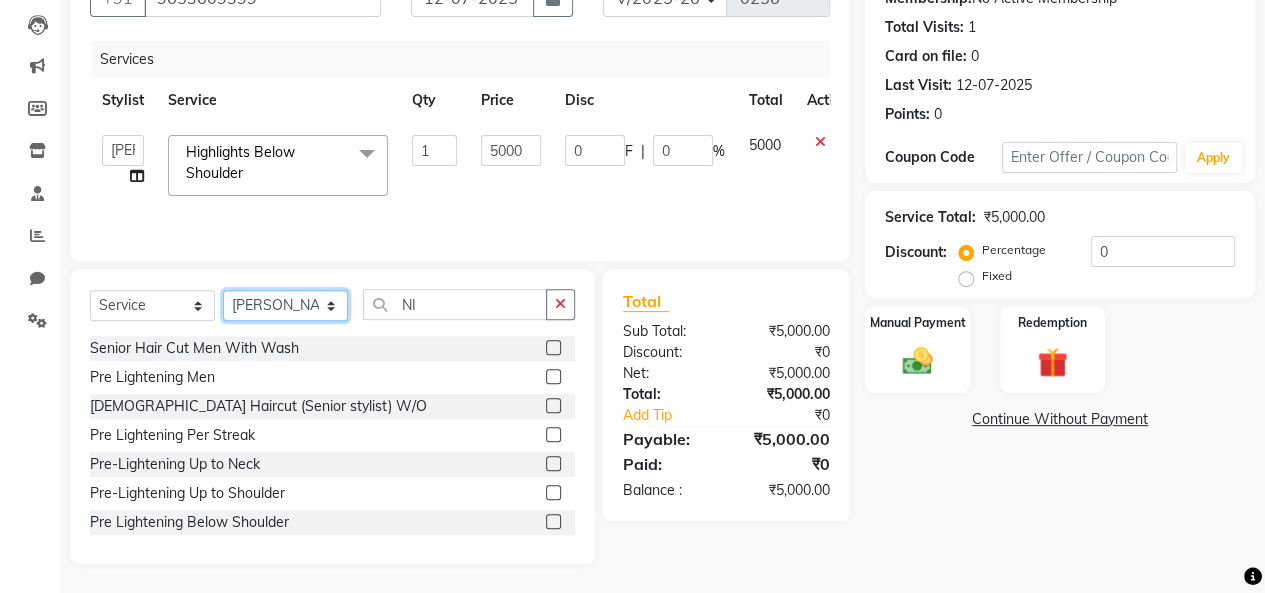 click on "Select Stylist [PERSON_NAME] [PERSON_NAME] parking [PERSON_NAME] master Luv kush tripathi [PERSON_NAME] [PERSON_NAME] [PERSON_NAME] [PERSON_NAME] [PERSON_NAME] Mali [PERSON_NAME]" 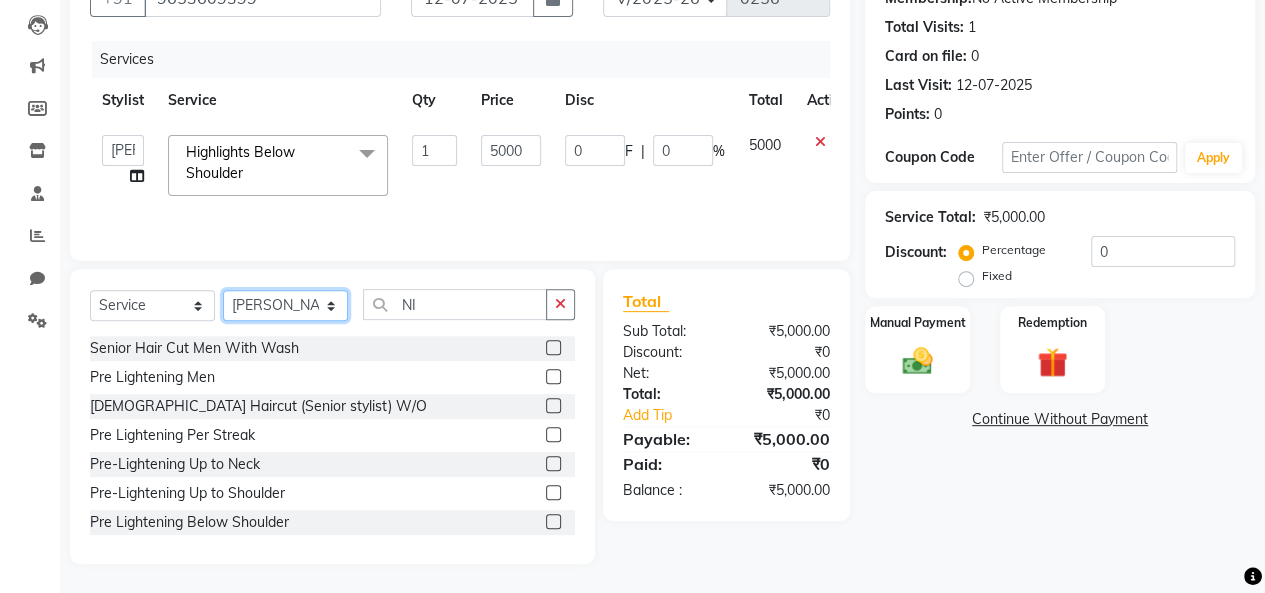 select on "83940" 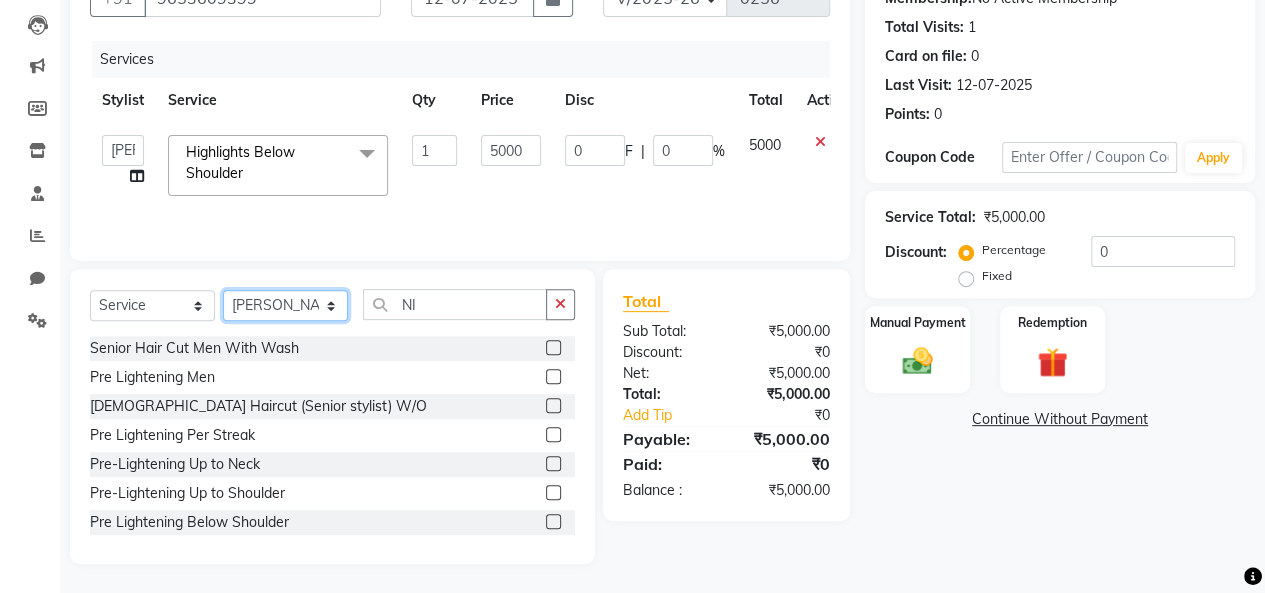 click on "Select Stylist [PERSON_NAME] [PERSON_NAME] parking [PERSON_NAME] master Luv kush tripathi [PERSON_NAME] [PERSON_NAME] [PERSON_NAME] [PERSON_NAME] [PERSON_NAME] Mali [PERSON_NAME]" 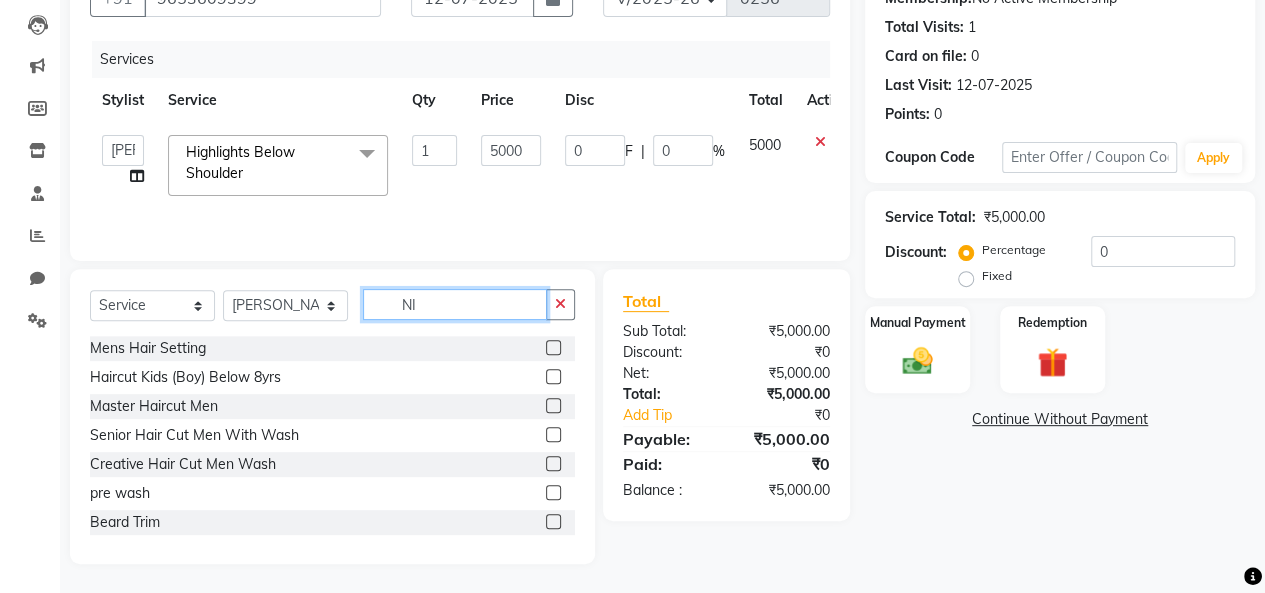 click on "NI" 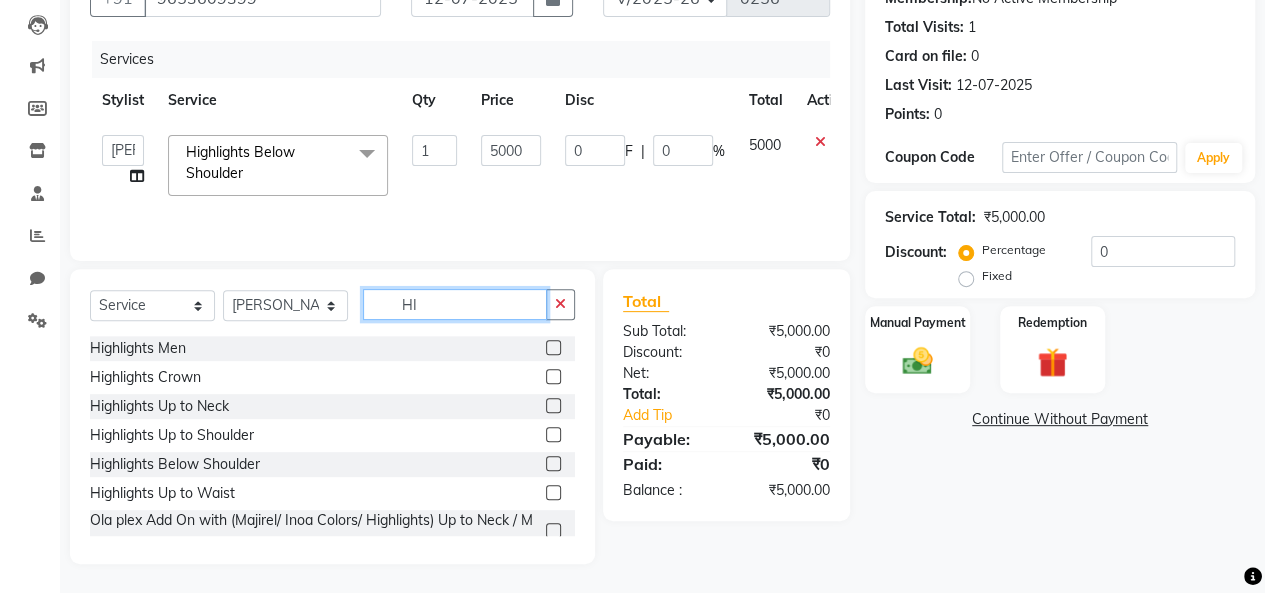 type on "HI" 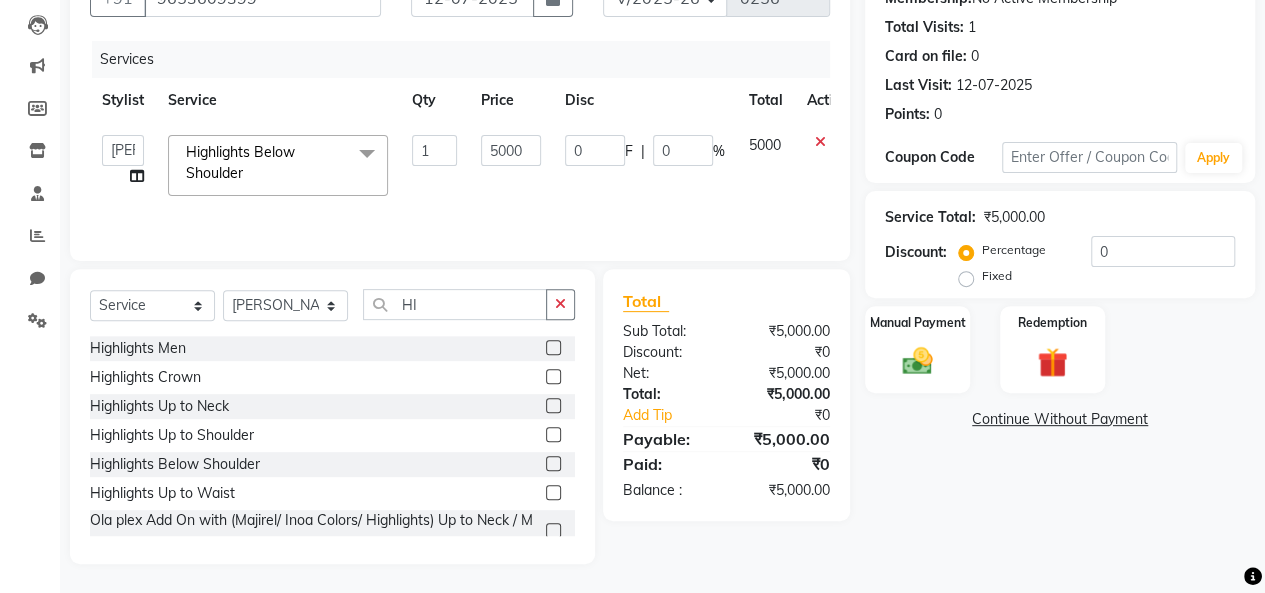click 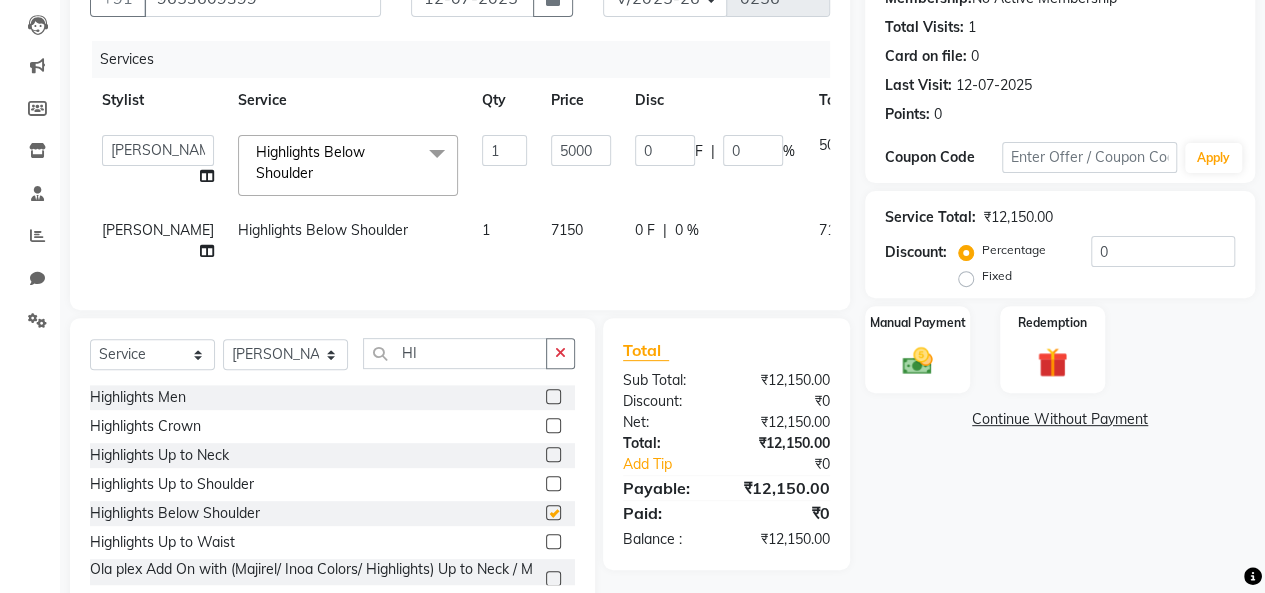 checkbox on "false" 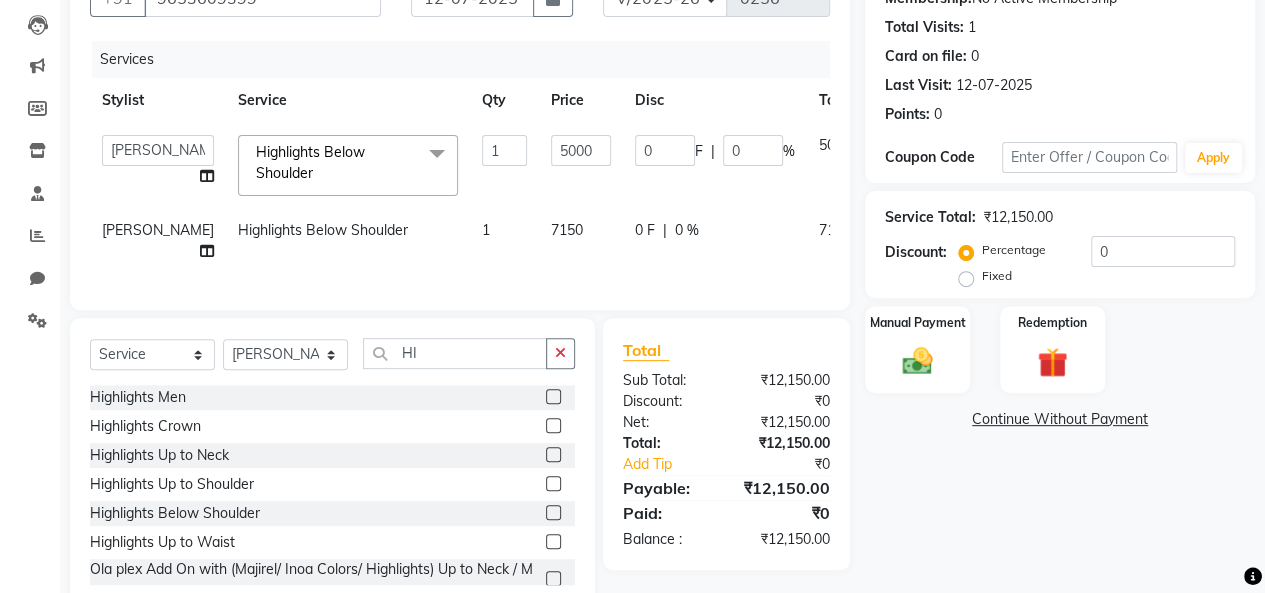 click on "7150" 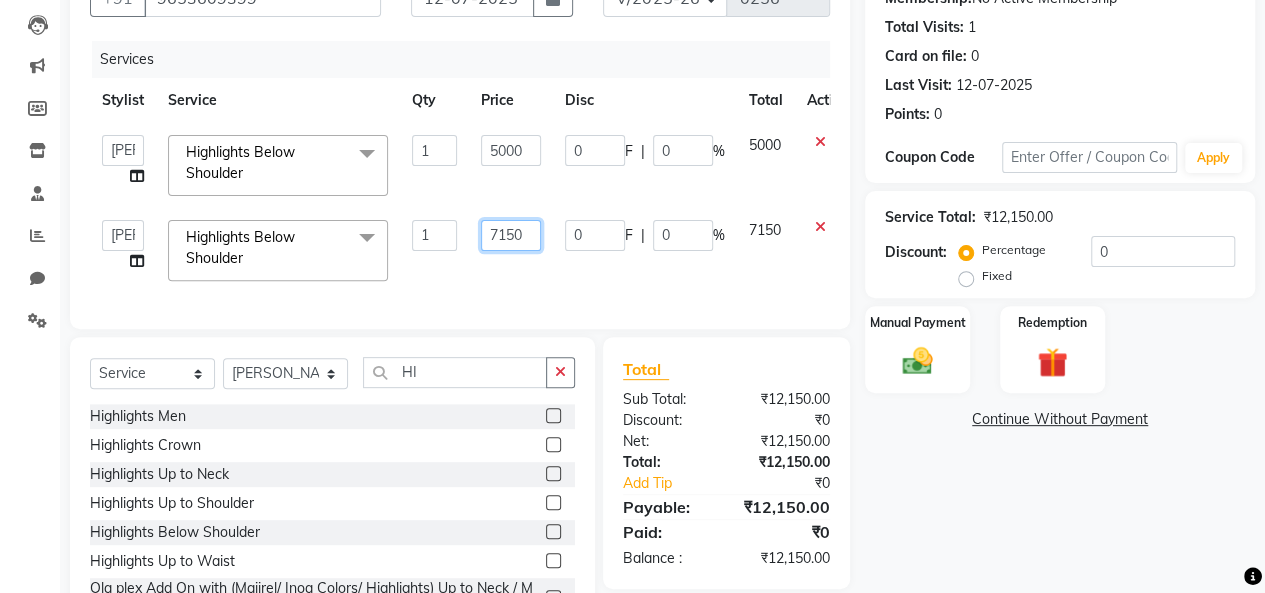 click on "7150" 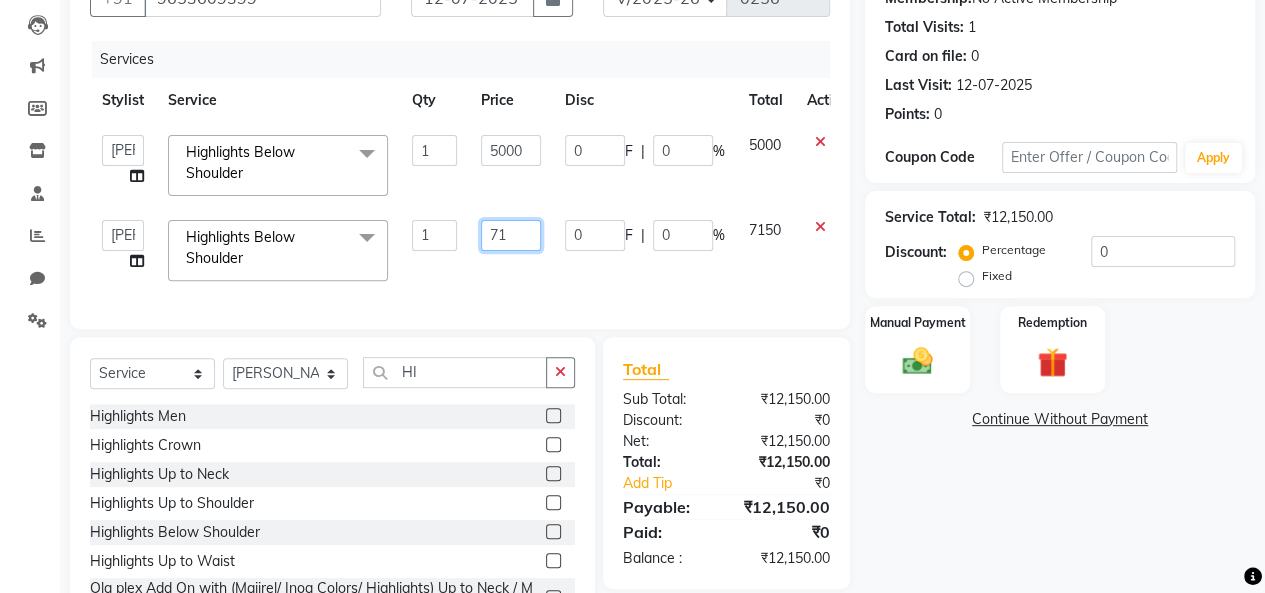 type on "7" 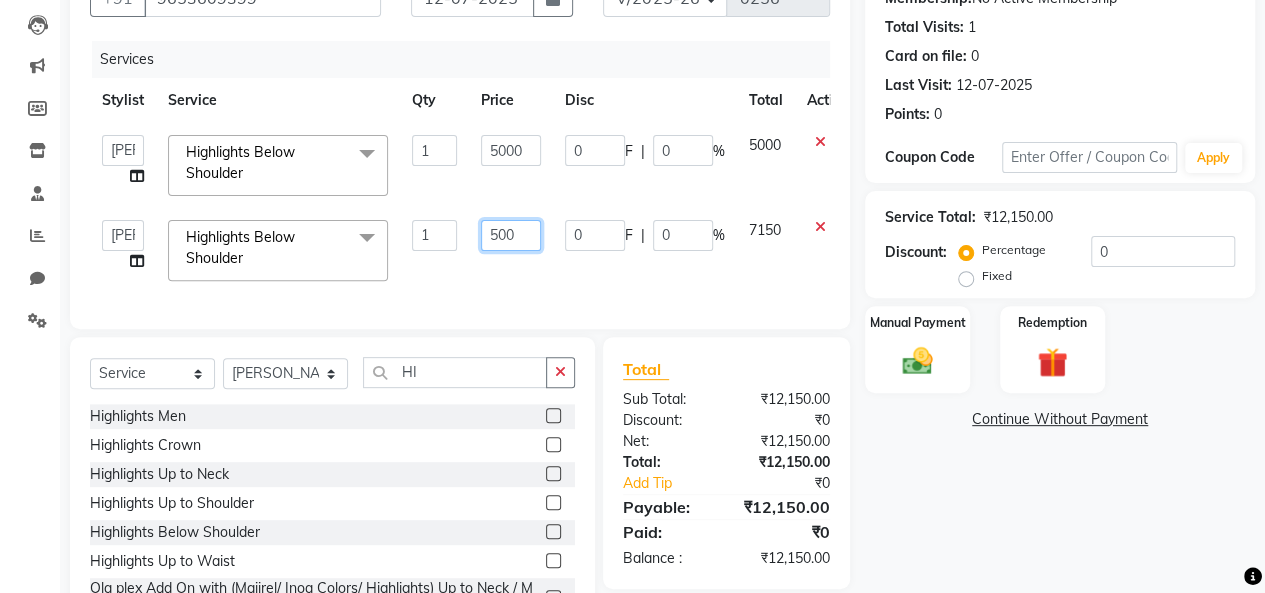 type on "5000" 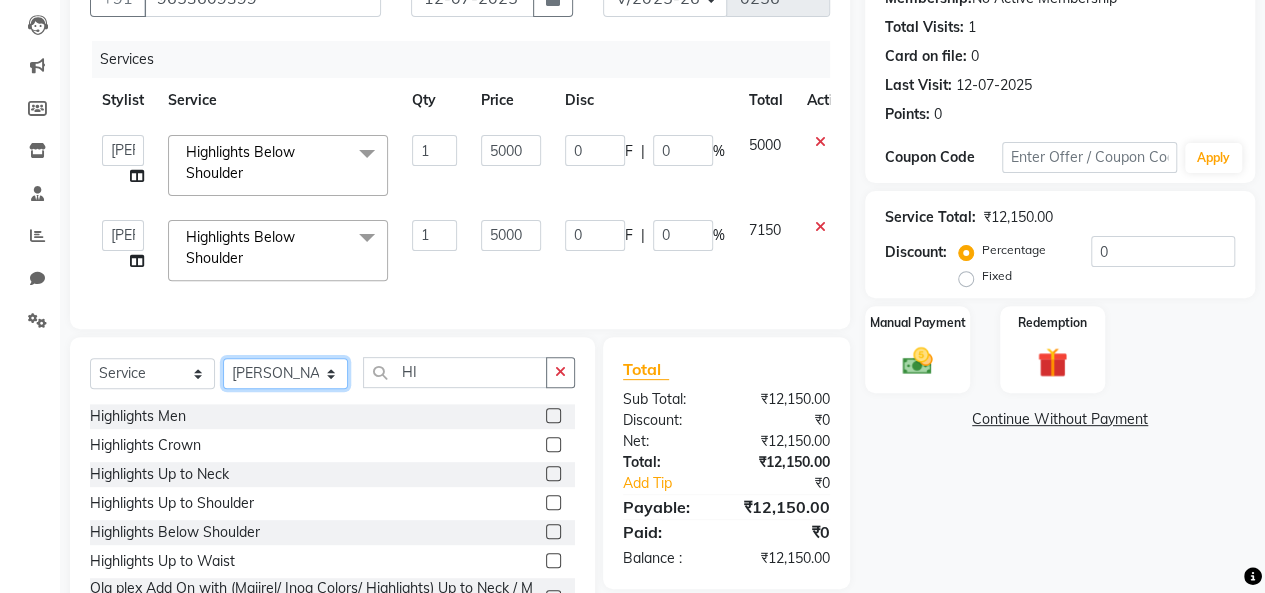 click on "Select Stylist [PERSON_NAME] [PERSON_NAME] parking [PERSON_NAME] master Luv kush tripathi [PERSON_NAME] [PERSON_NAME] [PERSON_NAME] [PERSON_NAME] [PERSON_NAME] Mali [PERSON_NAME]" 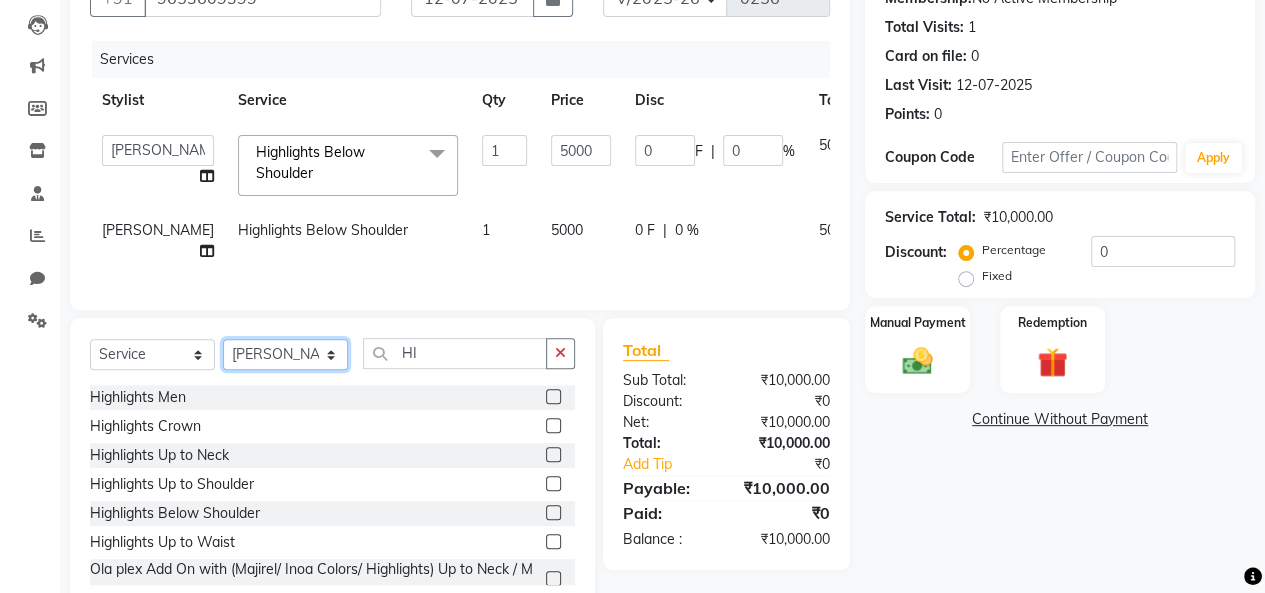select on "83941" 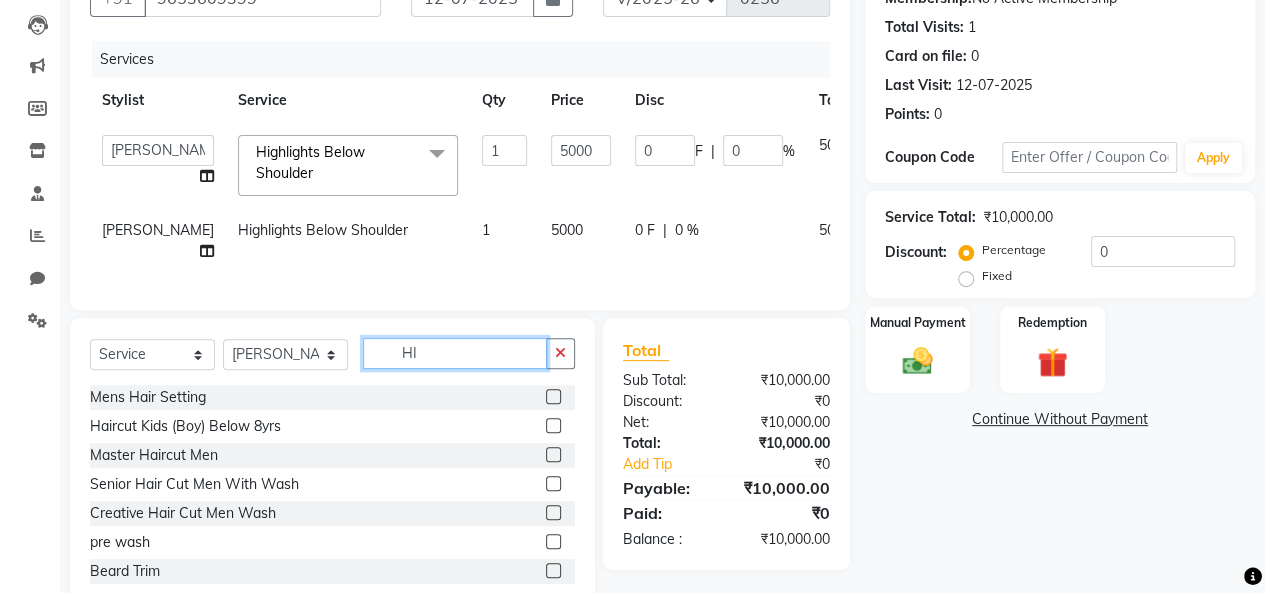 click on "HI" 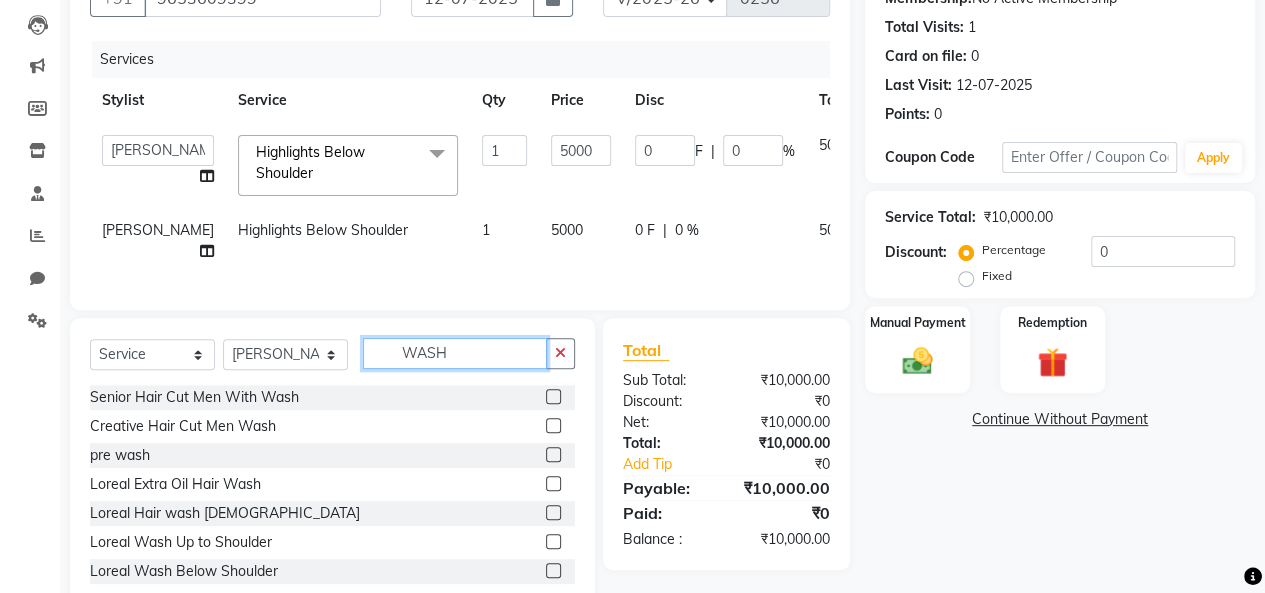 scroll, scrollTop: 100, scrollLeft: 0, axis: vertical 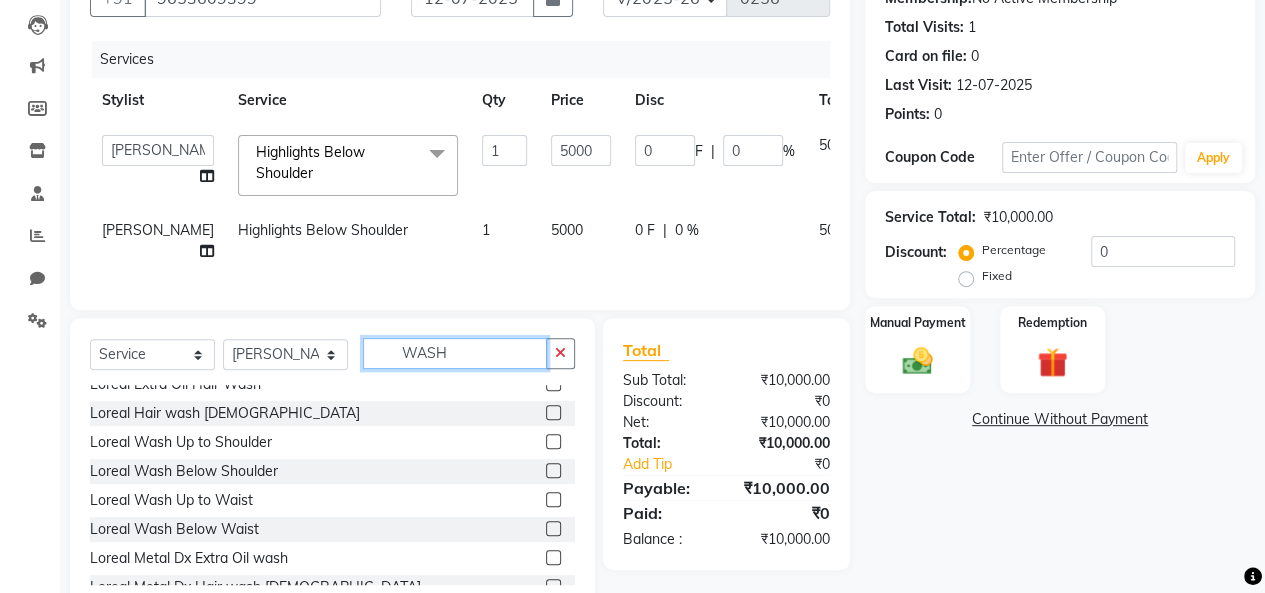 type on "WASH" 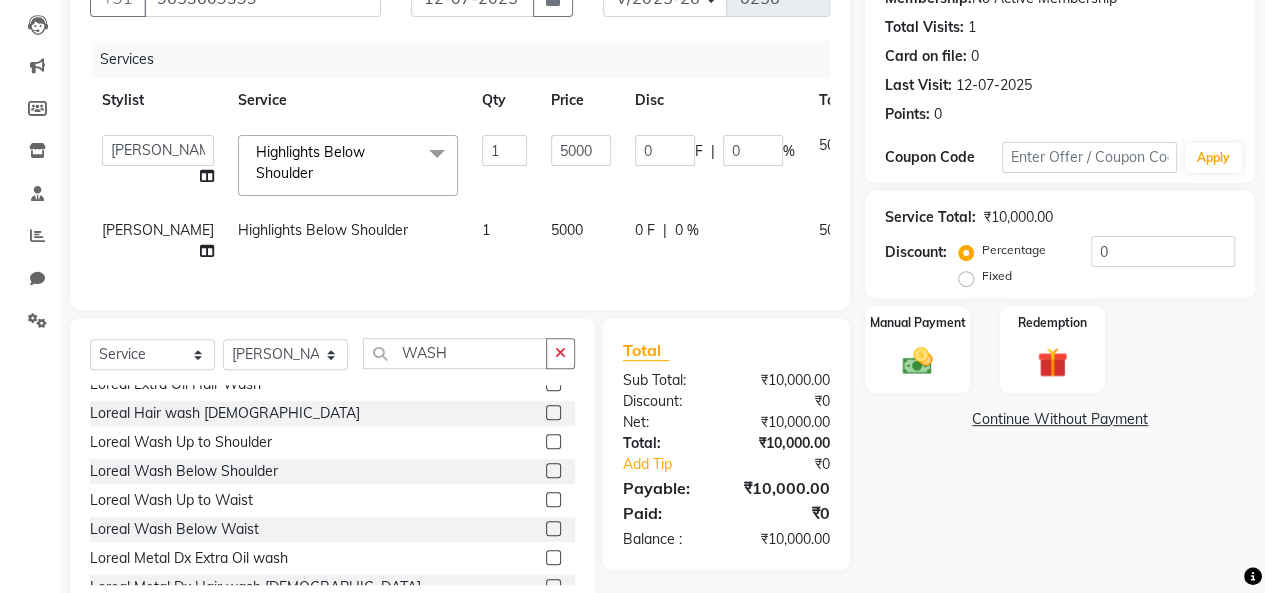 click 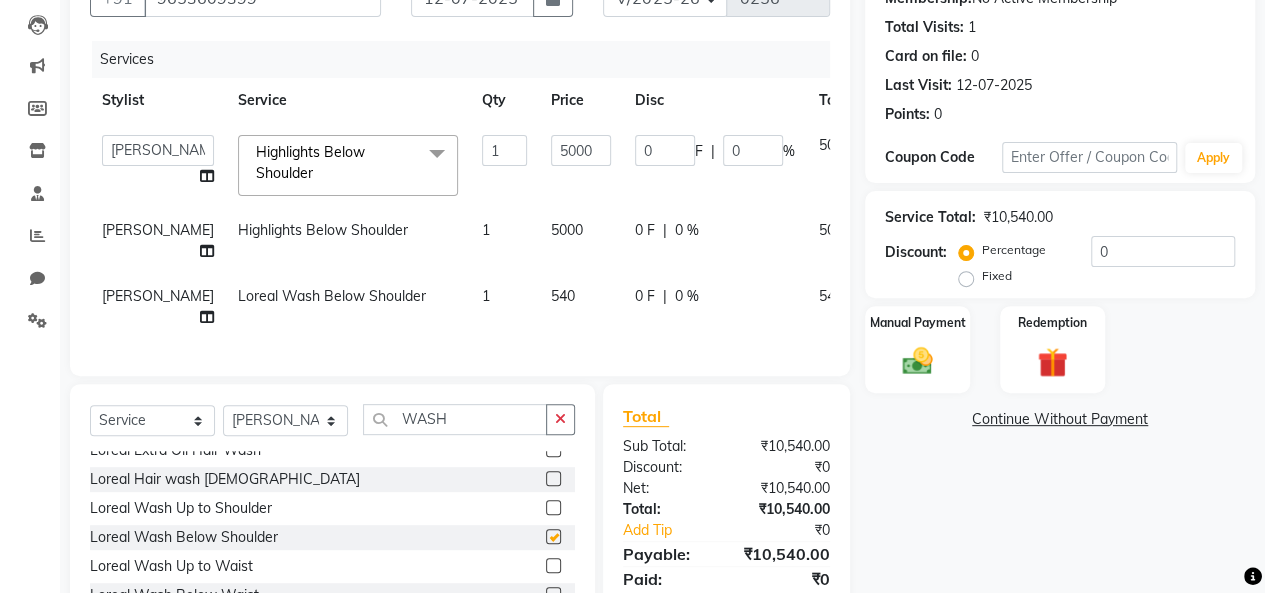 checkbox on "false" 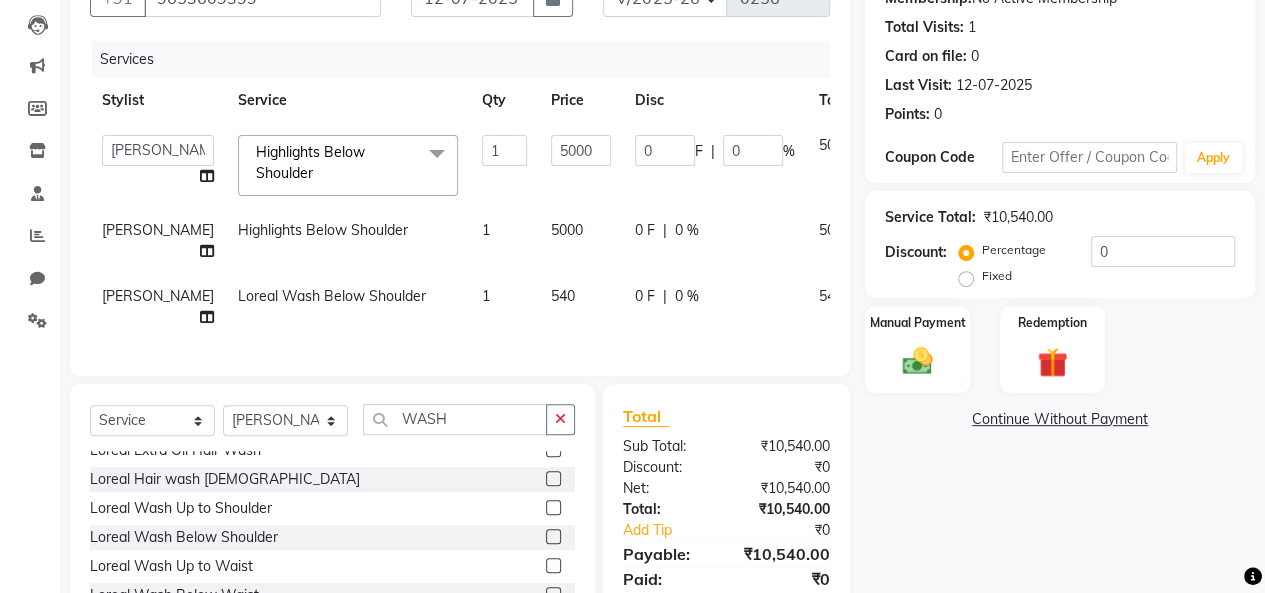 click on "540" 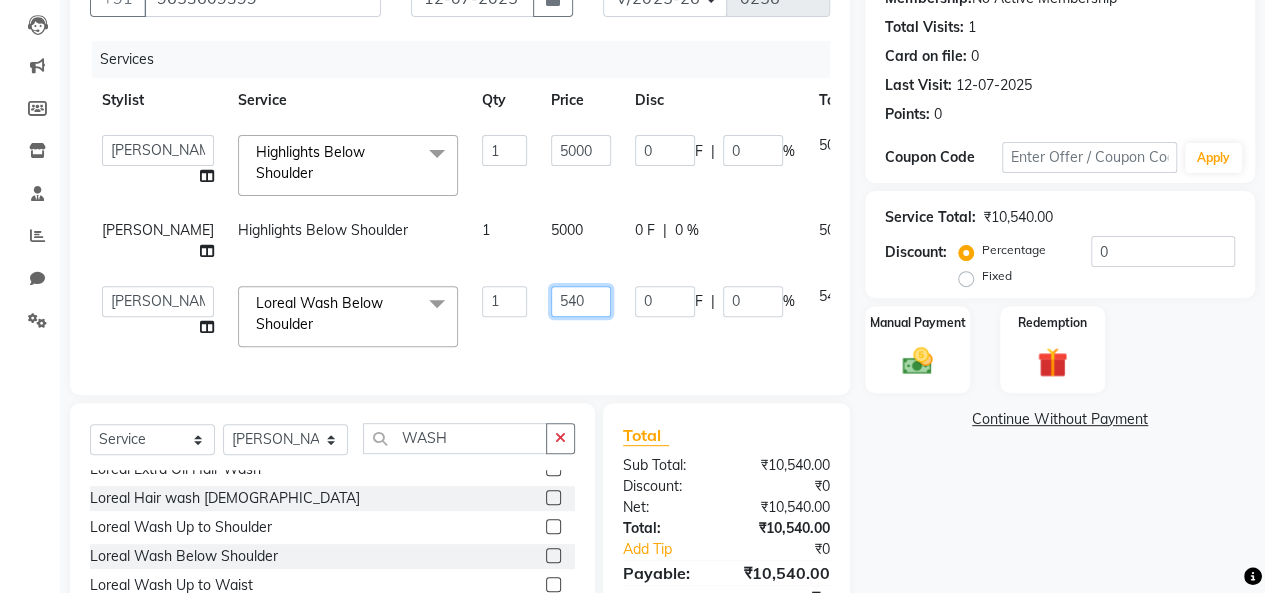 click on "540" 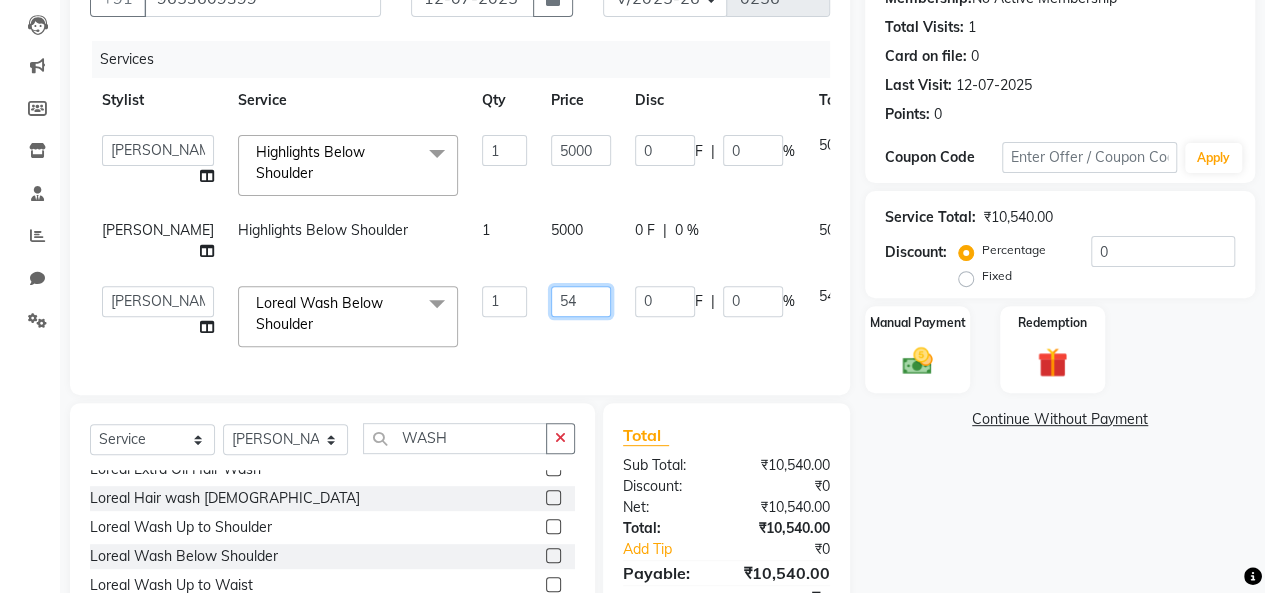 type on "5" 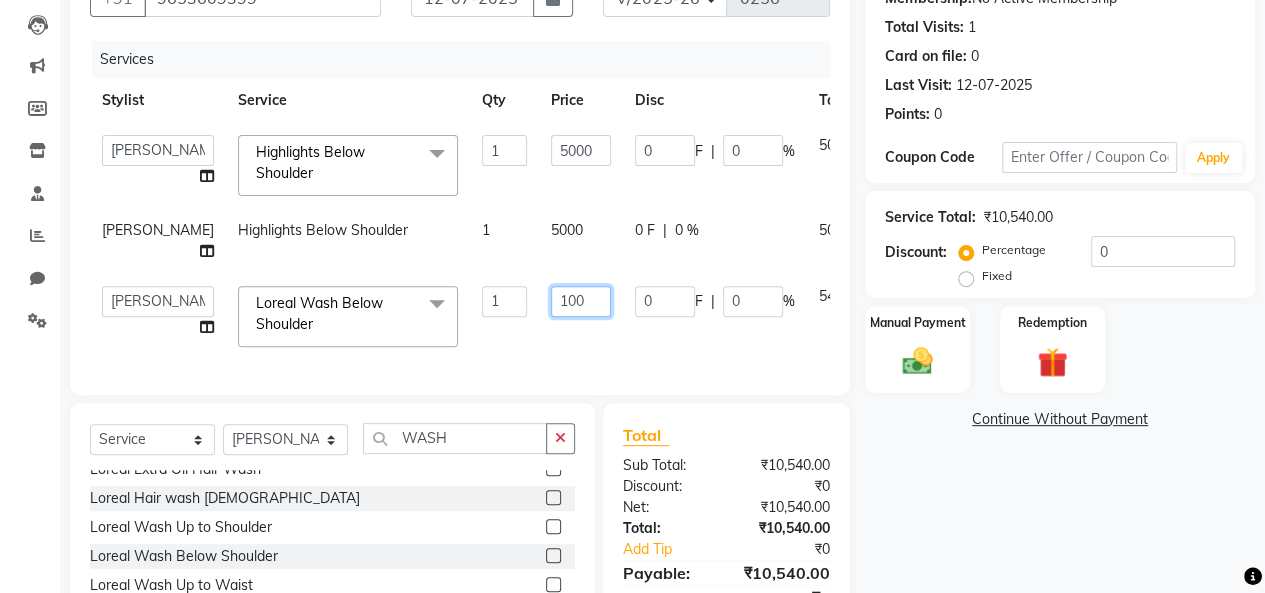 type on "1000" 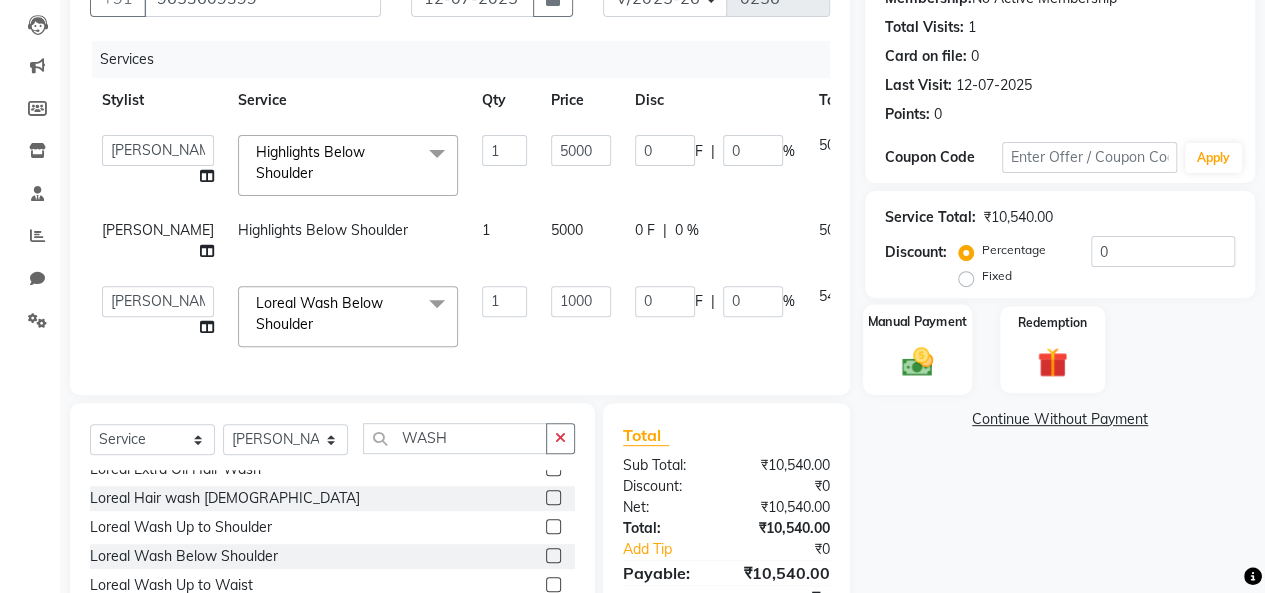click 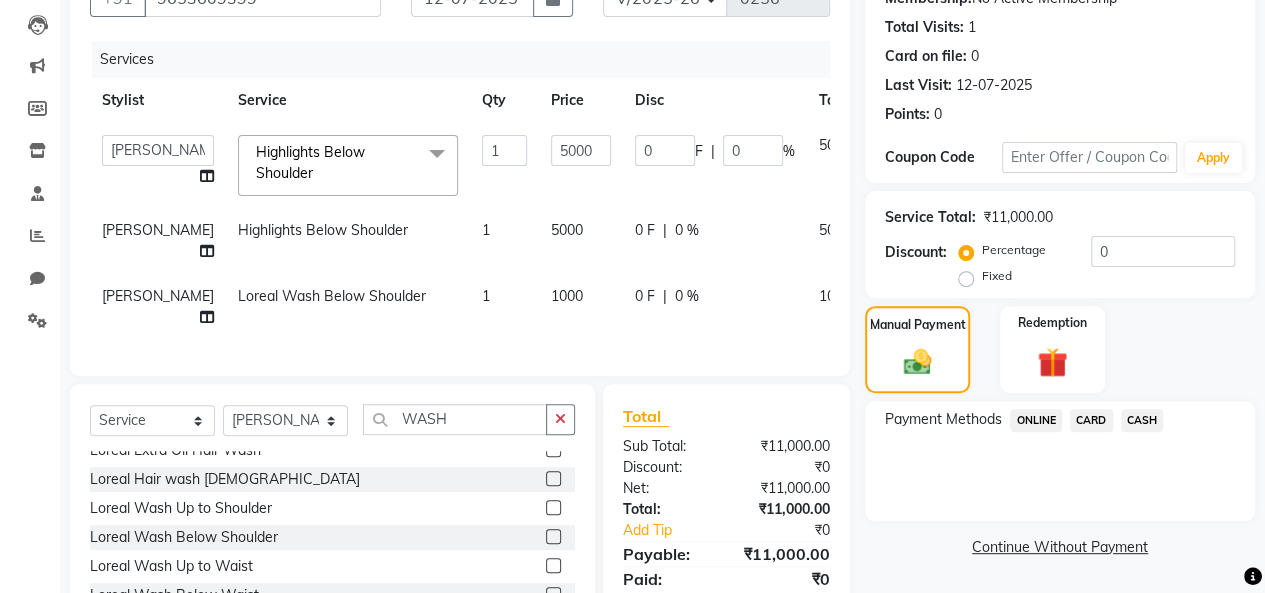click on "ONLINE" 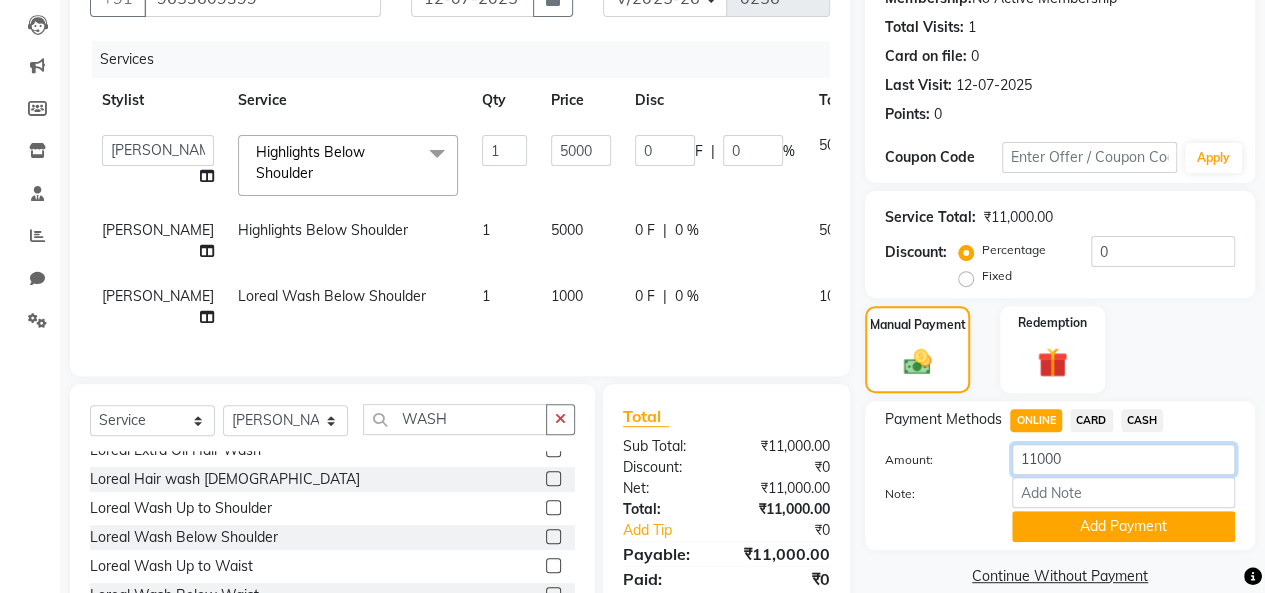 click on "11000" 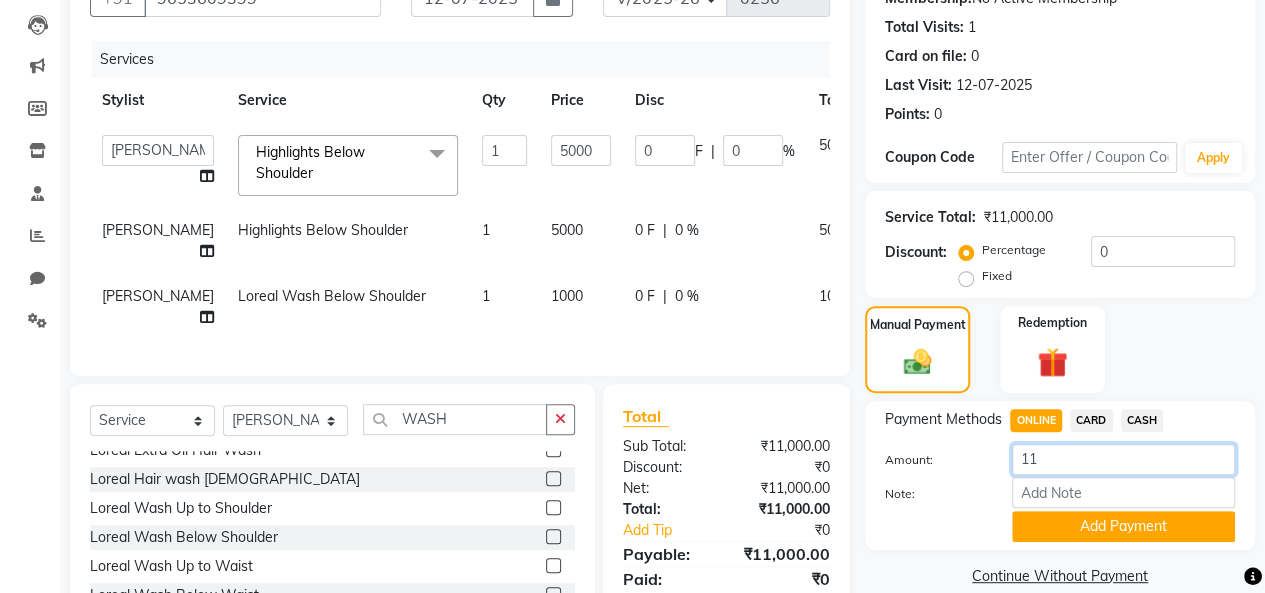 type on "1" 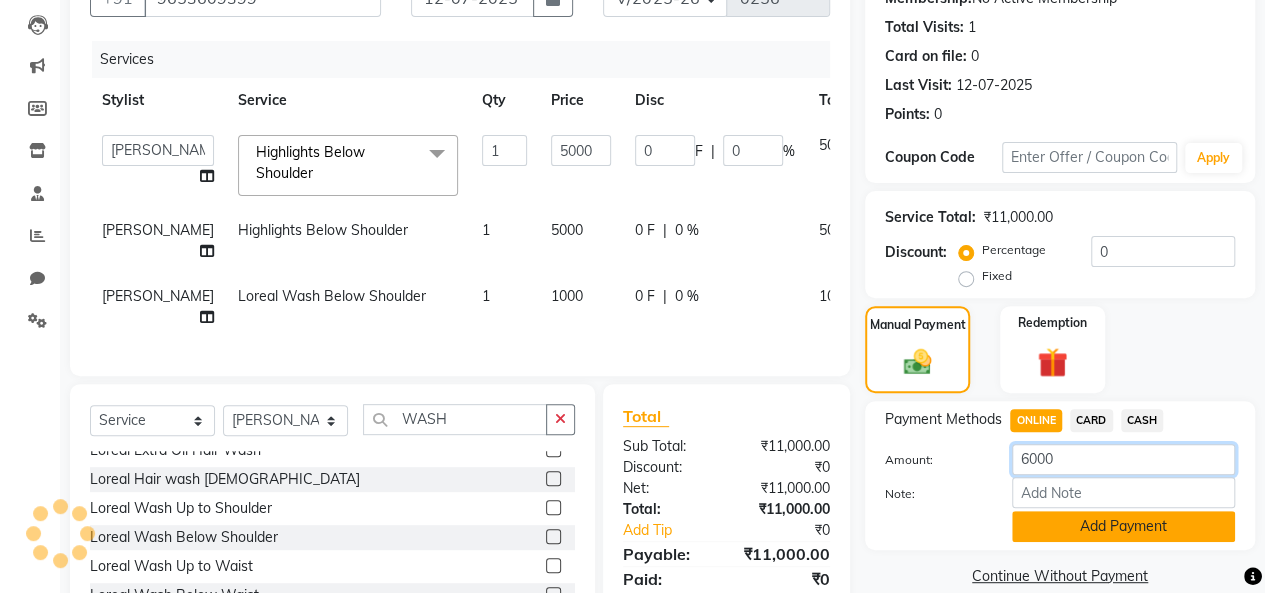 type on "6000" 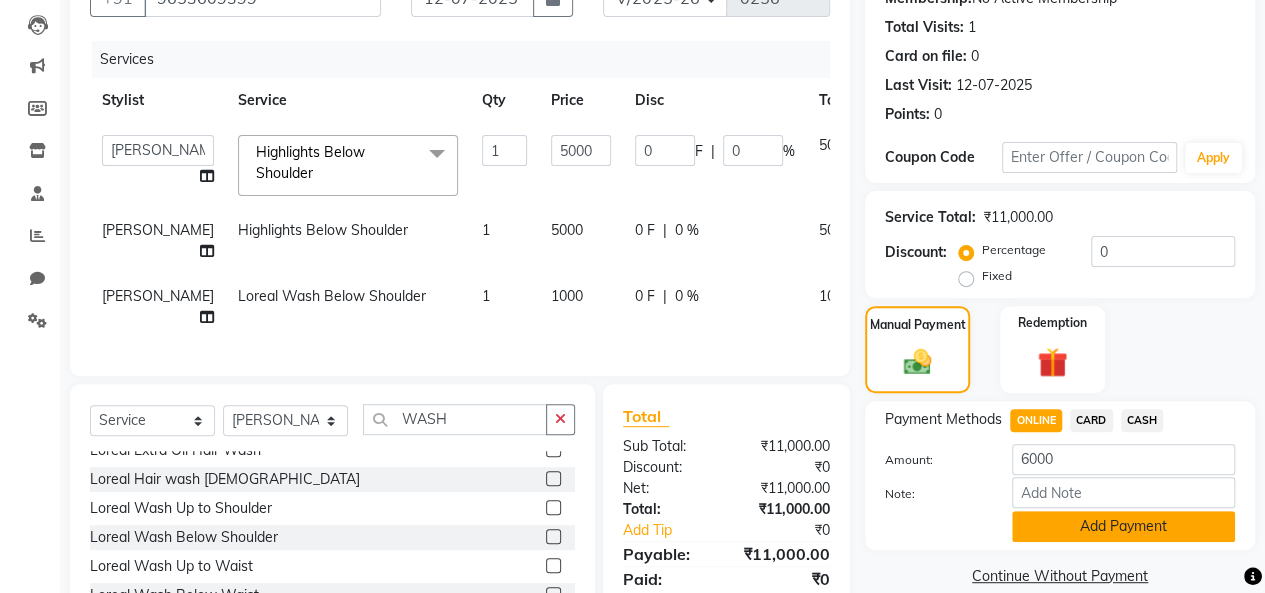 click on "Add Payment" 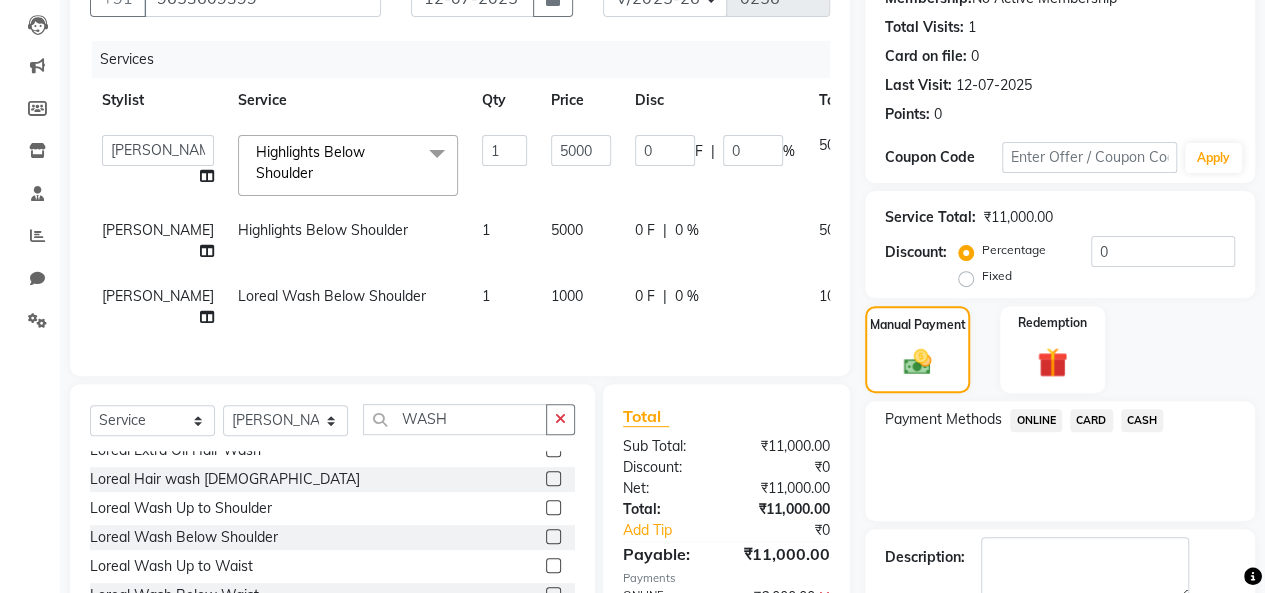 scroll, scrollTop: 378, scrollLeft: 0, axis: vertical 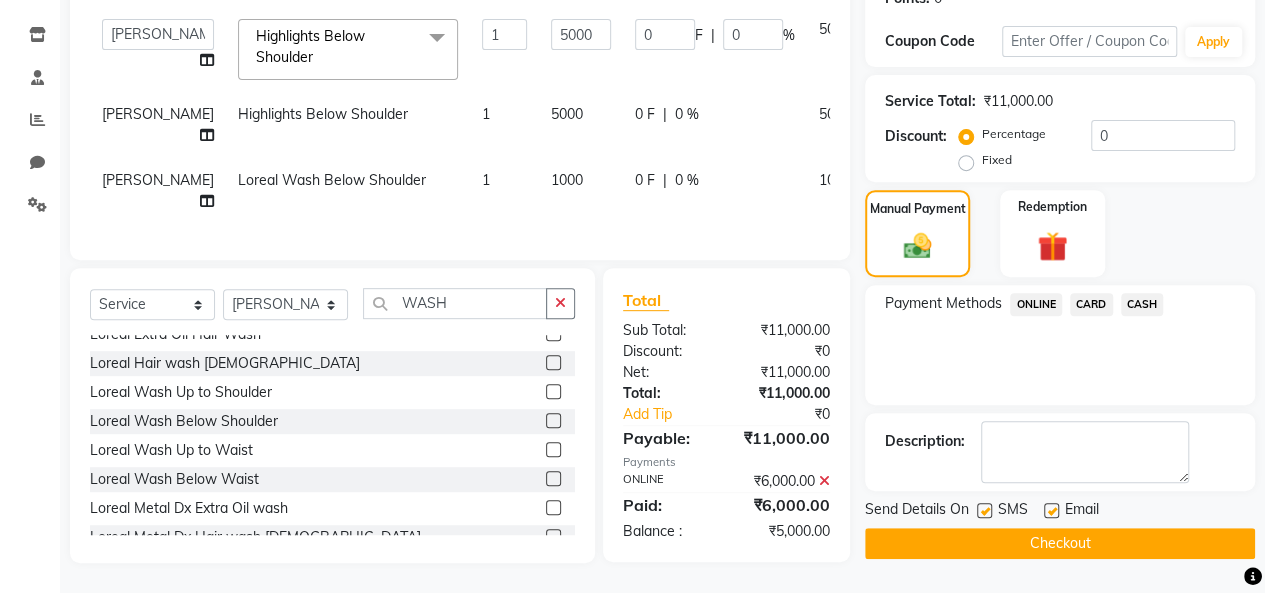 click on "CASH" 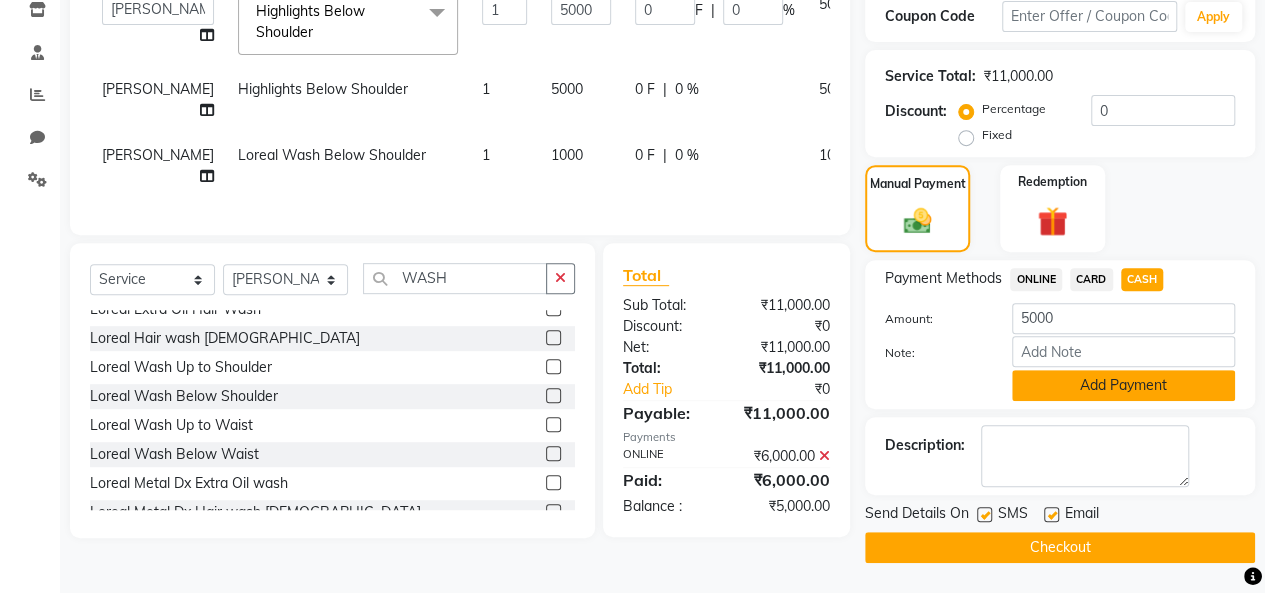 click on "Add Payment" 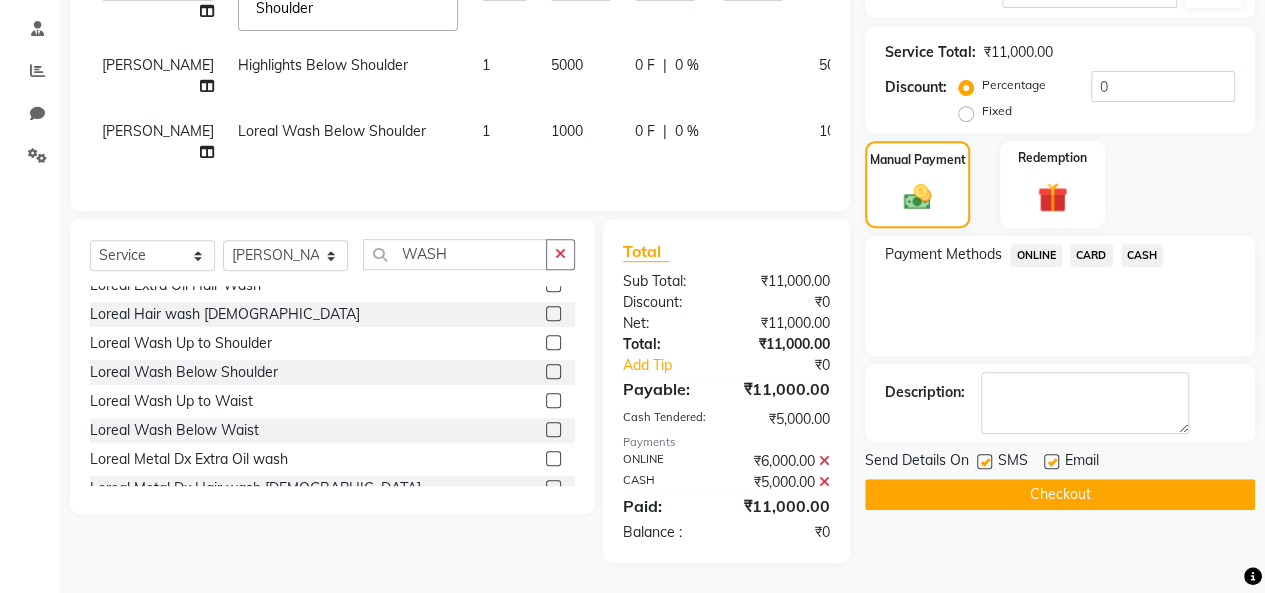 click on "Checkout" 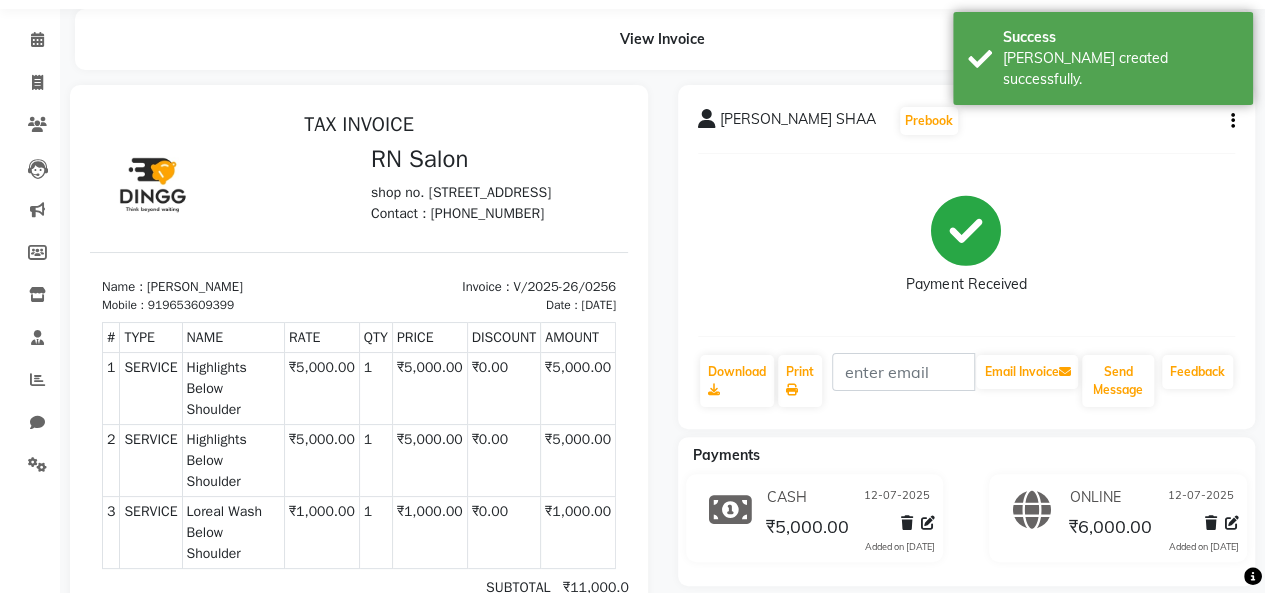 scroll, scrollTop: 0, scrollLeft: 0, axis: both 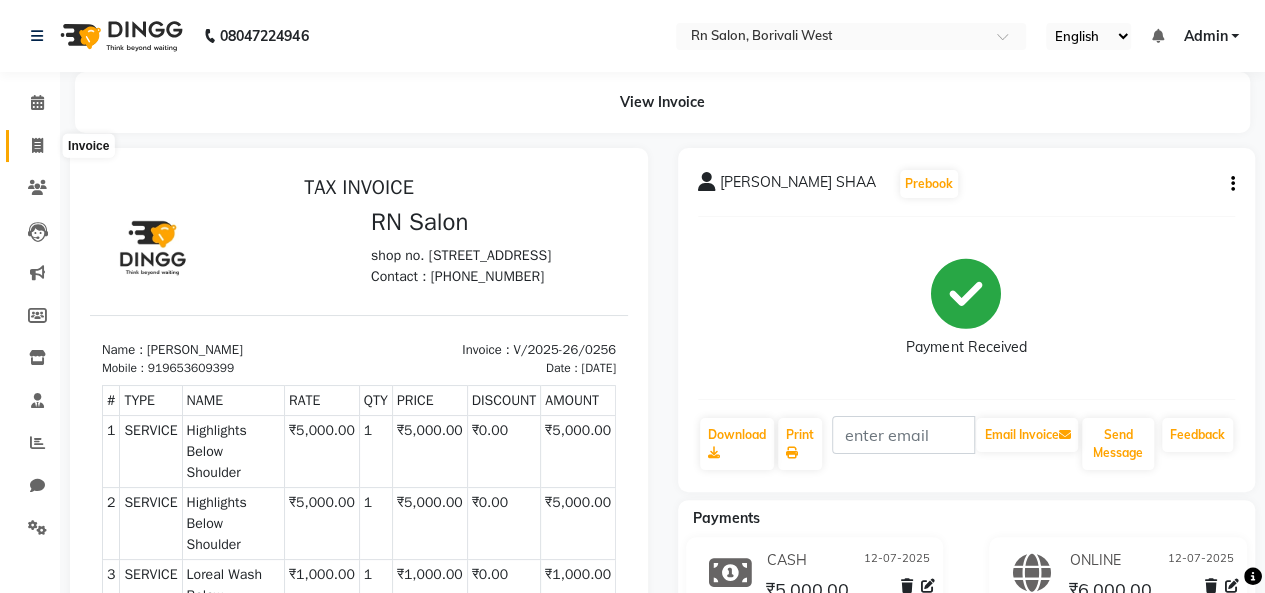 click 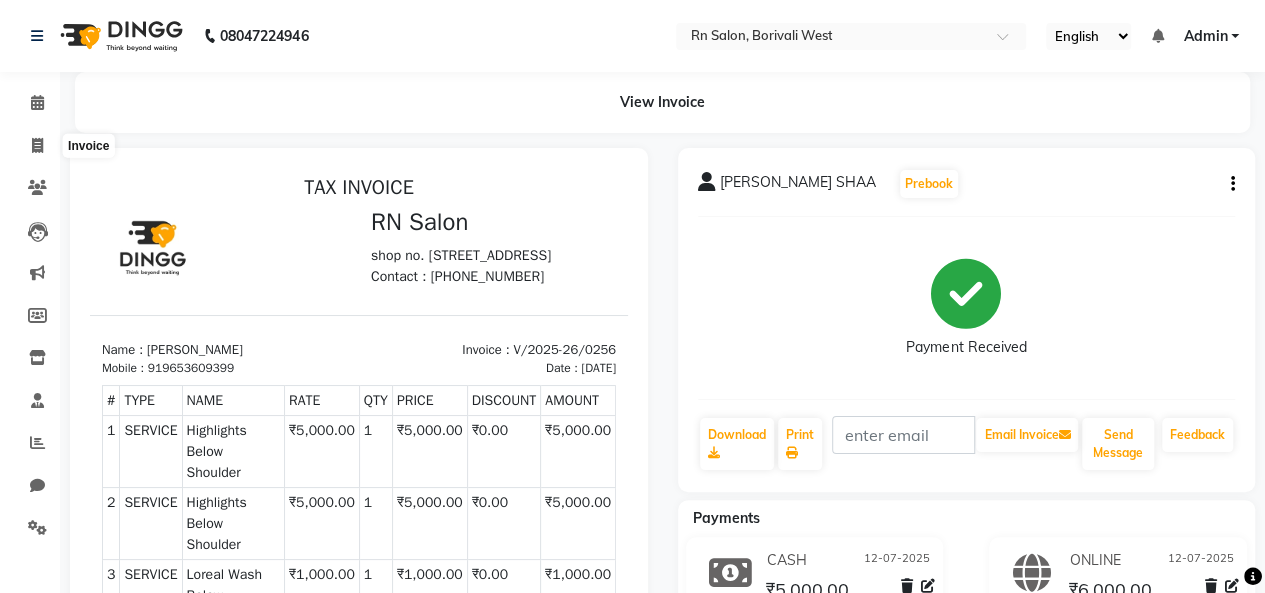 select on "8515" 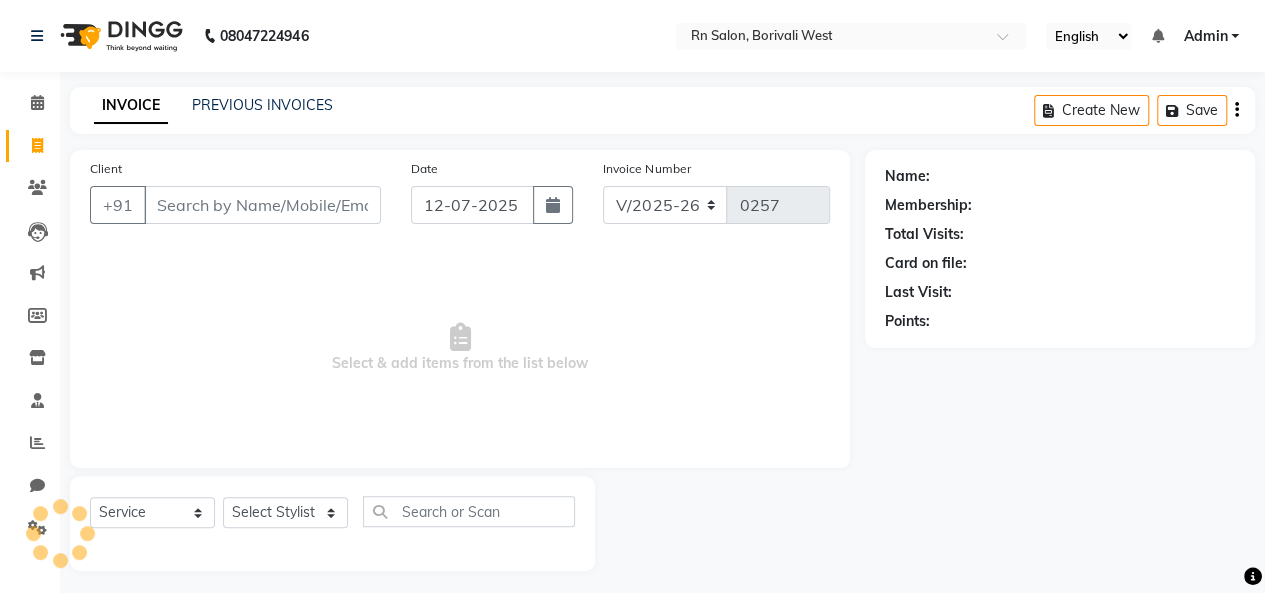 scroll, scrollTop: 7, scrollLeft: 0, axis: vertical 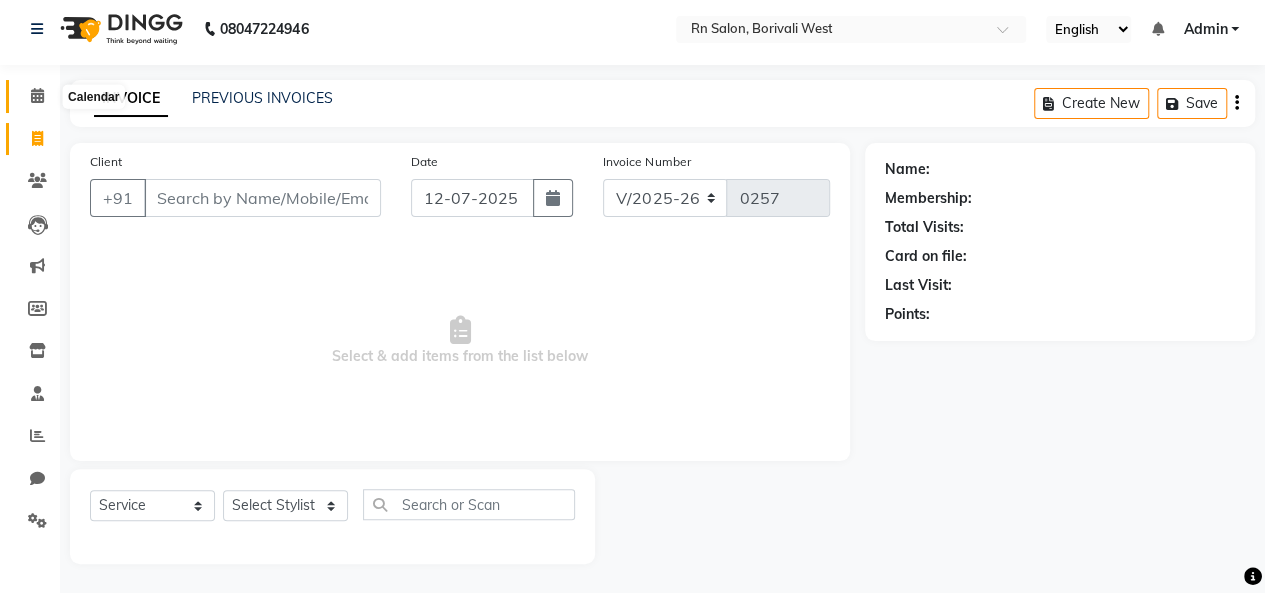 click 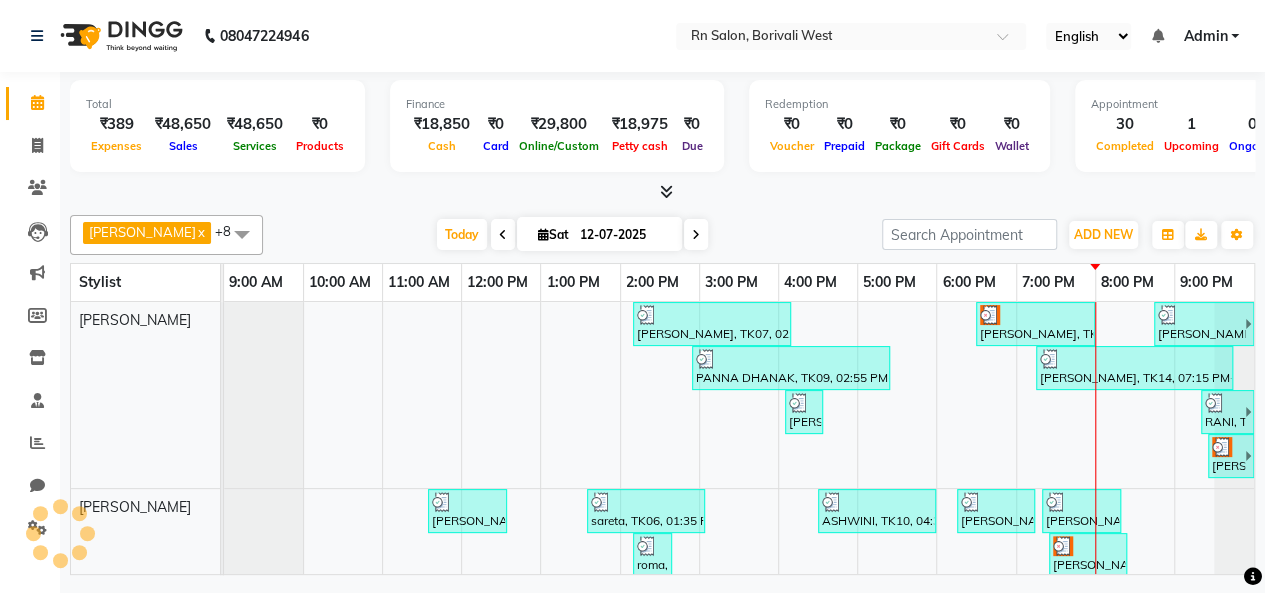 scroll, scrollTop: 0, scrollLeft: 0, axis: both 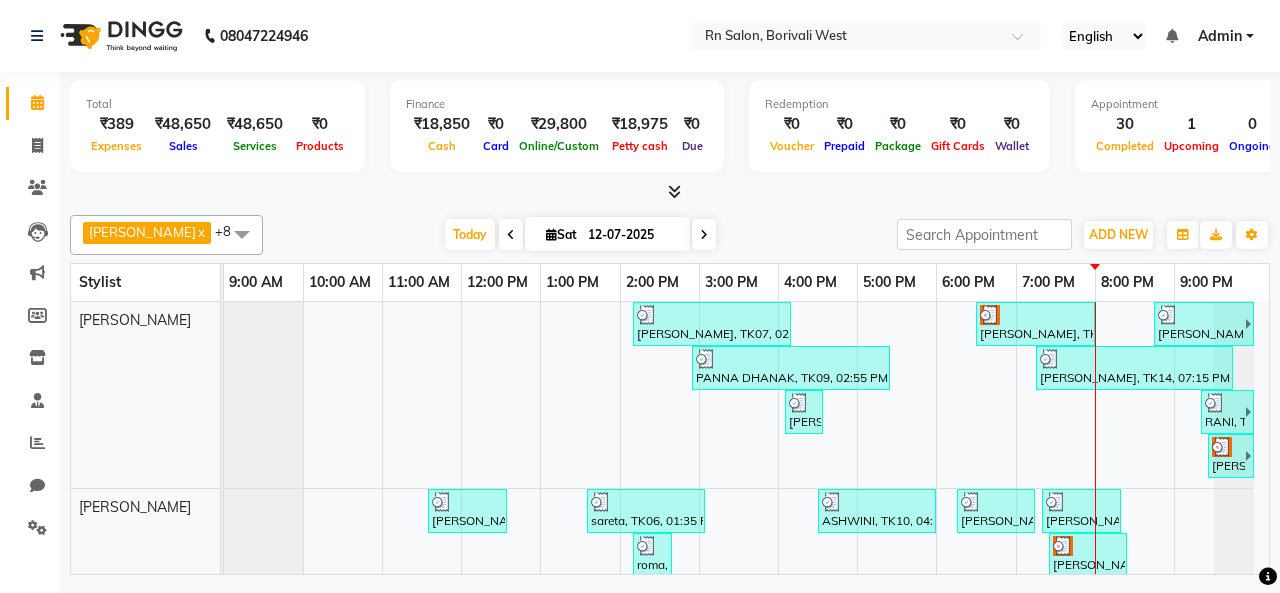 click at bounding box center (674, 191) 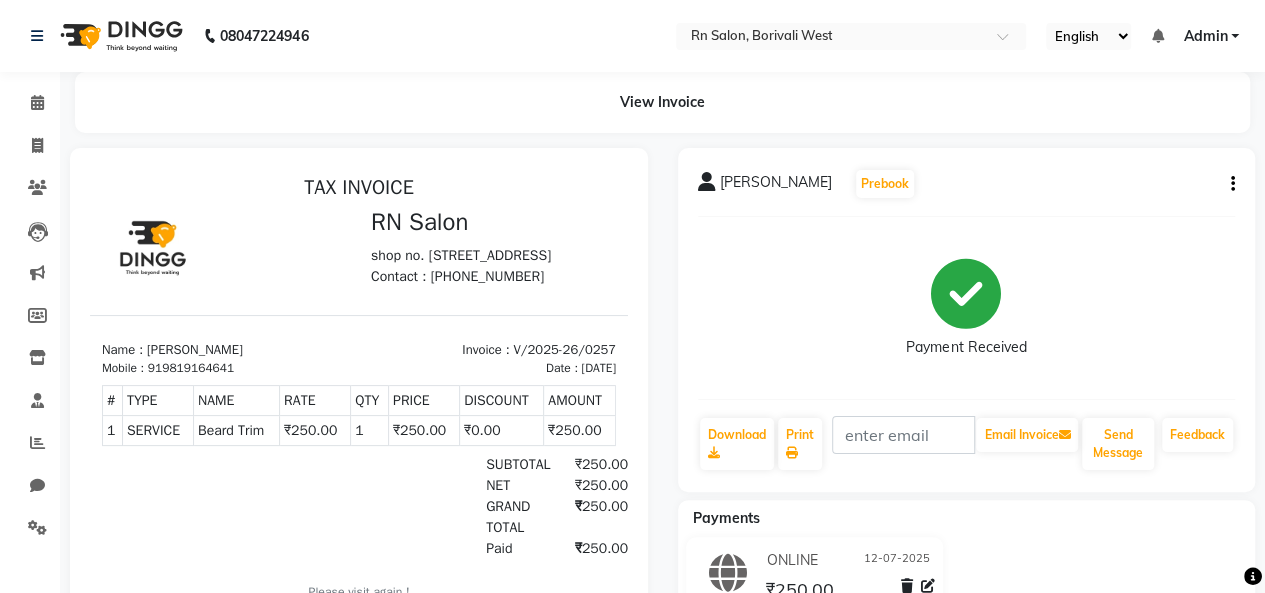 scroll, scrollTop: 0, scrollLeft: 0, axis: both 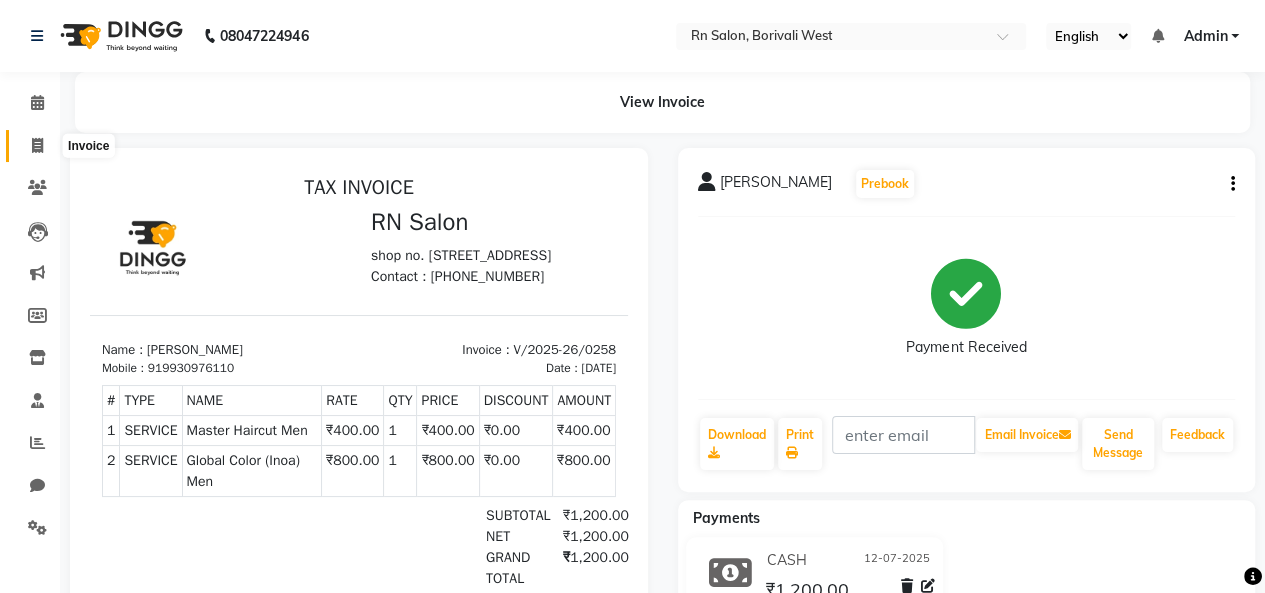 click 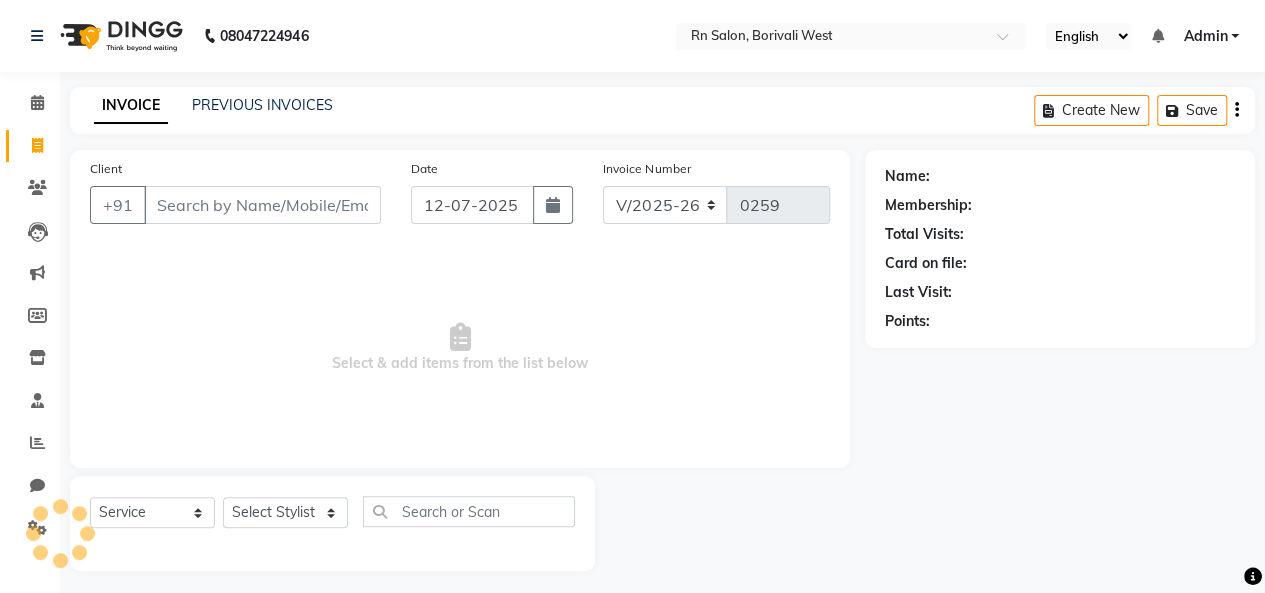 scroll, scrollTop: 7, scrollLeft: 0, axis: vertical 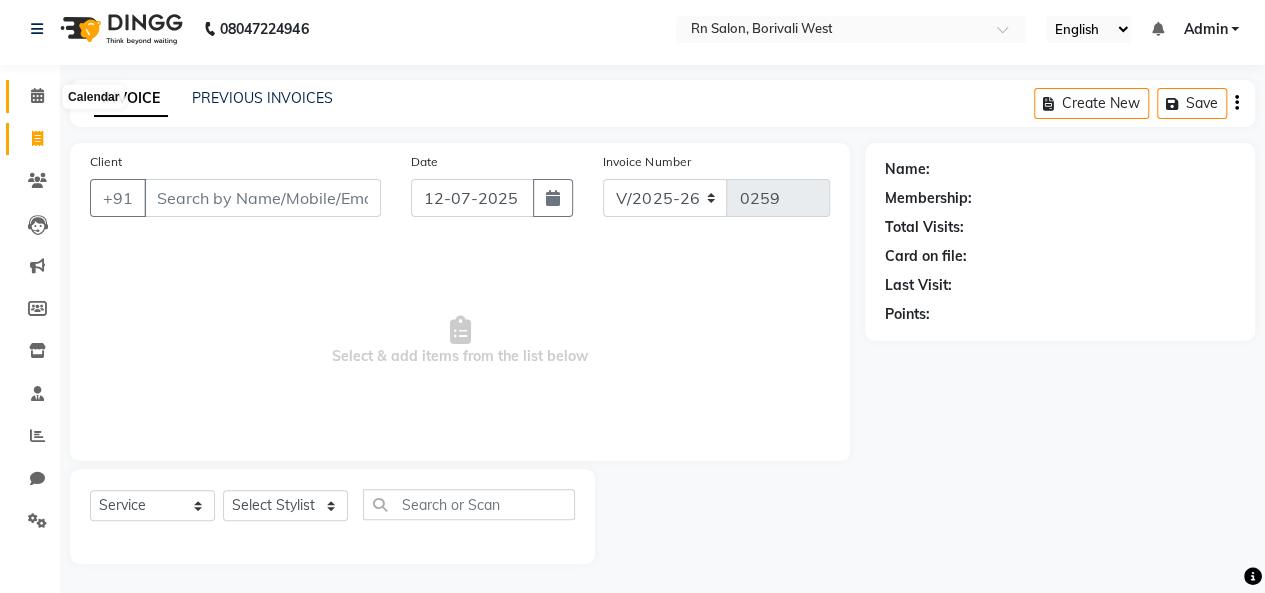 click 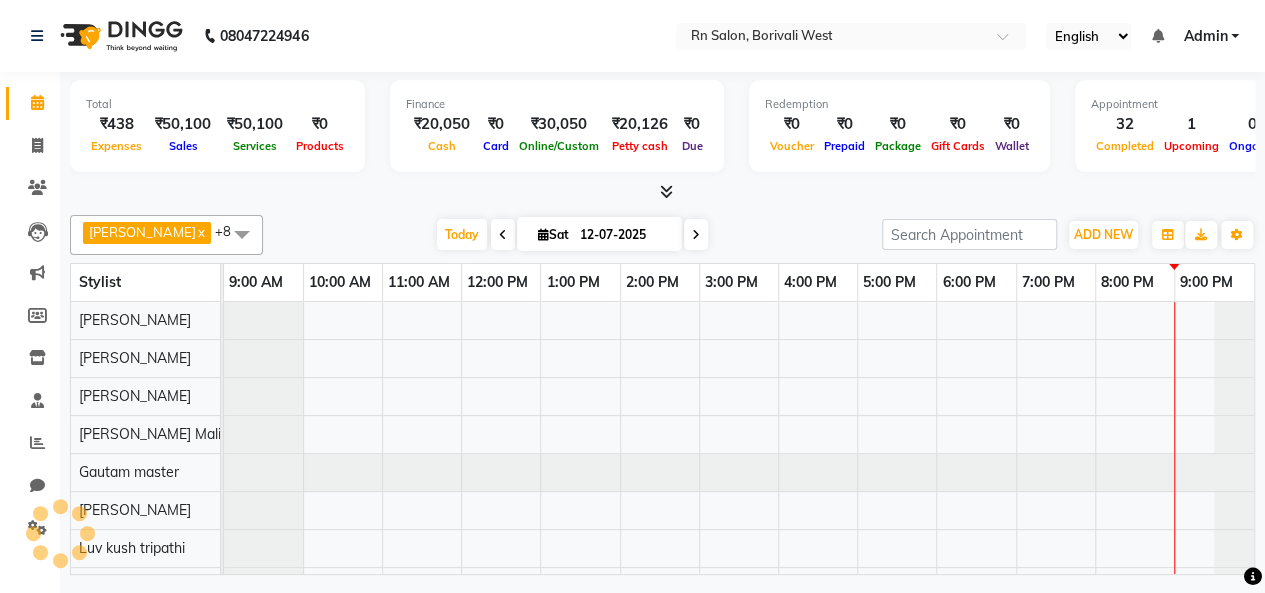 scroll, scrollTop: 0, scrollLeft: 0, axis: both 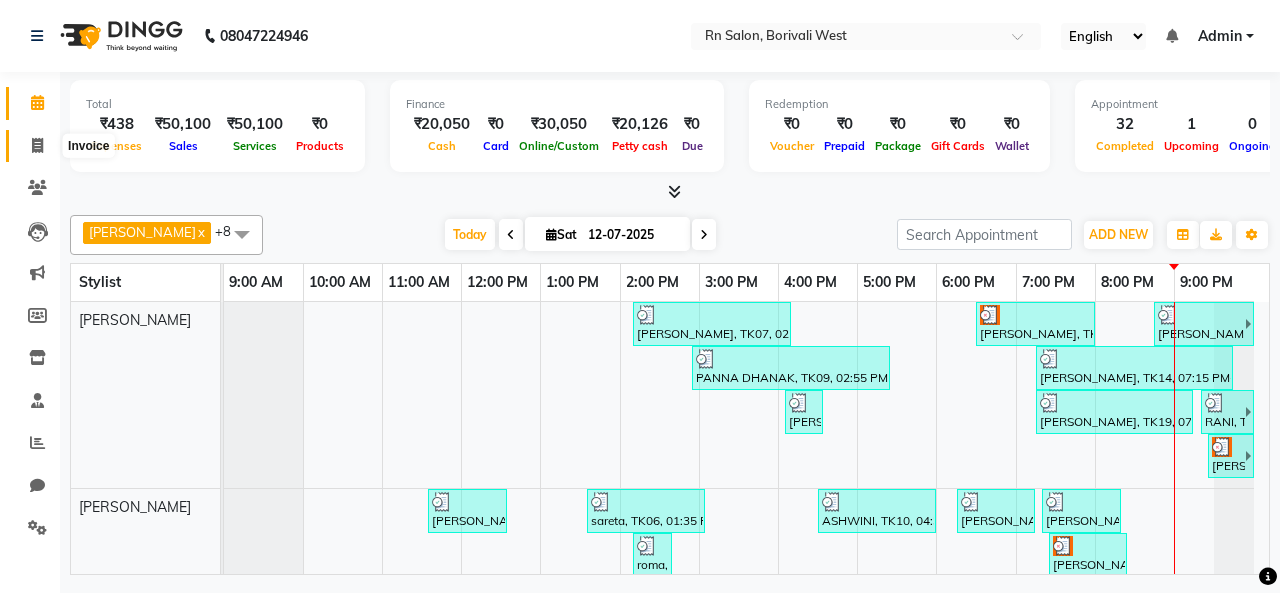 click 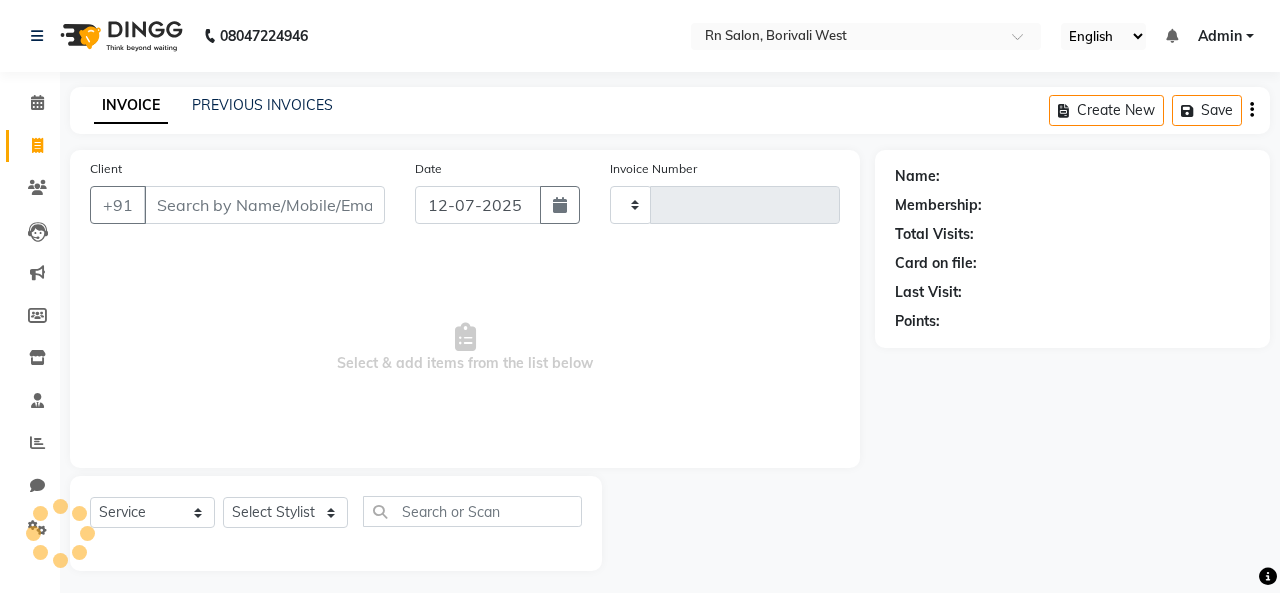 type on "0259" 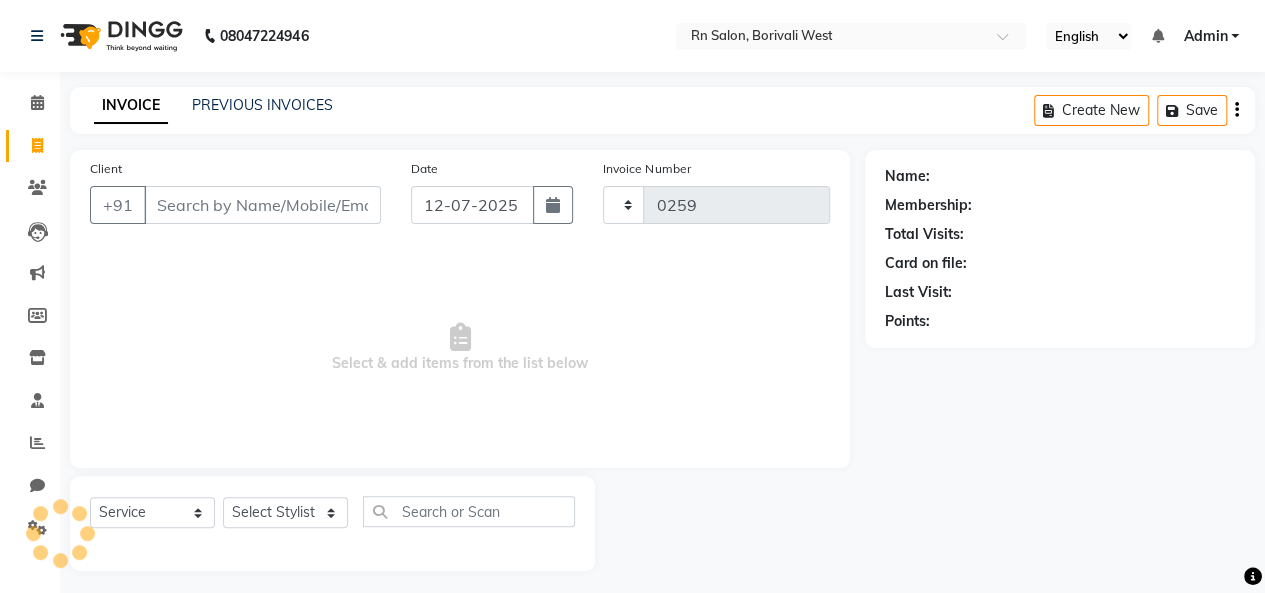 select on "8515" 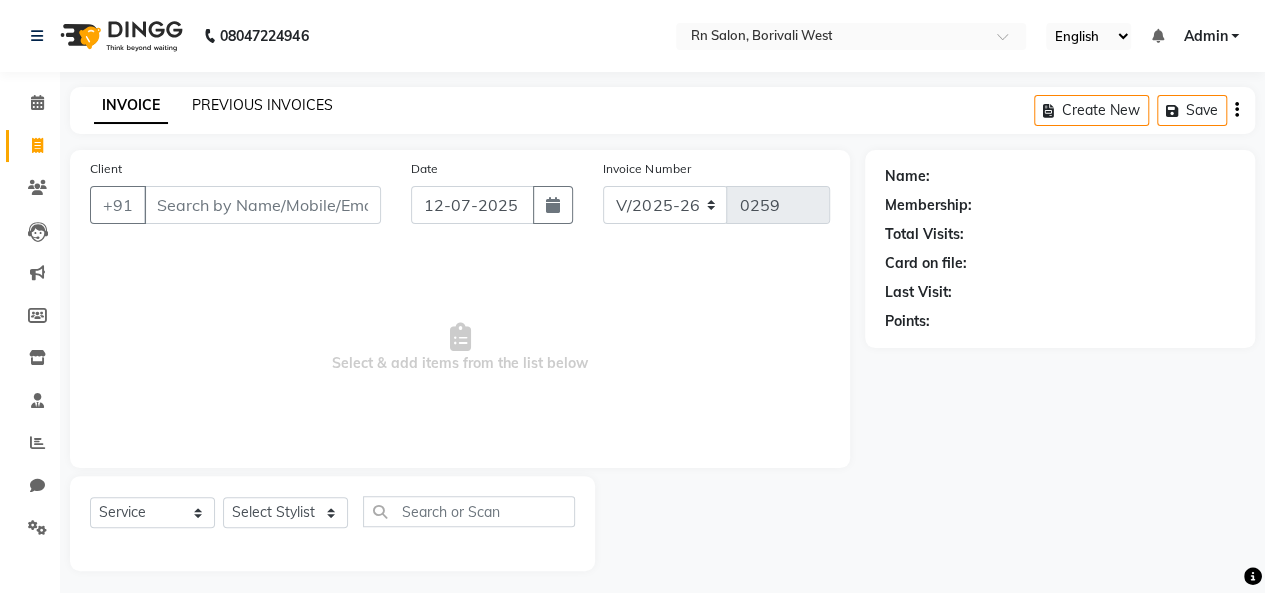 click on "PREVIOUS INVOICES" 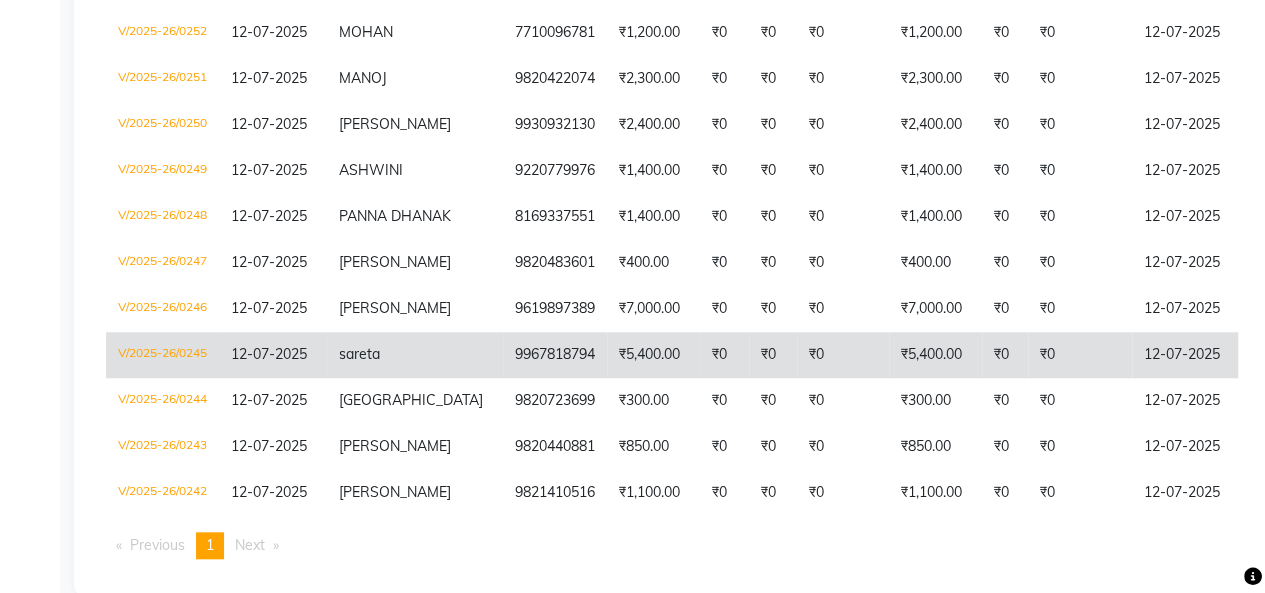 scroll, scrollTop: 800, scrollLeft: 0, axis: vertical 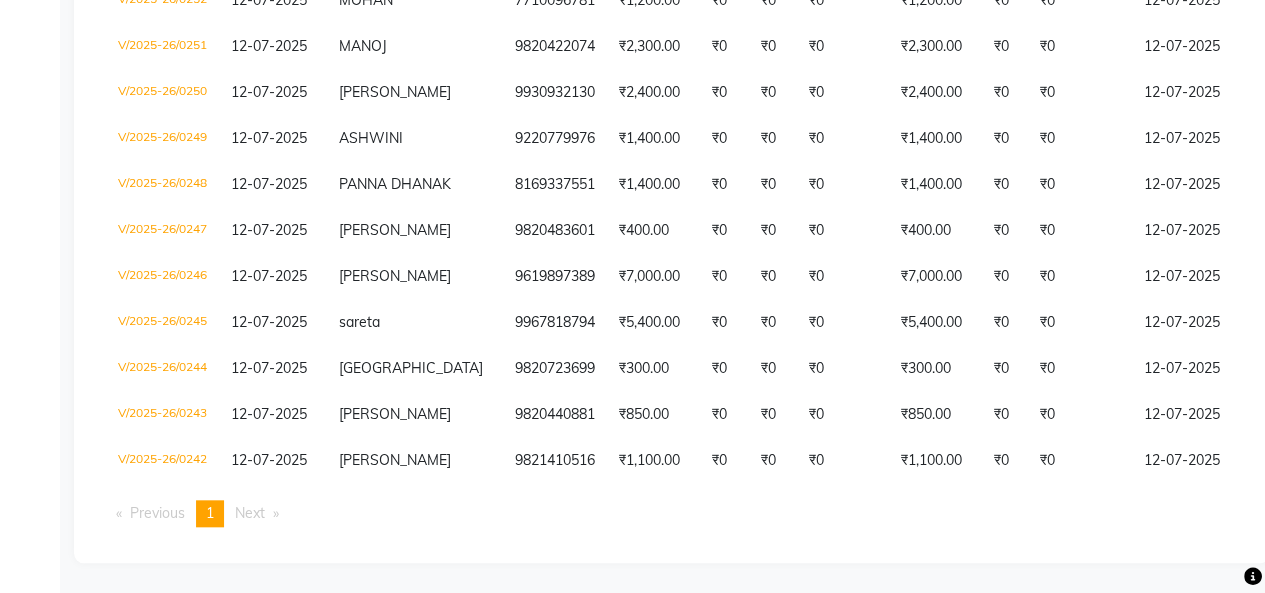 click on "Next  page" at bounding box center [250, 513] 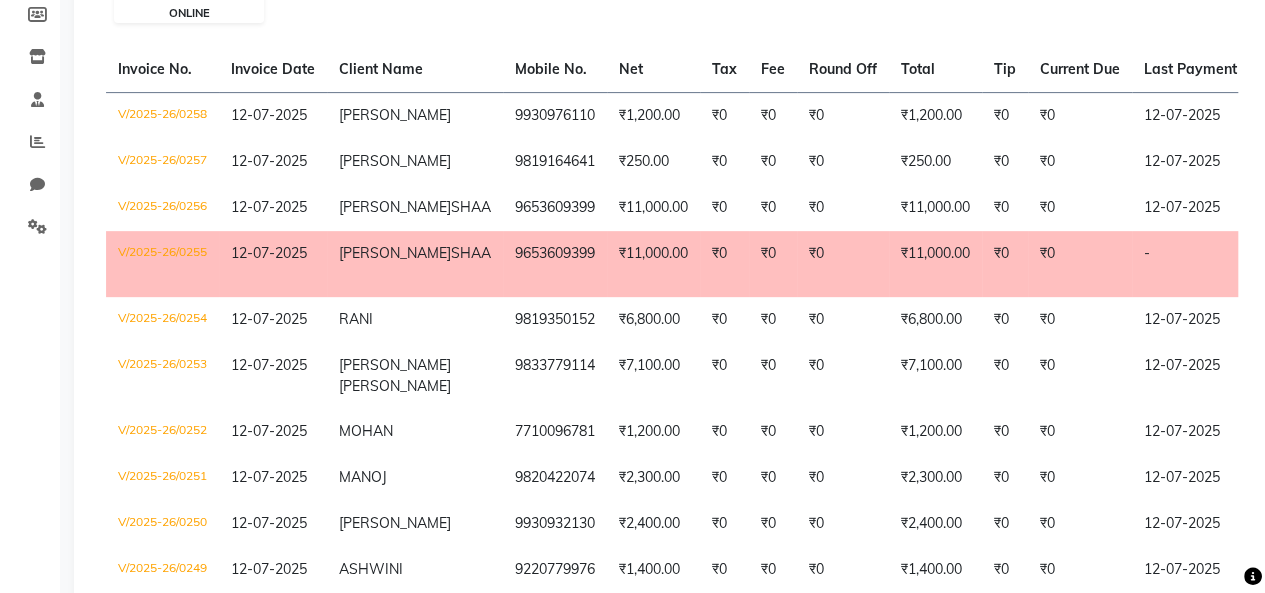 scroll, scrollTop: 0, scrollLeft: 0, axis: both 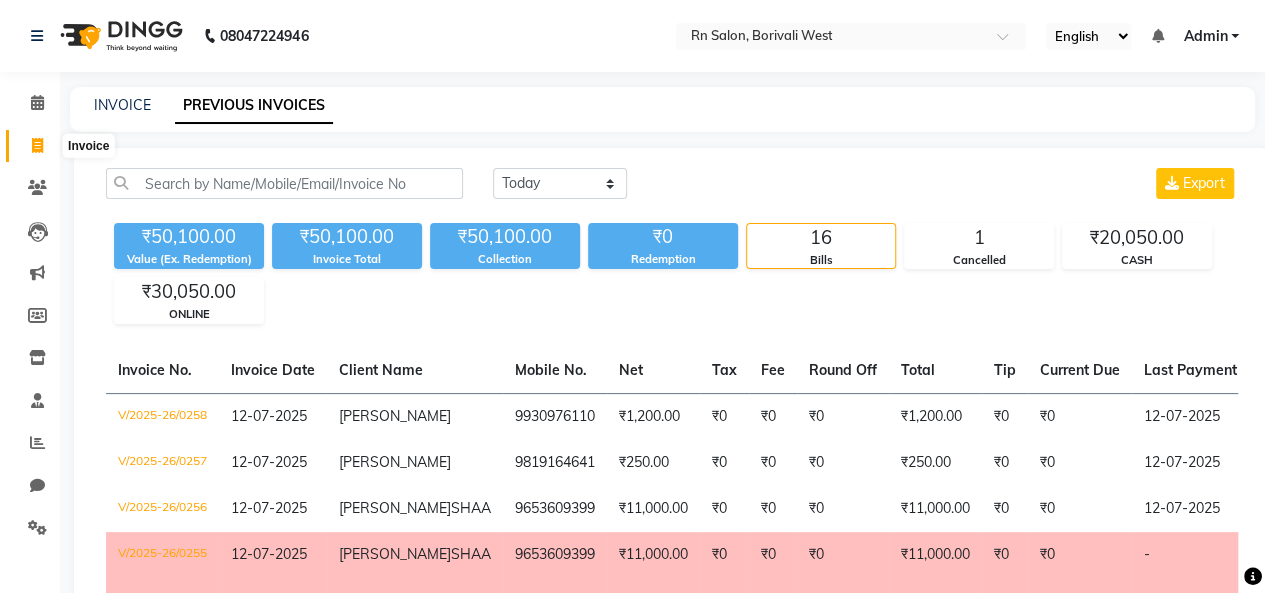 click 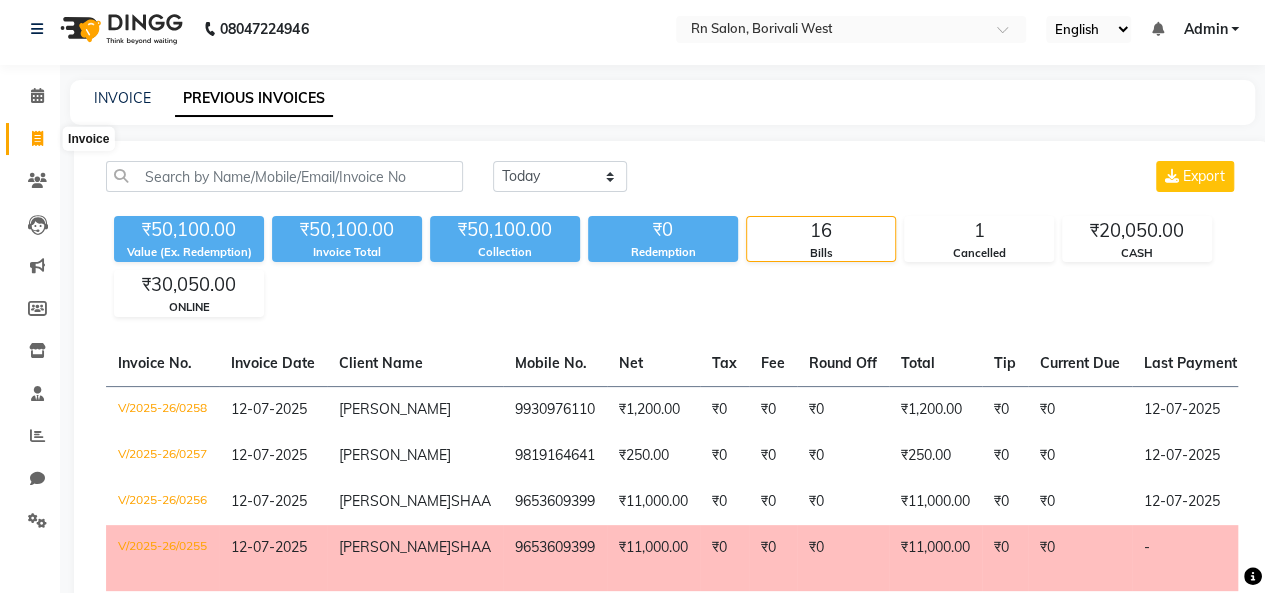 select on "8515" 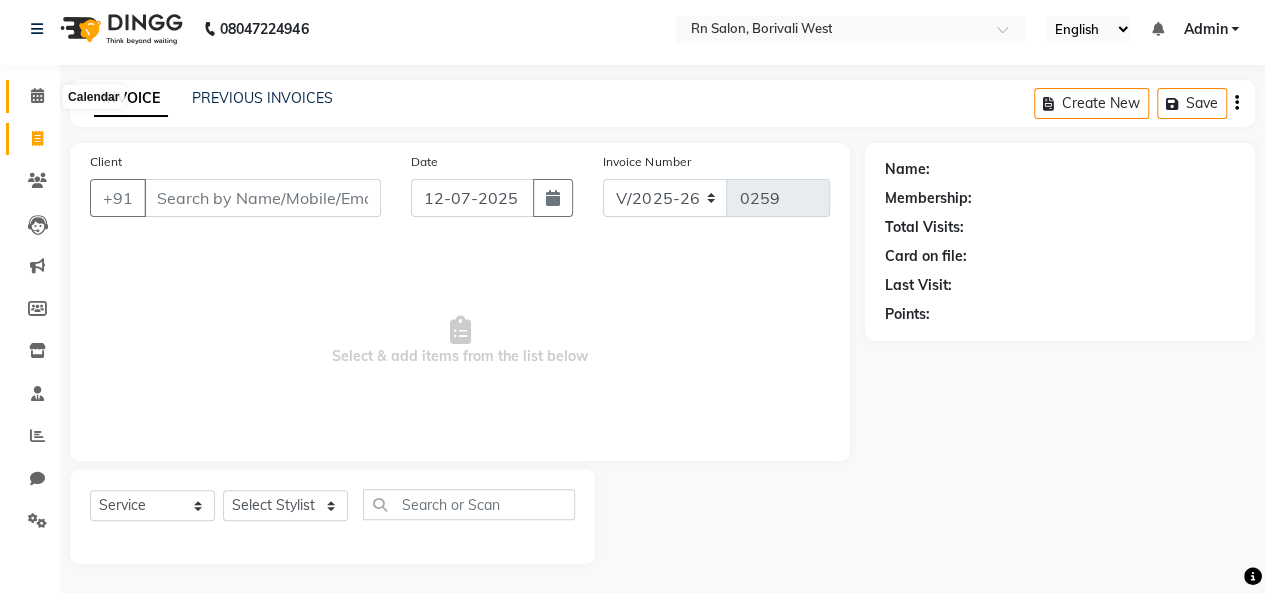 click 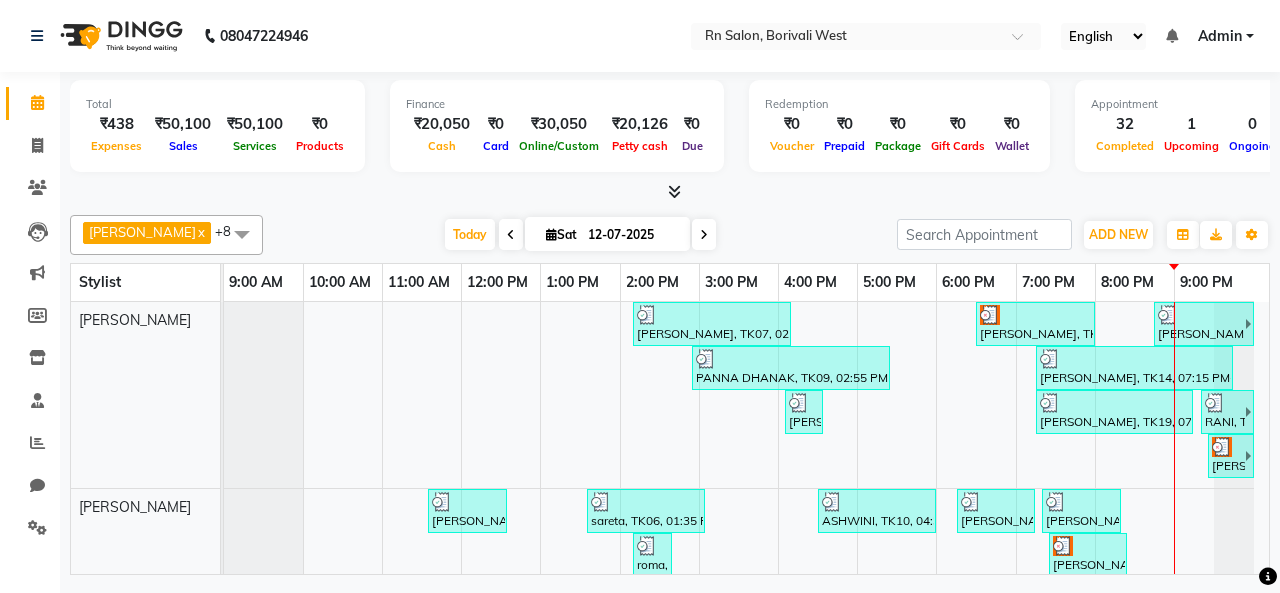 click on "Online/Custom" at bounding box center (559, 146) 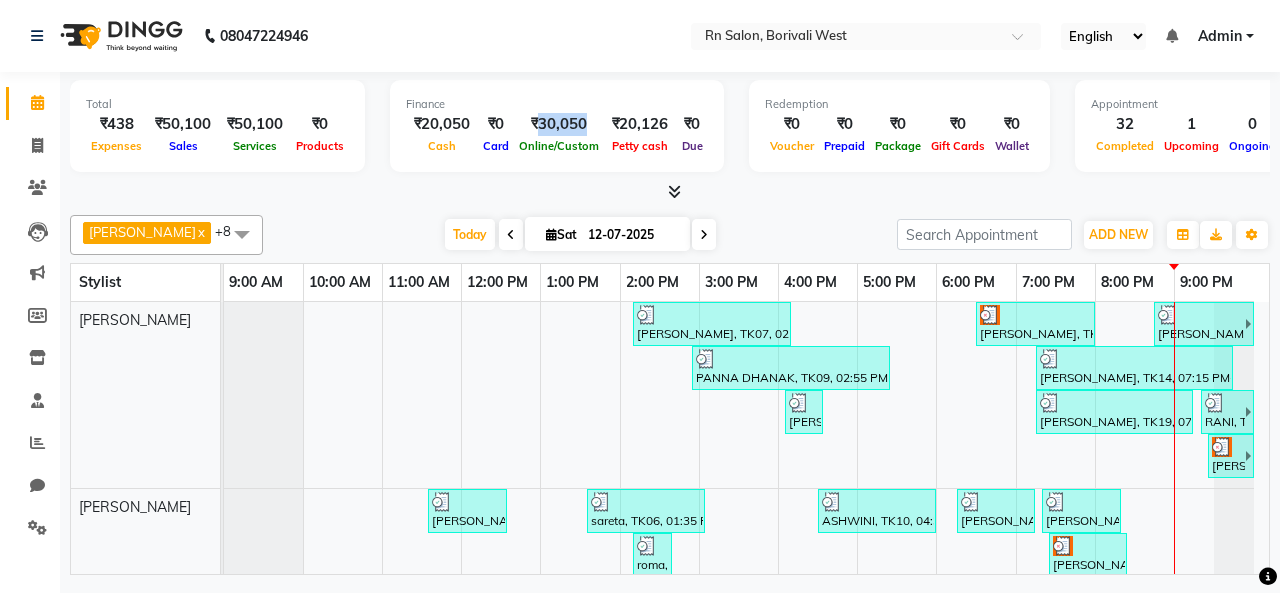 click on "₹30,050" at bounding box center [559, 124] 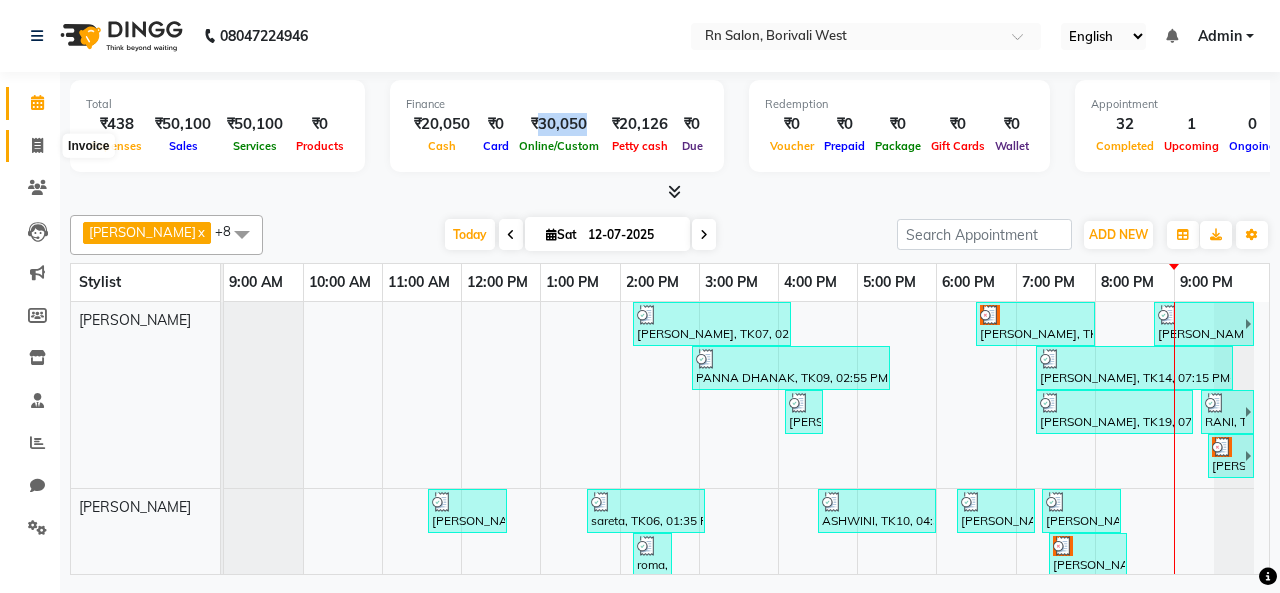 click 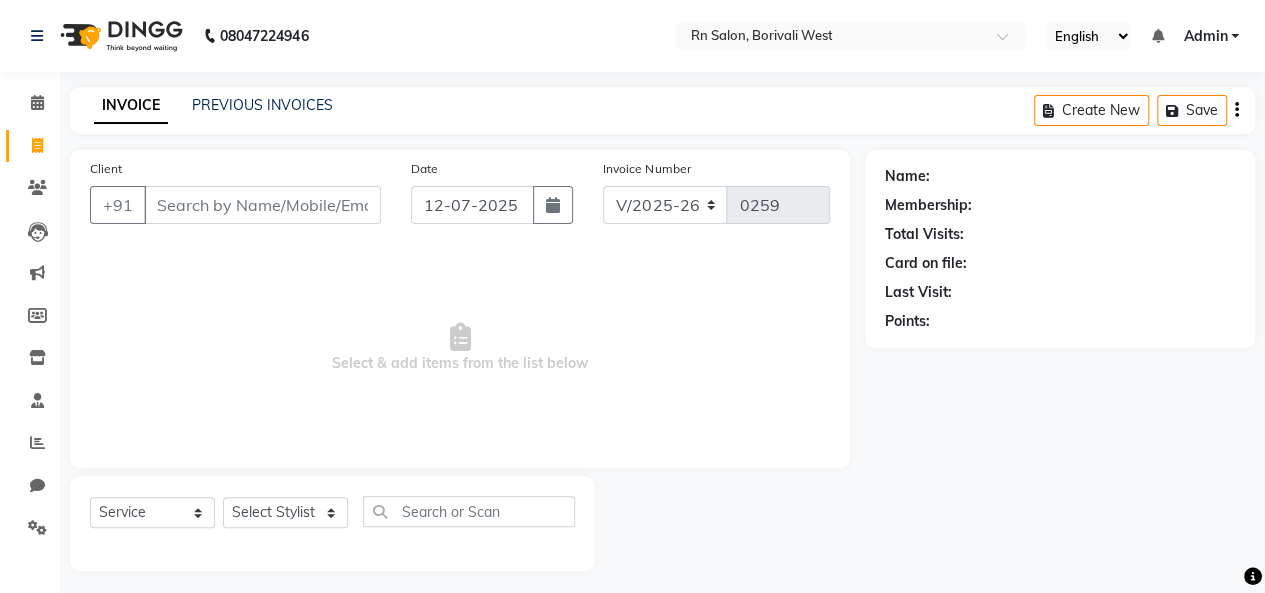 click on "PREVIOUS INVOICES" 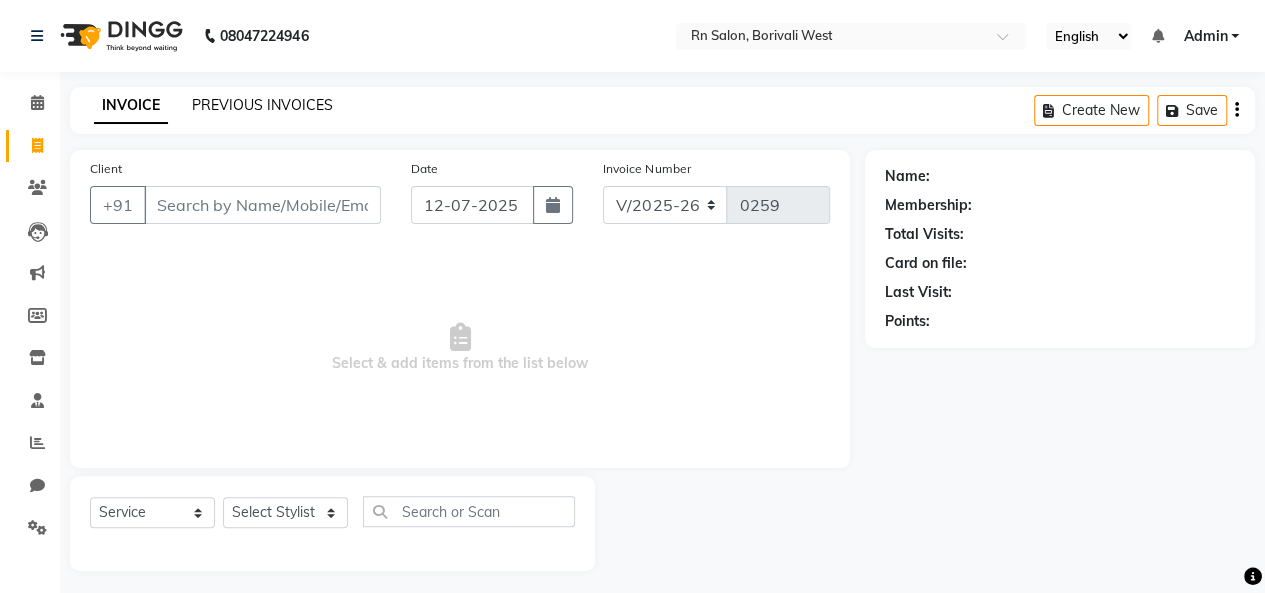 click on "PREVIOUS INVOICES" 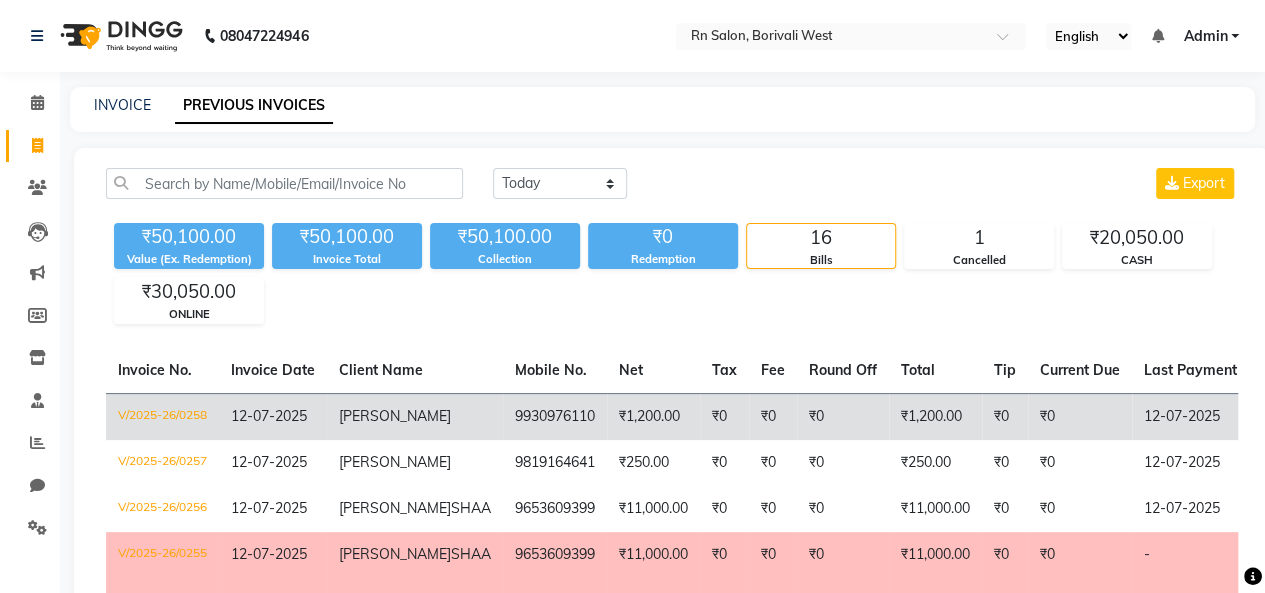 click on "V/2025-26/0258" 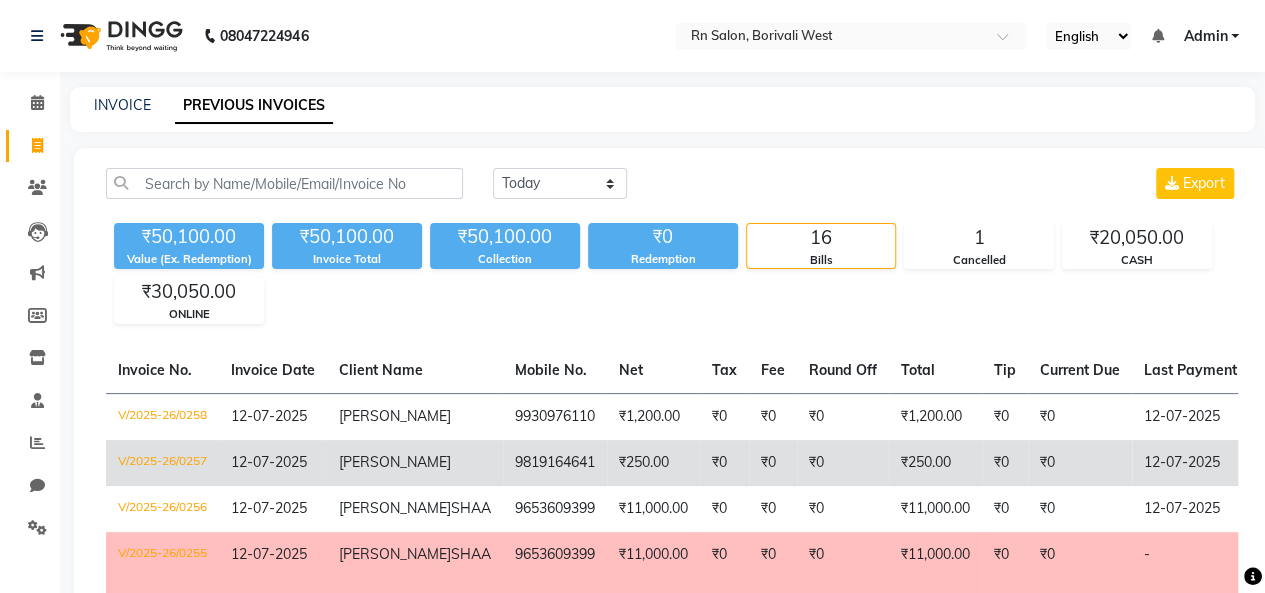 click on "Rashesh" 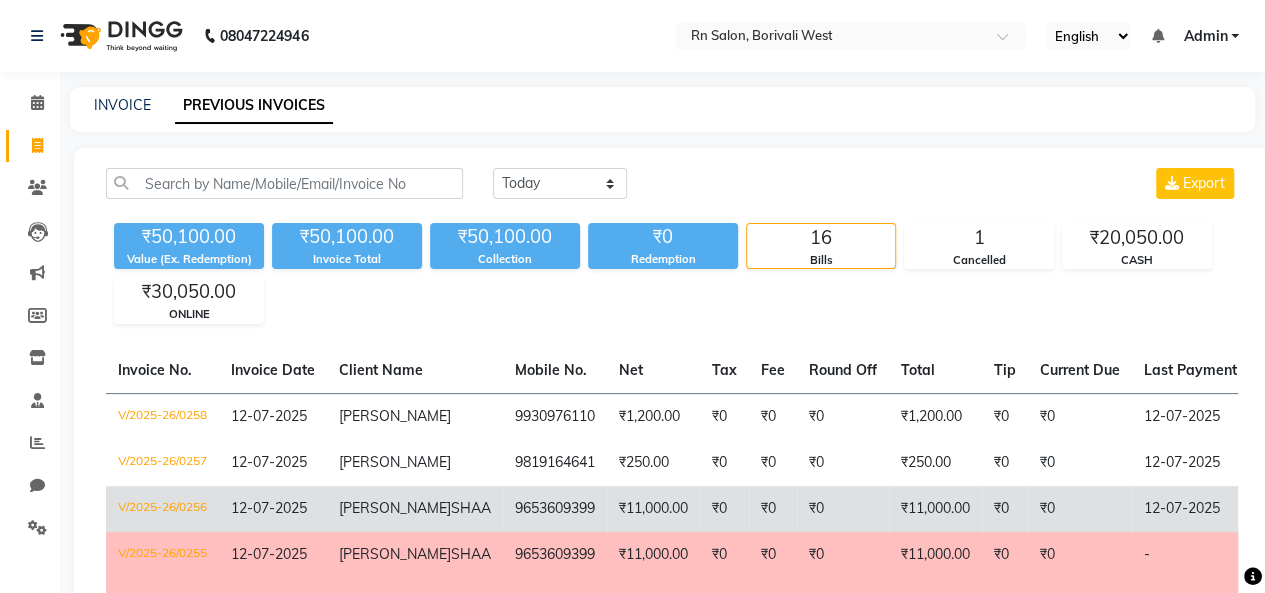 click on "VRUNDA  SHAA" 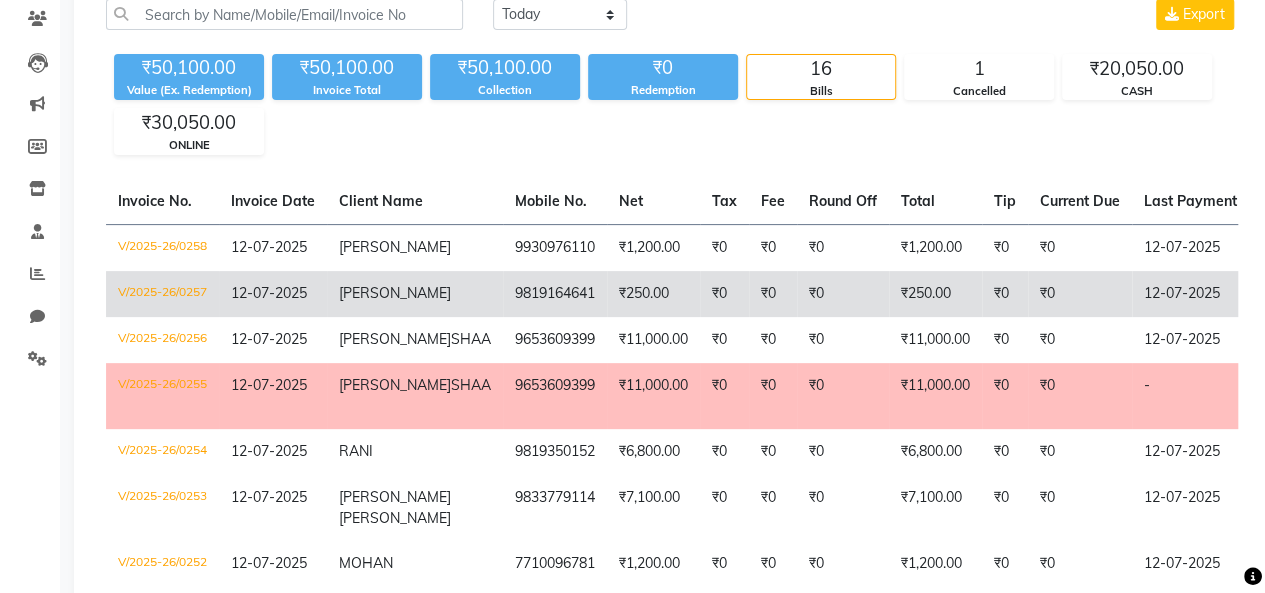 scroll, scrollTop: 200, scrollLeft: 0, axis: vertical 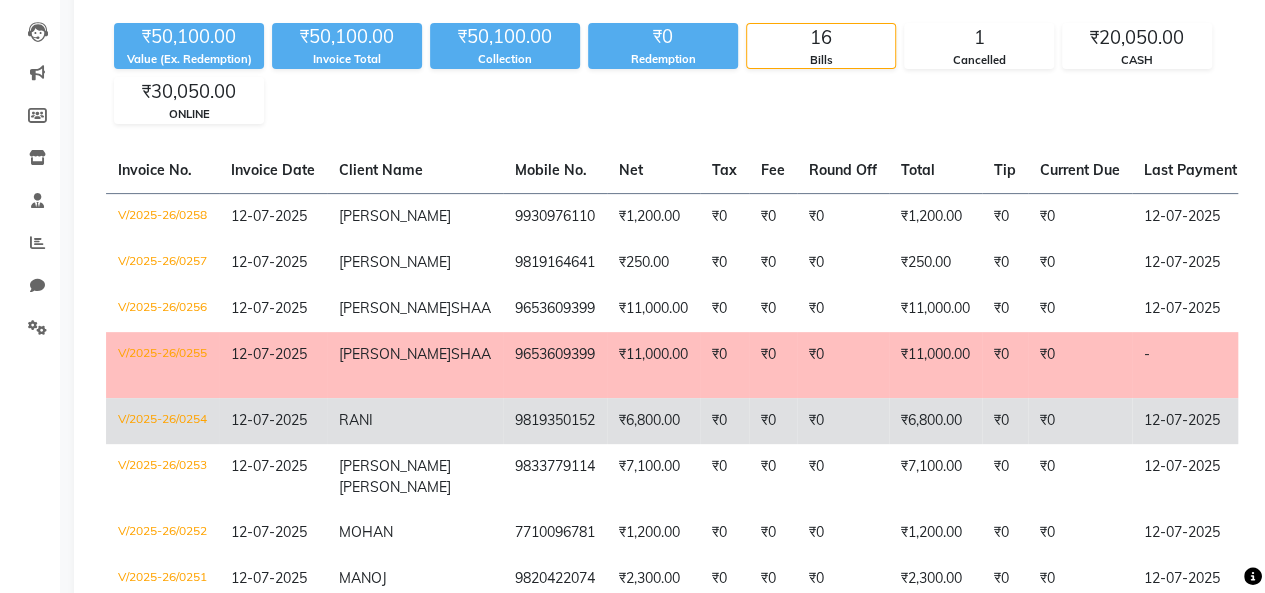 click on "9819350152" 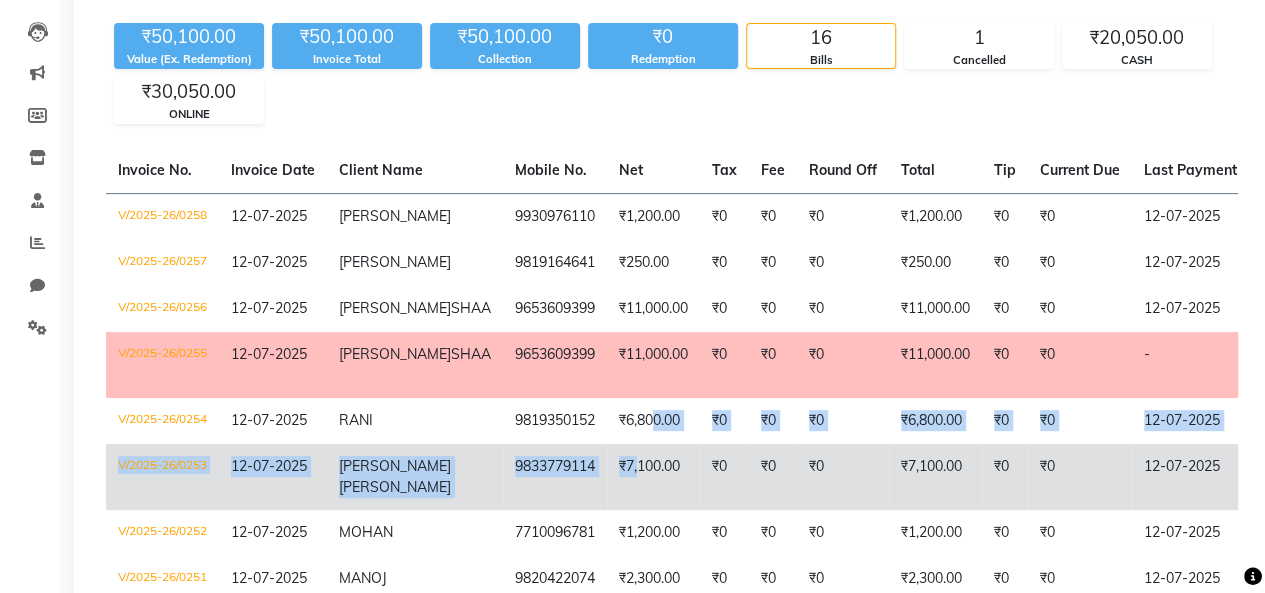 drag, startPoint x: 588, startPoint y: 437, endPoint x: 570, endPoint y: 479, distance: 45.694637 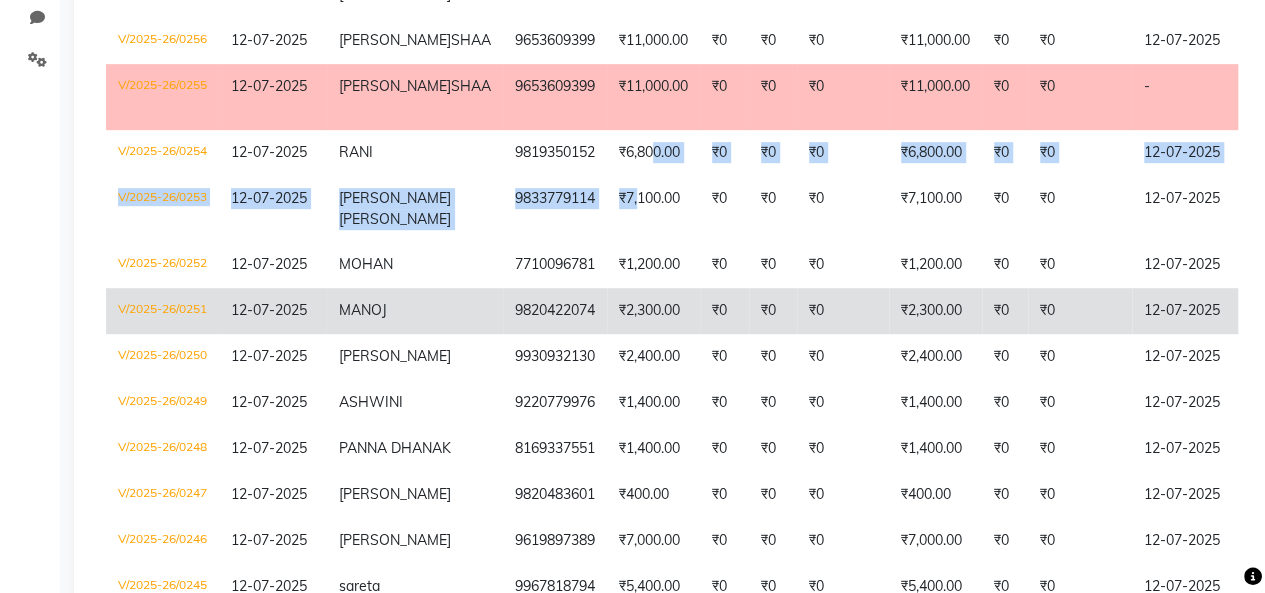 scroll, scrollTop: 500, scrollLeft: 0, axis: vertical 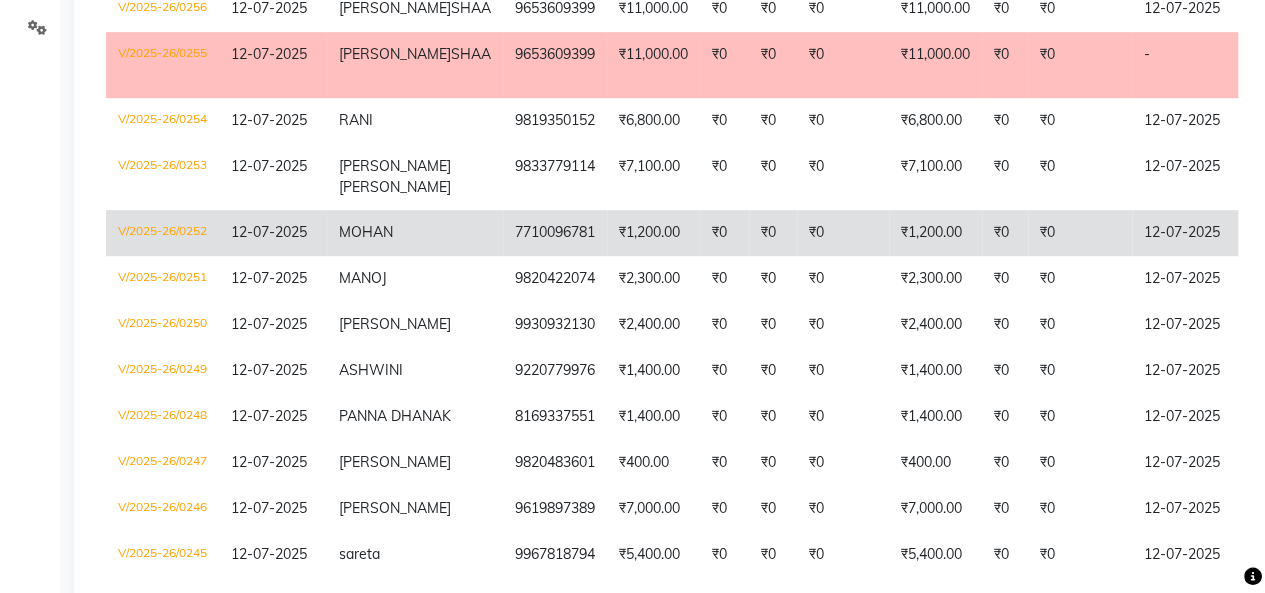 click on "7710096781" 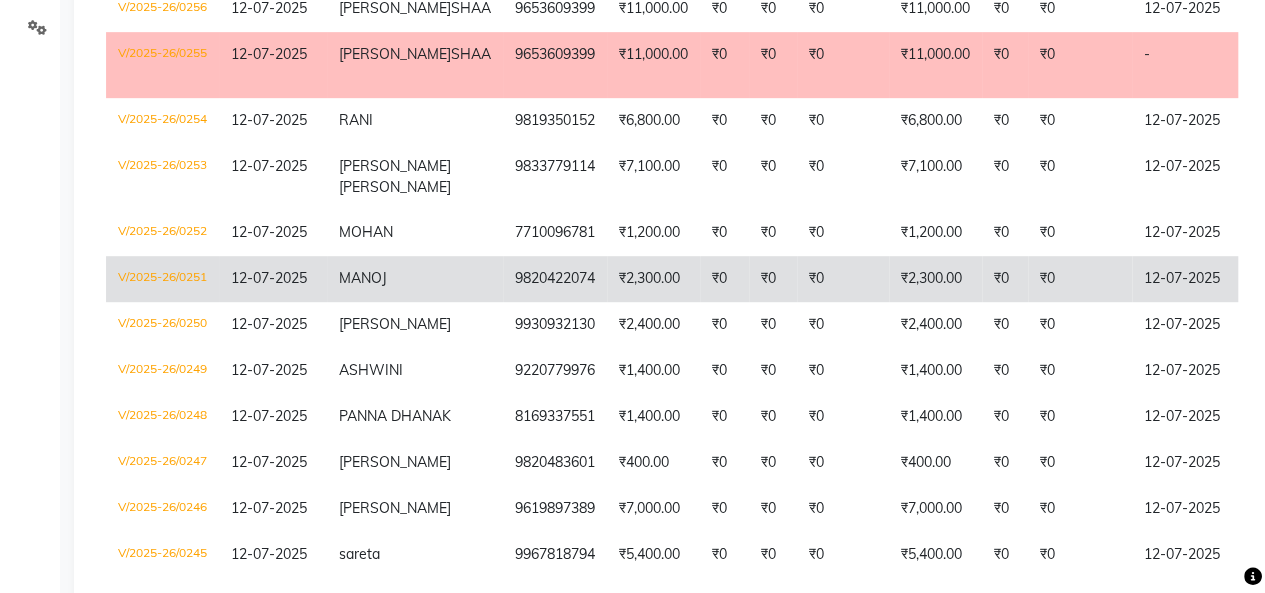 click on "MANOJ" 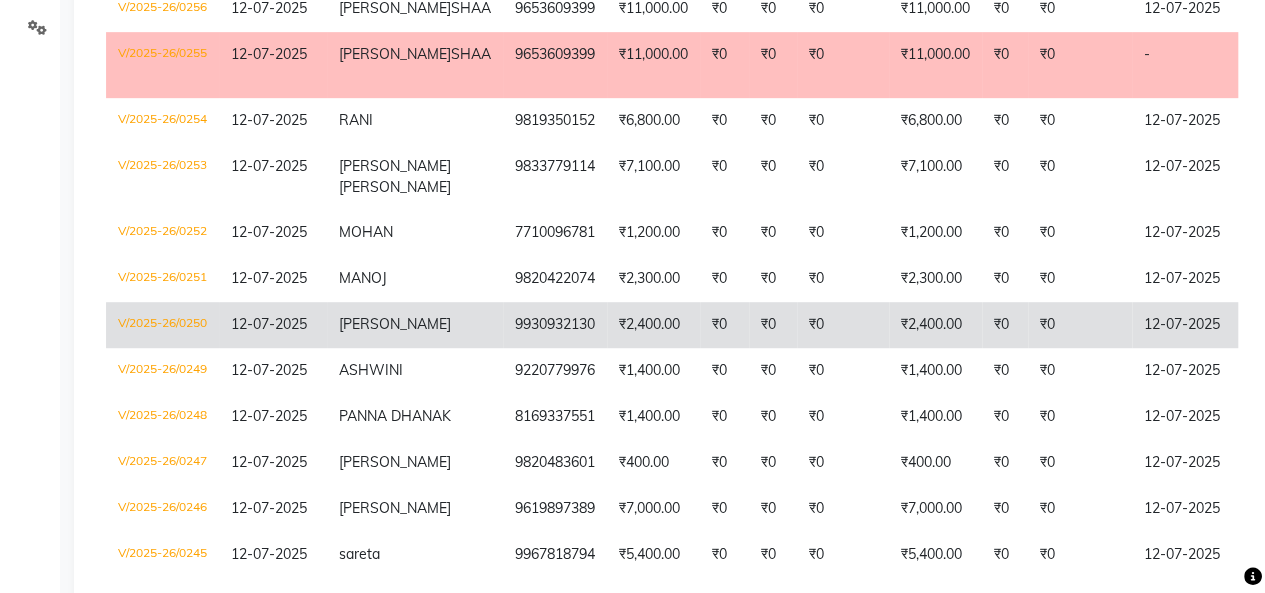 click on "nidhi" 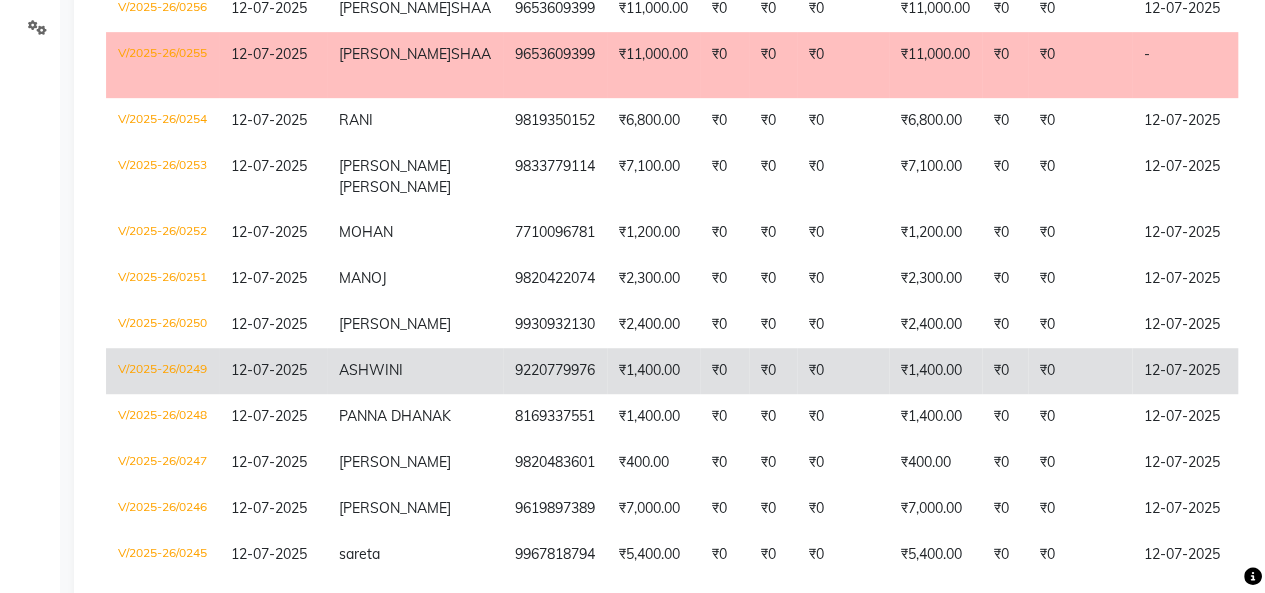 click on "ASHWINI" 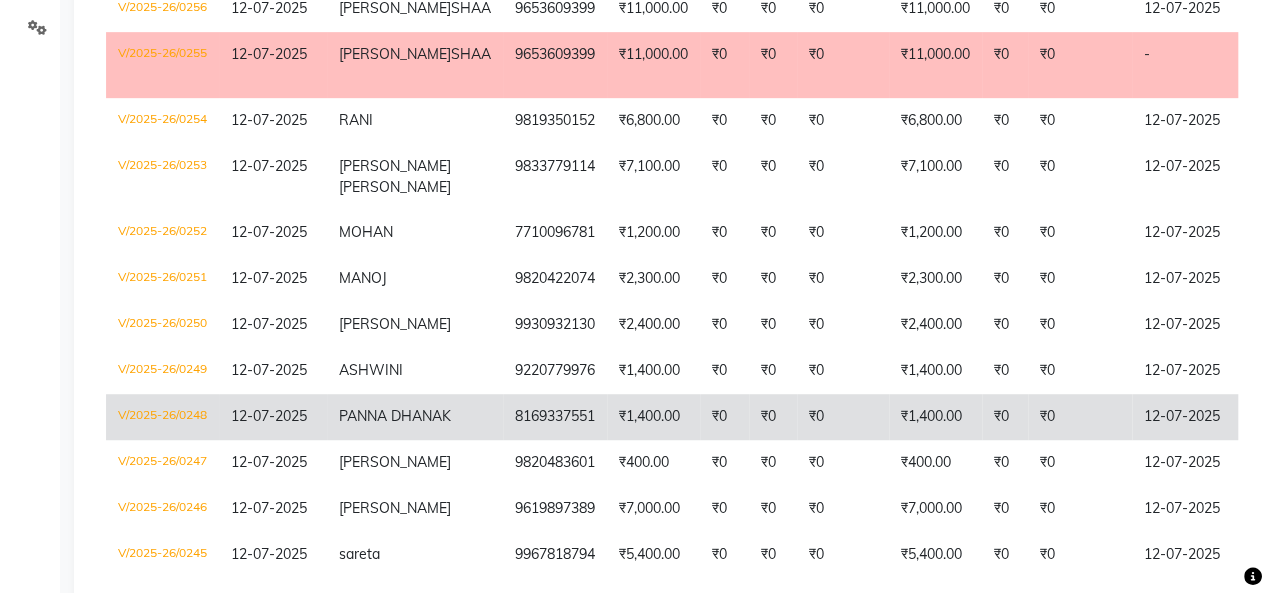 click on "PANNA DHANAK" 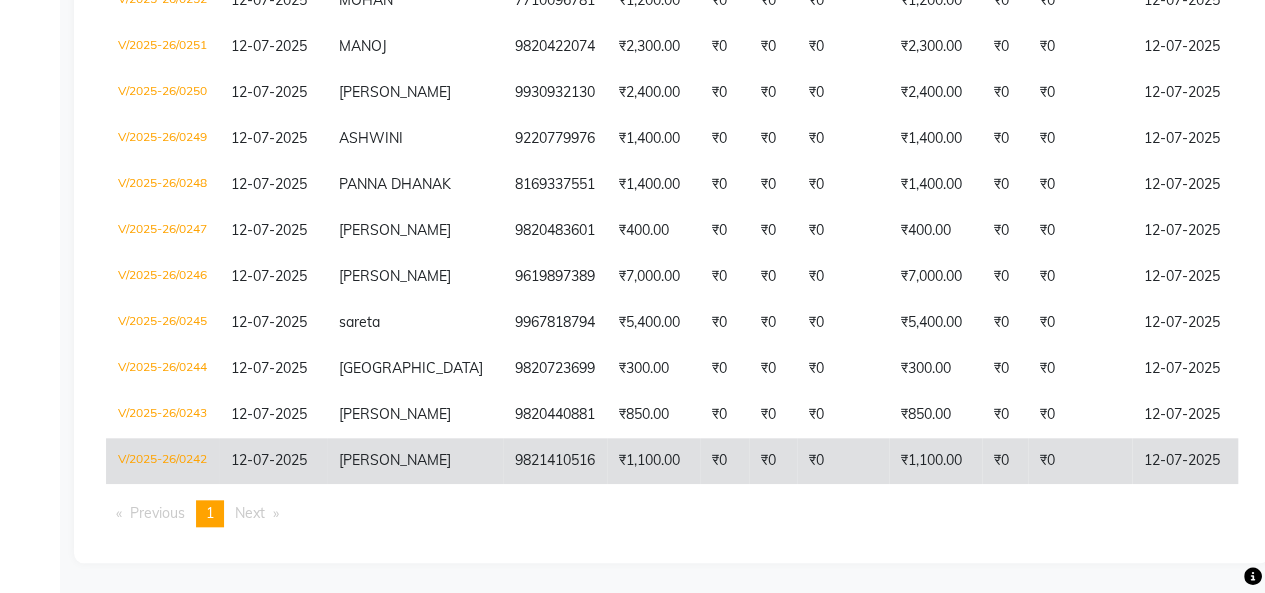 scroll, scrollTop: 700, scrollLeft: 0, axis: vertical 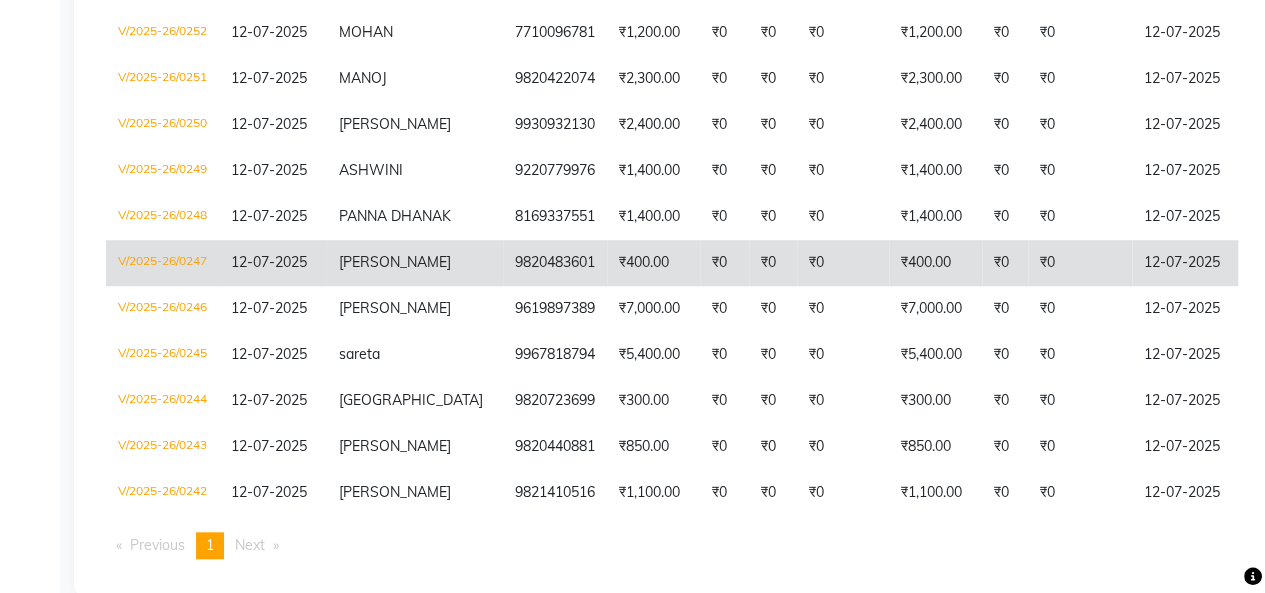 click on "₹400.00" 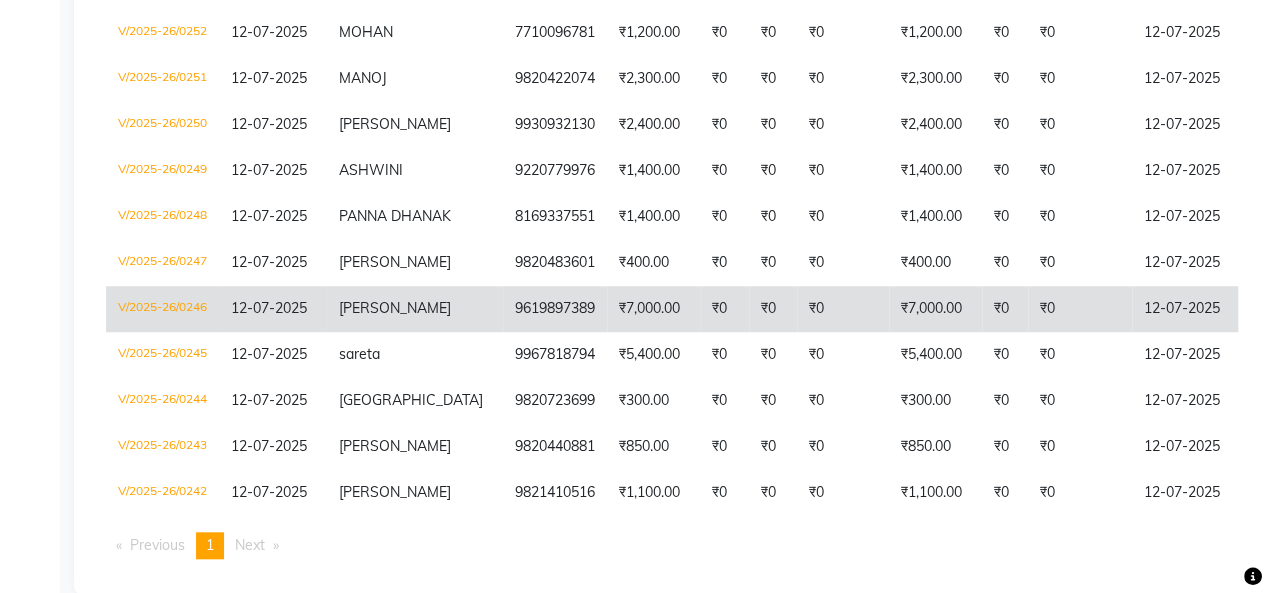 click on "₹7,000.00" 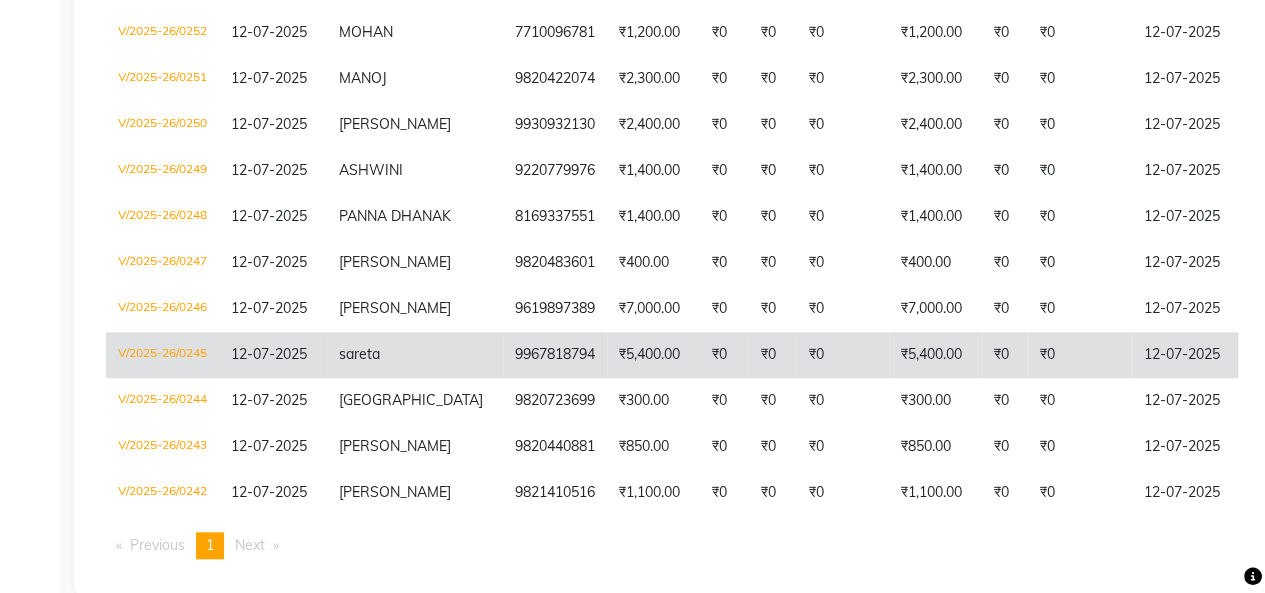 click on "9967818794" 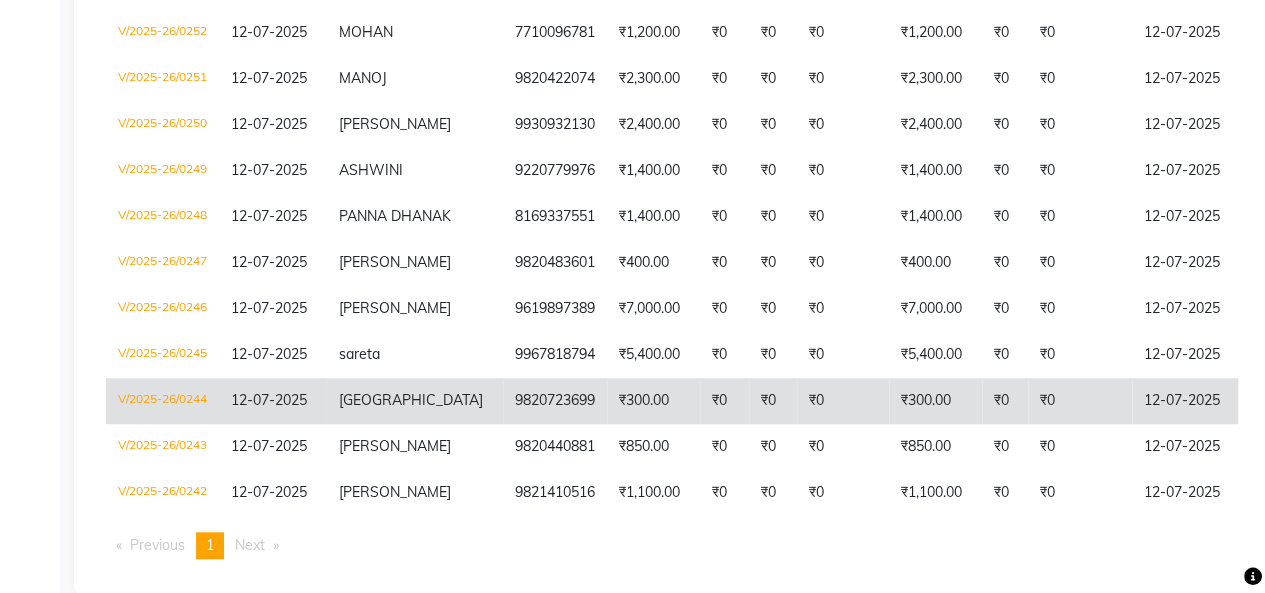 click on "₹300.00" 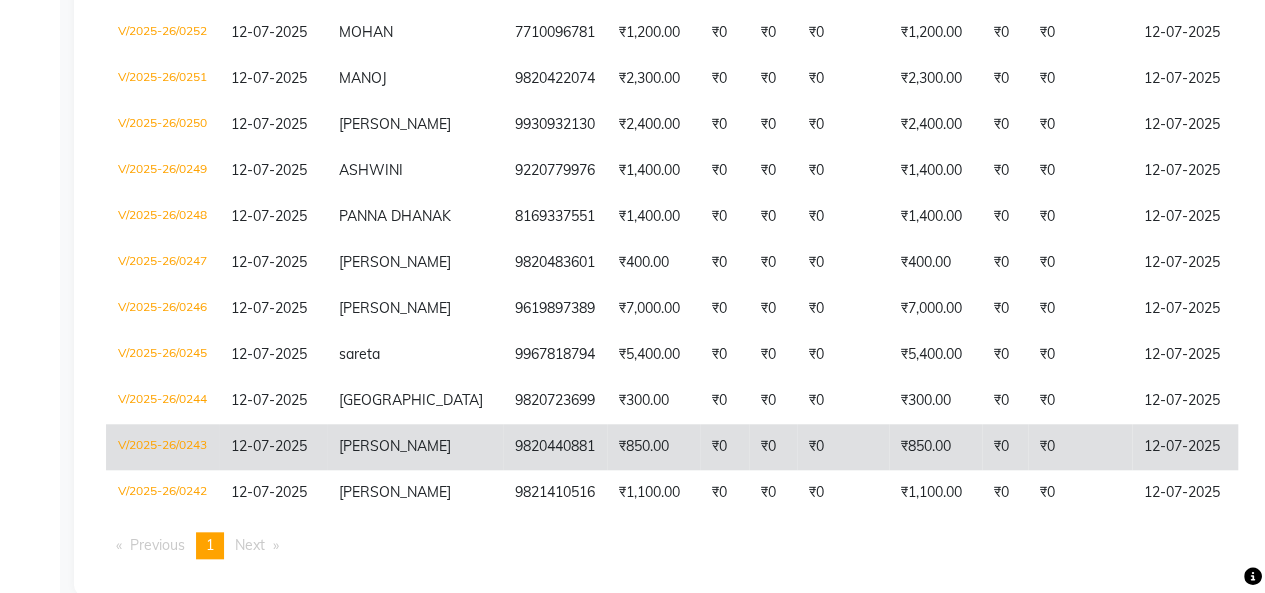 click on "₹850.00" 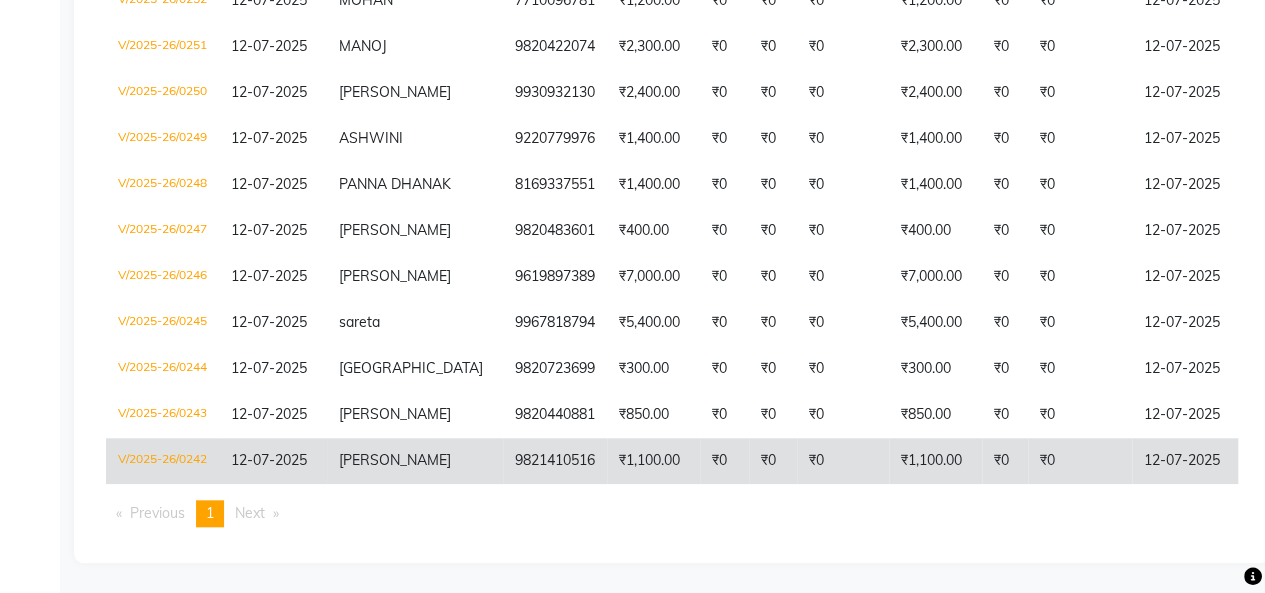 scroll, scrollTop: 800, scrollLeft: 0, axis: vertical 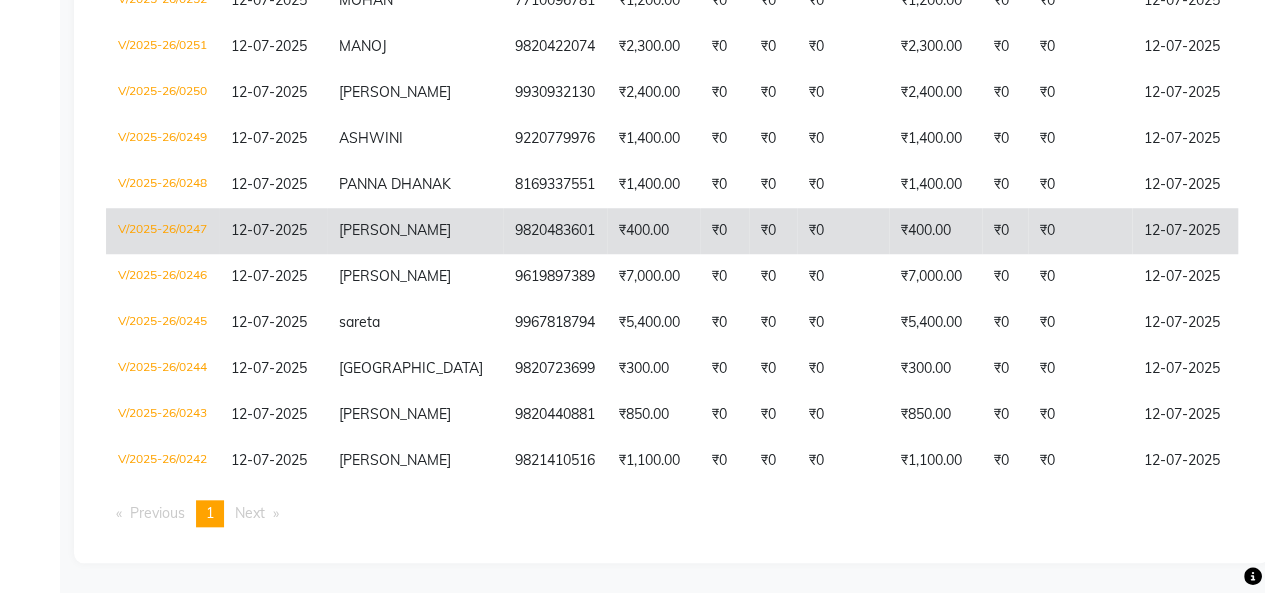 click on "MEHUL SHAAH" 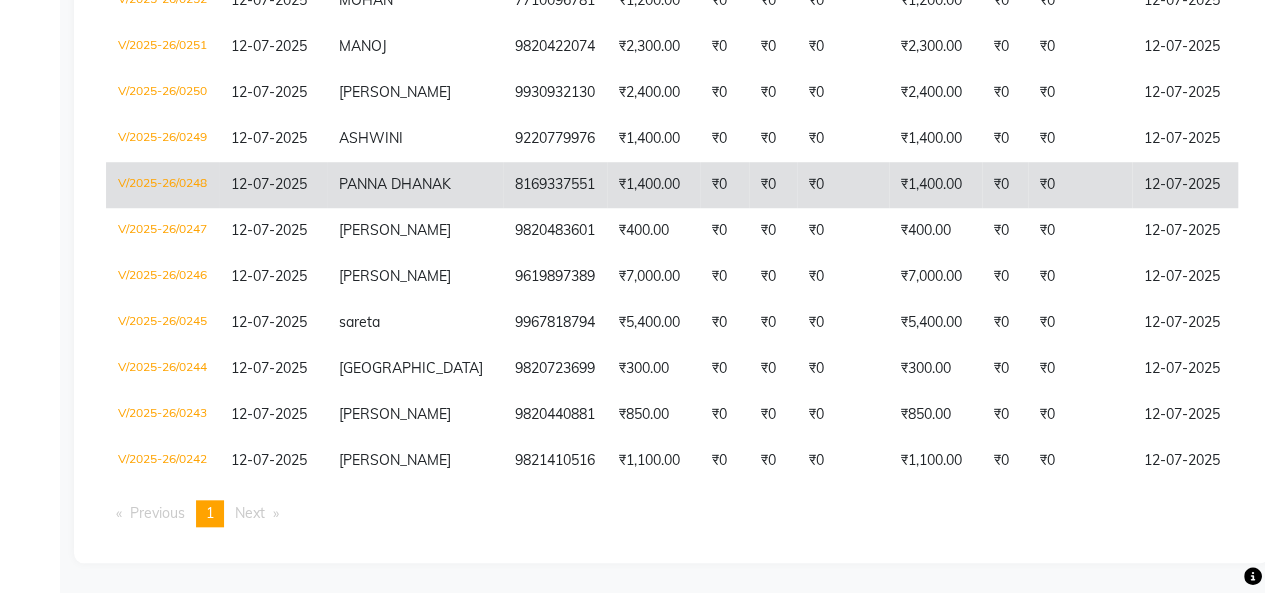 scroll, scrollTop: 801, scrollLeft: 0, axis: vertical 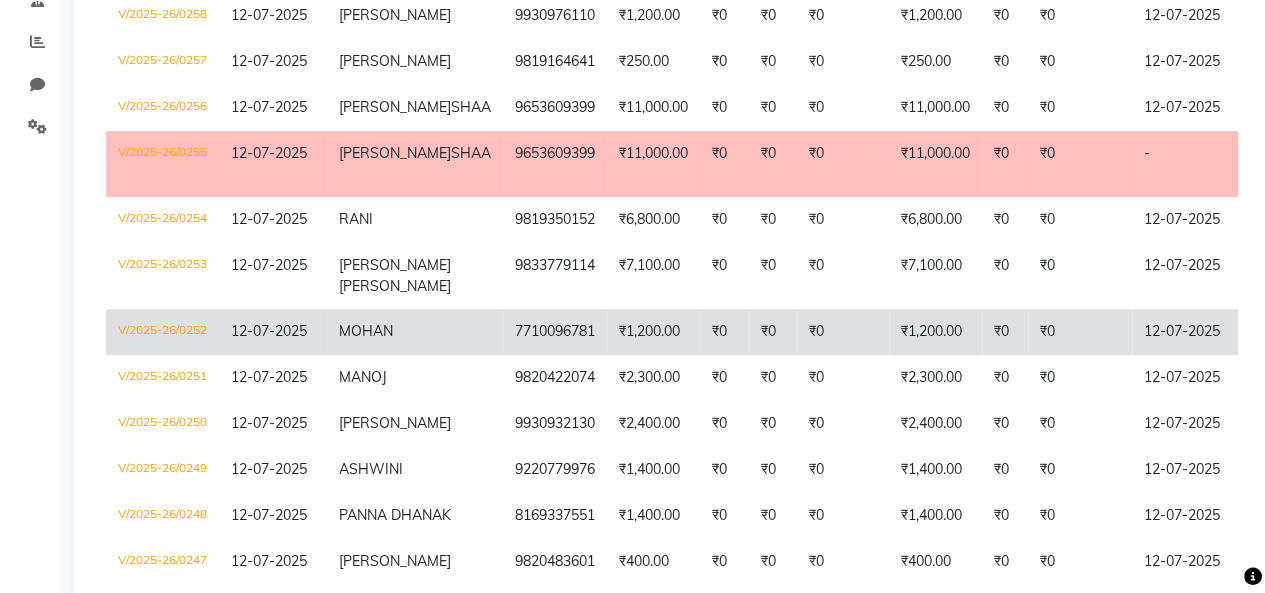 click on "7710096781" 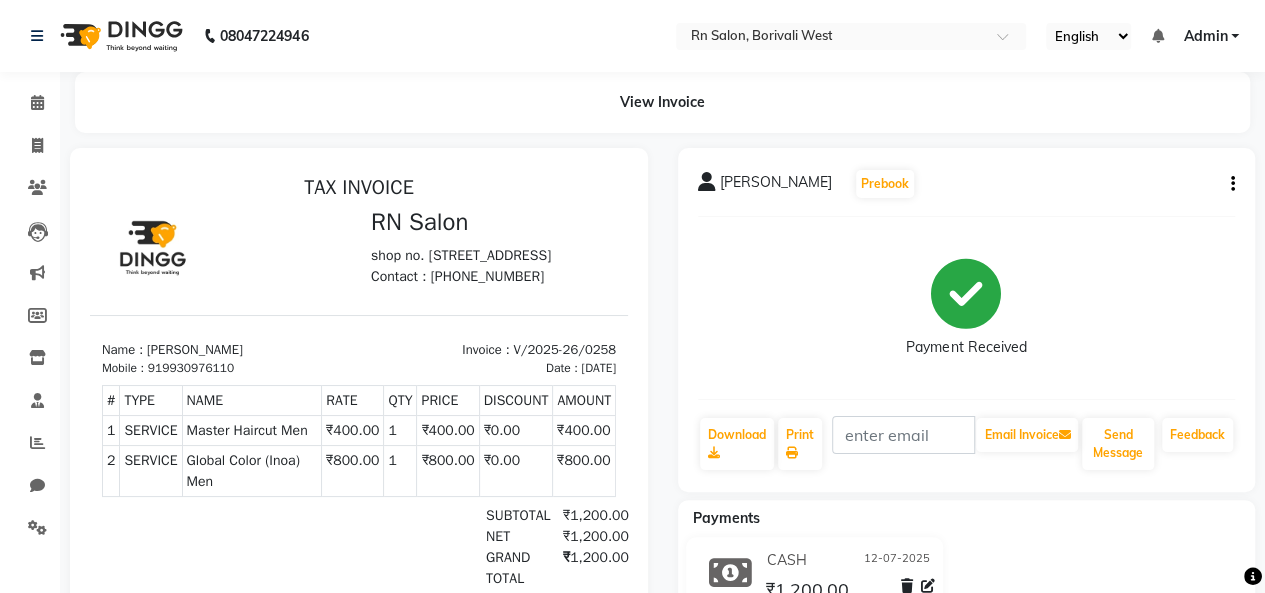scroll, scrollTop: 0, scrollLeft: 0, axis: both 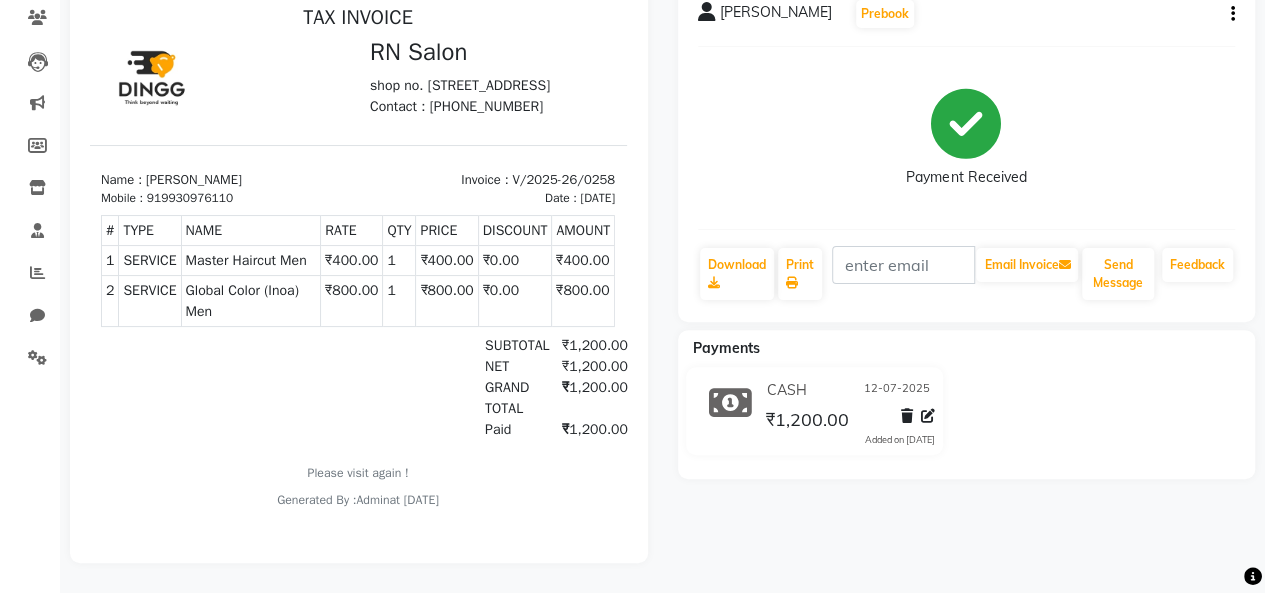click on "₹1,200.00" 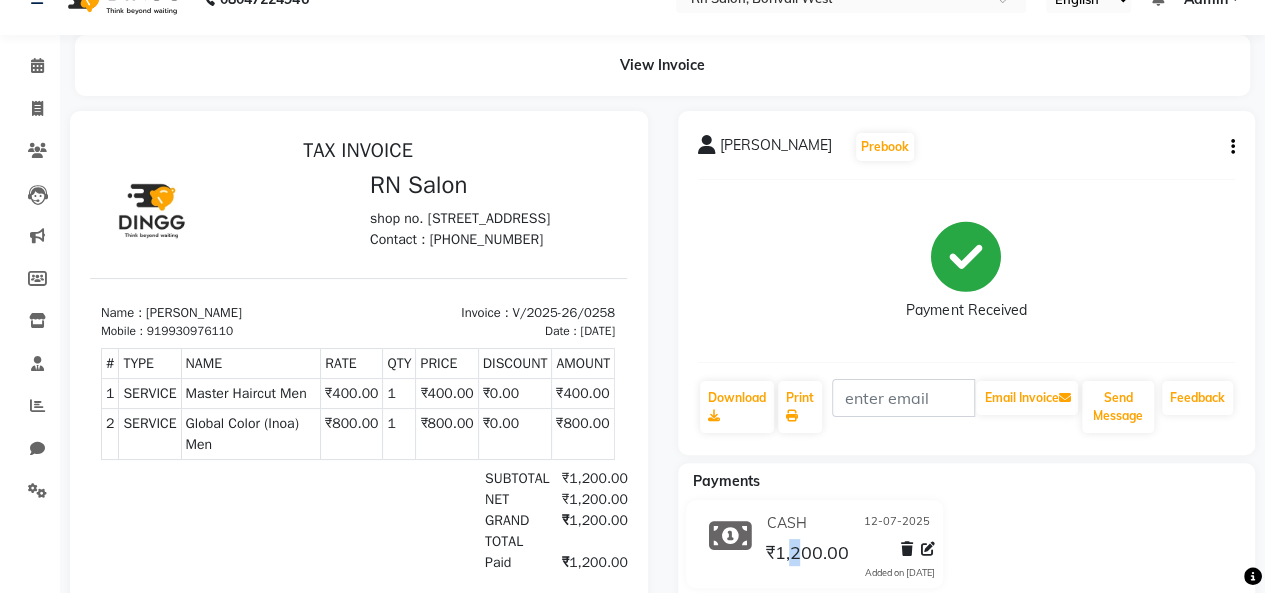 scroll, scrollTop: 0, scrollLeft: 0, axis: both 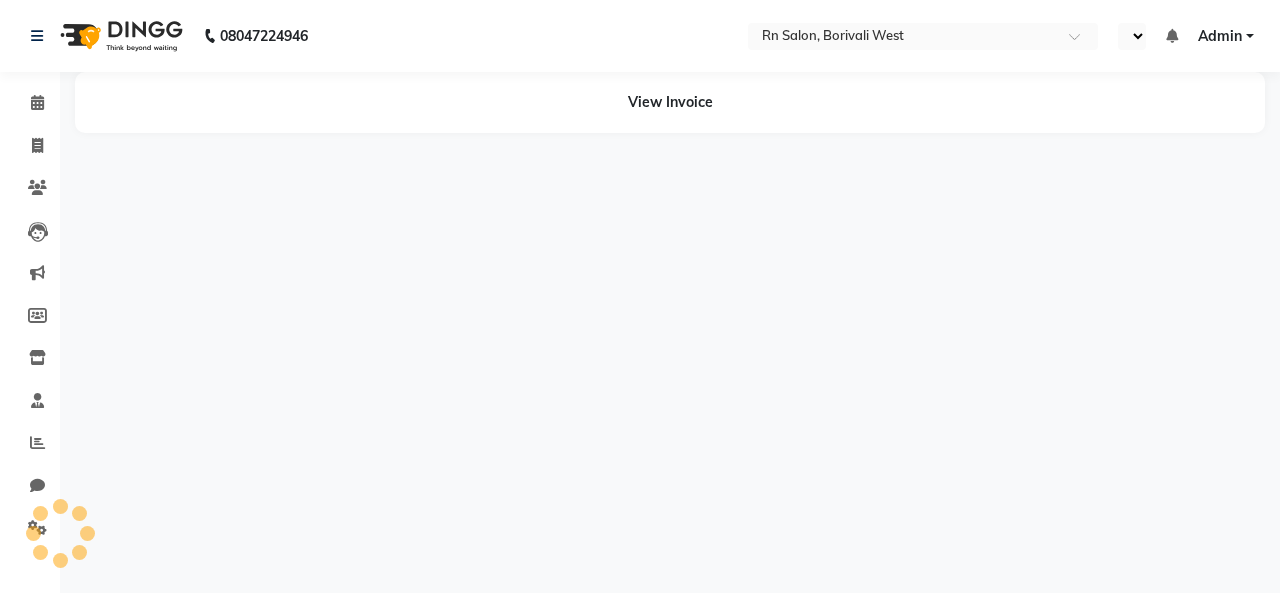 select on "en" 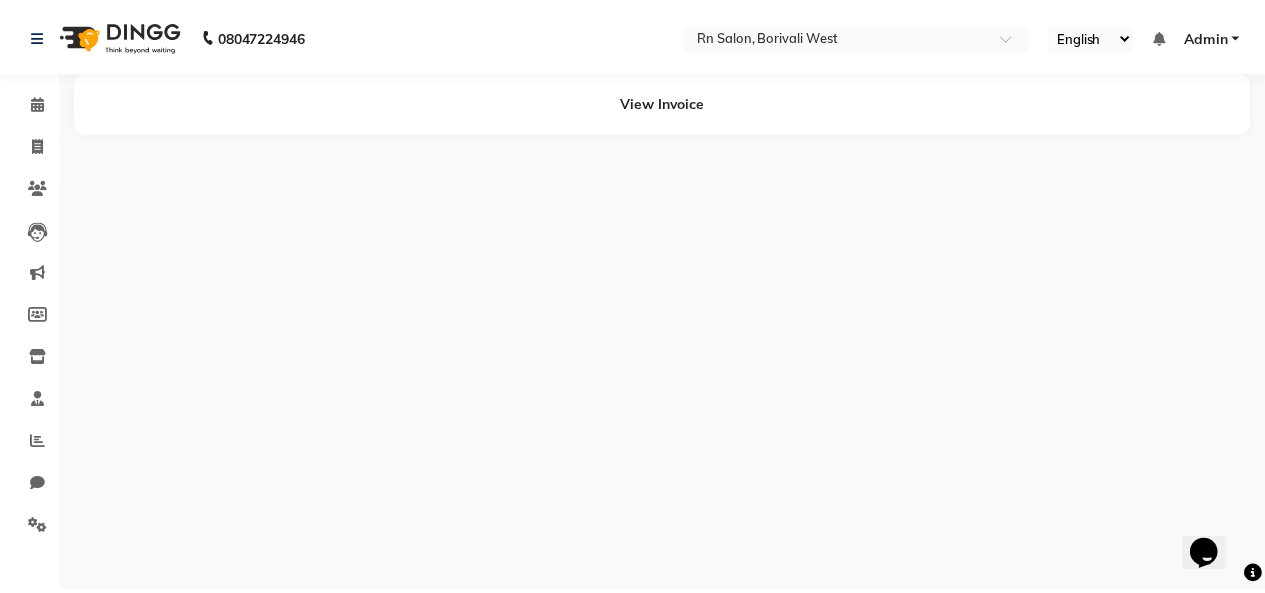 scroll, scrollTop: 0, scrollLeft: 0, axis: both 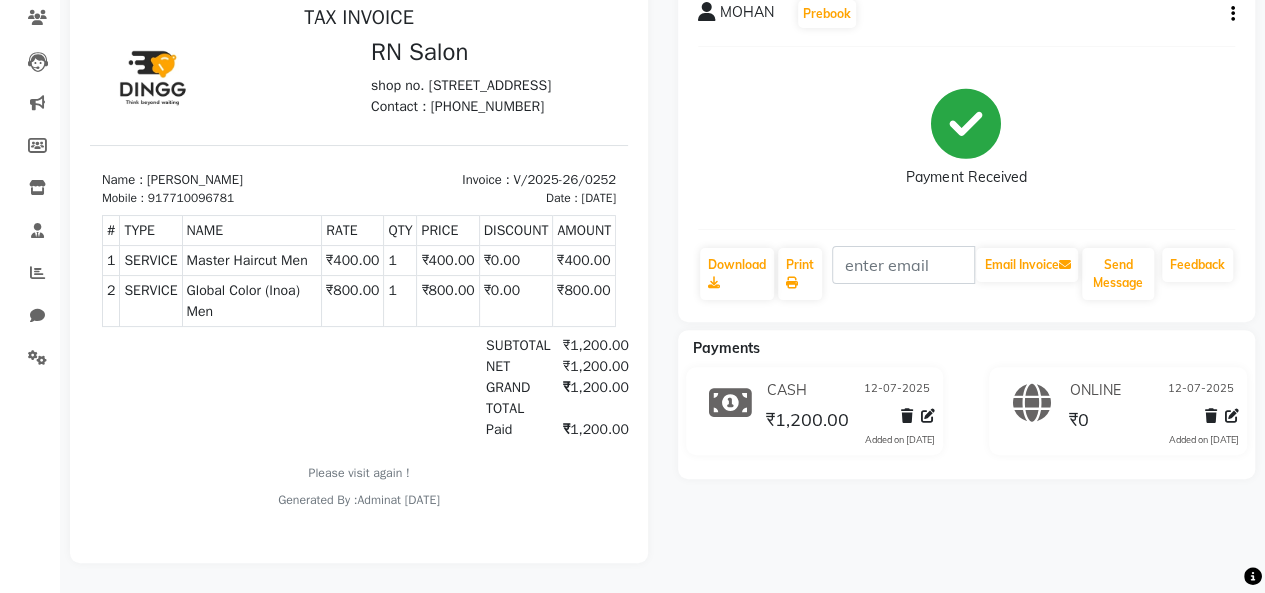 click on "917710096781" at bounding box center [191, 198] 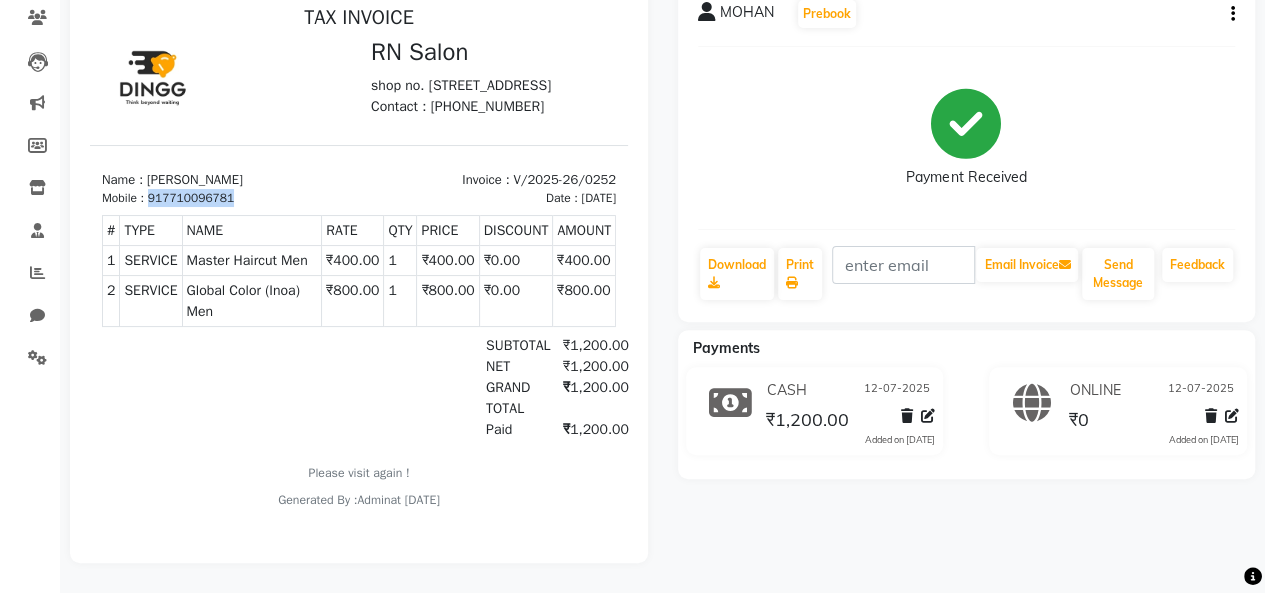 click on "917710096781" at bounding box center [191, 198] 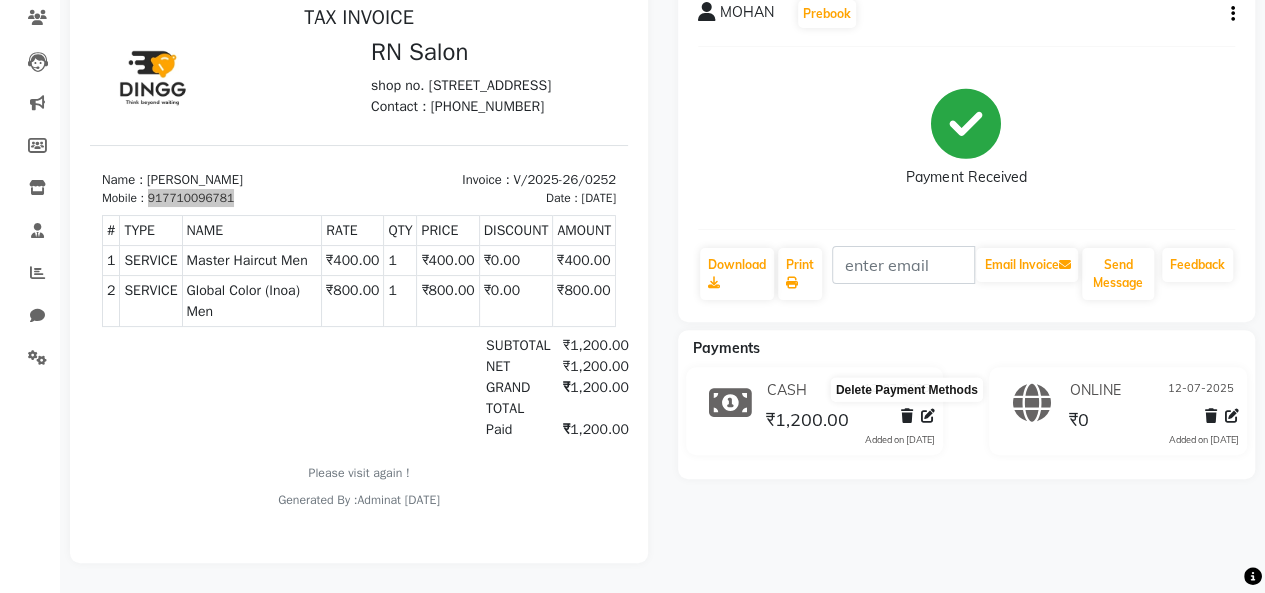 click 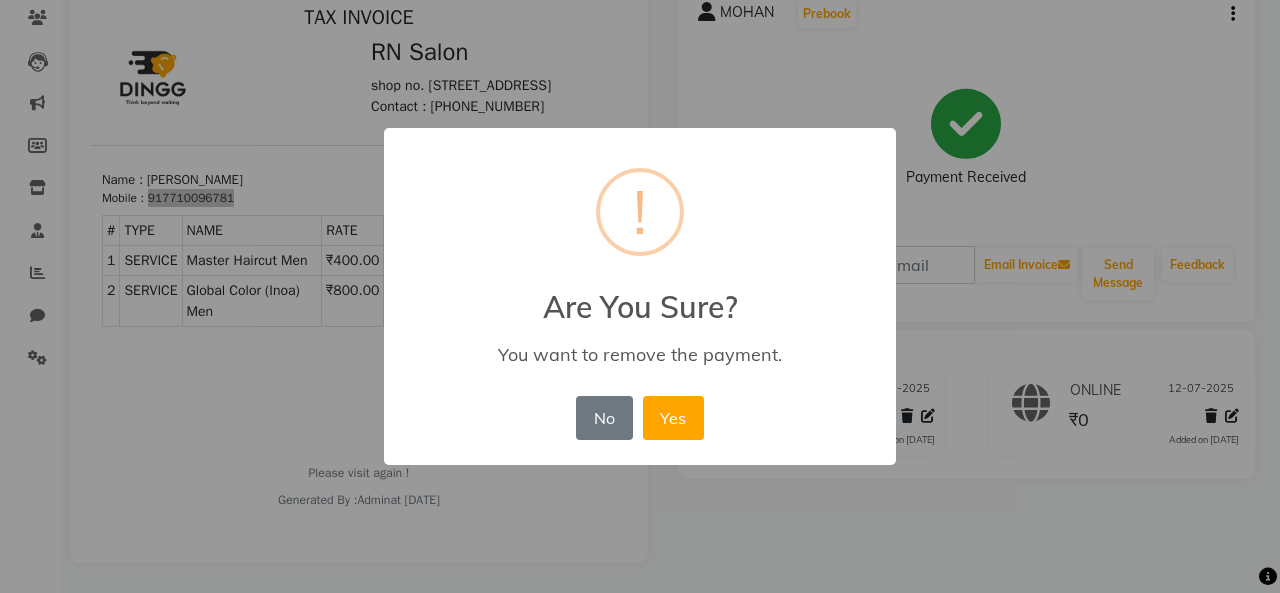 click on "× ! Are You Sure? You want to remove the payment. No No Yes" at bounding box center (640, 296) 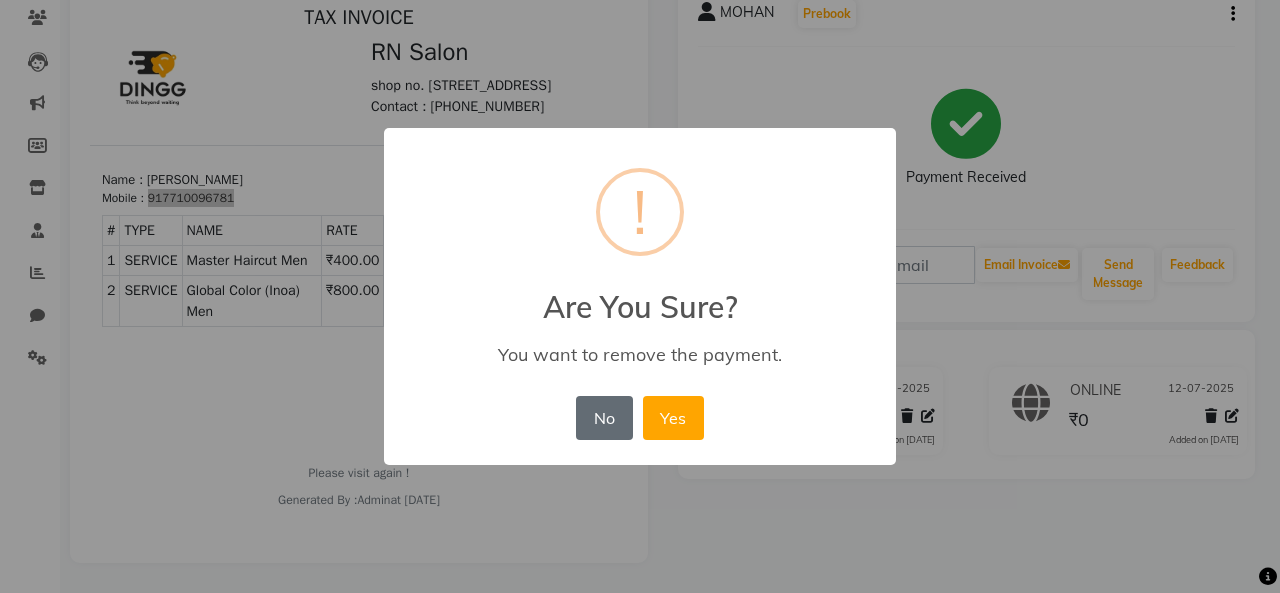 click on "No" at bounding box center (604, 418) 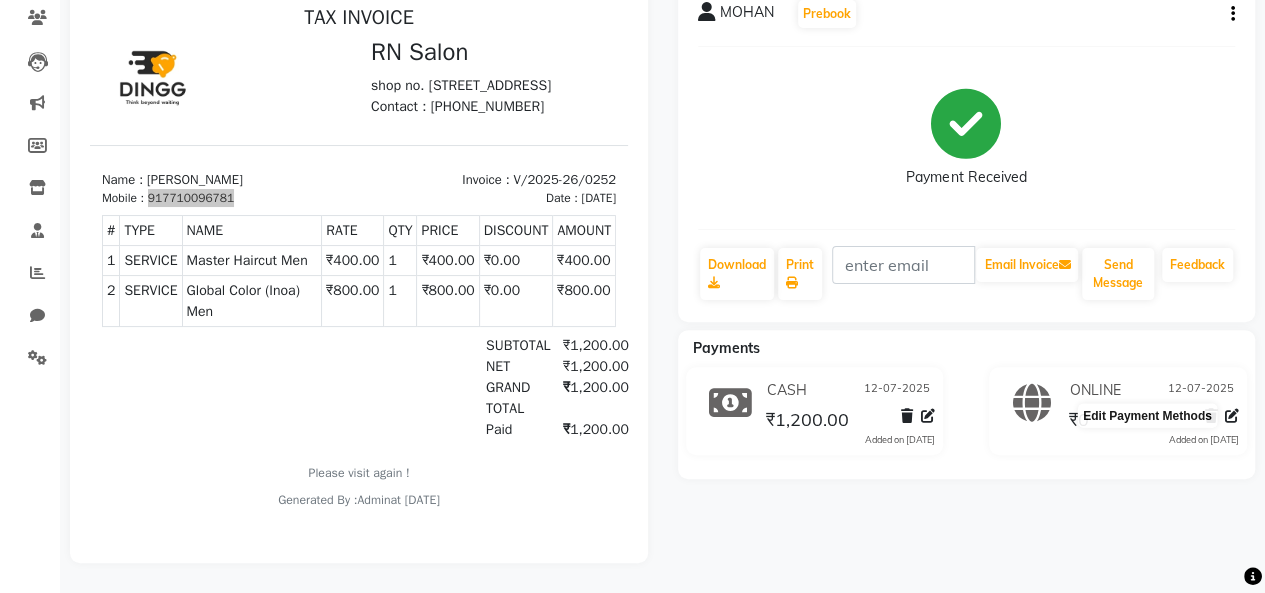 click 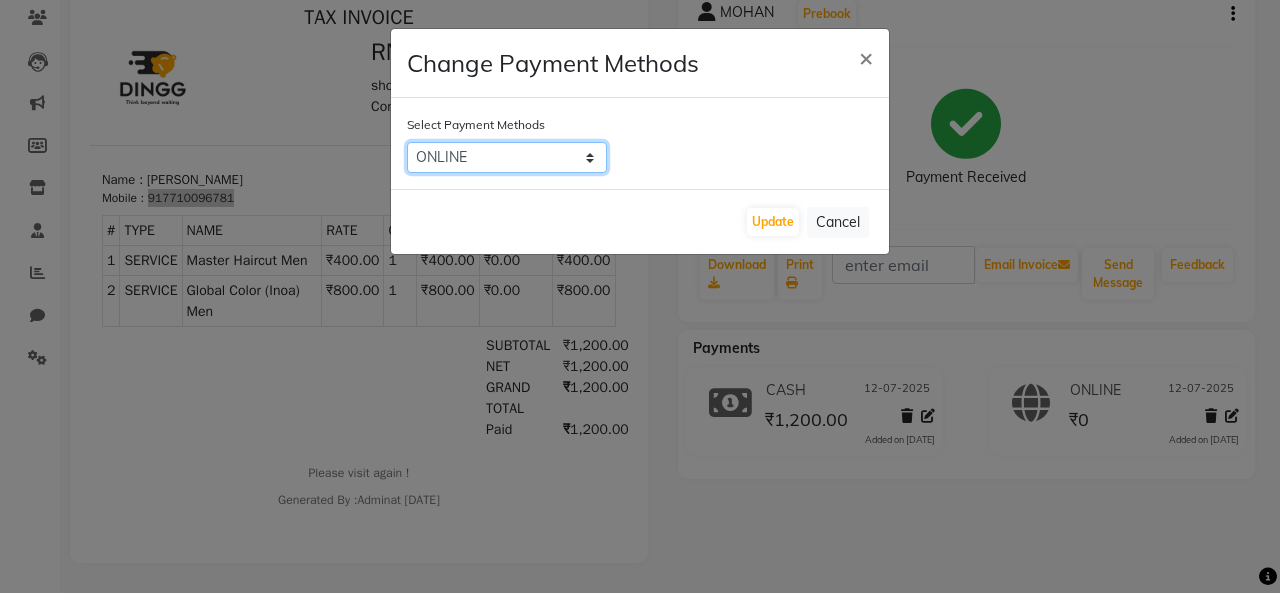 click on "ONLINE   CARD   CASH" 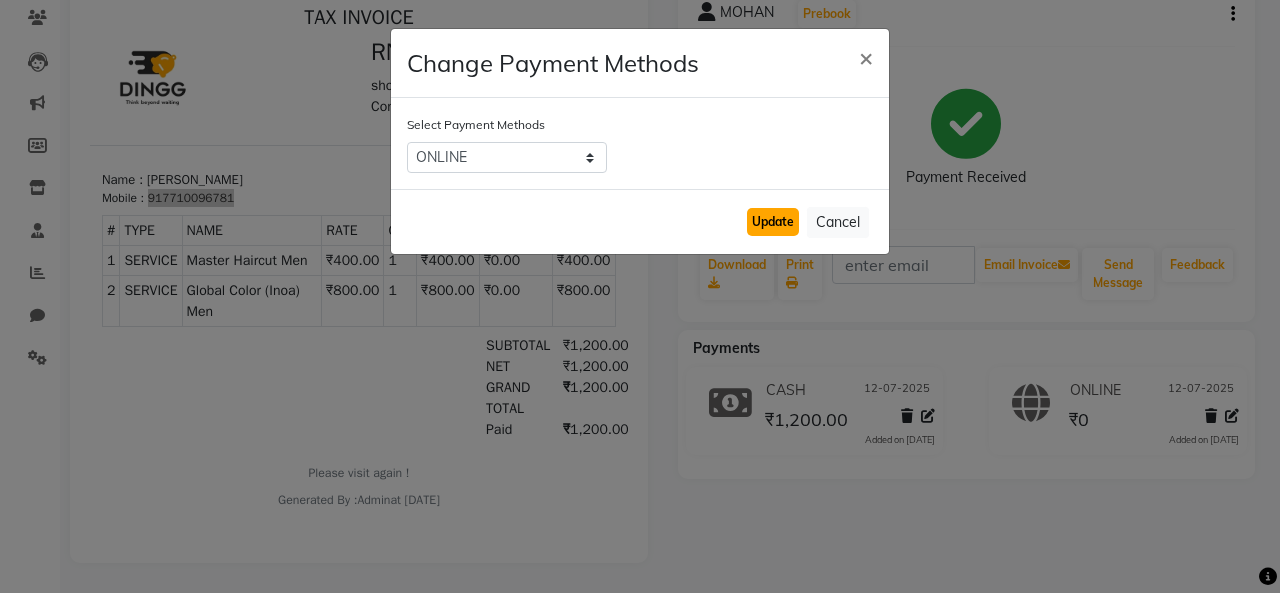 click on "Update" 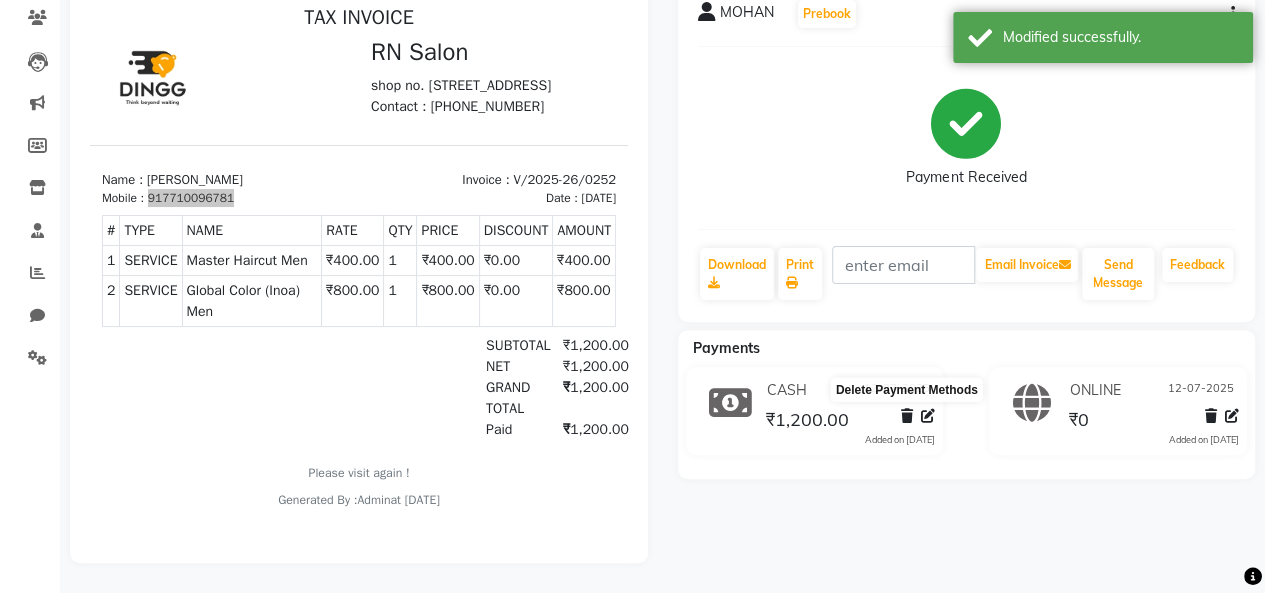 click 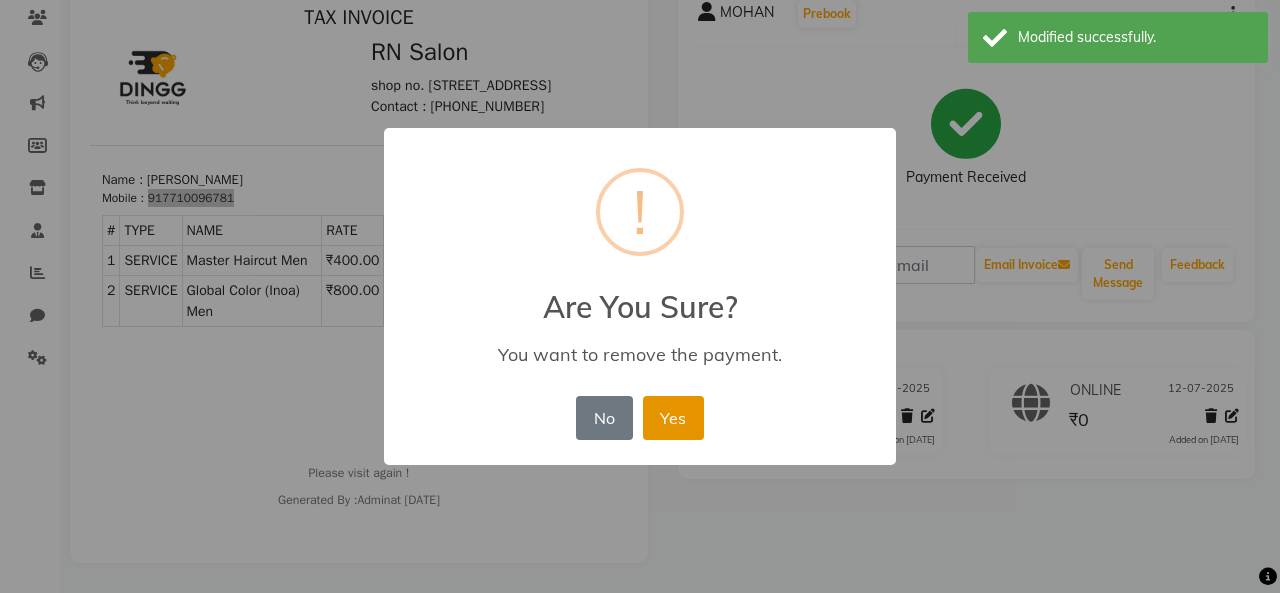 click on "Yes" at bounding box center [673, 418] 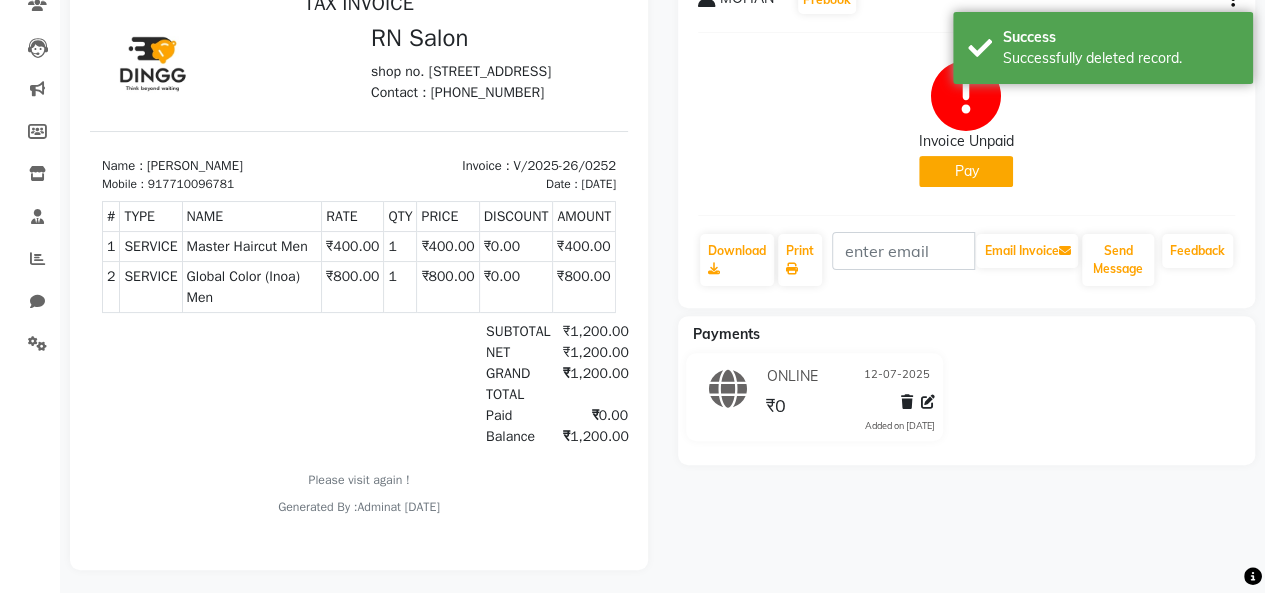 click 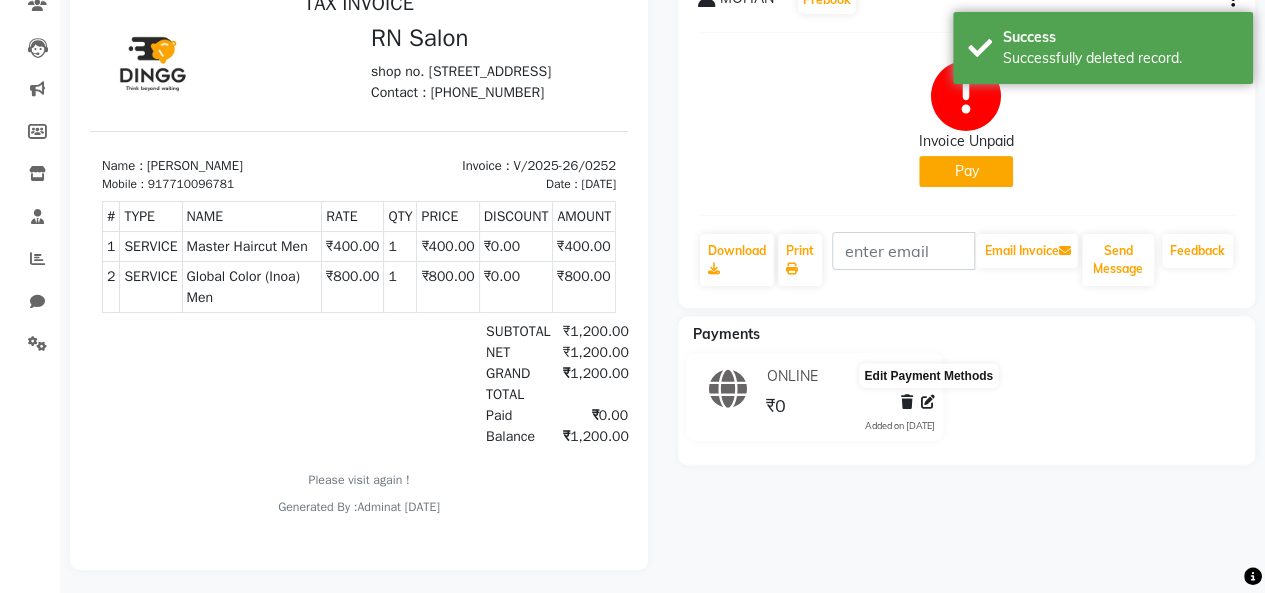 click 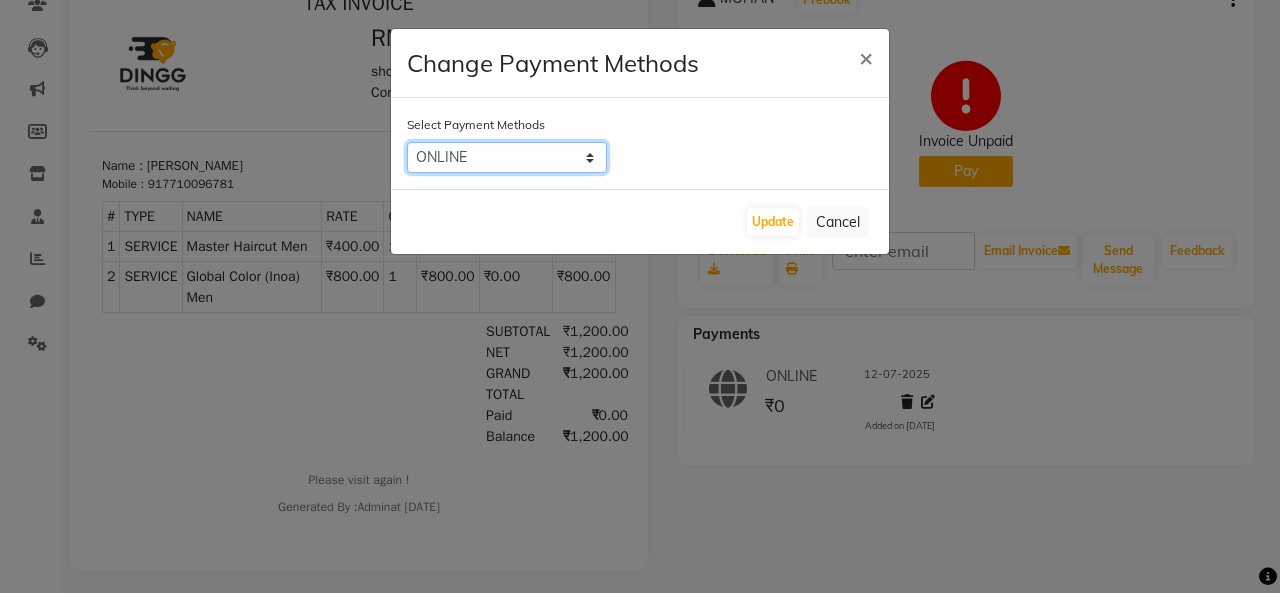 click on "ONLINE   CARD   CASH" 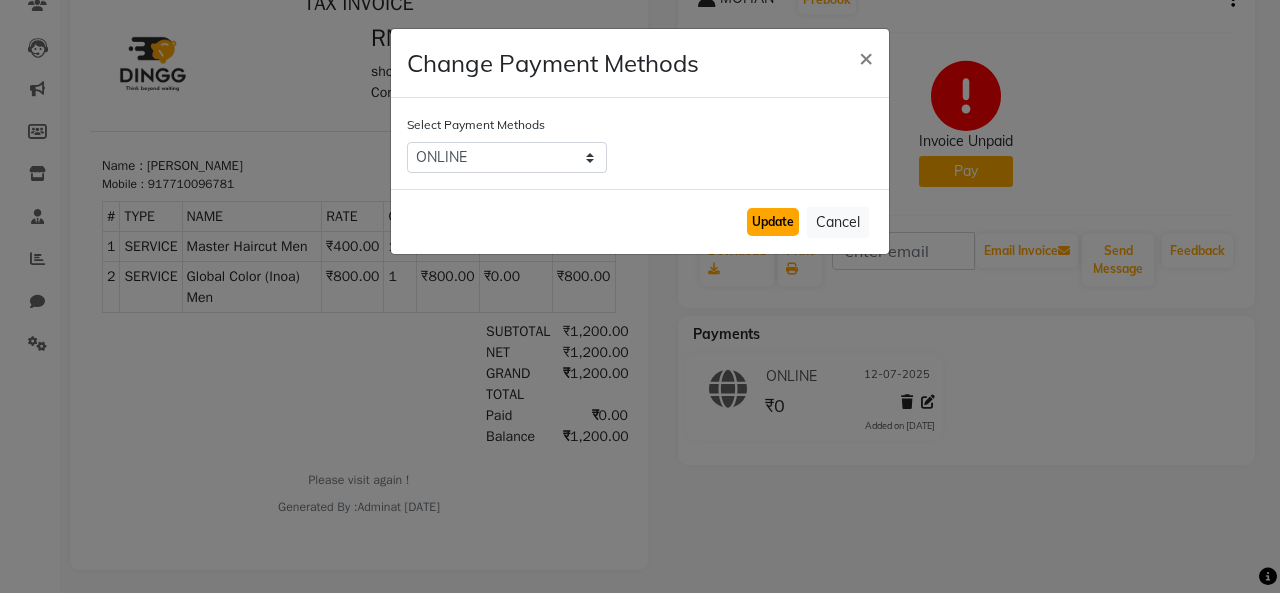 click on "Update" 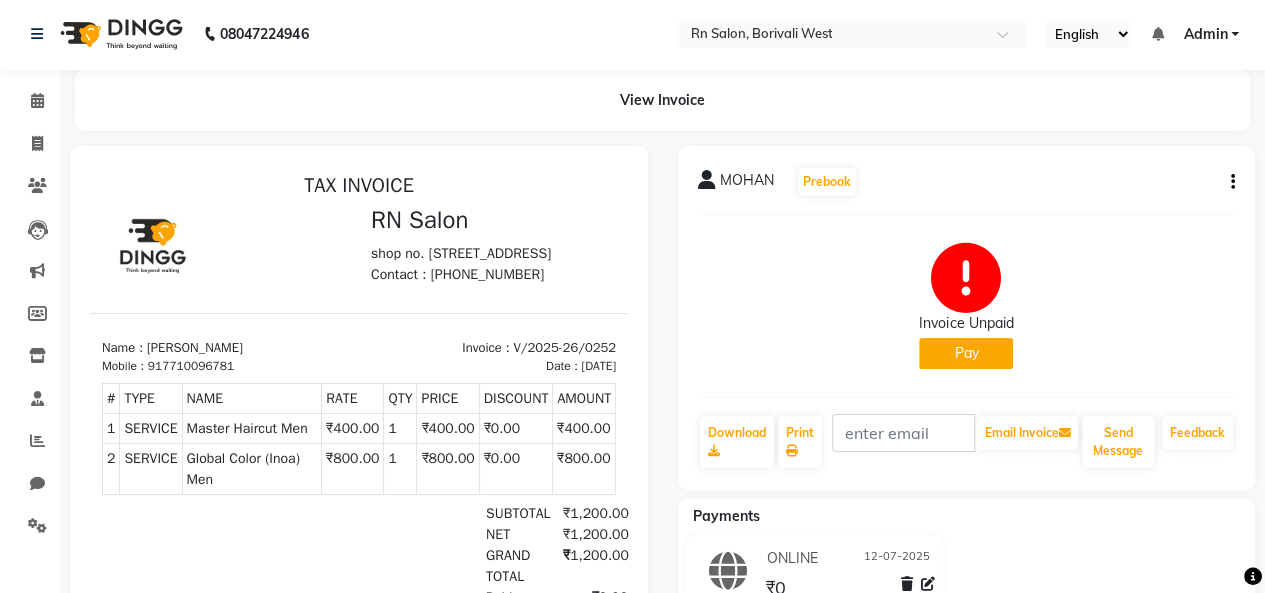 scroll, scrollTop: 0, scrollLeft: 0, axis: both 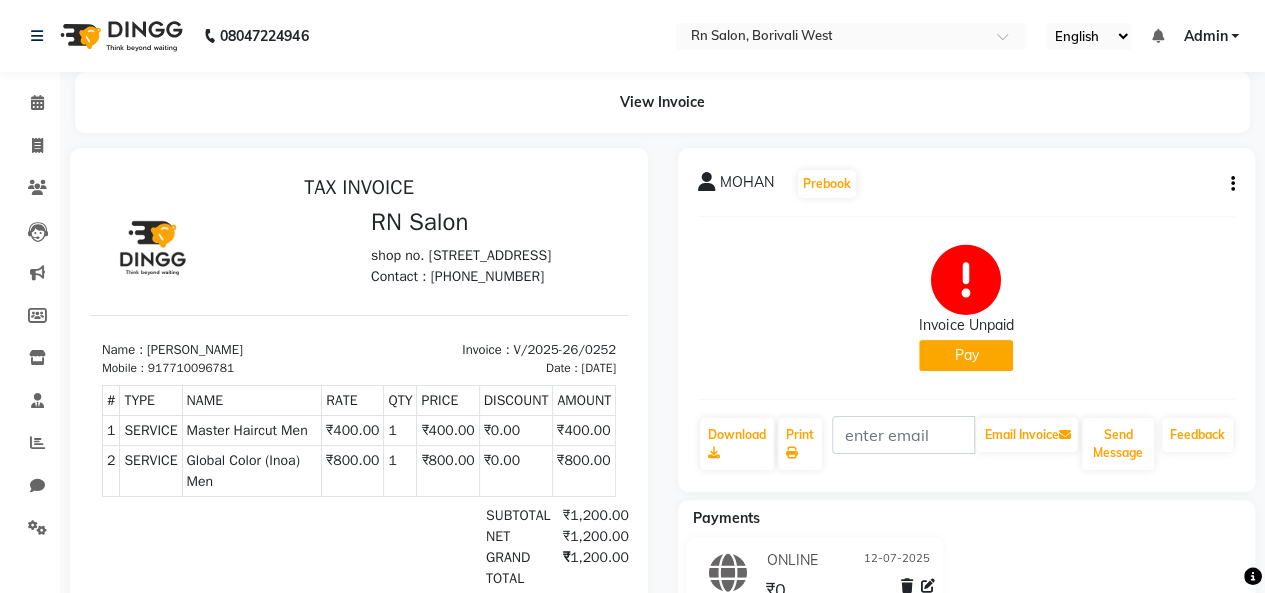 click on "Pay" 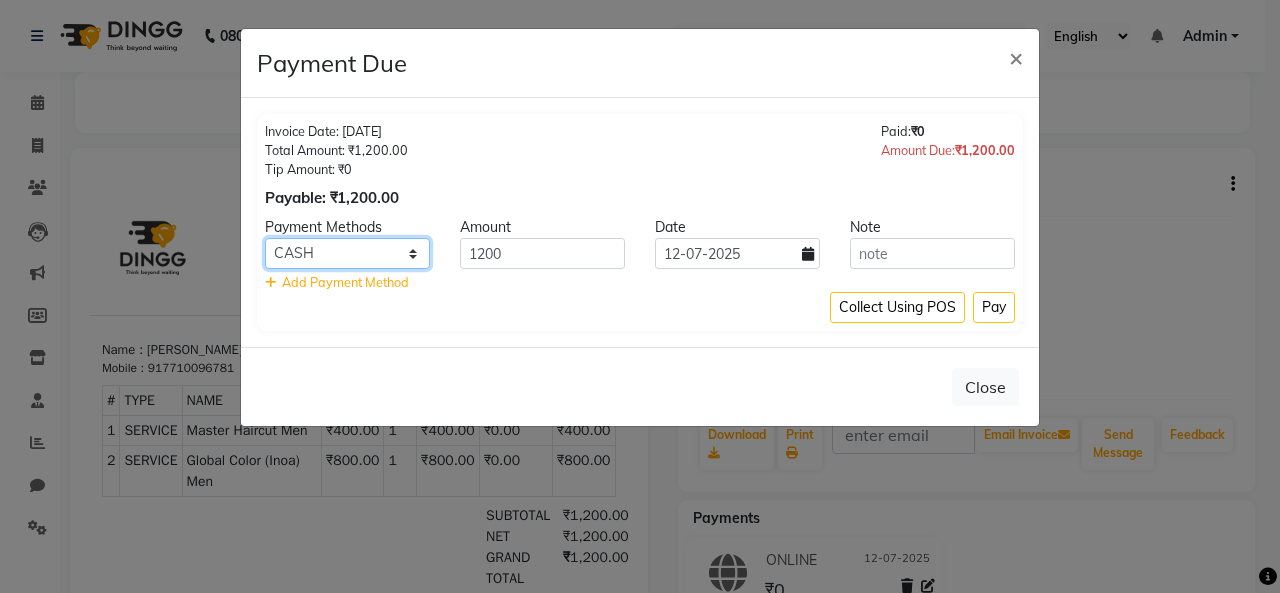 click on "ONLINE CARD CASH" 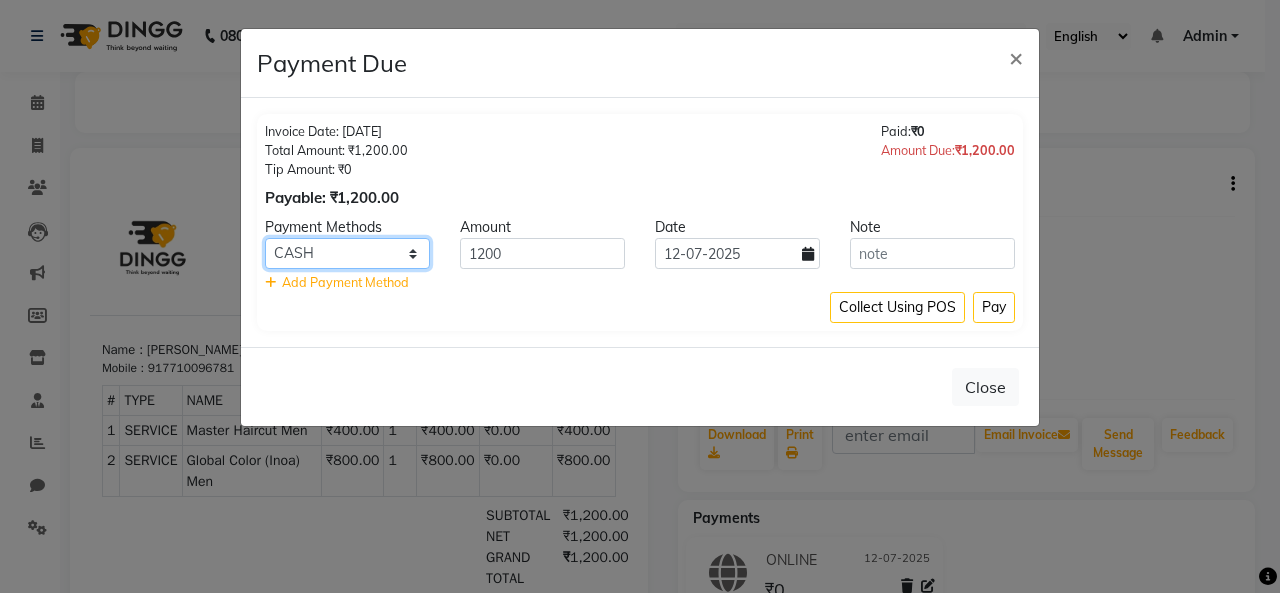 select on "3" 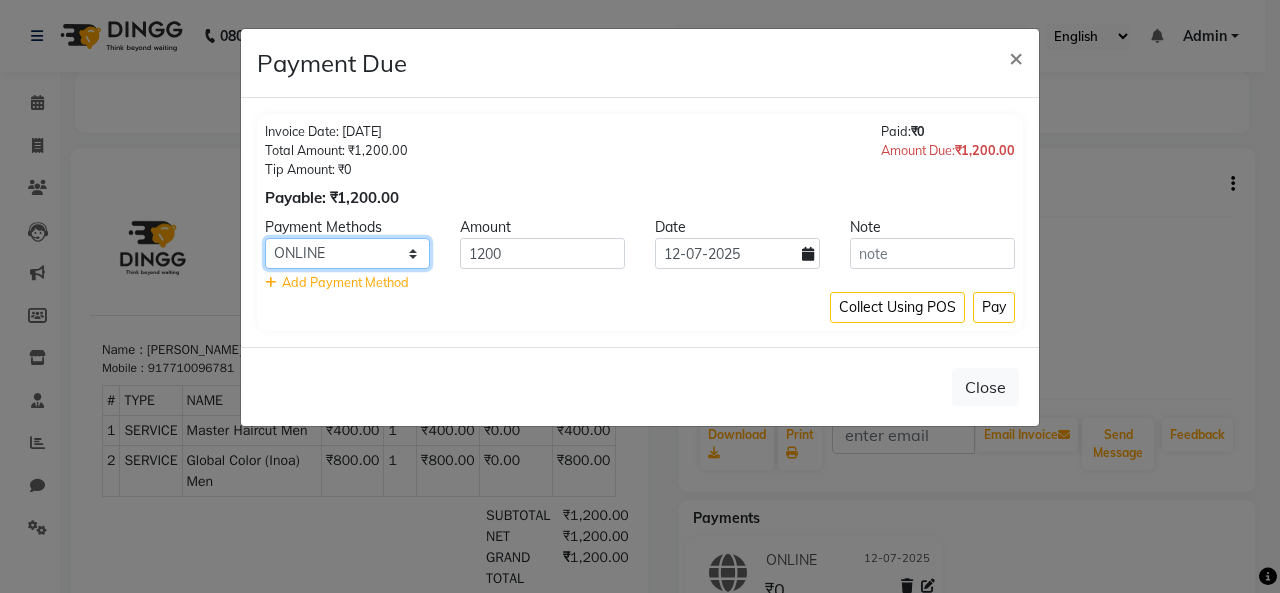 click on "ONLINE CARD CASH" 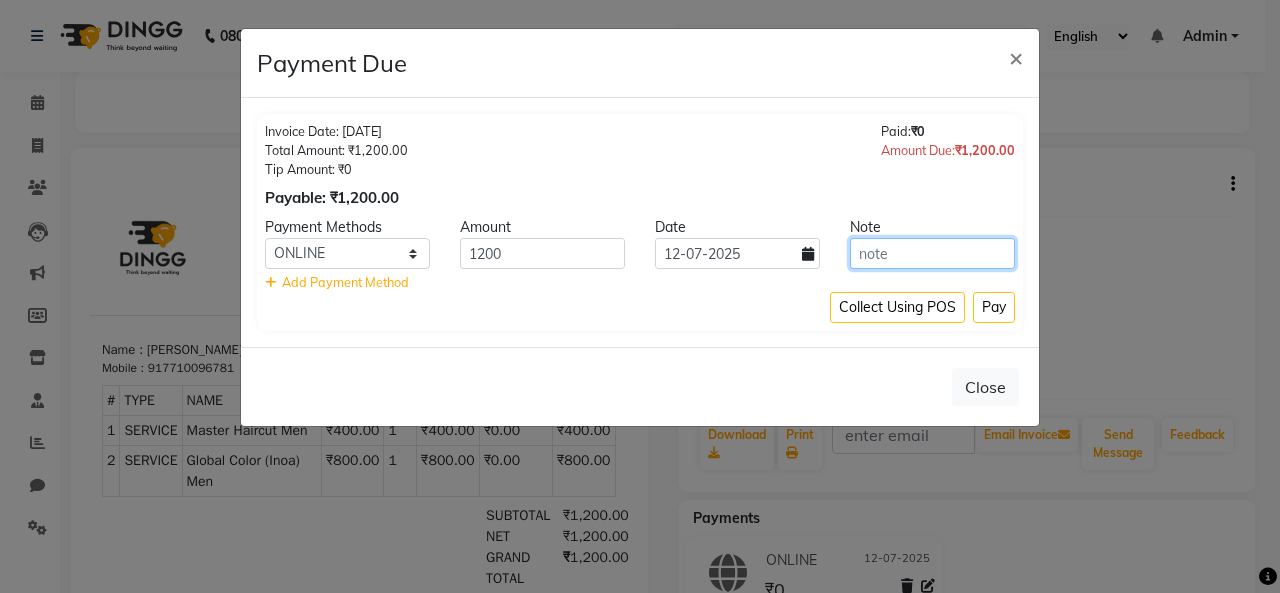 click 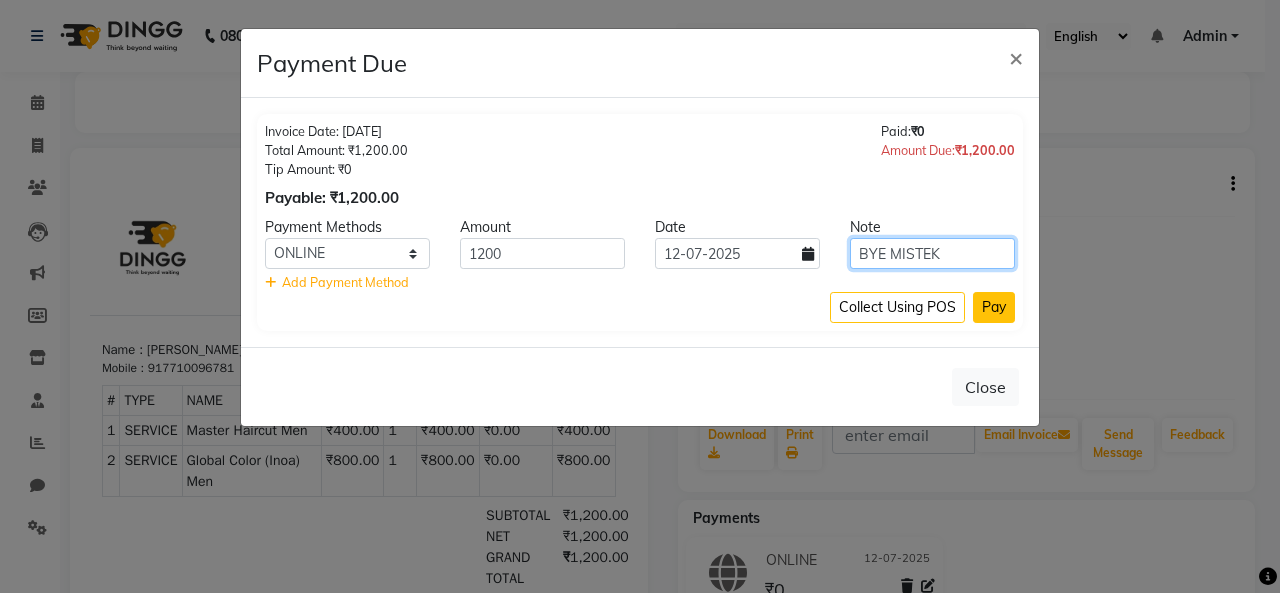 type on "BYE MISTEK" 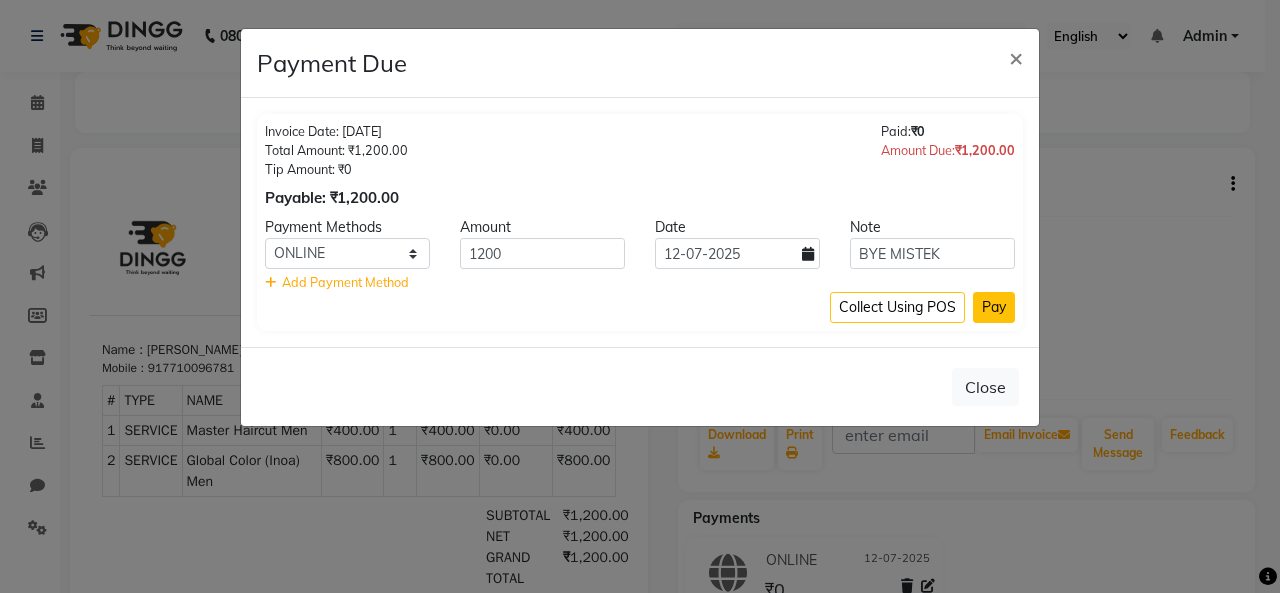 click on "Pay" 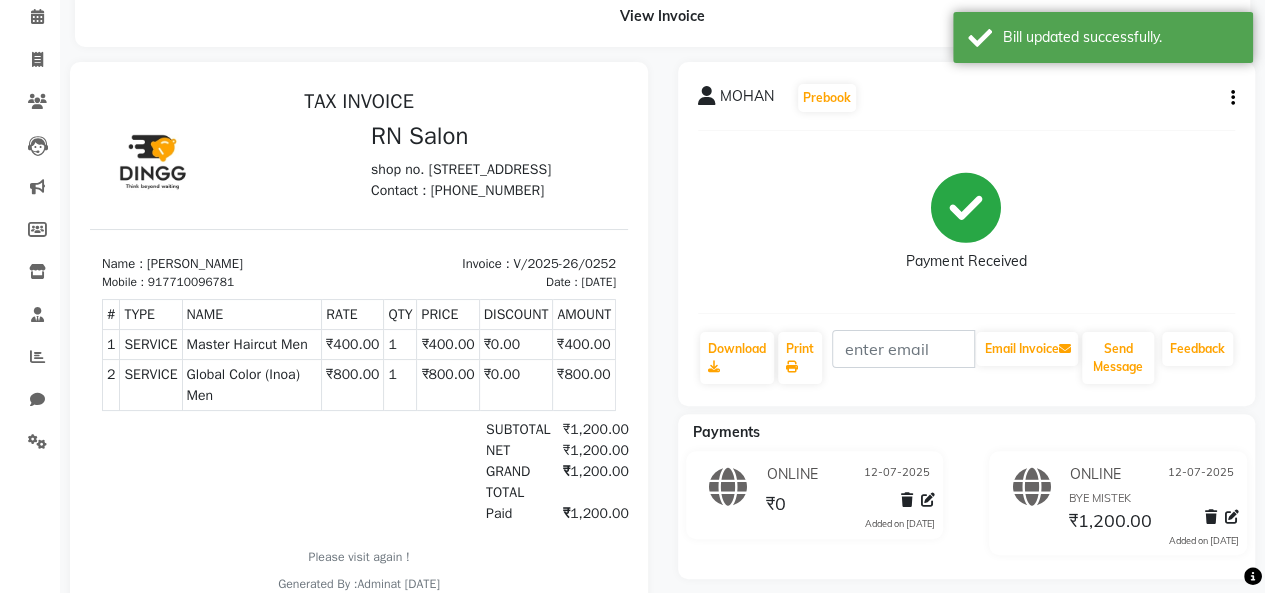 scroll, scrollTop: 184, scrollLeft: 0, axis: vertical 